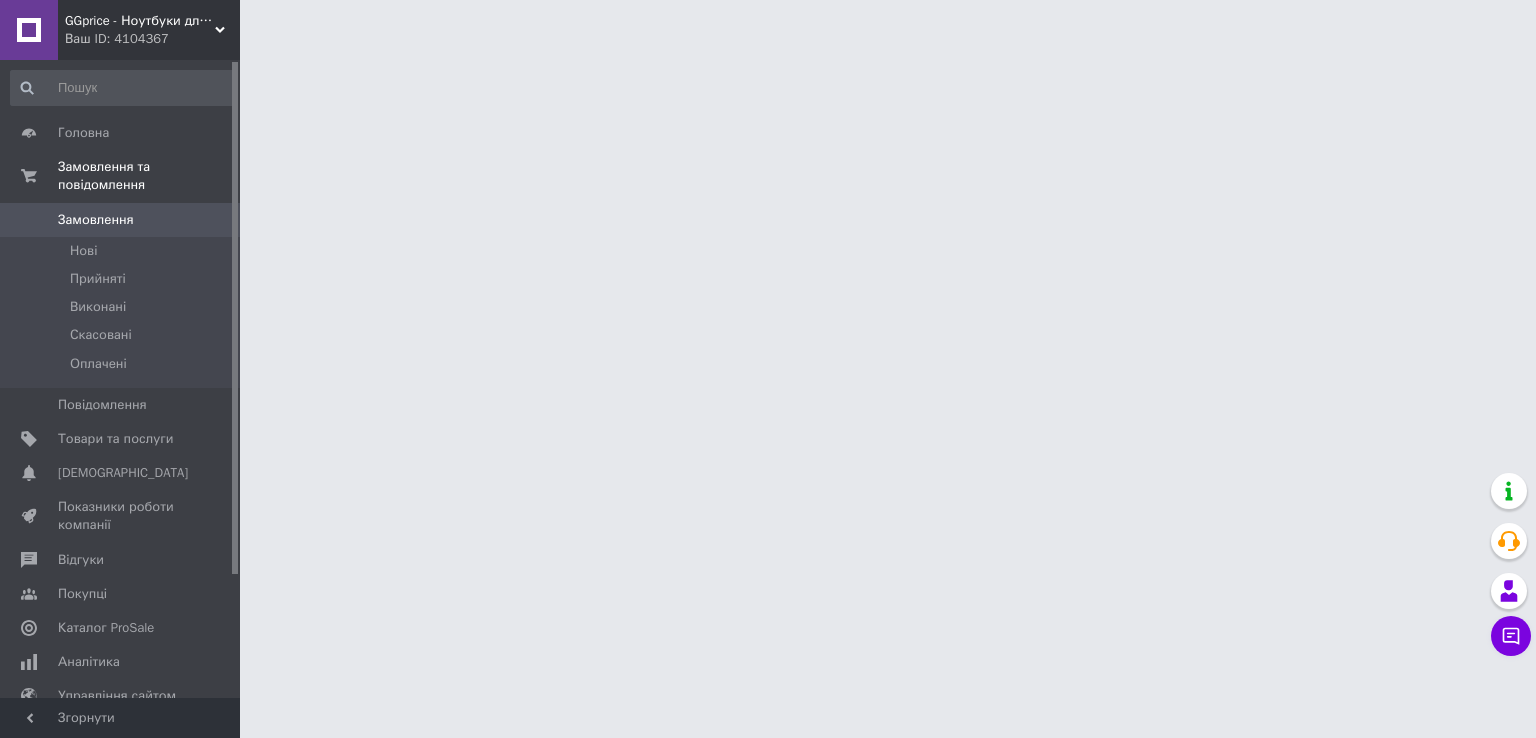 scroll, scrollTop: 0, scrollLeft: 0, axis: both 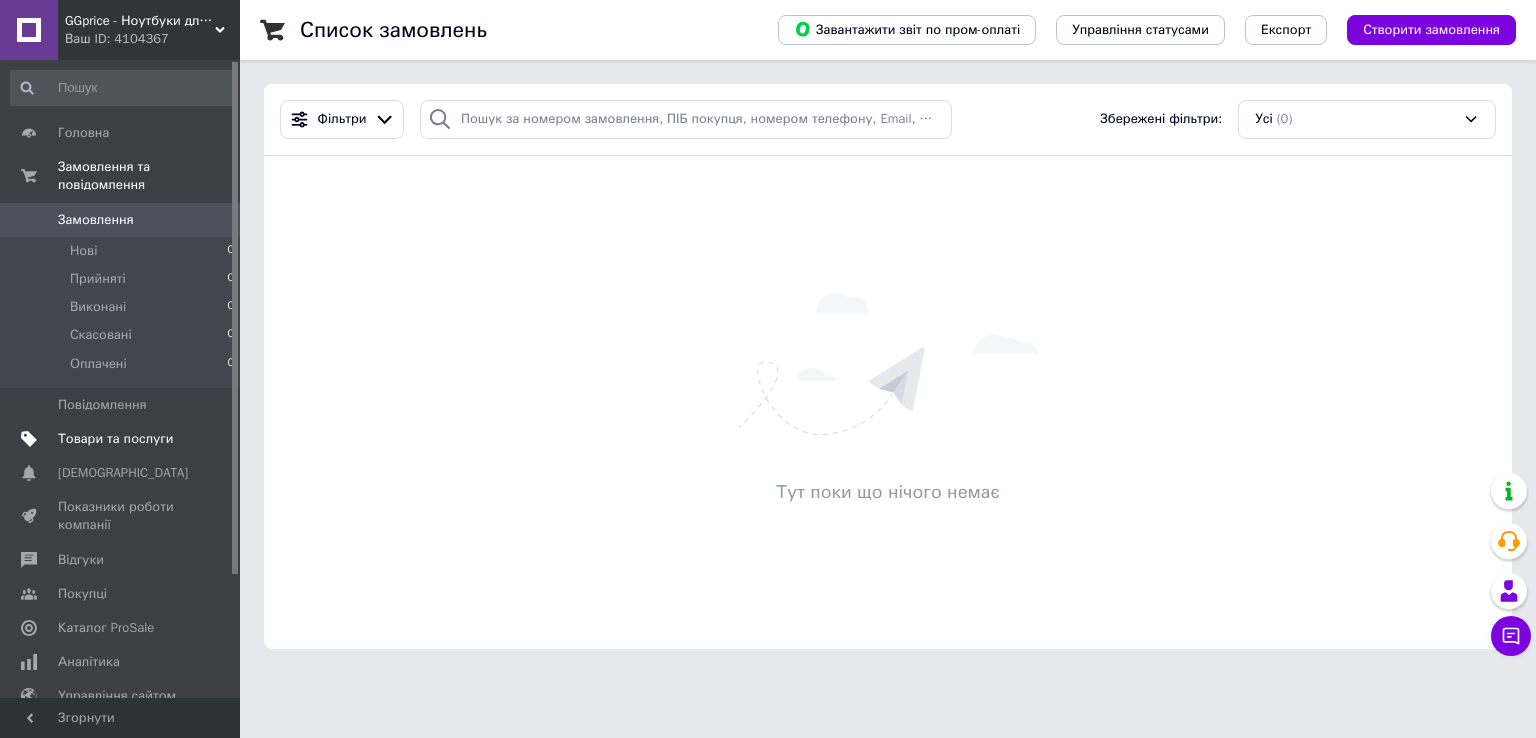 click on "Товари та послуги" at bounding box center [115, 439] 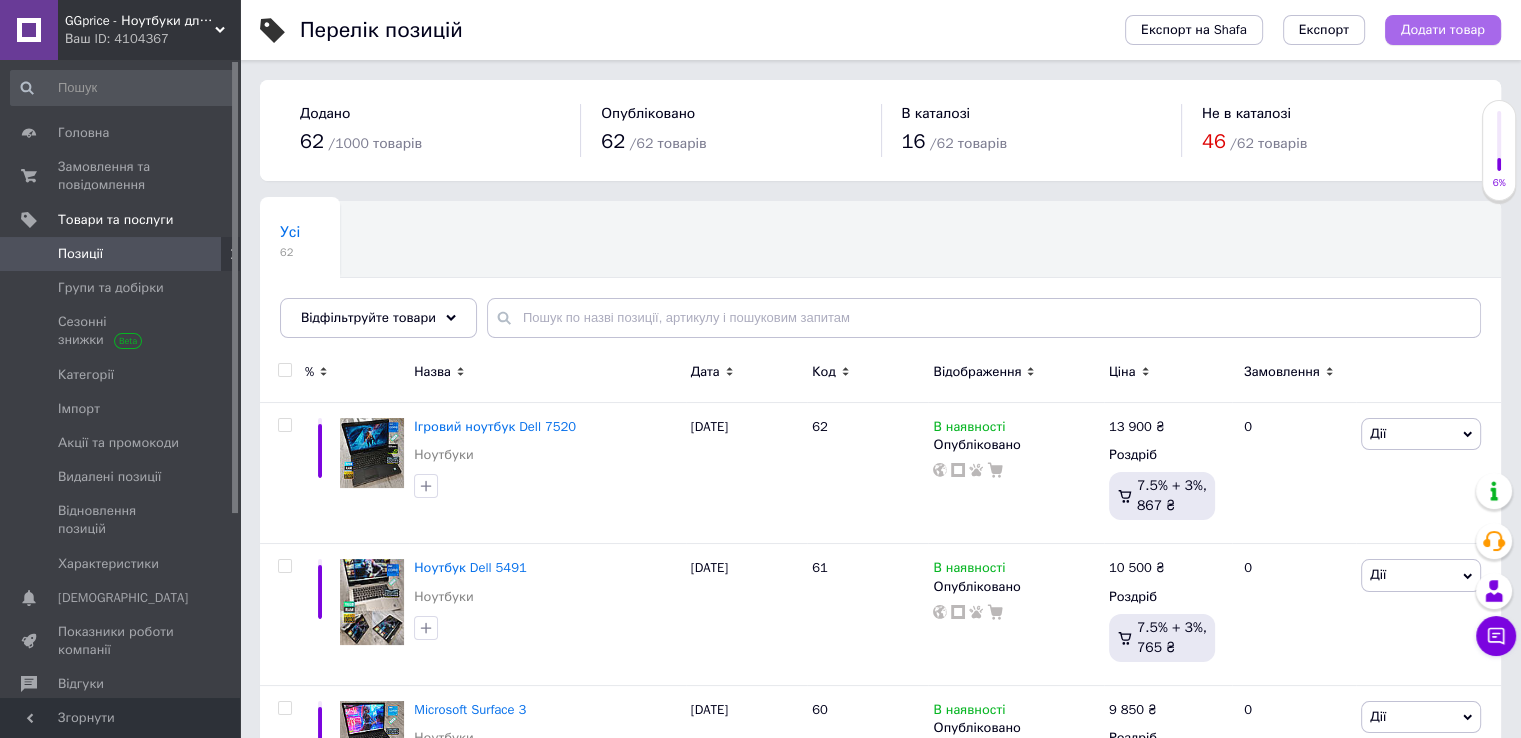 click on "Додати товар" at bounding box center (1443, 30) 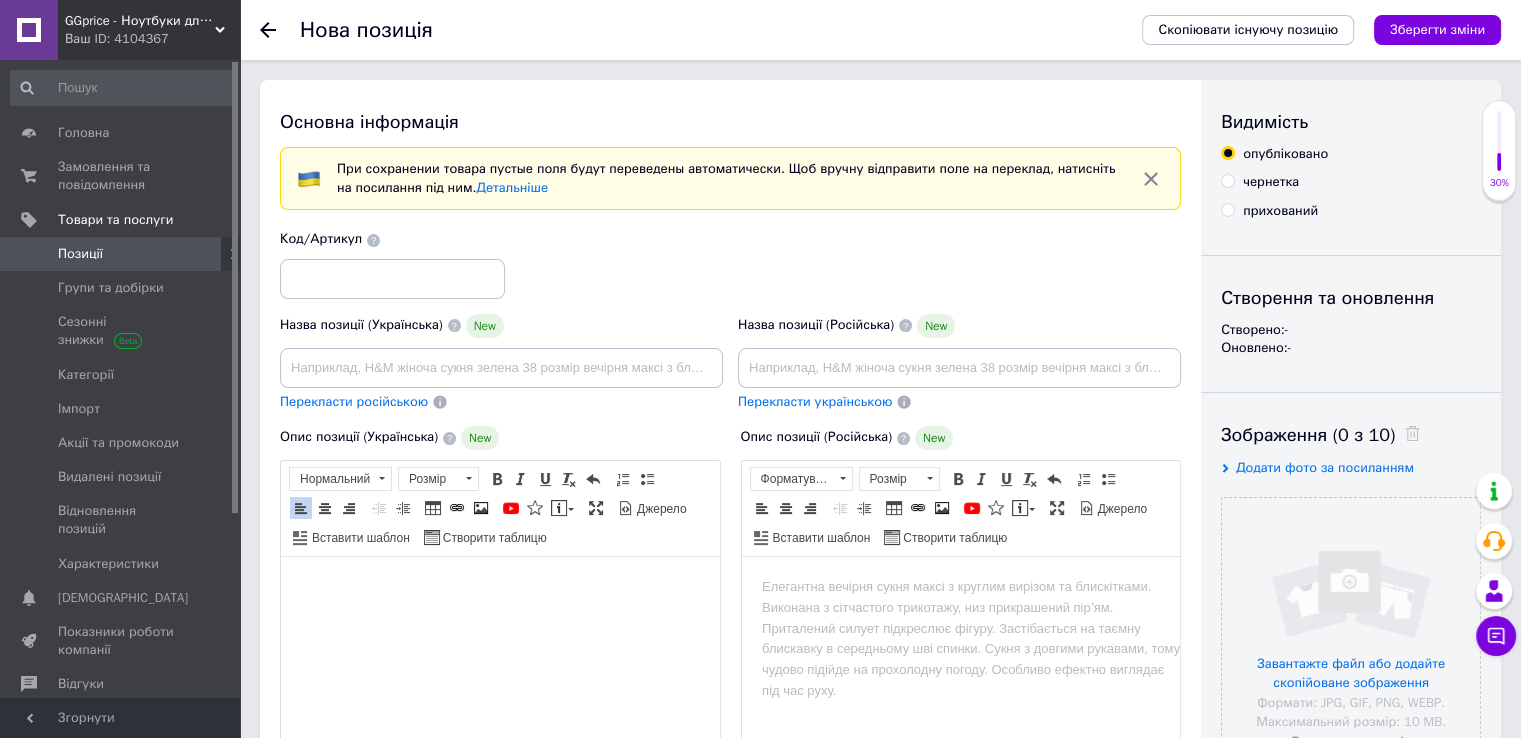scroll, scrollTop: 66, scrollLeft: 0, axis: vertical 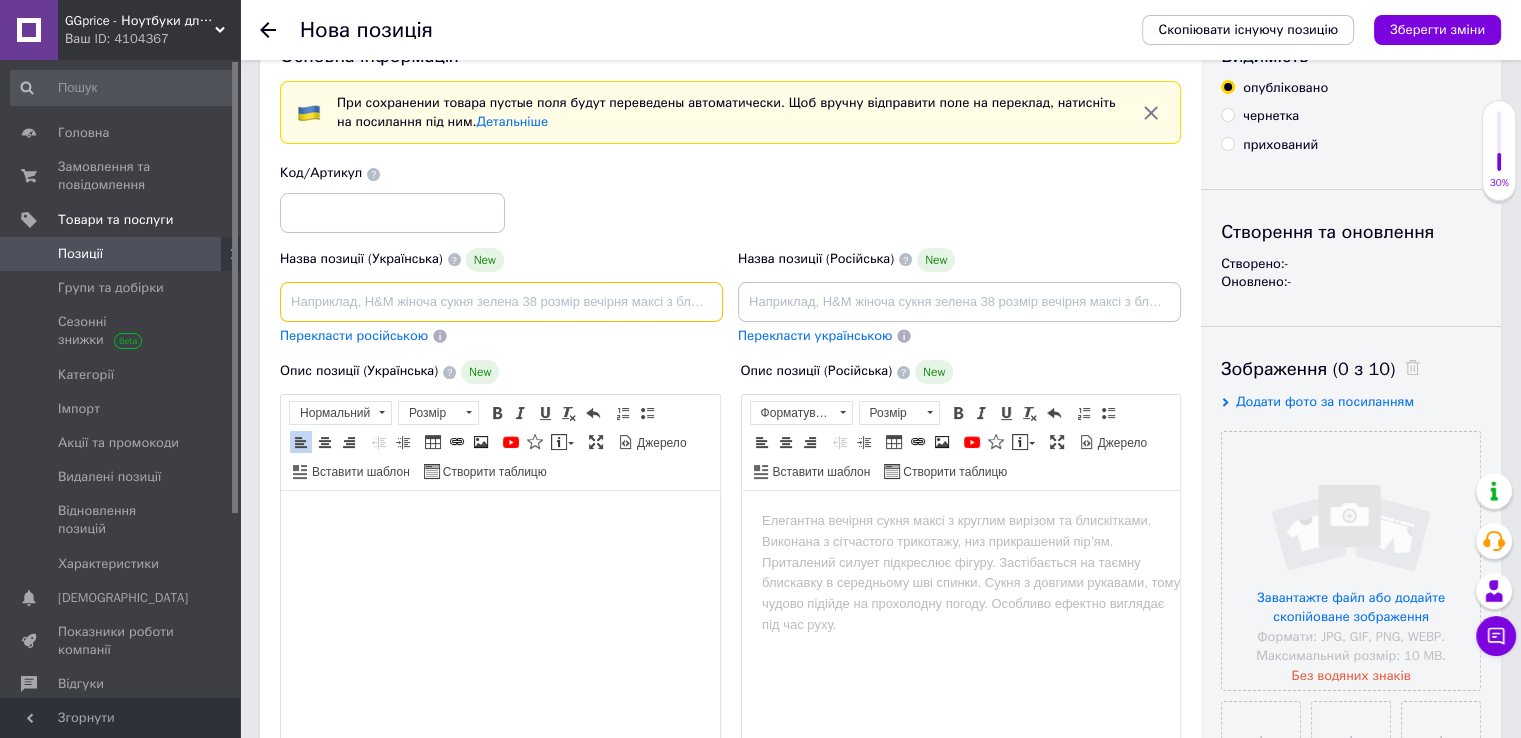 click at bounding box center (501, 302) 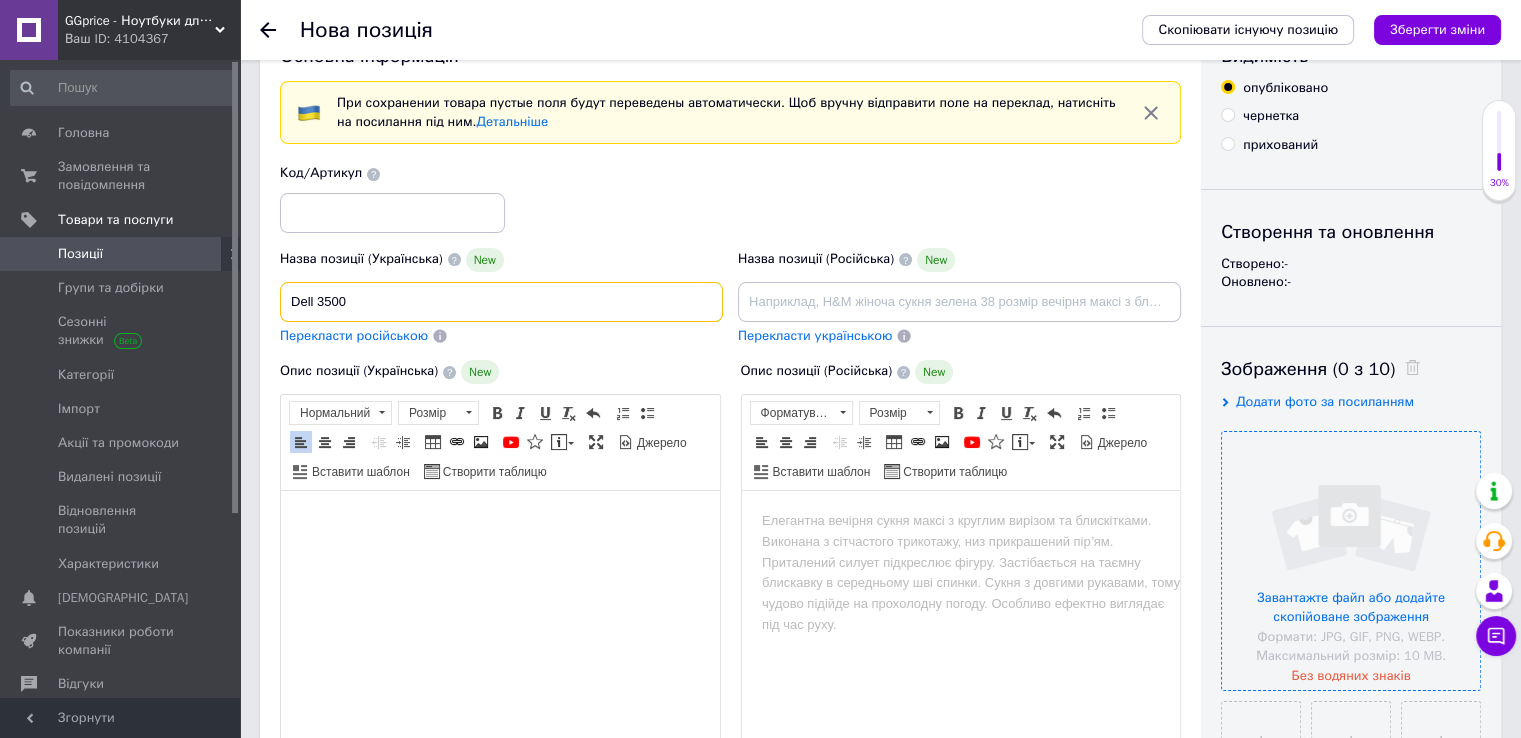 type on "Dell 3500" 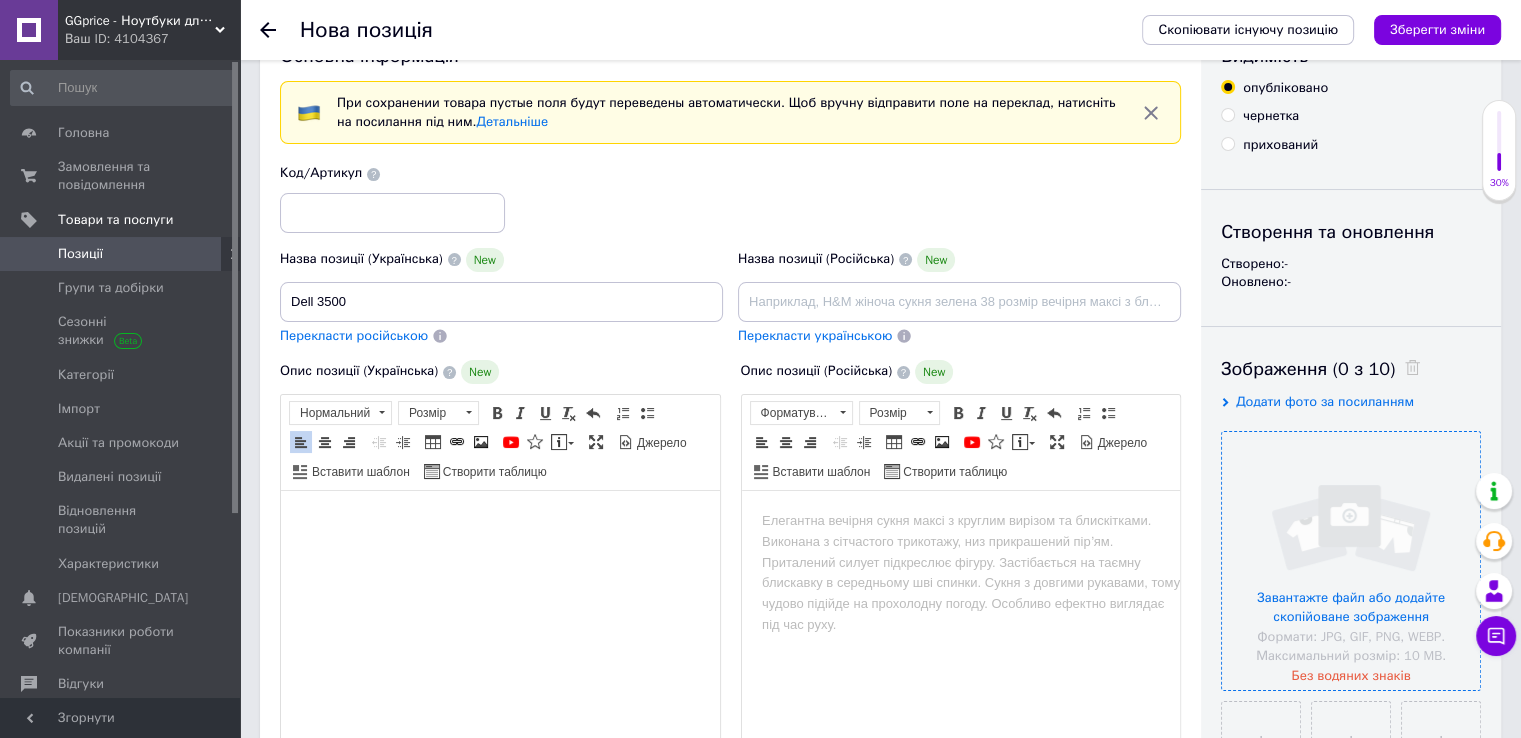 click at bounding box center (1351, 561) 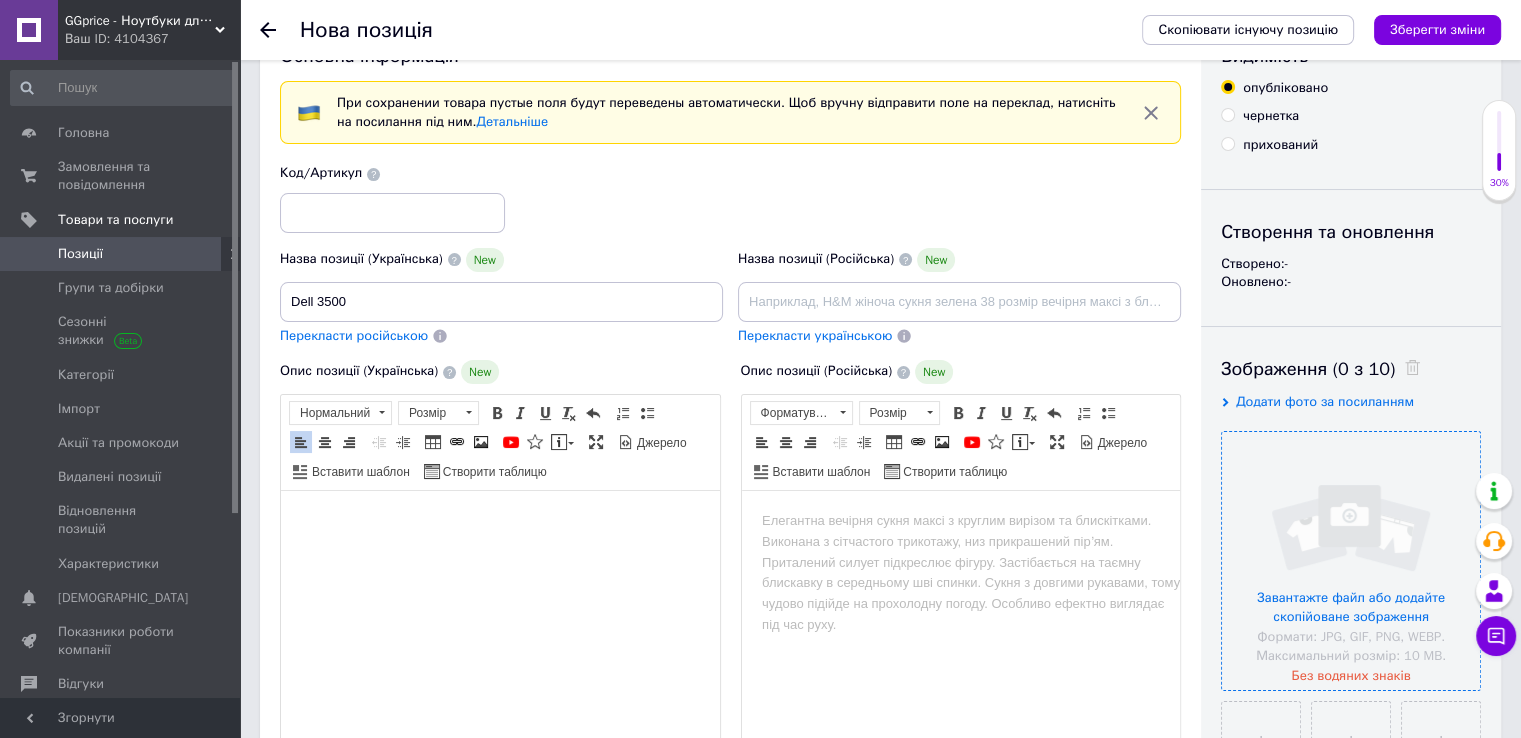 click at bounding box center [1351, 561] 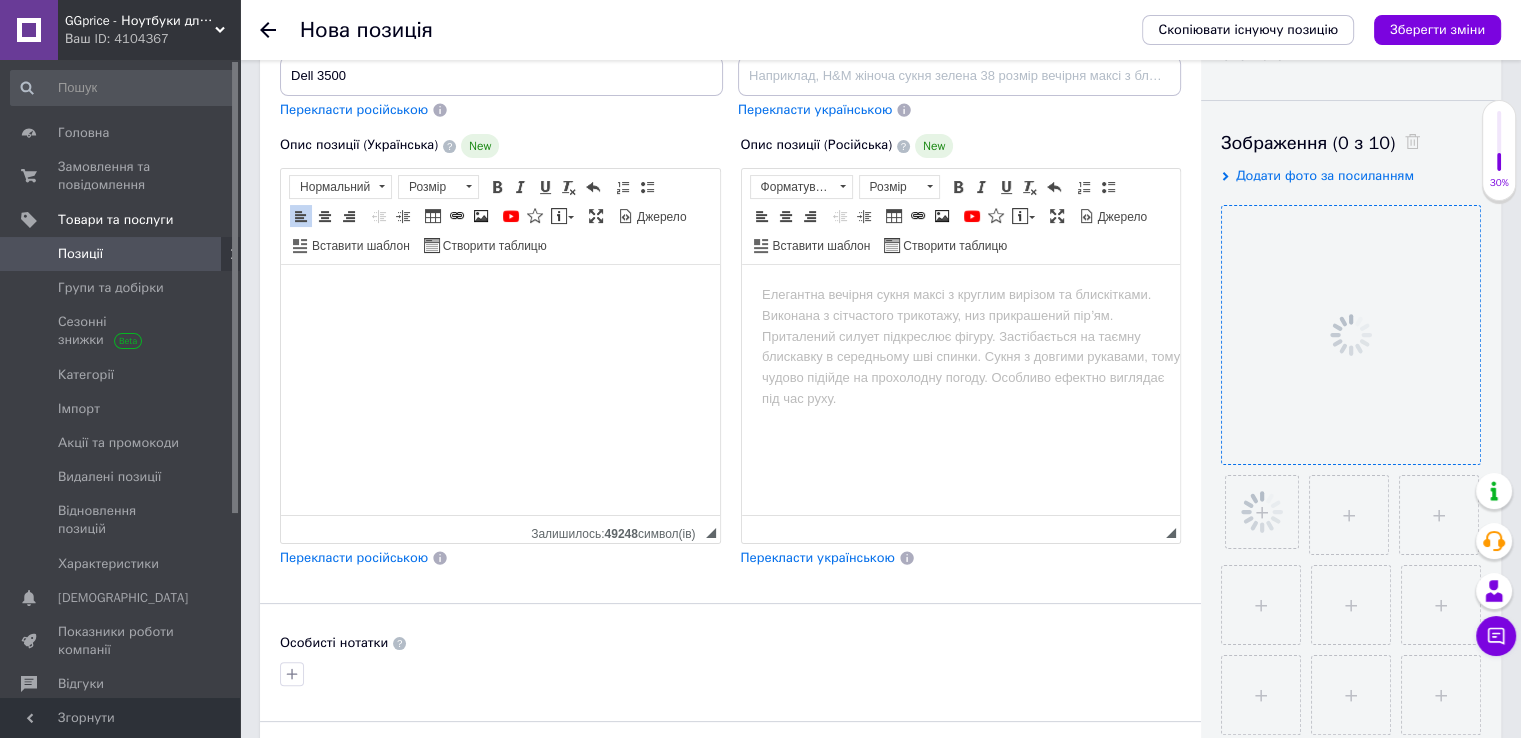 scroll, scrollTop: 366, scrollLeft: 0, axis: vertical 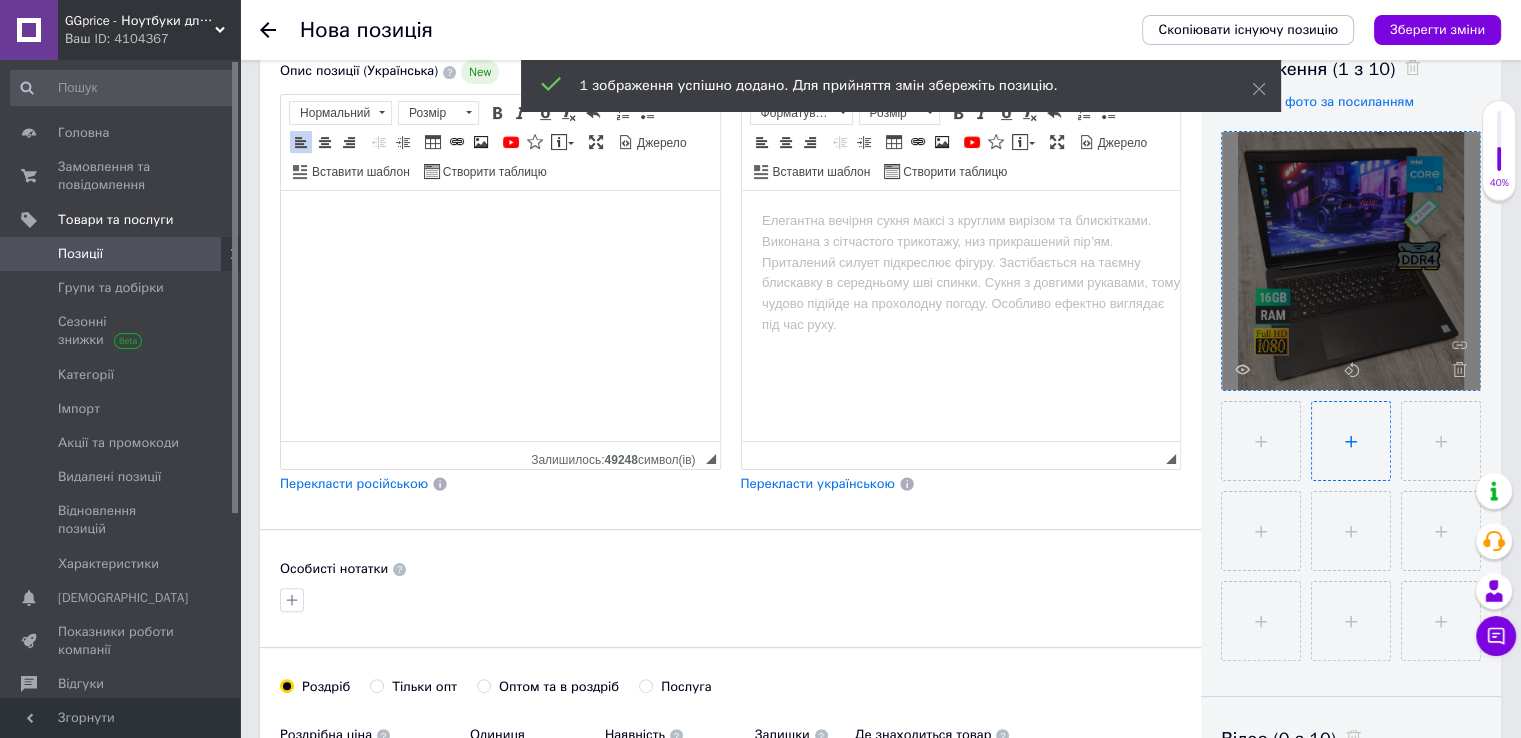 click at bounding box center [1351, 441] 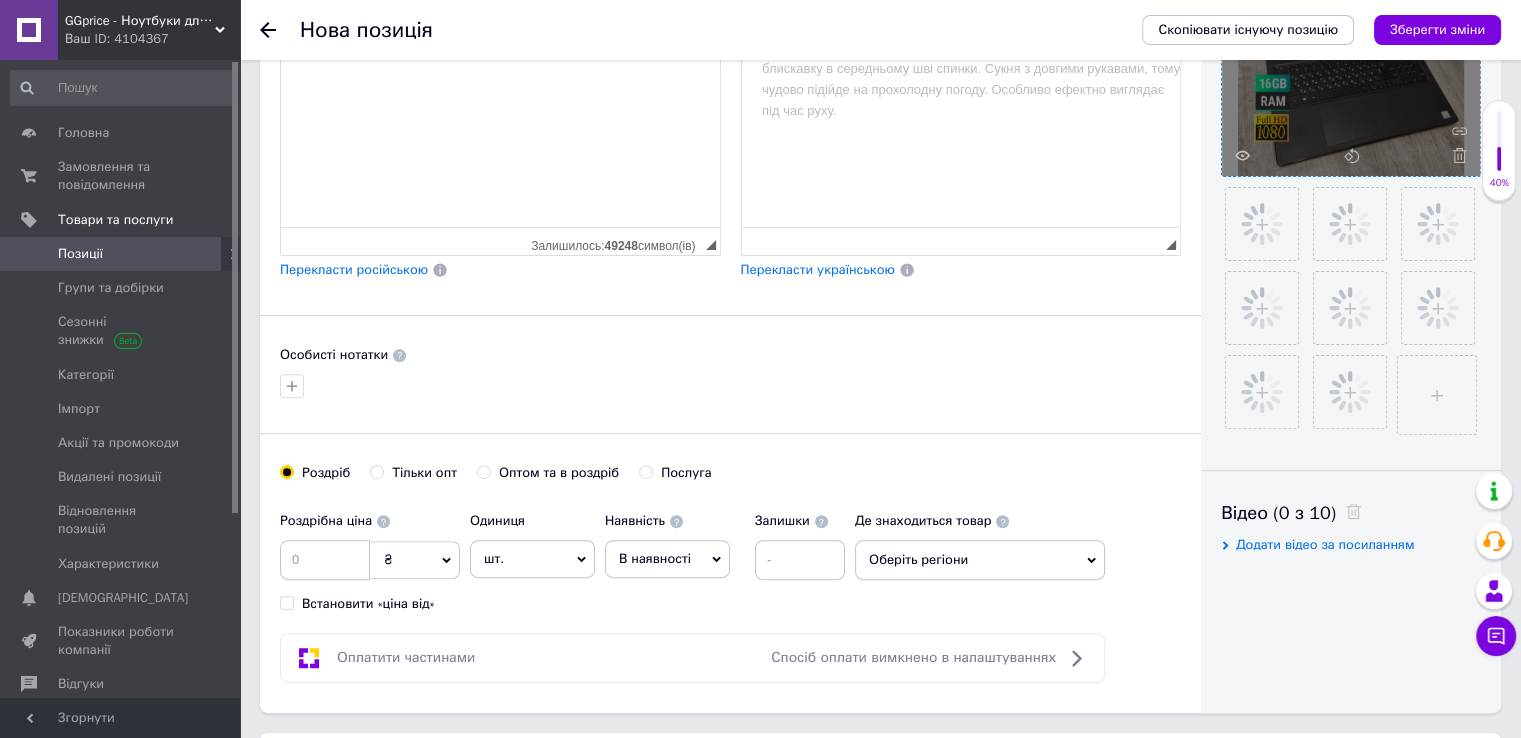 scroll, scrollTop: 666, scrollLeft: 0, axis: vertical 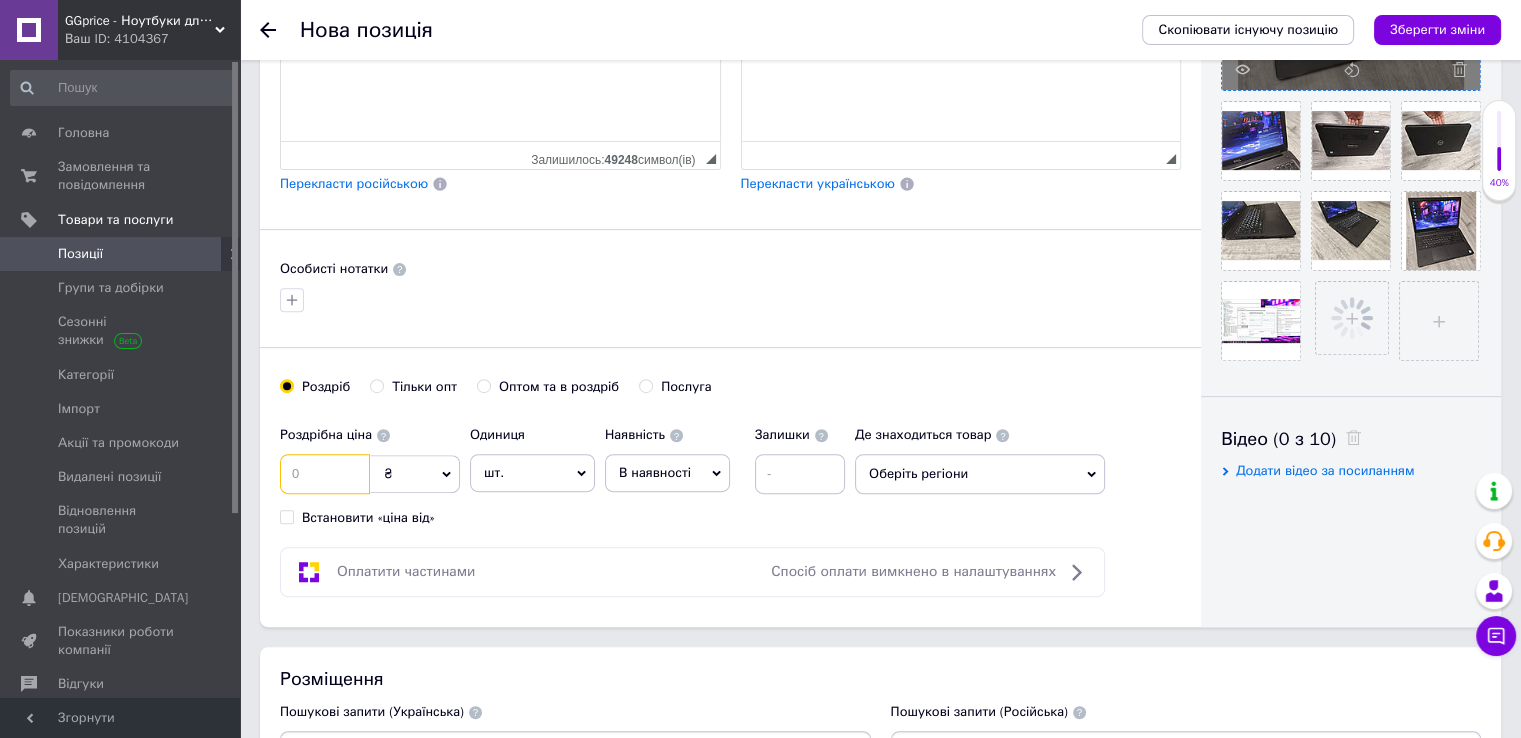 click at bounding box center (325, 474) 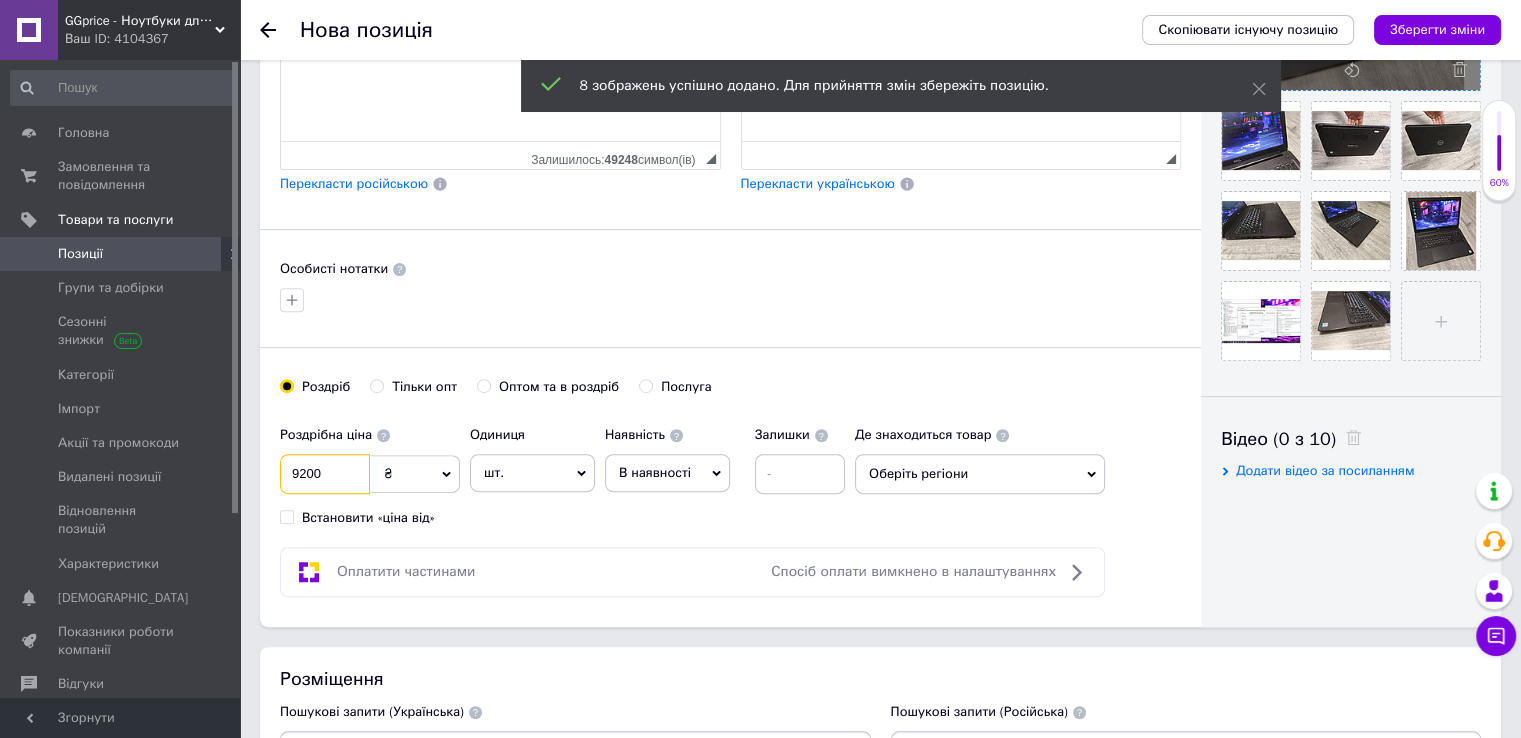 scroll, scrollTop: 966, scrollLeft: 0, axis: vertical 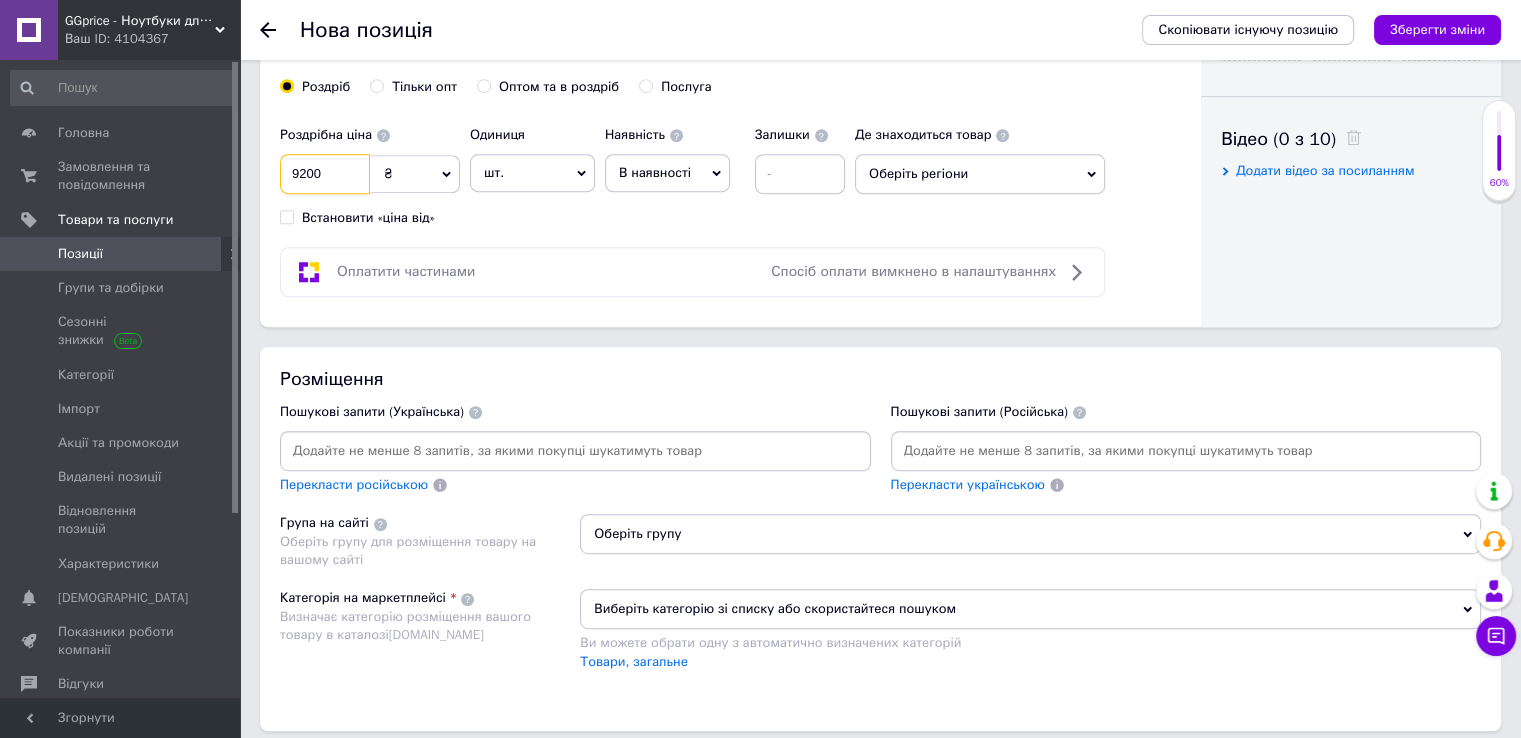 type on "9200" 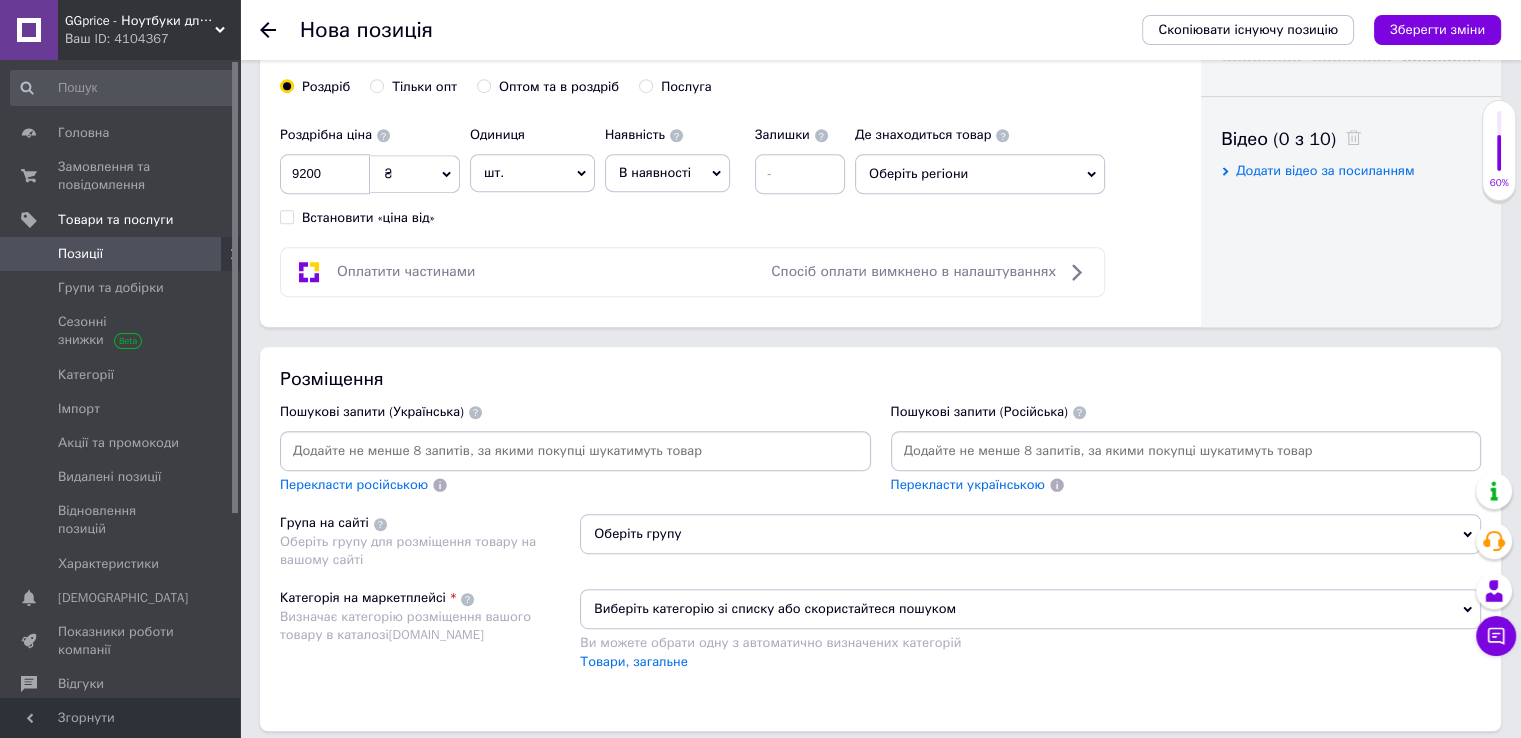 click at bounding box center (575, 451) 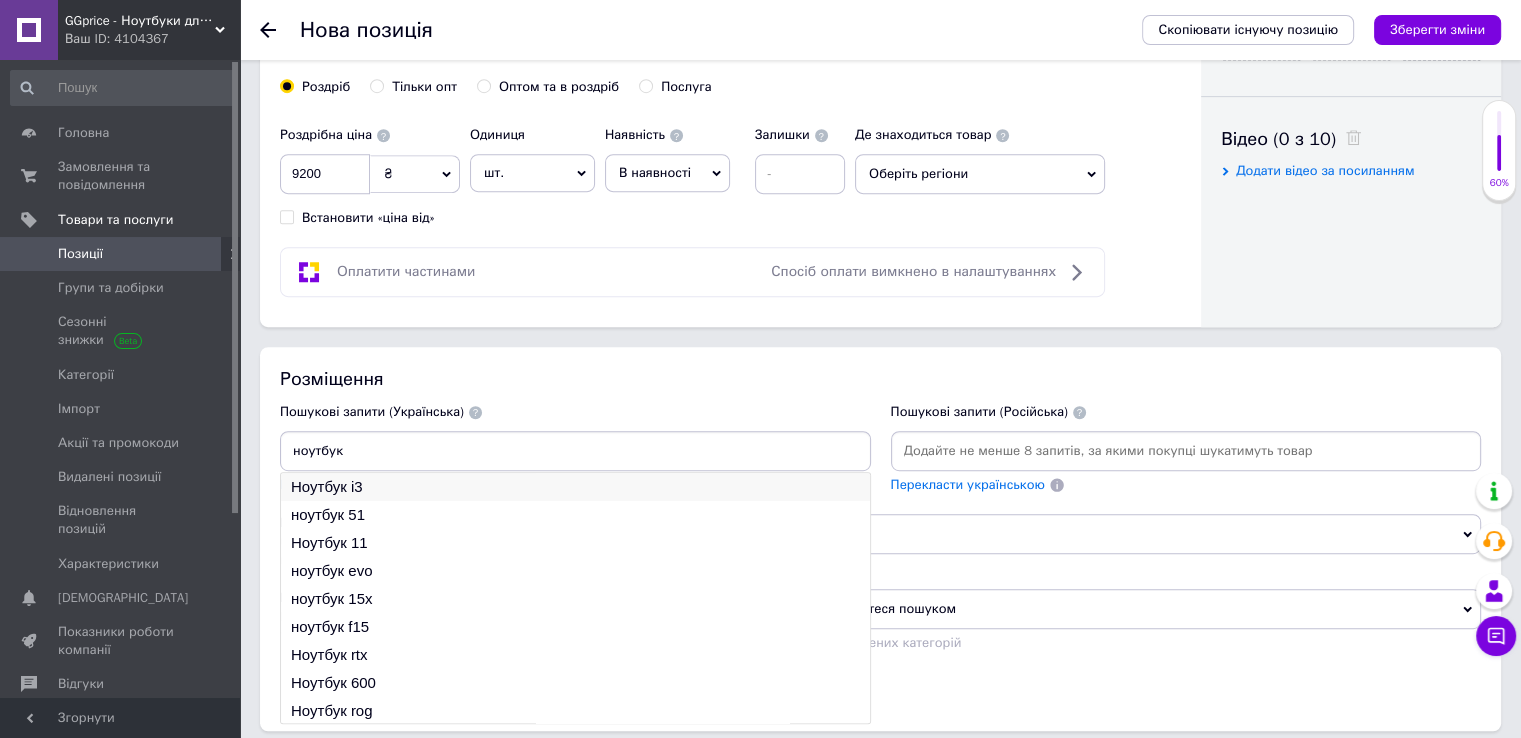 type on "ноутбук\" 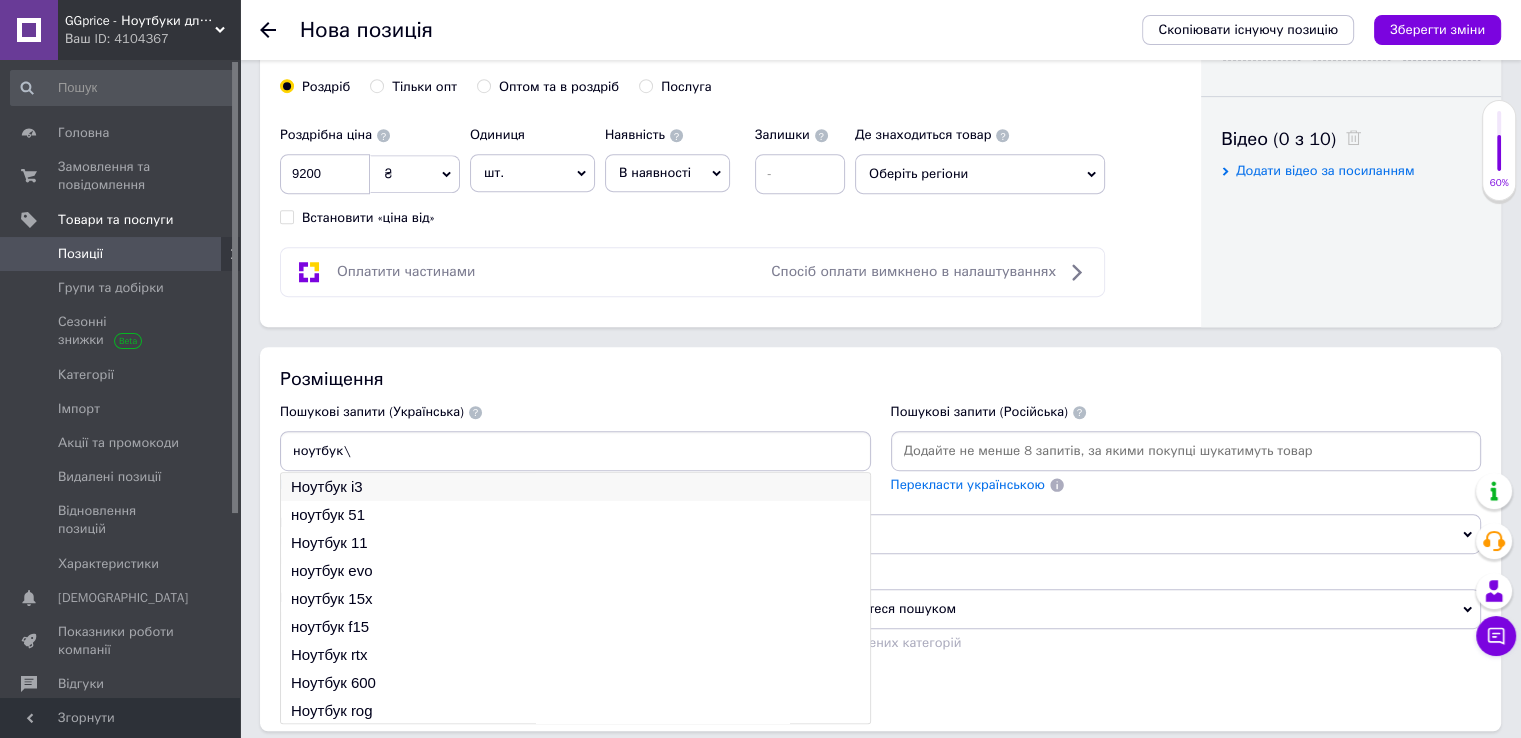 type 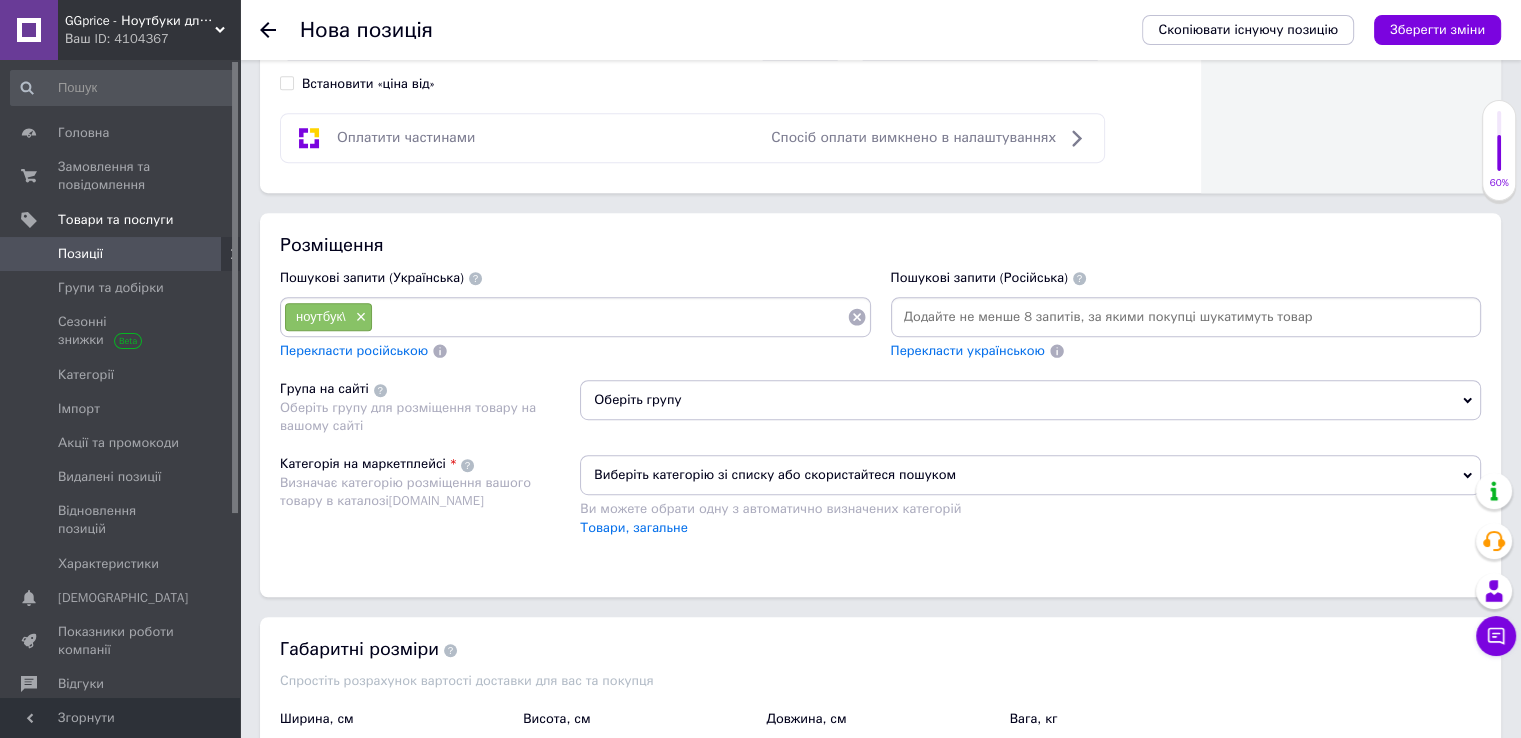 scroll, scrollTop: 1266, scrollLeft: 0, axis: vertical 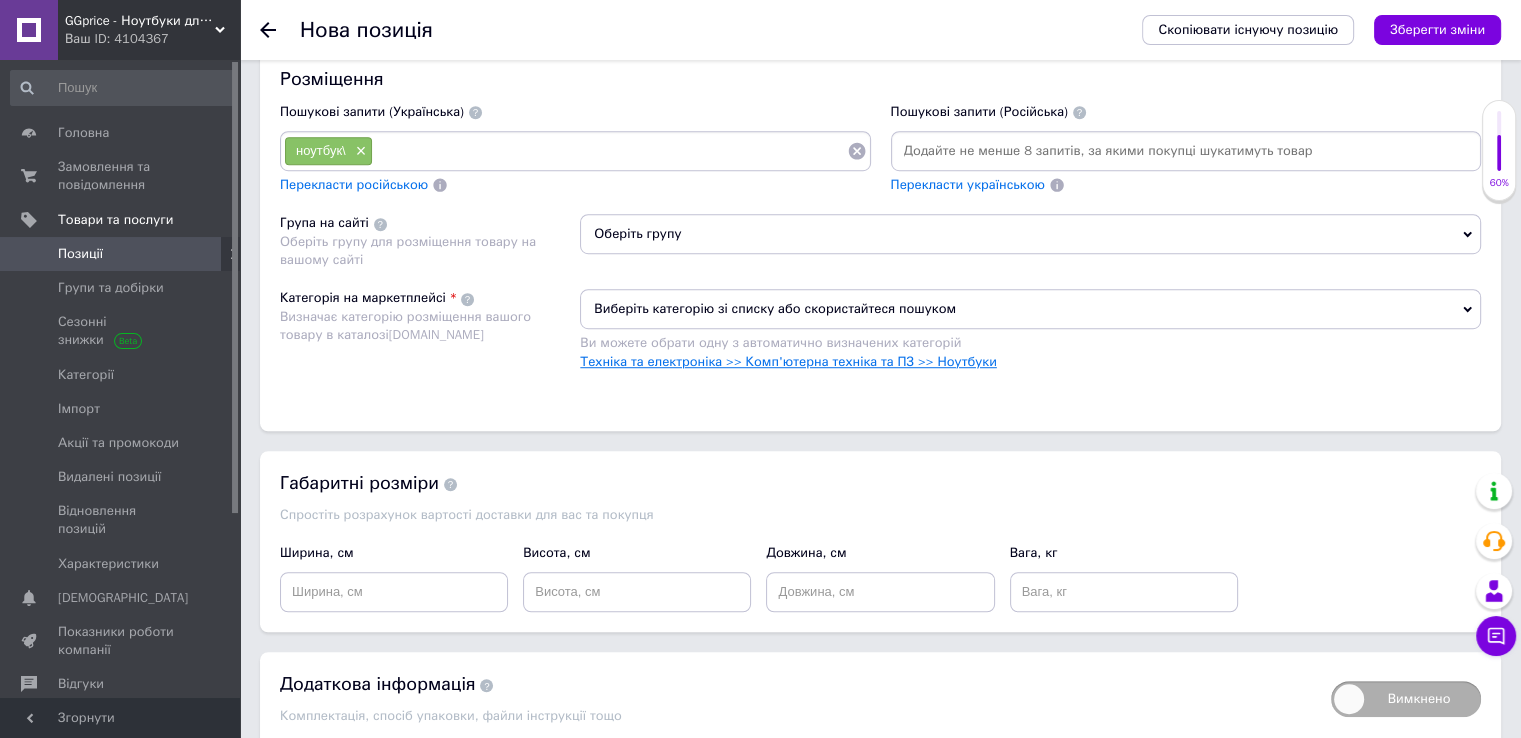 click on "Техніка та електроніка >> Комп'ютерна техніка та ПЗ >> Ноутбуки" at bounding box center [788, 361] 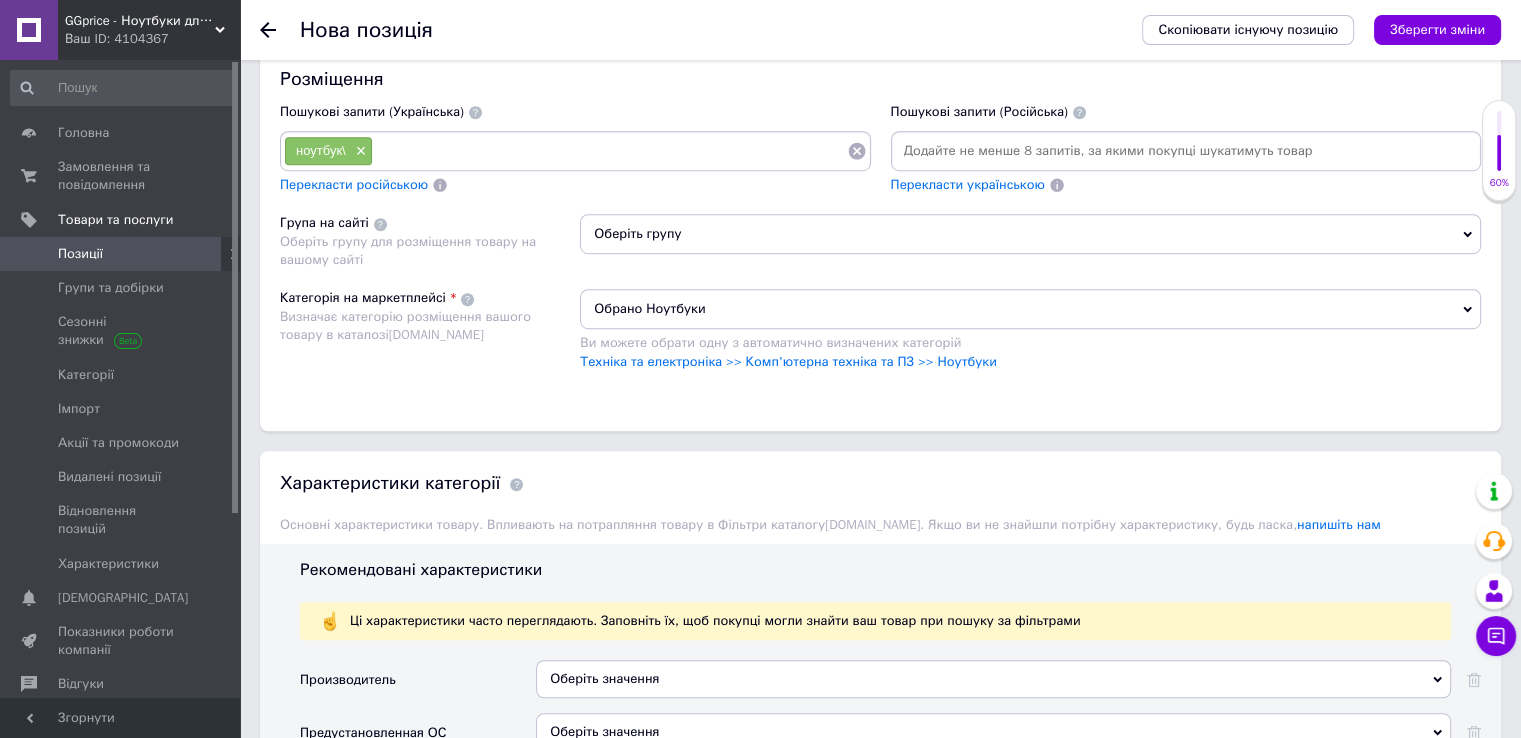 click on "Оберіть групу" at bounding box center (1030, 234) 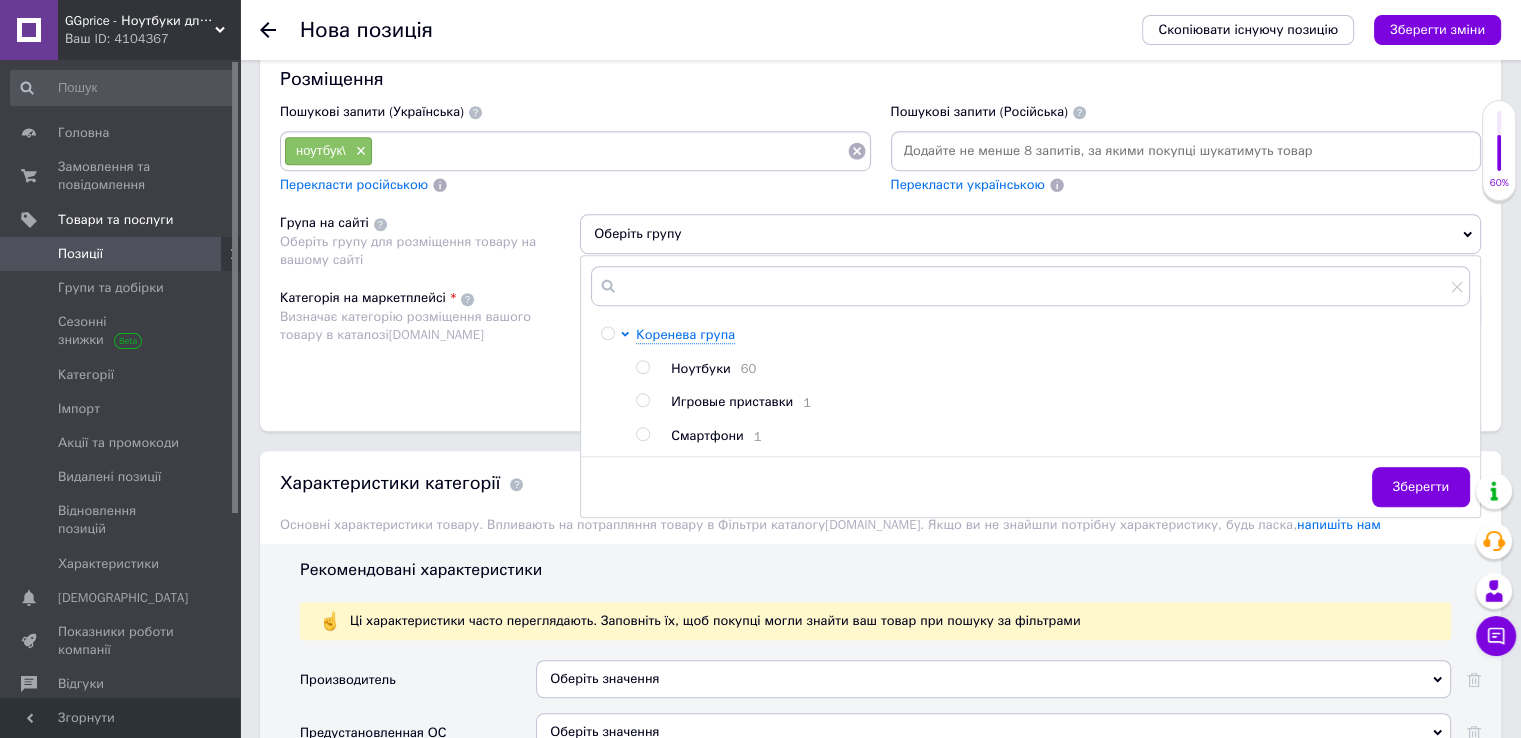 click at bounding box center [646, 369] 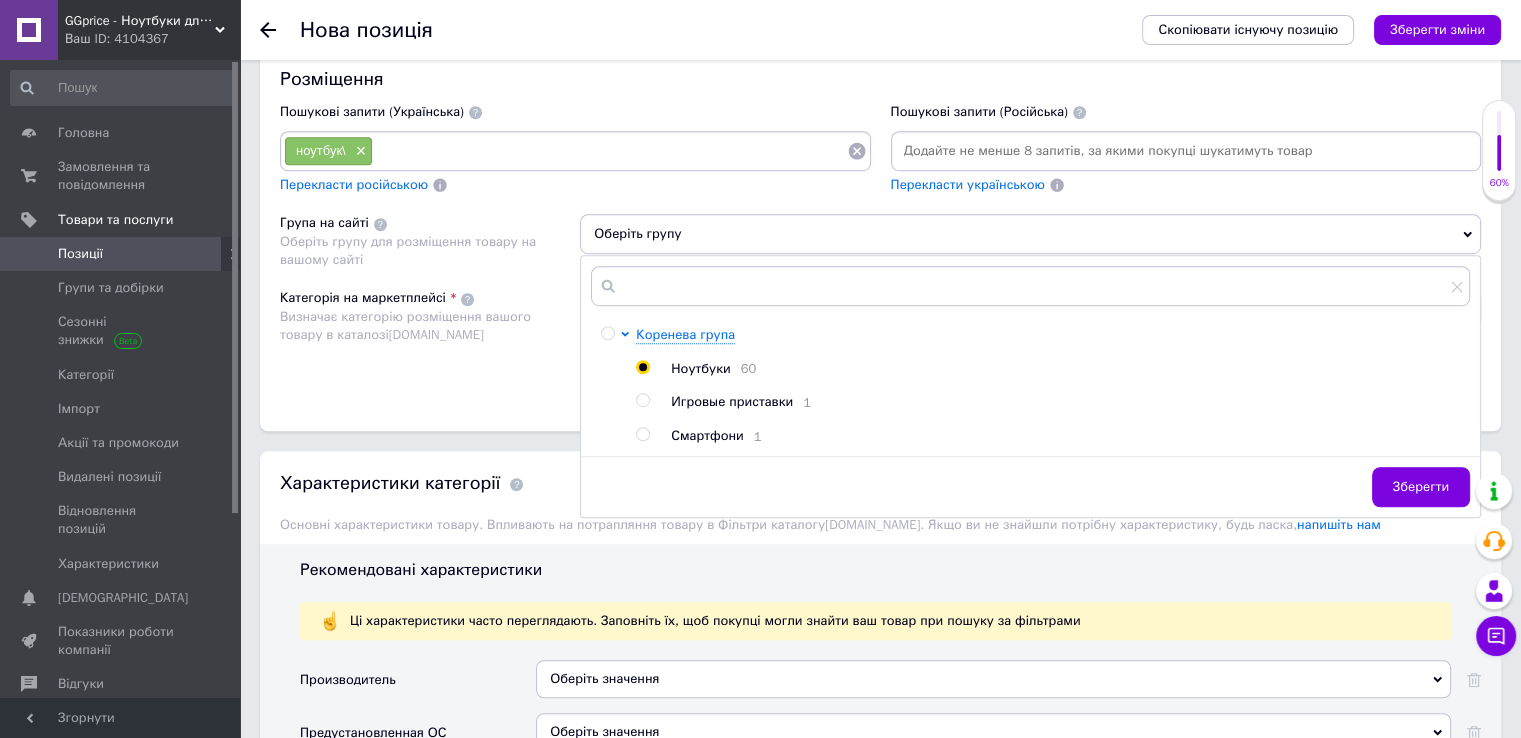 radio on "true" 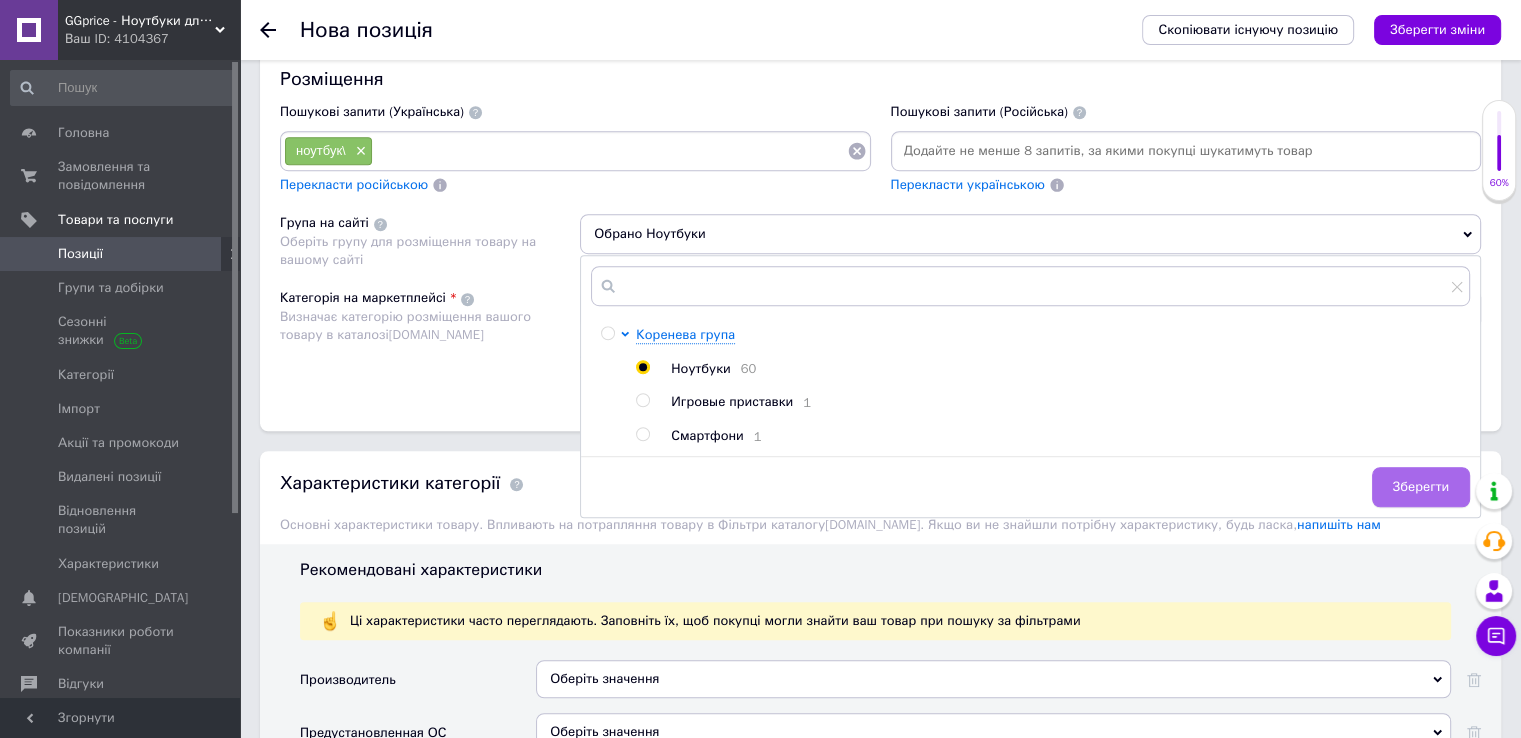 click on "Зберегти" at bounding box center [1421, 487] 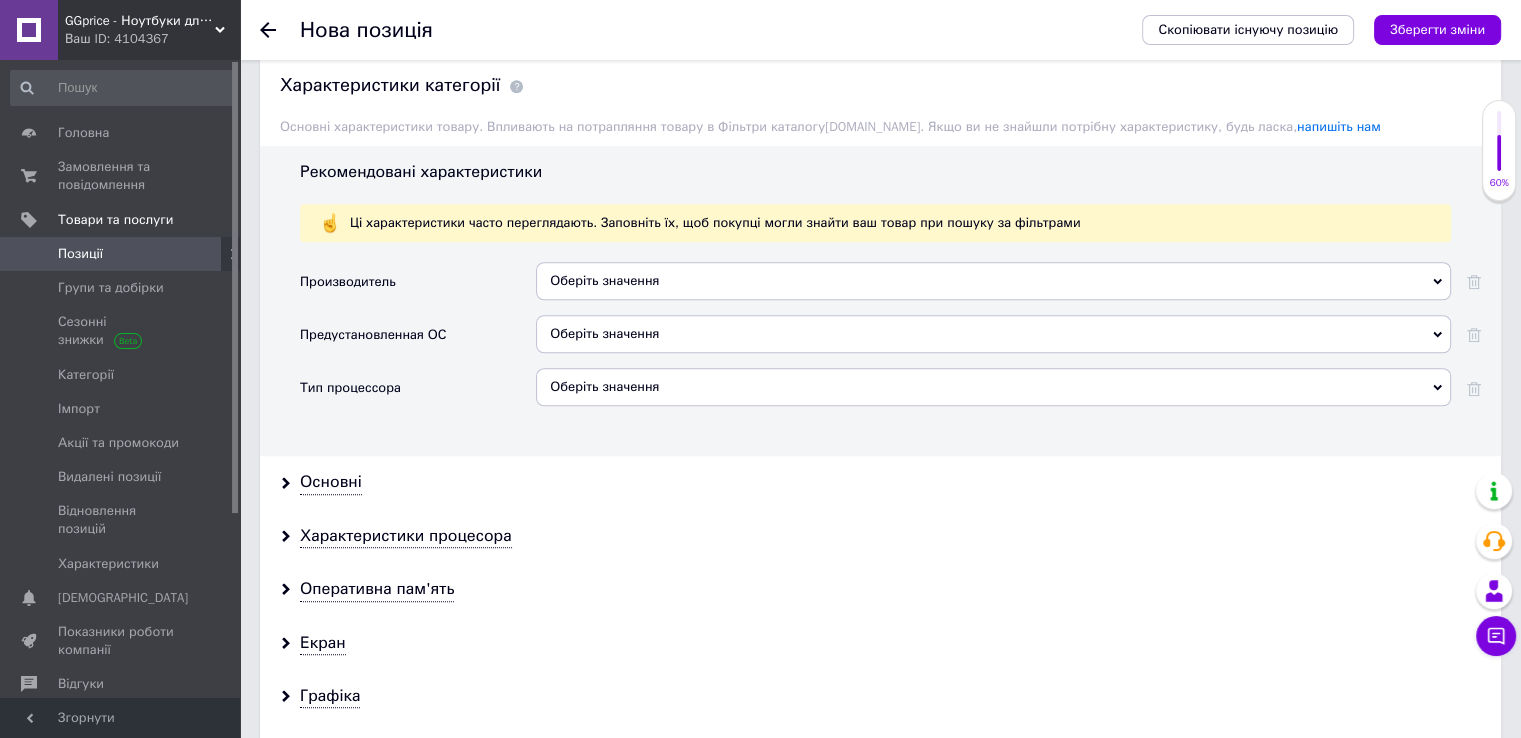 scroll, scrollTop: 1666, scrollLeft: 0, axis: vertical 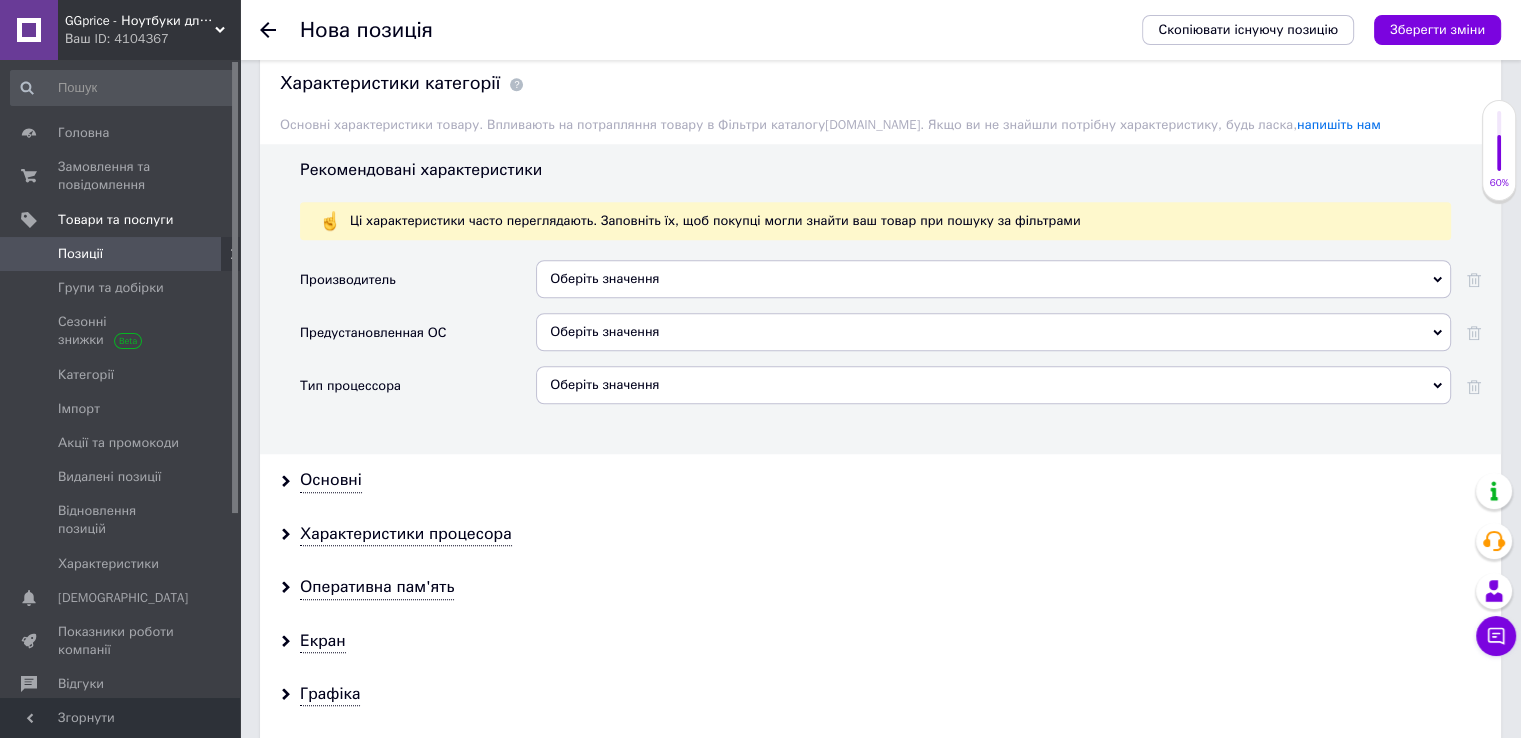 click on "Оберіть значення" at bounding box center (993, 279) 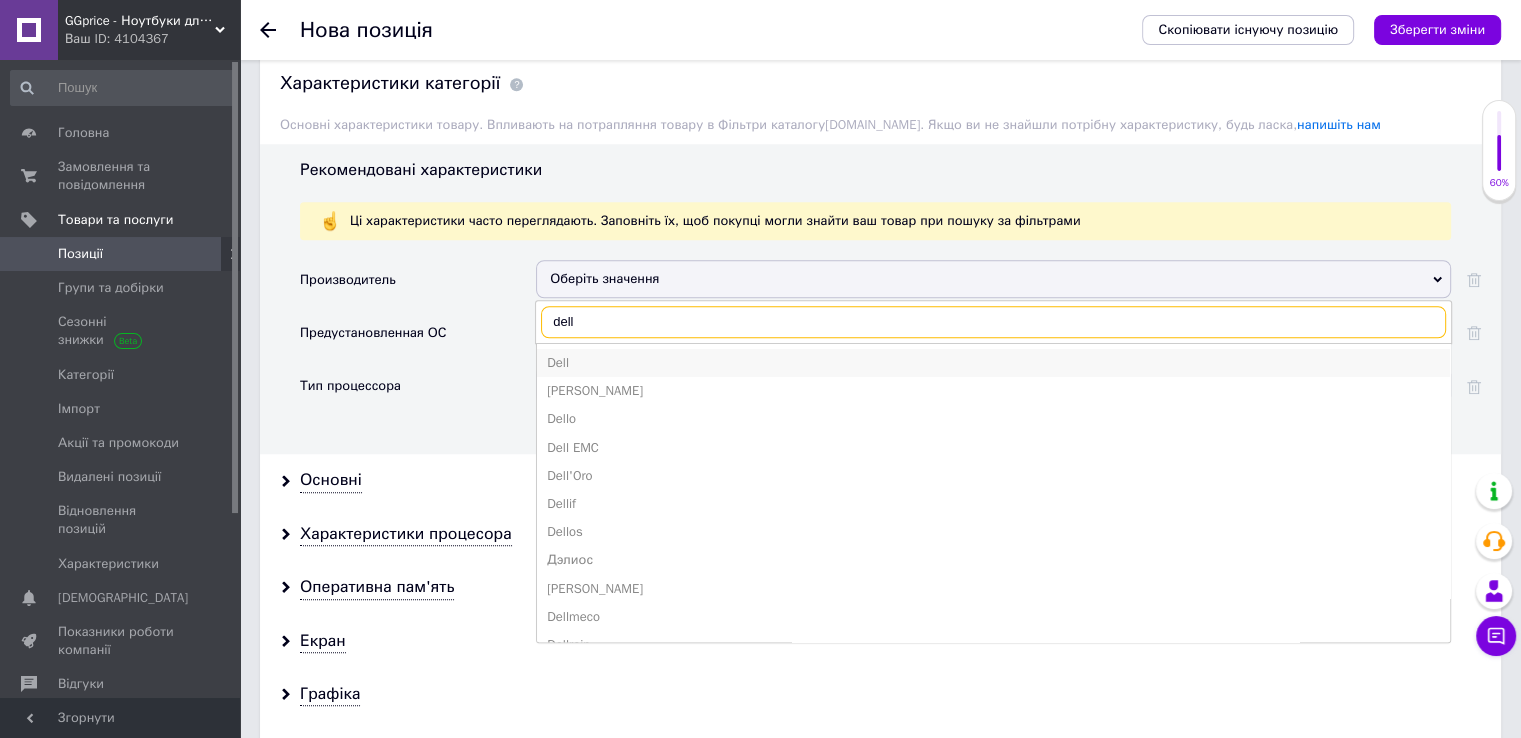 type on "dell" 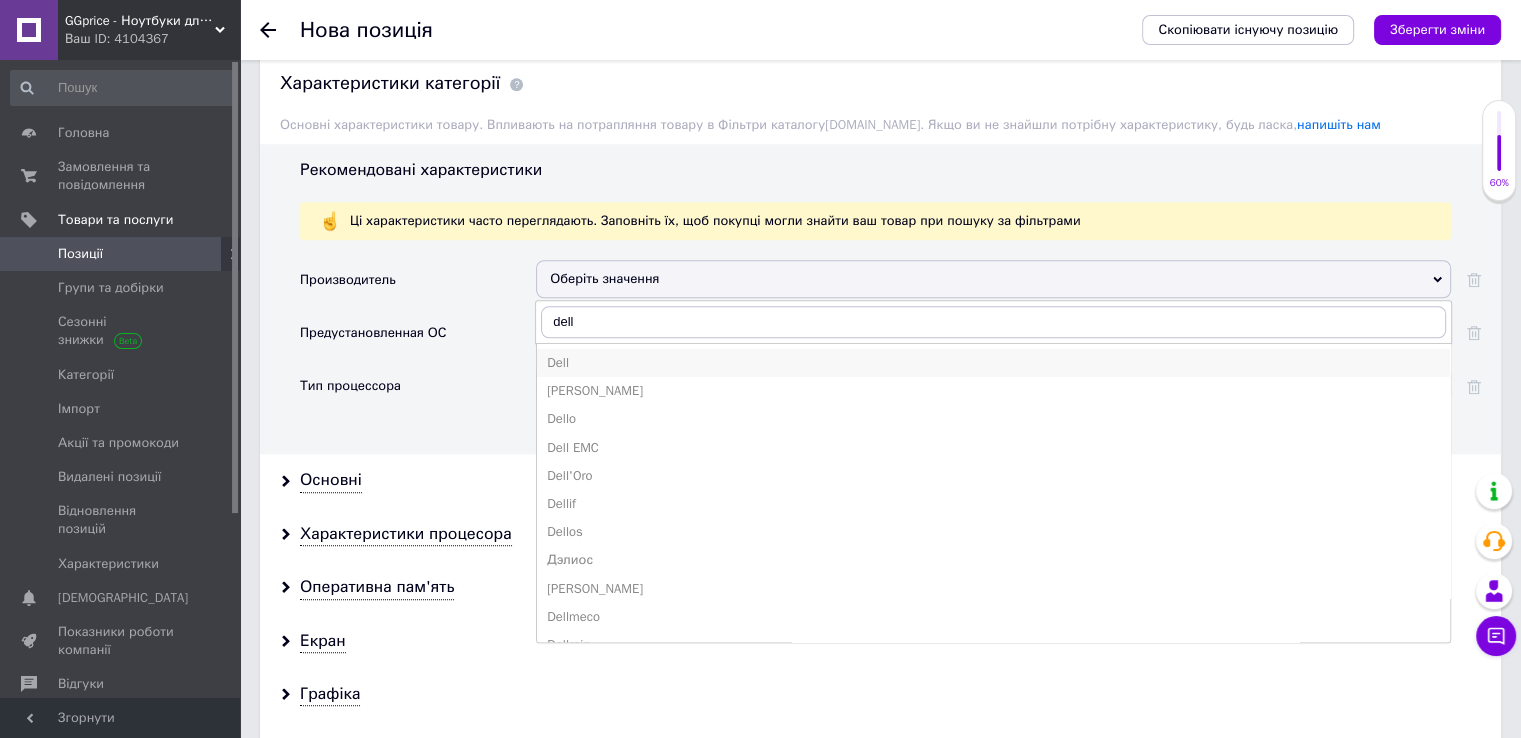 click on "Dell" at bounding box center [993, 363] 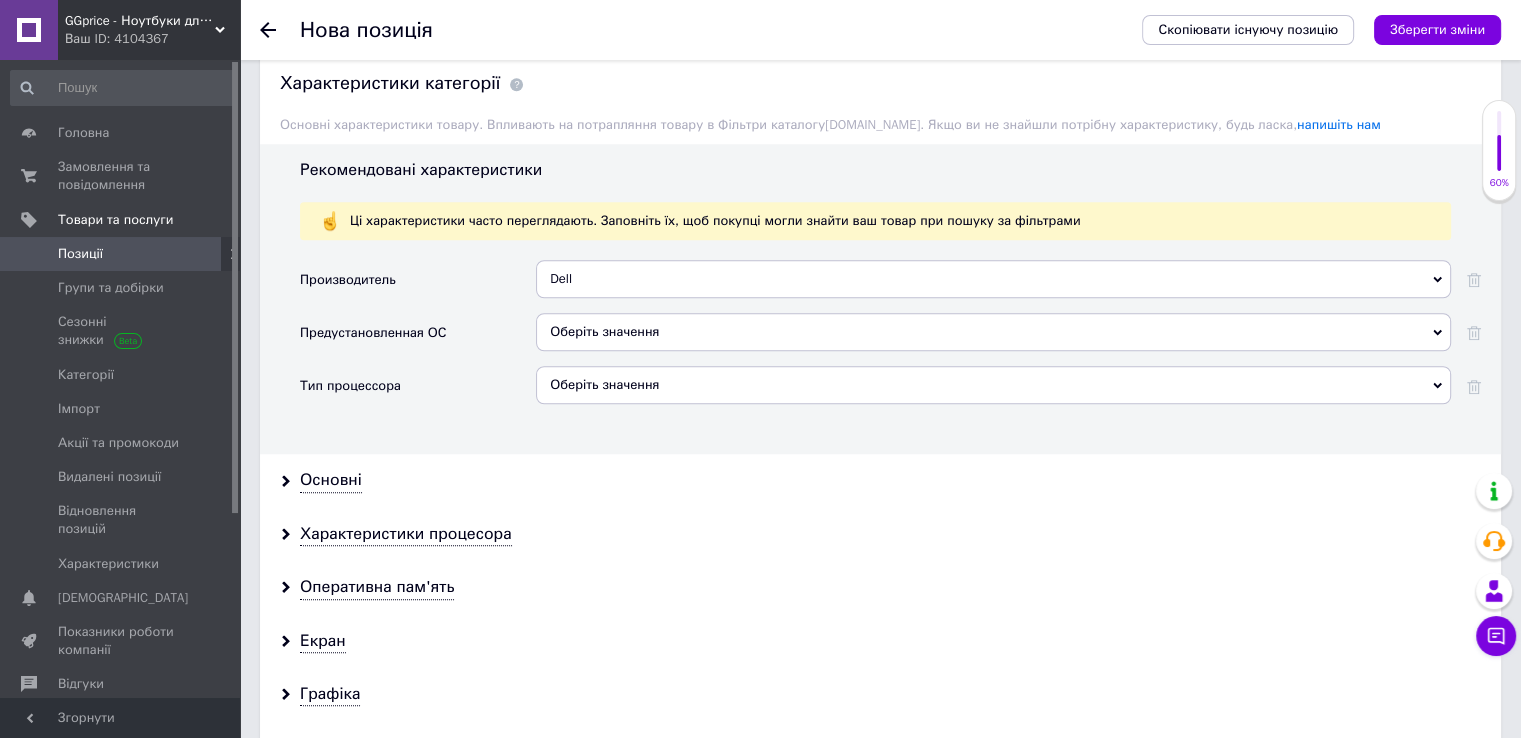 click on "Оберіть значення" at bounding box center [993, 332] 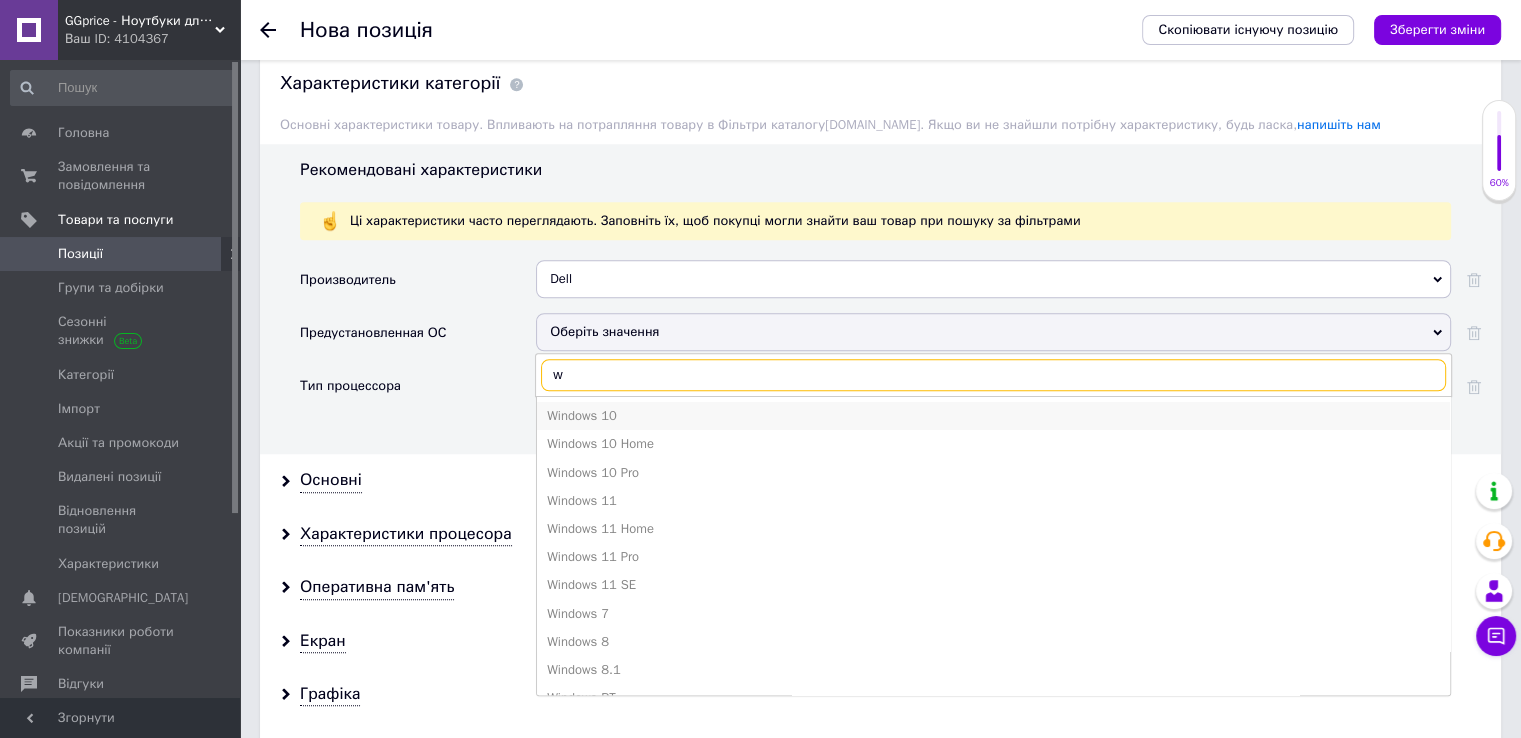 type on "w" 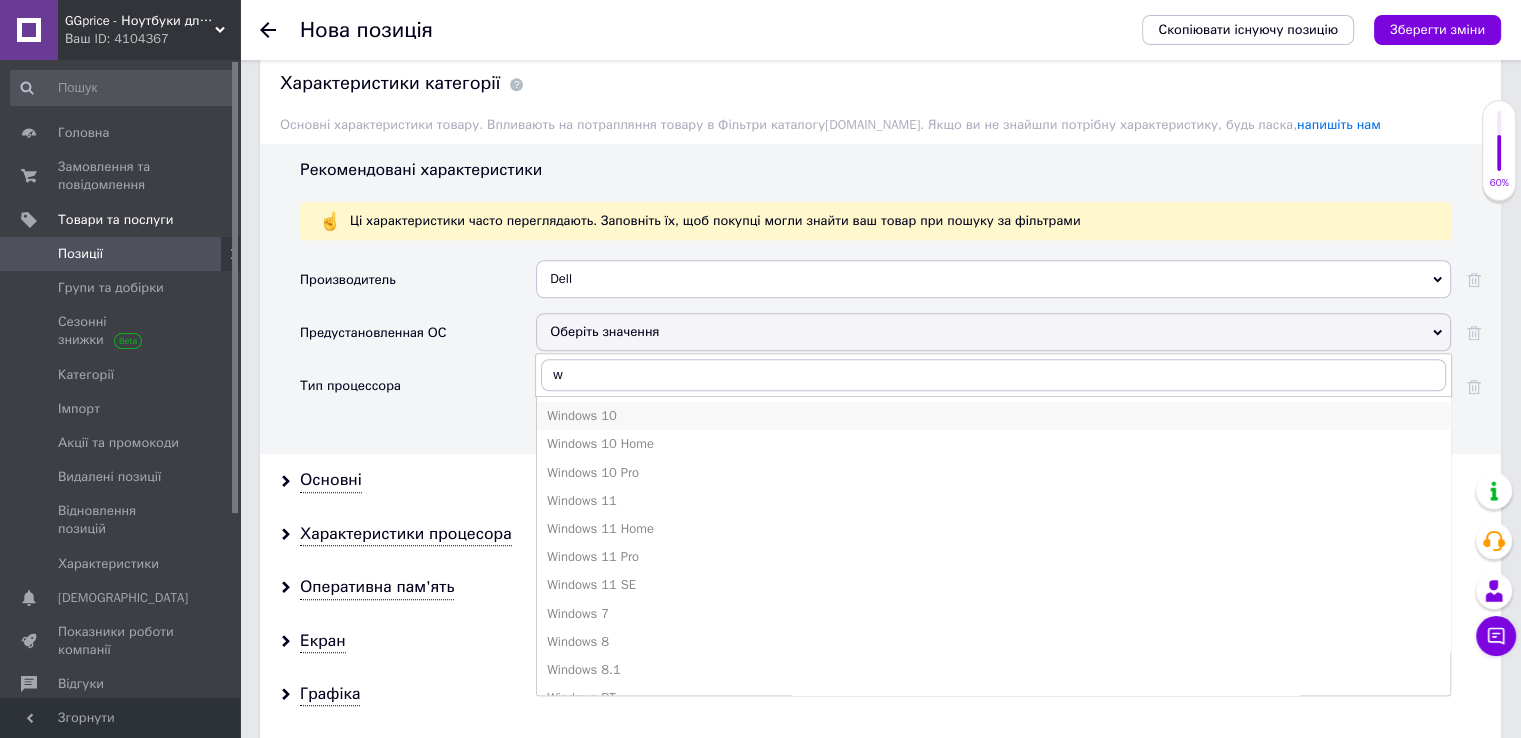 click on "Windows 10" at bounding box center [993, 416] 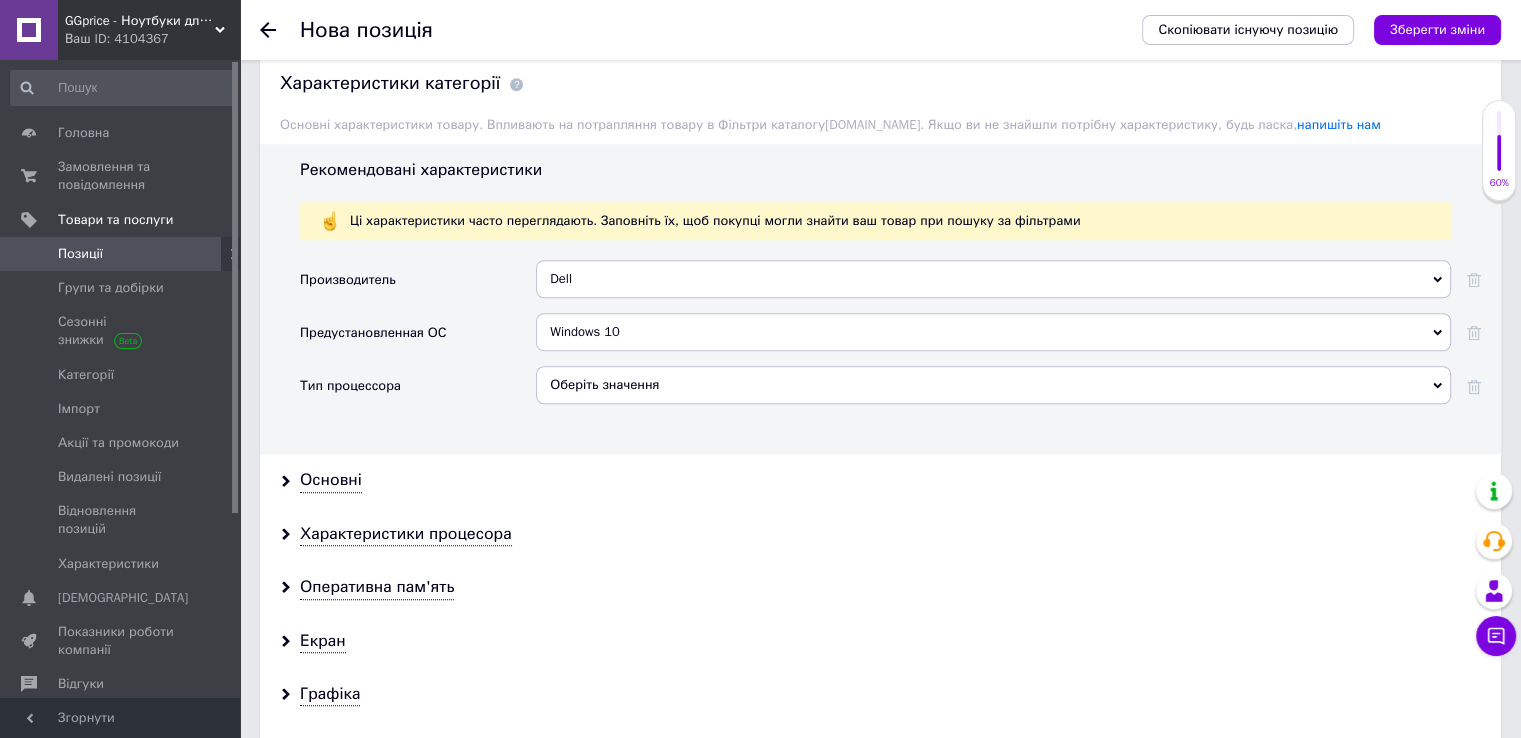 click on "Оберіть значення" at bounding box center (993, 385) 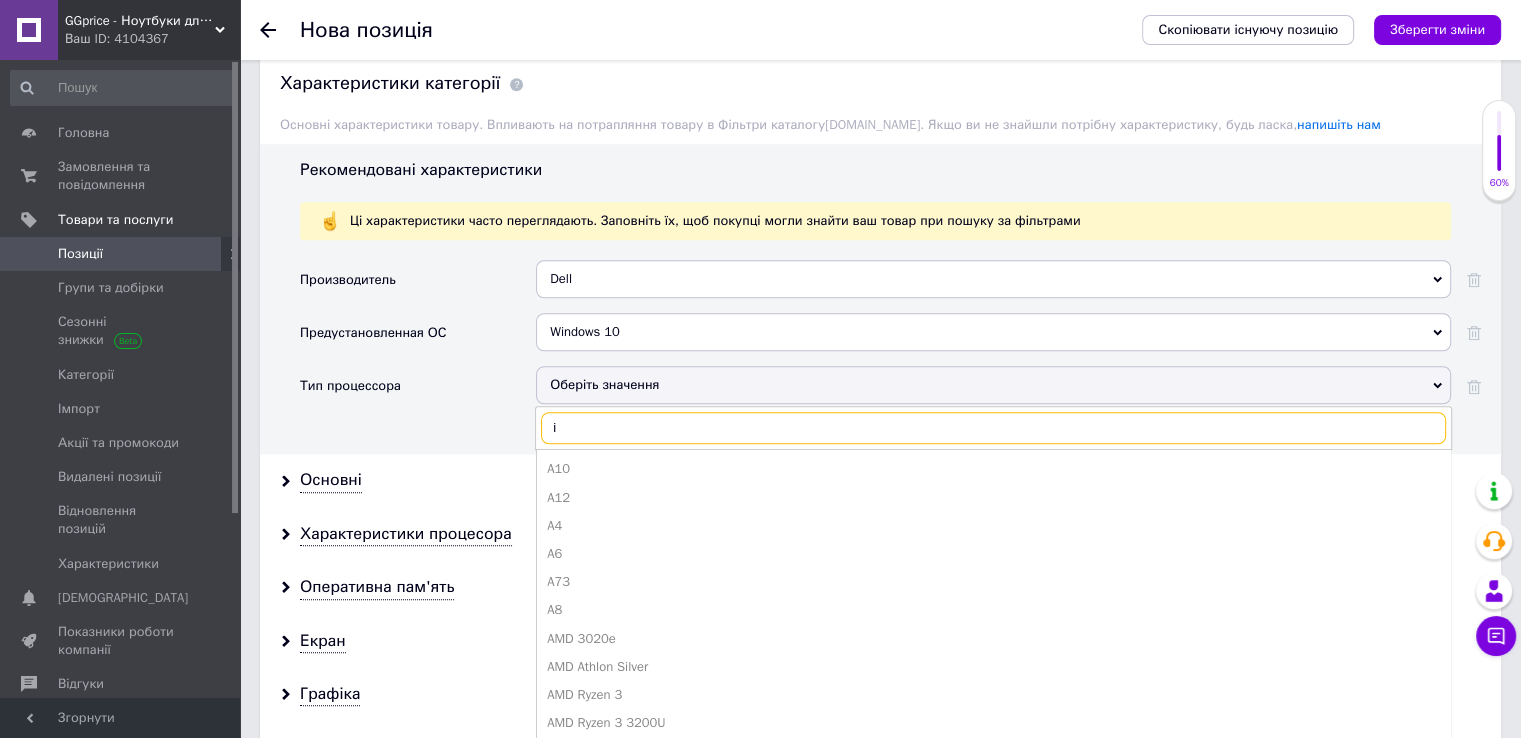 type on "i5" 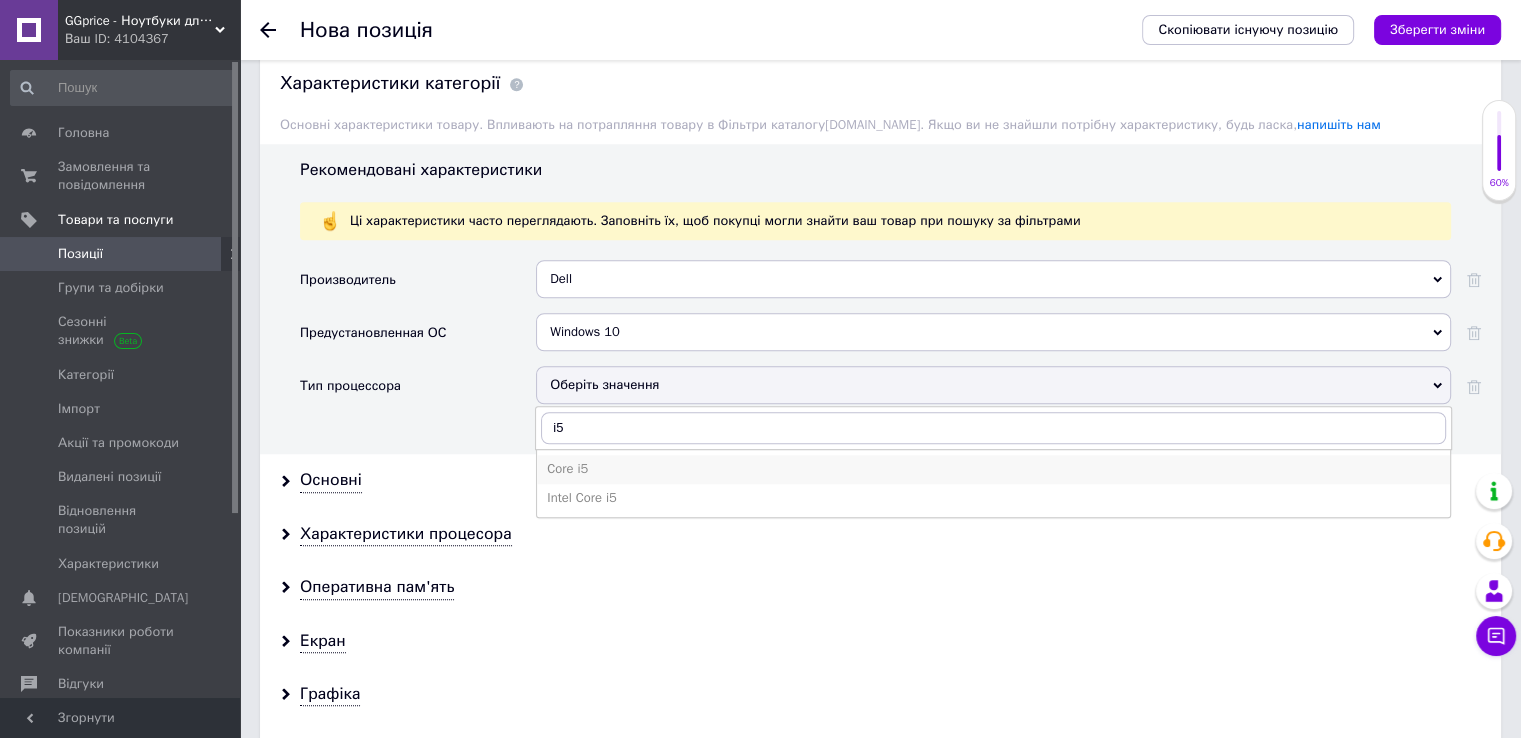 click on "Core i5" at bounding box center (993, 469) 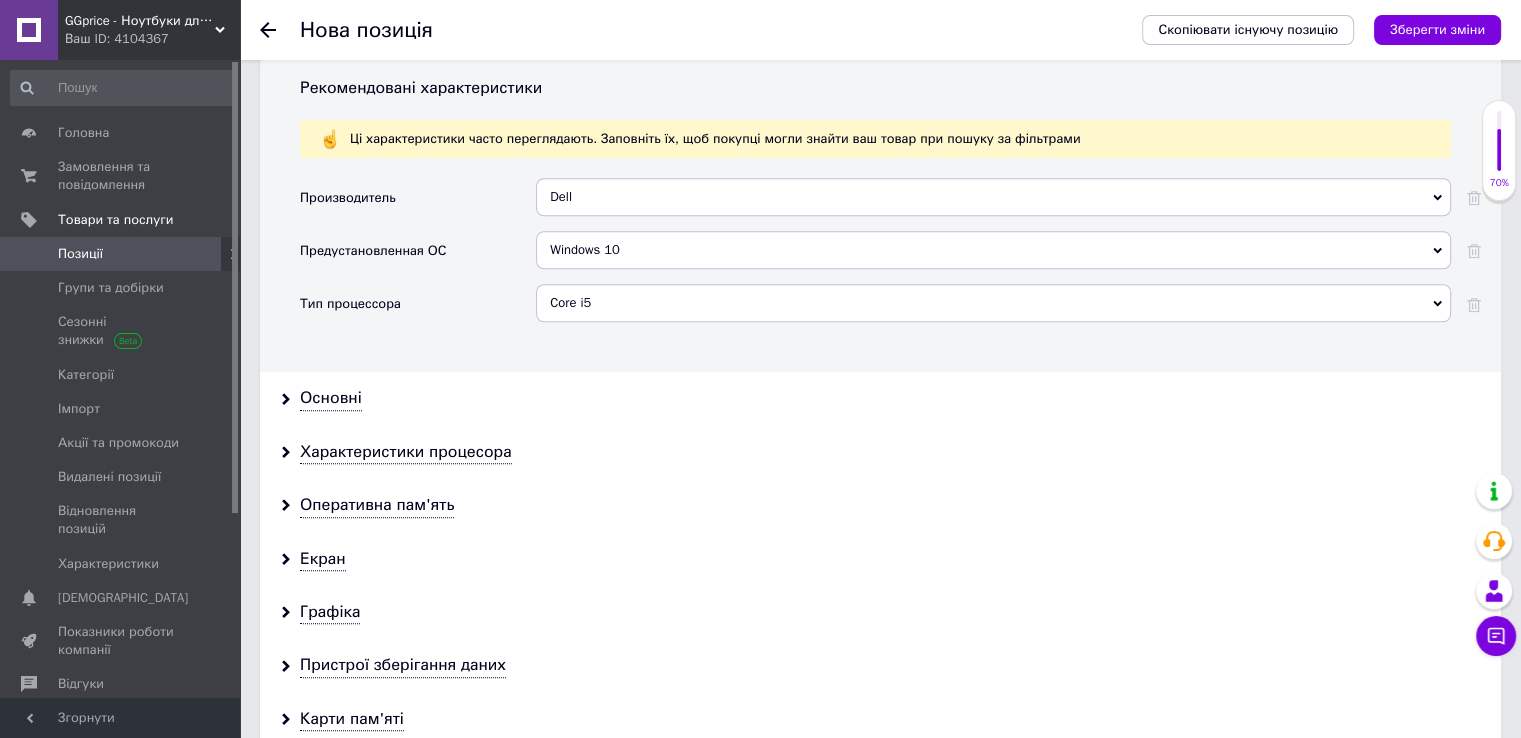 scroll, scrollTop: 1866, scrollLeft: 0, axis: vertical 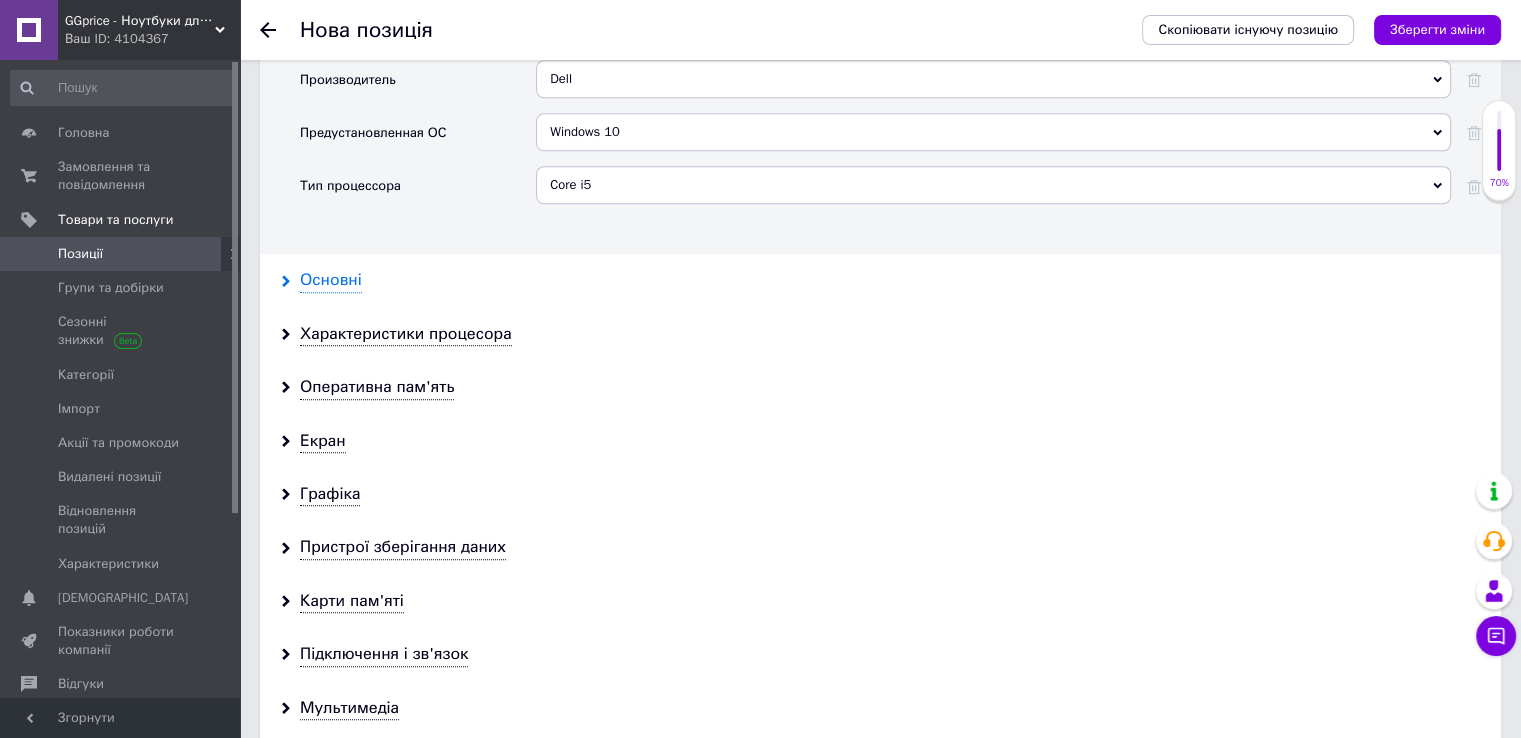 click on "Основні" at bounding box center [331, 280] 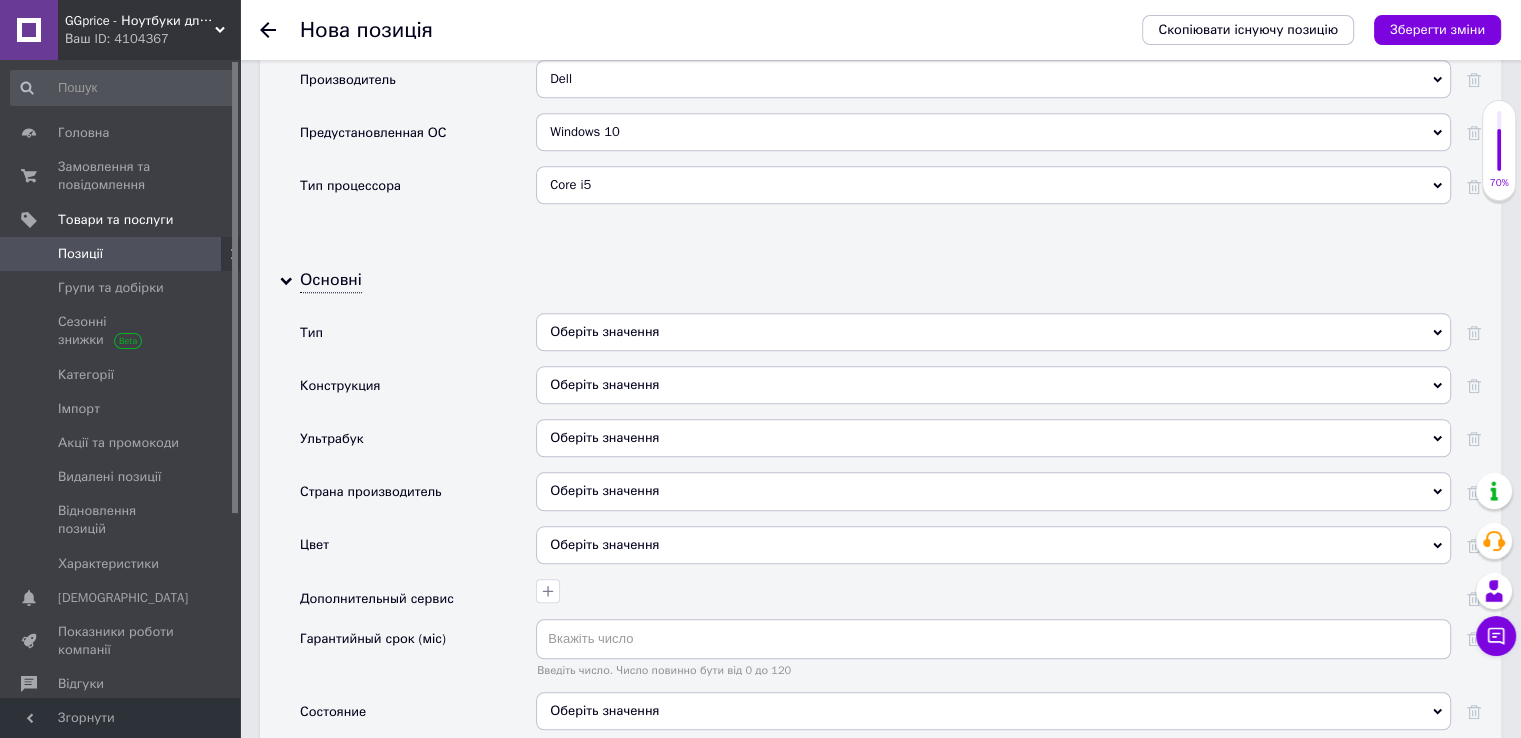click on "Оберіть значення" at bounding box center (993, 339) 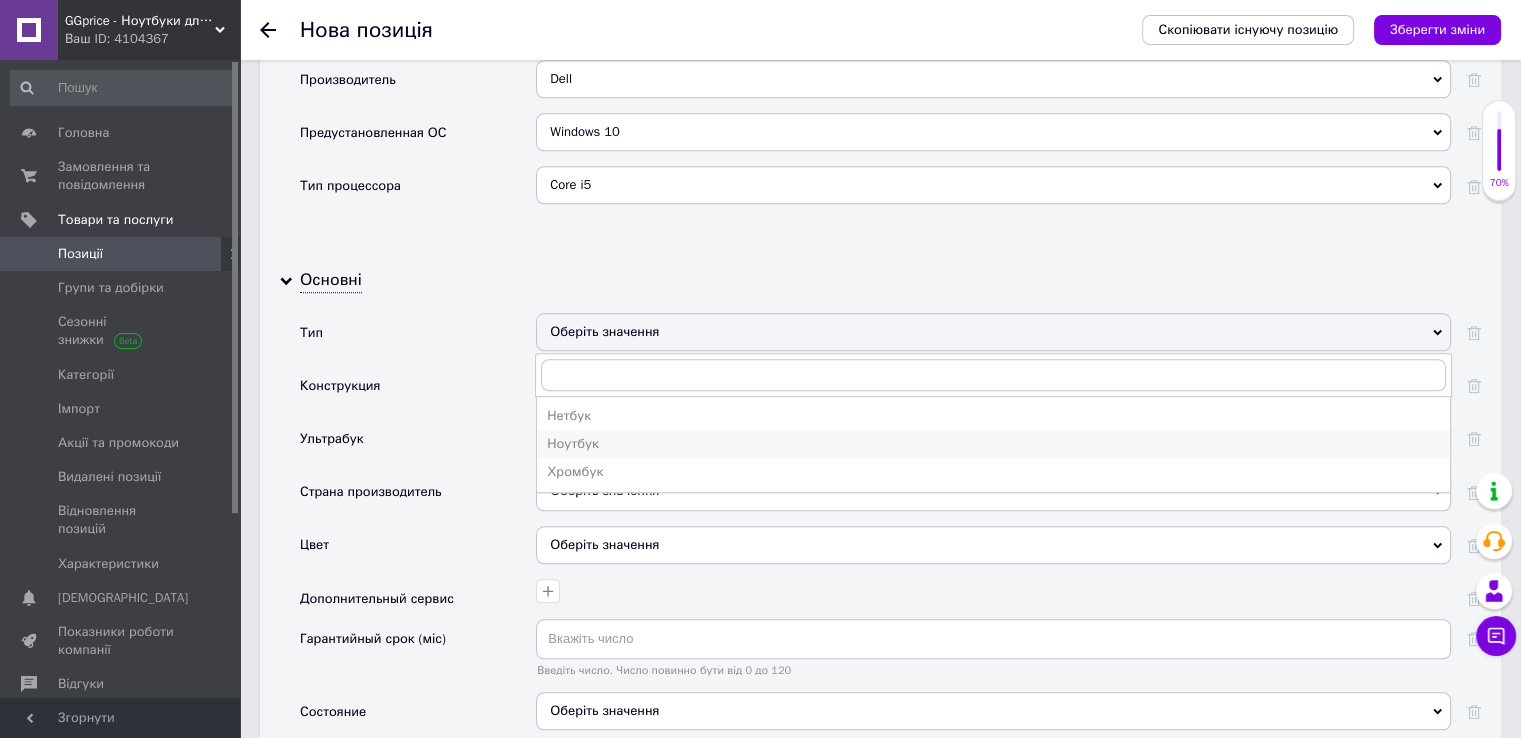 click on "Ноутбук" at bounding box center (993, 444) 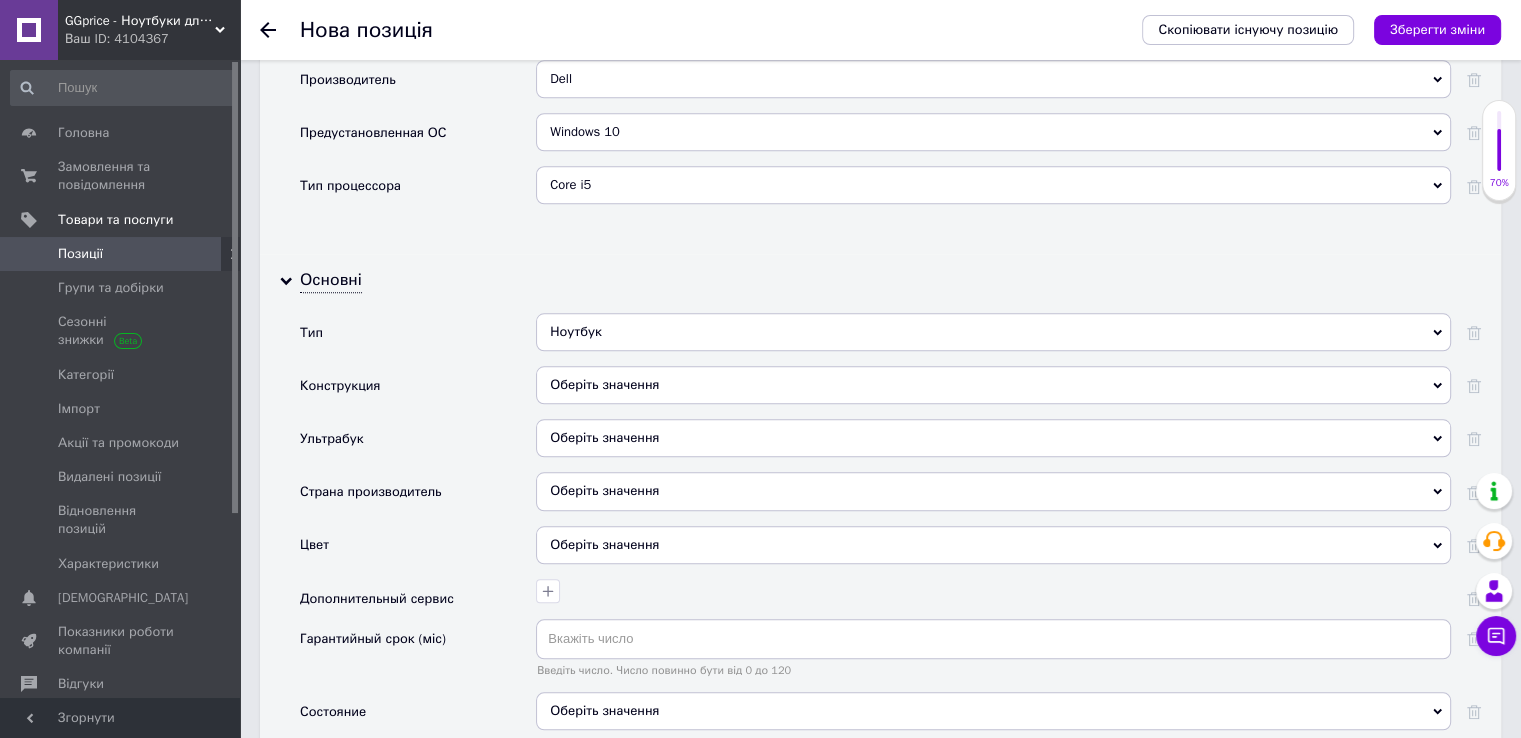 click on "Оберіть значення" at bounding box center (993, 385) 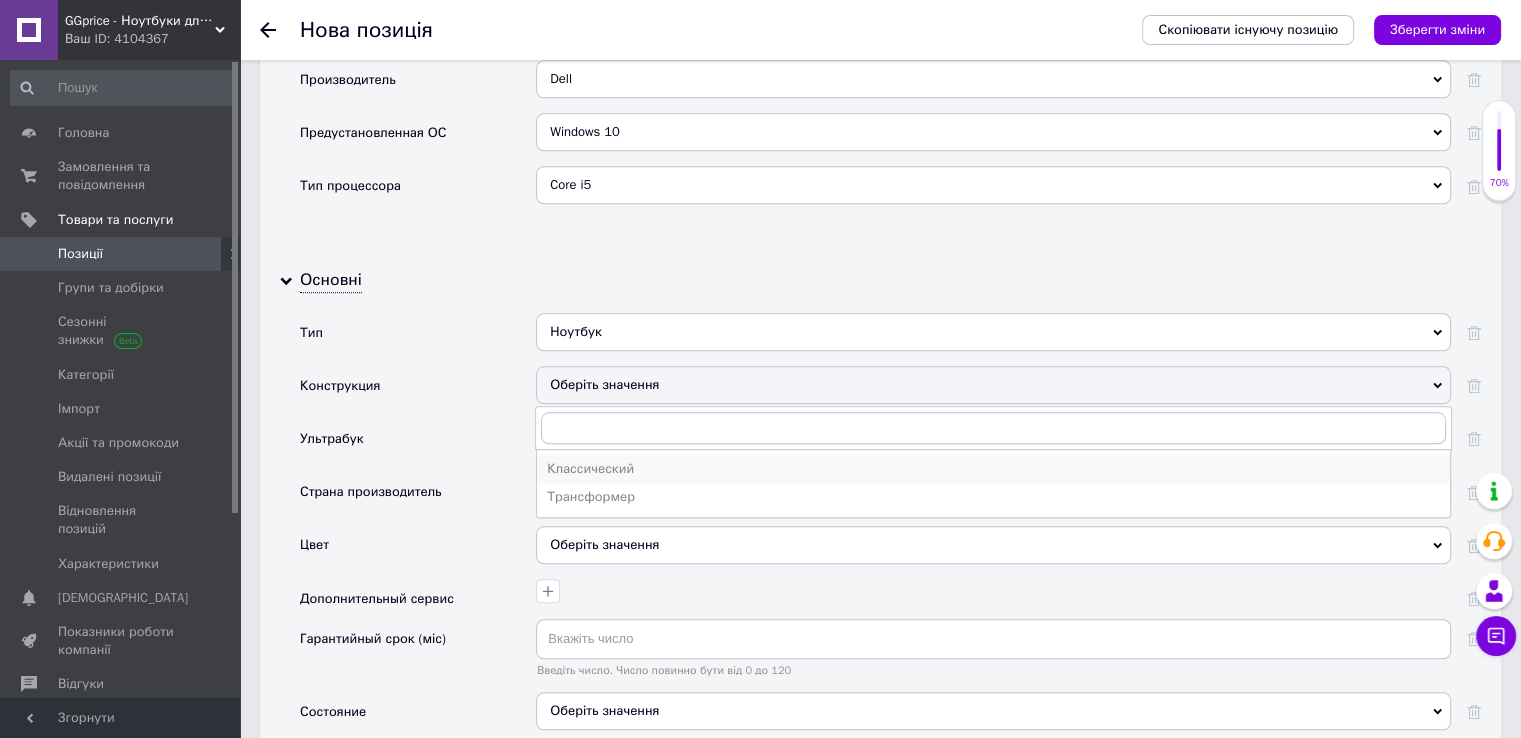 click on "Классический" at bounding box center [993, 469] 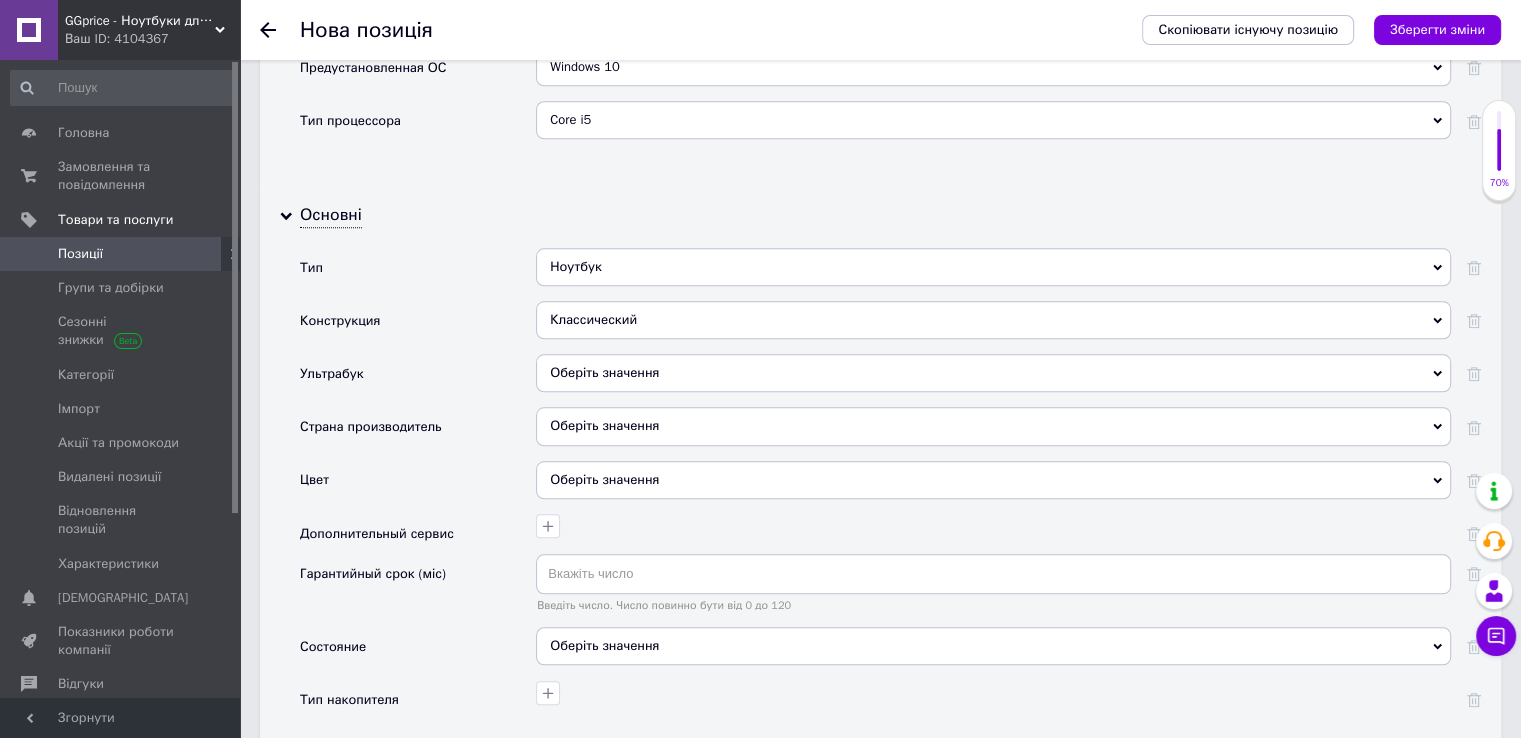scroll, scrollTop: 1966, scrollLeft: 0, axis: vertical 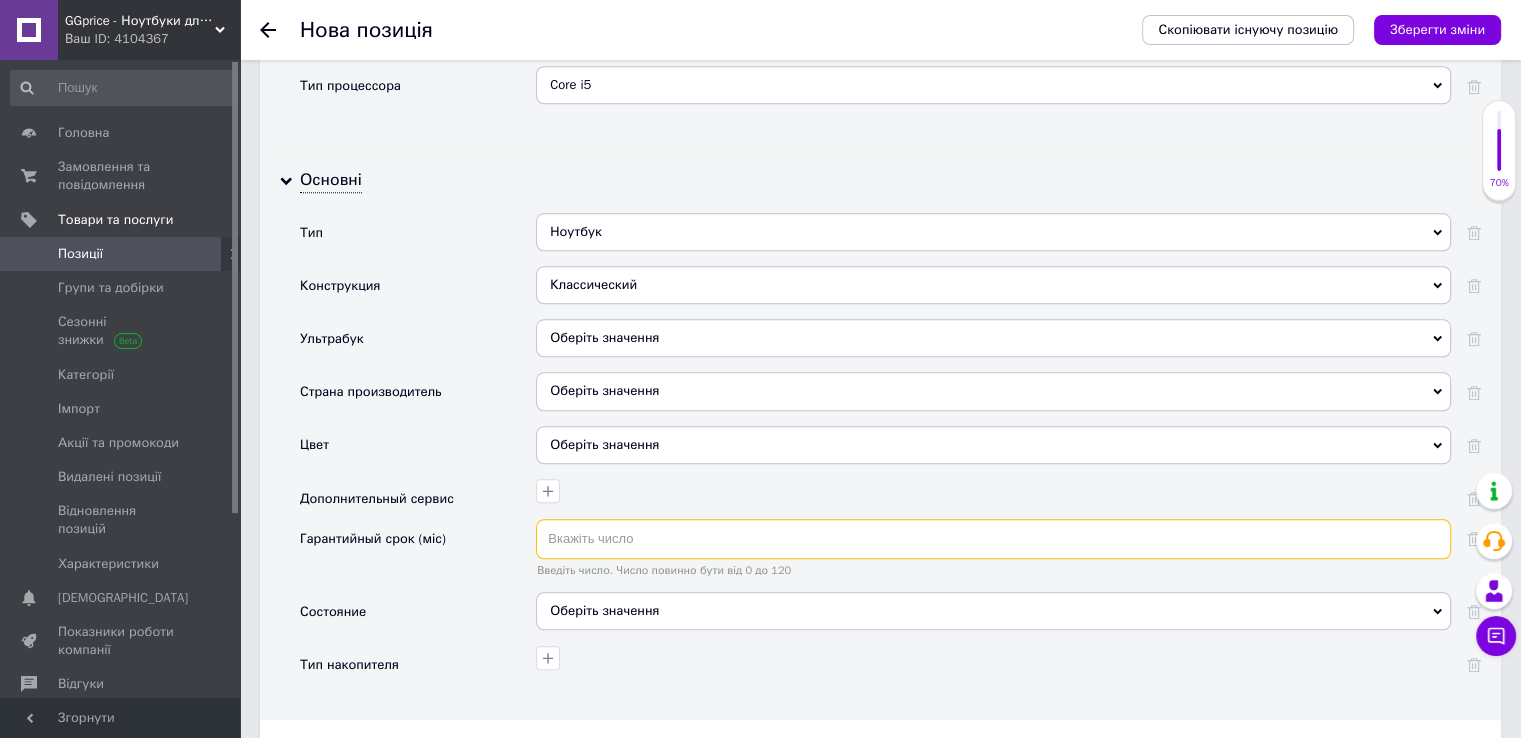 click at bounding box center (993, 539) 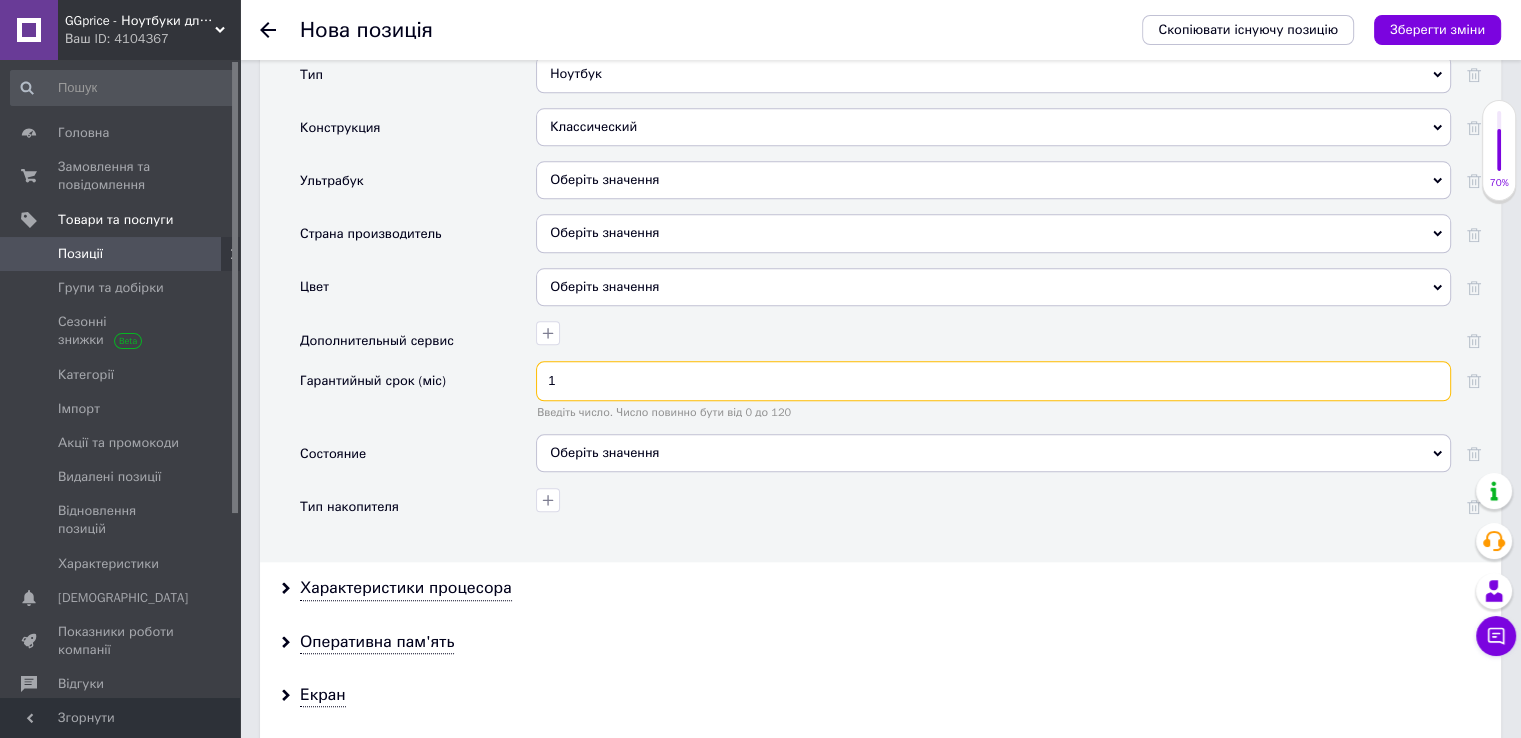 scroll, scrollTop: 2266, scrollLeft: 0, axis: vertical 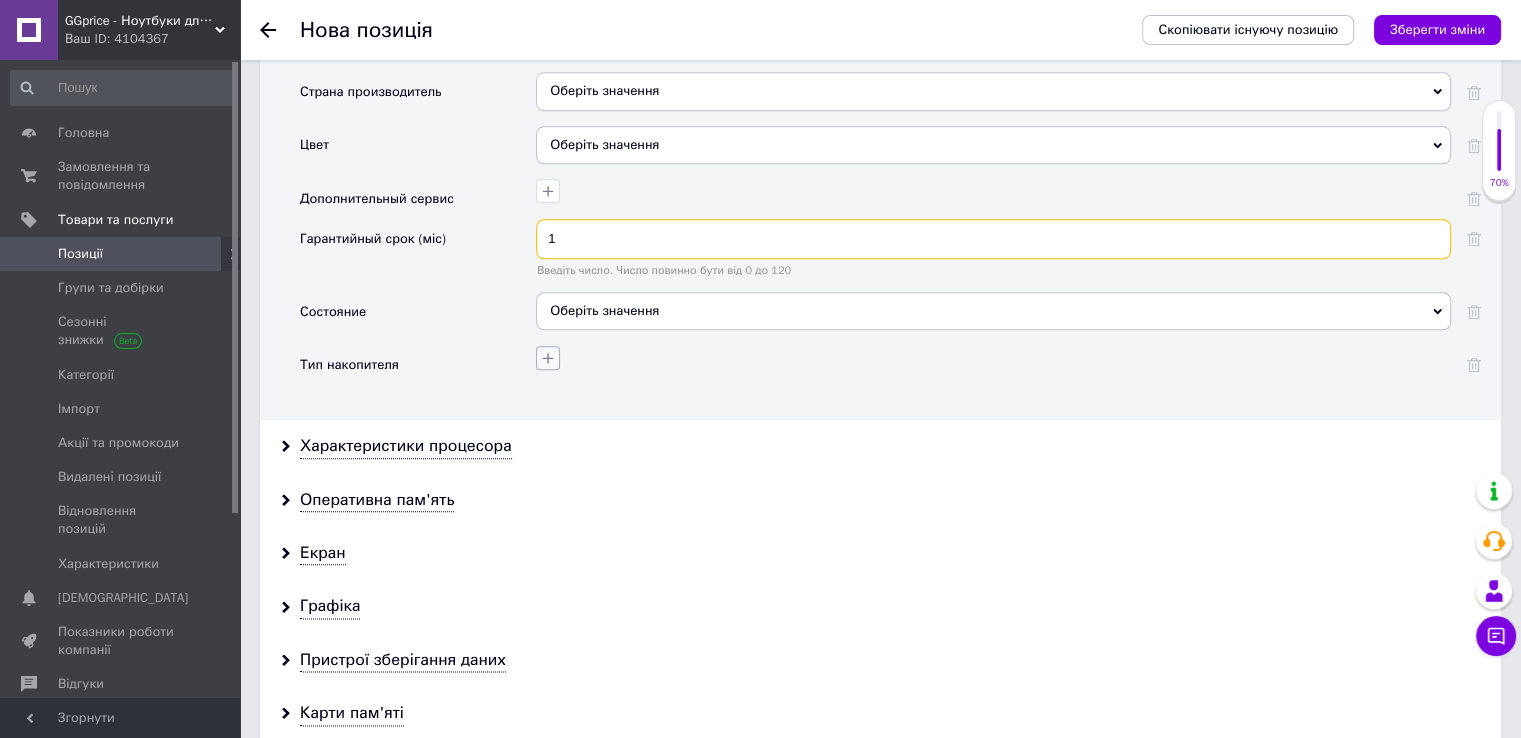 type on "1" 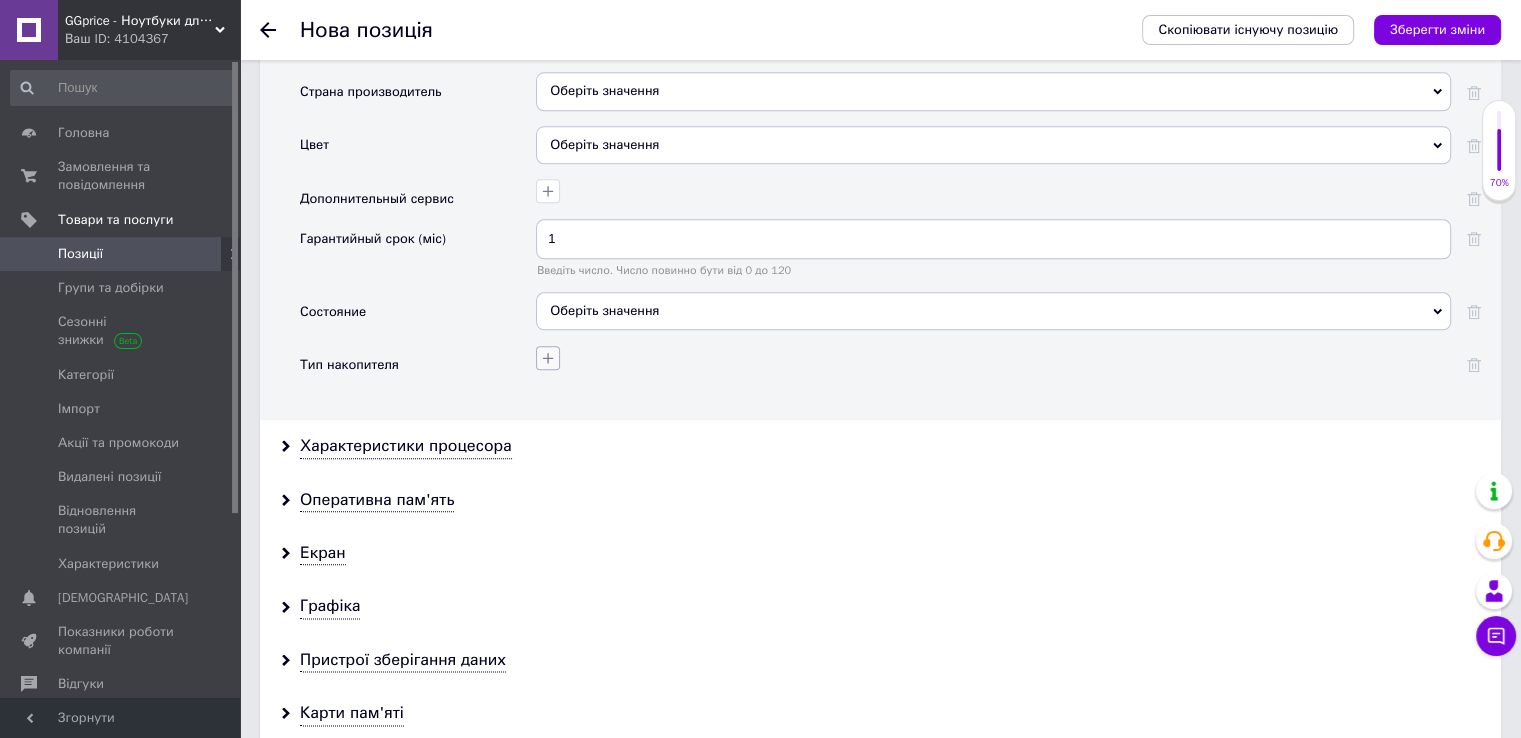 click 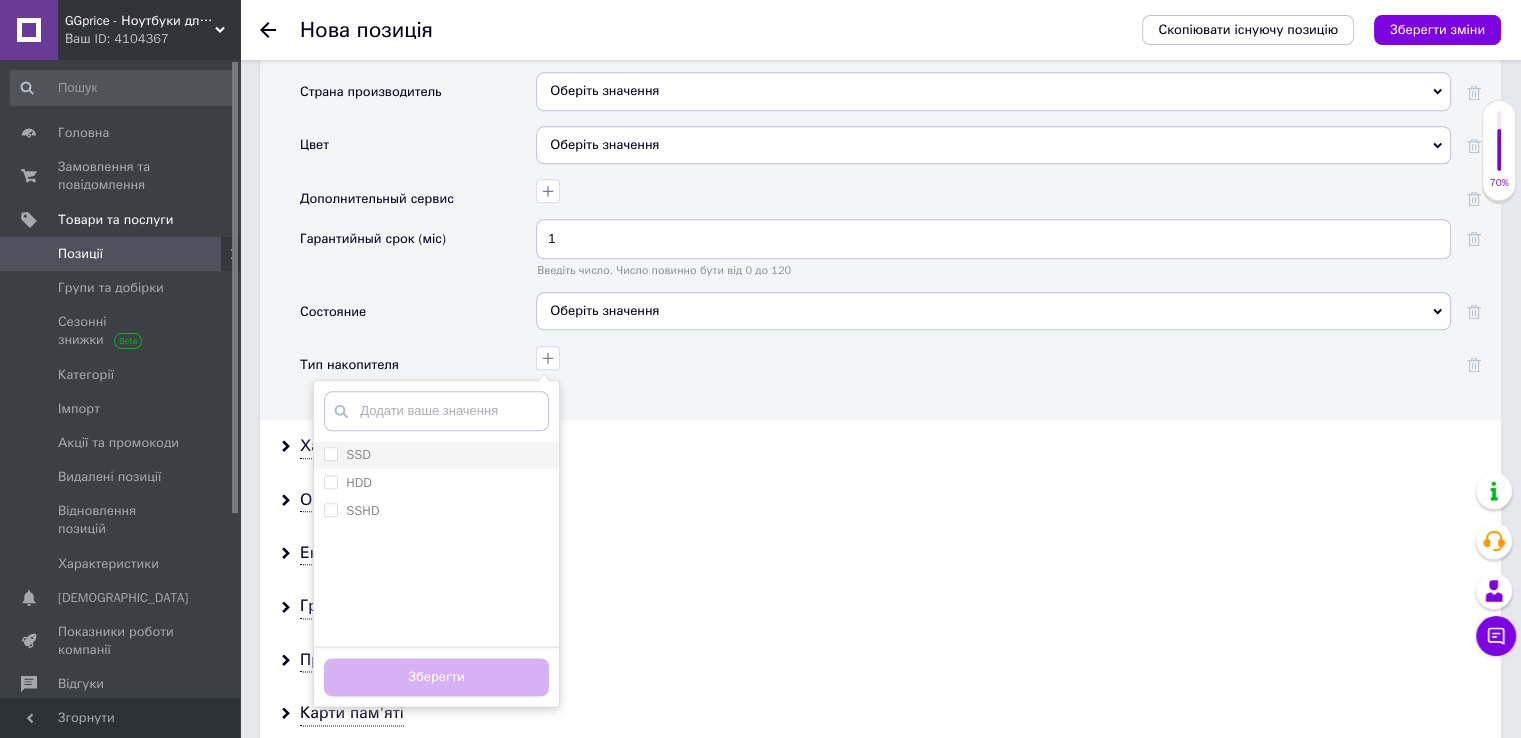 click on "SSD" at bounding box center [436, 455] 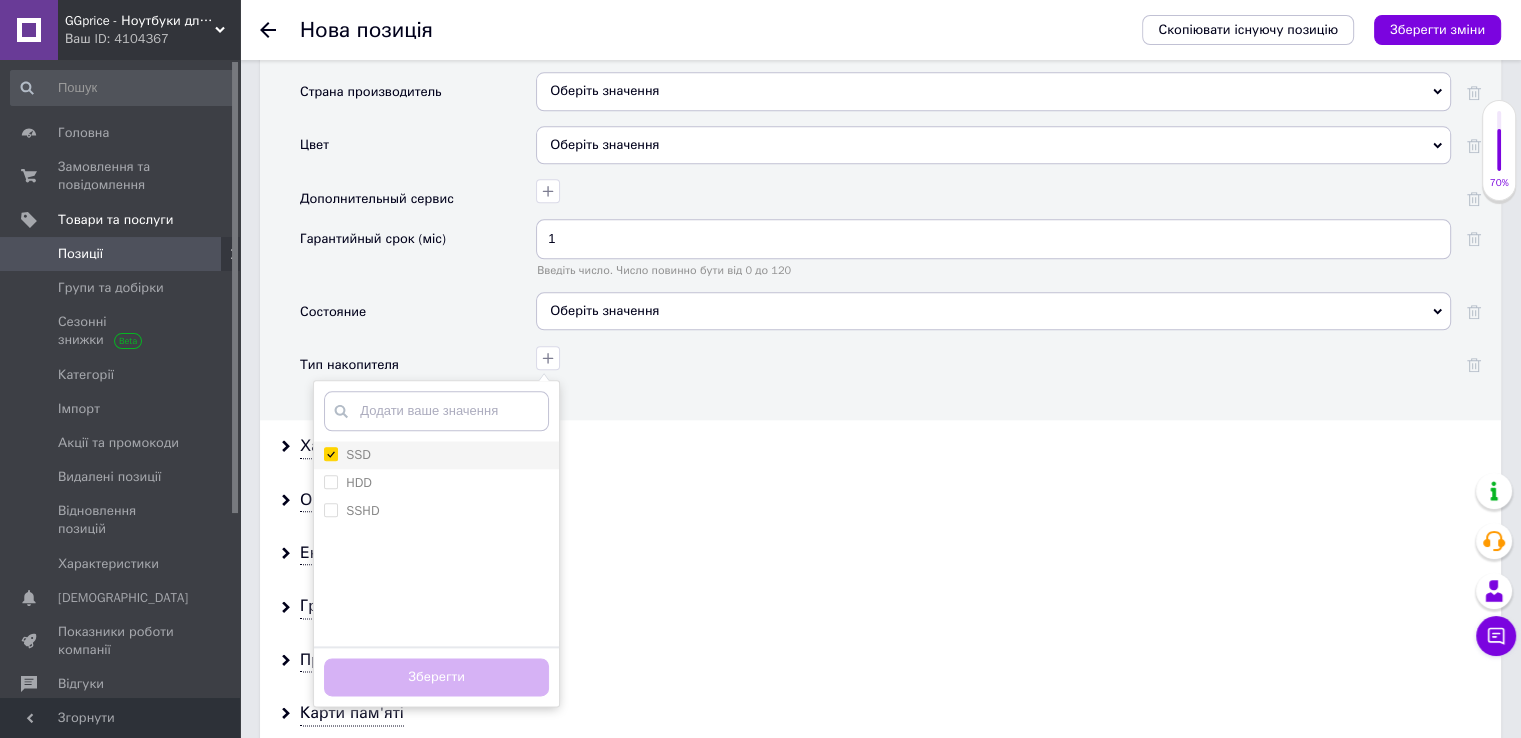 checkbox on "true" 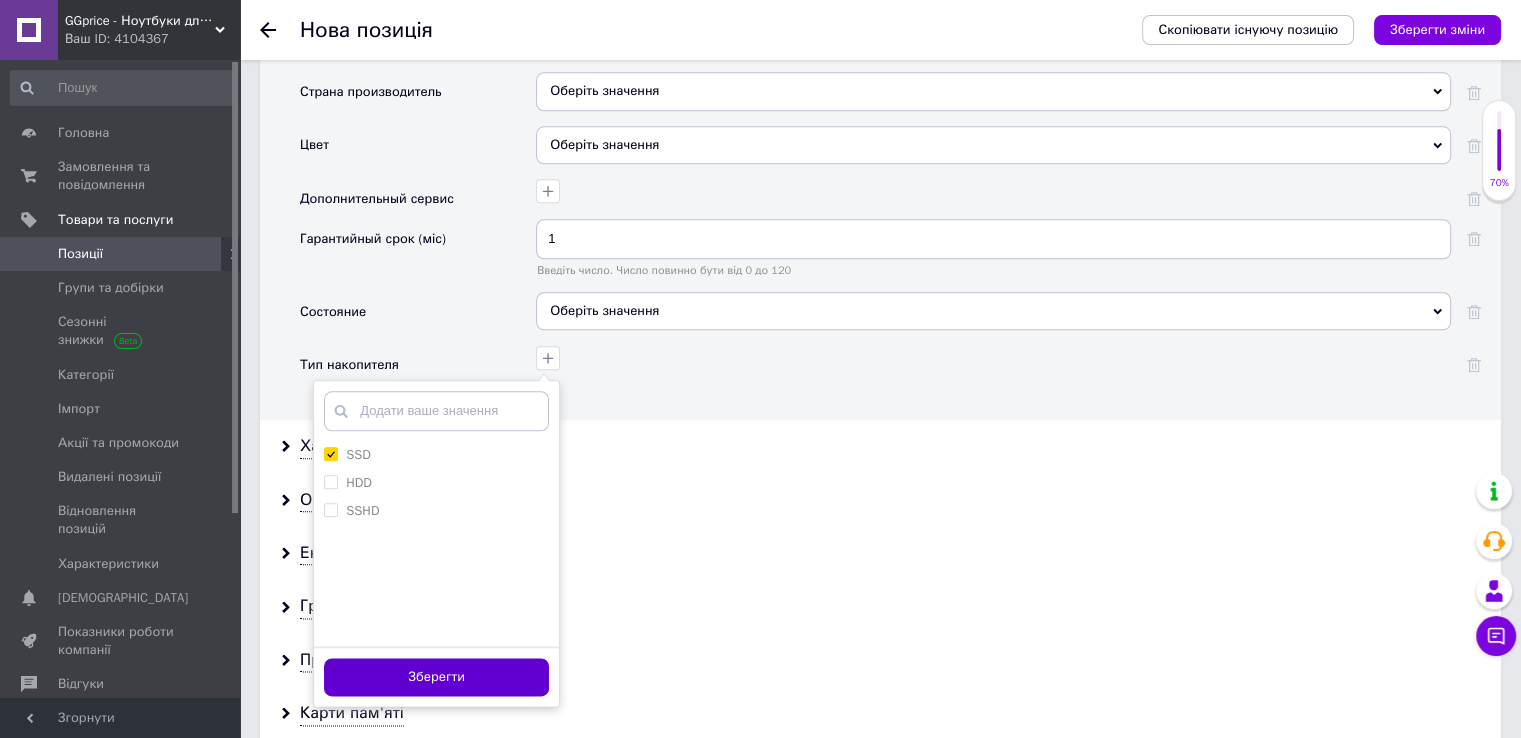 click on "Зберегти" at bounding box center [436, 677] 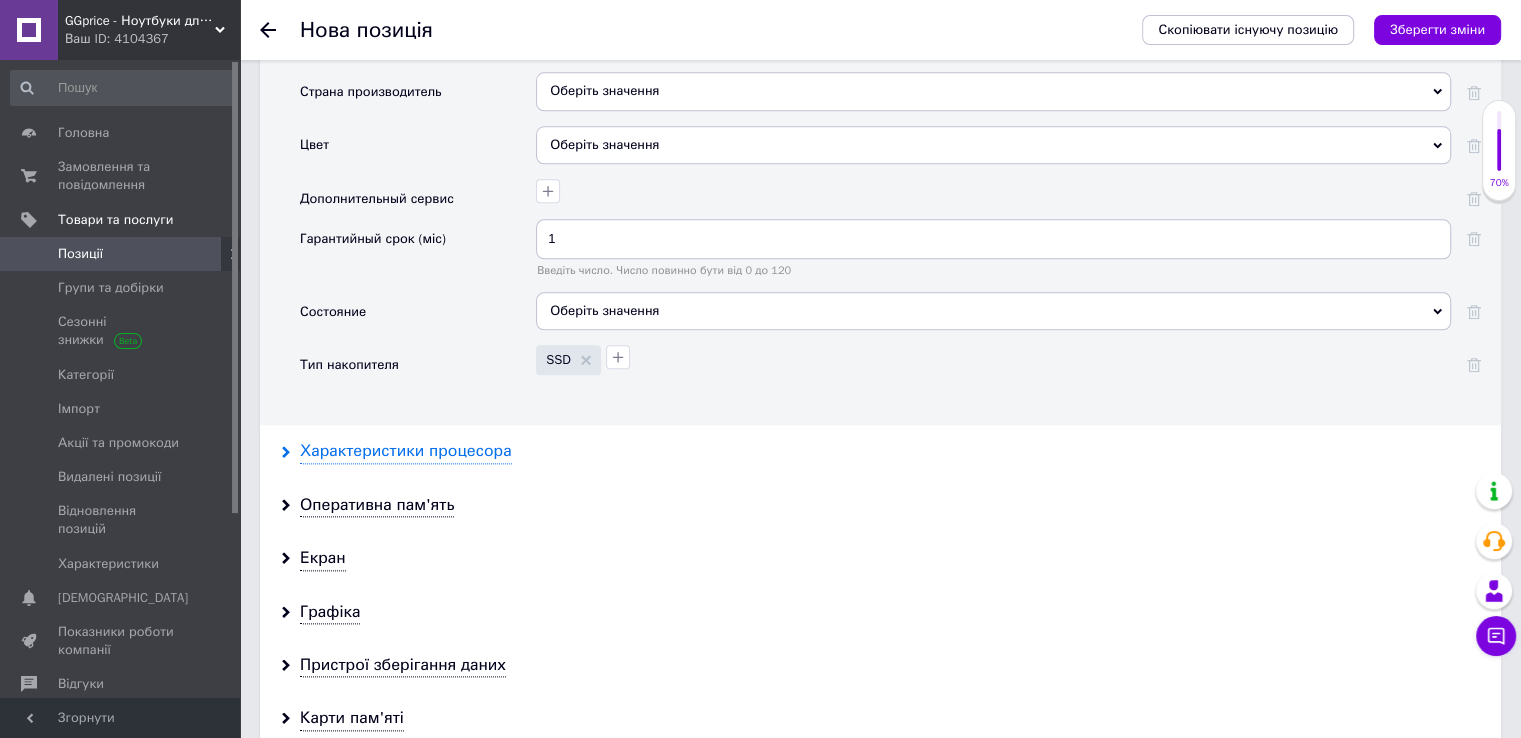 click on "Характеристики процесора" at bounding box center [406, 451] 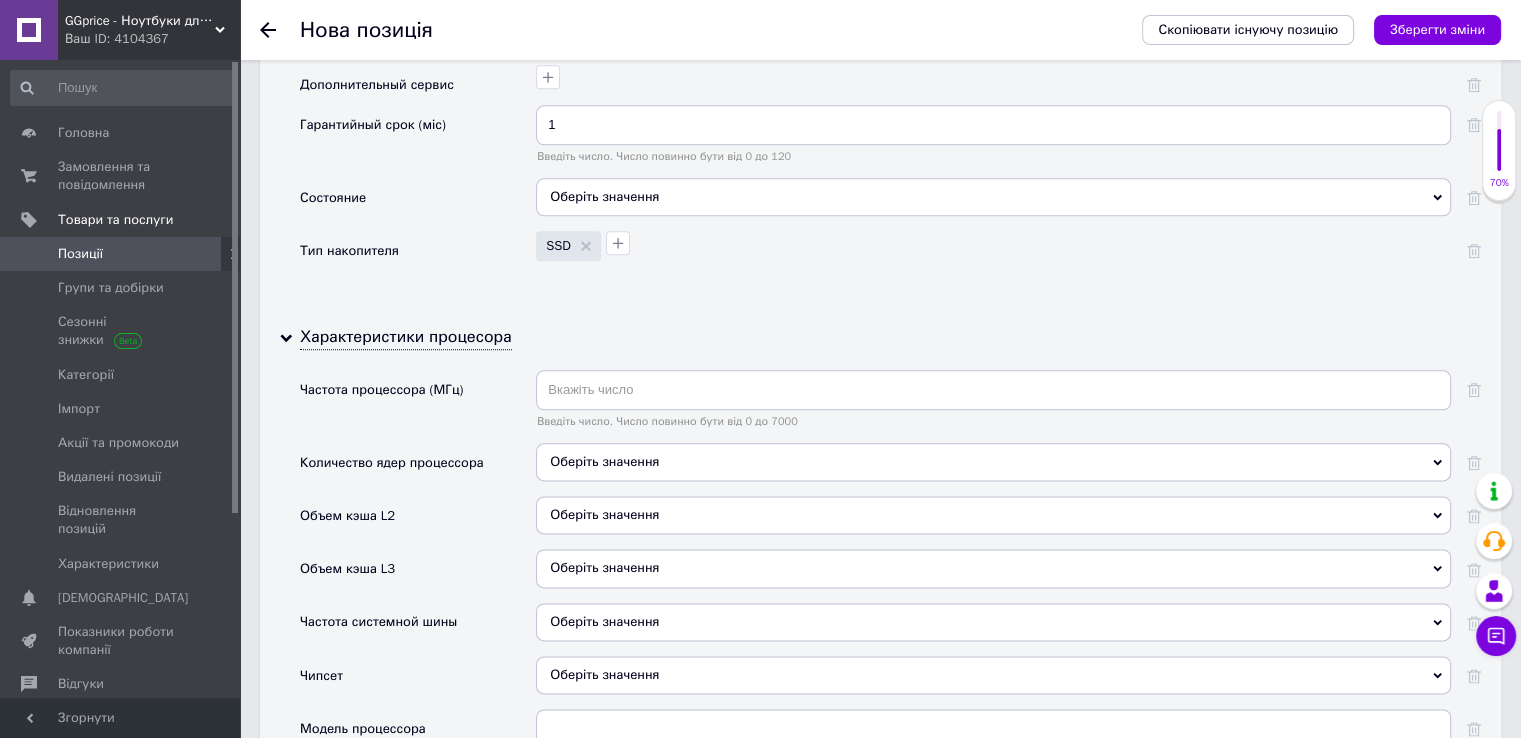 scroll, scrollTop: 2466, scrollLeft: 0, axis: vertical 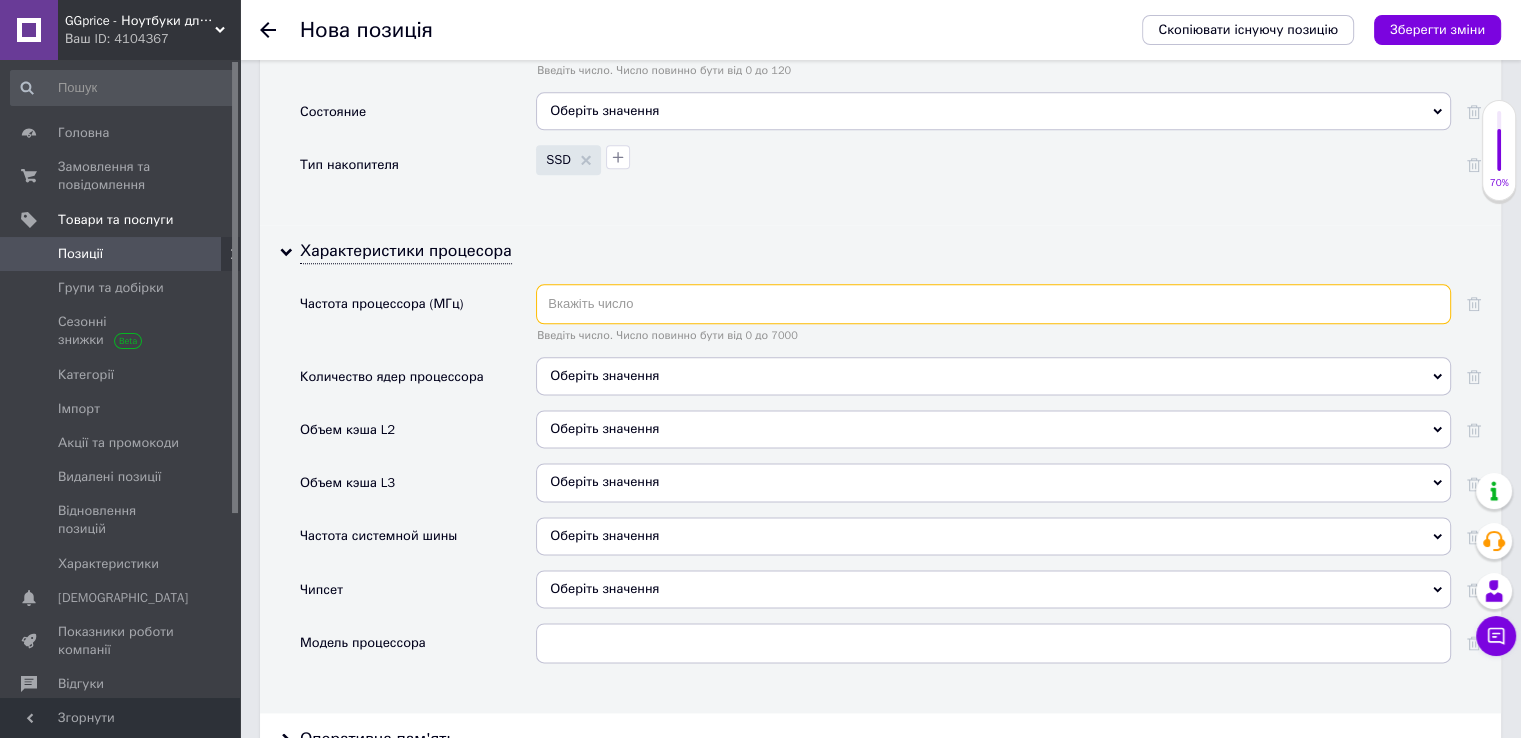 click at bounding box center [993, 304] 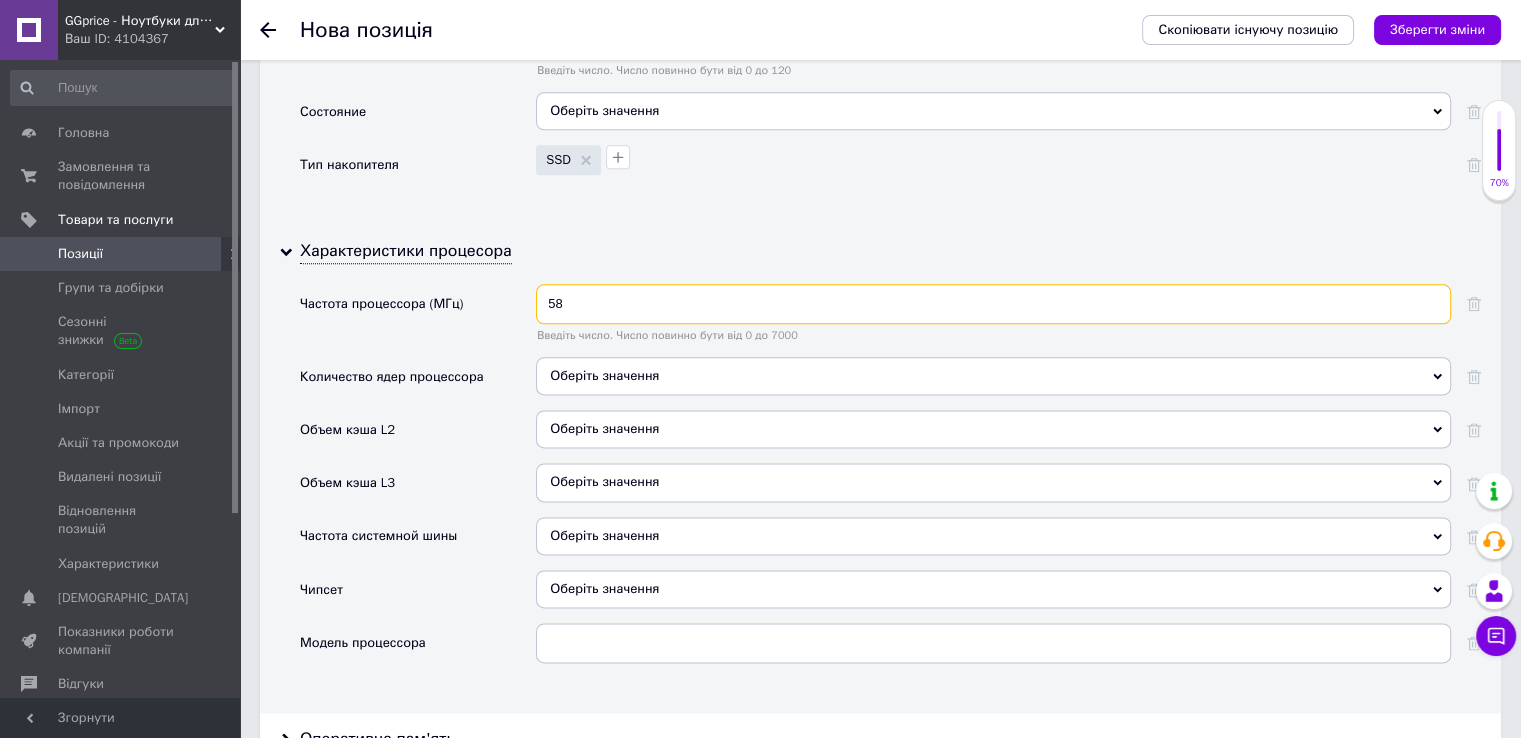 type on "5" 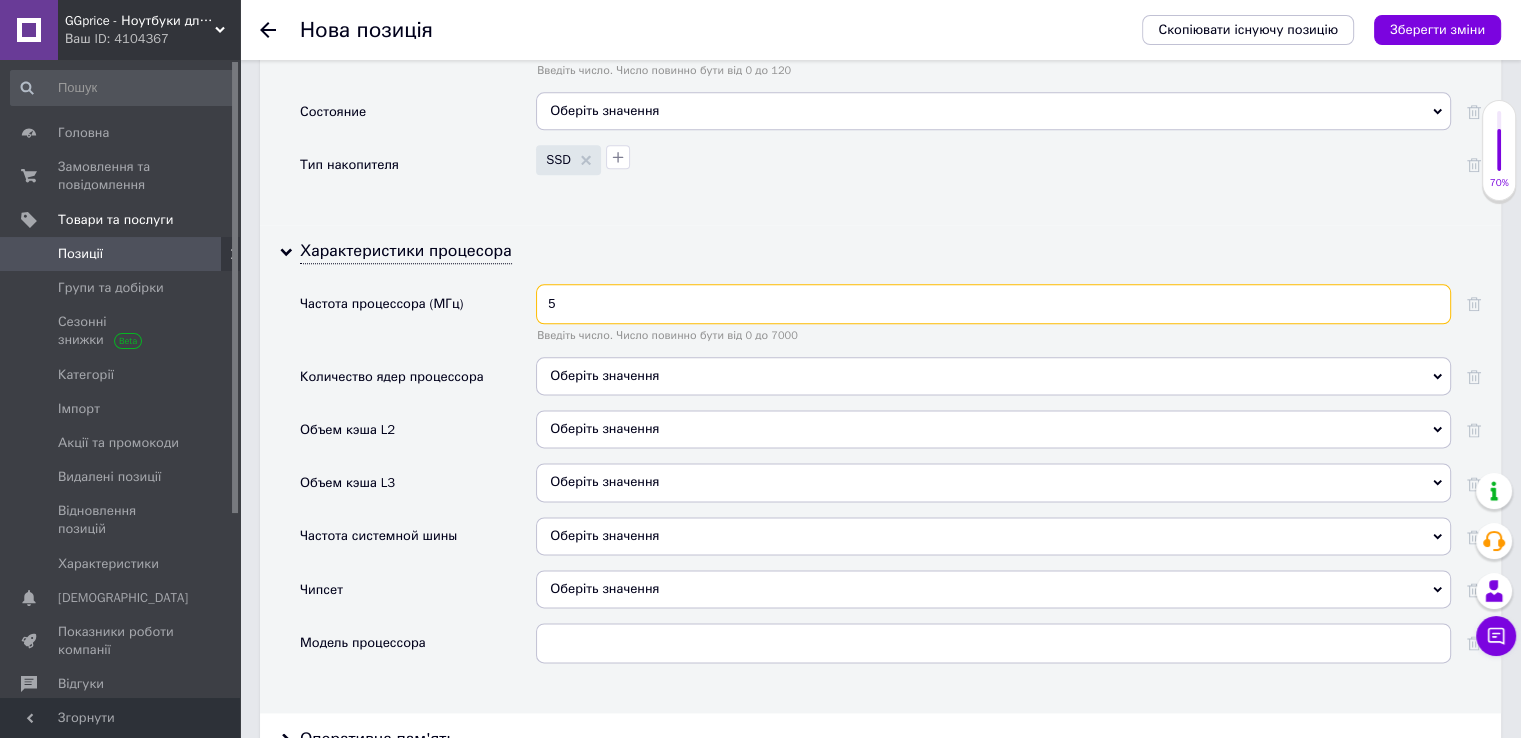 type on "5" 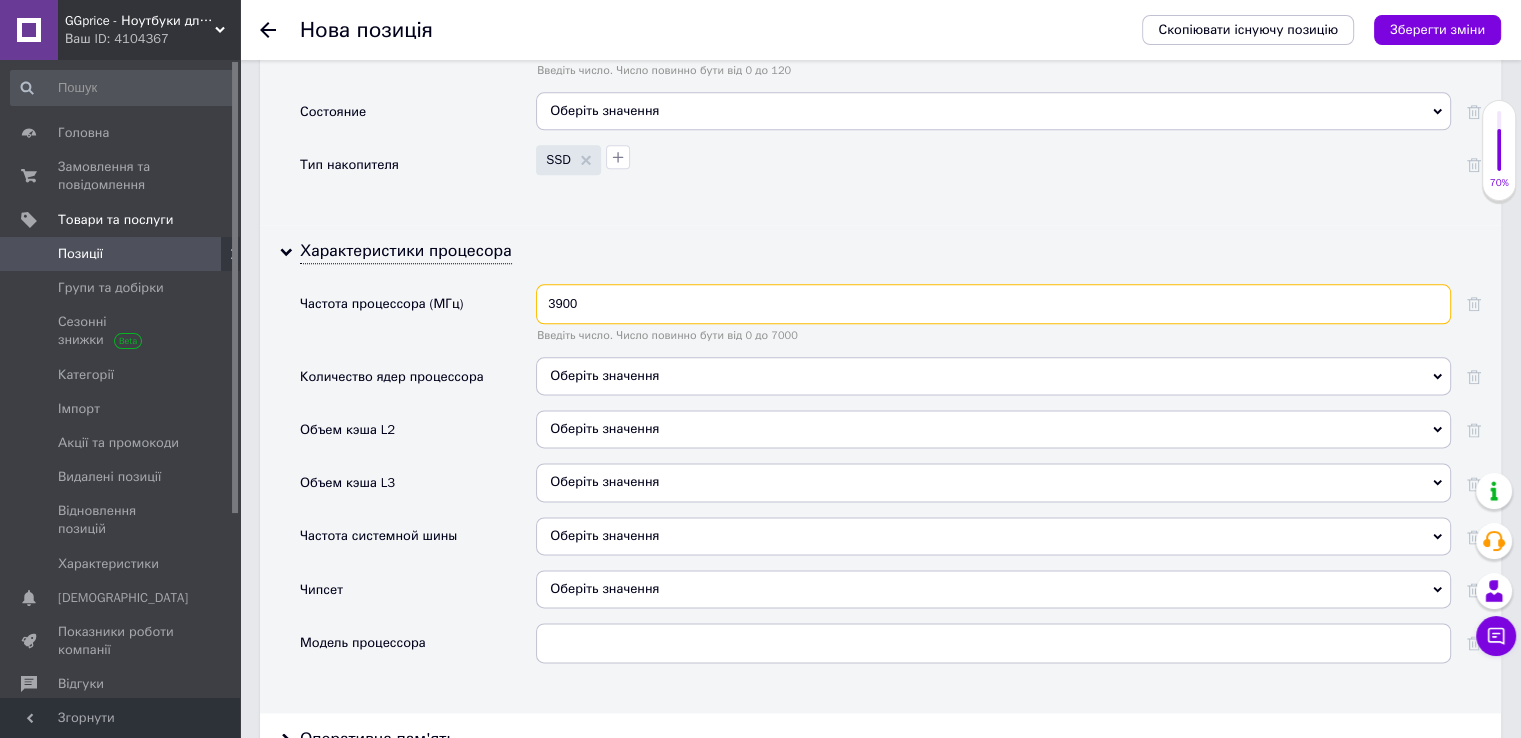 type on "3900" 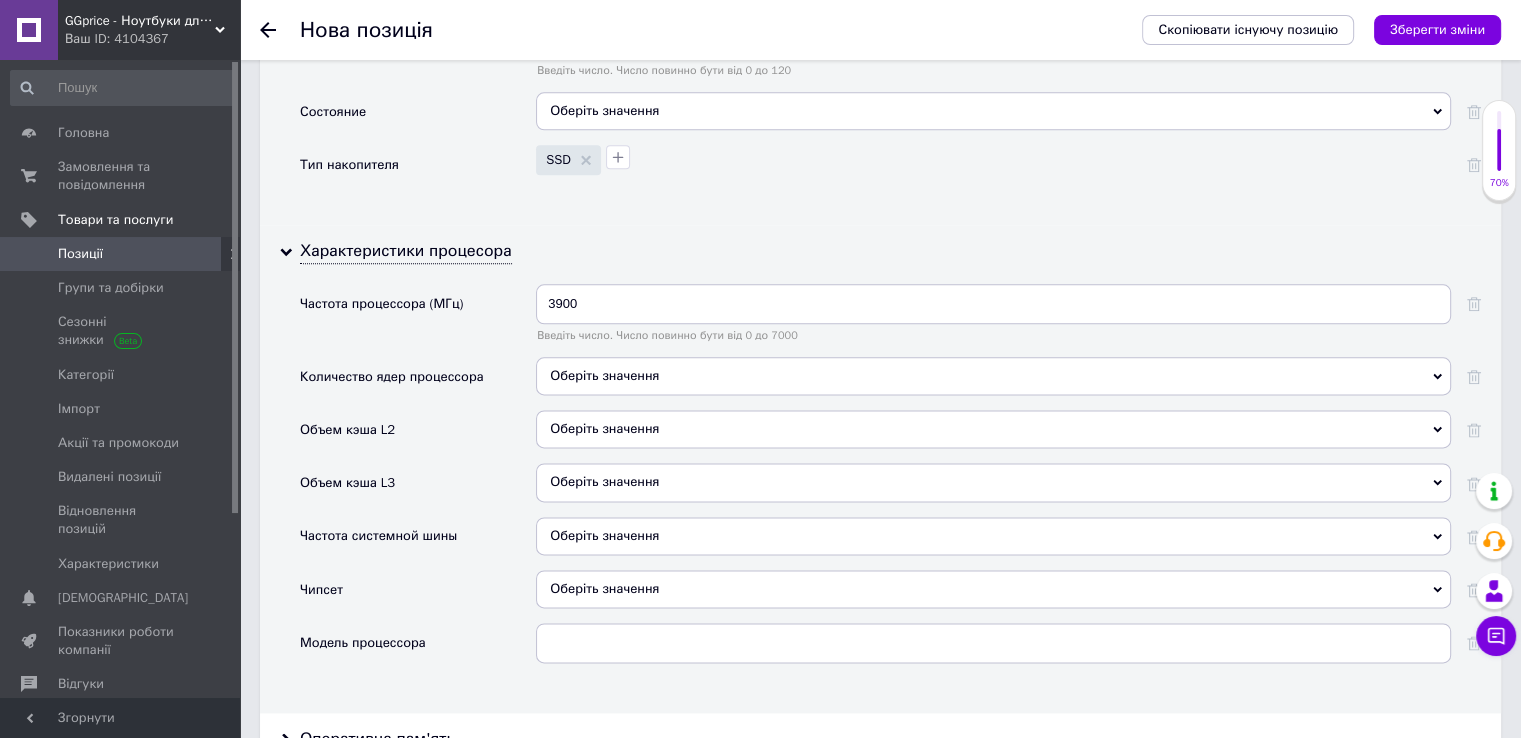 click on "Оберіть значення" at bounding box center [993, 376] 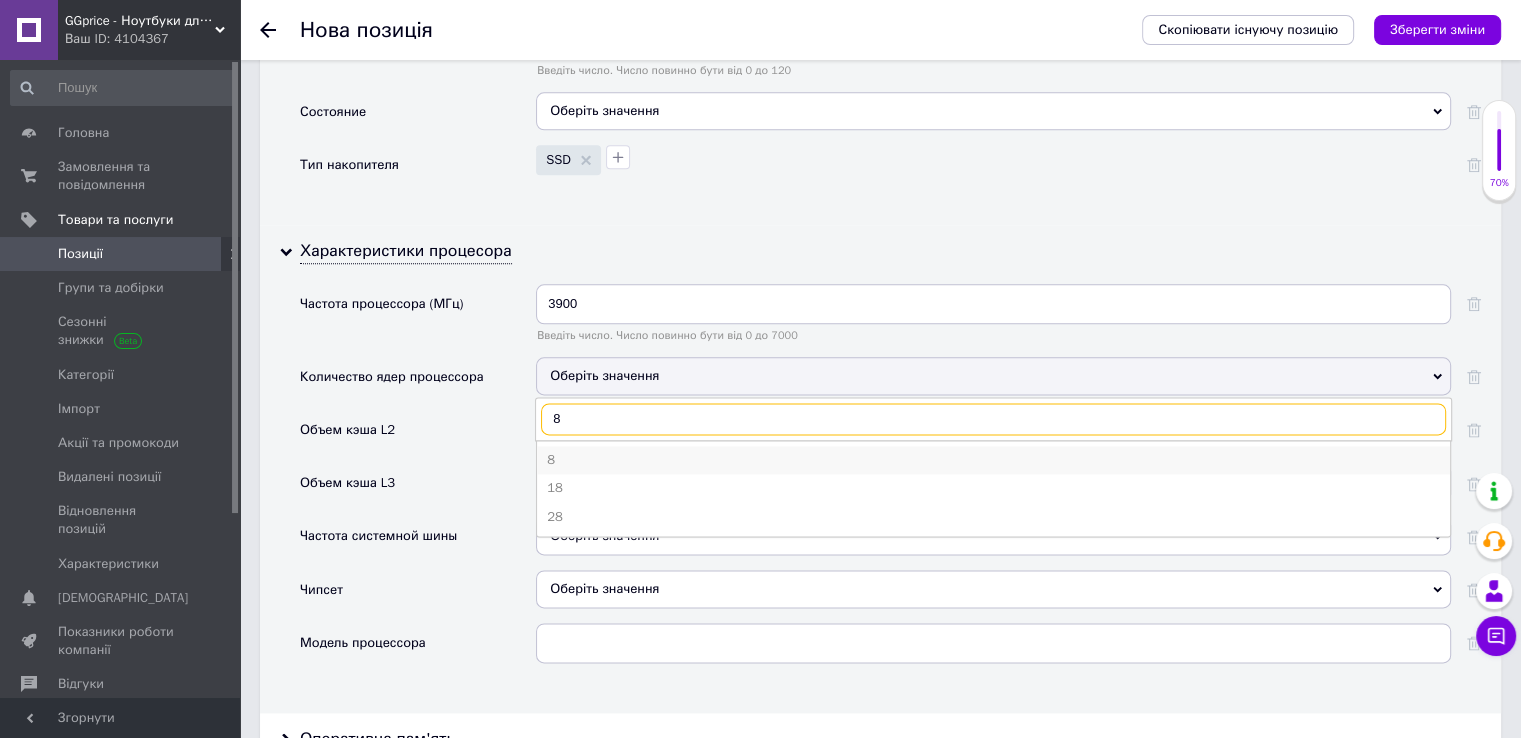 type on "8" 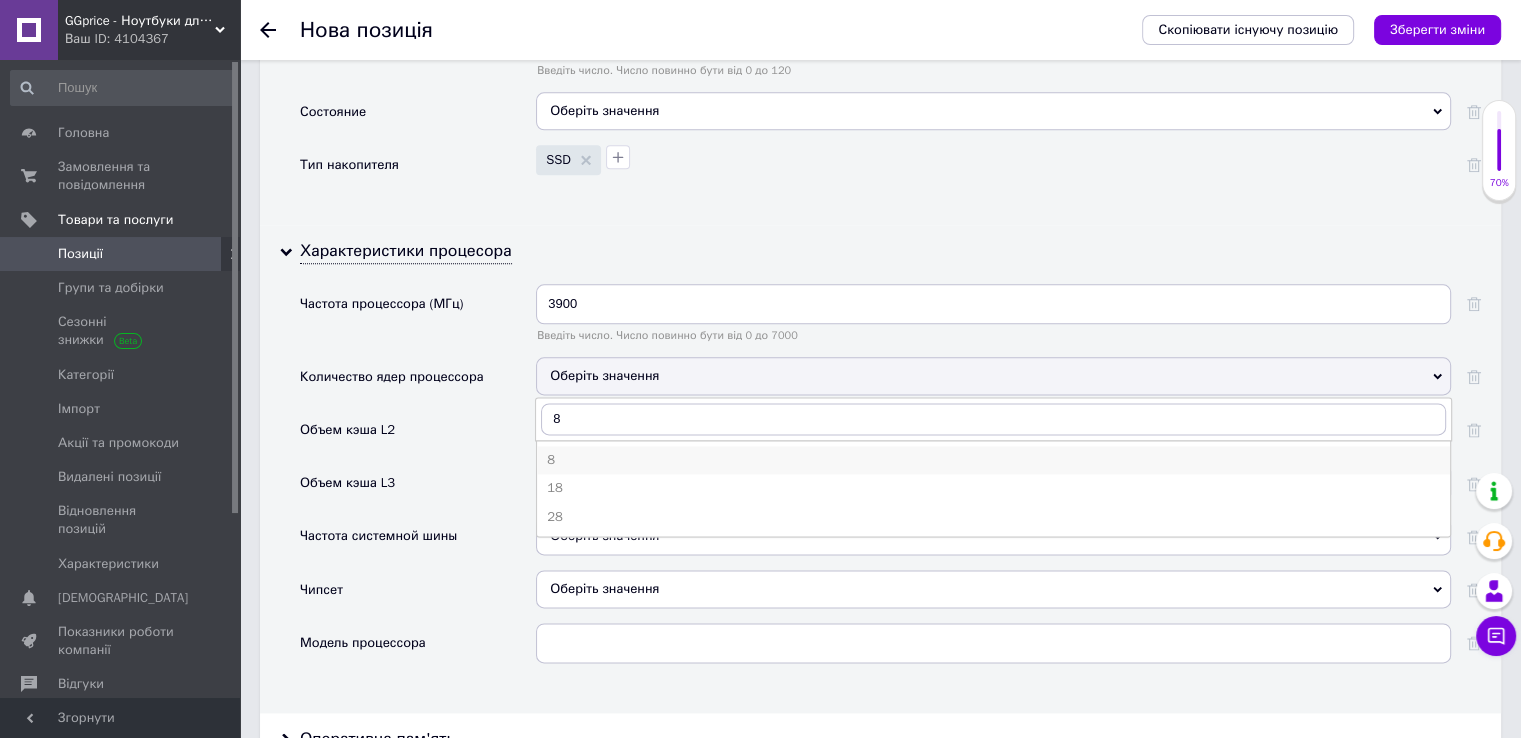 click on "8" at bounding box center (993, 460) 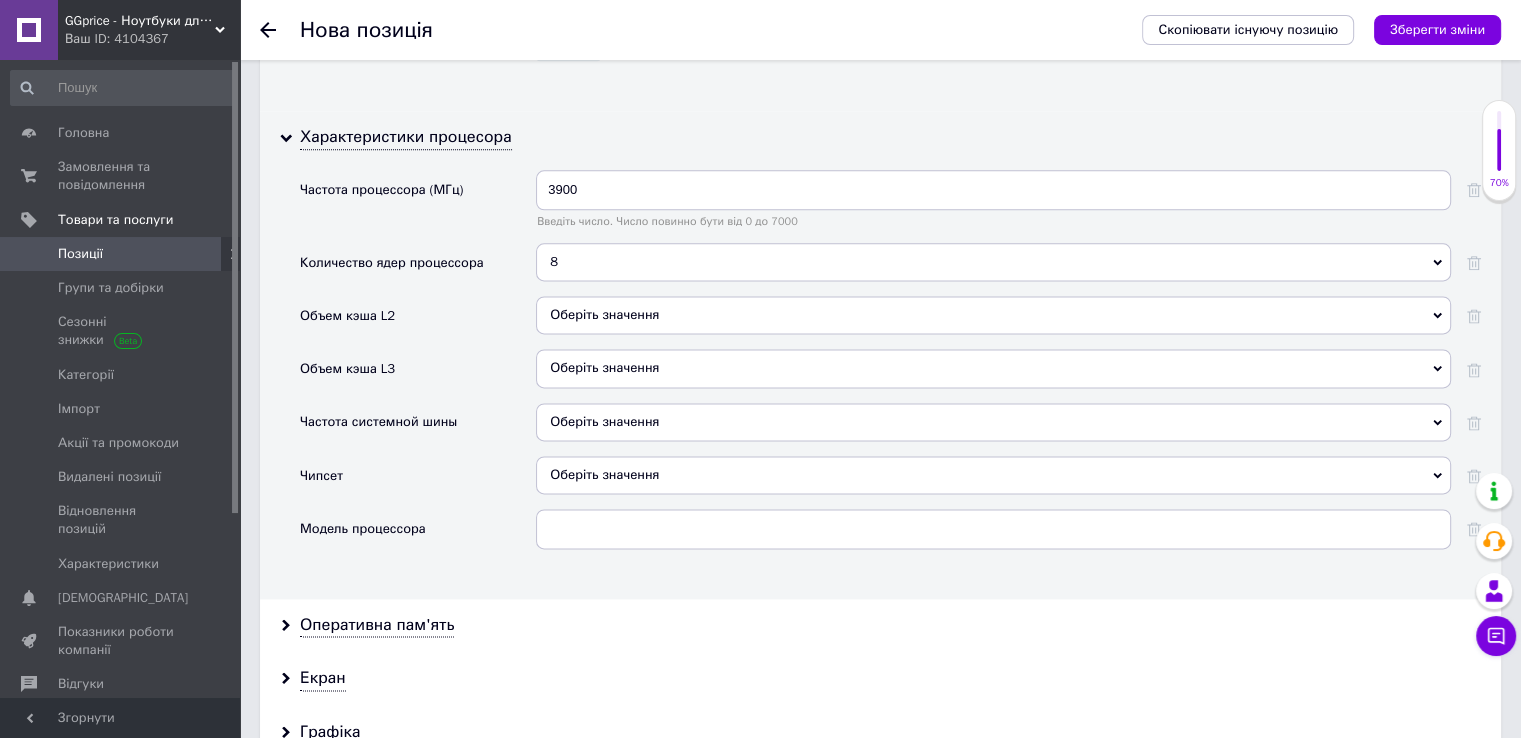 scroll, scrollTop: 2666, scrollLeft: 0, axis: vertical 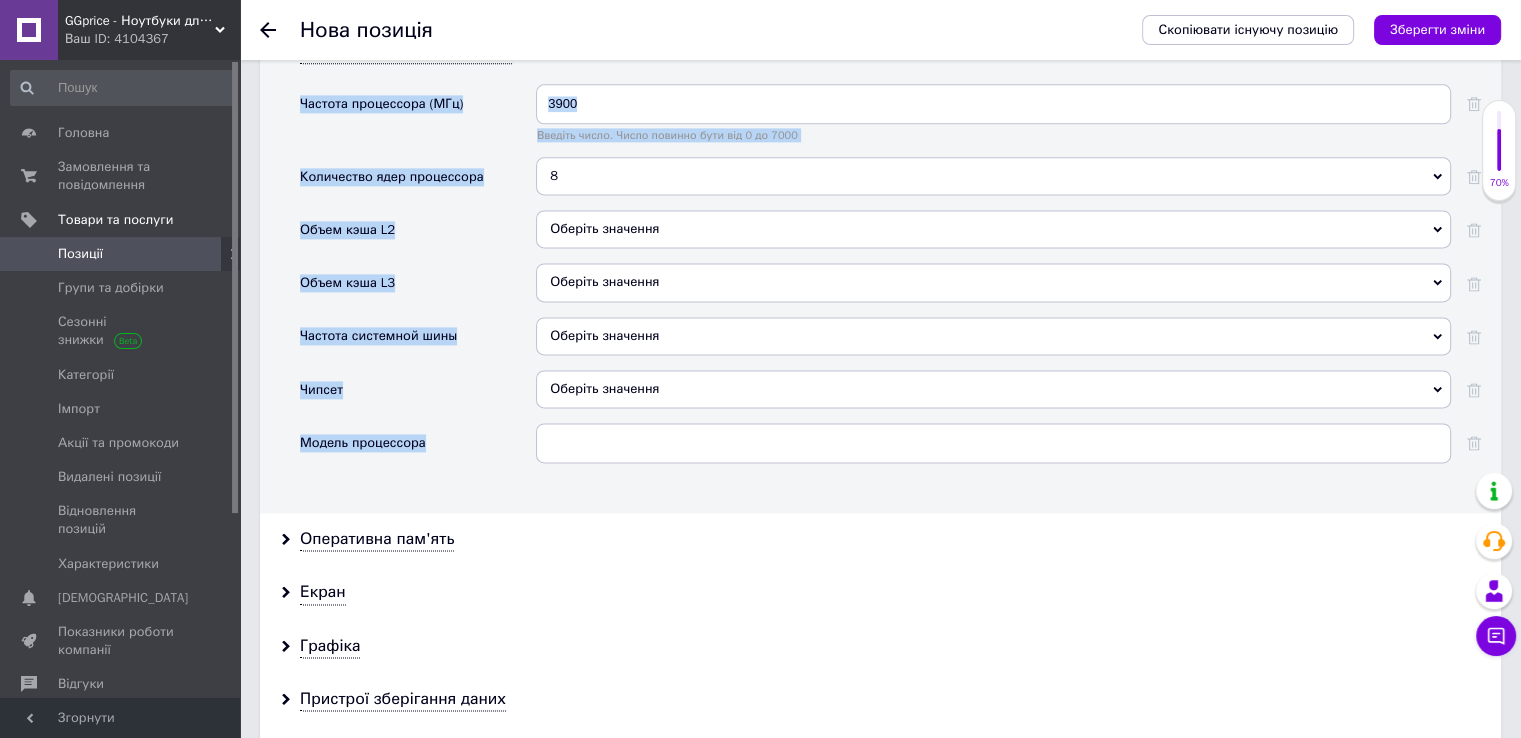 click on "Характеристики процесора Частота процессора (МГц) 3900 Введіть число. Число повинно бути від 0 до 7000 Количество ядер процессора 8 1 10 11 12 14 16 18 2 20 22 24 28 3 32 4 6 8 Объем кэша L2 Оберіть значення Объем кэша L3 Оберіть значення Частота системной шины Оберіть значення Чипсет Оберіть значення Модель процессора" at bounding box center [880, 269] 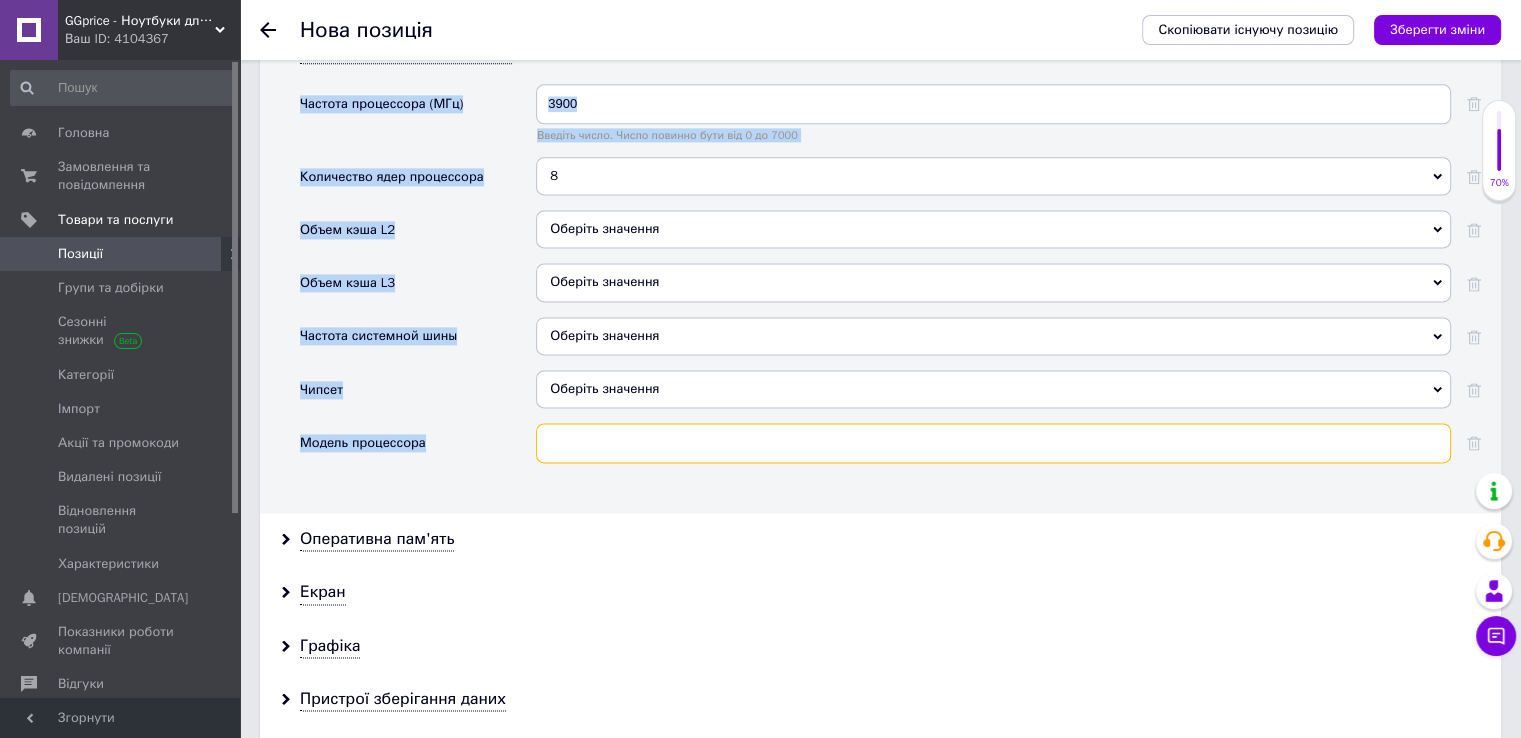 click at bounding box center (993, 443) 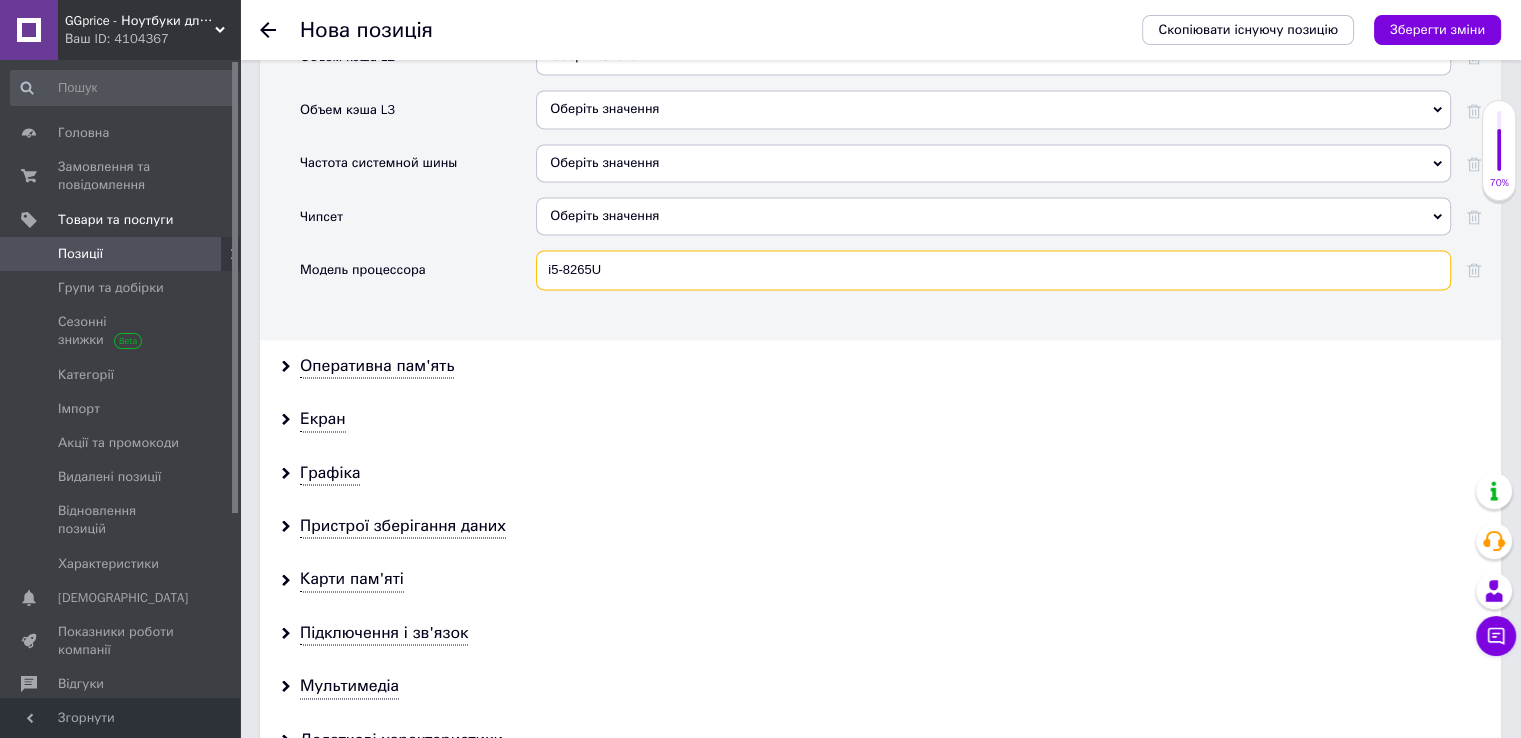scroll, scrollTop: 2866, scrollLeft: 0, axis: vertical 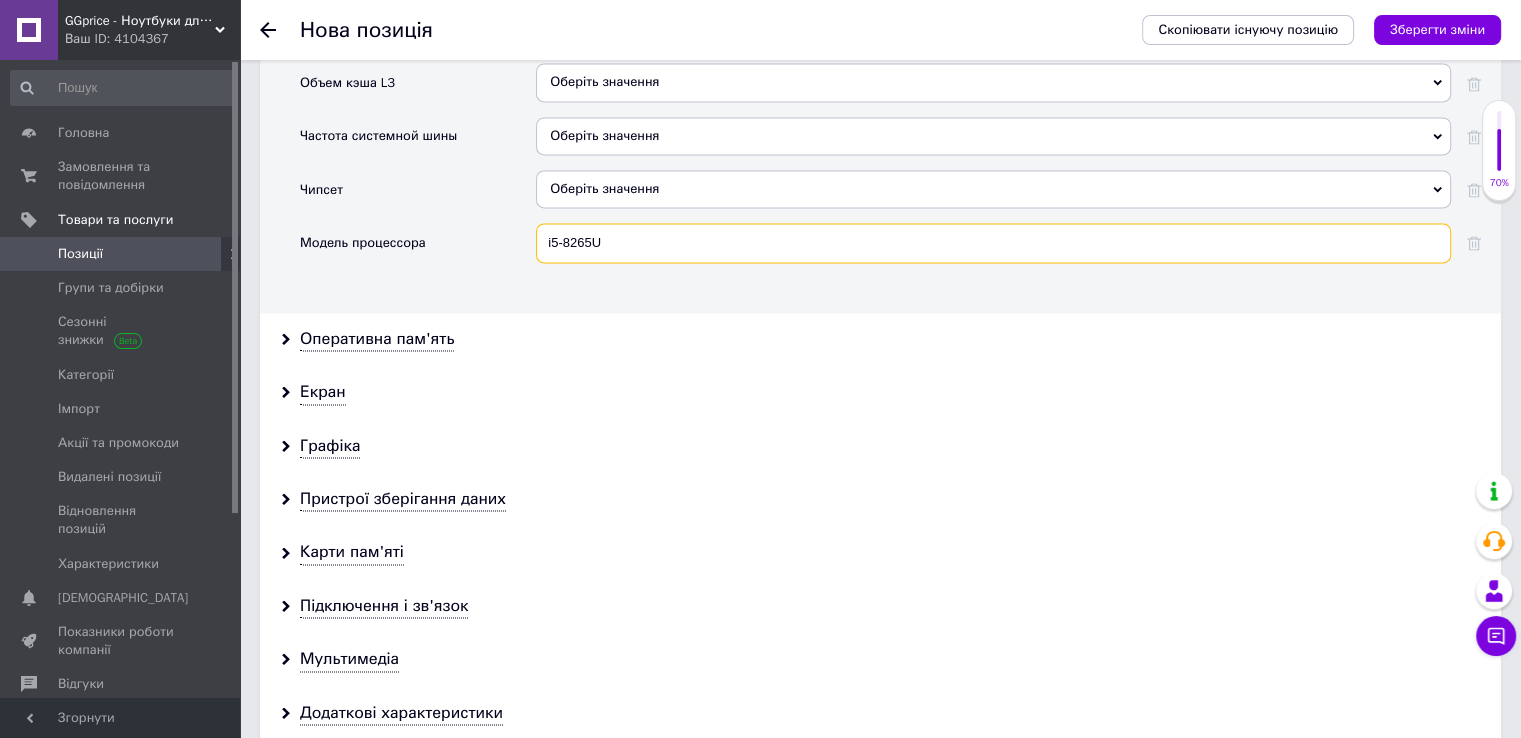 type on "i5-8265U" 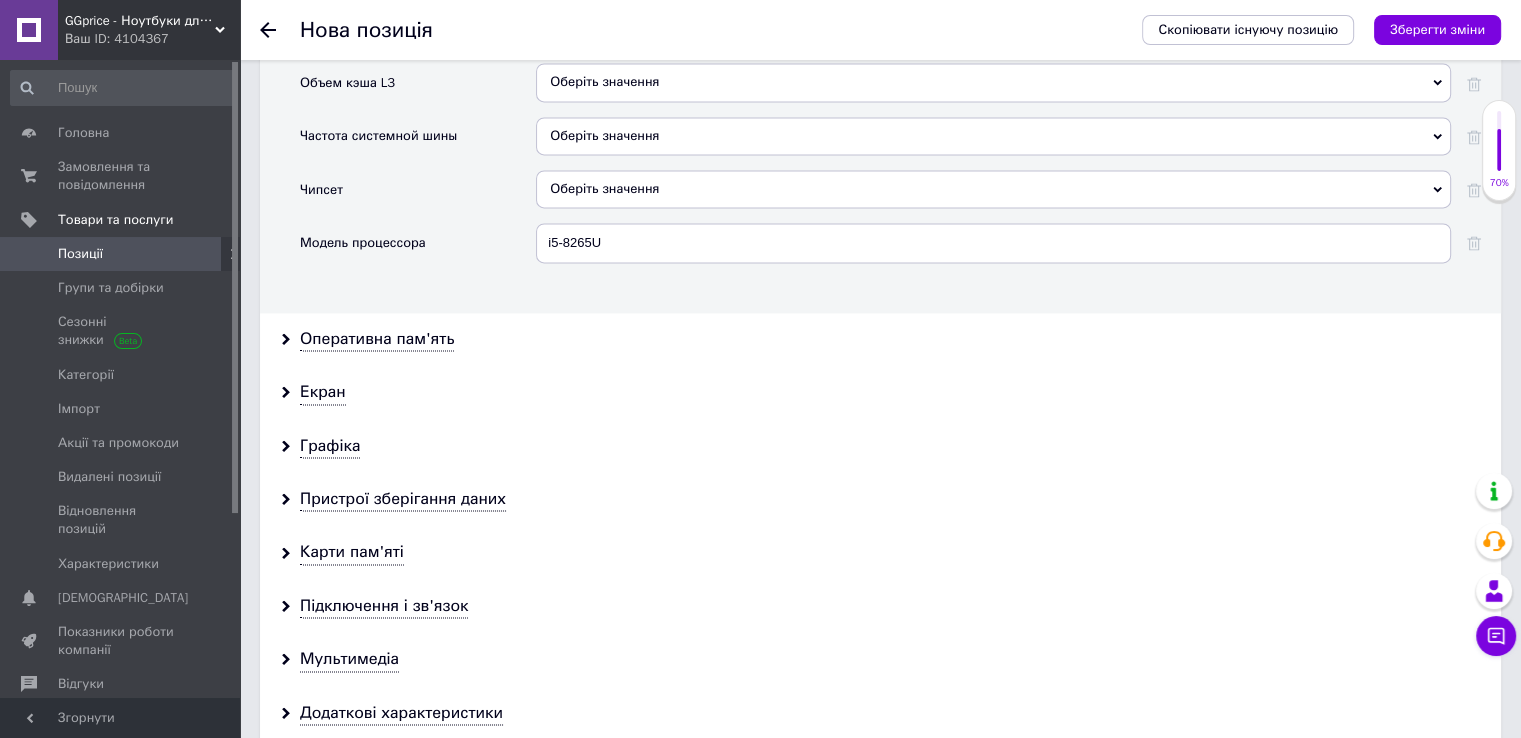 click on "Оперативна пам'ять" at bounding box center (880, 339) 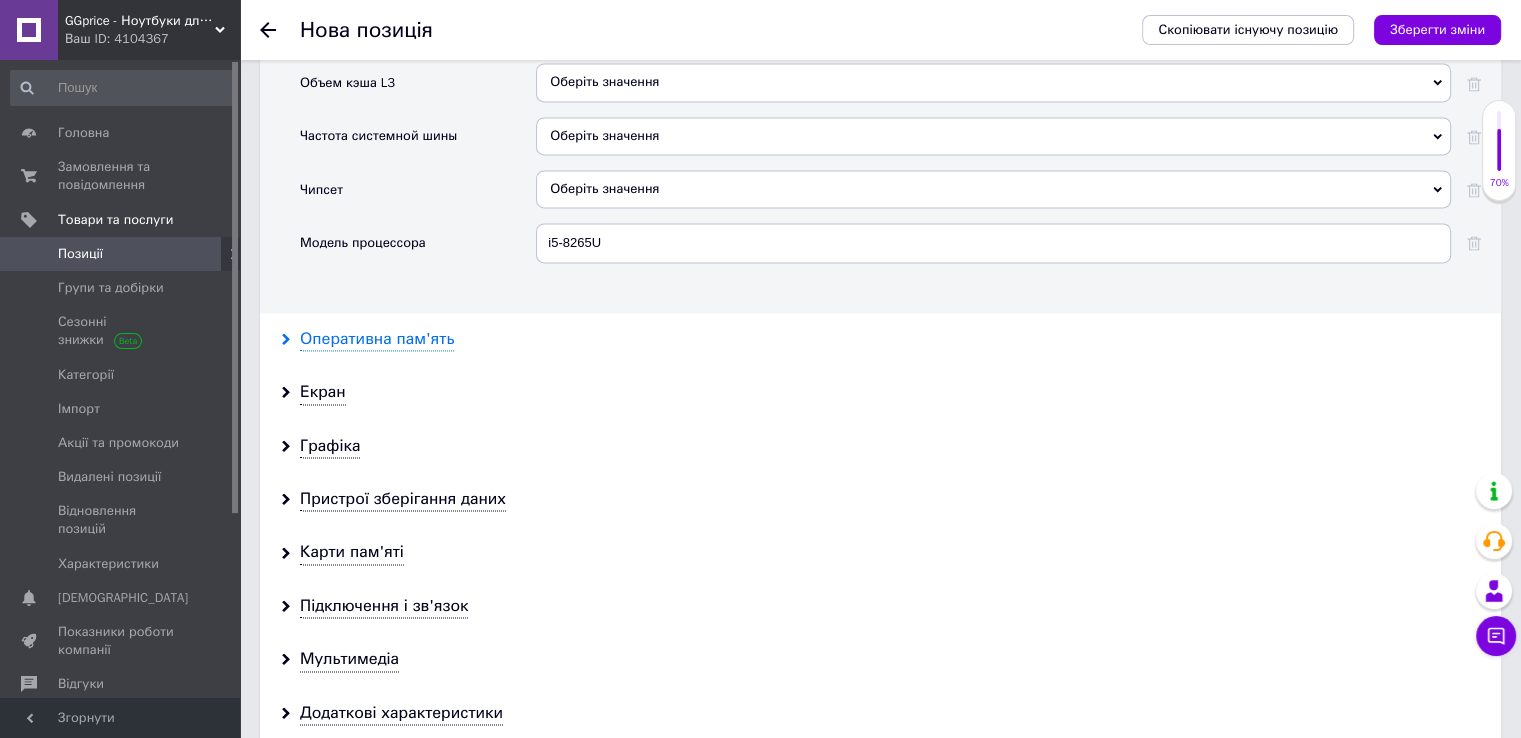 click on "Оперативна пам'ять" at bounding box center (377, 339) 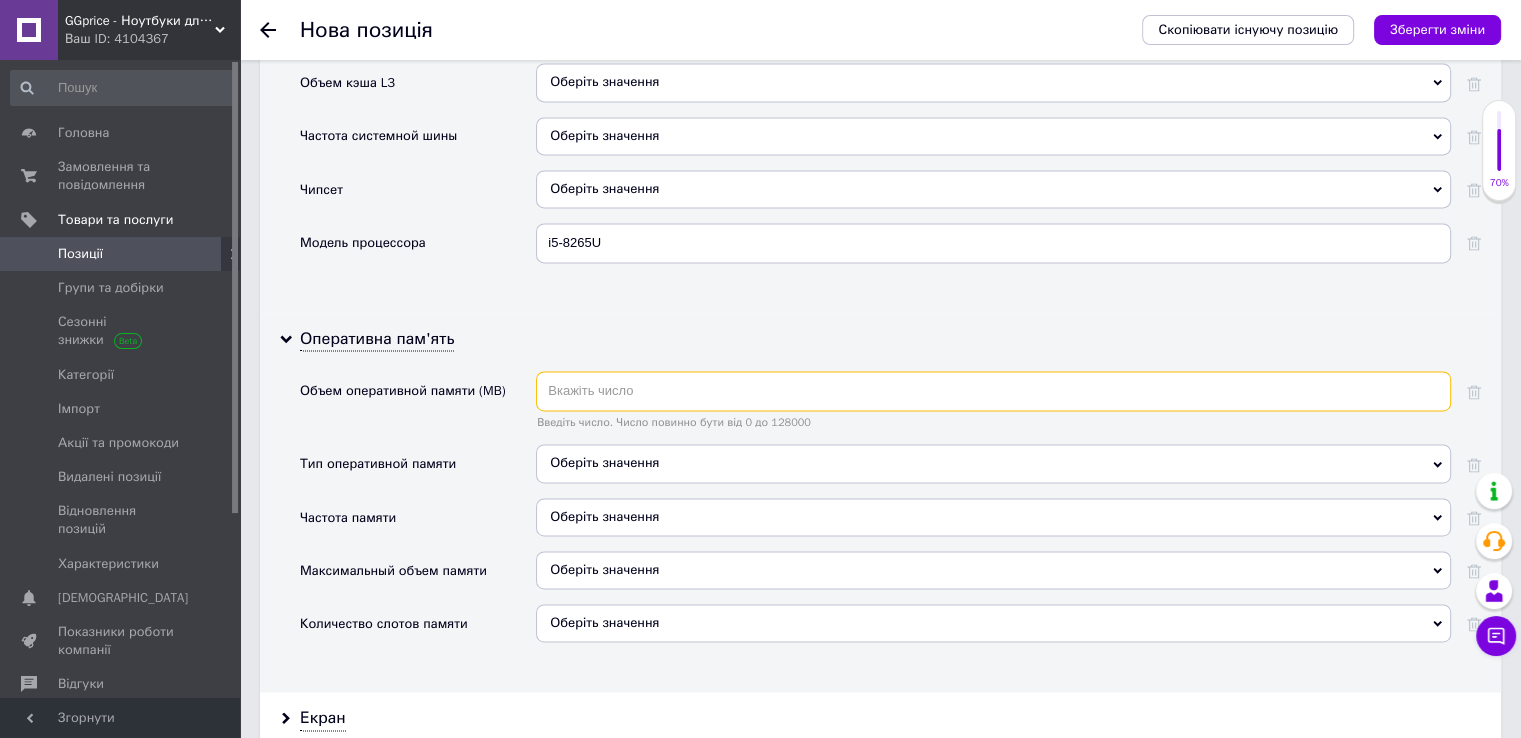 click at bounding box center [993, 391] 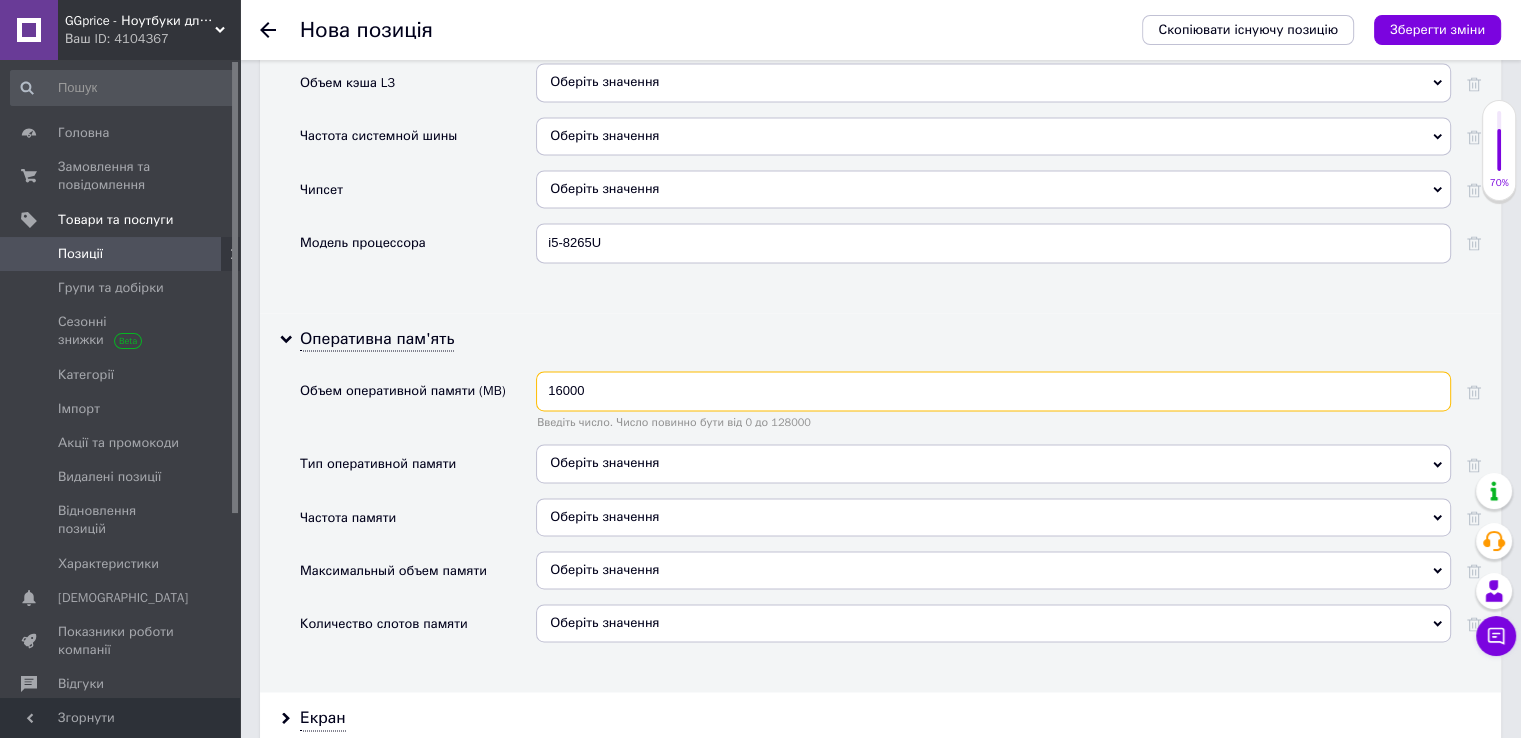 scroll, scrollTop: 2966, scrollLeft: 0, axis: vertical 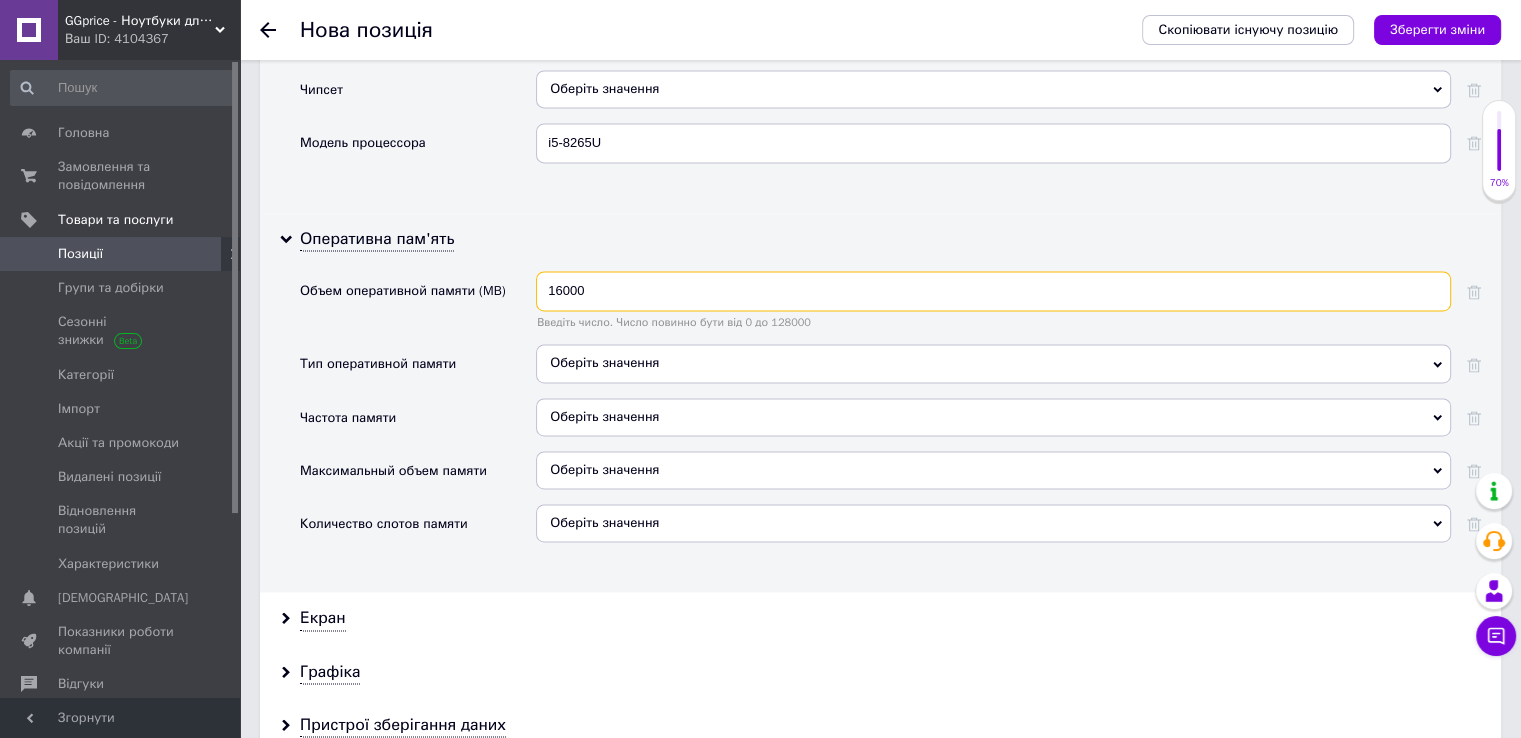 type on "16000" 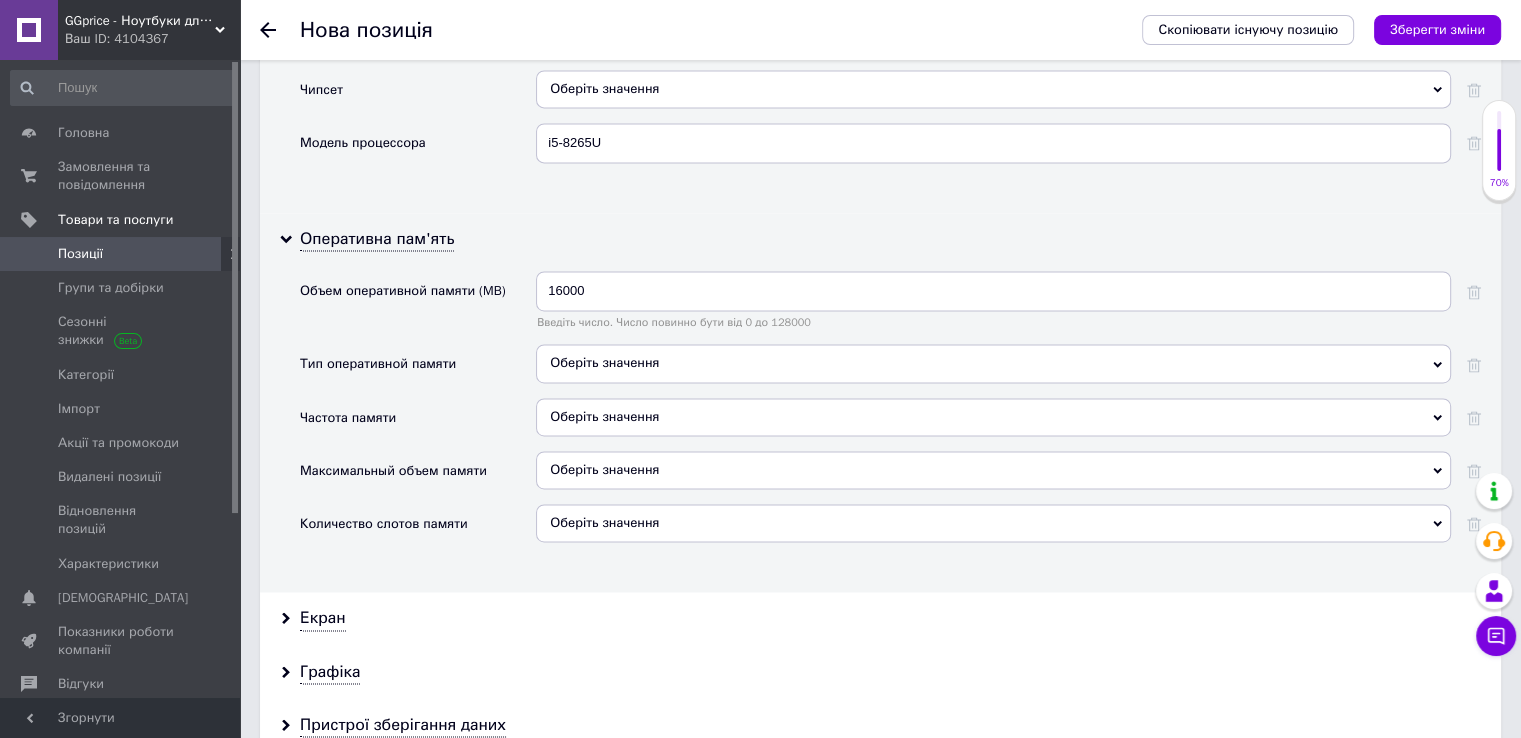 click on "Оберіть значення" at bounding box center (993, 363) 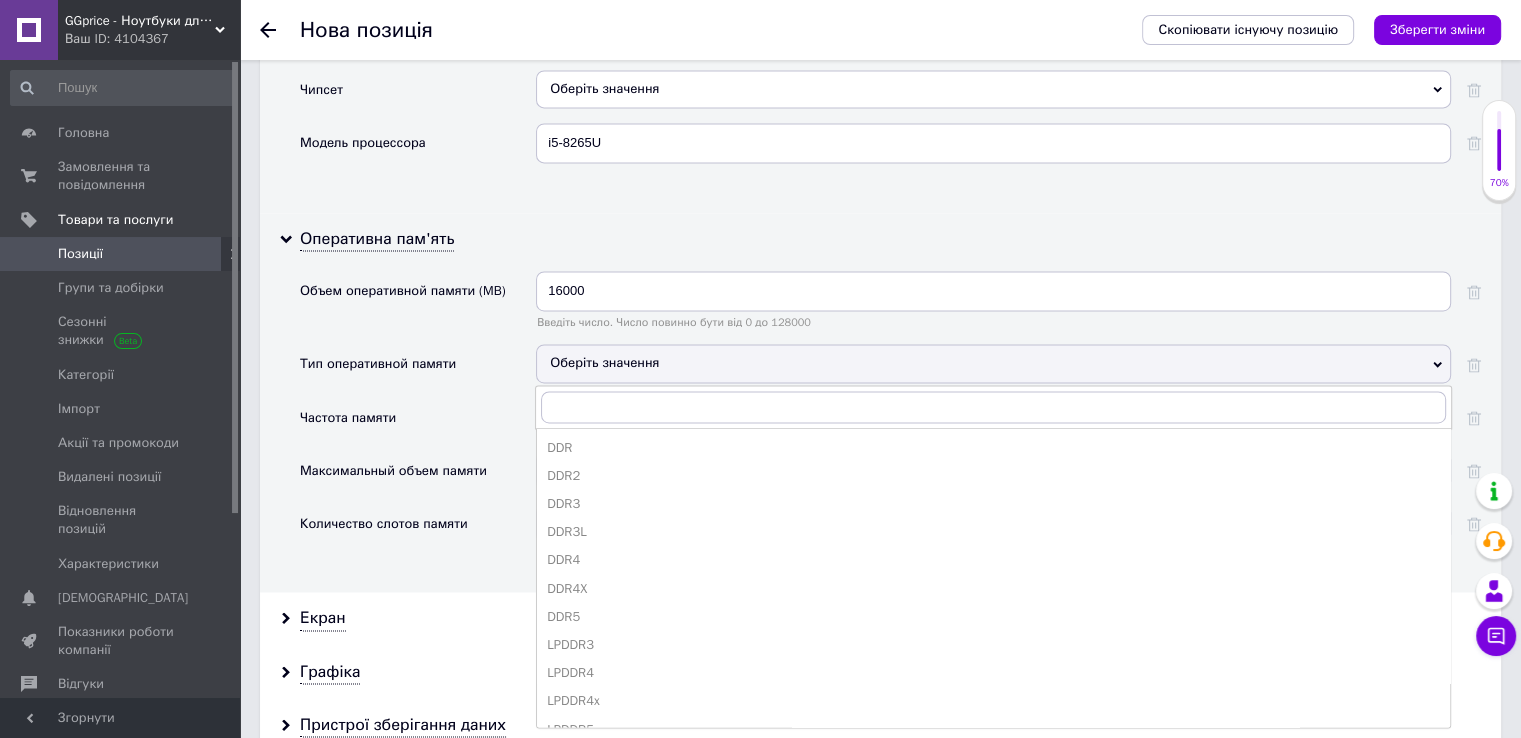 click on "DDR4" at bounding box center (993, 560) 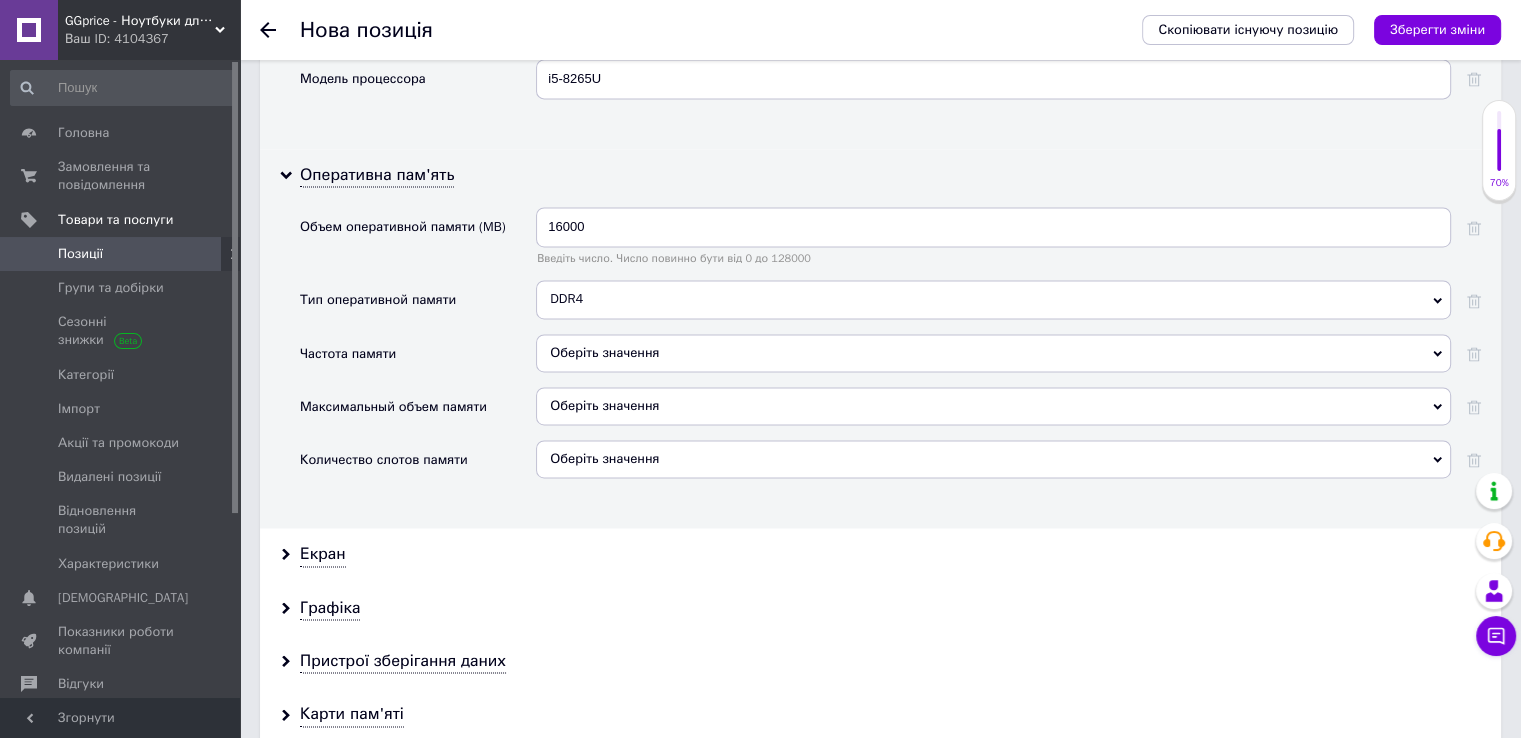 scroll, scrollTop: 3166, scrollLeft: 0, axis: vertical 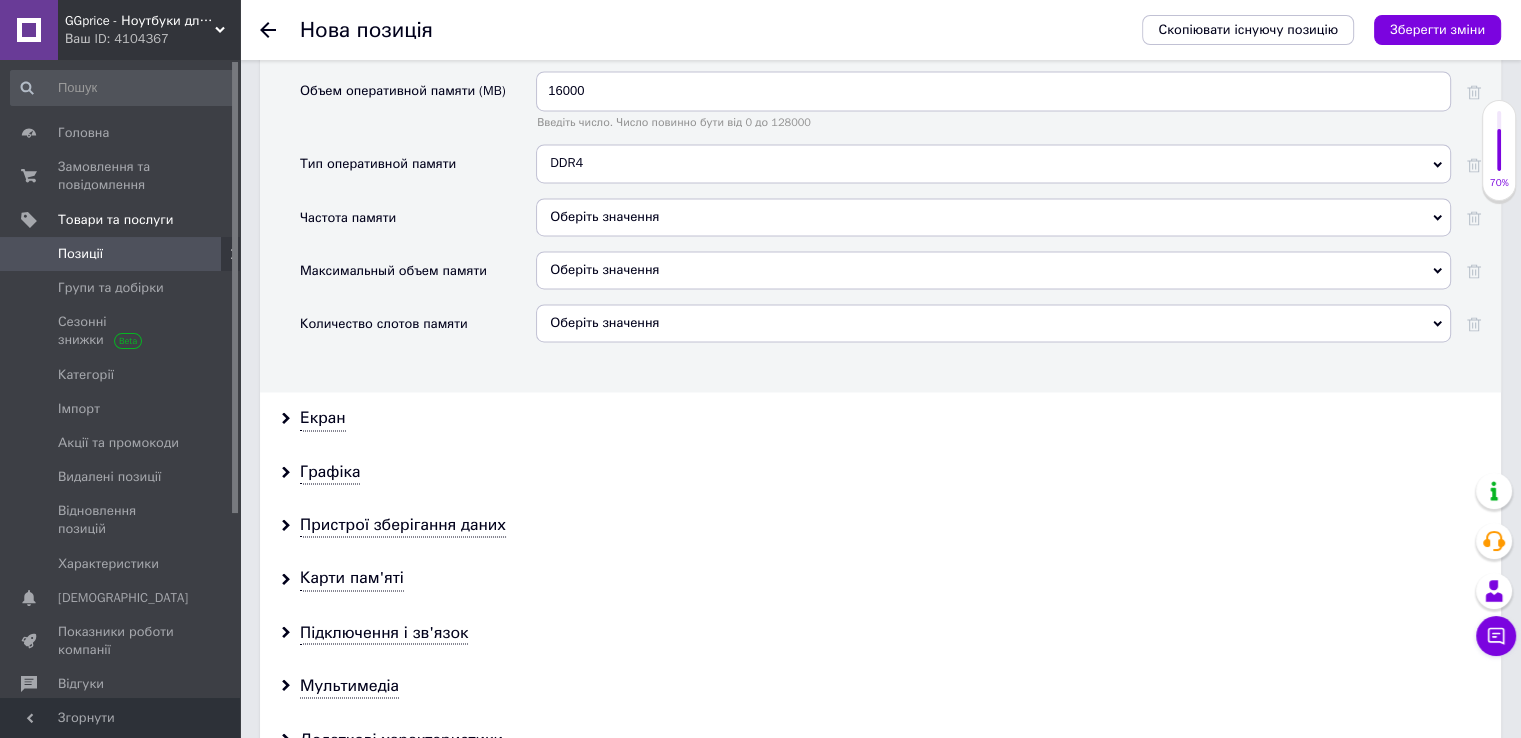 click on "Оберіть значення" at bounding box center [993, 323] 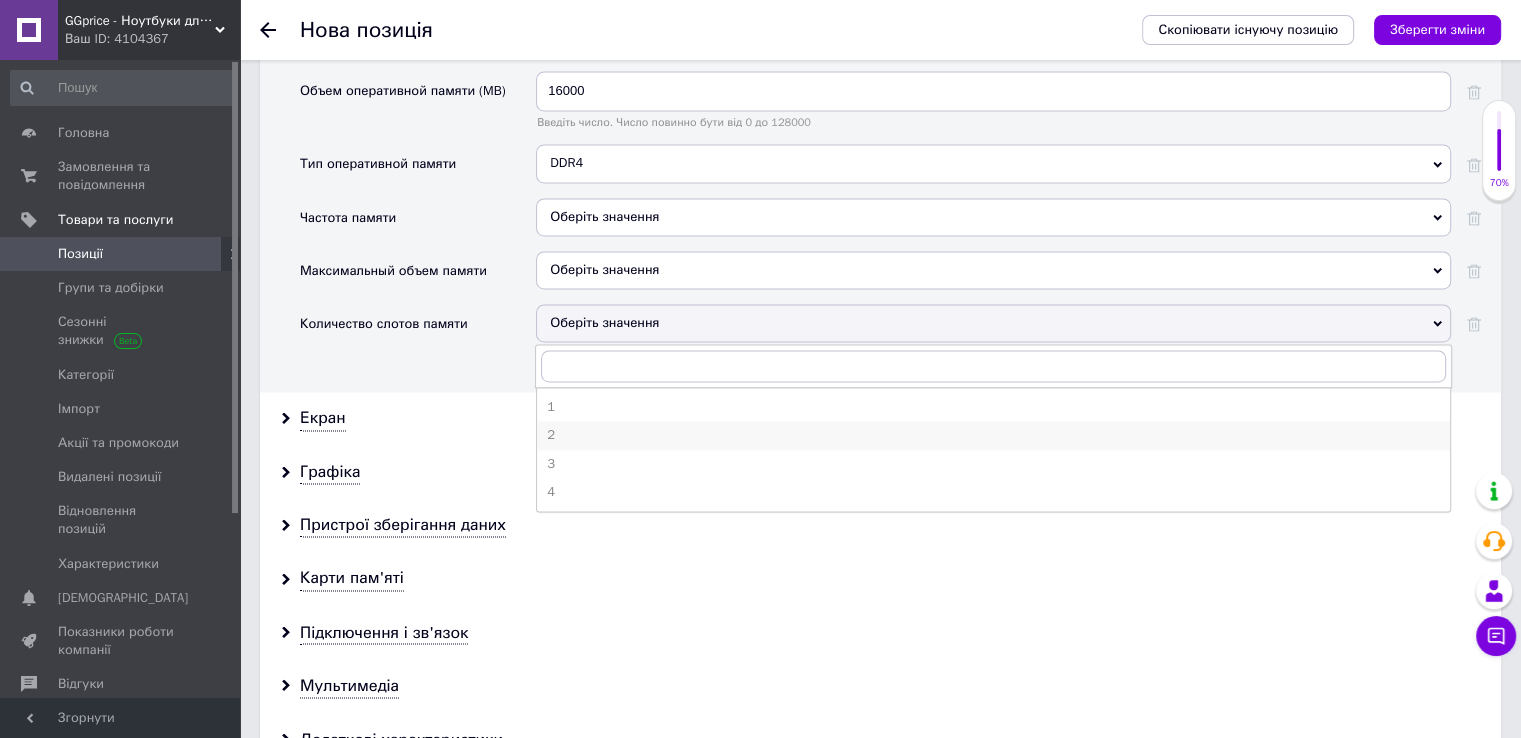 click on "2" at bounding box center (993, 435) 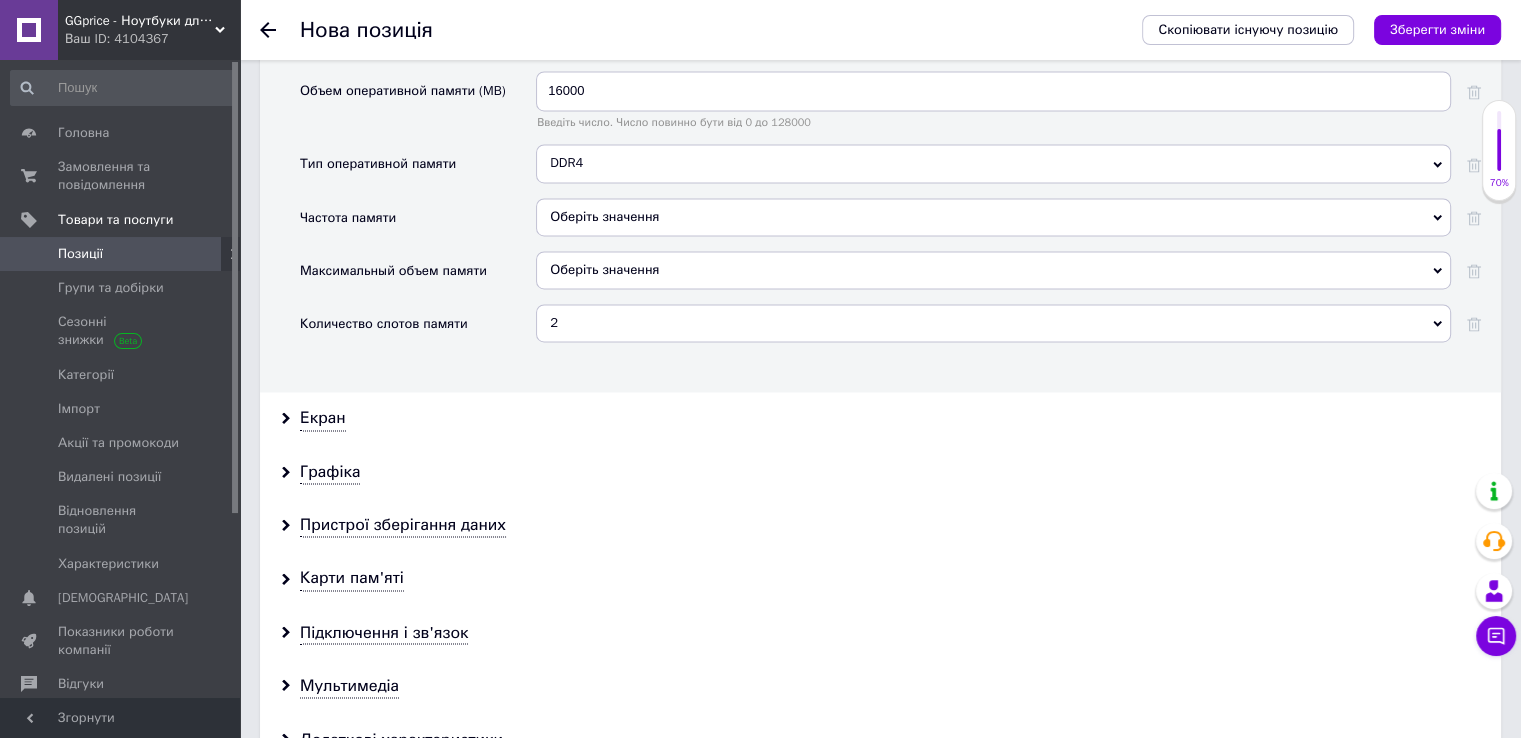 click on "Екран" at bounding box center [880, 418] 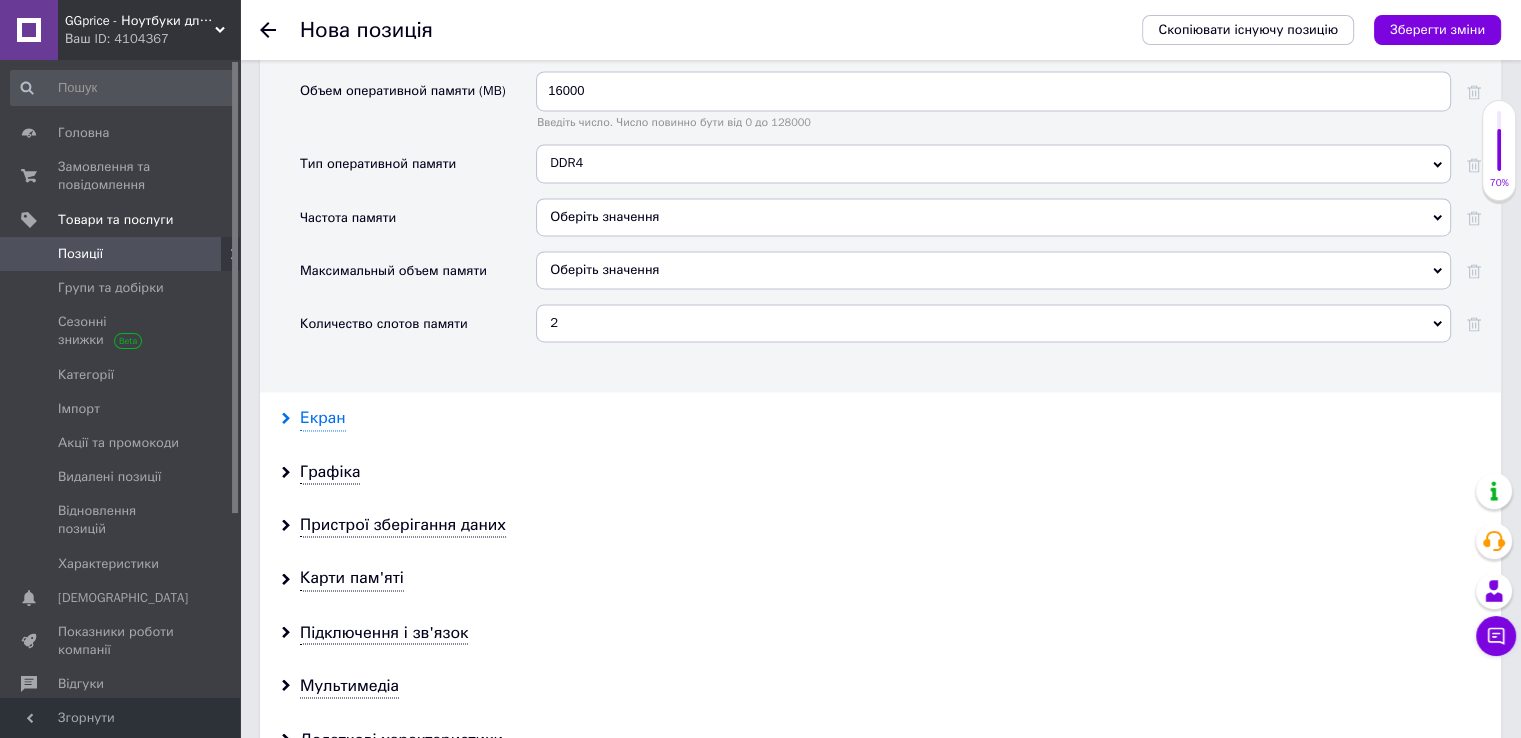 click on "Екран" at bounding box center [323, 418] 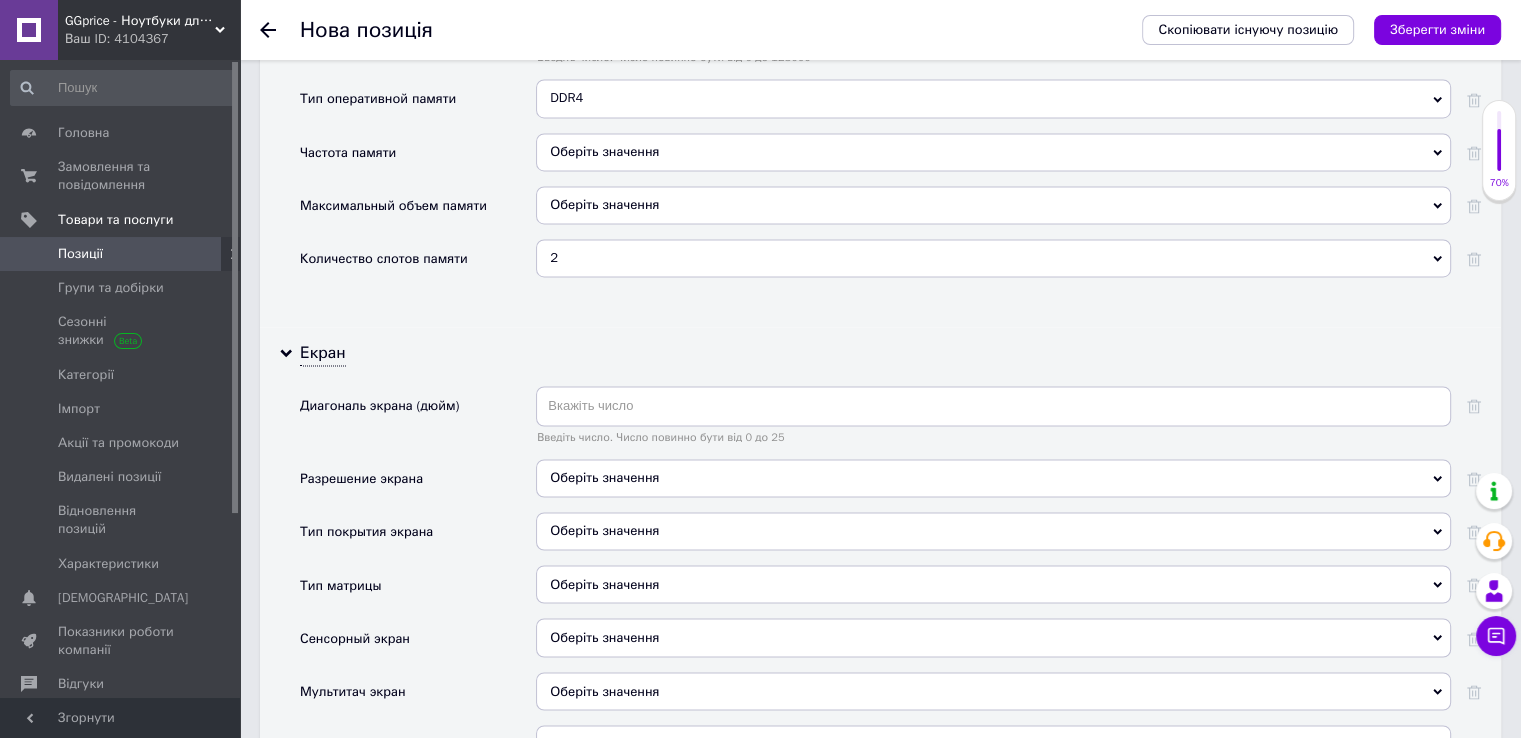 scroll, scrollTop: 3266, scrollLeft: 0, axis: vertical 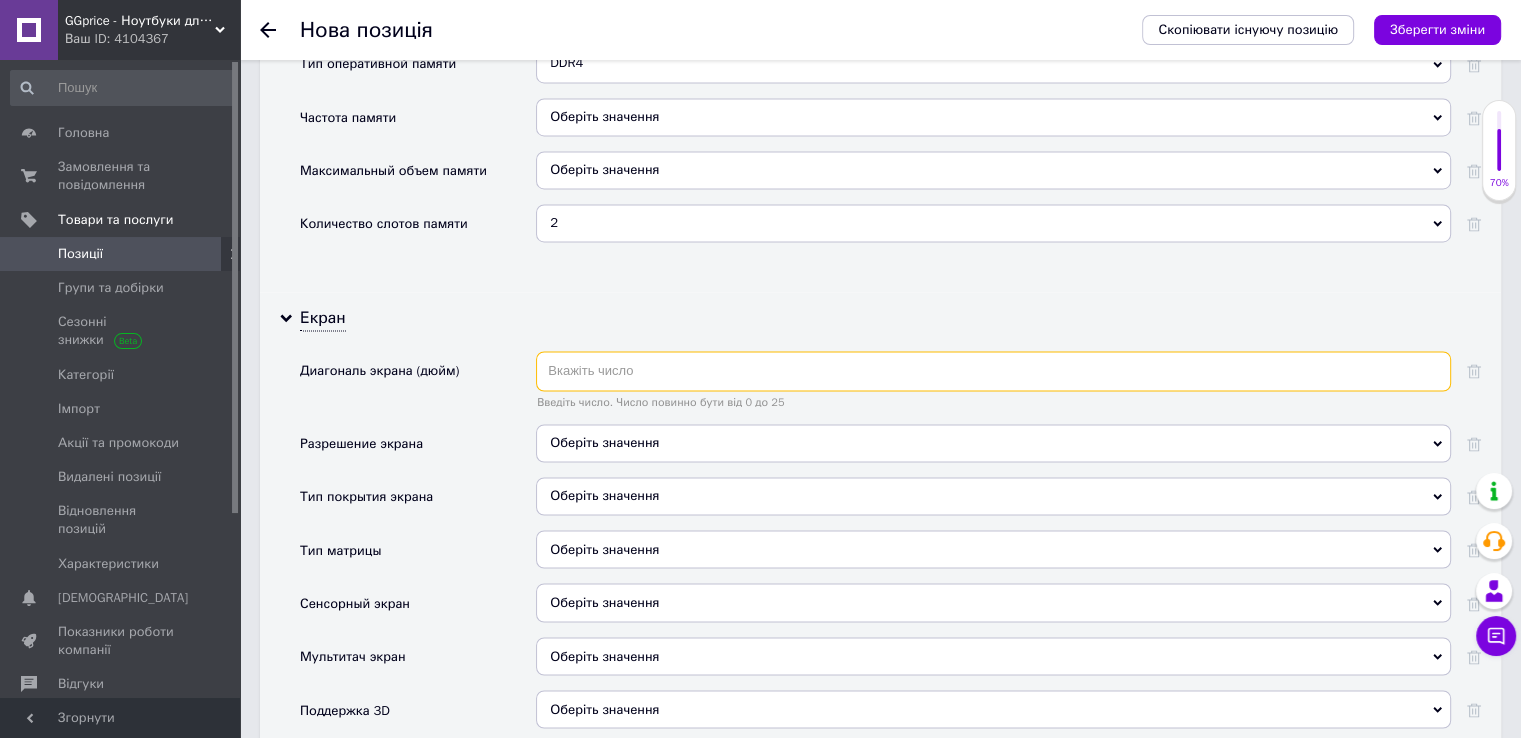 click at bounding box center (993, 371) 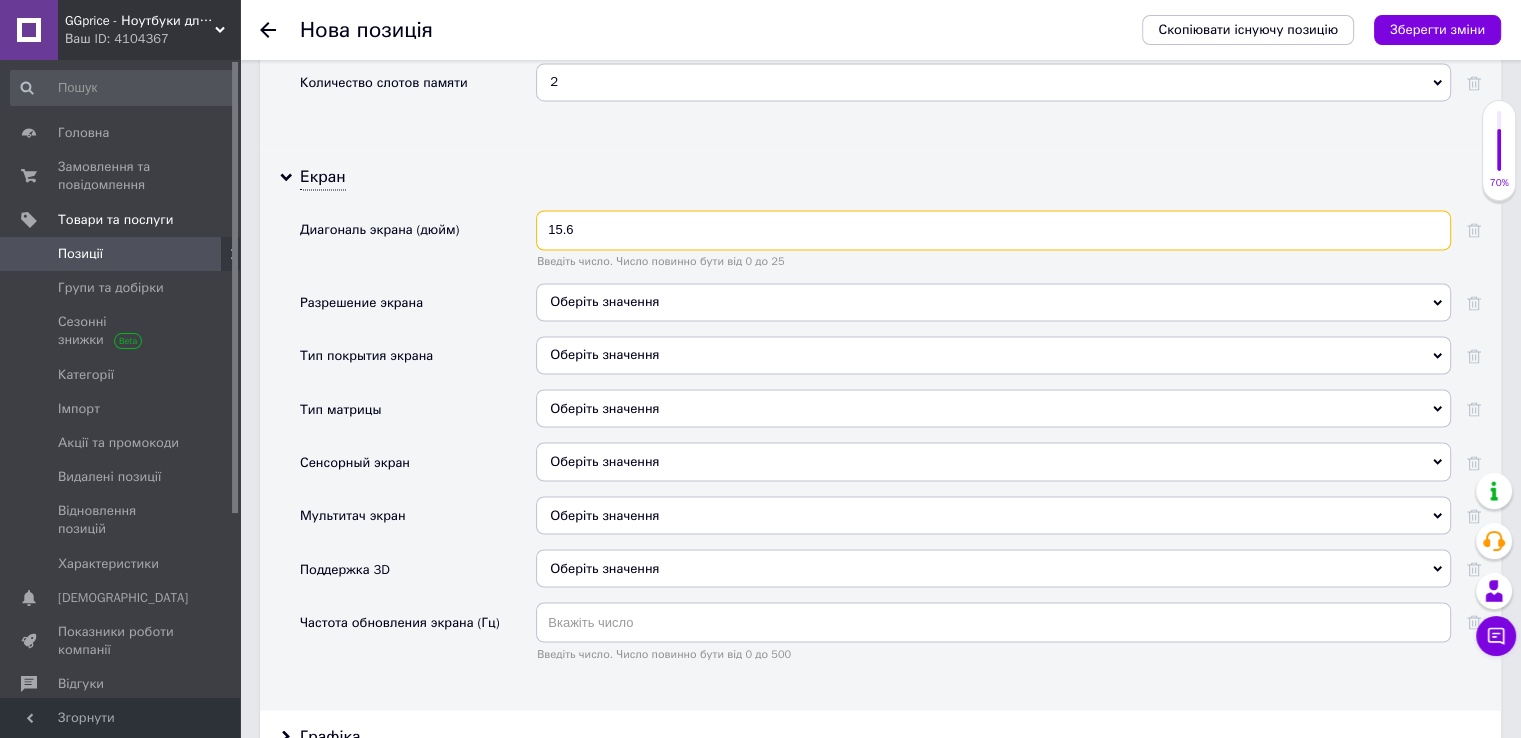 scroll, scrollTop: 3466, scrollLeft: 0, axis: vertical 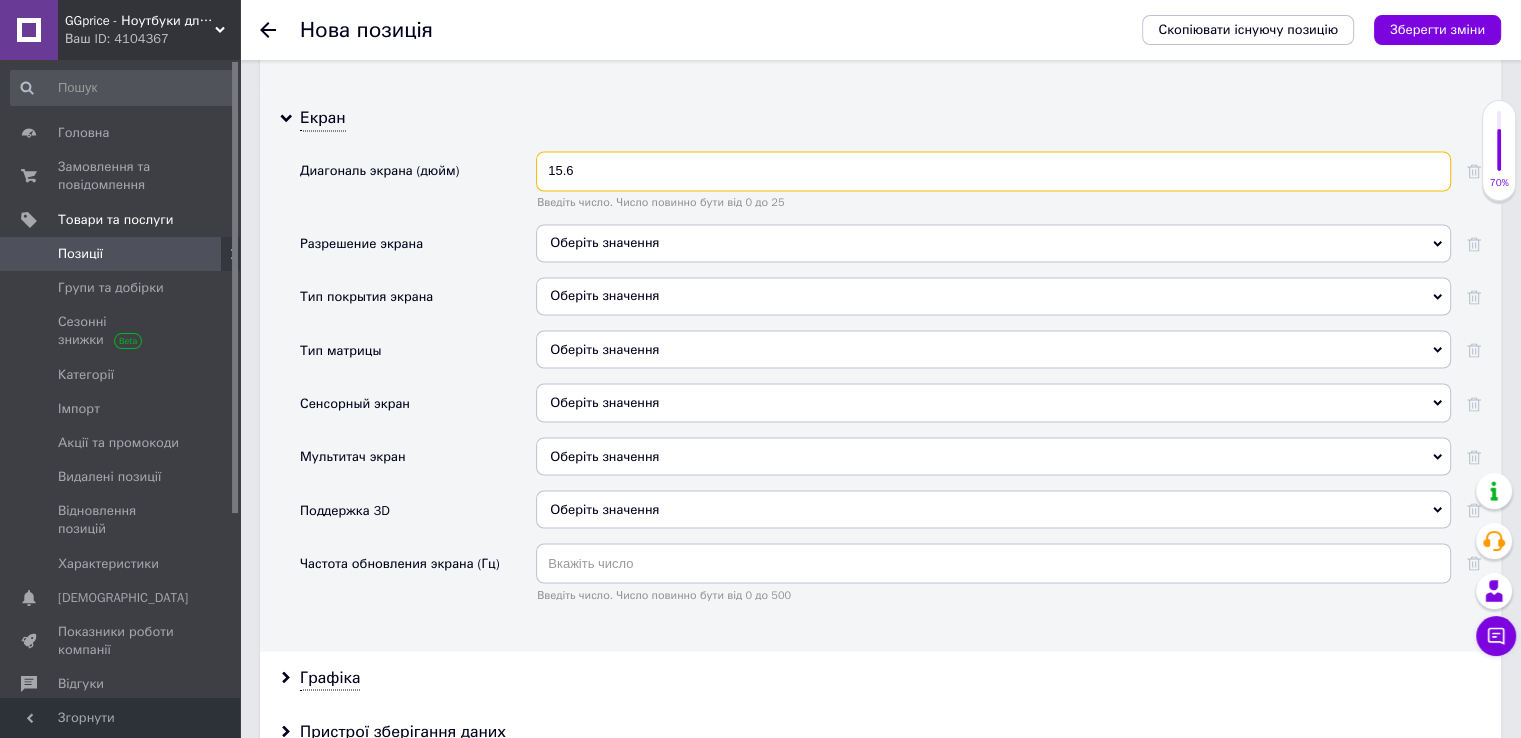 type on "15.6" 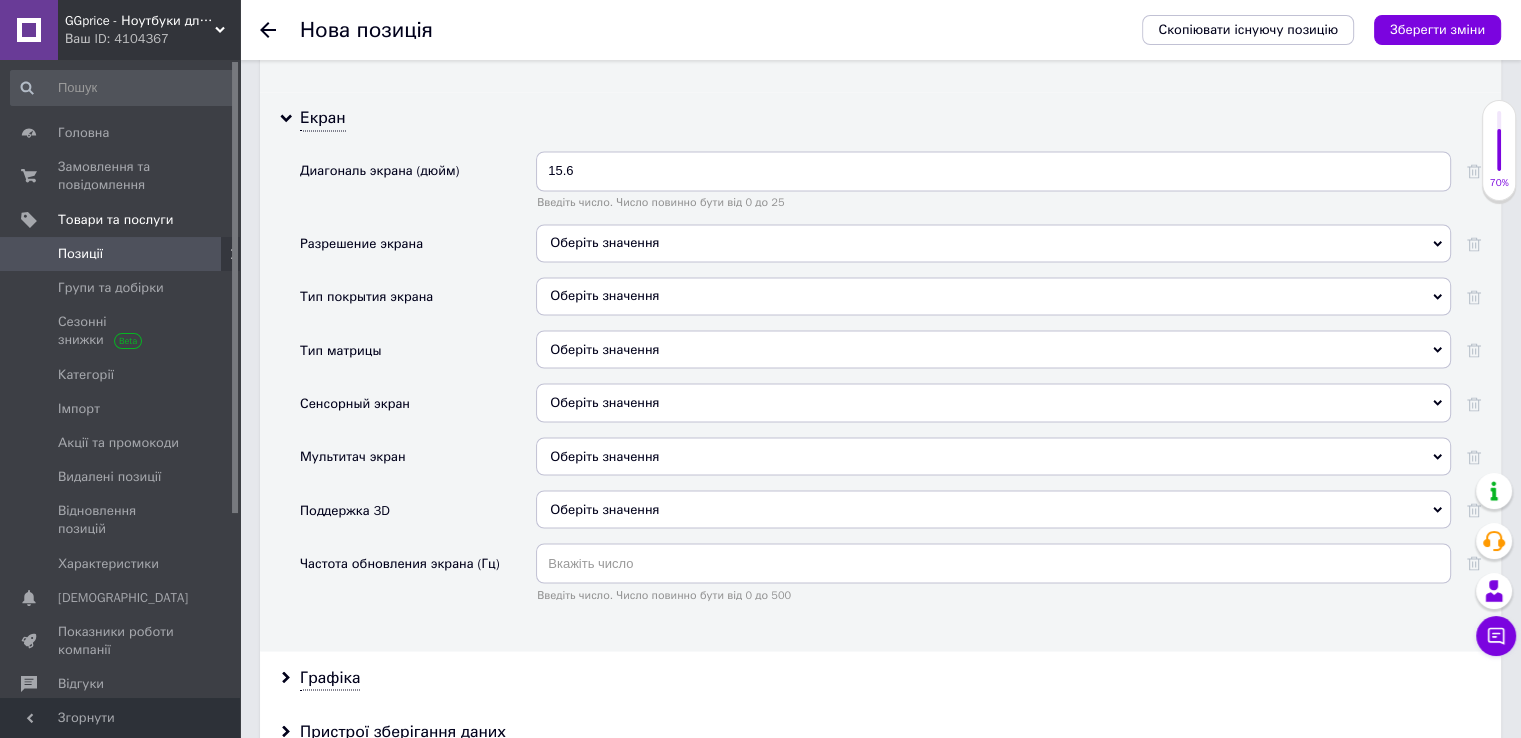 click on "Оберіть значення" at bounding box center [993, 243] 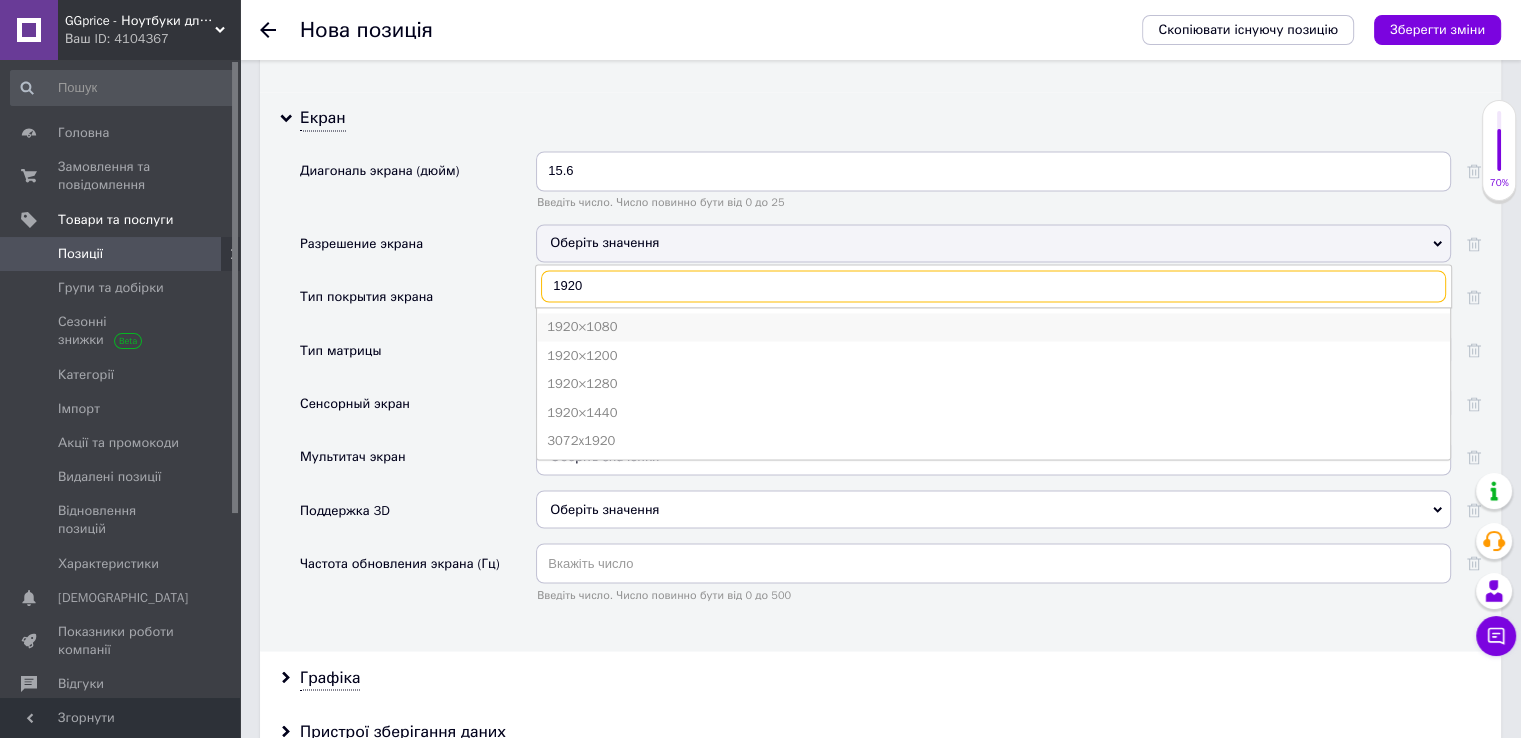 type on "1920" 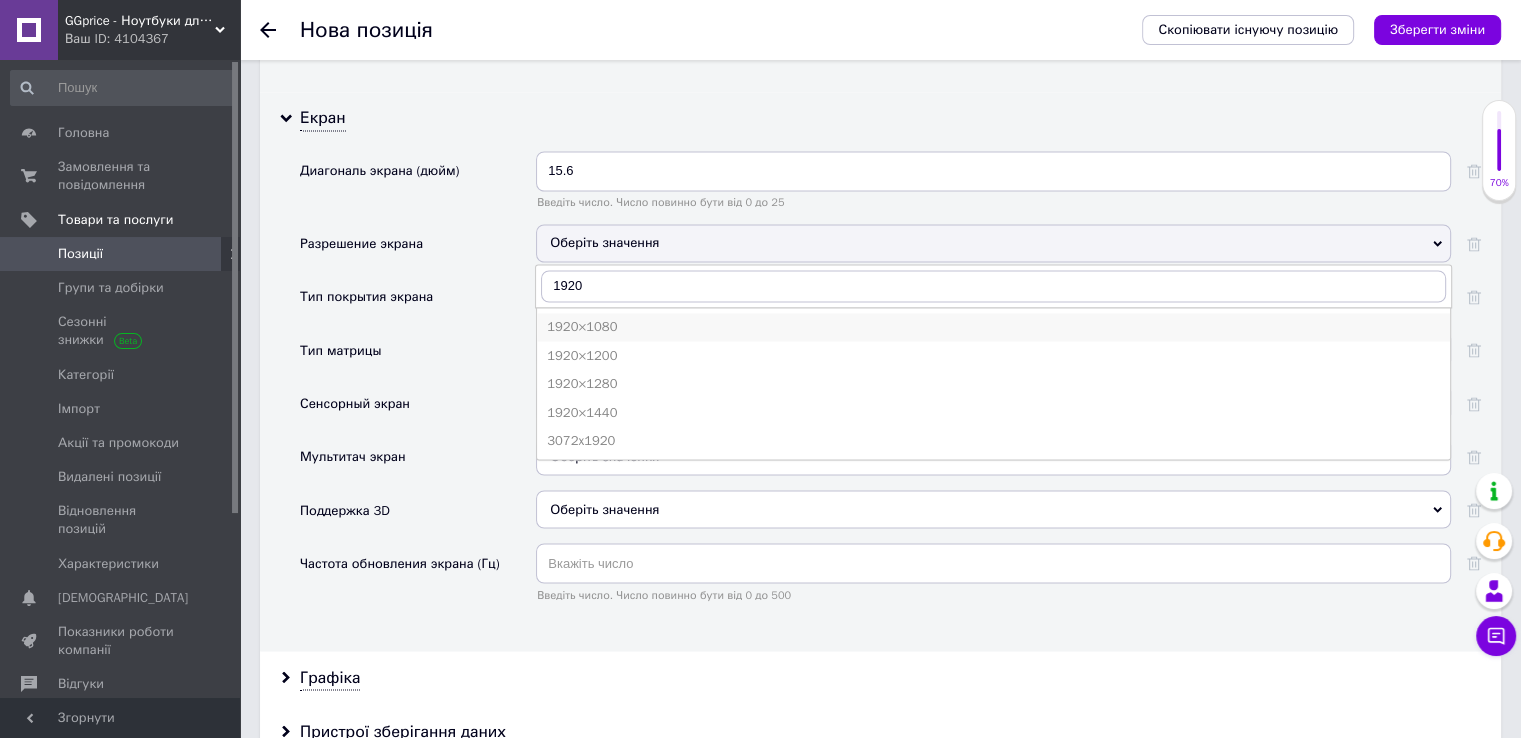 click on "1920×1080" at bounding box center (993, 327) 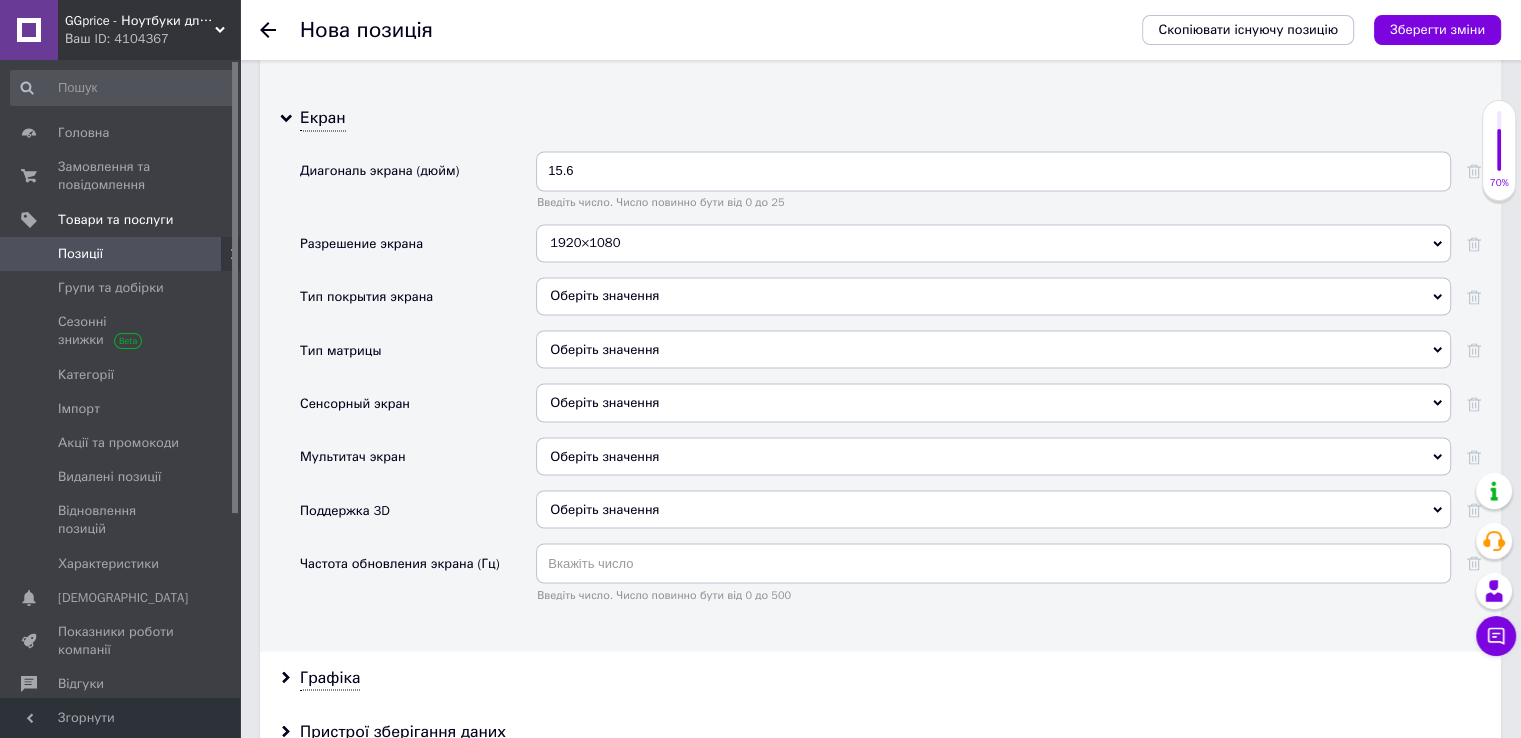 scroll, scrollTop: 3666, scrollLeft: 0, axis: vertical 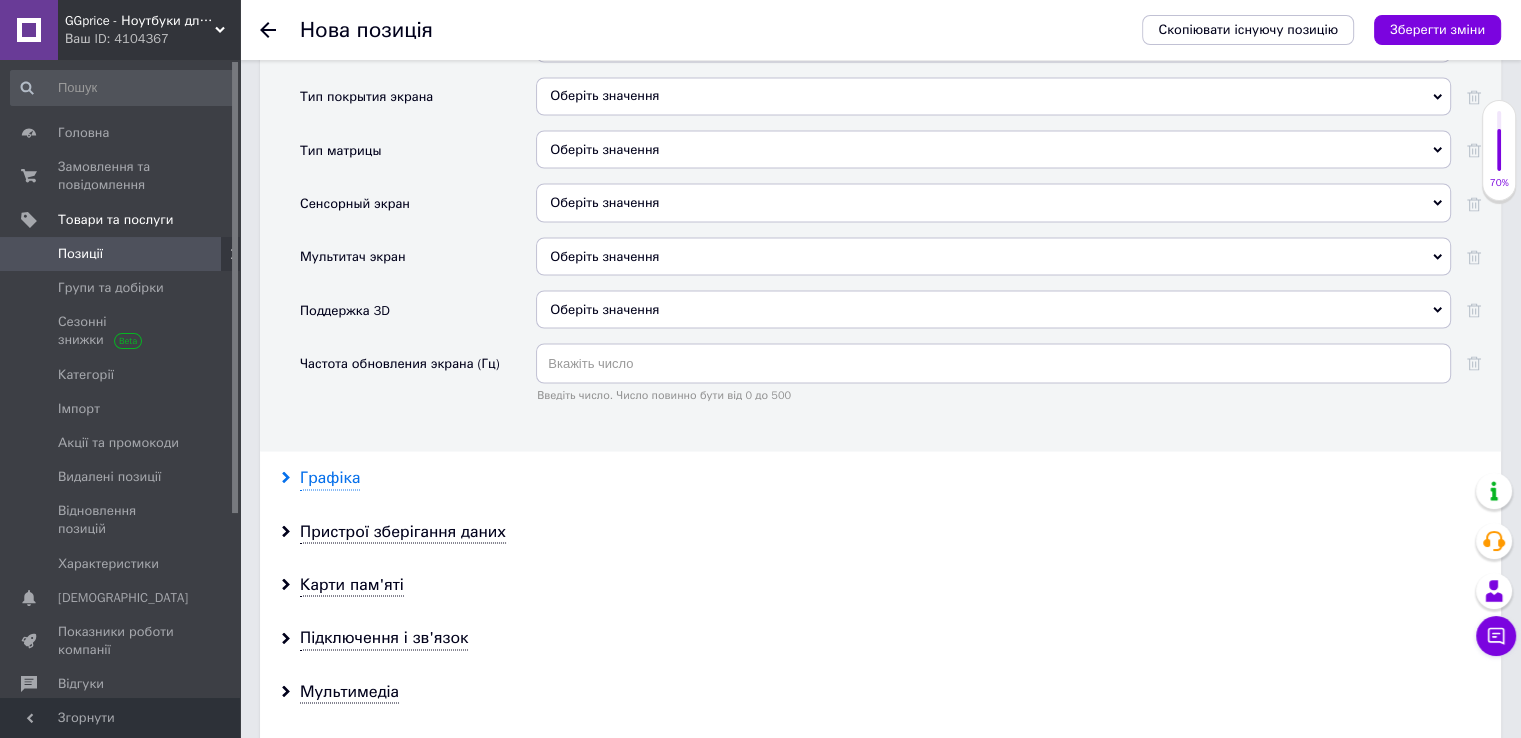 click on "Графіка" at bounding box center (330, 477) 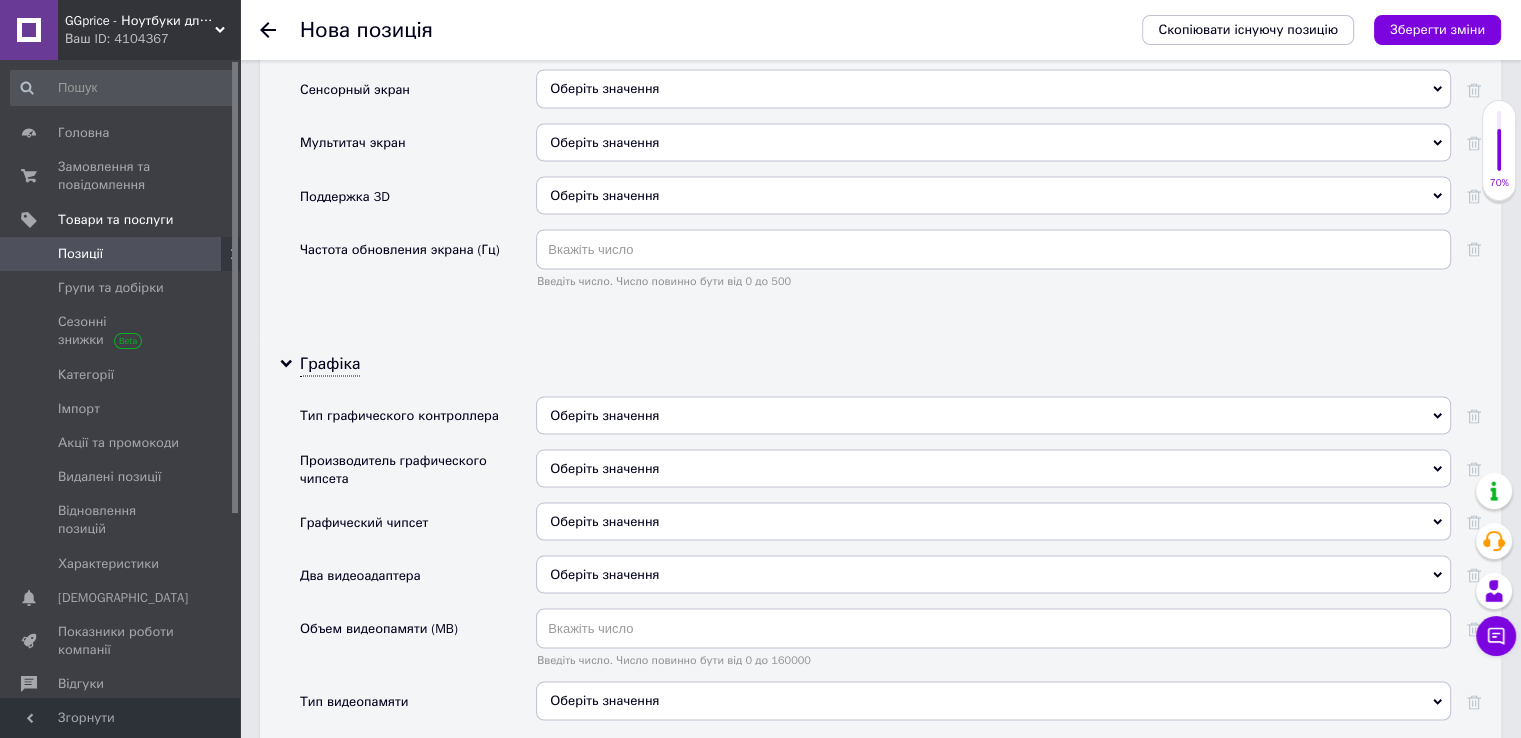 scroll, scrollTop: 3866, scrollLeft: 0, axis: vertical 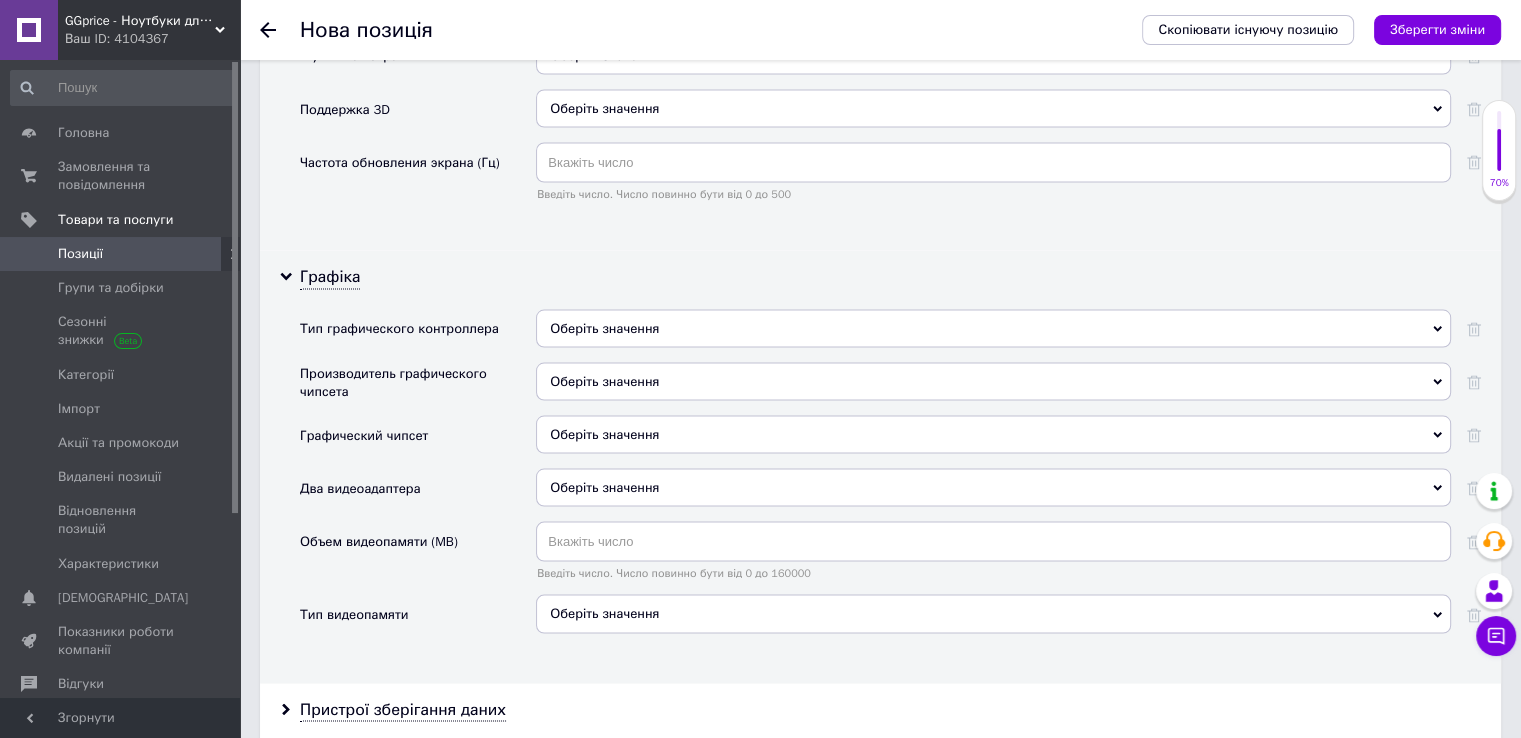 click on "Оберіть значення" at bounding box center [993, 329] 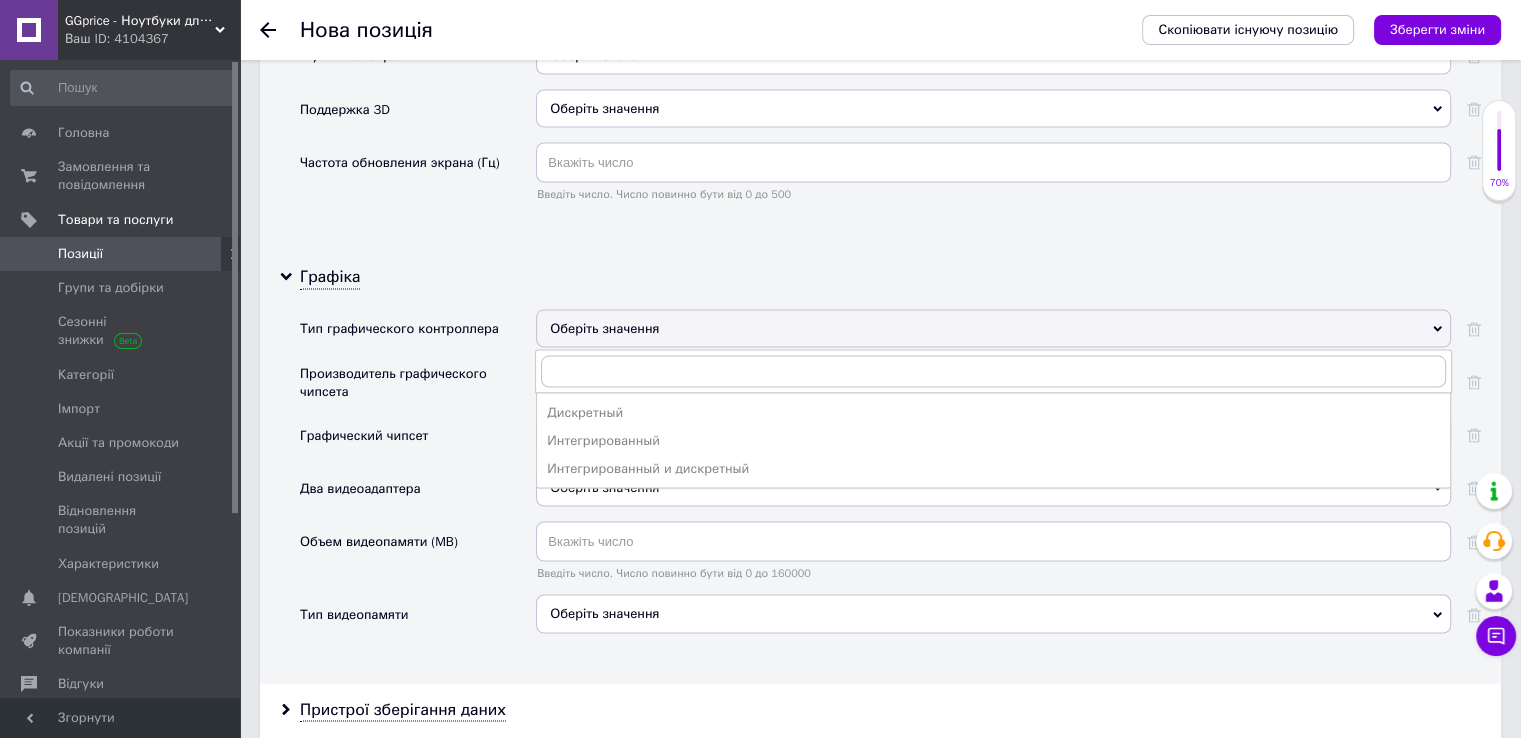click on "Интегрированный" at bounding box center (993, 441) 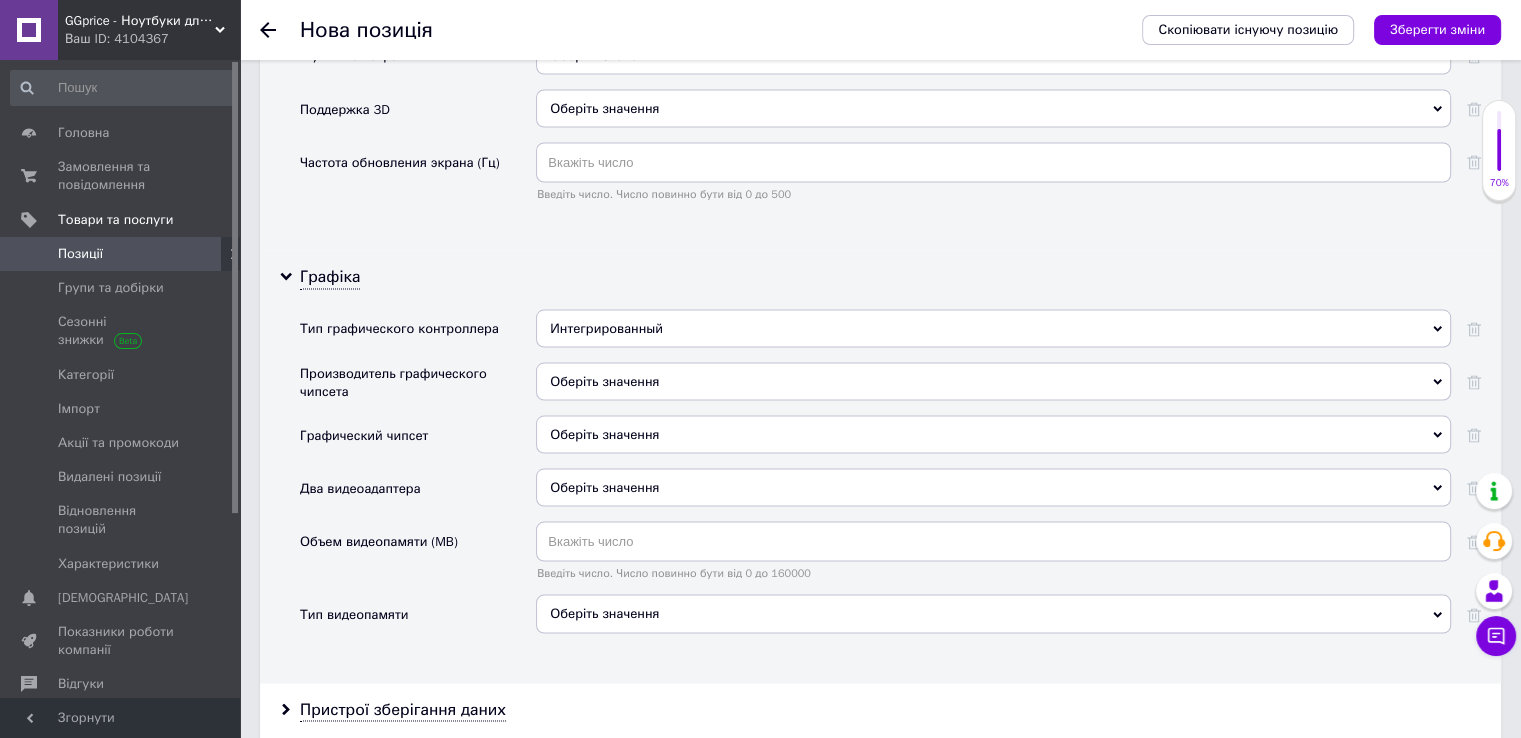 click on "Оберіть значення" at bounding box center [993, 382] 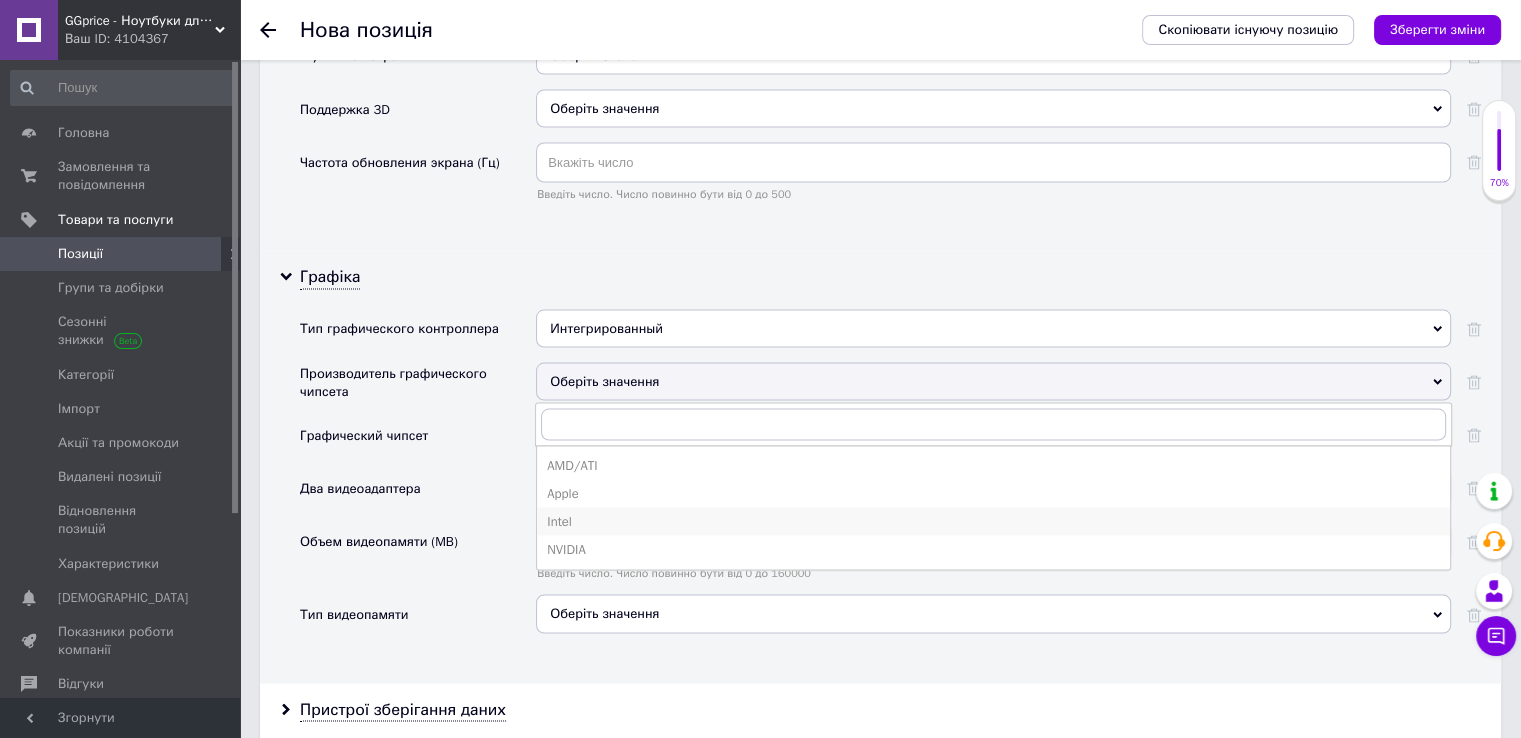 click on "Intel" at bounding box center (993, 522) 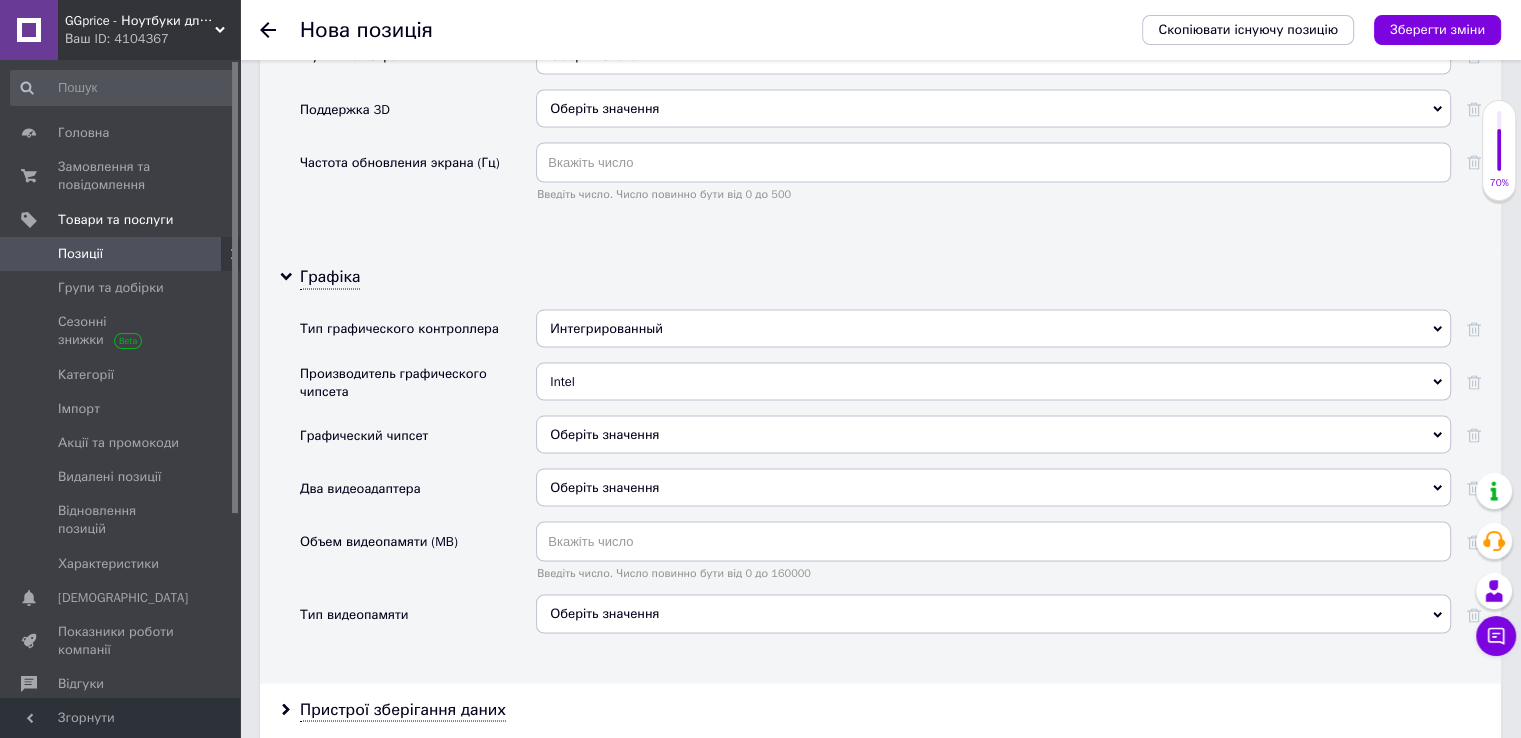 click on "Оберіть значення" at bounding box center (993, 435) 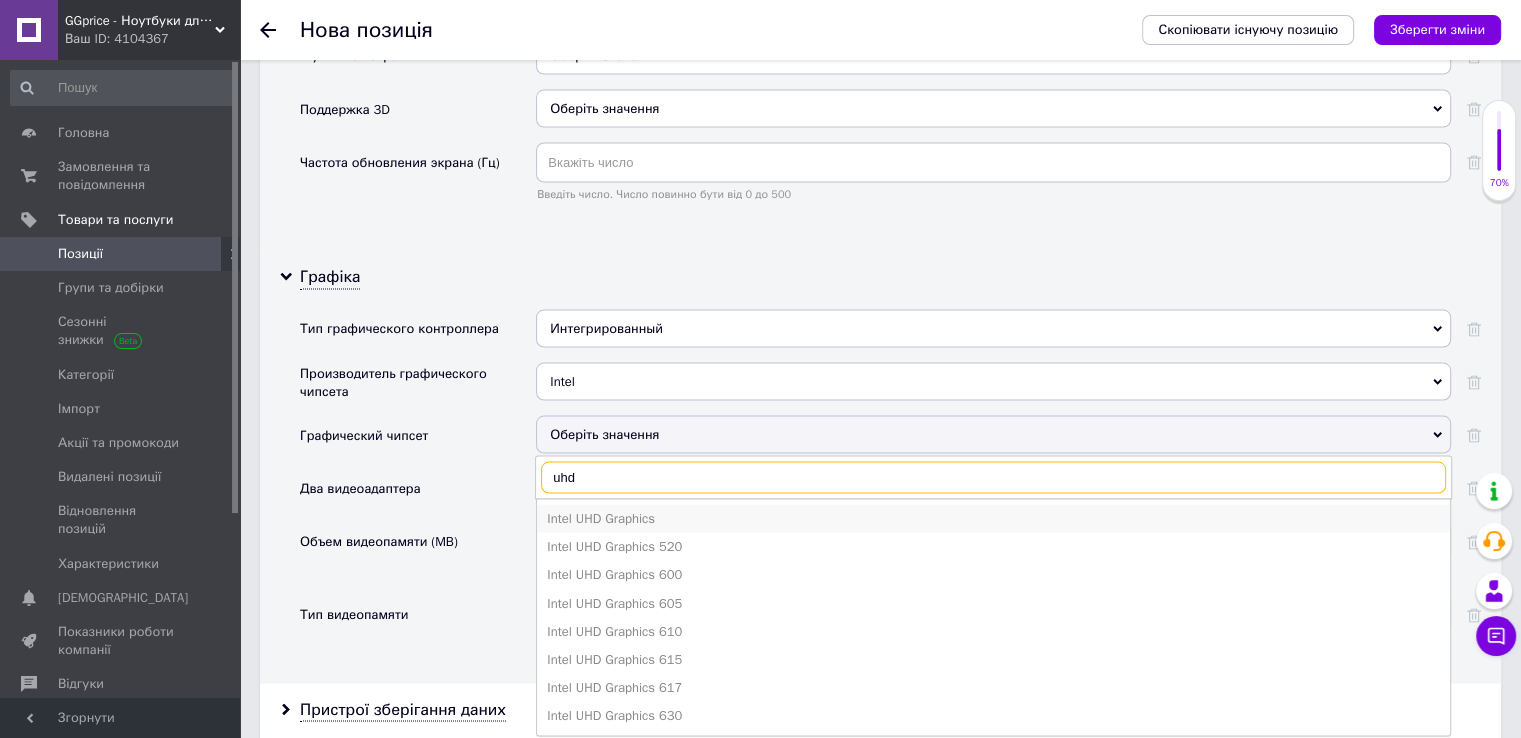 type on "uhd" 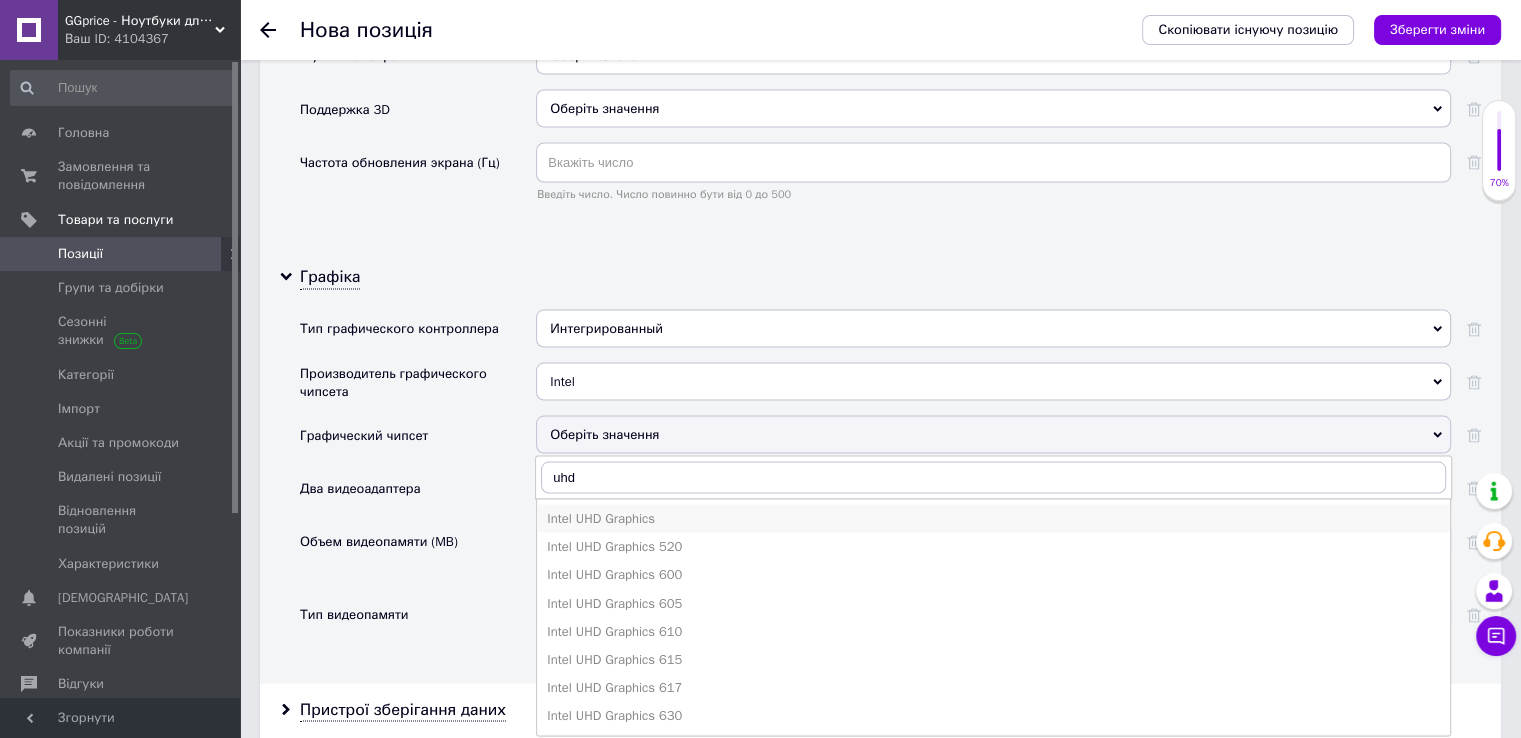 click on "Intel UHD Graphics" at bounding box center [993, 519] 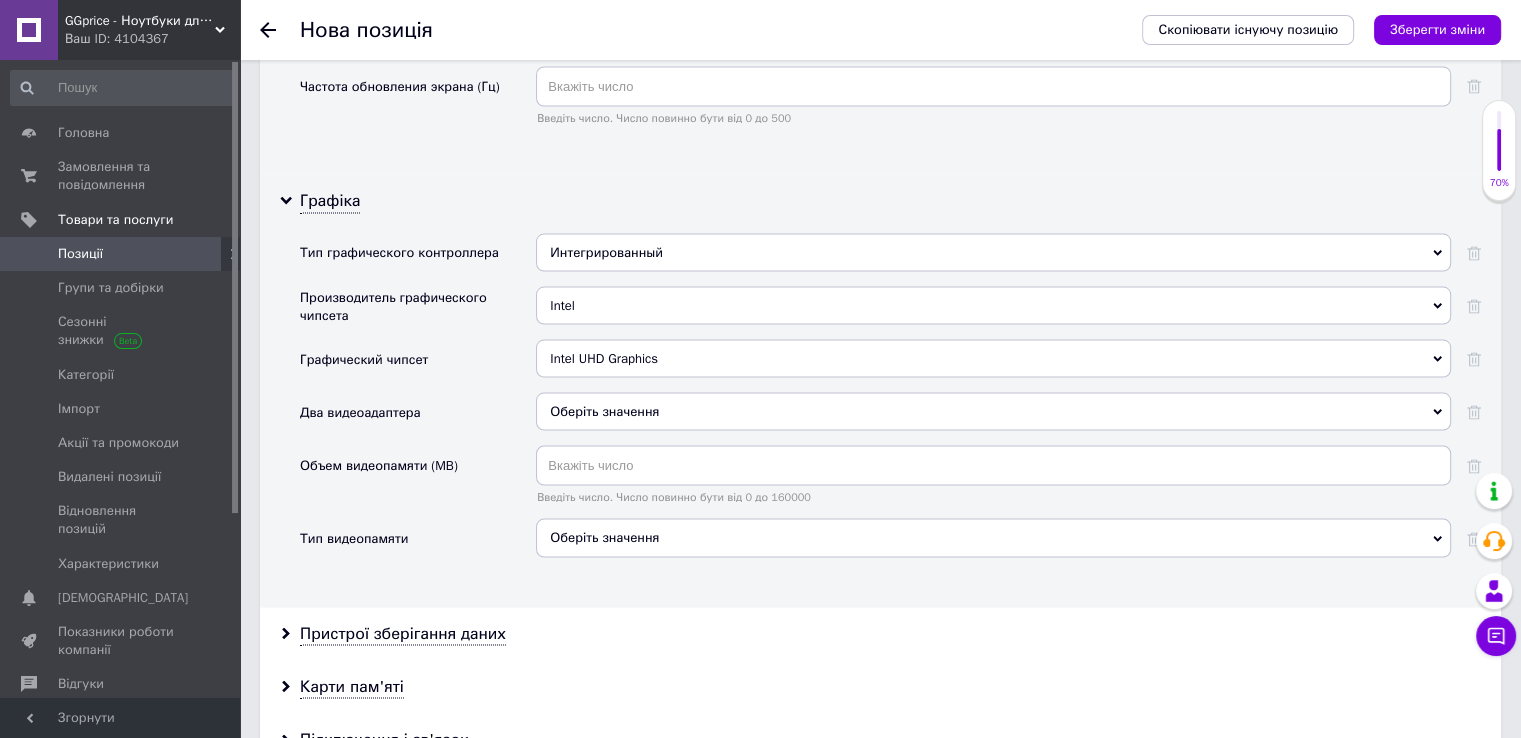 scroll, scrollTop: 4066, scrollLeft: 0, axis: vertical 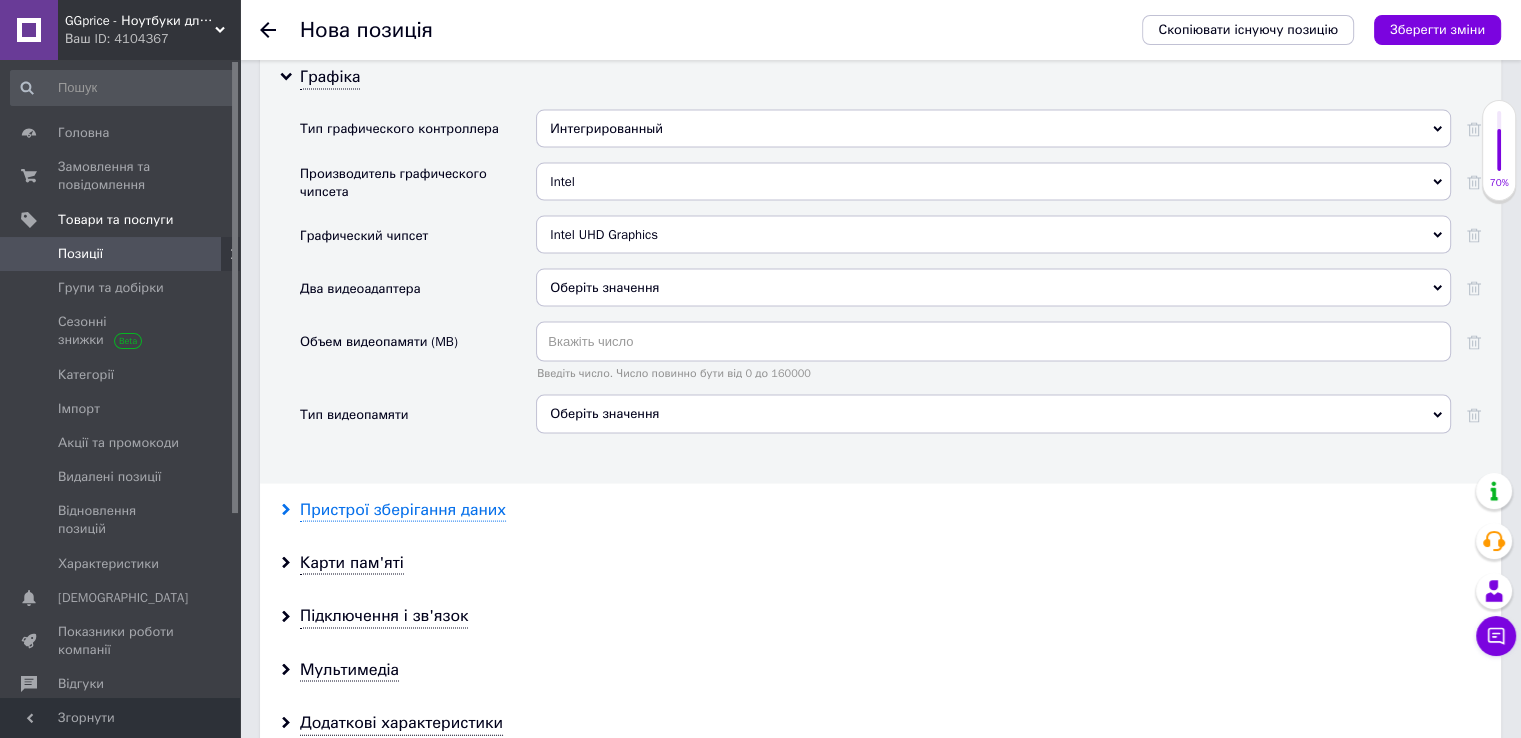 click on "Пристрої зберігання даних" at bounding box center [403, 510] 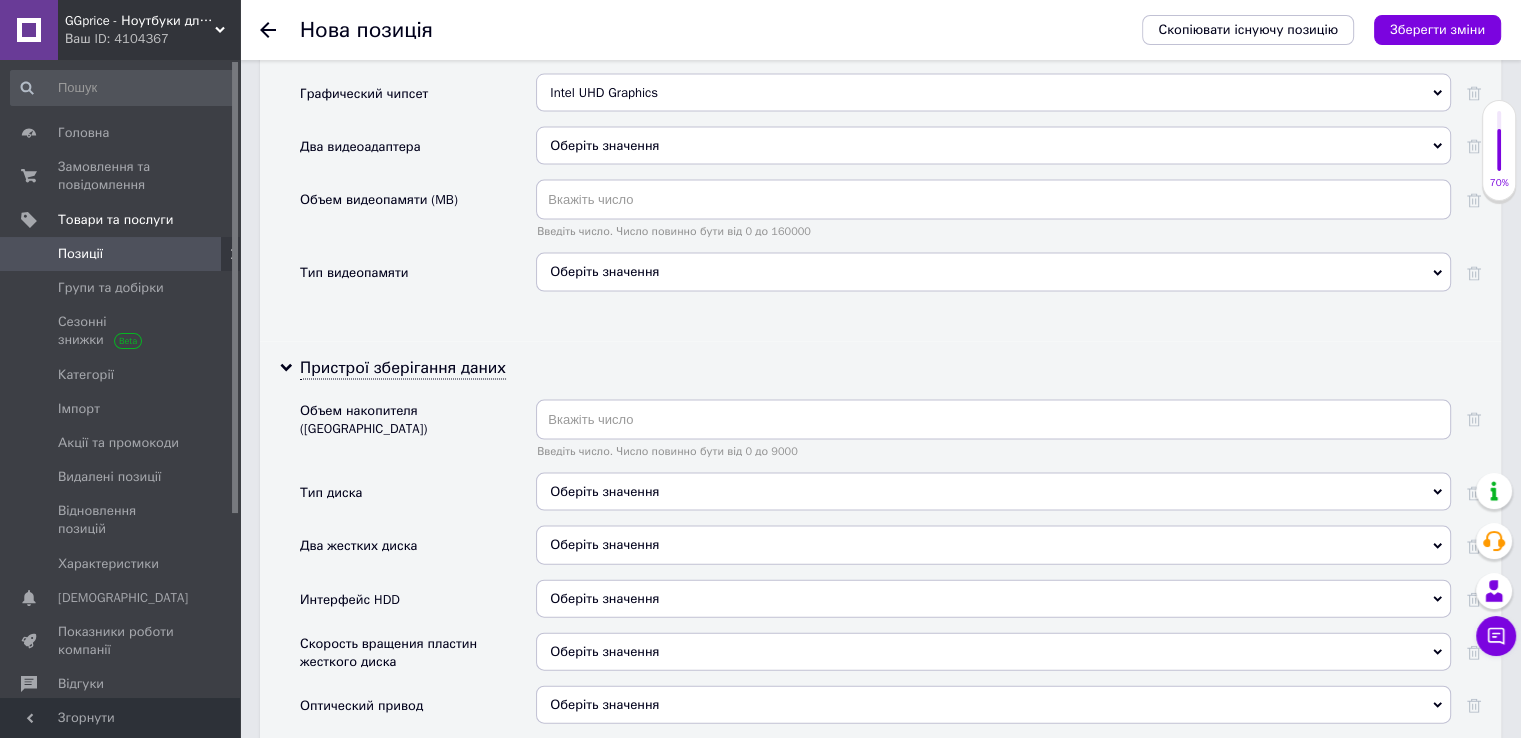 scroll, scrollTop: 4266, scrollLeft: 0, axis: vertical 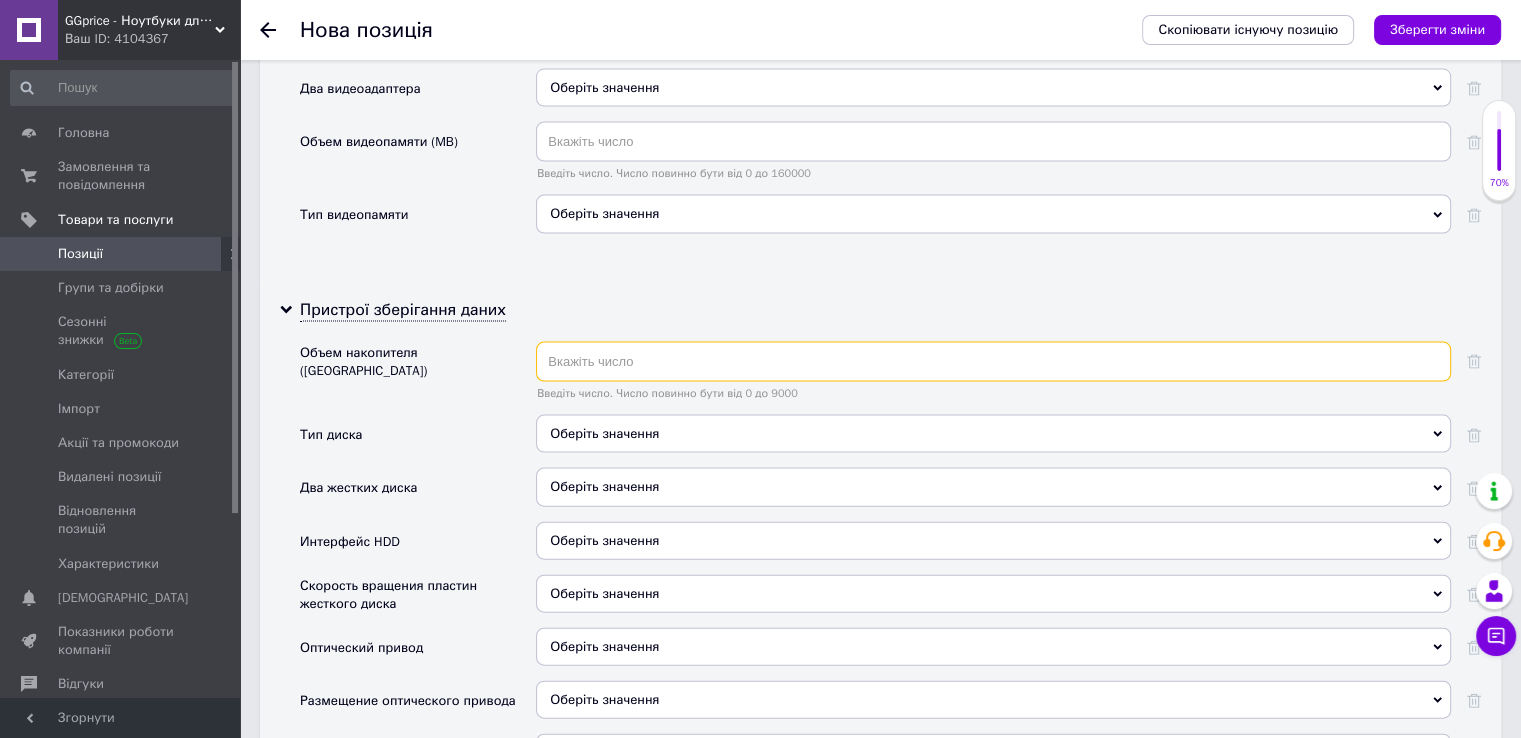 click at bounding box center [993, 362] 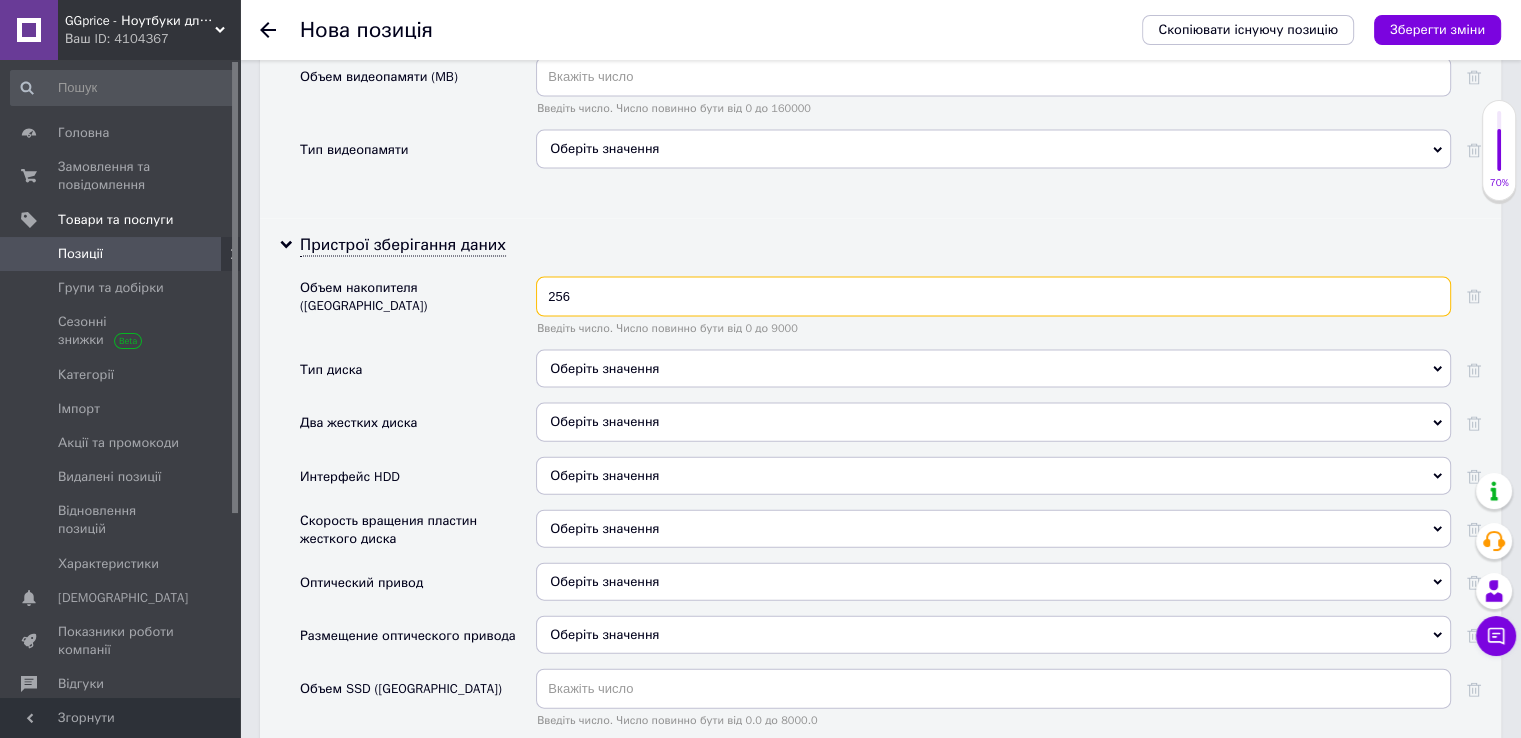 scroll, scrollTop: 4366, scrollLeft: 0, axis: vertical 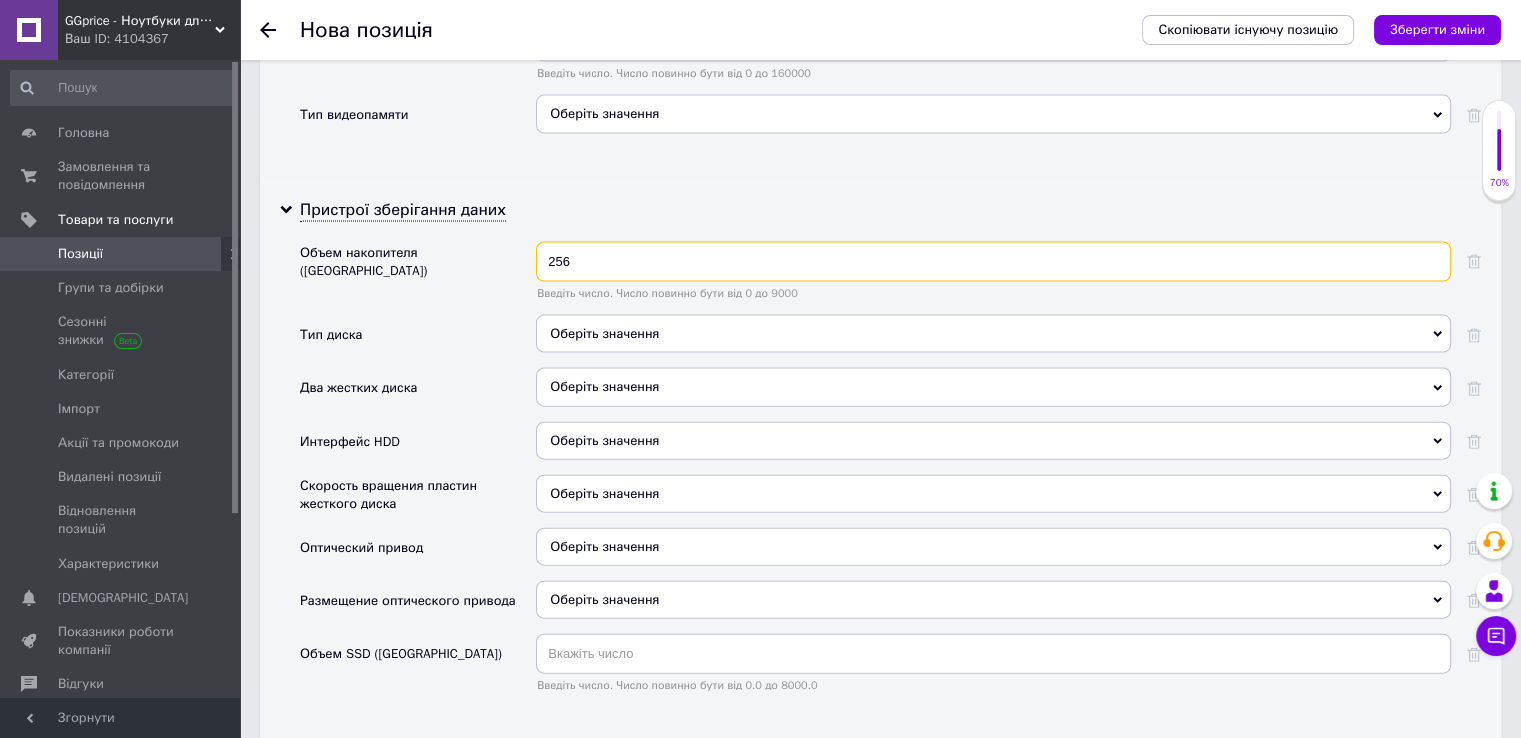 type on "256" 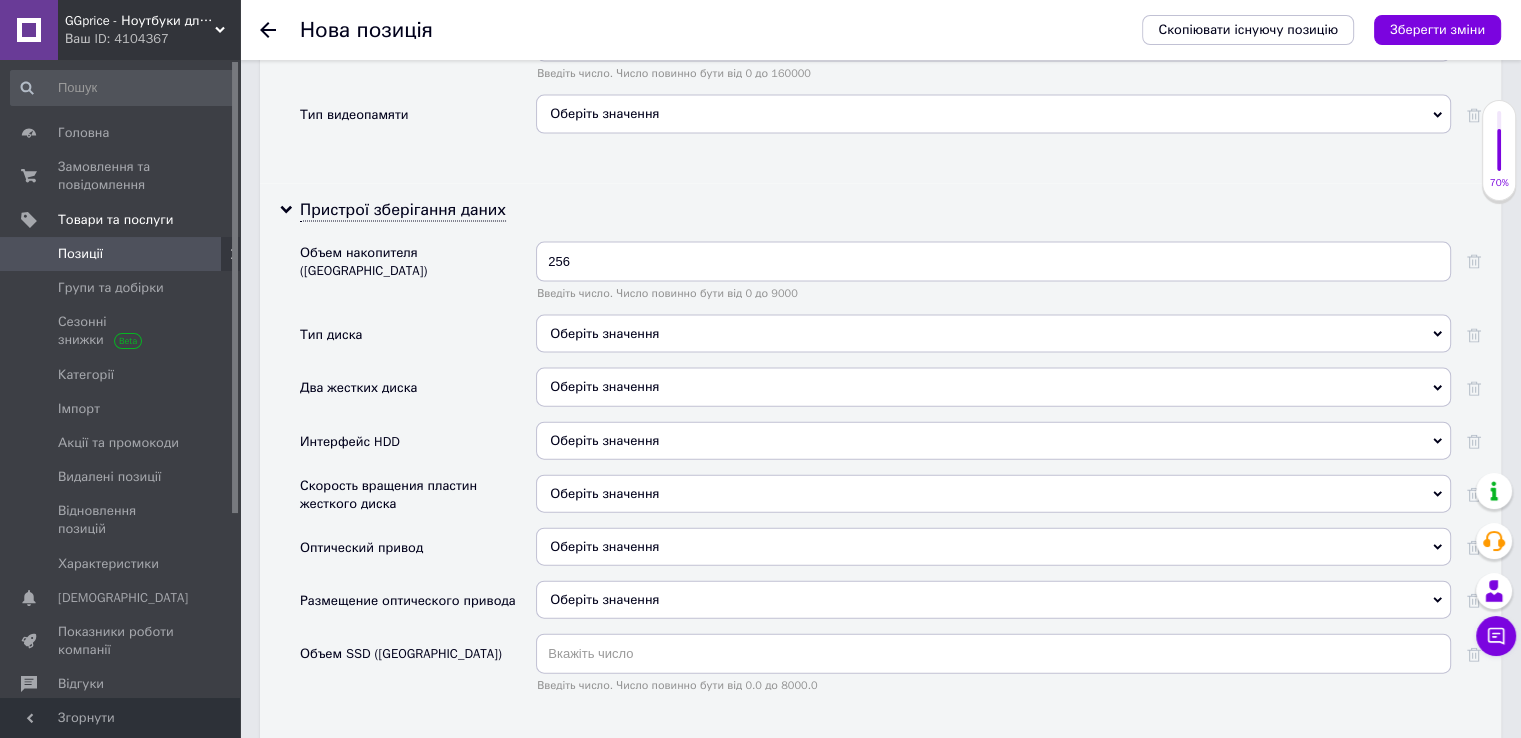 click on "Оберіть значення" at bounding box center (993, 334) 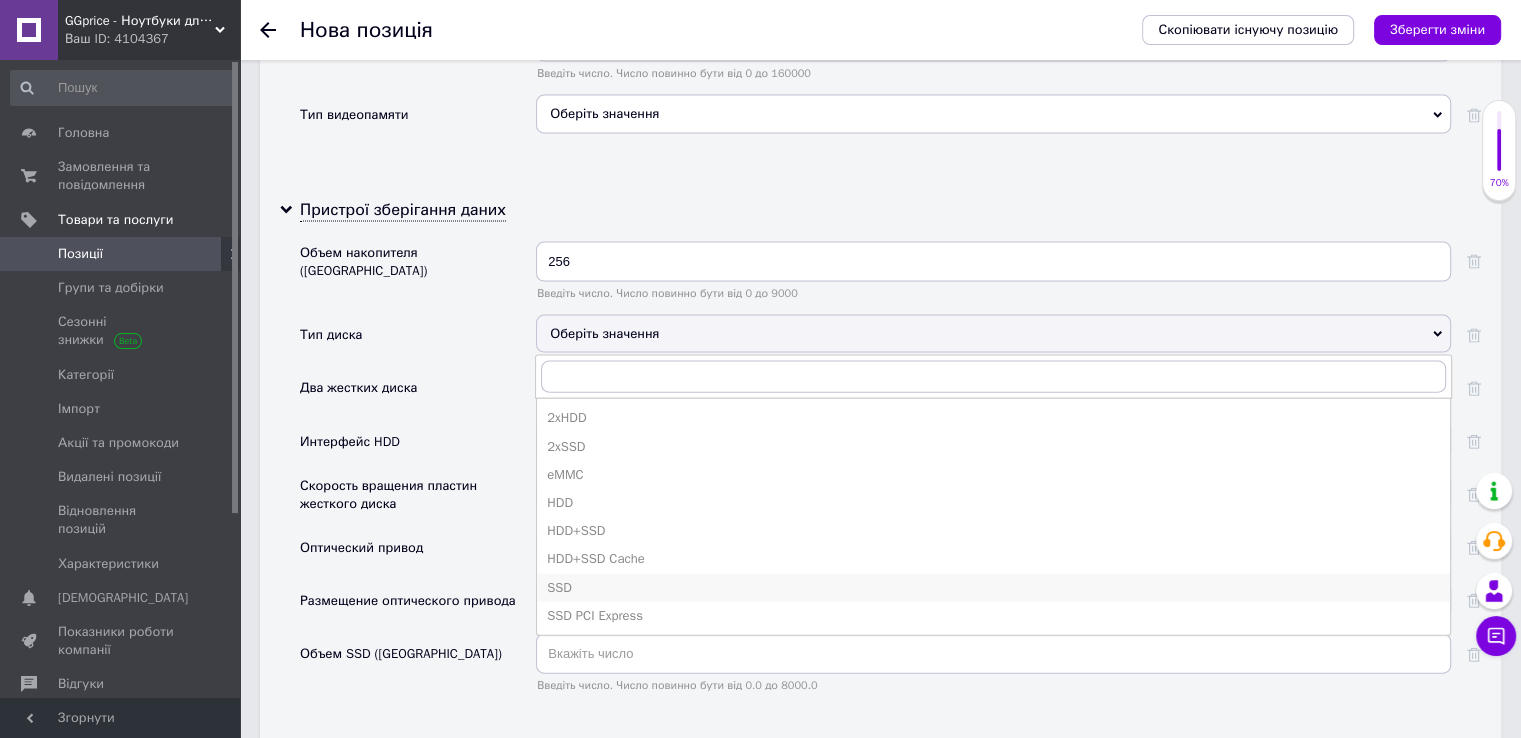 click on "SSD" at bounding box center (993, 588) 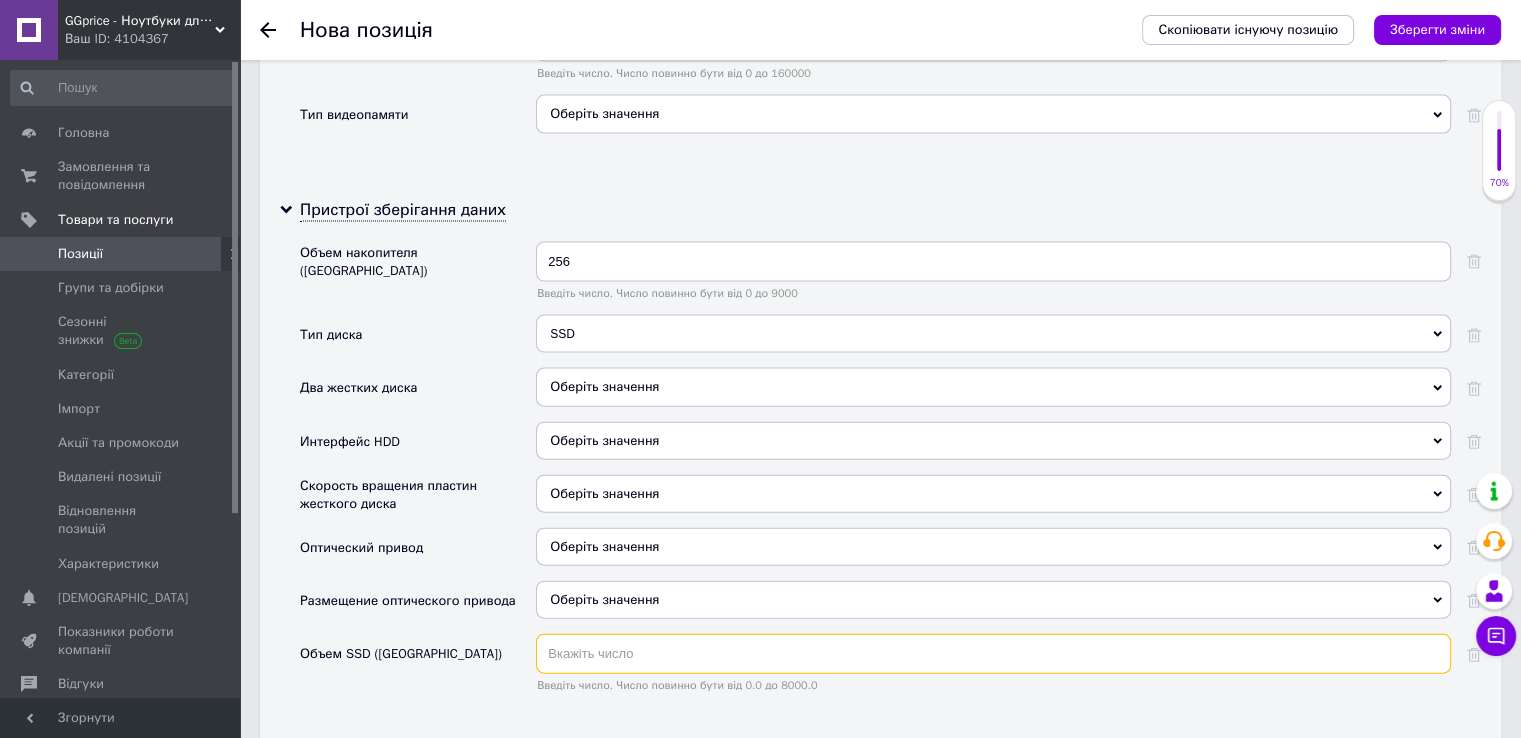 click at bounding box center (993, 654) 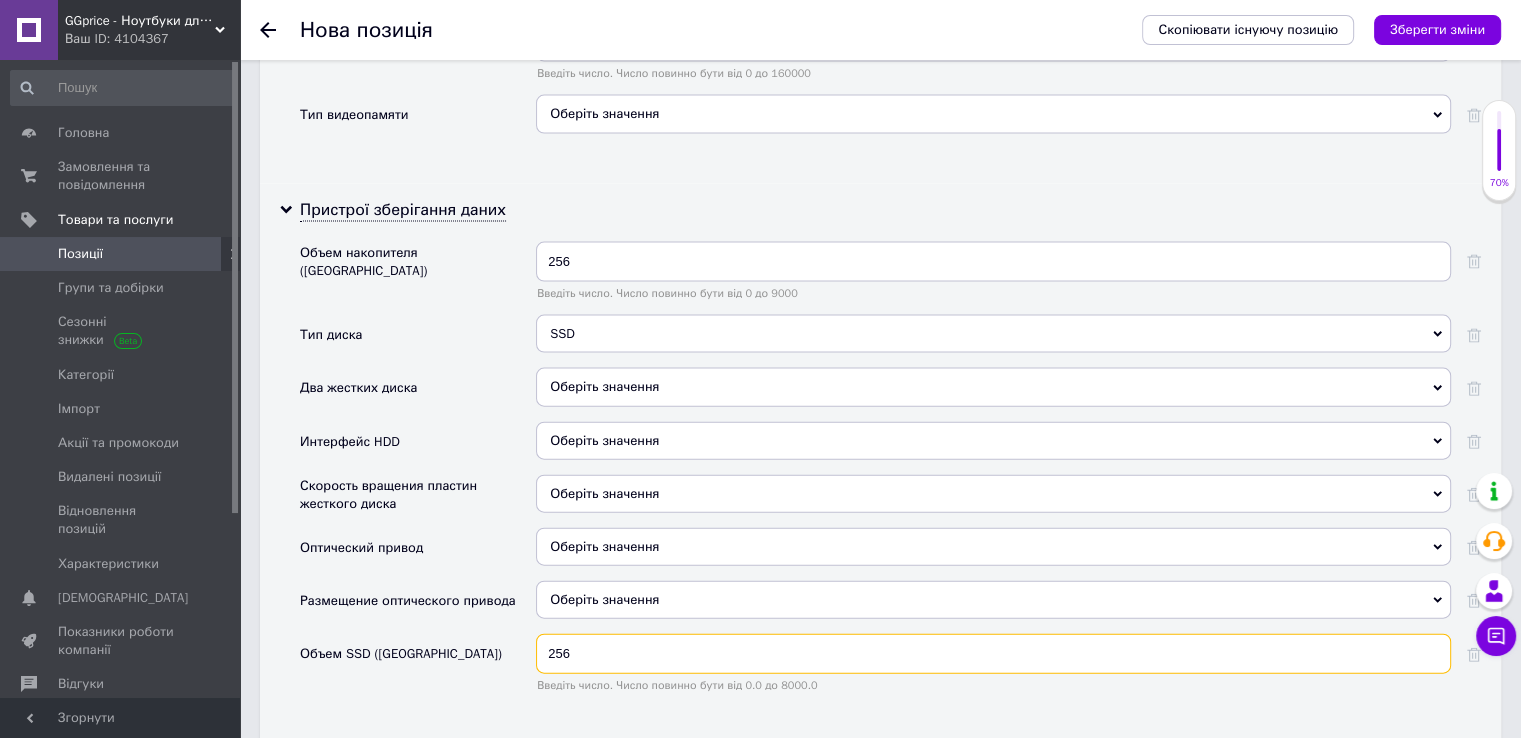 type on "256" 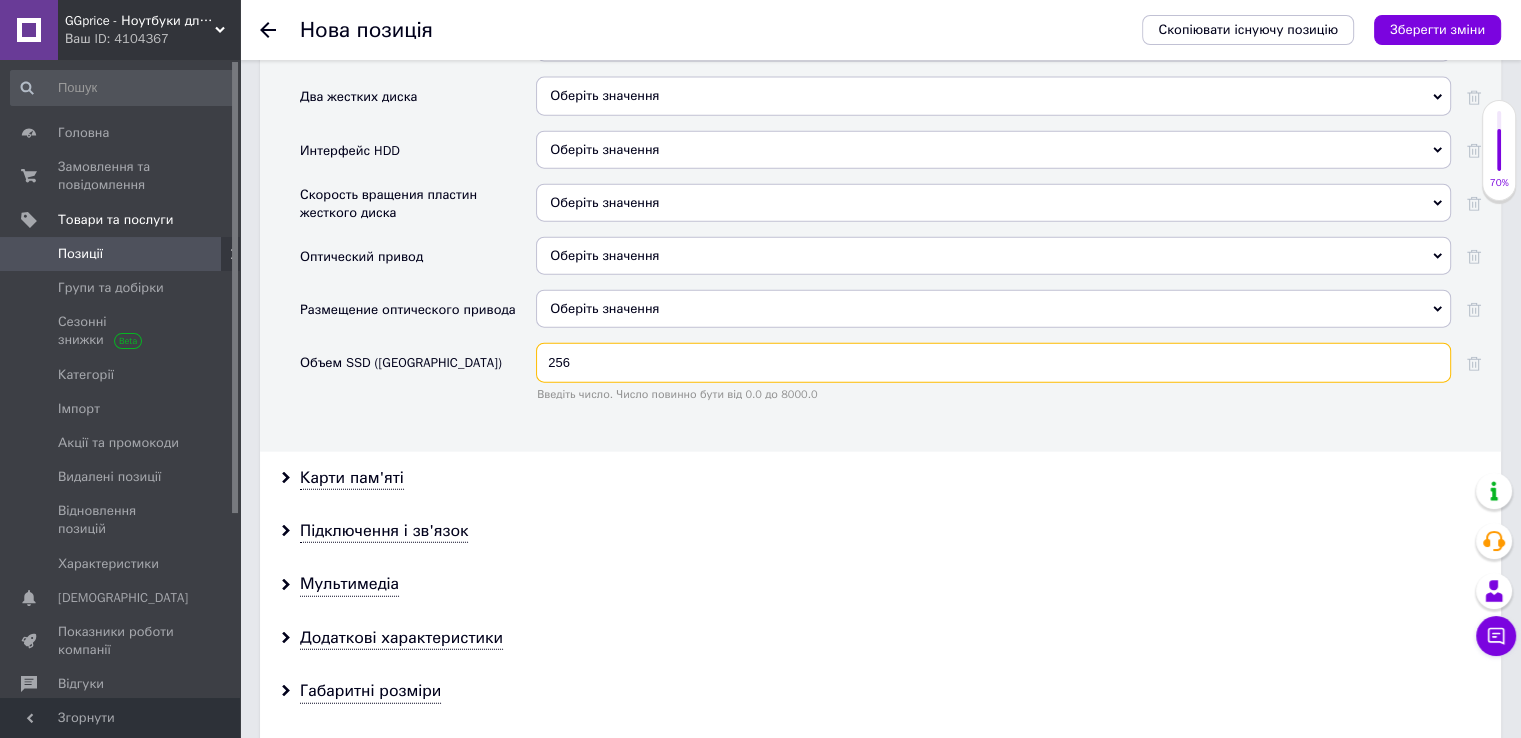 scroll, scrollTop: 4666, scrollLeft: 0, axis: vertical 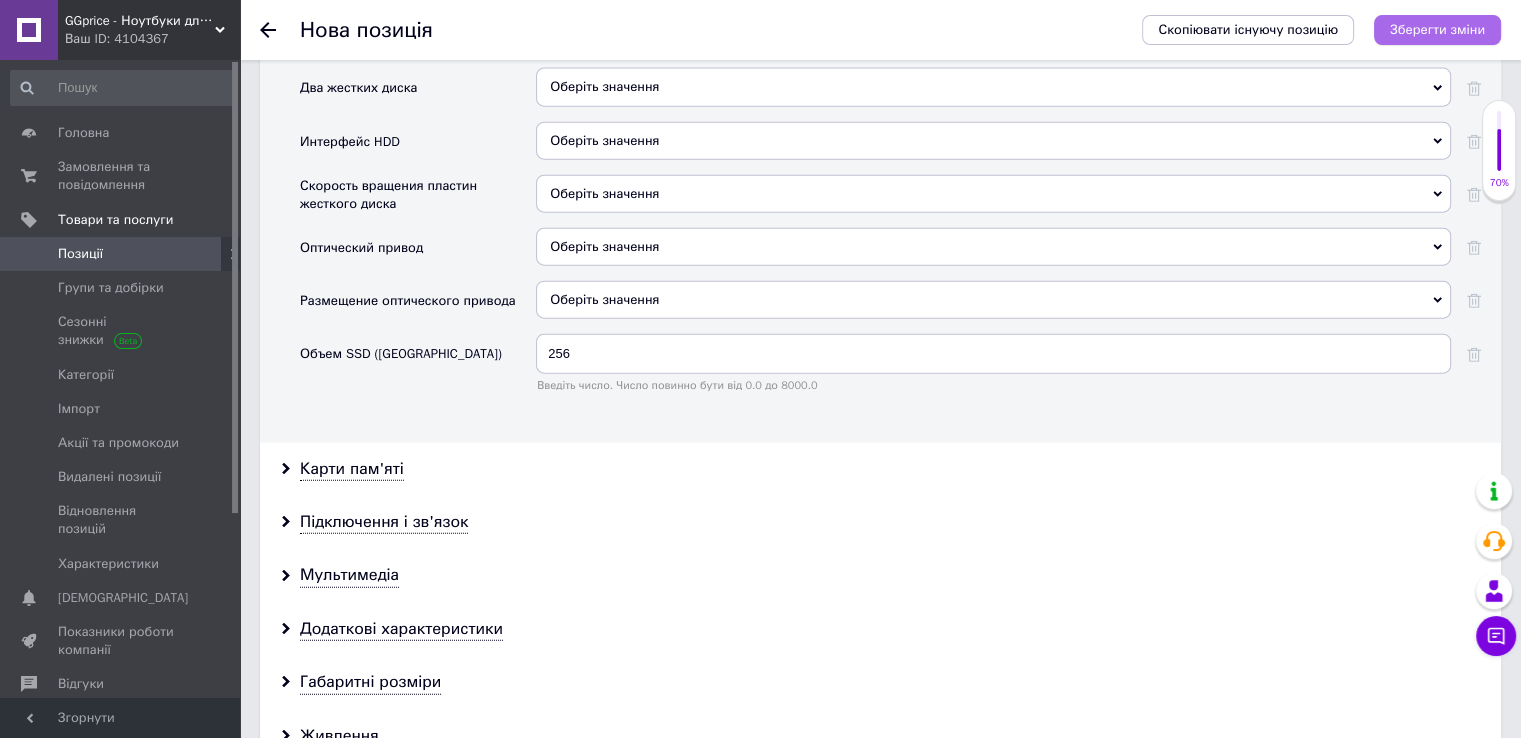 click on "Зберегти зміни" at bounding box center [1437, 29] 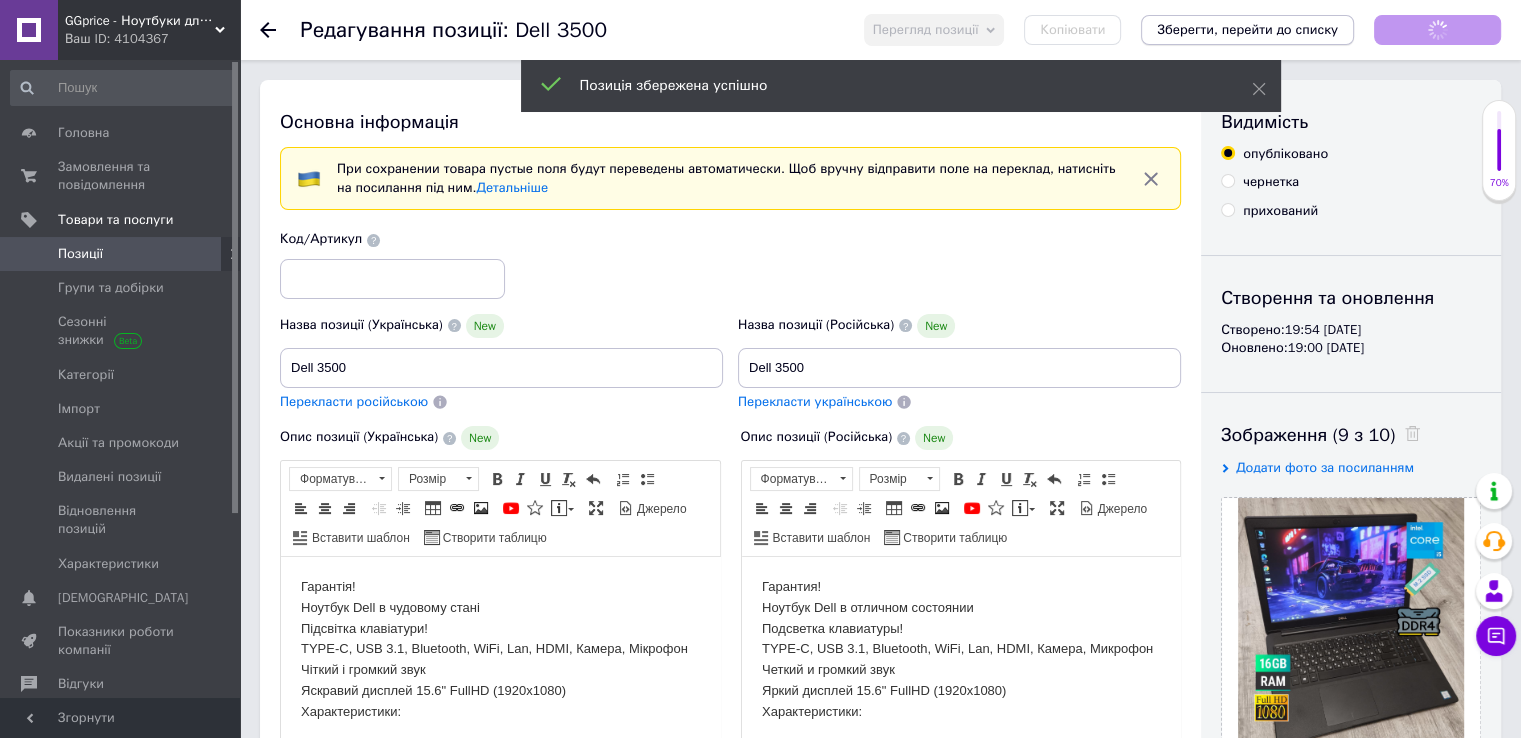 scroll, scrollTop: 0, scrollLeft: 0, axis: both 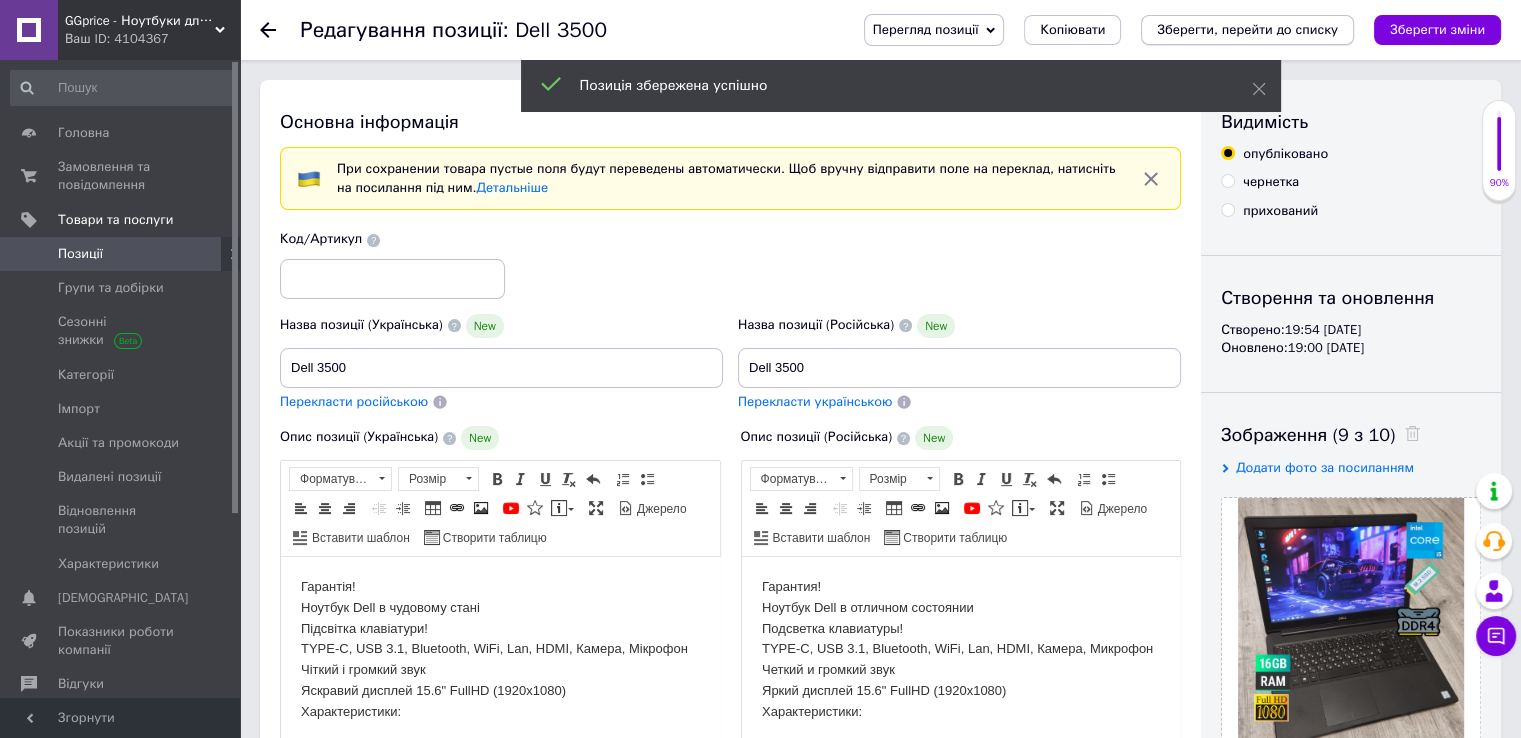 click on "Зберегти, перейти до списку" at bounding box center [1247, 29] 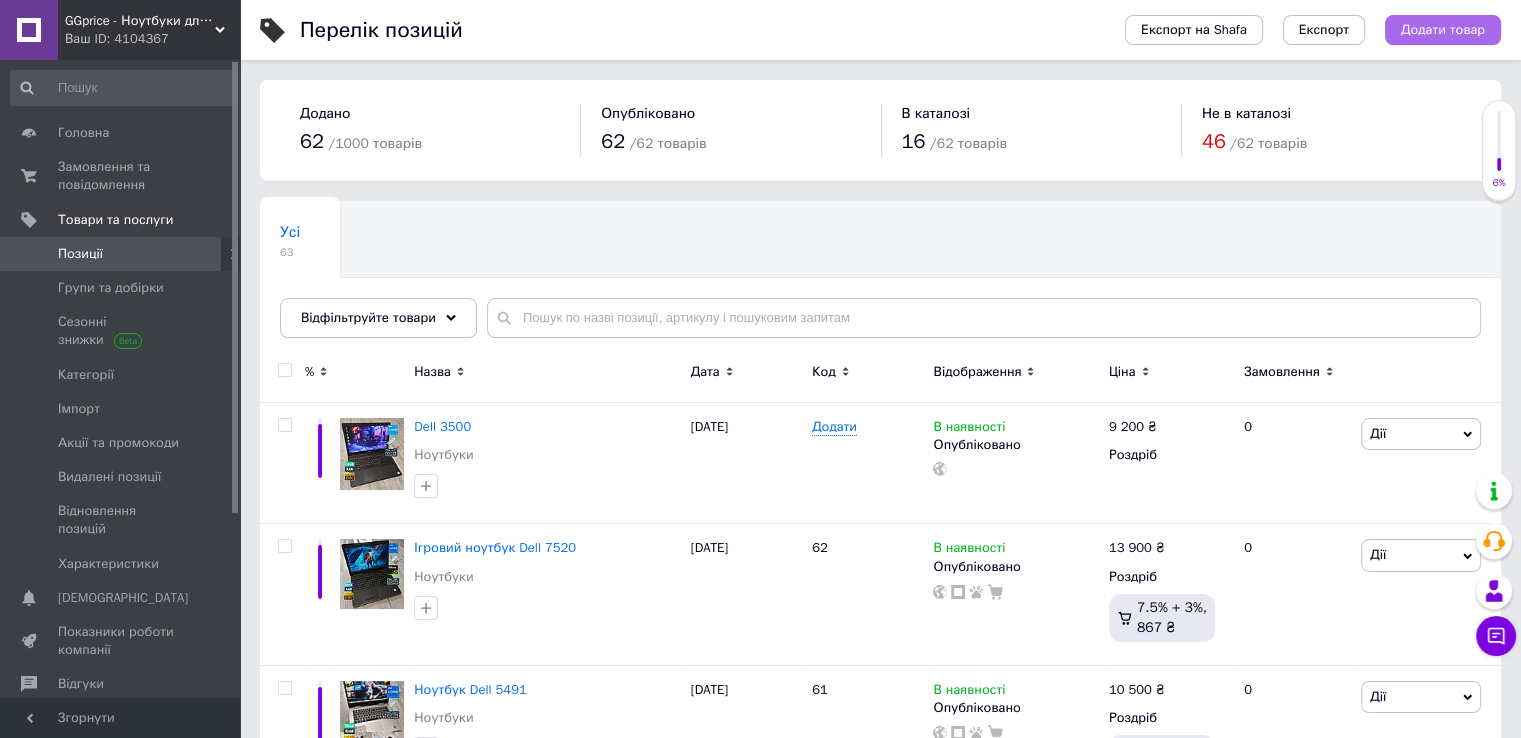 click on "Додати товар" at bounding box center [1443, 30] 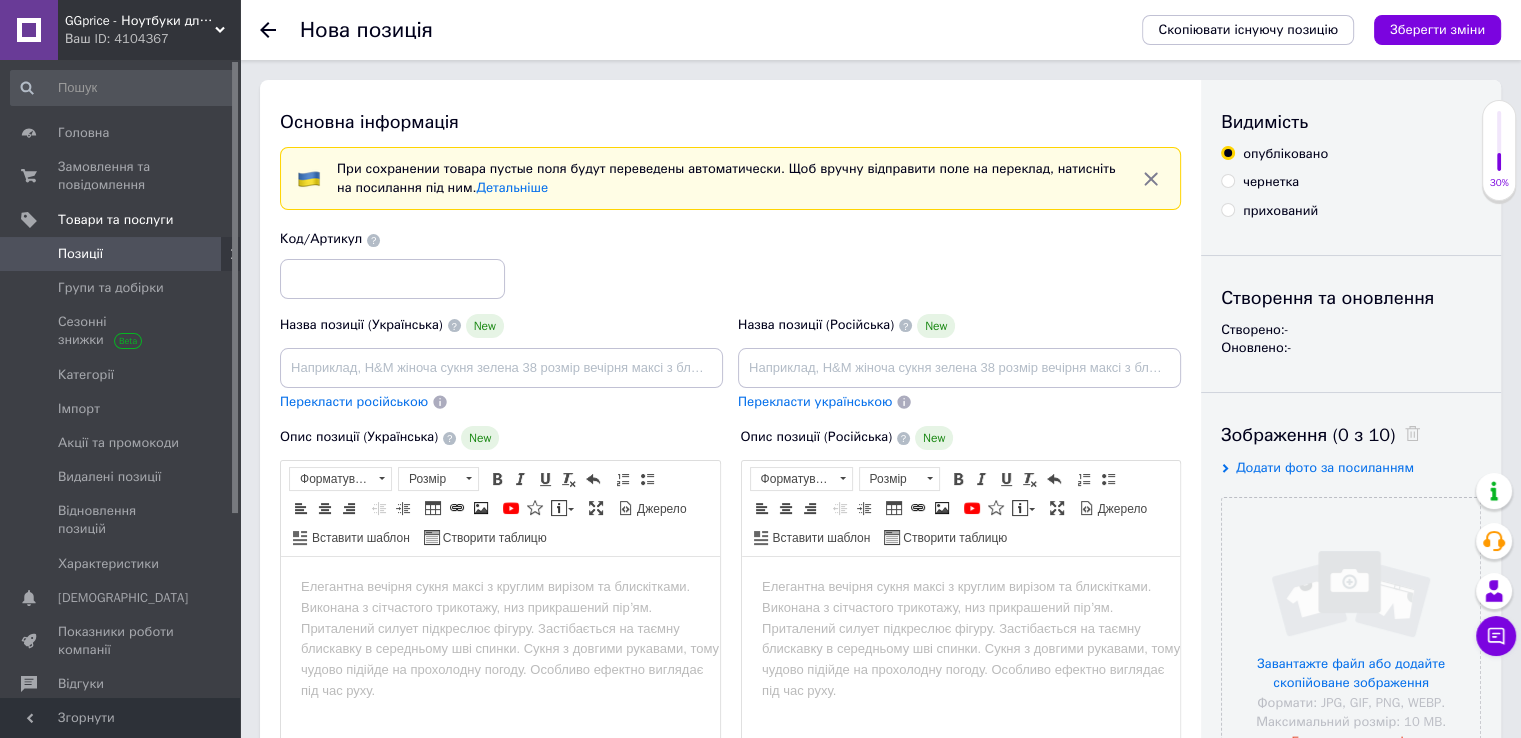scroll, scrollTop: 0, scrollLeft: 0, axis: both 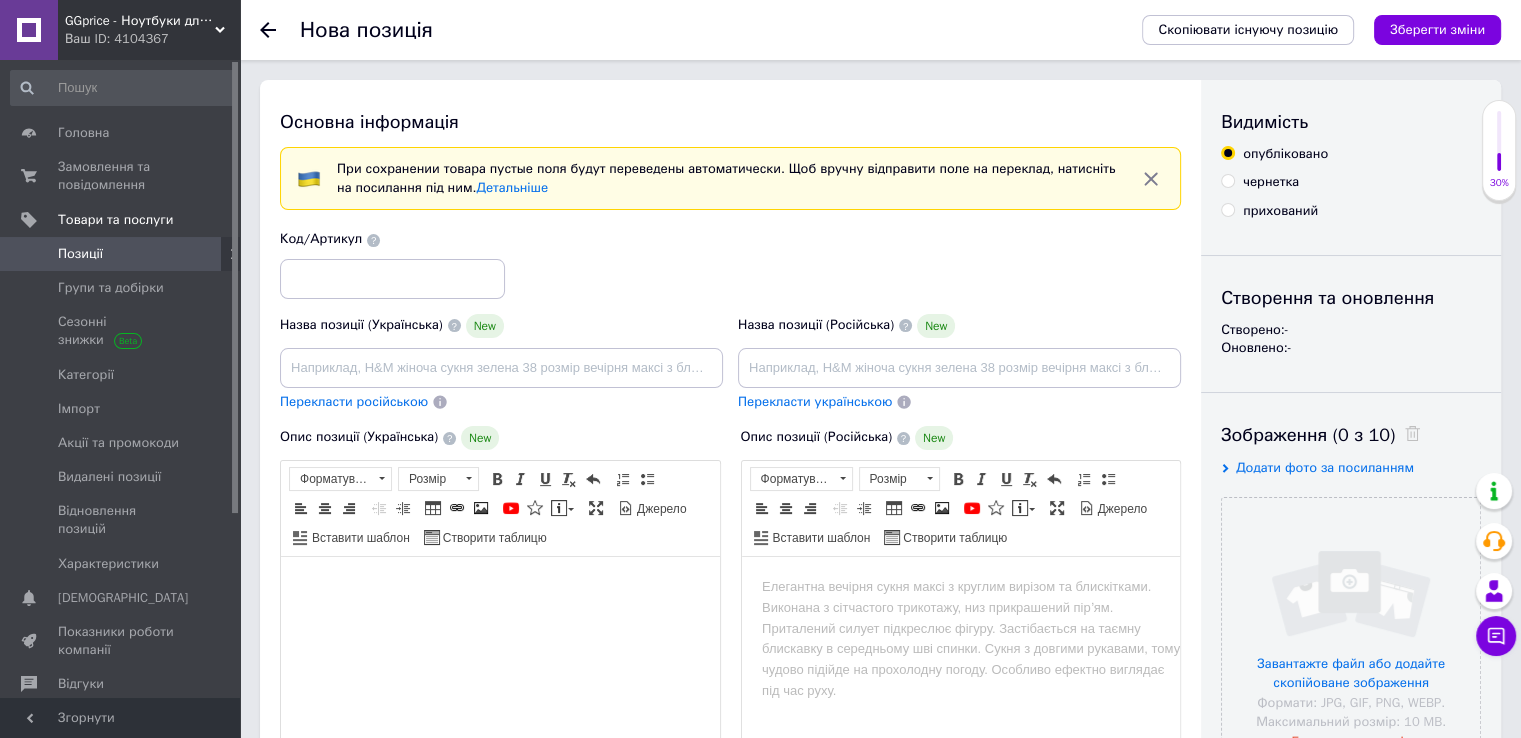 click at bounding box center (500, 587) 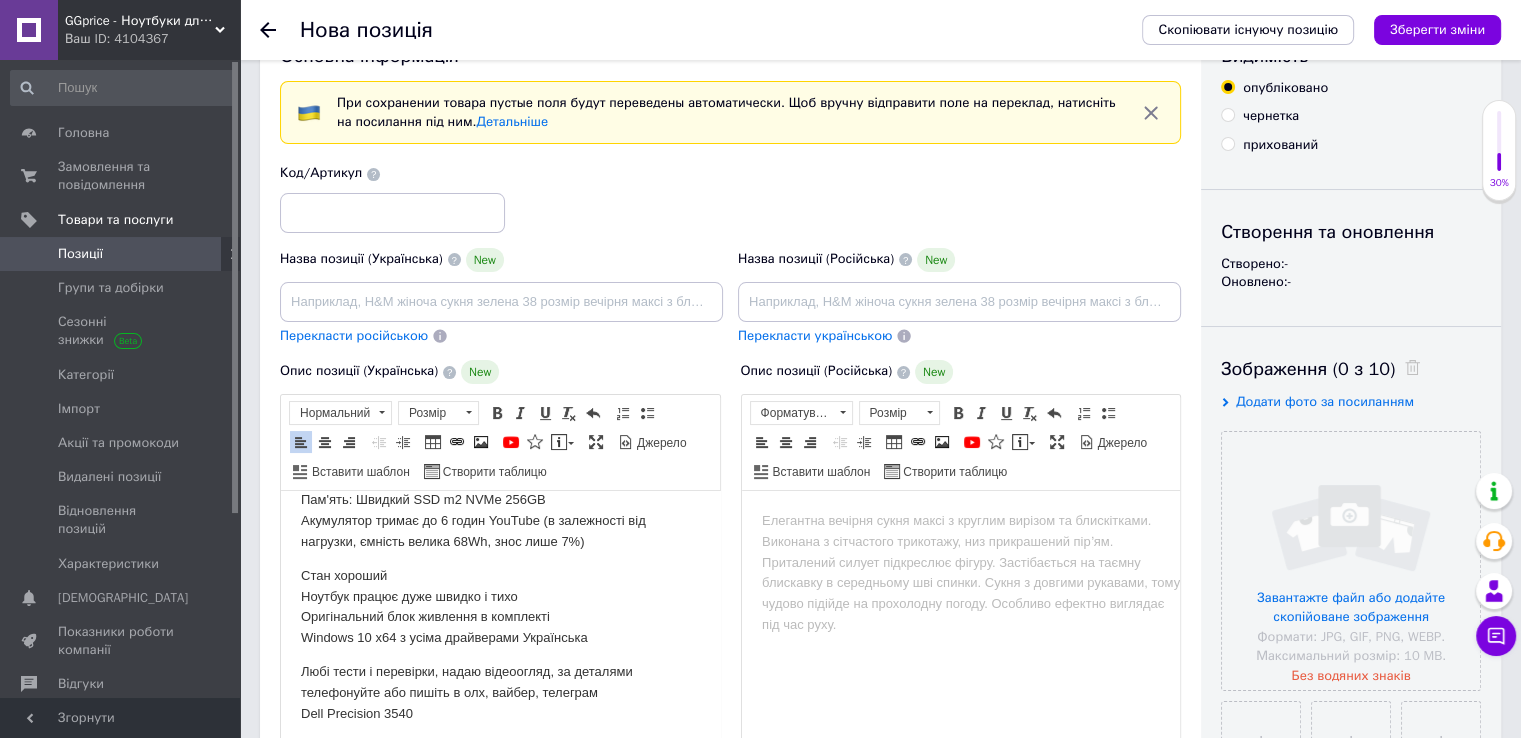 scroll, scrollTop: 328, scrollLeft: 0, axis: vertical 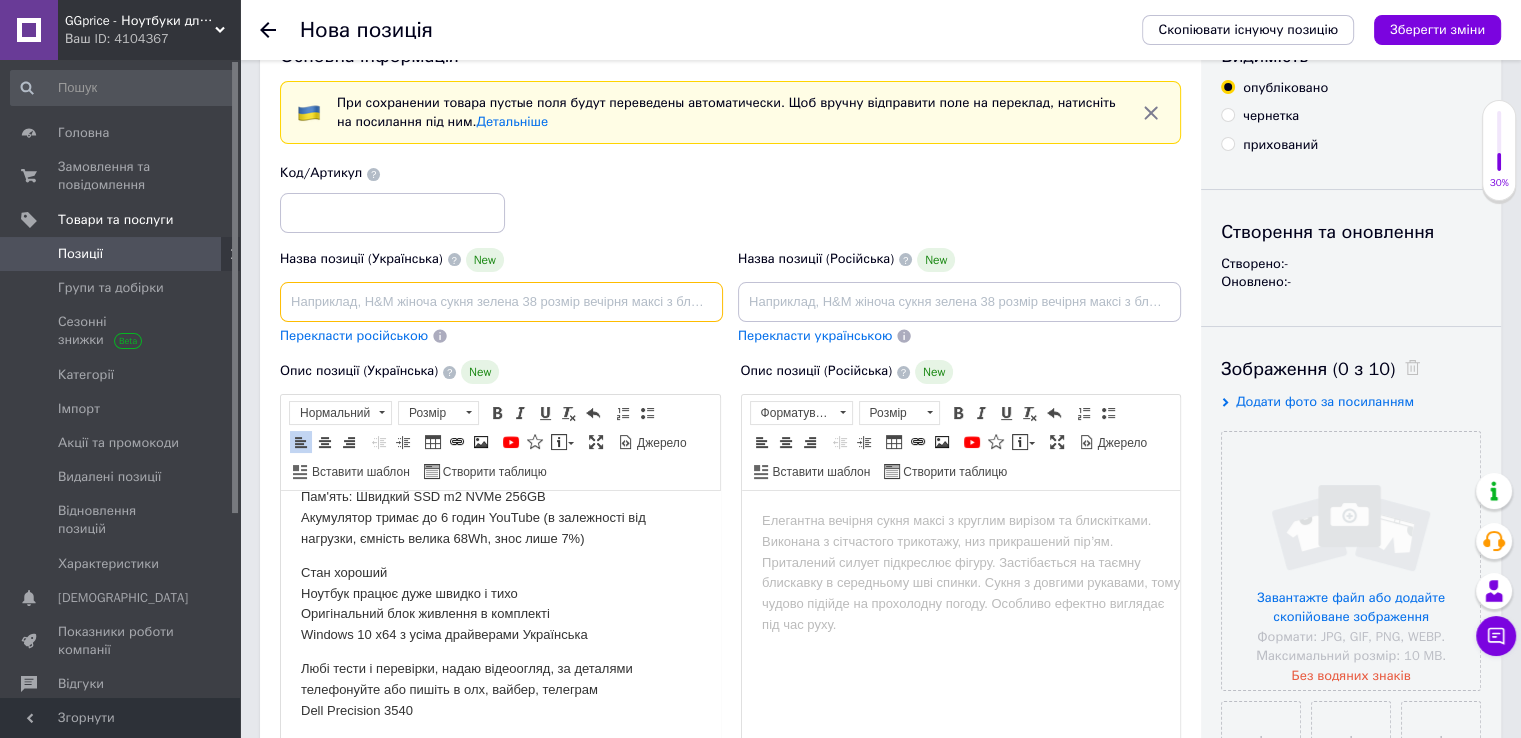 click at bounding box center (501, 302) 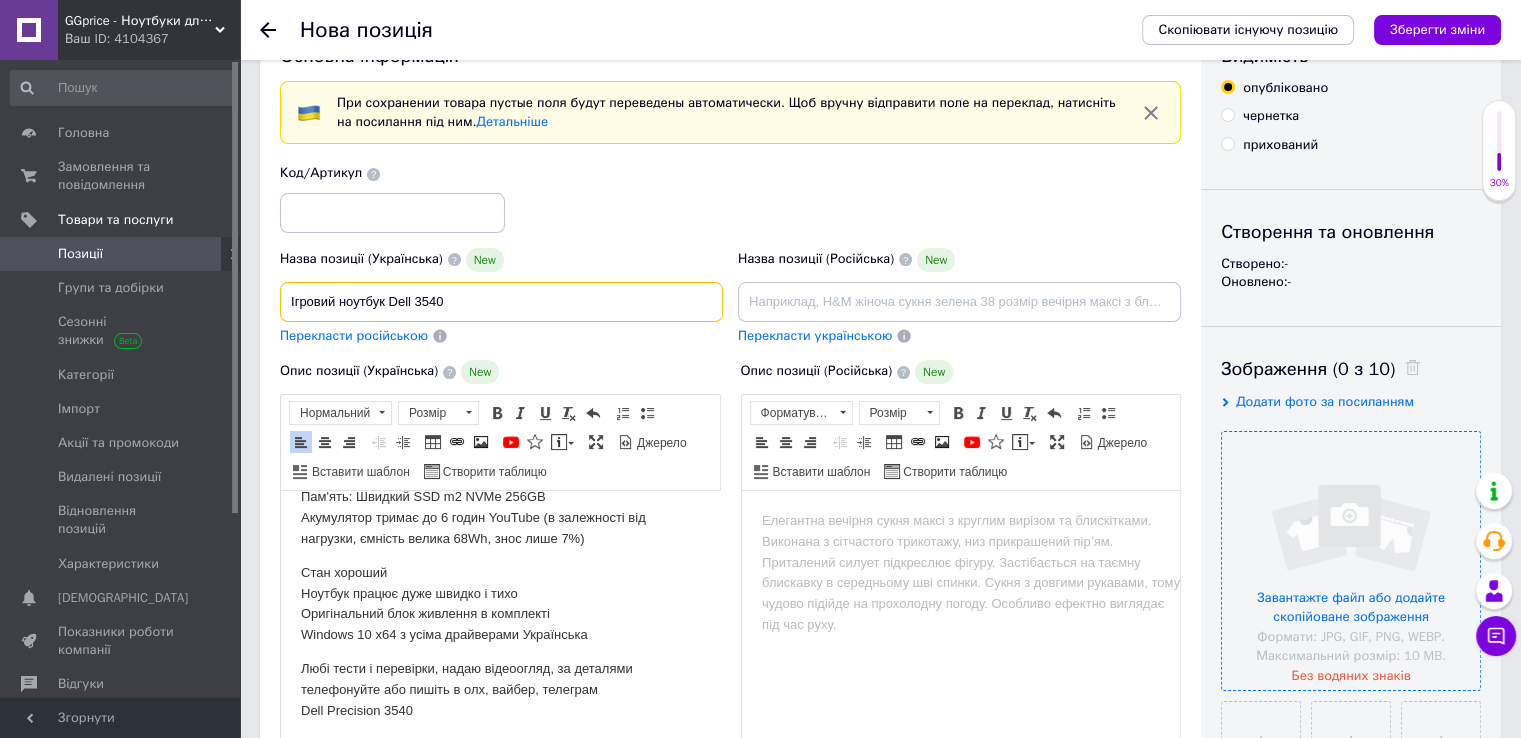 type on "Ігровий ноутбук Dell 3540" 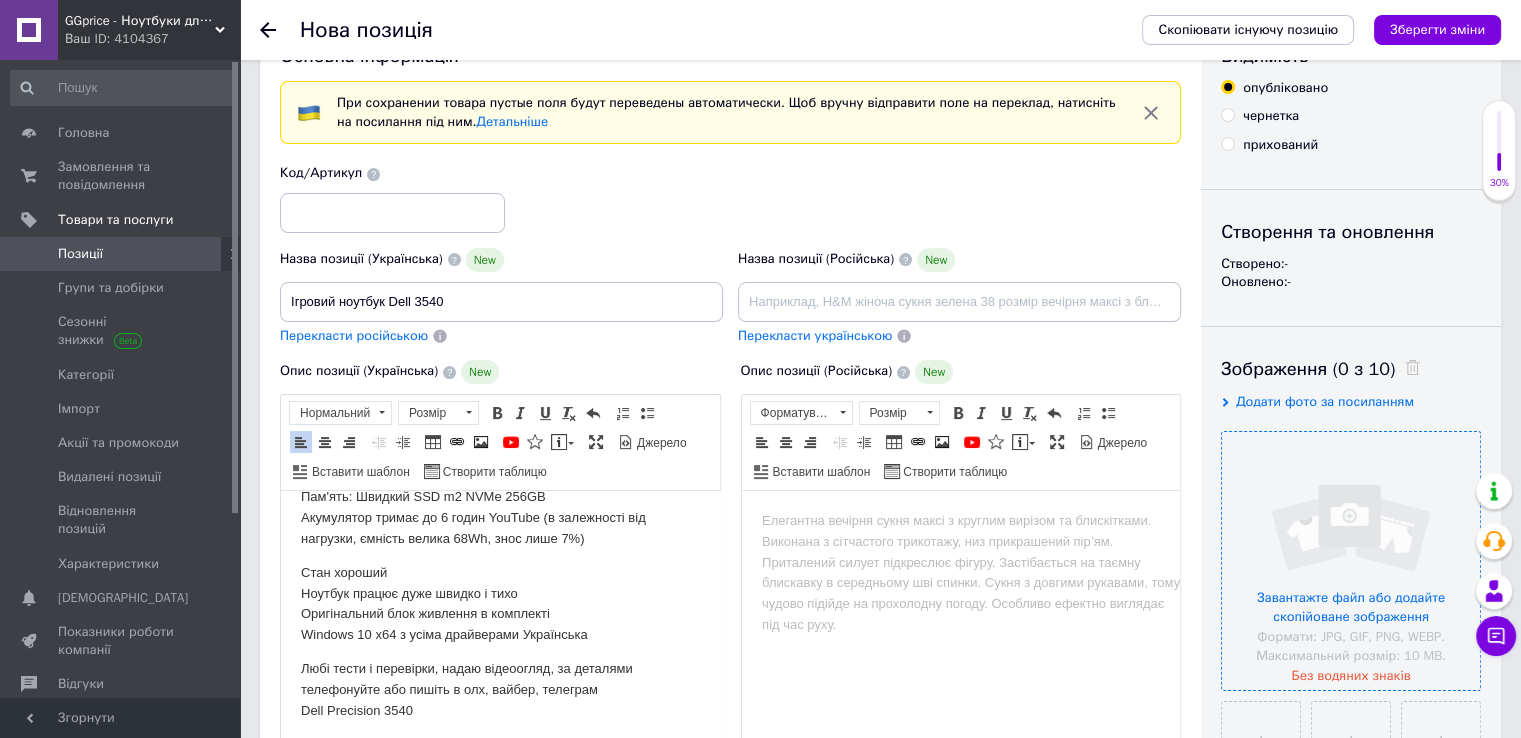 click at bounding box center [1351, 561] 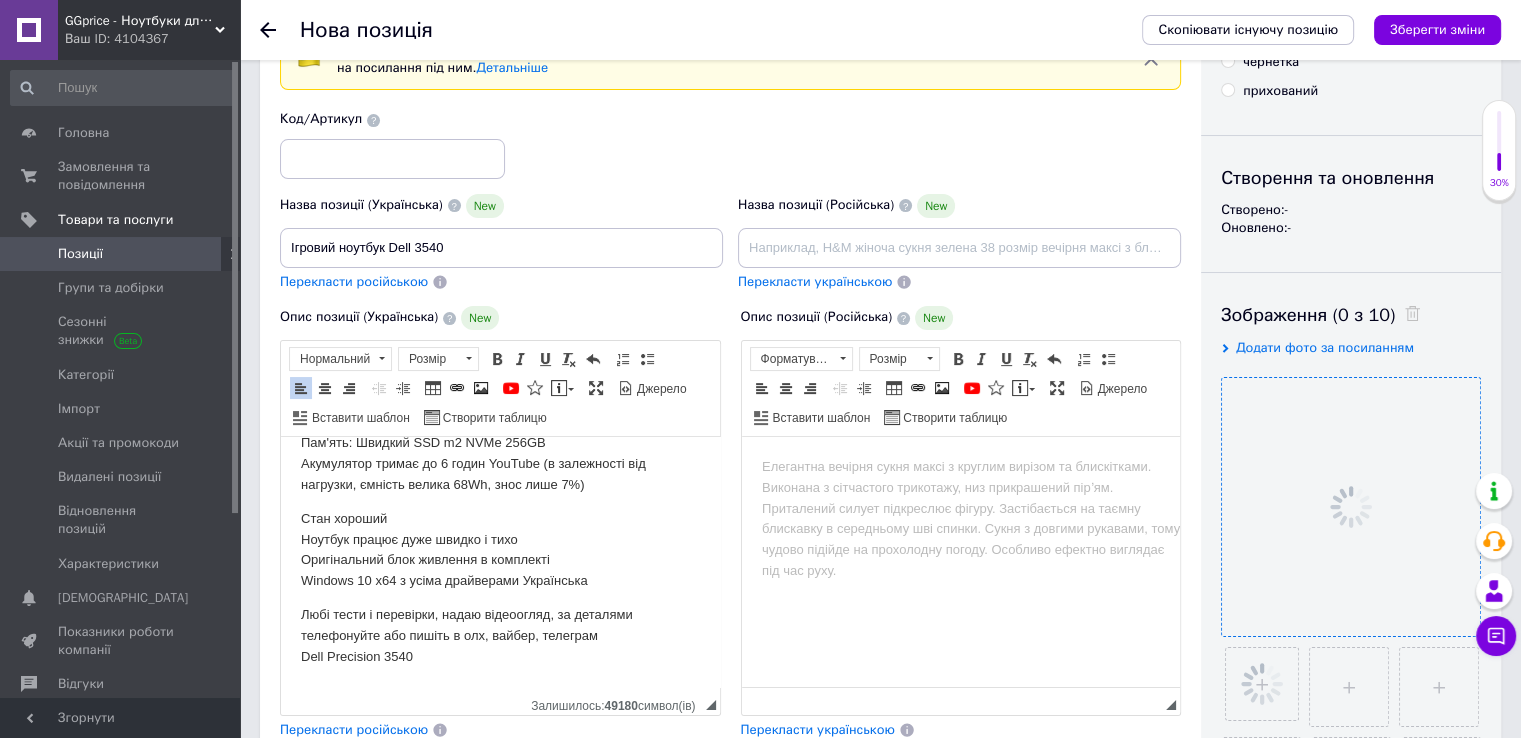 scroll, scrollTop: 266, scrollLeft: 0, axis: vertical 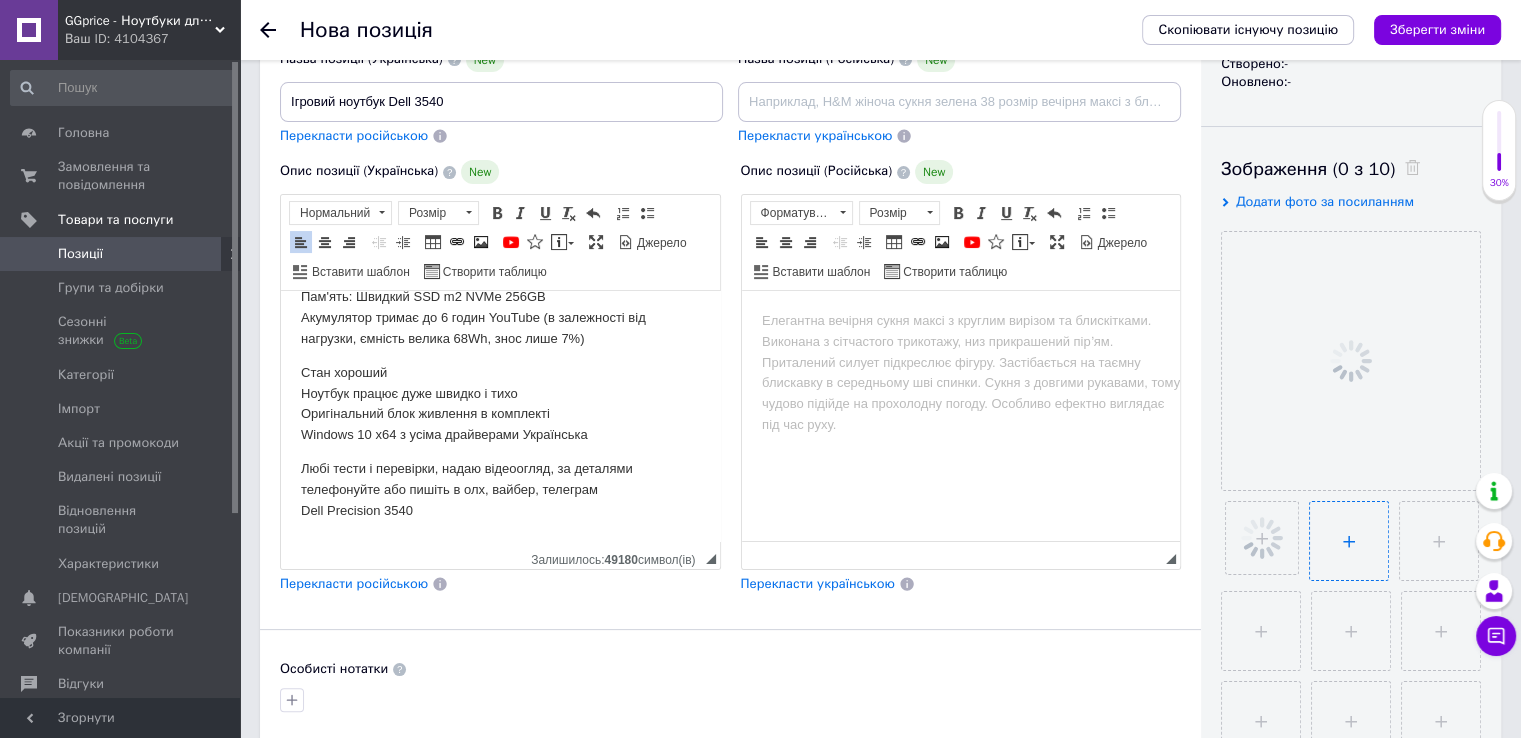 click at bounding box center [1349, 541] 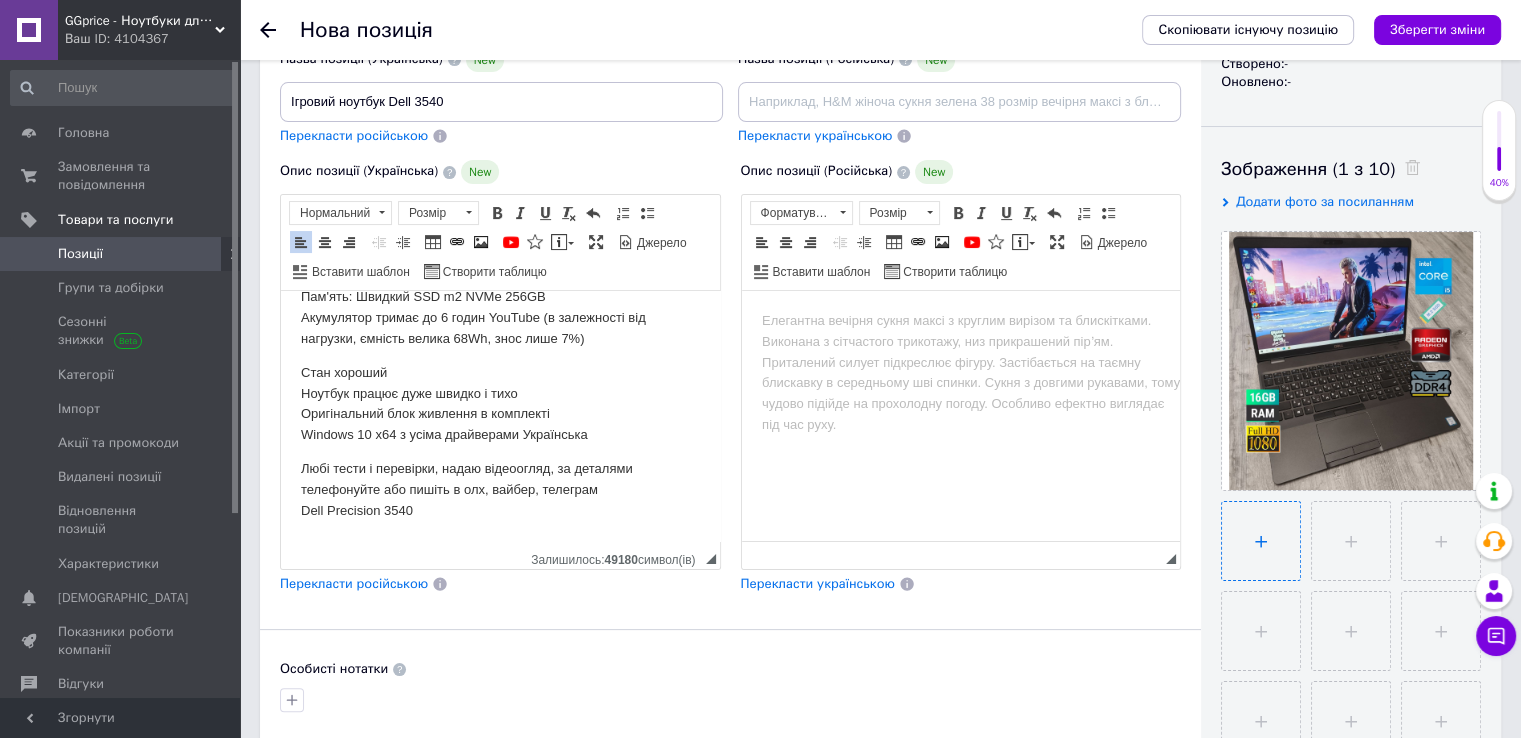 type on "C:\fakepath\photo_1_2025-07-13_19-54-44.jpg" 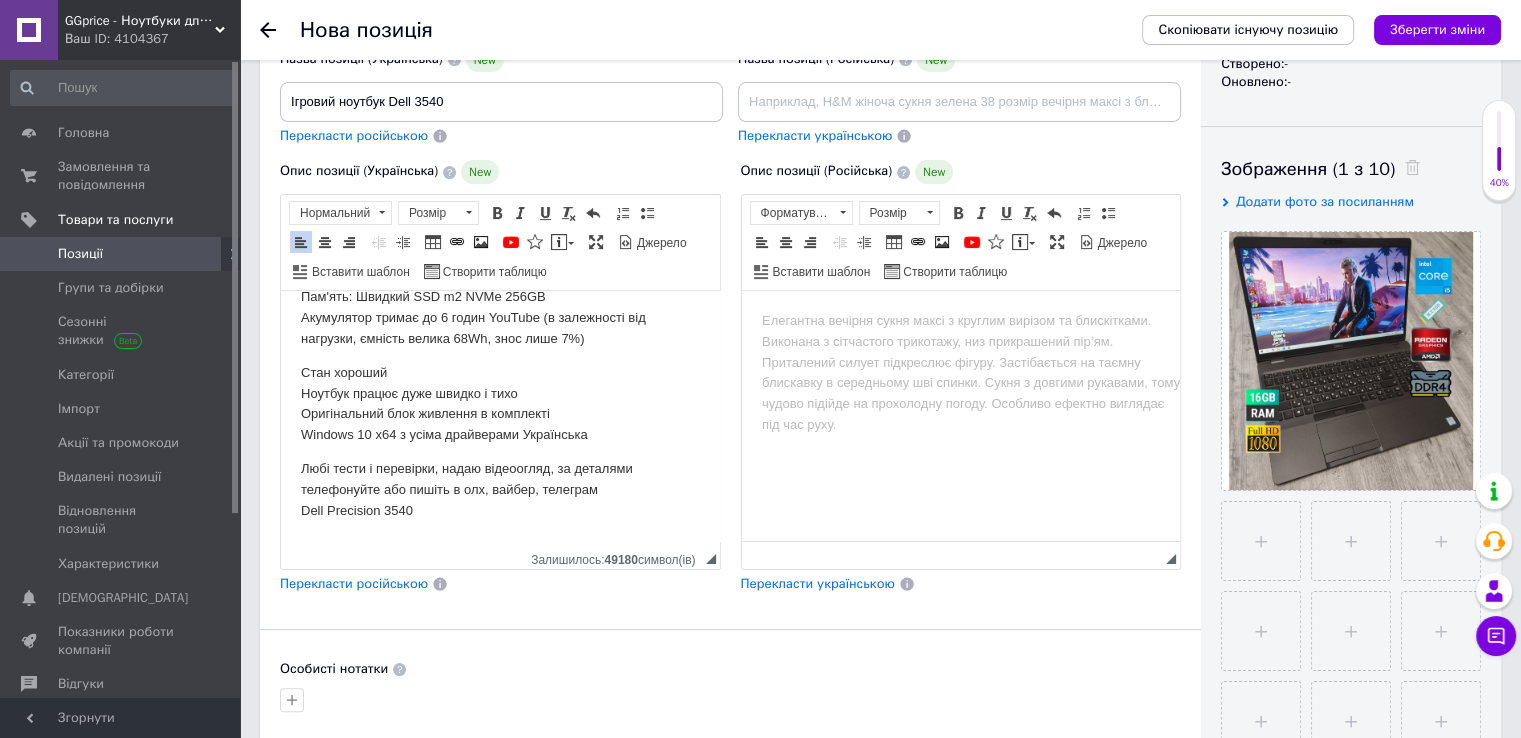 type 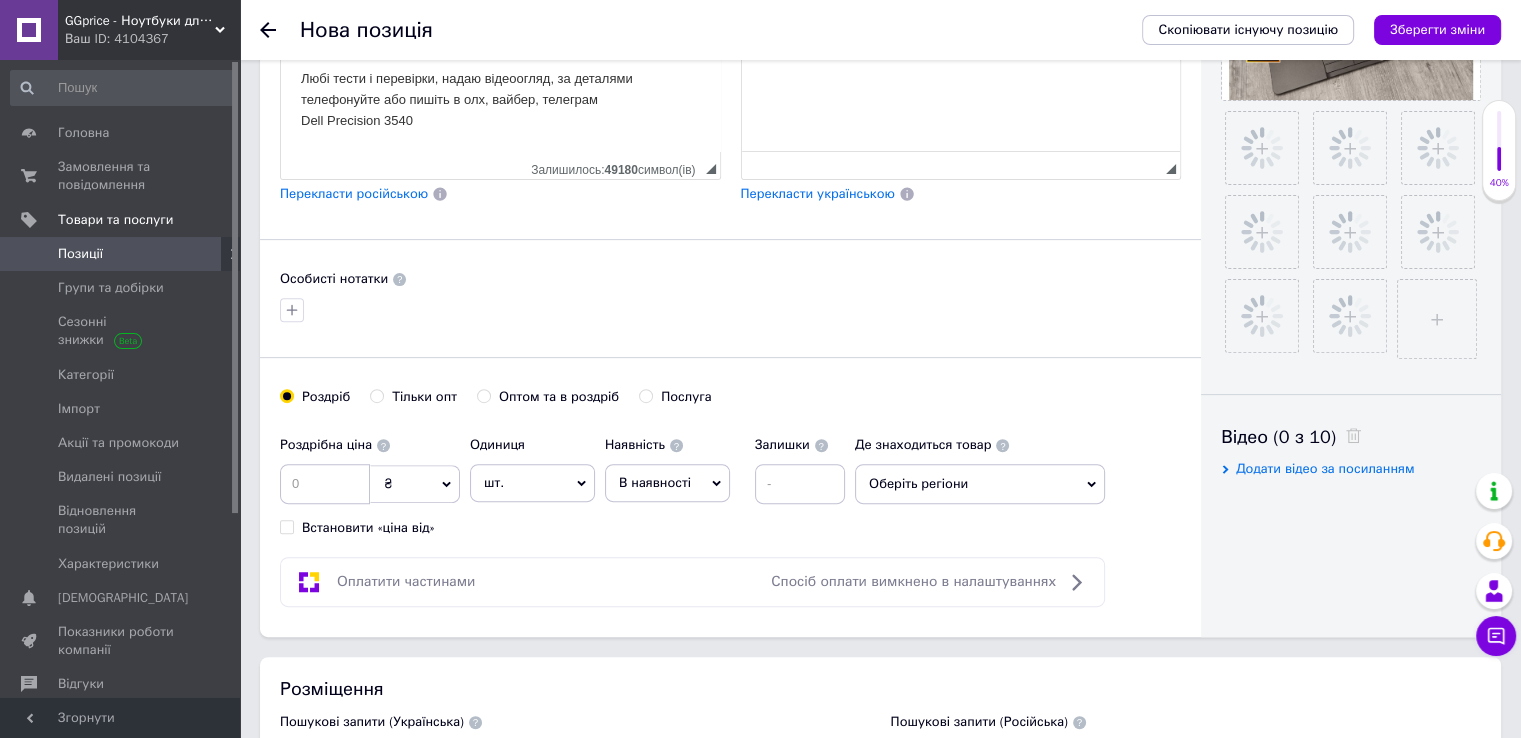 scroll, scrollTop: 766, scrollLeft: 0, axis: vertical 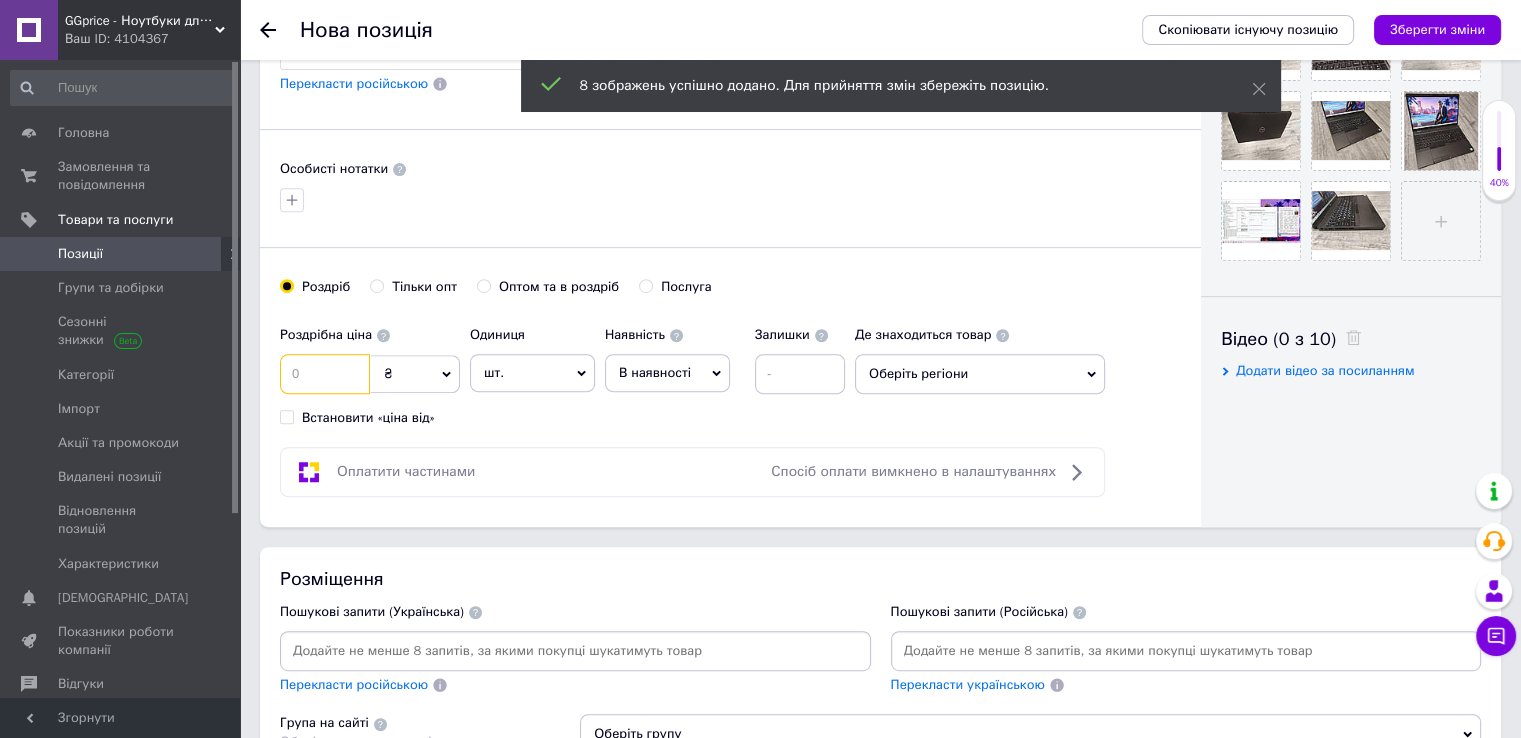 click at bounding box center (325, 374) 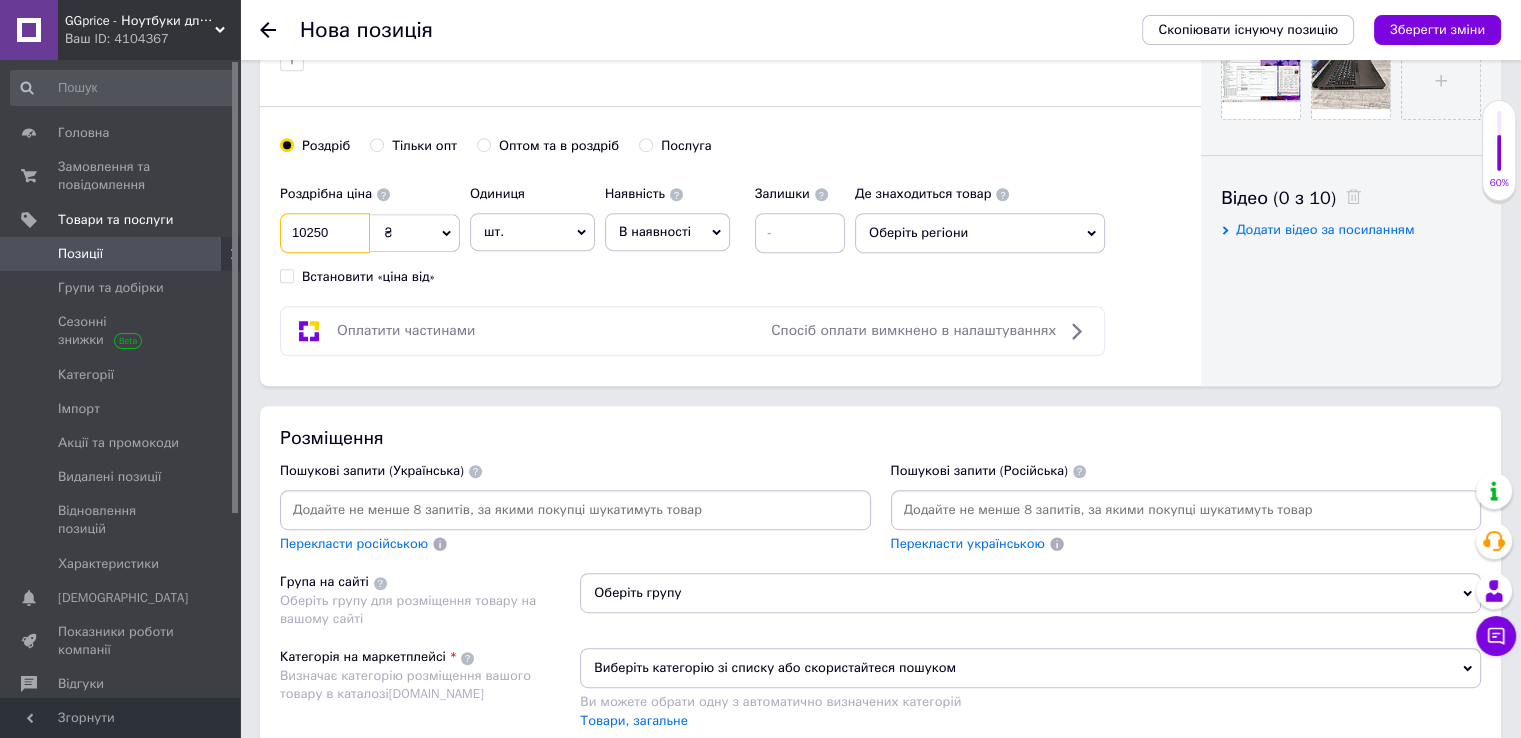 scroll, scrollTop: 966, scrollLeft: 0, axis: vertical 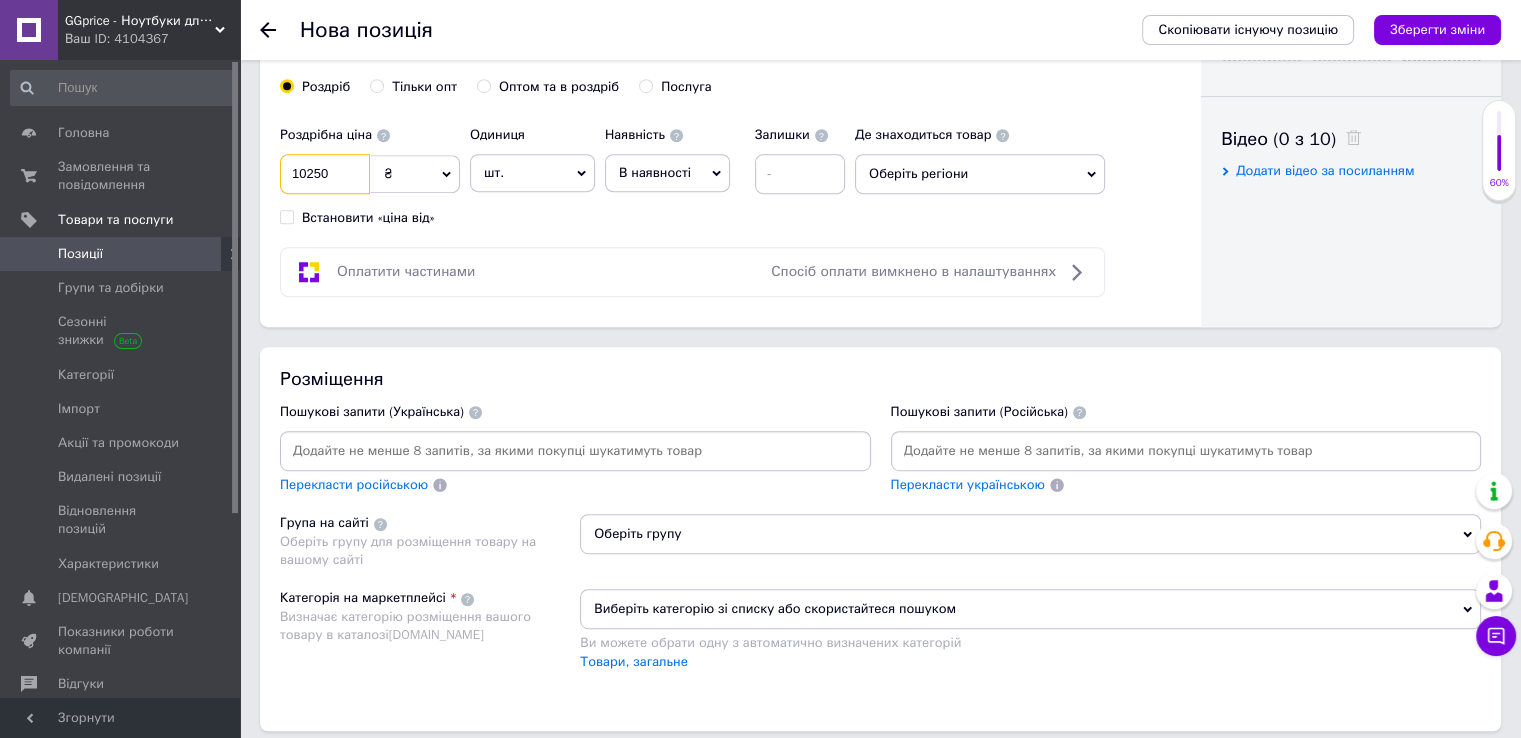 type on "10250" 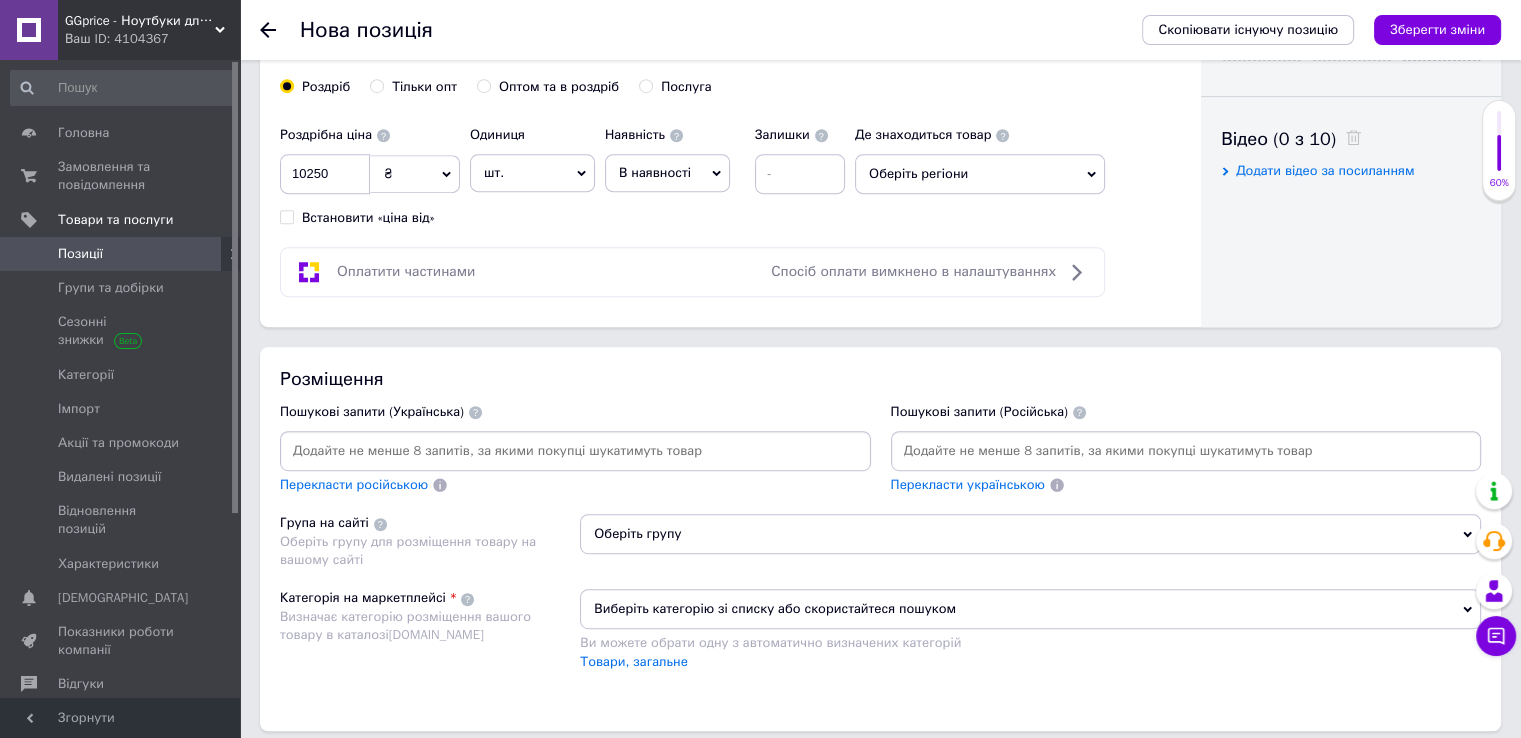 click at bounding box center [575, 451] 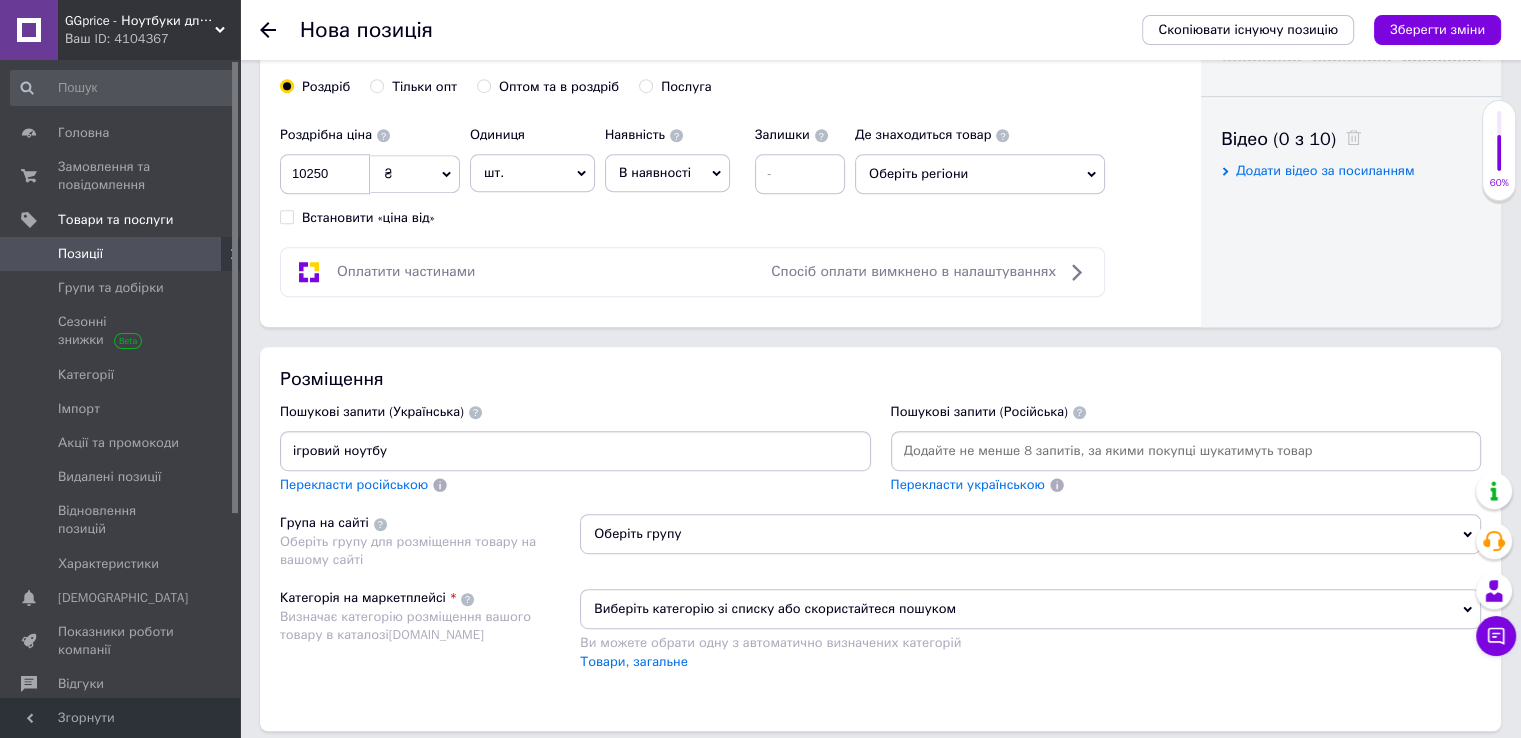 type on "ігровий ноутбук" 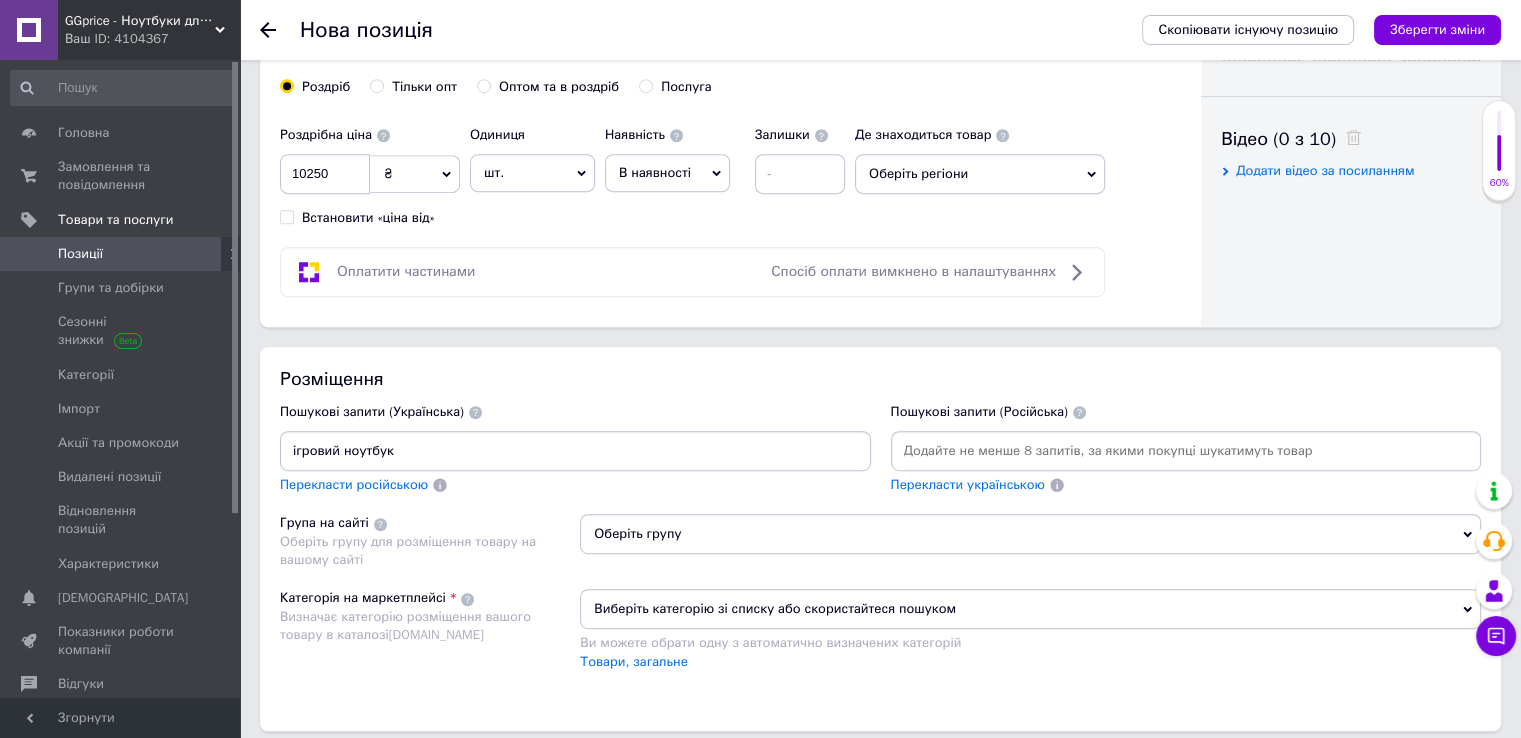 type 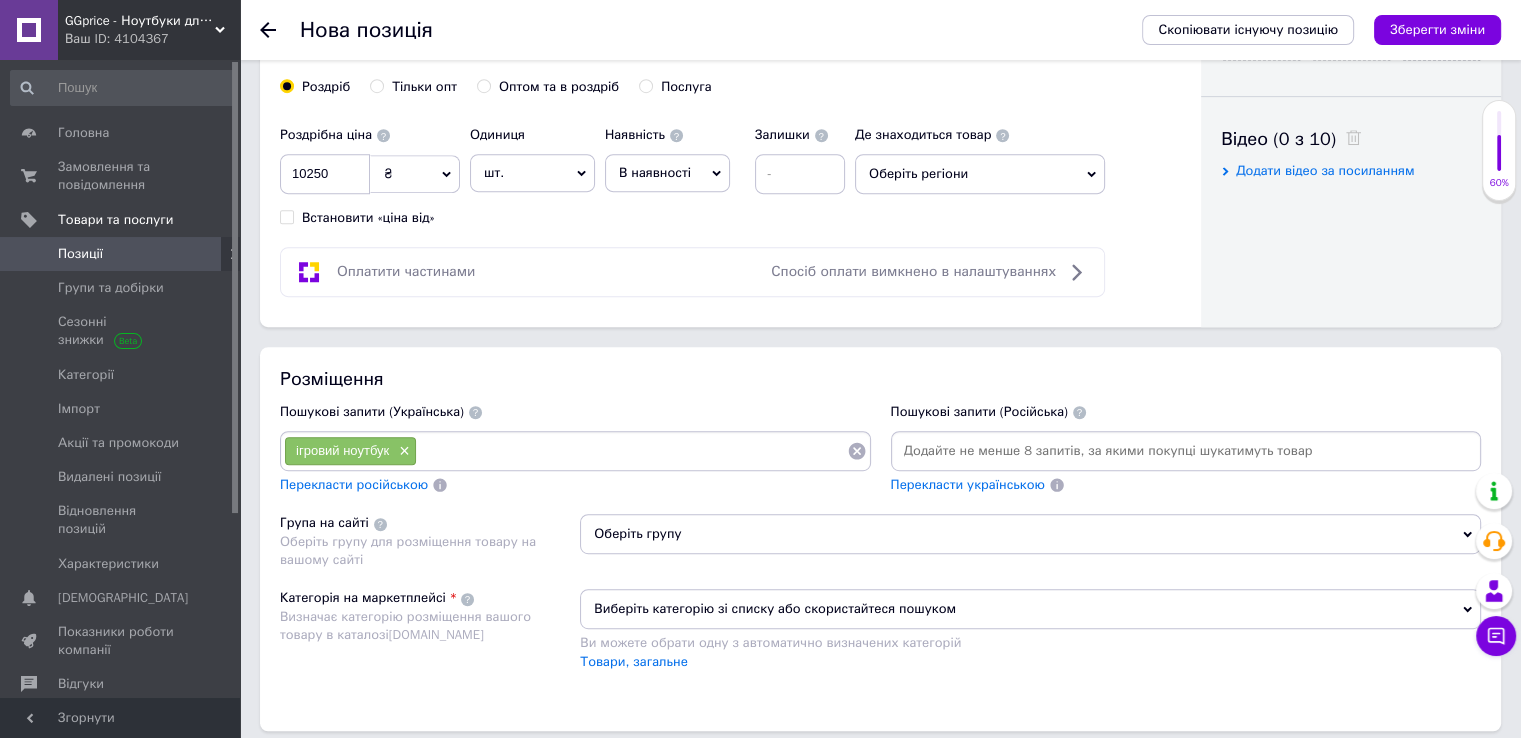 scroll, scrollTop: 1266, scrollLeft: 0, axis: vertical 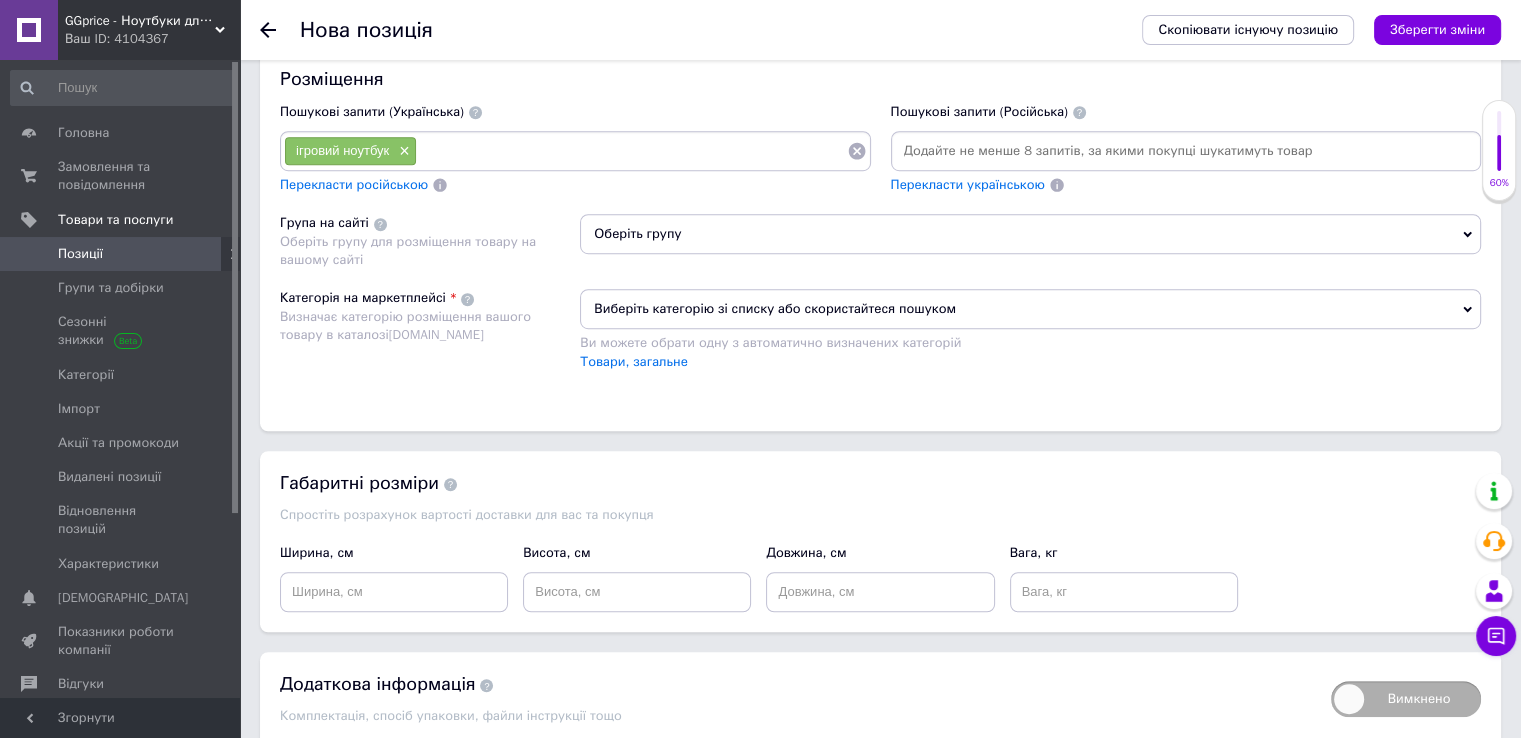 click on "Оберіть групу" at bounding box center [1030, 234] 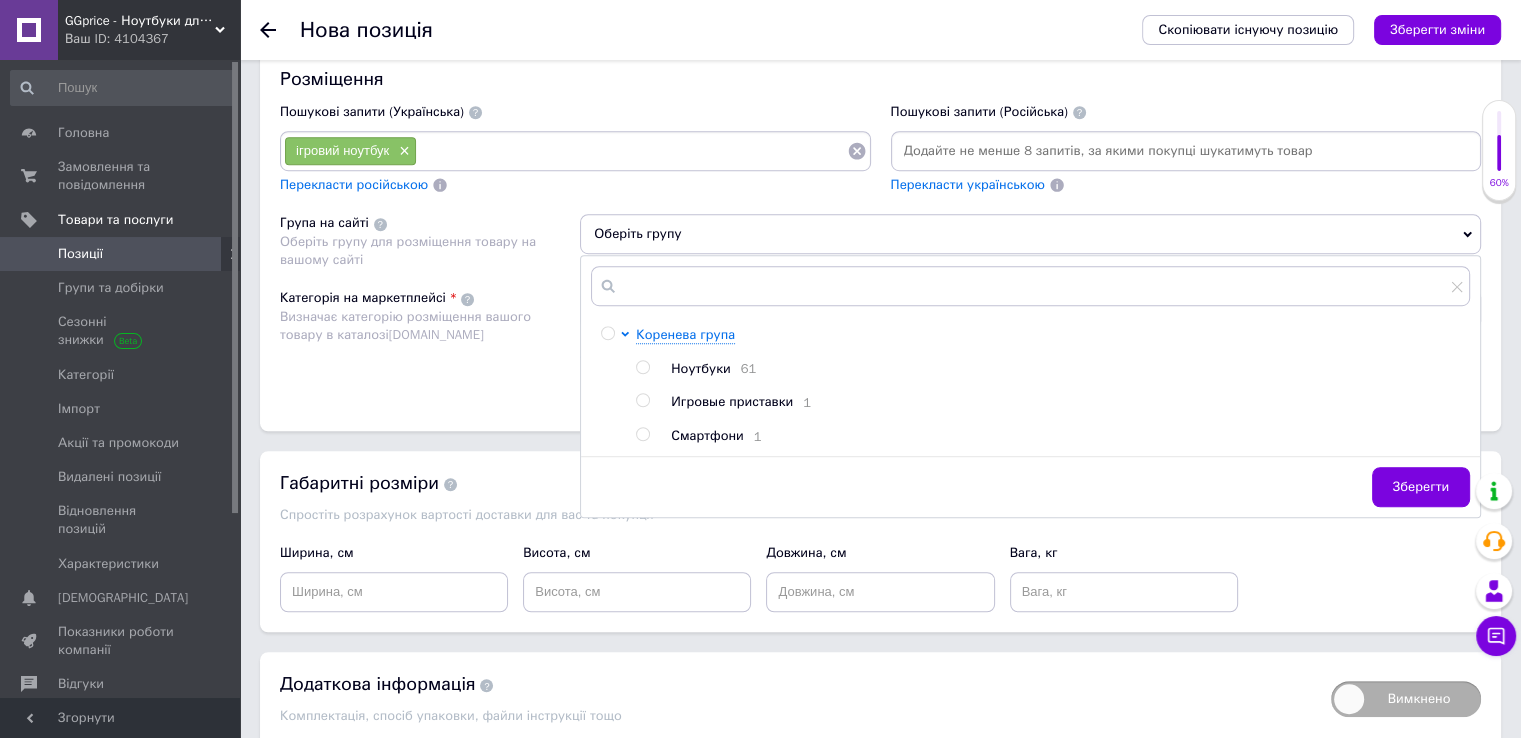 click at bounding box center [643, 367] 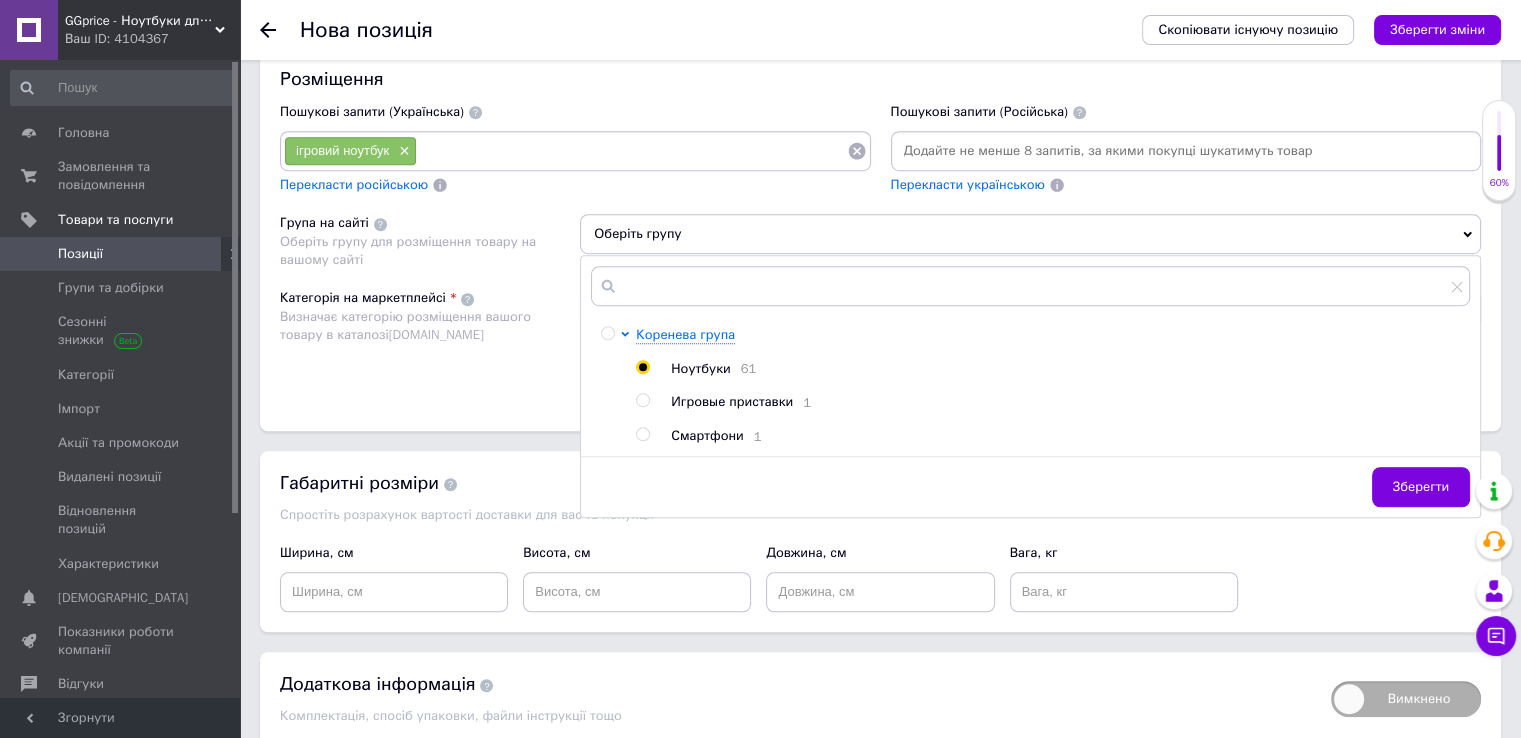 radio on "true" 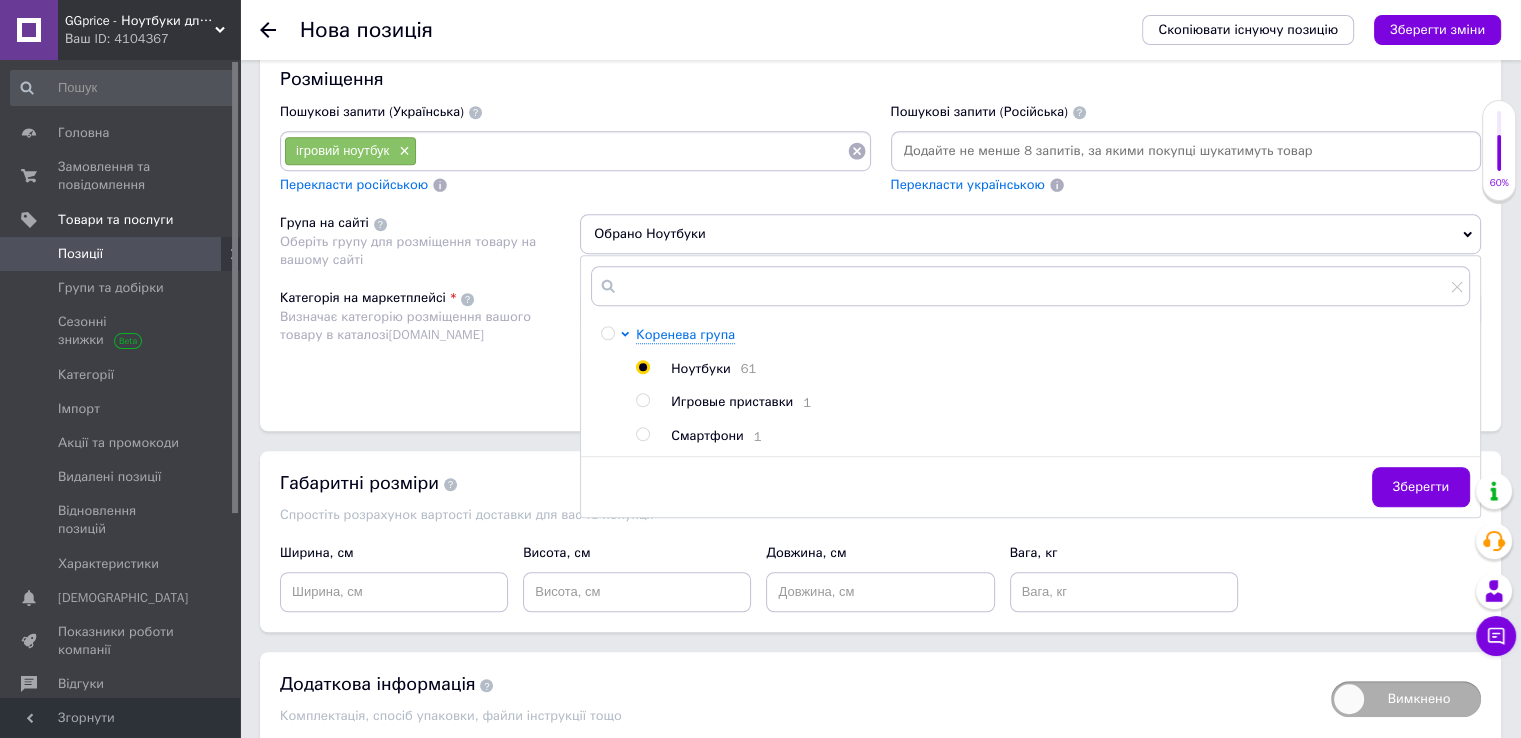 click on "Зберегти" at bounding box center (1421, 487) 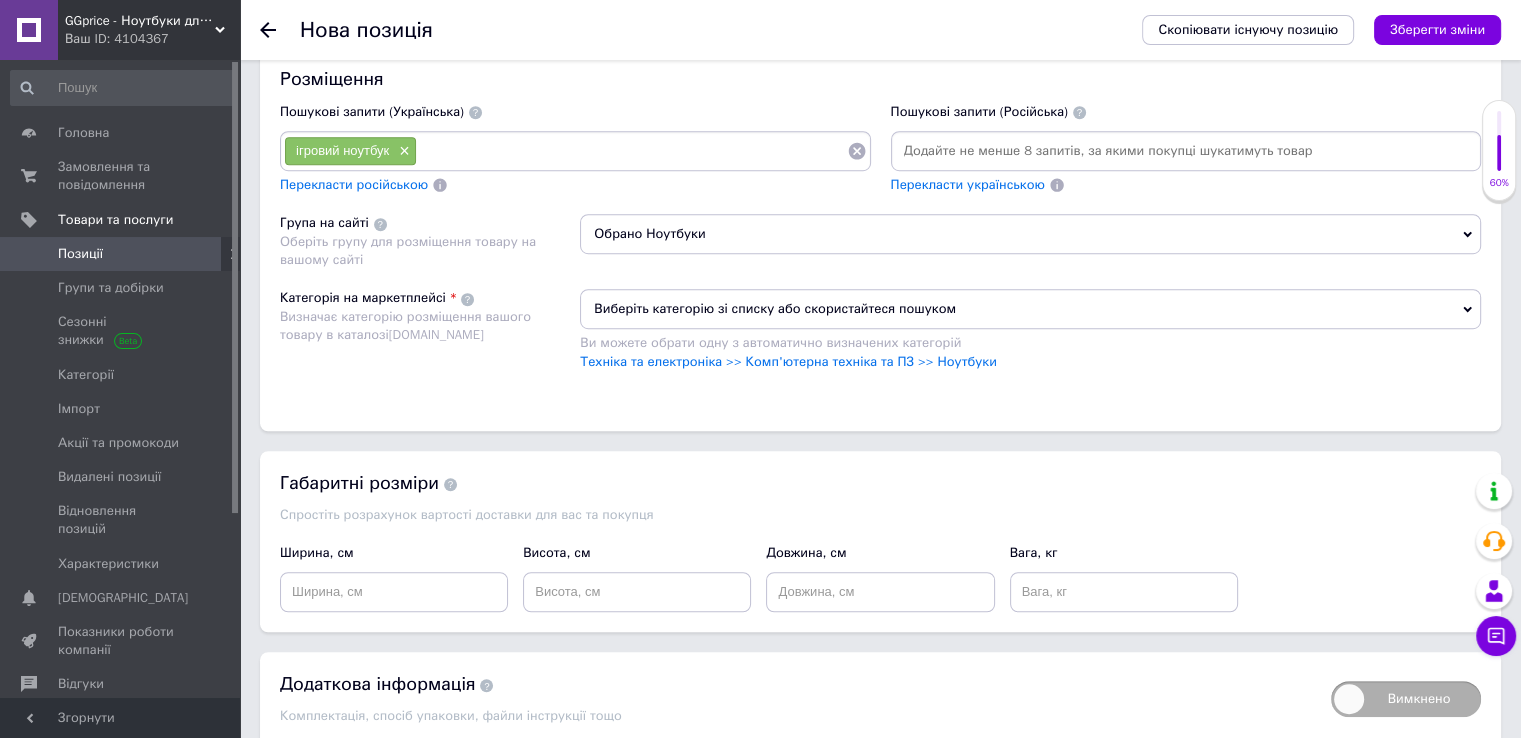 click on "Виберіть категорію зі списку або скористайтеся пошуком" at bounding box center (1030, 309) 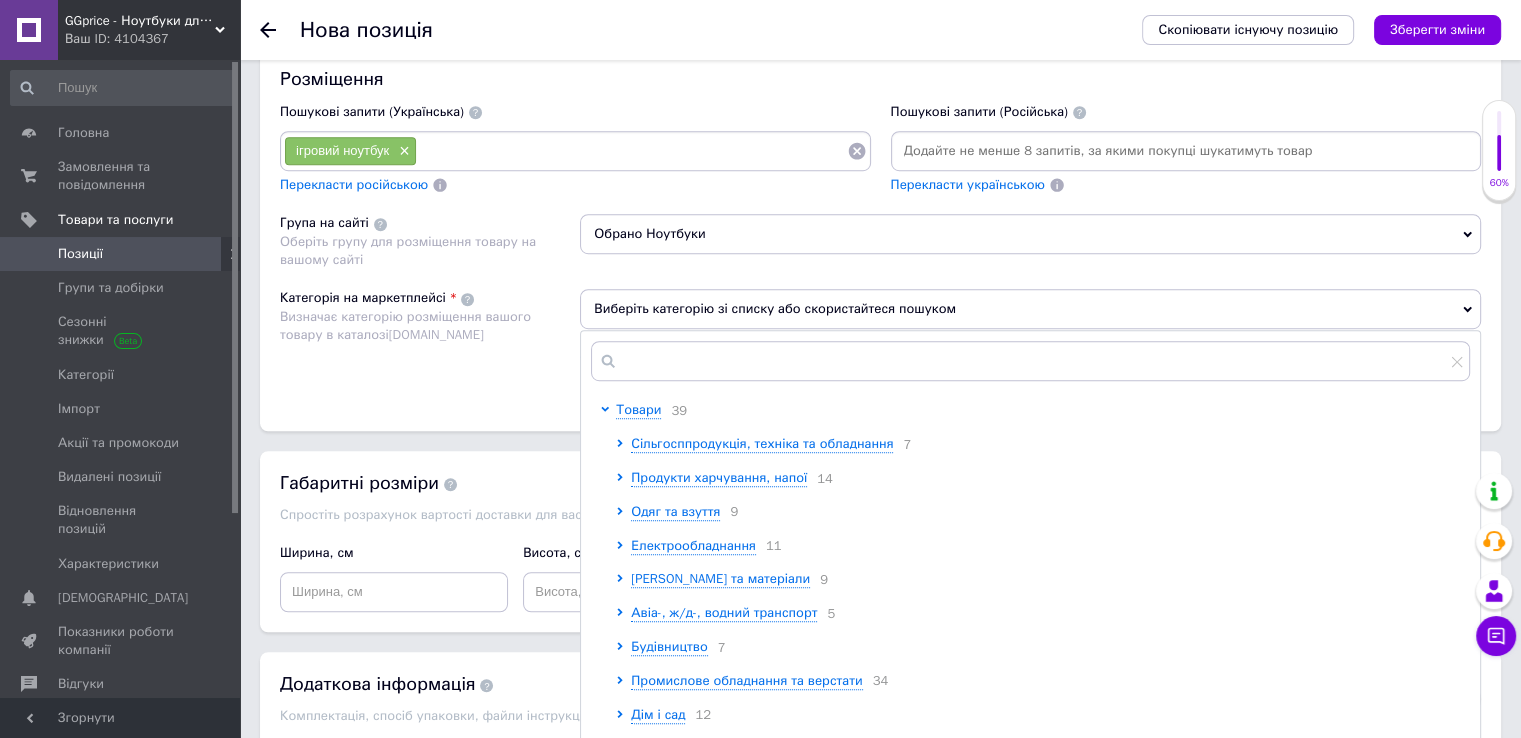 drag, startPoint x: 536, startPoint y: 353, endPoint x: 563, endPoint y: 353, distance: 27 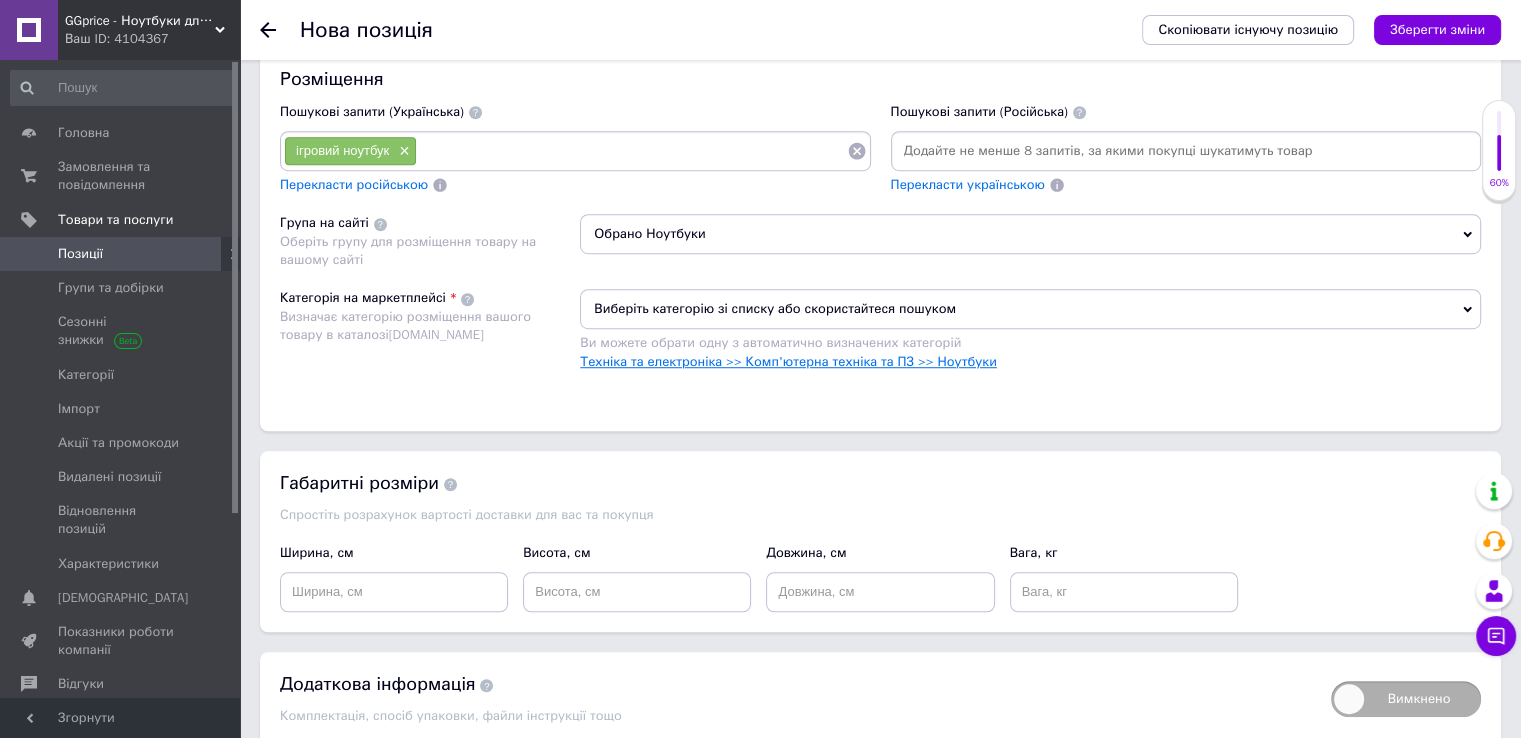 click on "Техніка та електроніка >> Комп'ютерна техніка та ПЗ >> Ноутбуки" at bounding box center (788, 361) 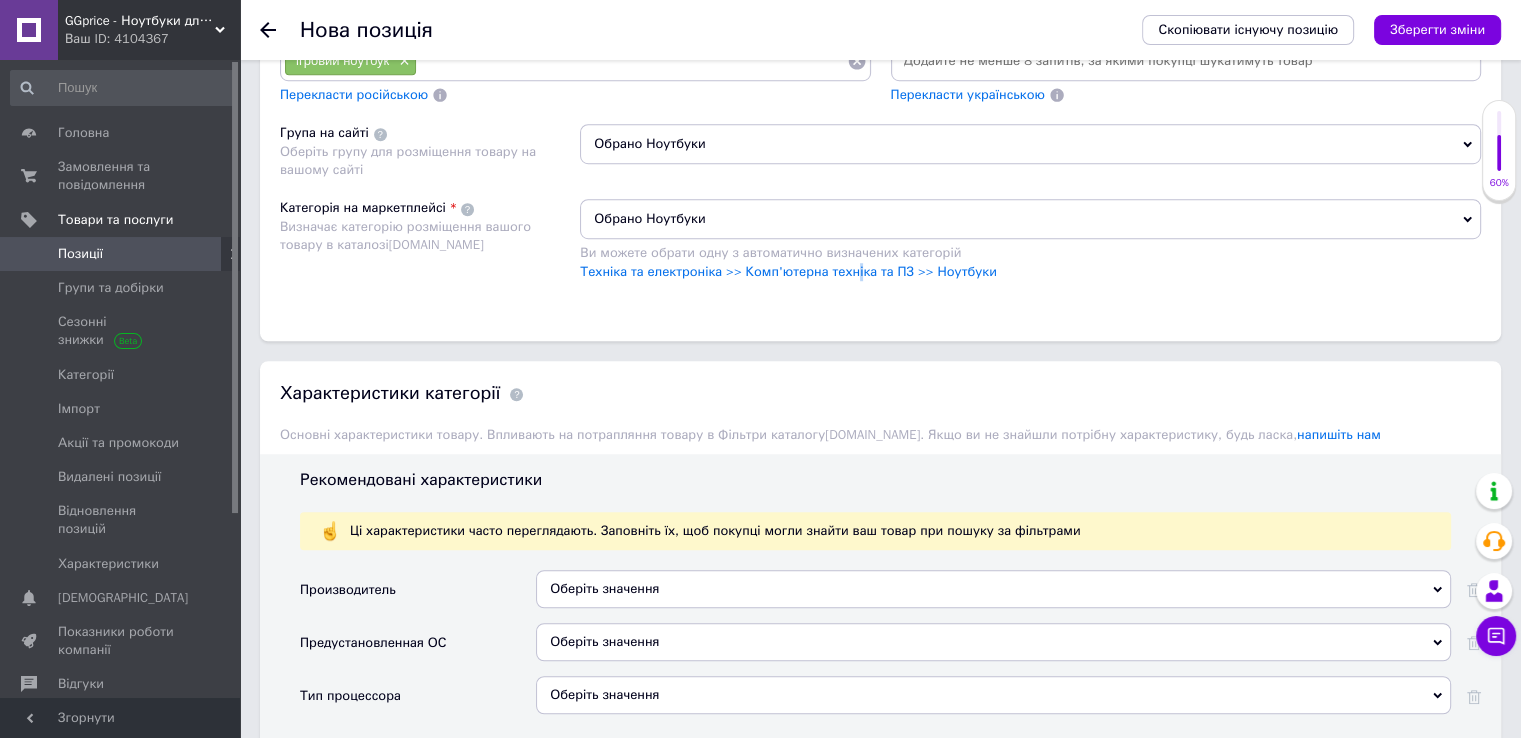 scroll, scrollTop: 1466, scrollLeft: 0, axis: vertical 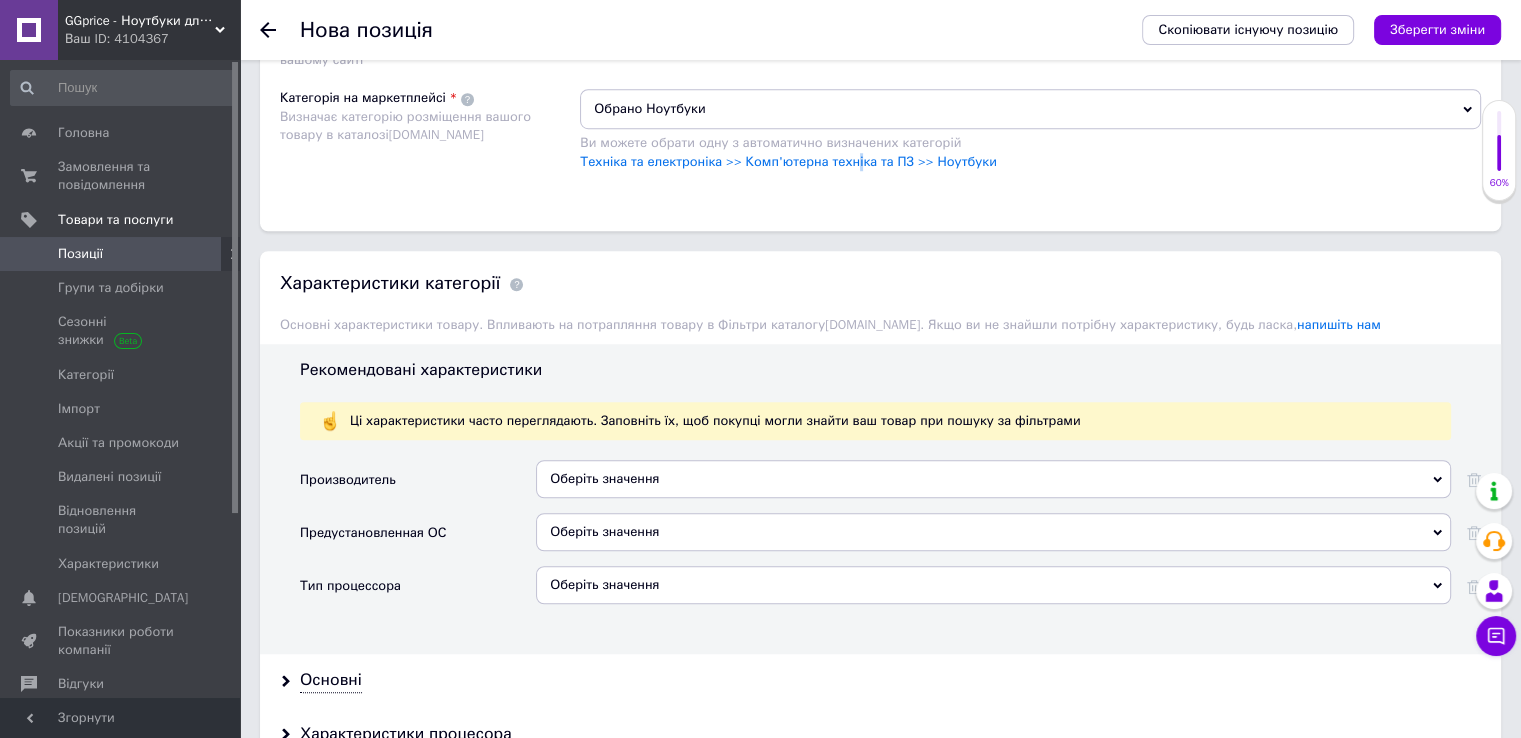 click on "Оберіть значення" at bounding box center (993, 479) 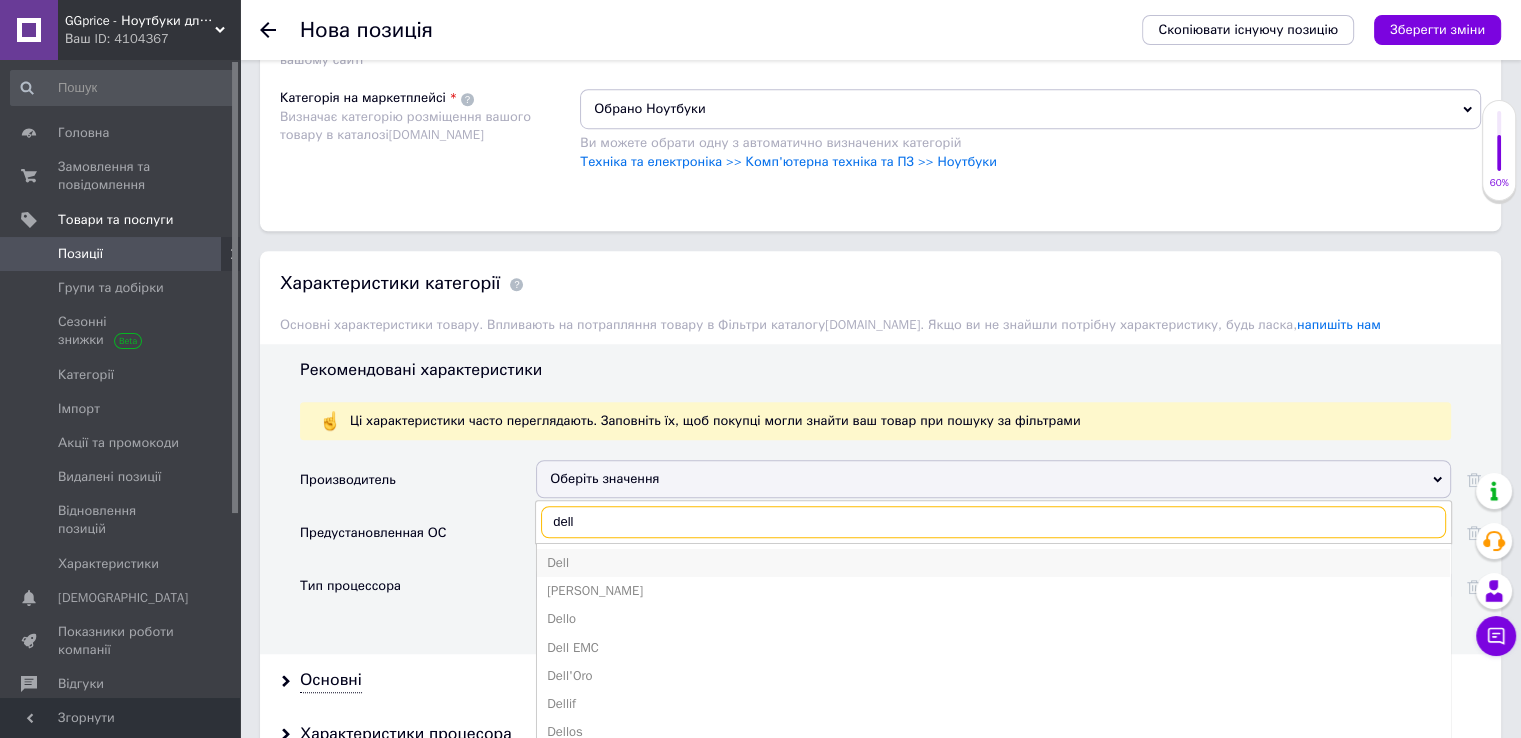 type on "dell" 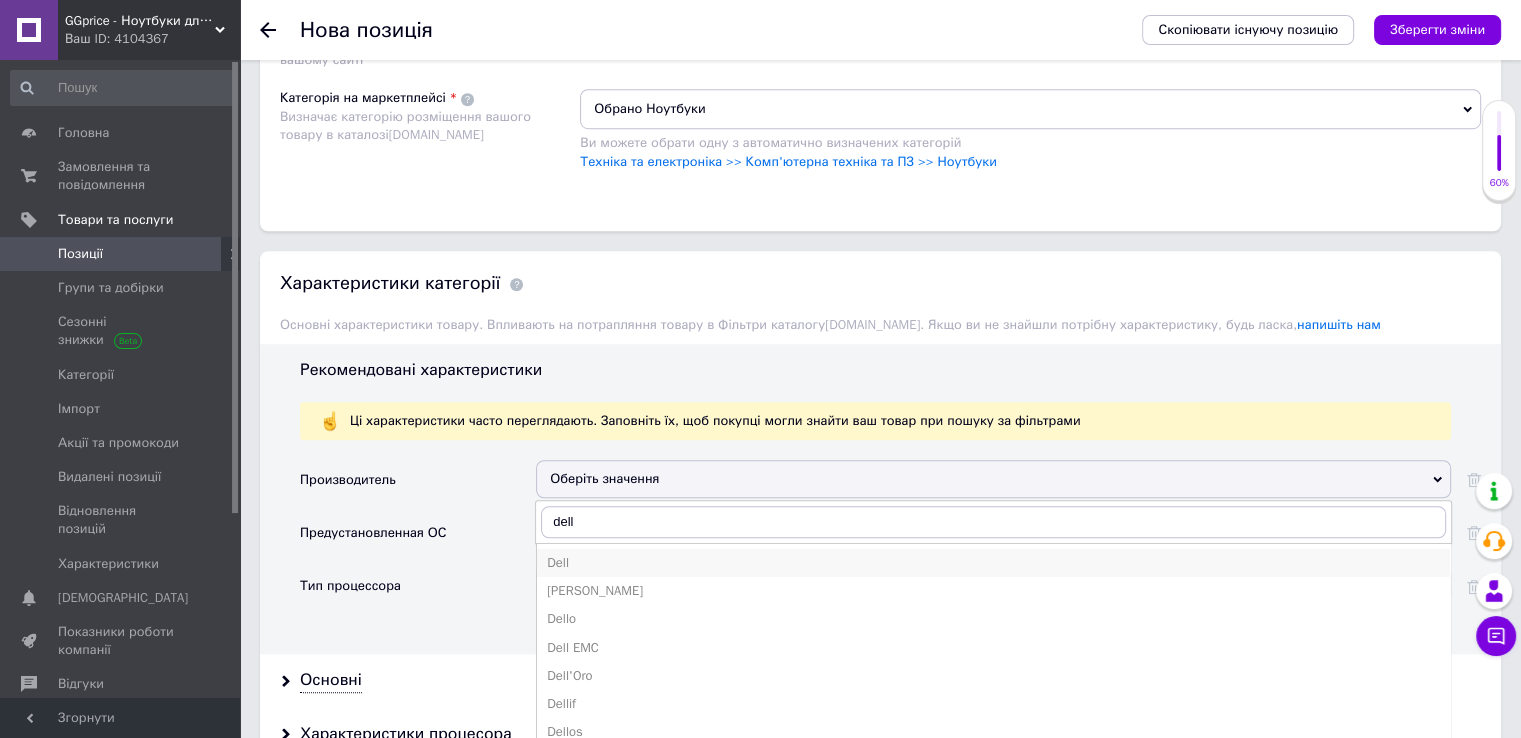 click on "Dell" at bounding box center [993, 563] 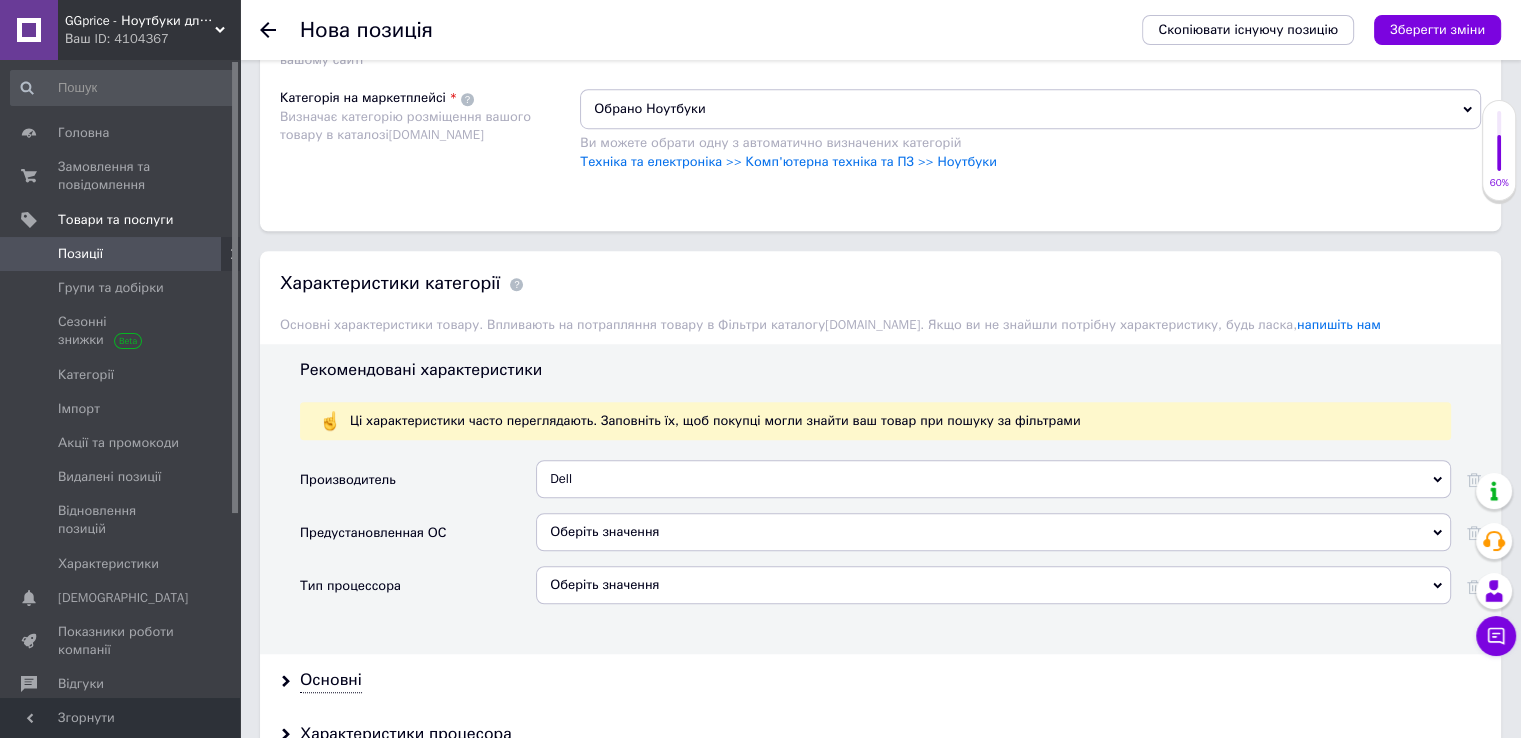 click on "Оберіть значення" at bounding box center (993, 532) 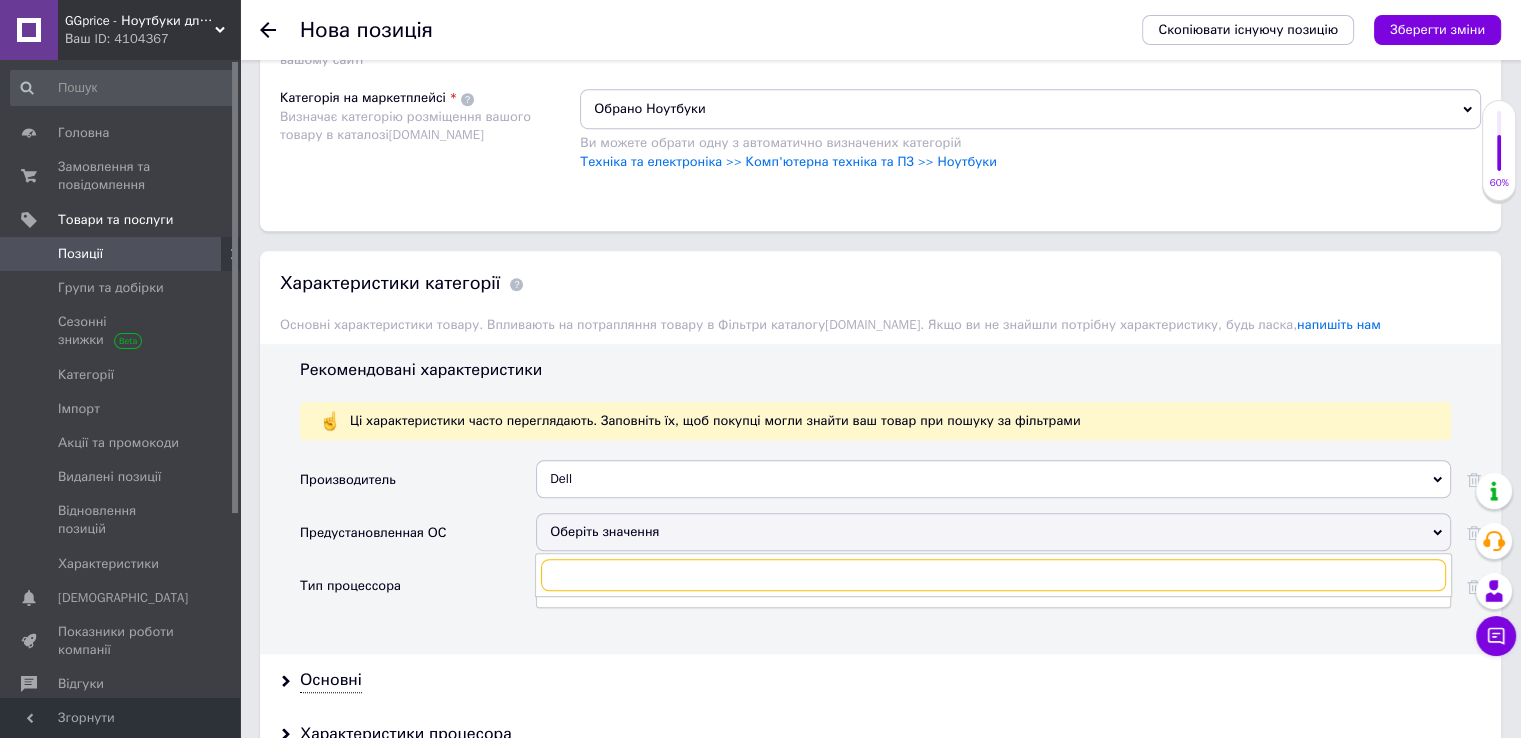 type on "w" 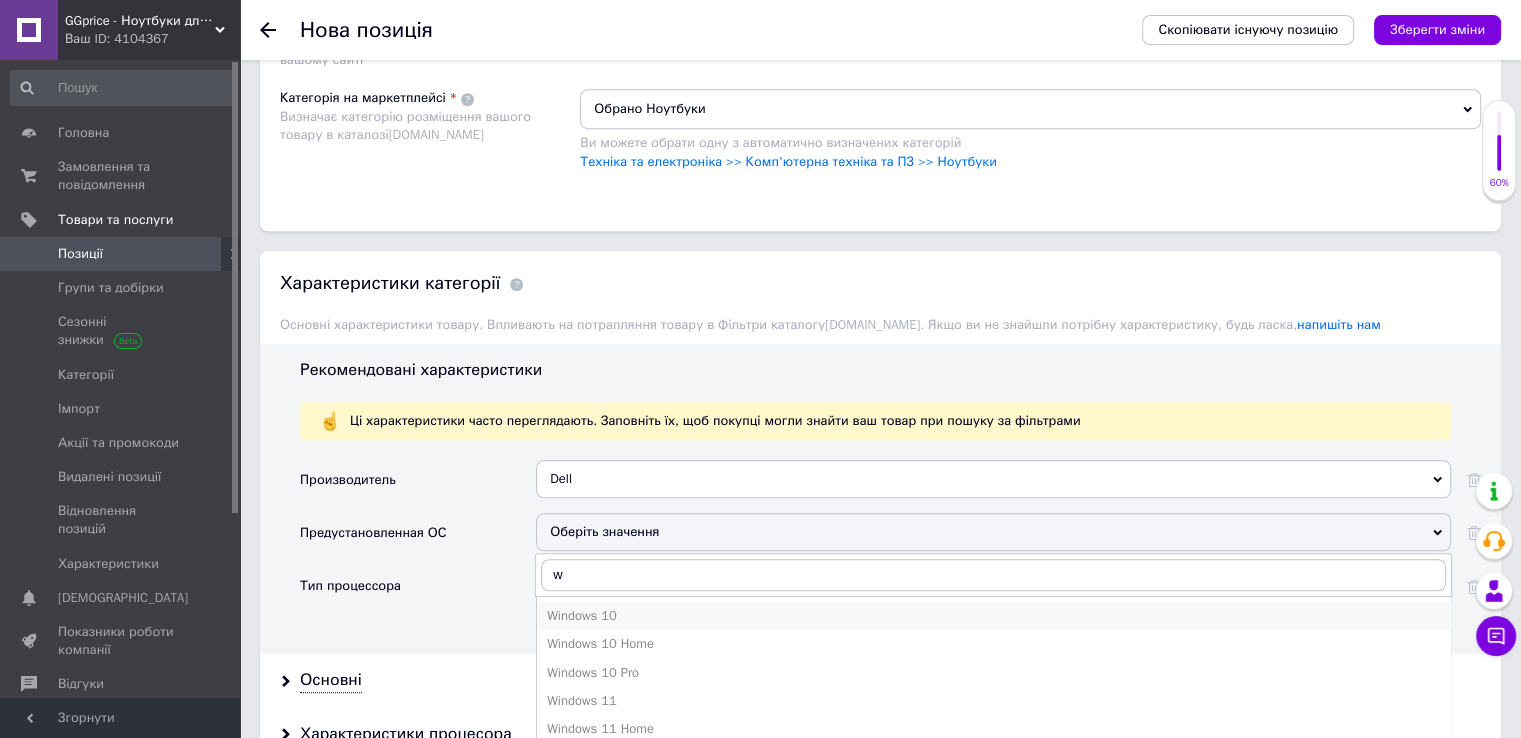 click on "Windows 10" at bounding box center (993, 616) 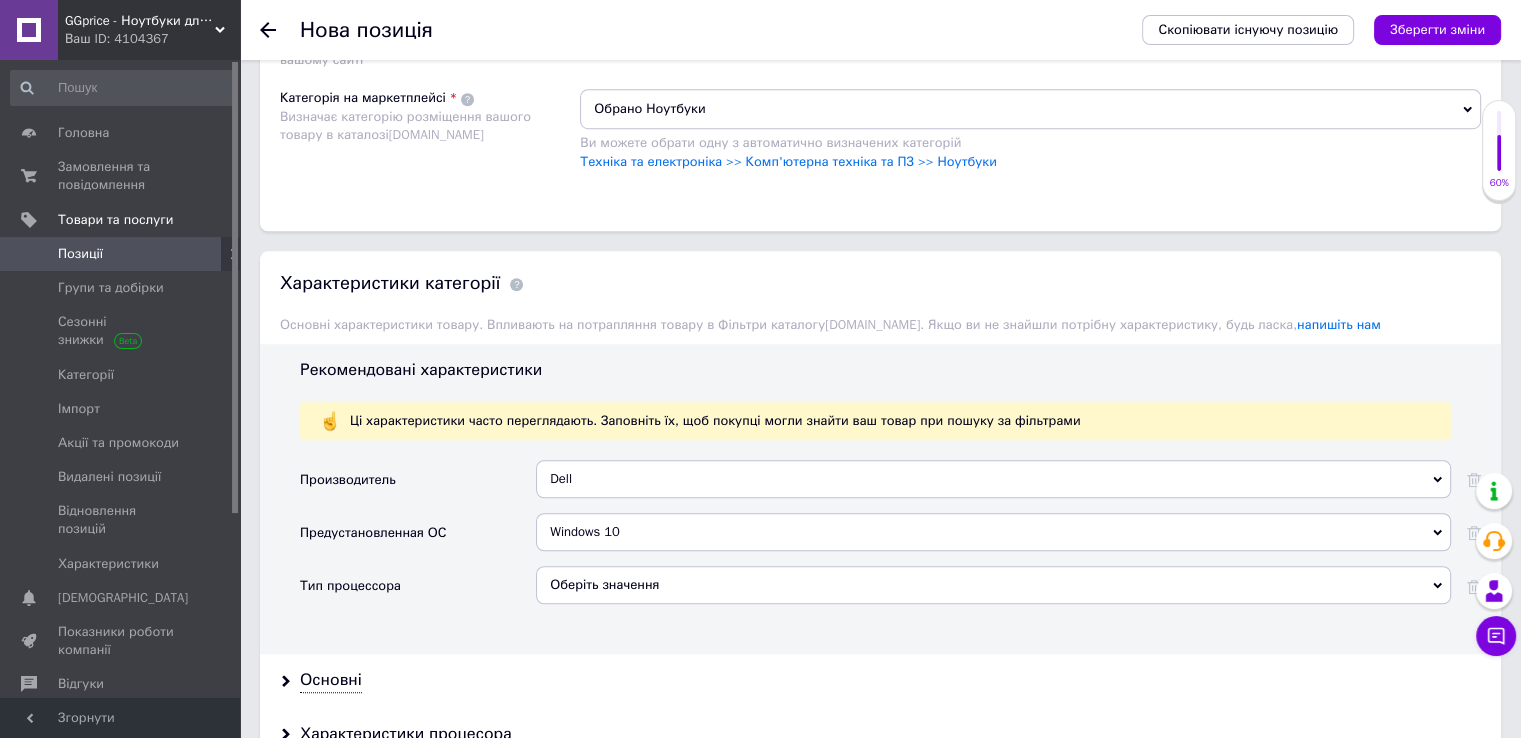 click on "Оберіть значення" at bounding box center (993, 585) 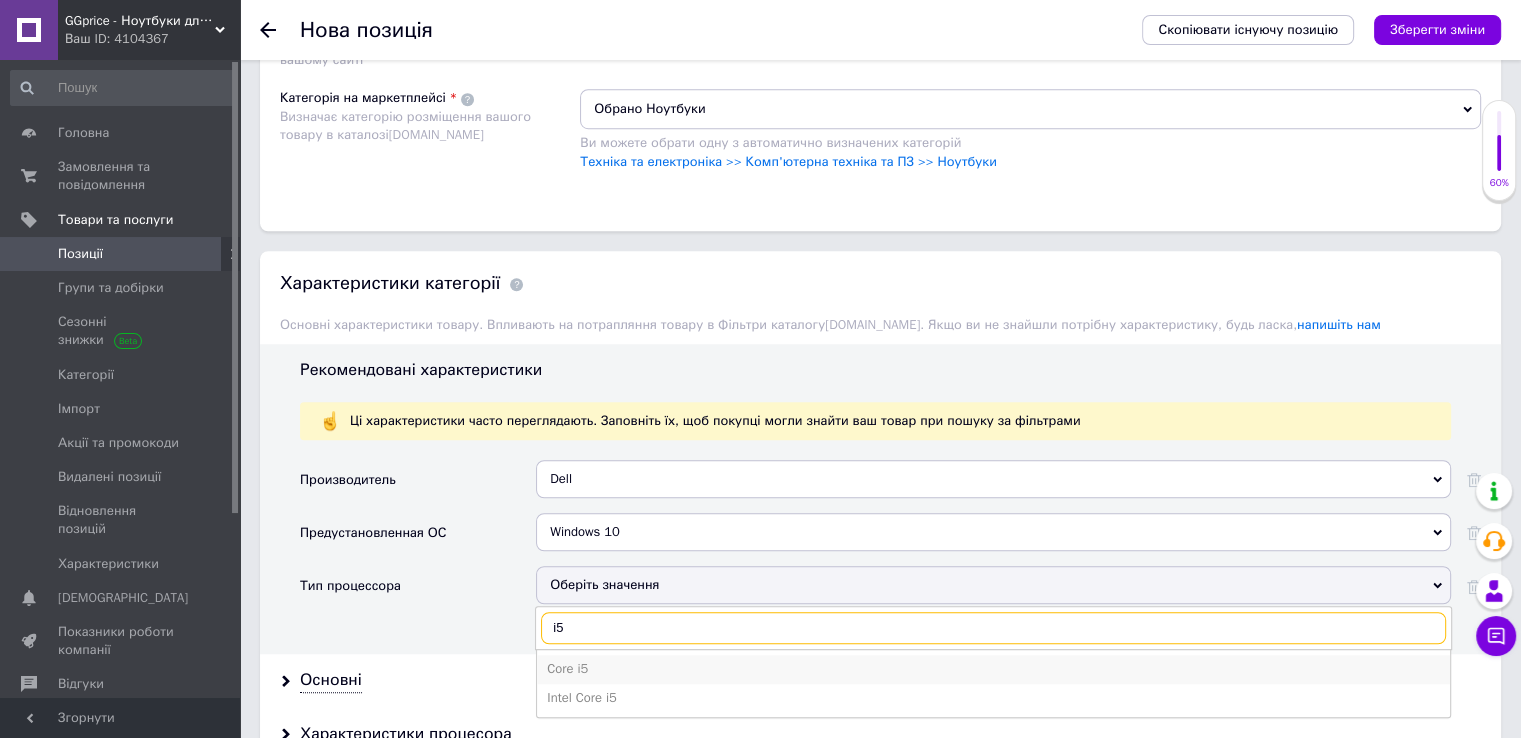 type on "i5" 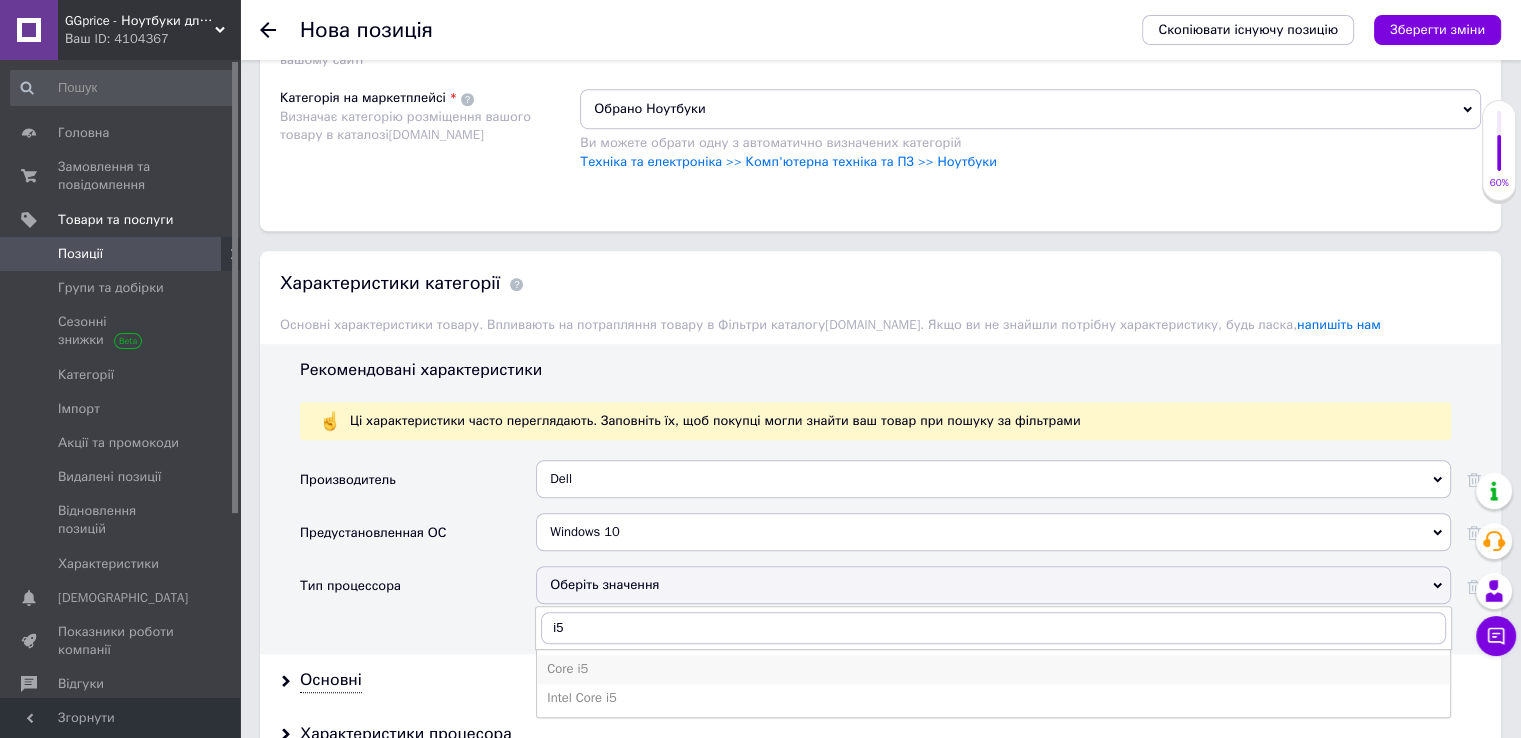 click on "Core i5" at bounding box center [993, 669] 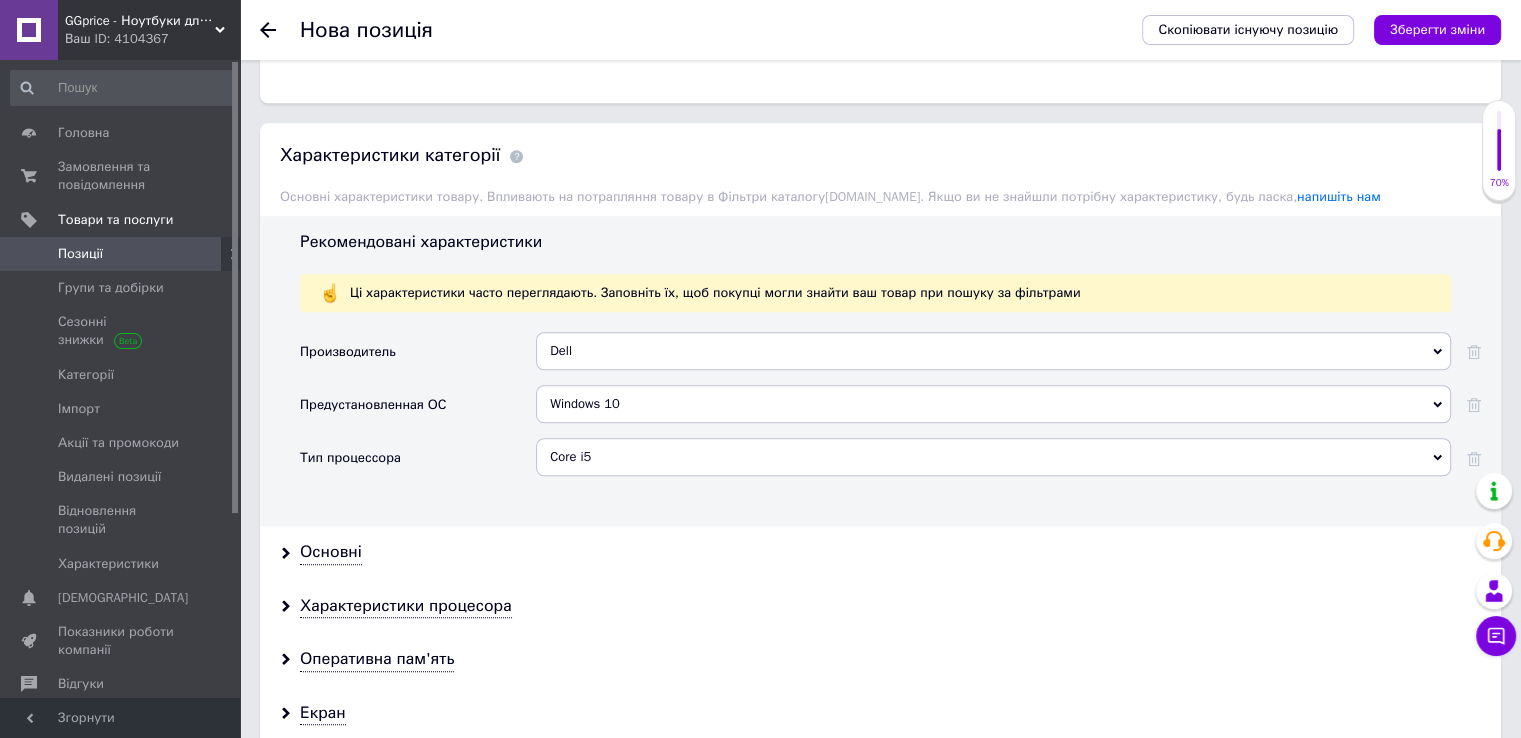 scroll, scrollTop: 1866, scrollLeft: 0, axis: vertical 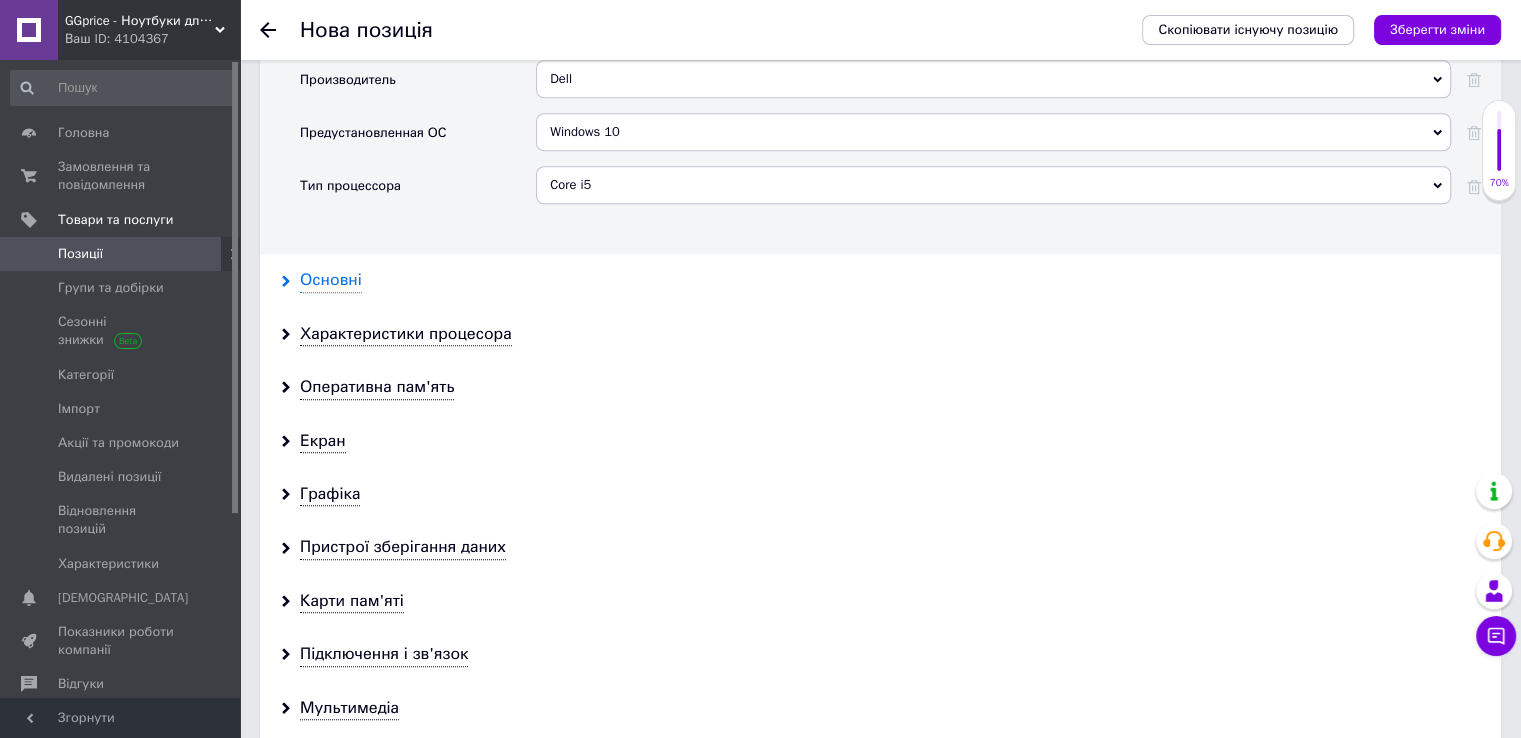 click on "Основні" at bounding box center (331, 280) 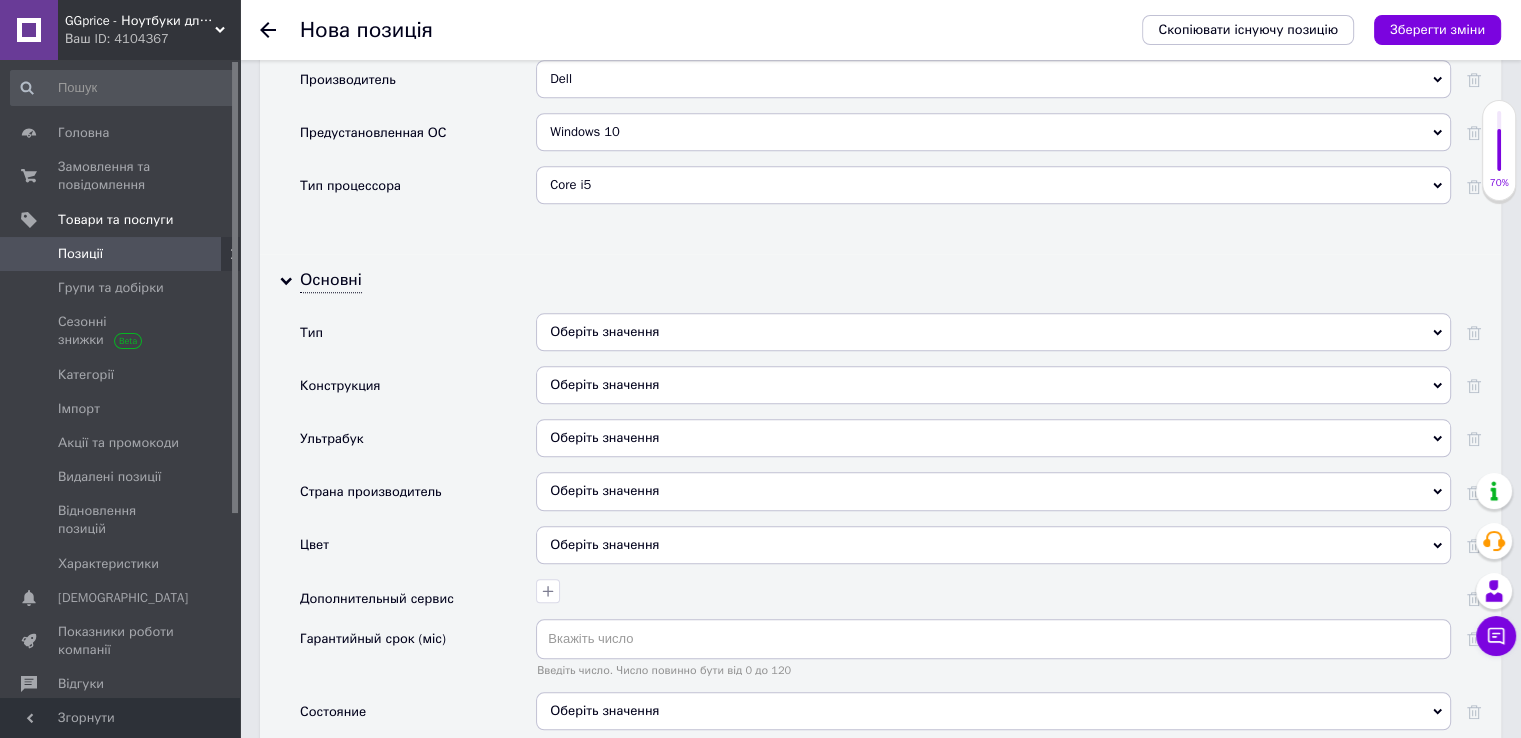 click on "Оберіть значення" at bounding box center [993, 332] 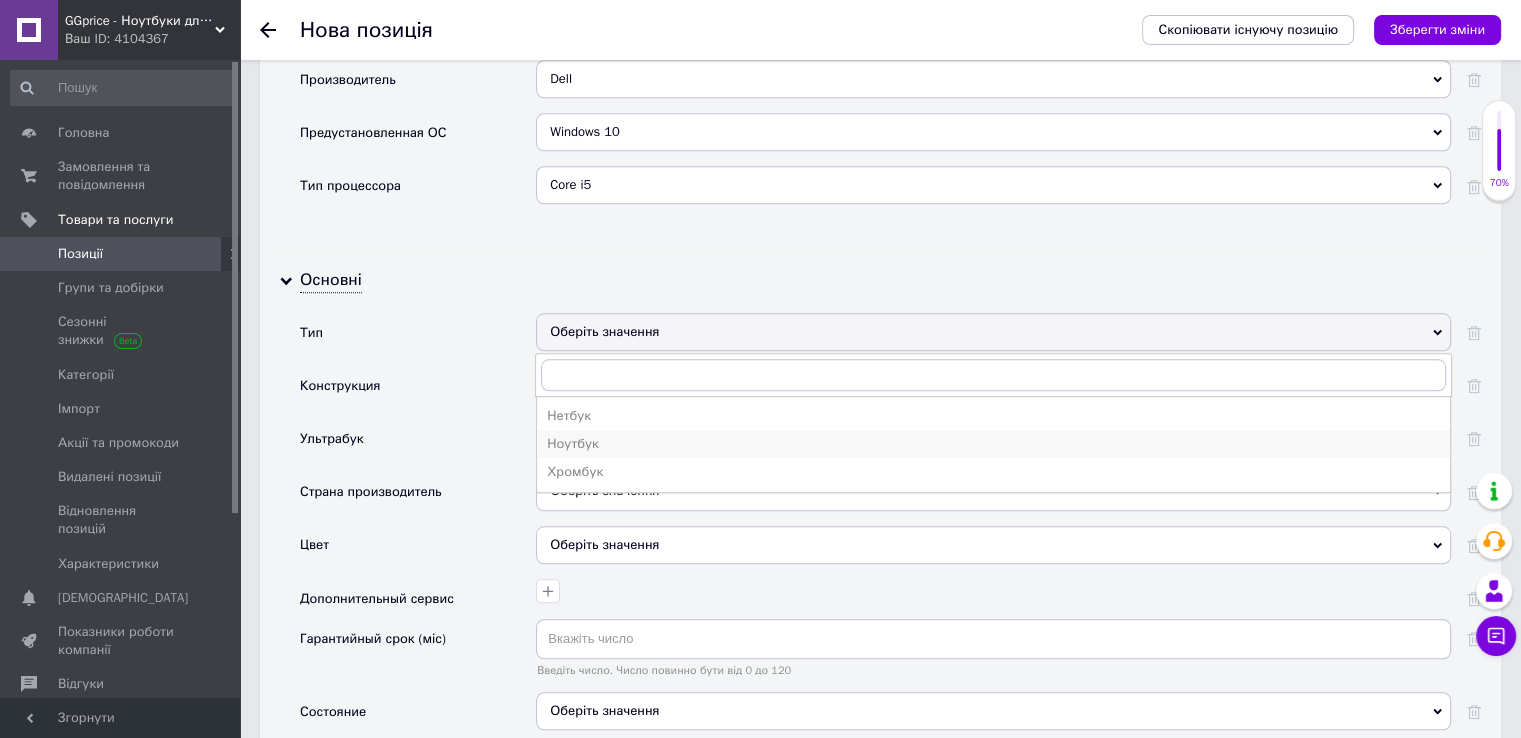click on "Ноутбук" at bounding box center (993, 444) 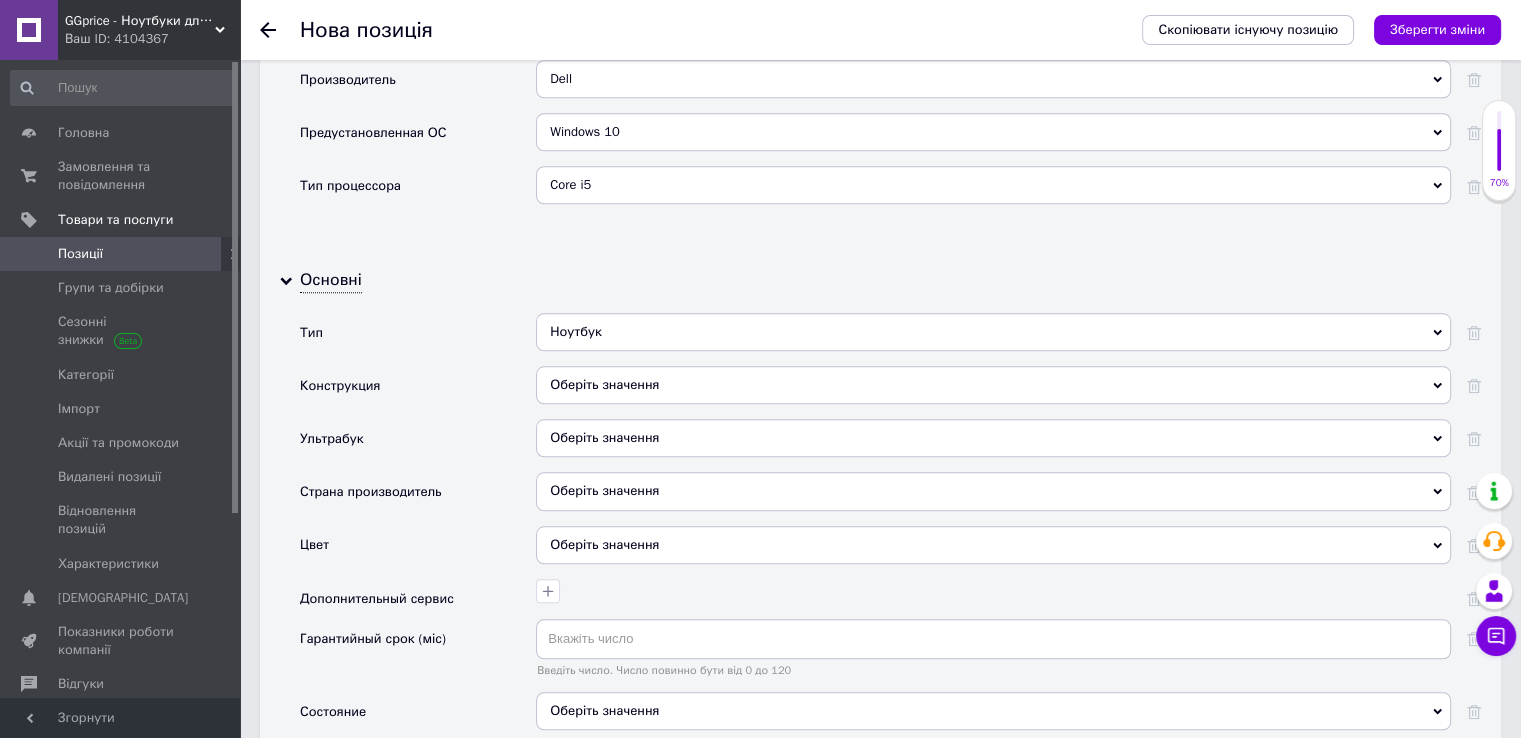 click on "Оберіть значення" at bounding box center (993, 385) 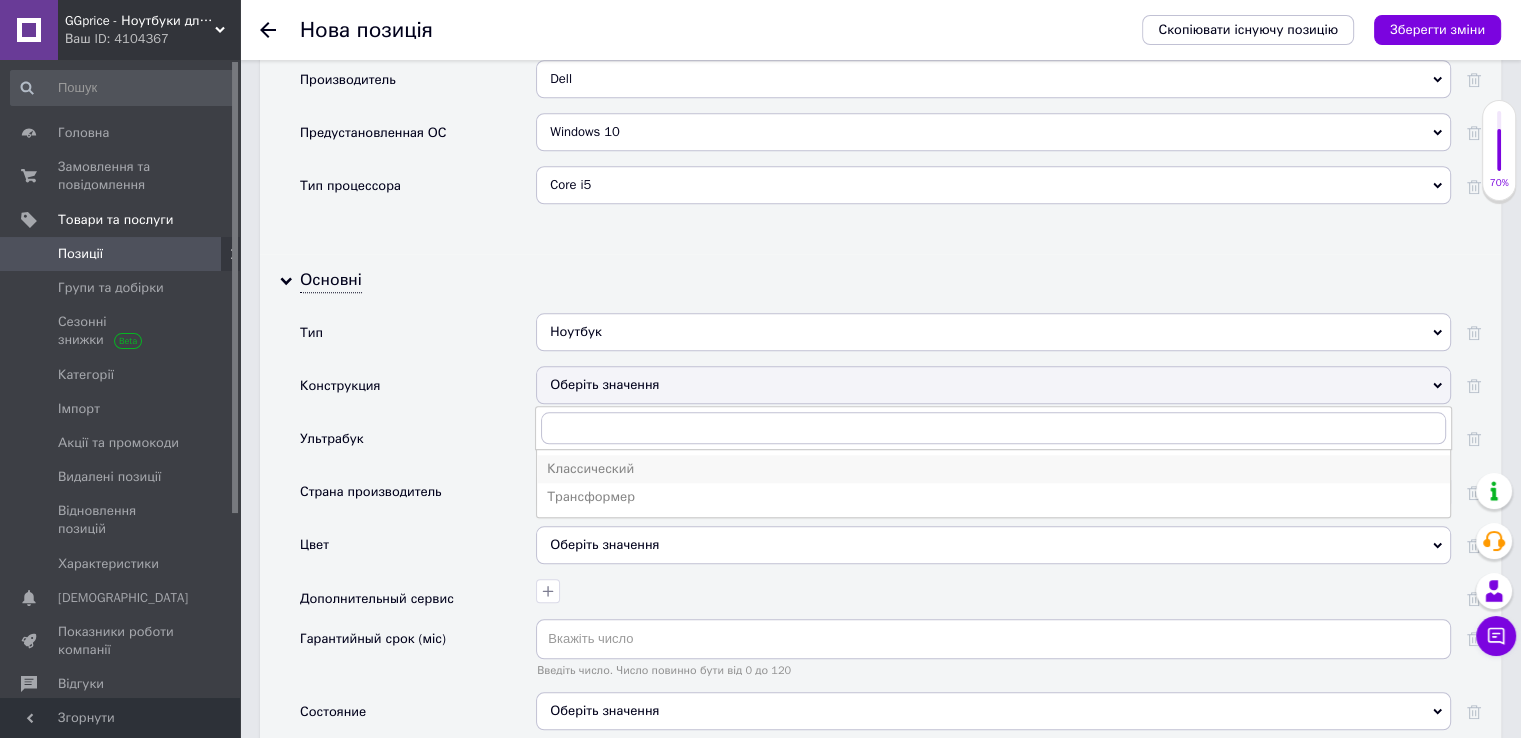 click on "Классический" at bounding box center (993, 469) 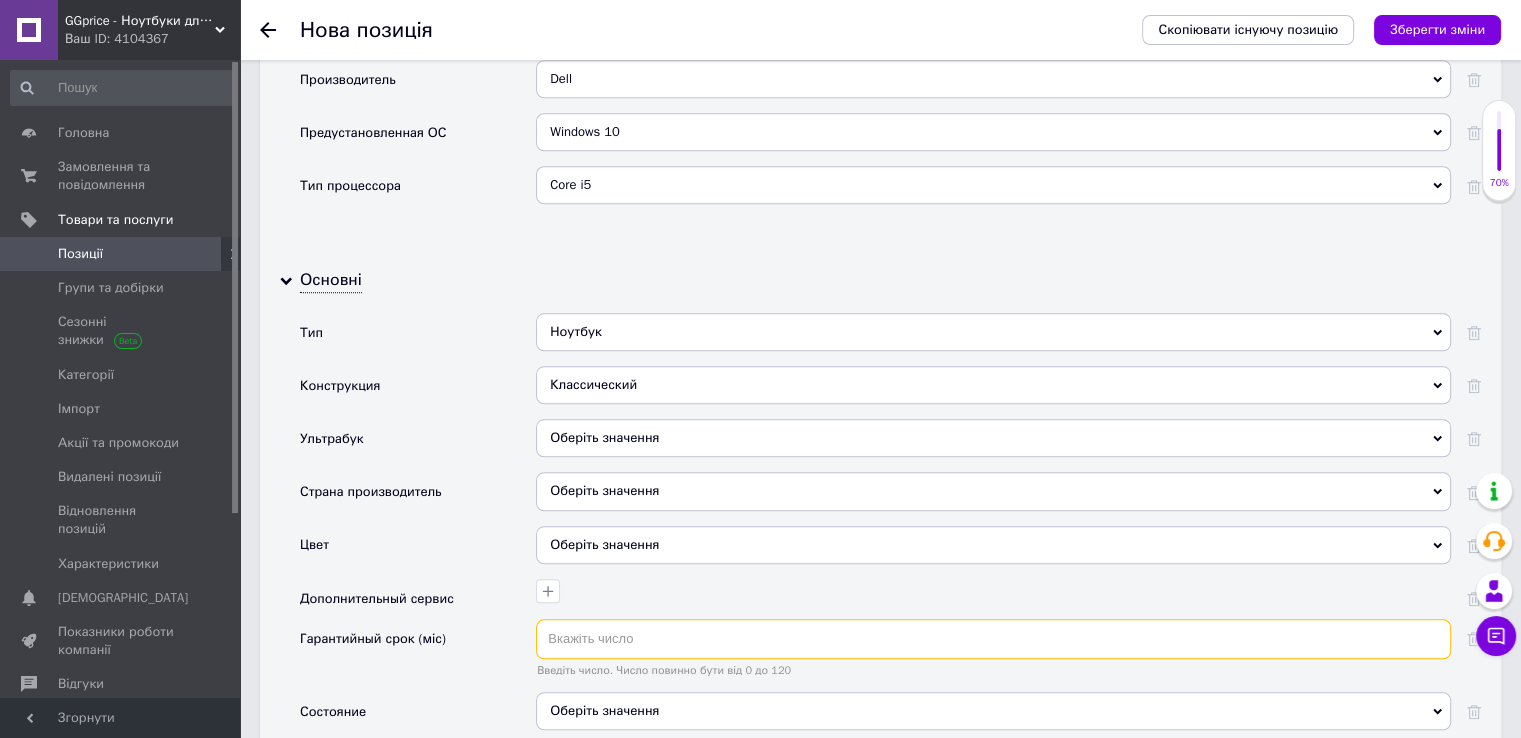 click at bounding box center (993, 639) 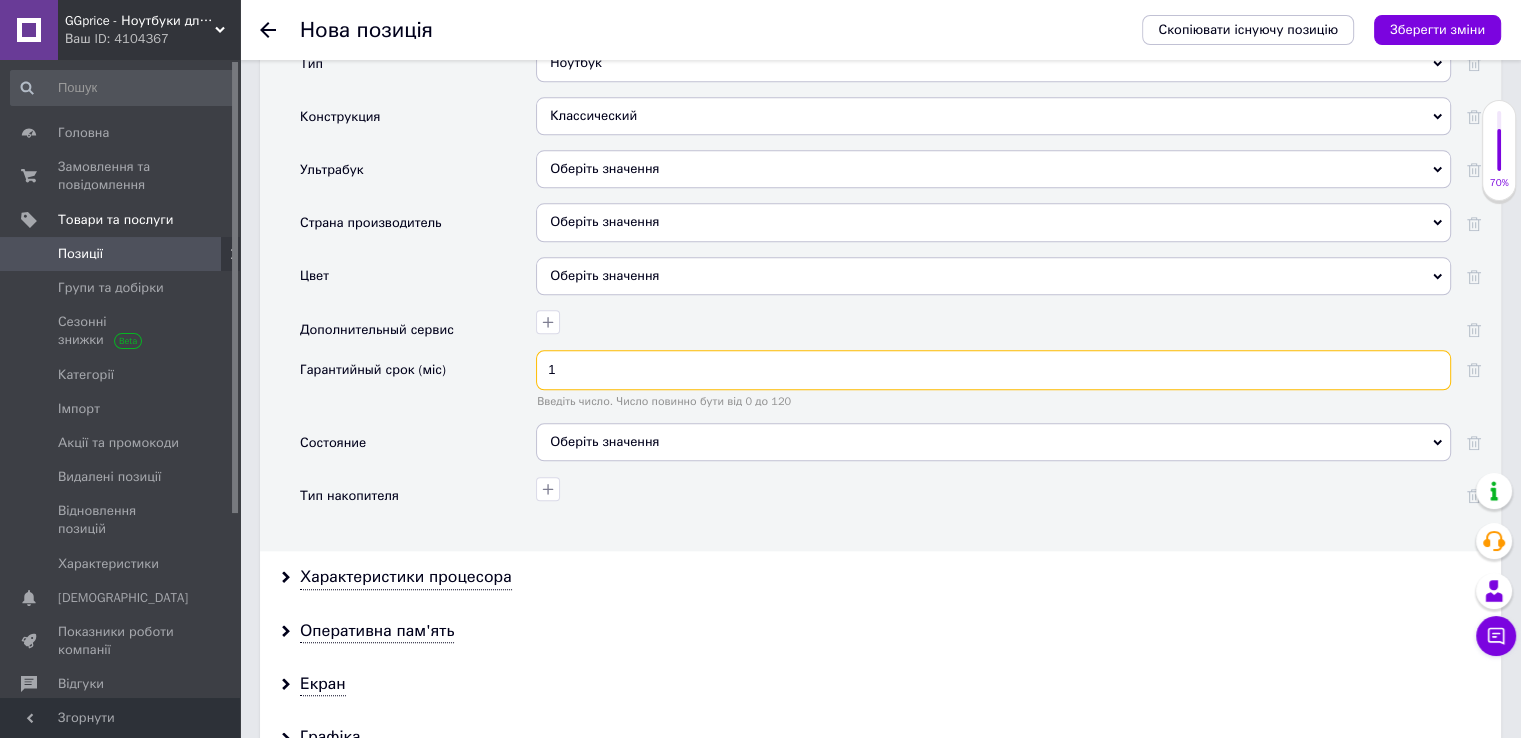 scroll, scrollTop: 2166, scrollLeft: 0, axis: vertical 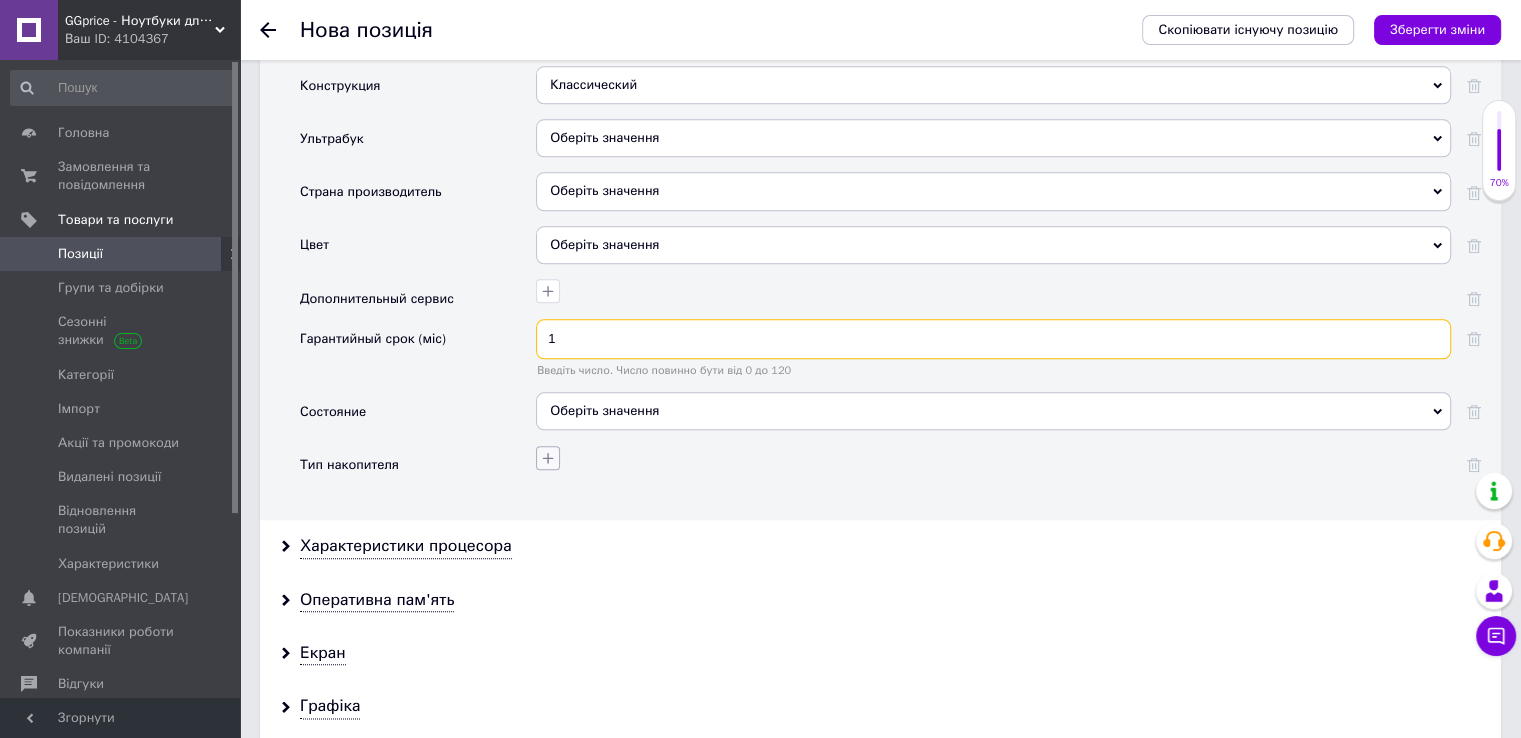 type on "1" 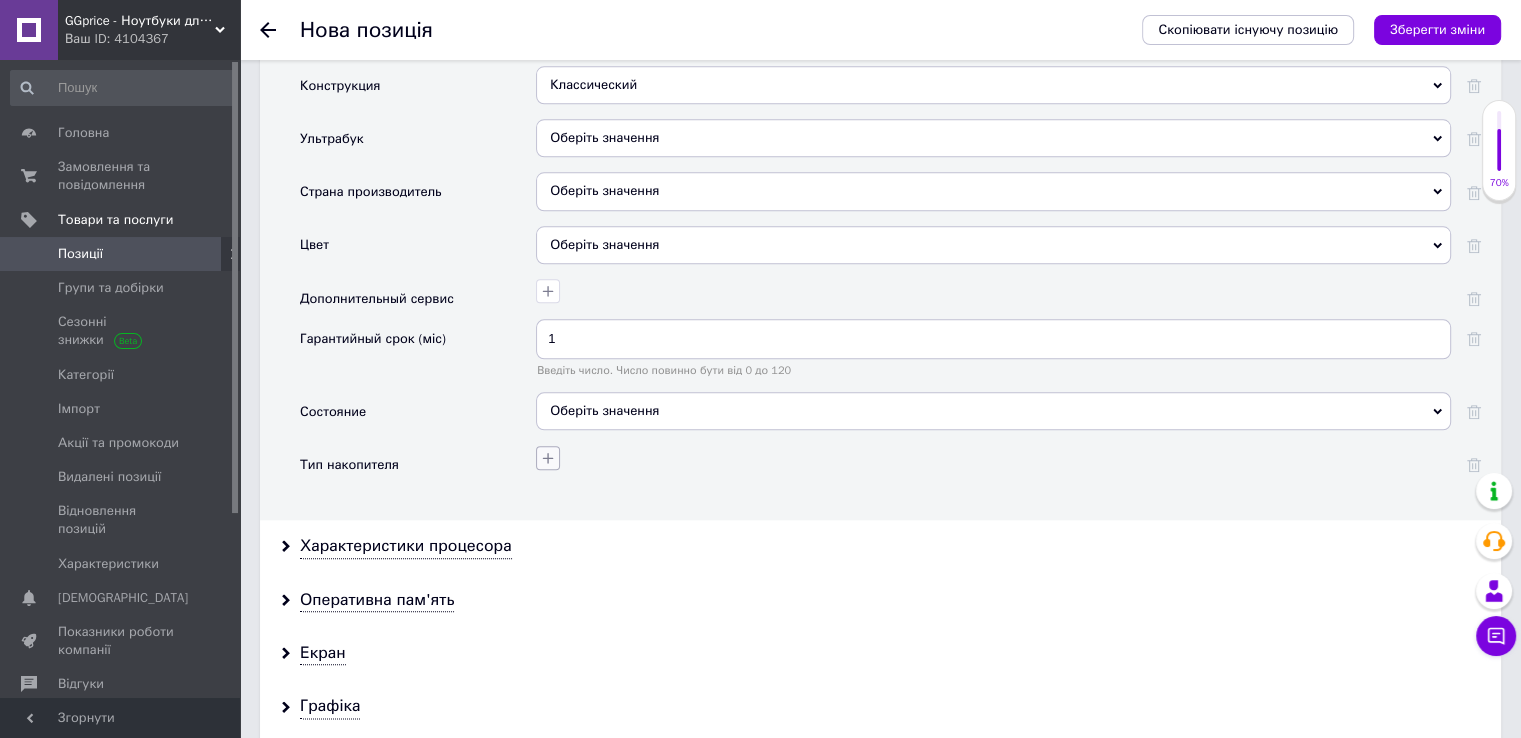 click at bounding box center (548, 458) 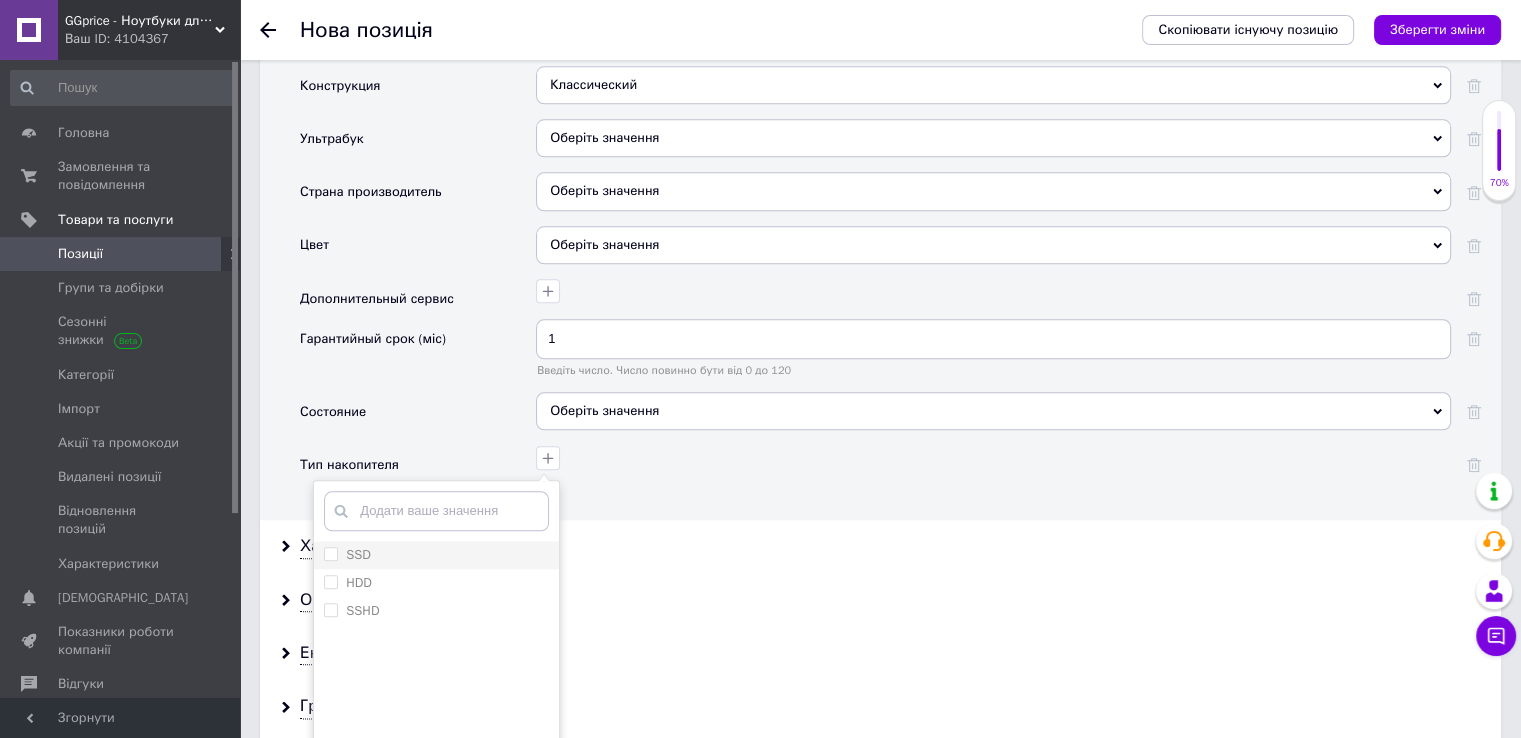 click on "SSD" at bounding box center [358, 554] 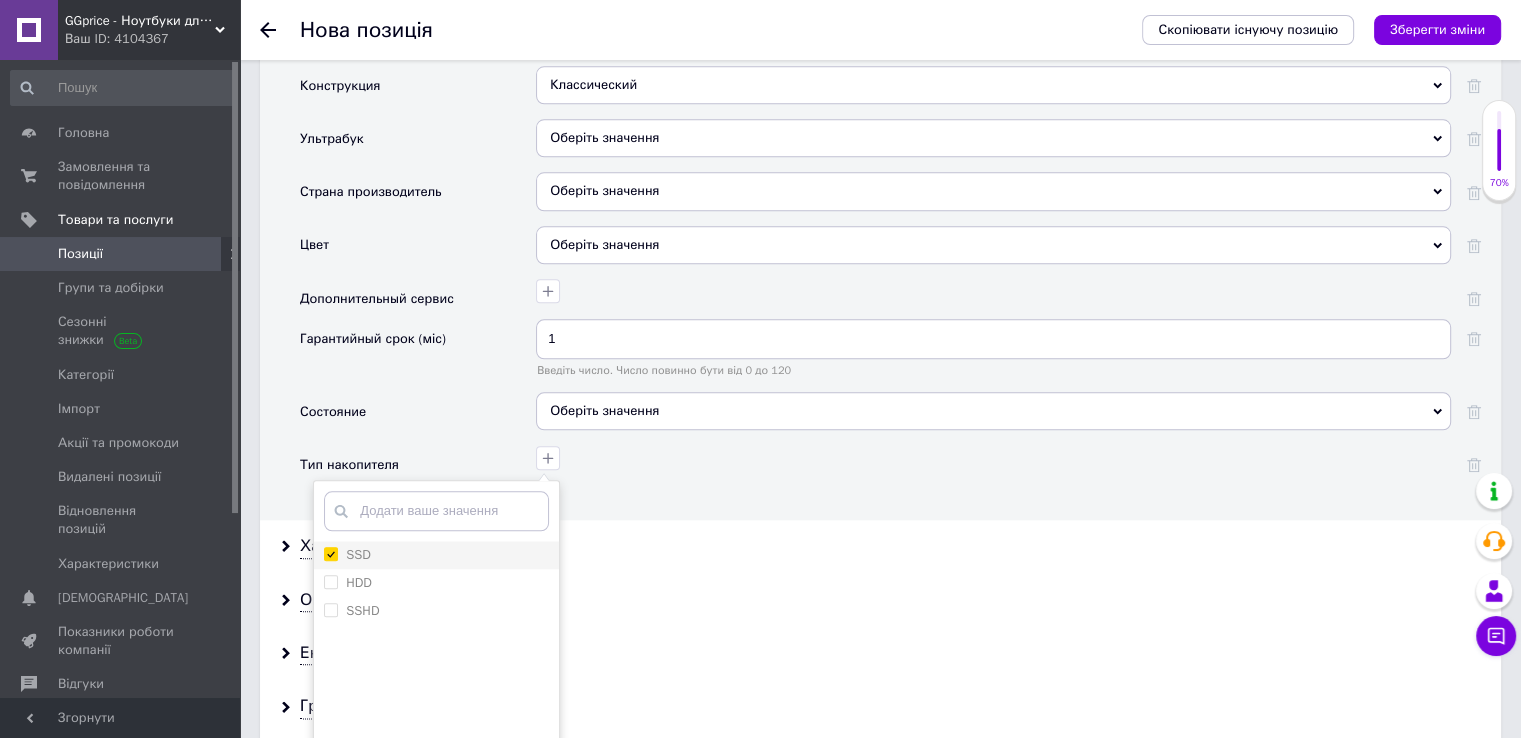 checkbox on "true" 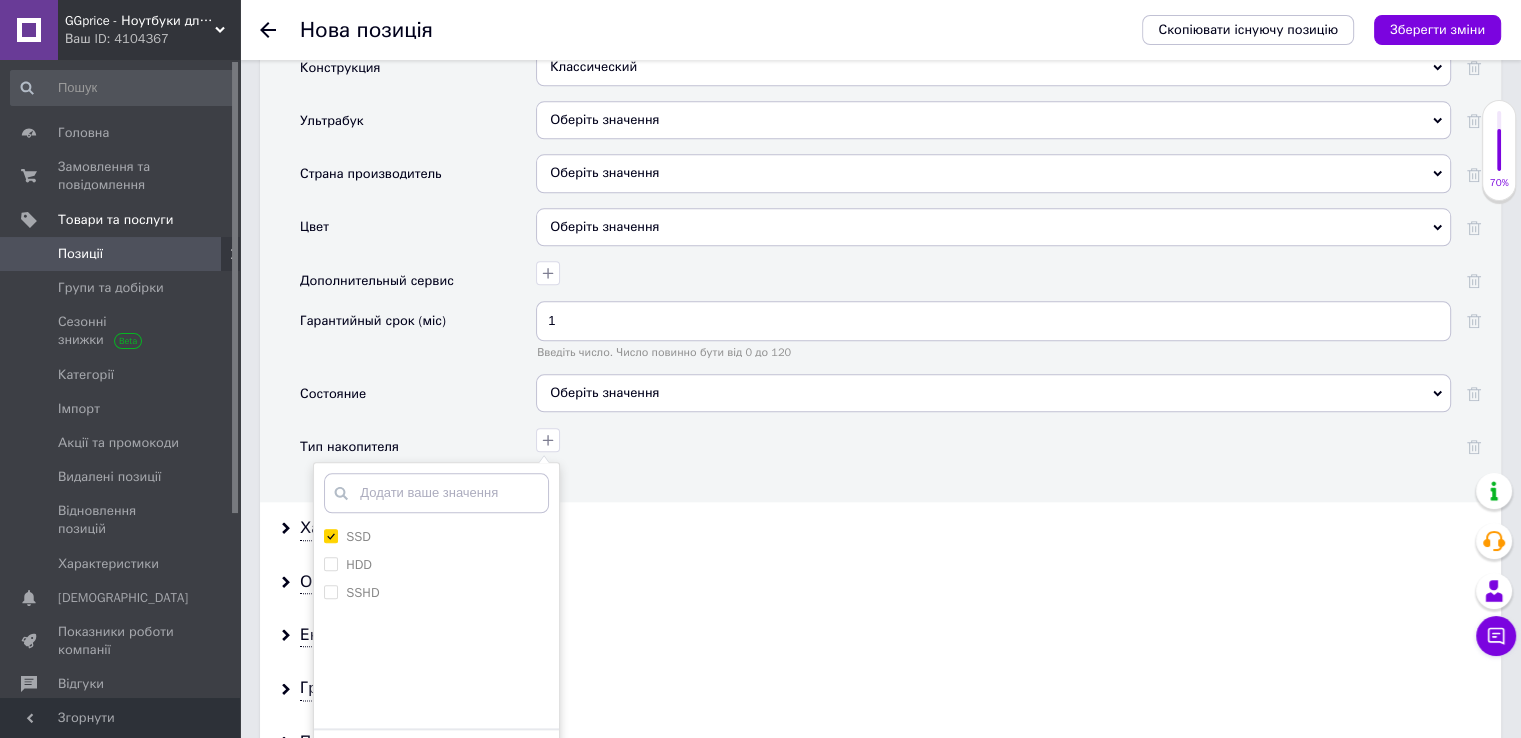 scroll, scrollTop: 2366, scrollLeft: 0, axis: vertical 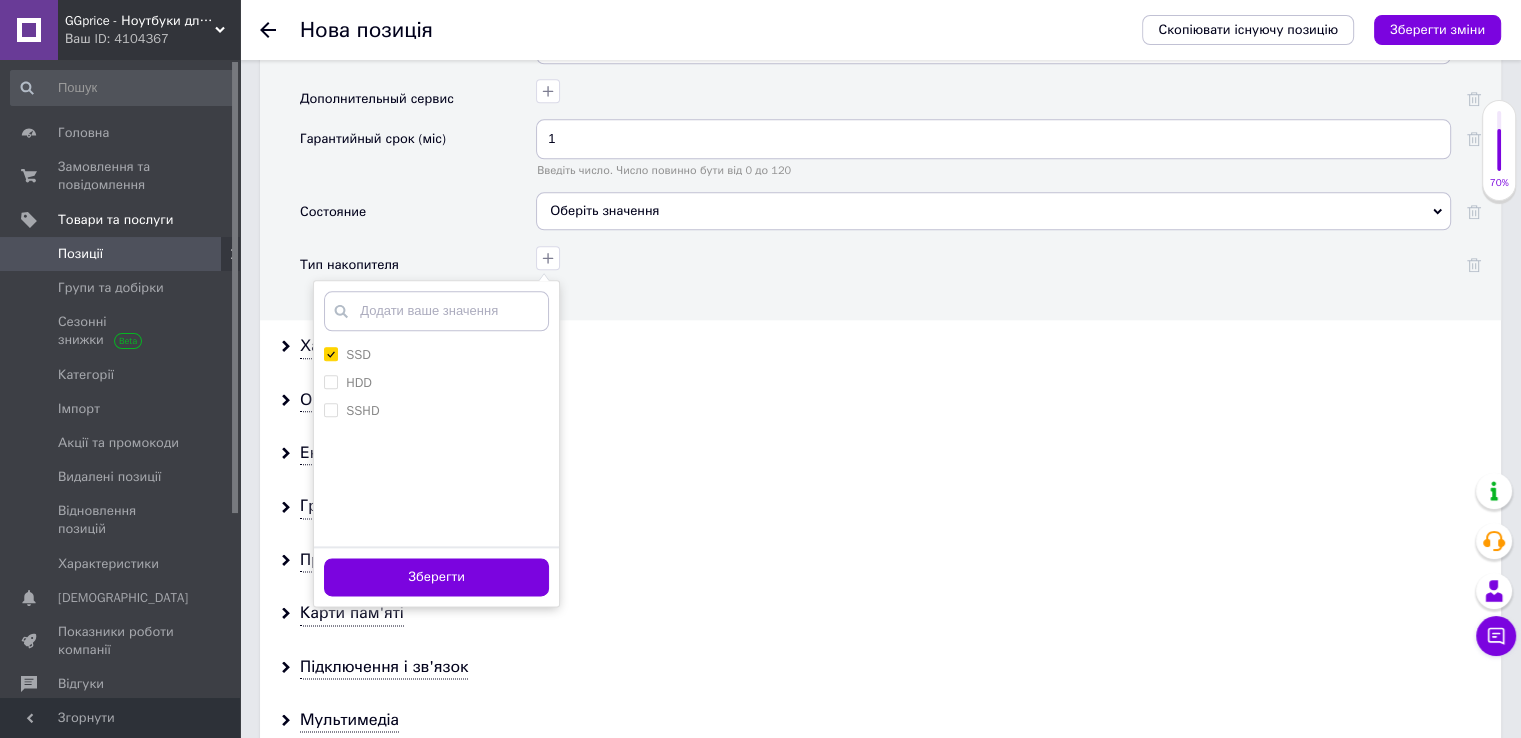 click on "Зберегти" at bounding box center (436, 577) 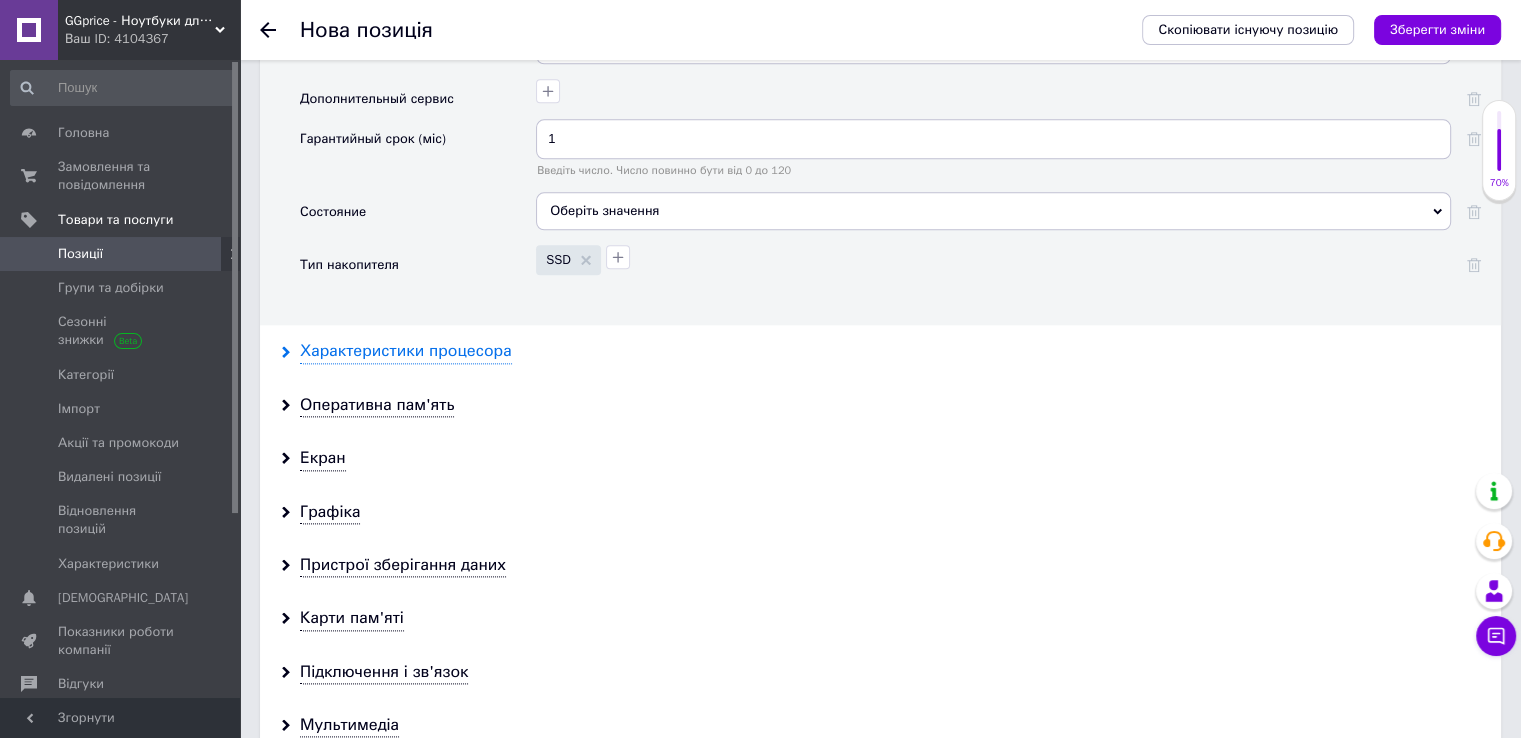 click on "Характеристики процесора" at bounding box center [406, 351] 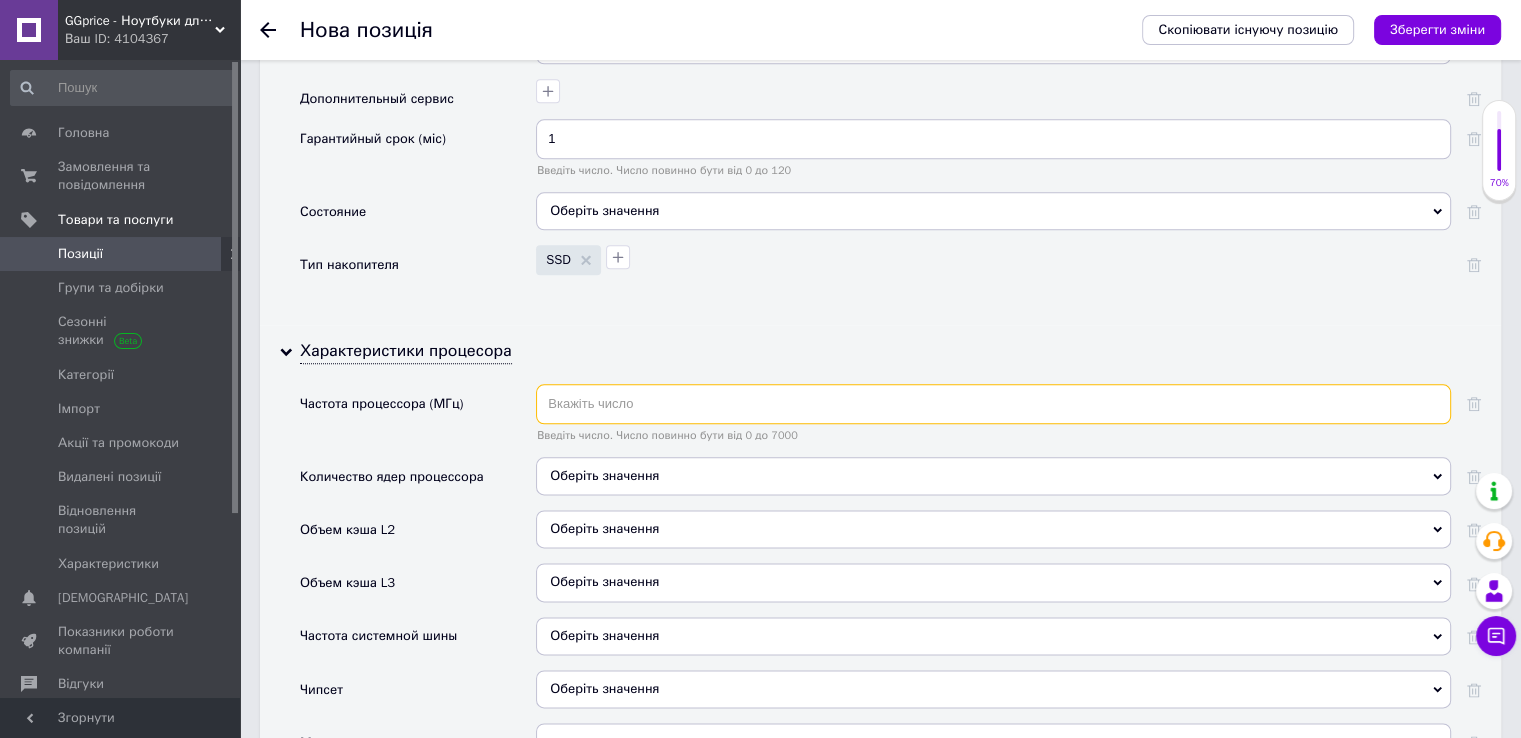 click at bounding box center (993, 404) 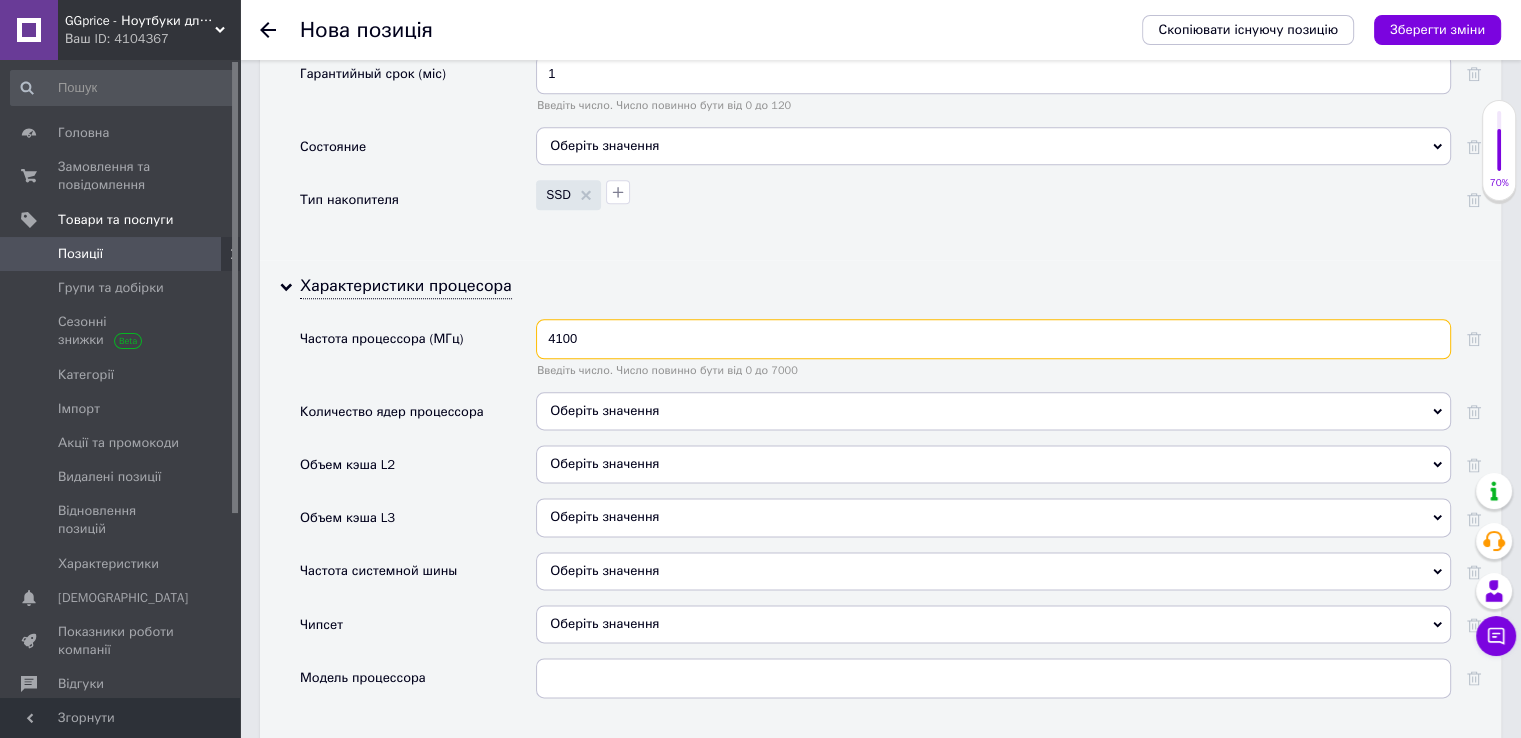 scroll, scrollTop: 2466, scrollLeft: 0, axis: vertical 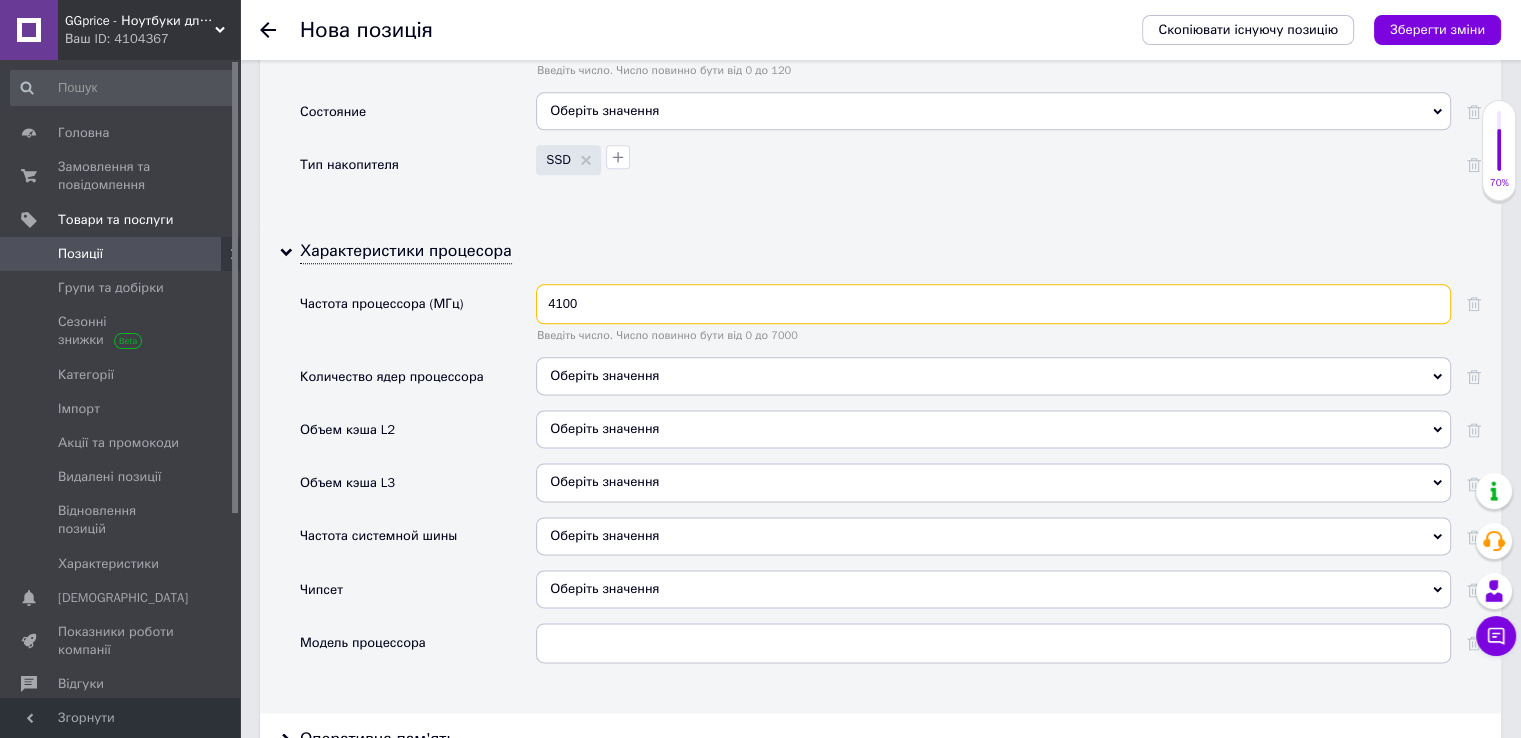 type on "4100" 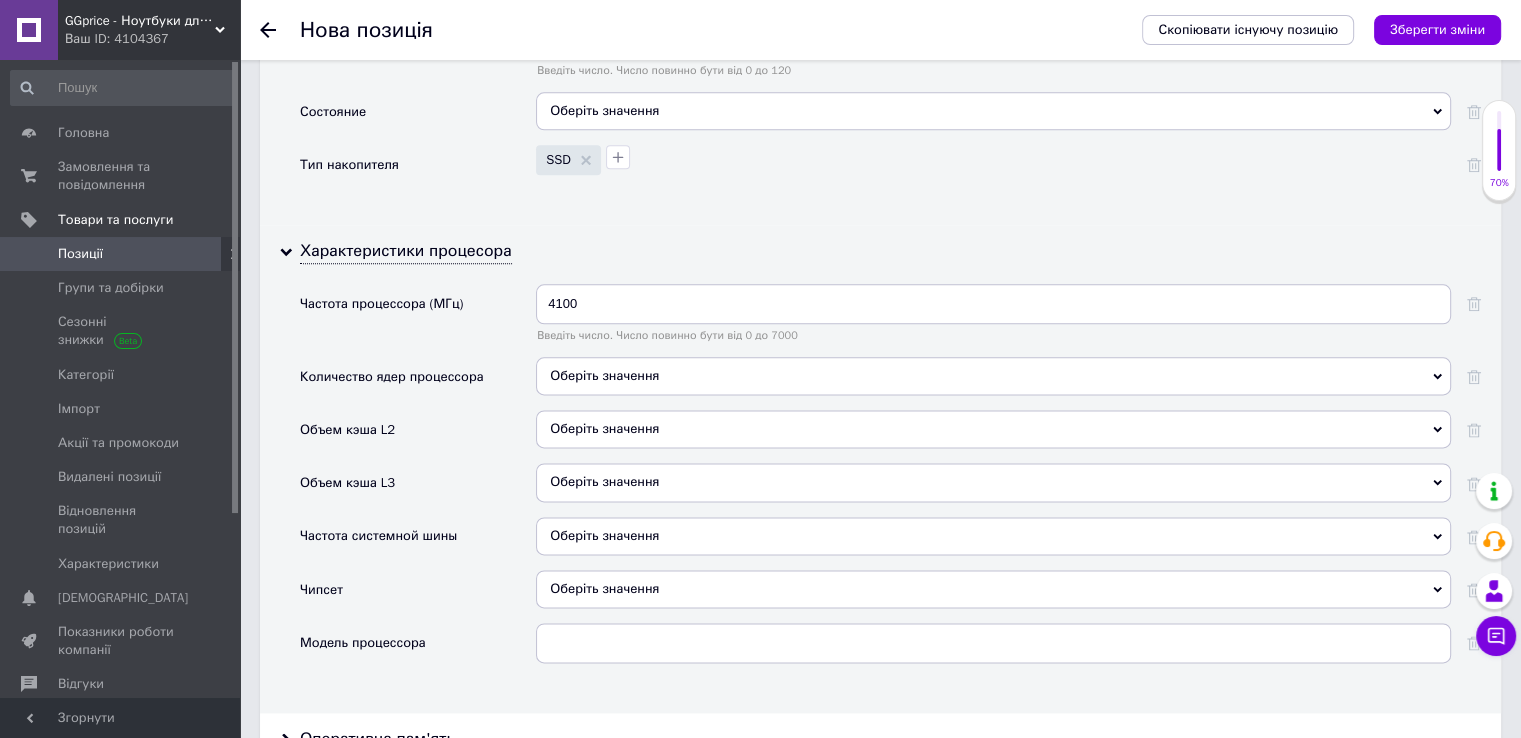click on "Оберіть значення" at bounding box center [993, 376] 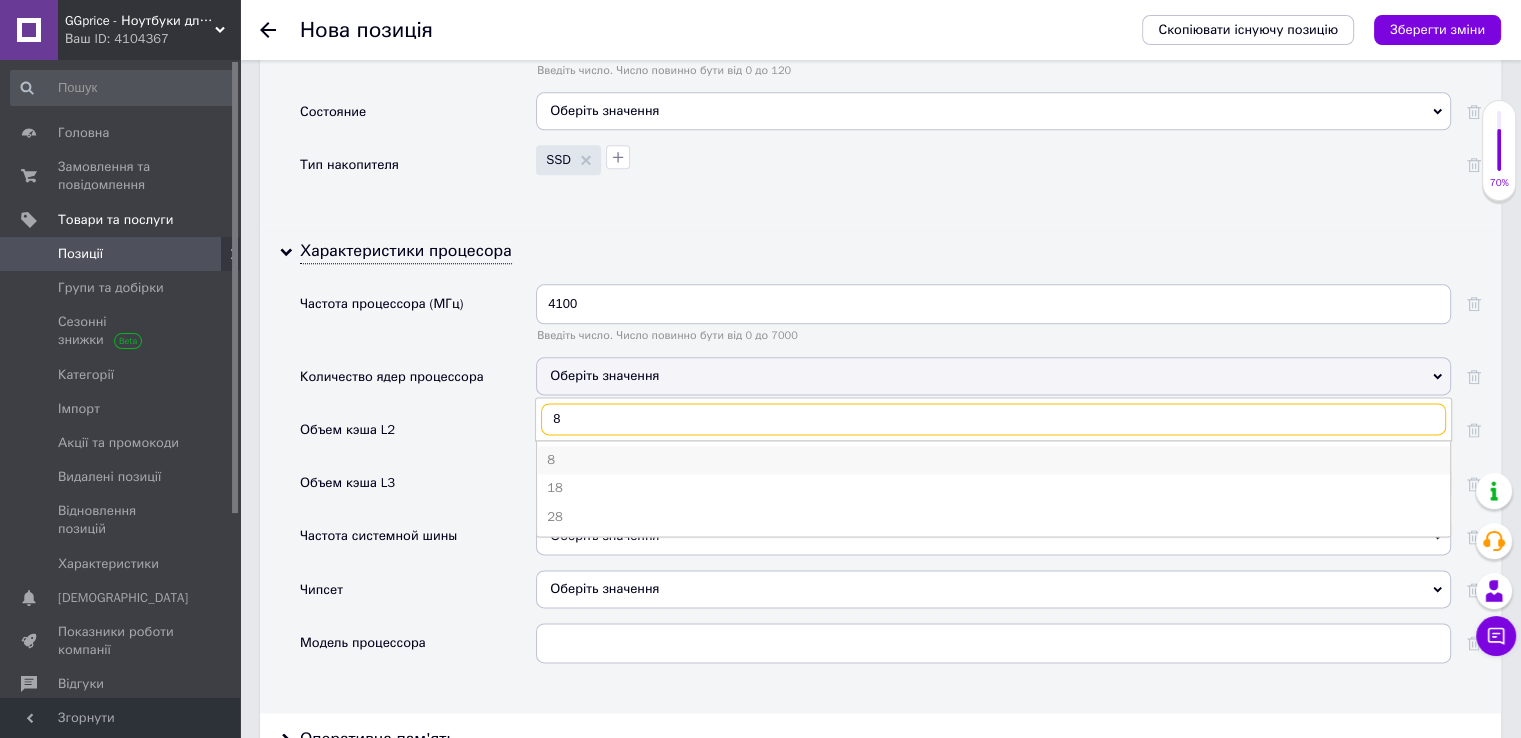 type on "8" 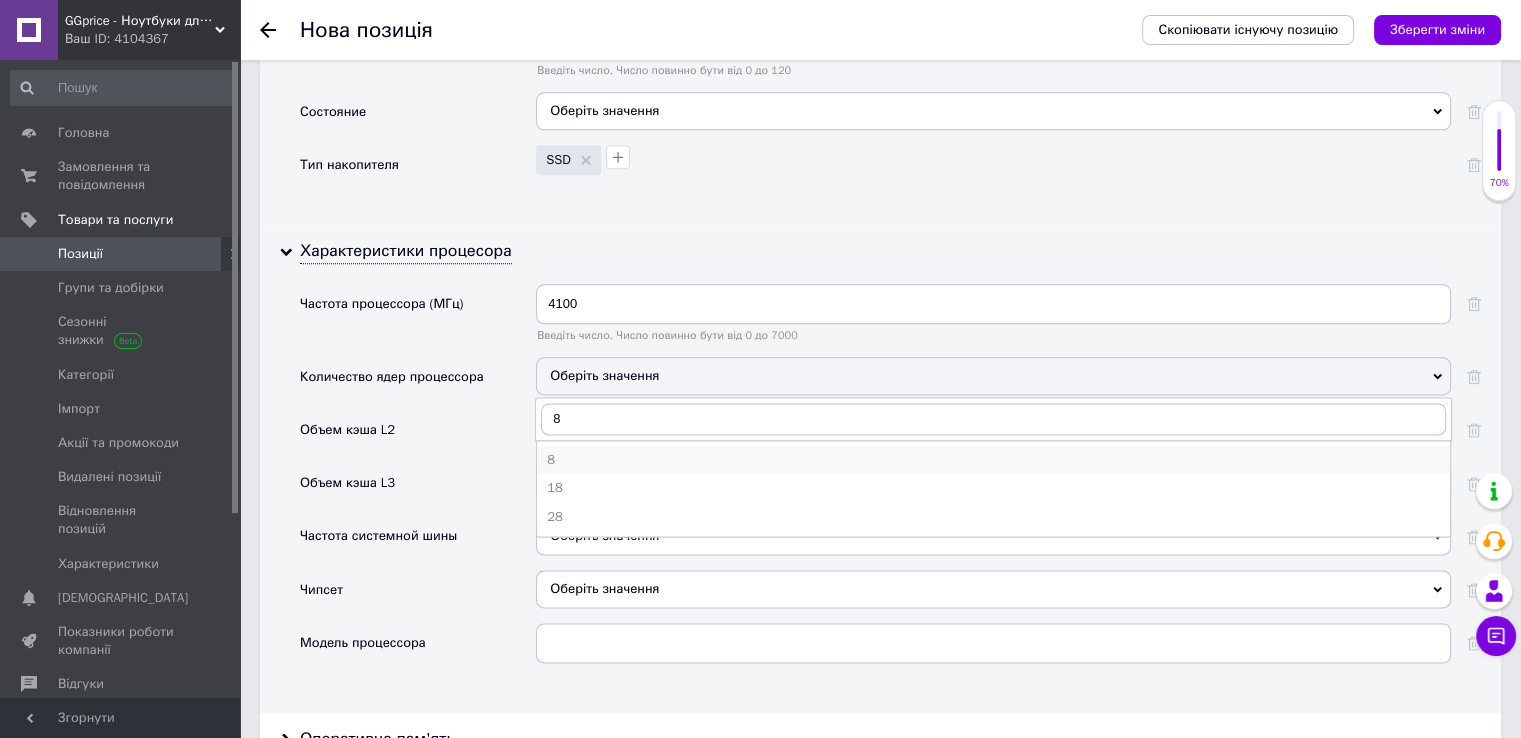 click on "8" at bounding box center [993, 460] 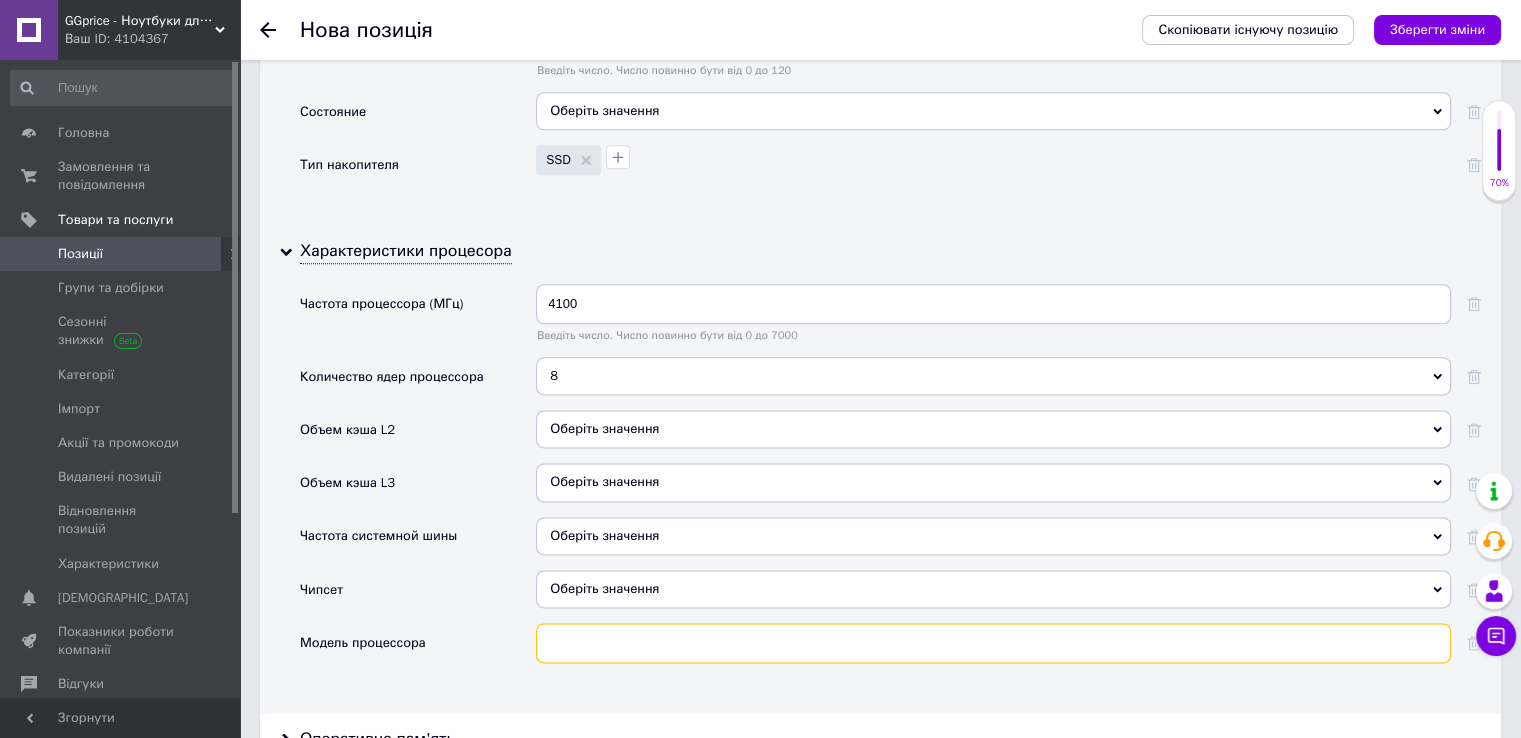 click at bounding box center [993, 643] 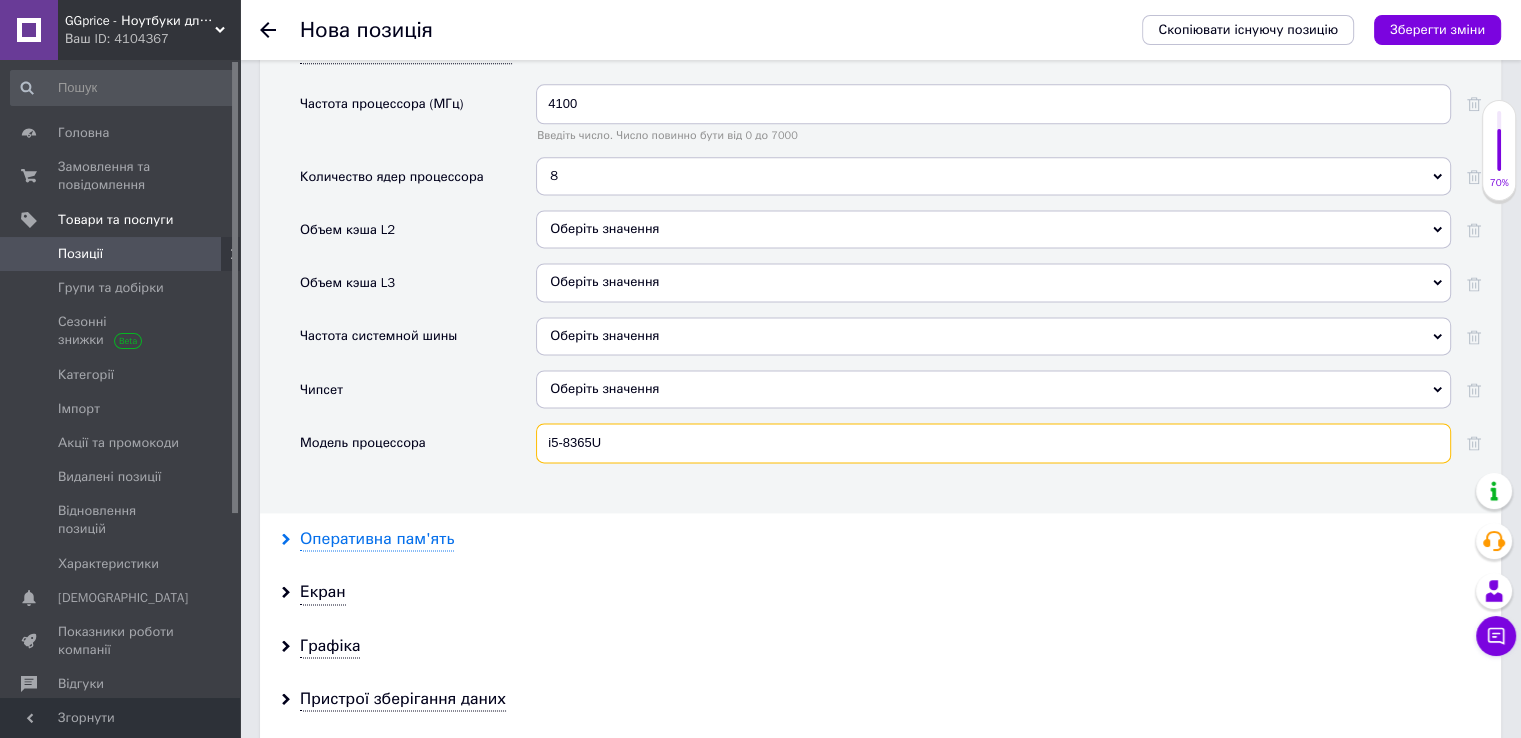 type on "i5-8365U" 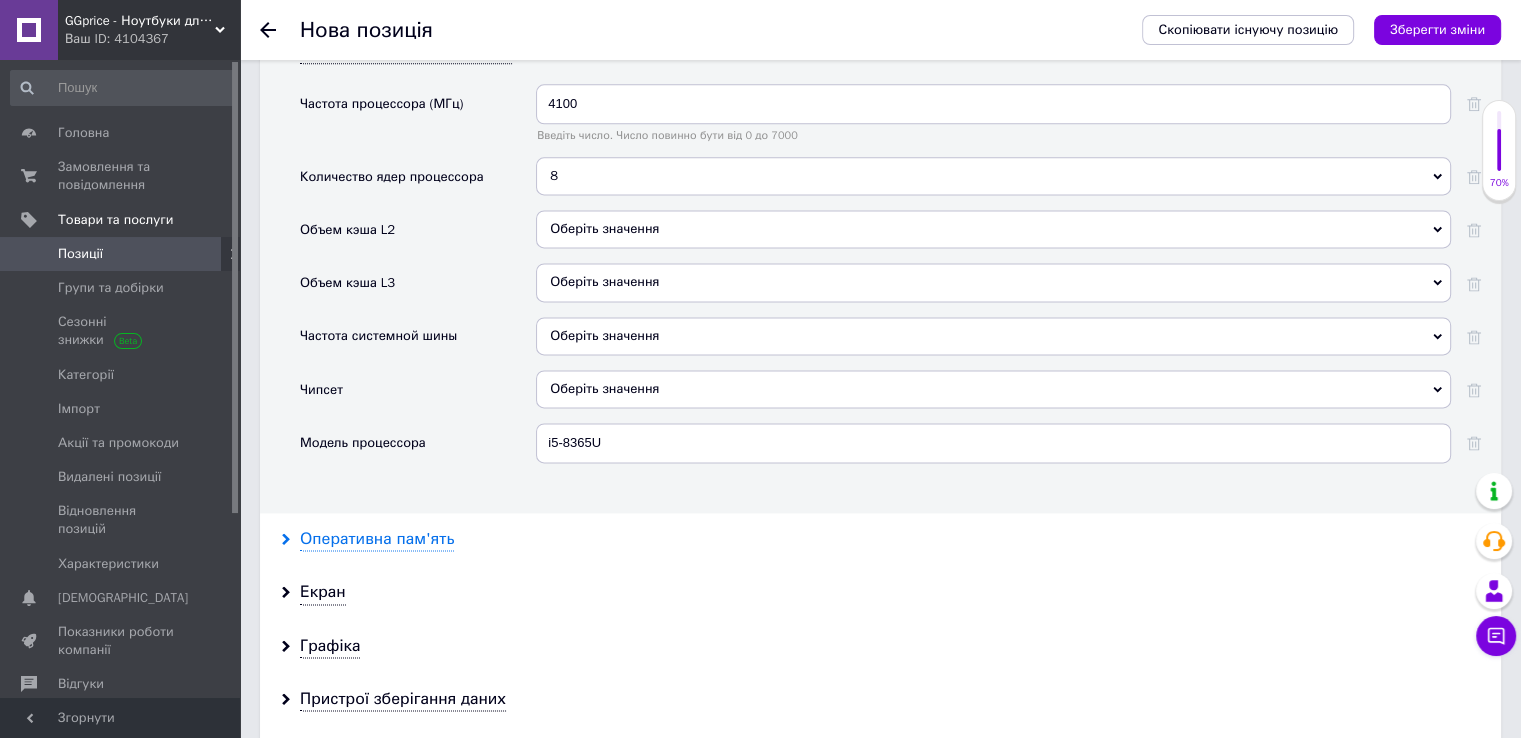 click on "Оперативна пам'ять" at bounding box center (377, 539) 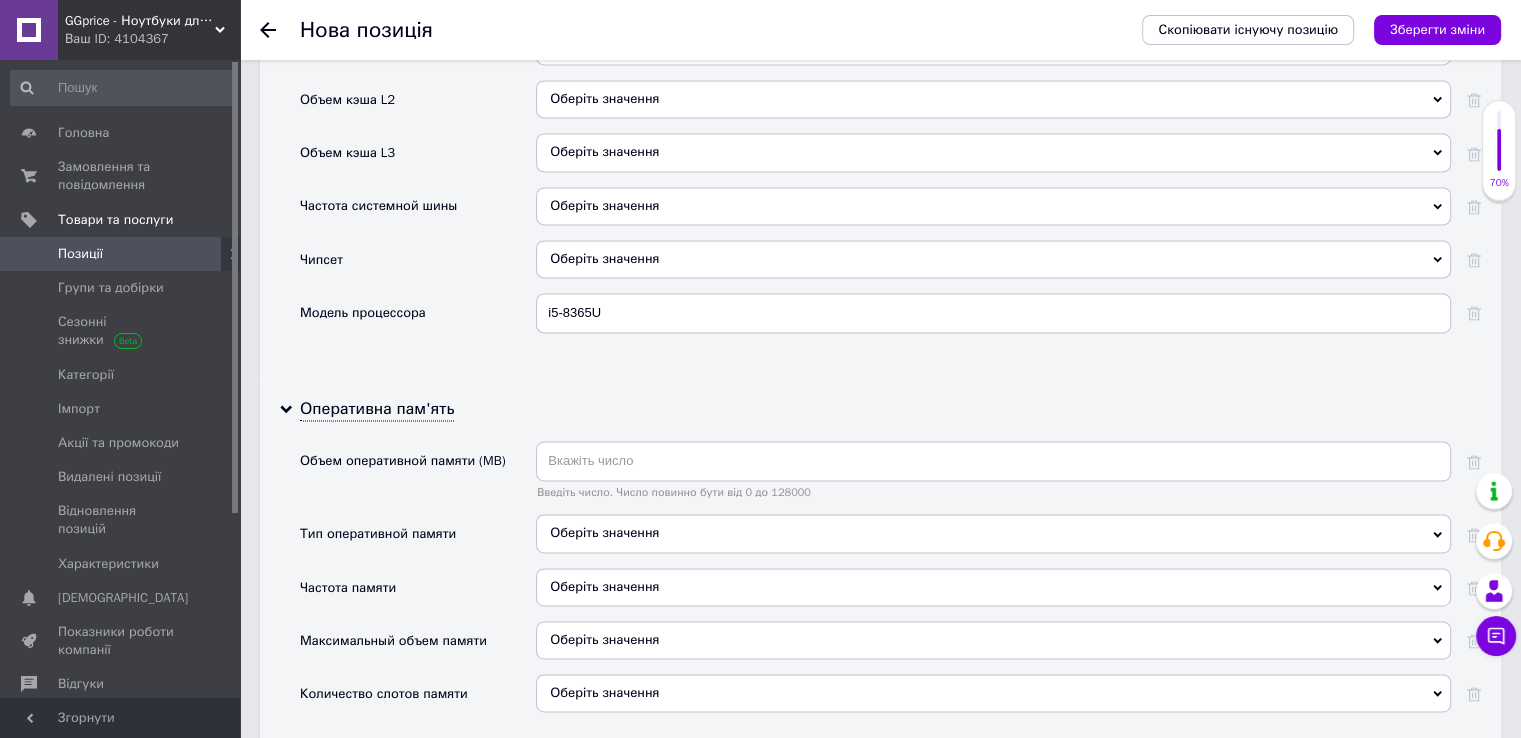 scroll, scrollTop: 2966, scrollLeft: 0, axis: vertical 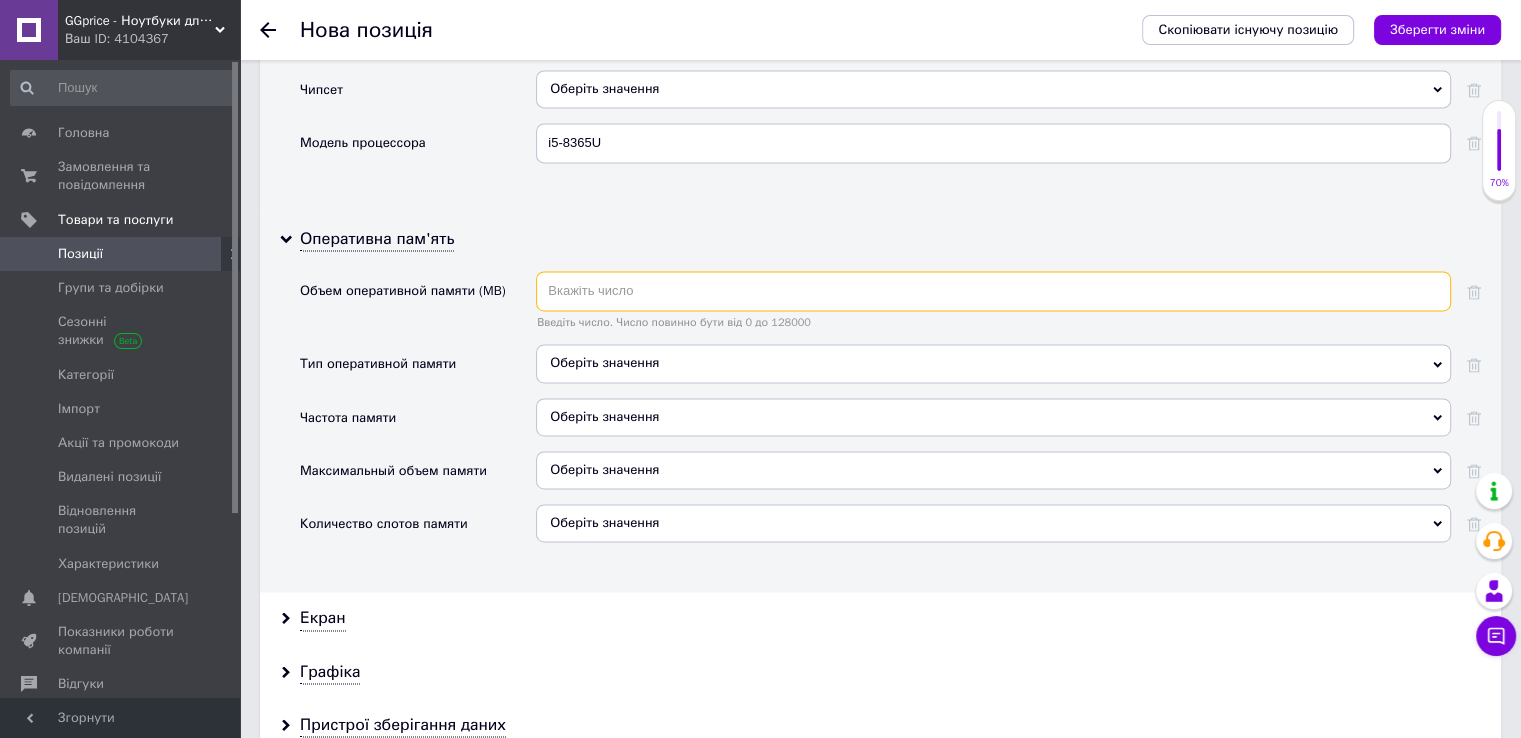 click at bounding box center (993, 291) 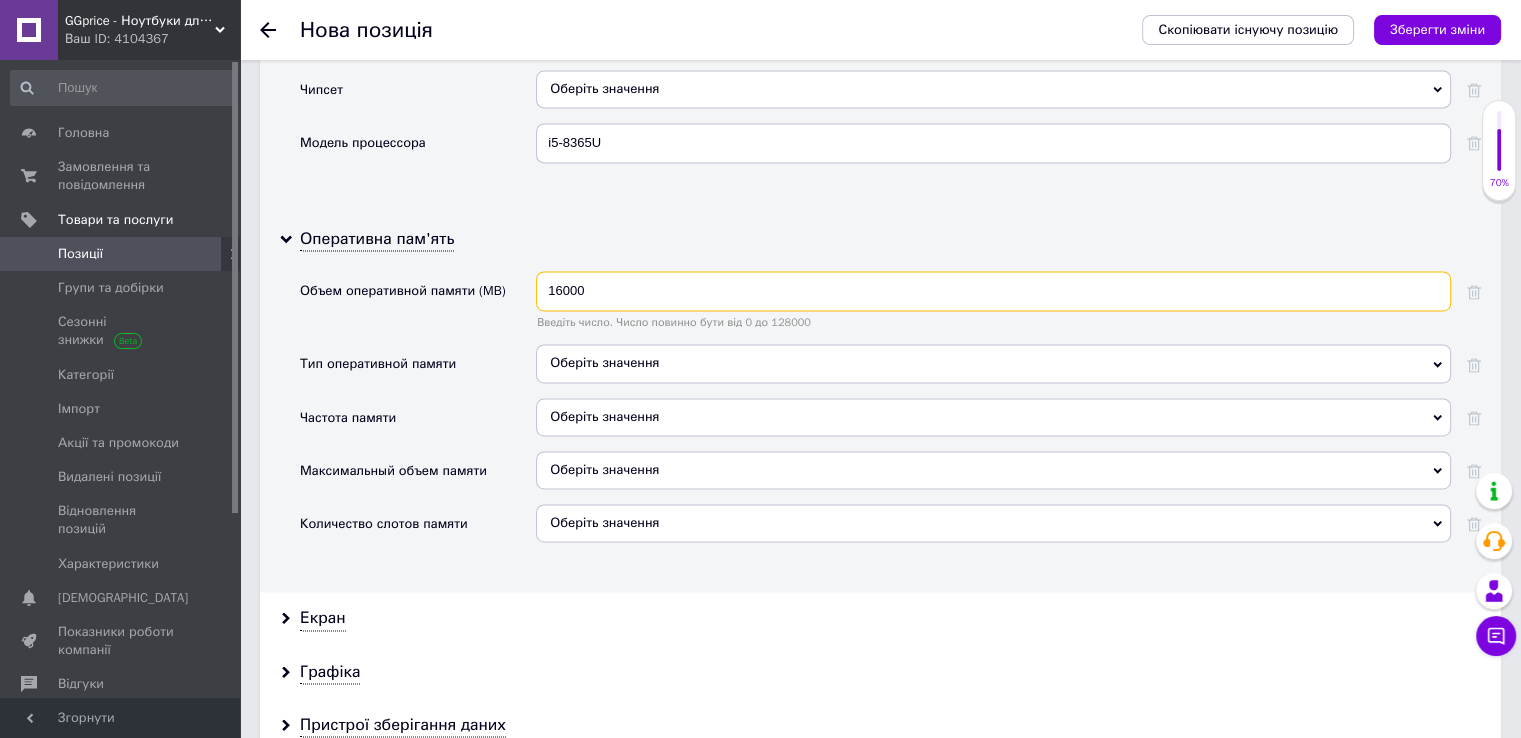 type on "16000" 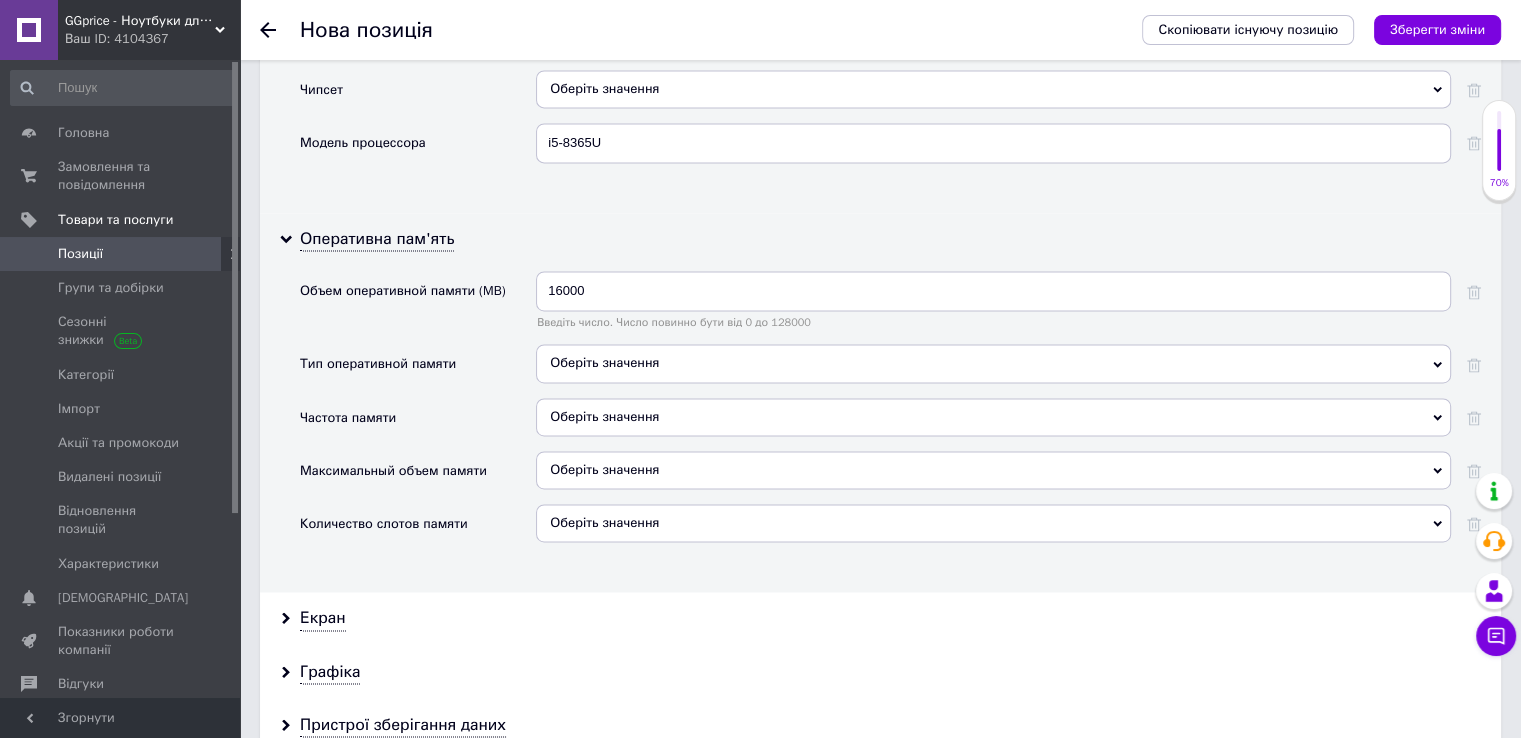 click on "Оберіть значення" at bounding box center (993, 523) 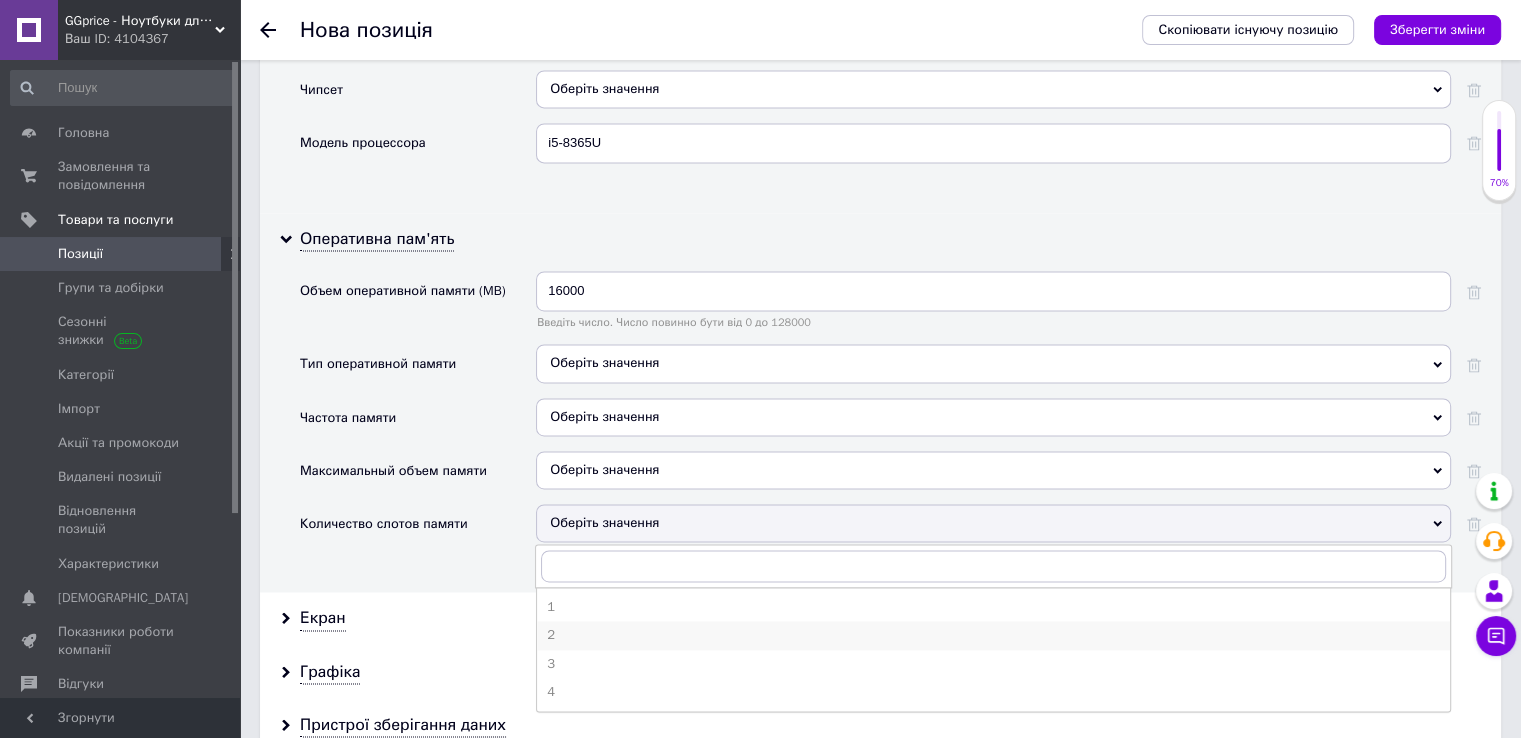 drag, startPoint x: 579, startPoint y: 614, endPoint x: 636, endPoint y: 449, distance: 174.56804 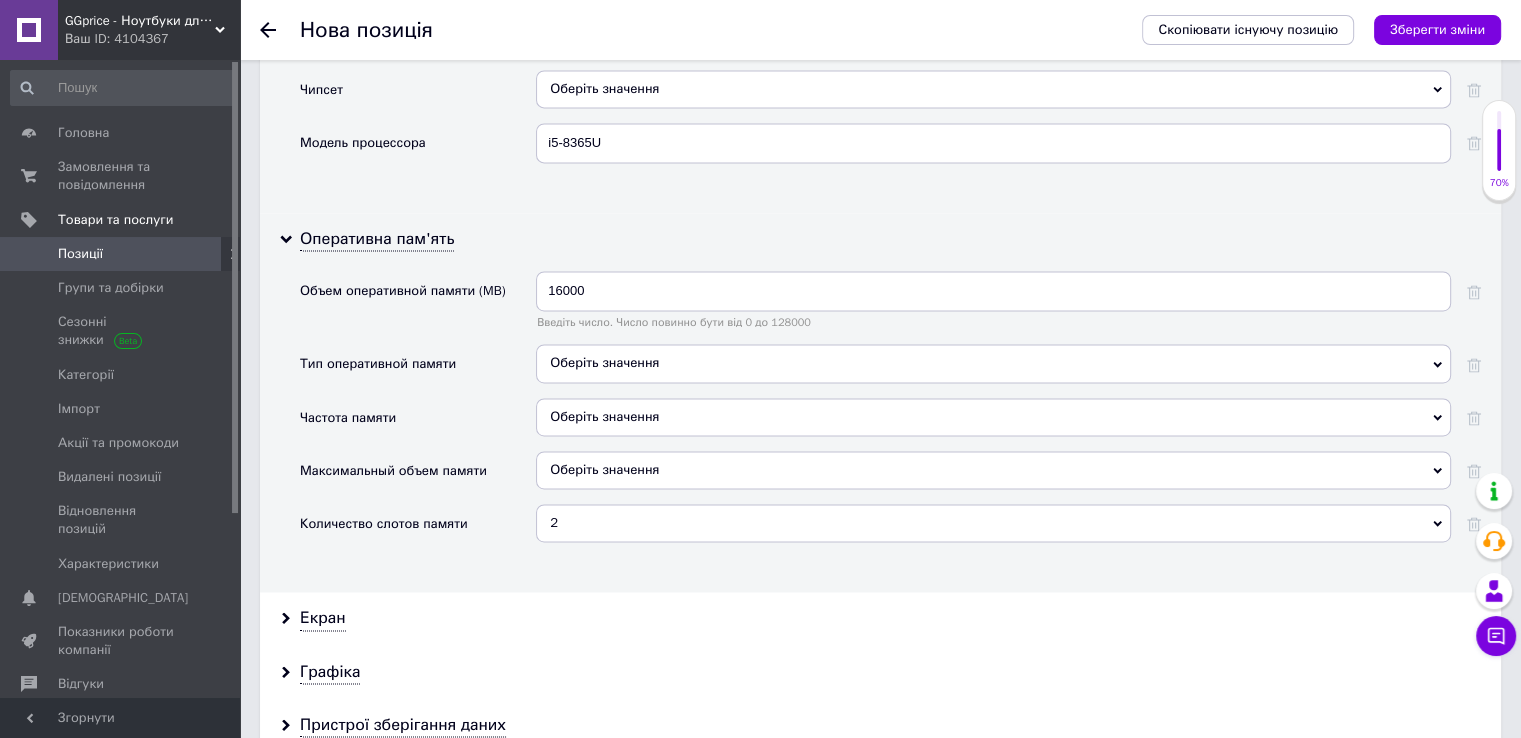 click on "Оберіть значення" at bounding box center [993, 363] 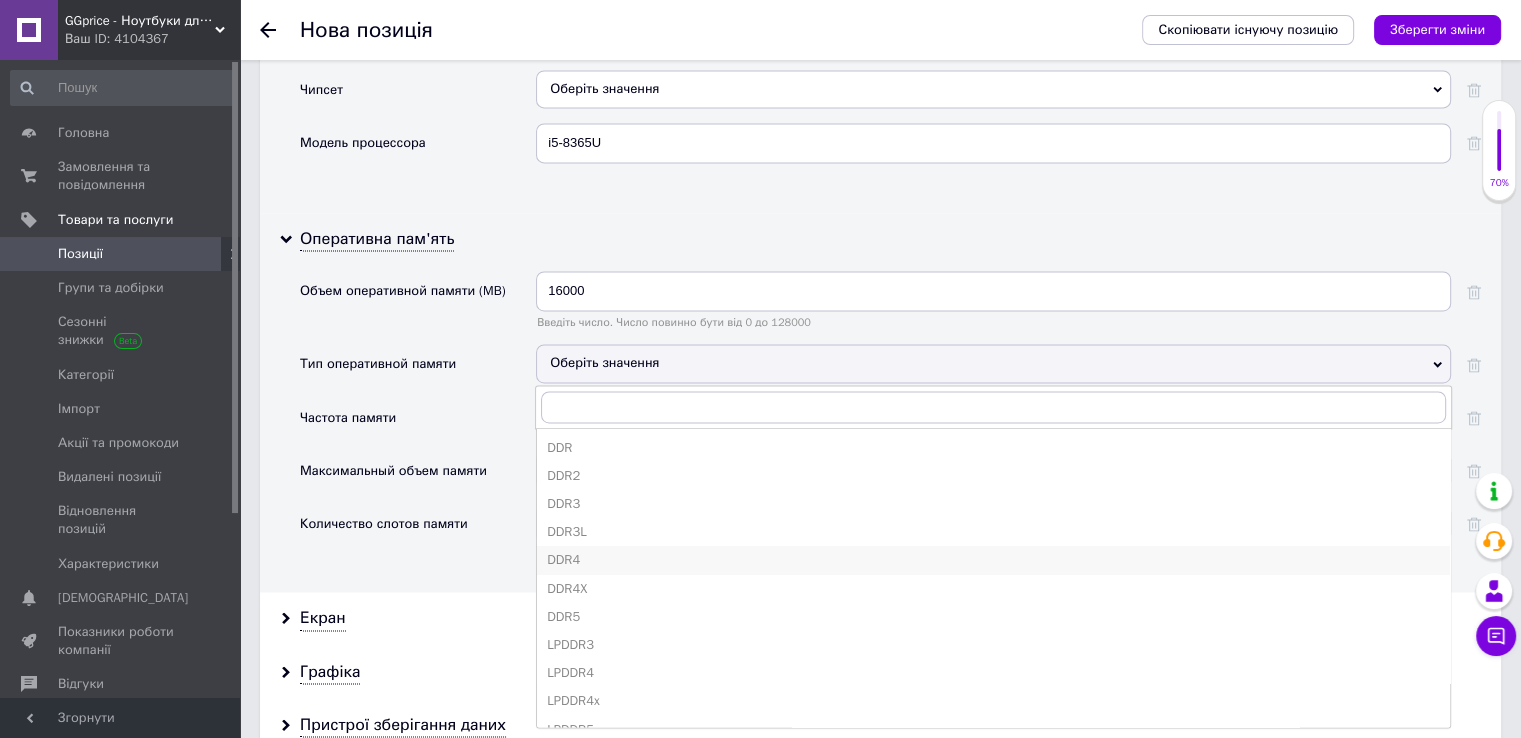 click on "DDR4" at bounding box center [993, 560] 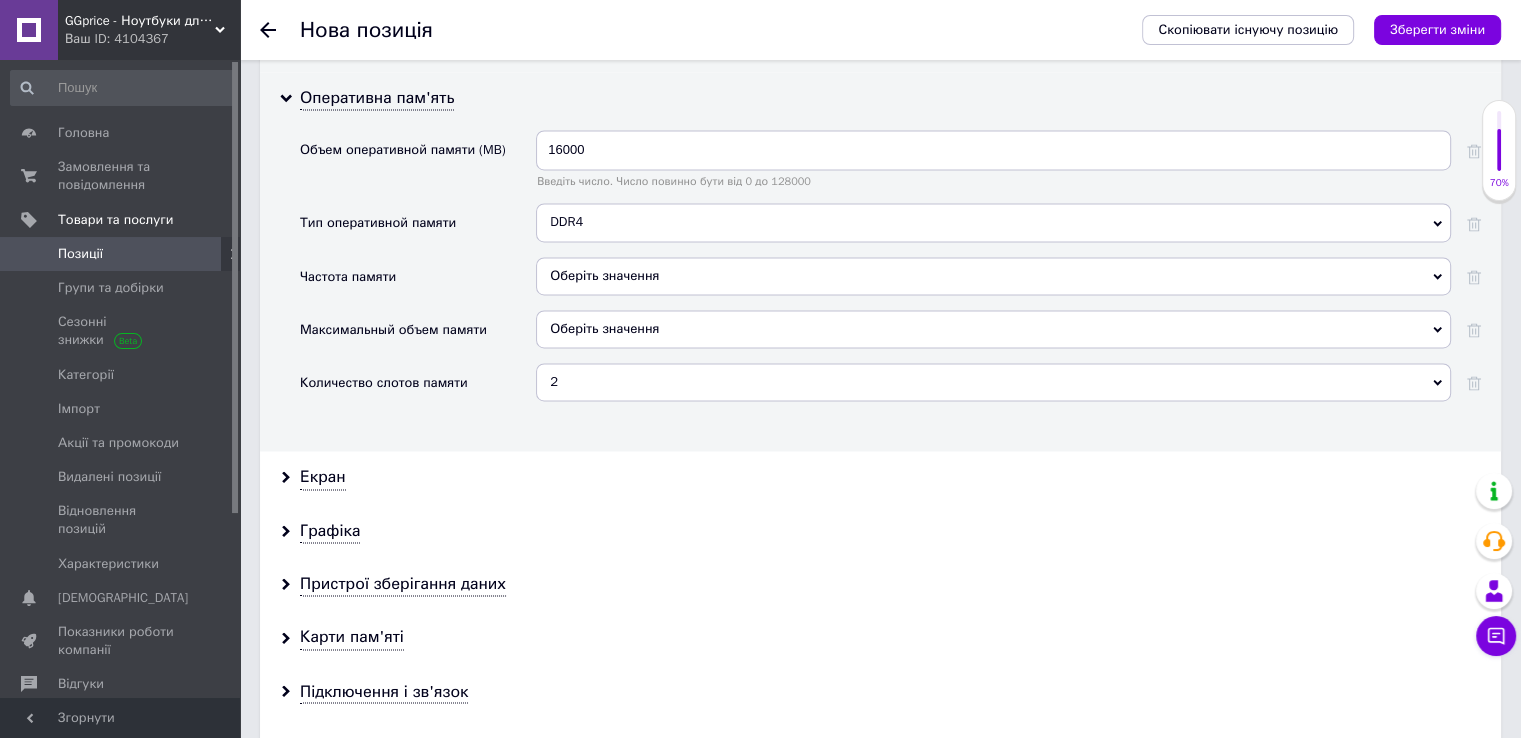 scroll, scrollTop: 3166, scrollLeft: 0, axis: vertical 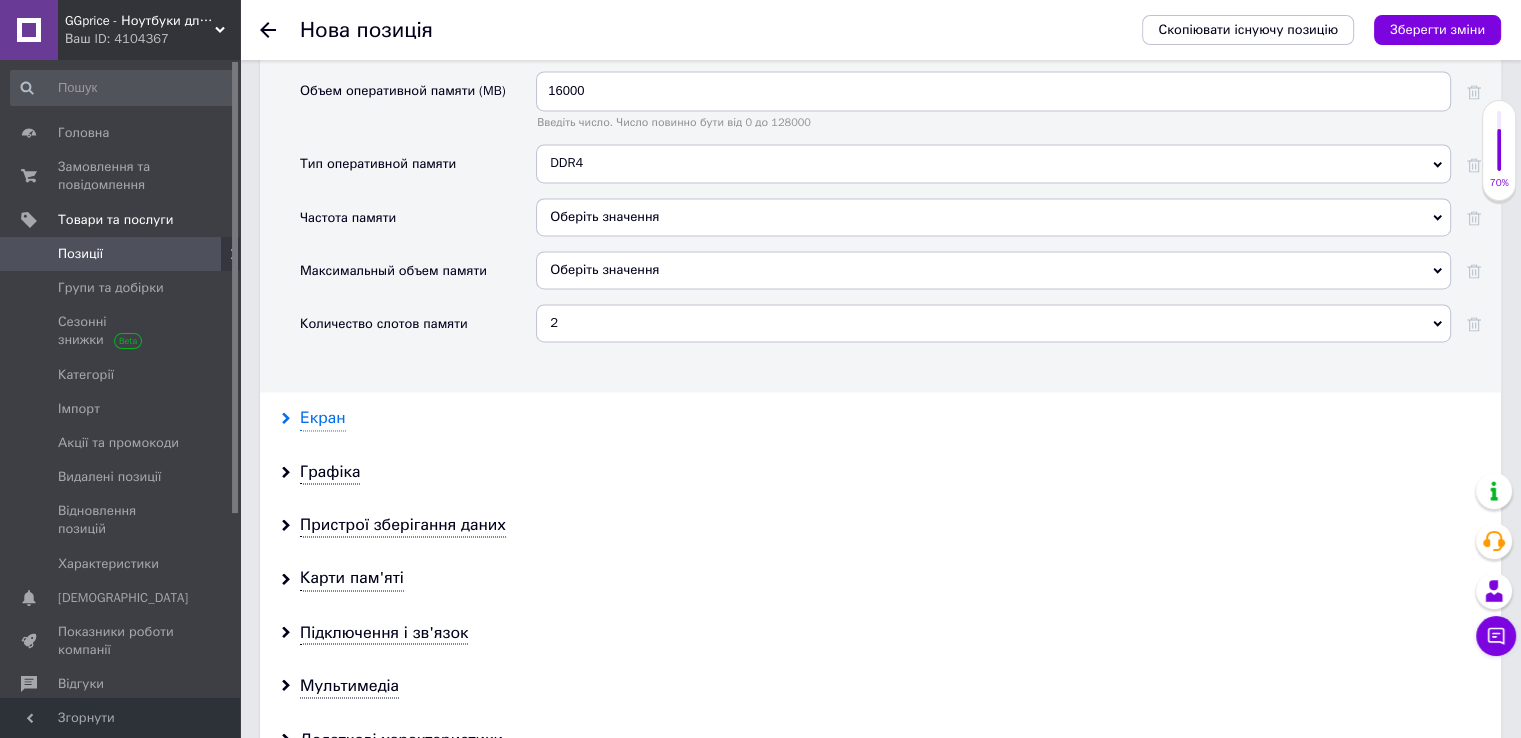 click on "Екран" at bounding box center (880, 418) 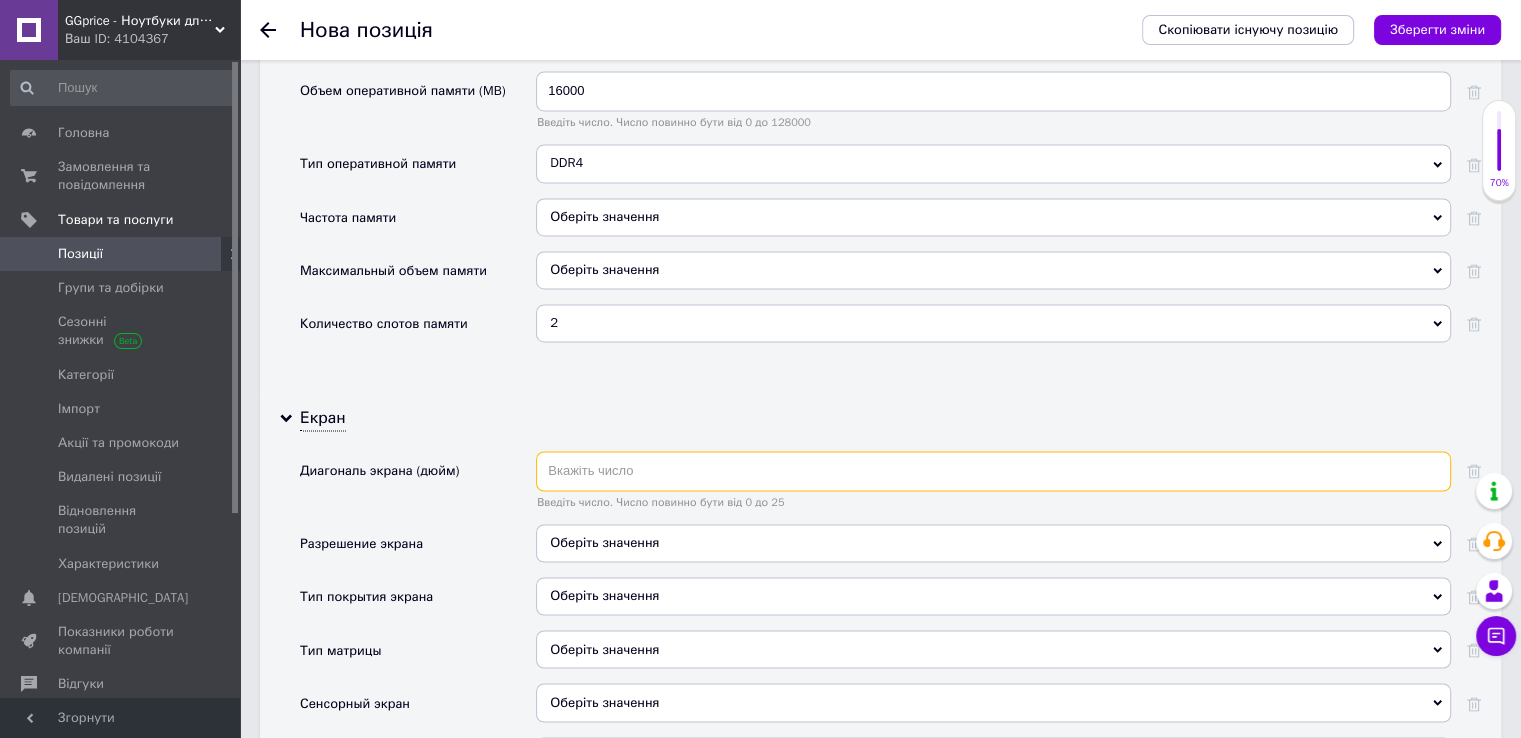 click at bounding box center (993, 471) 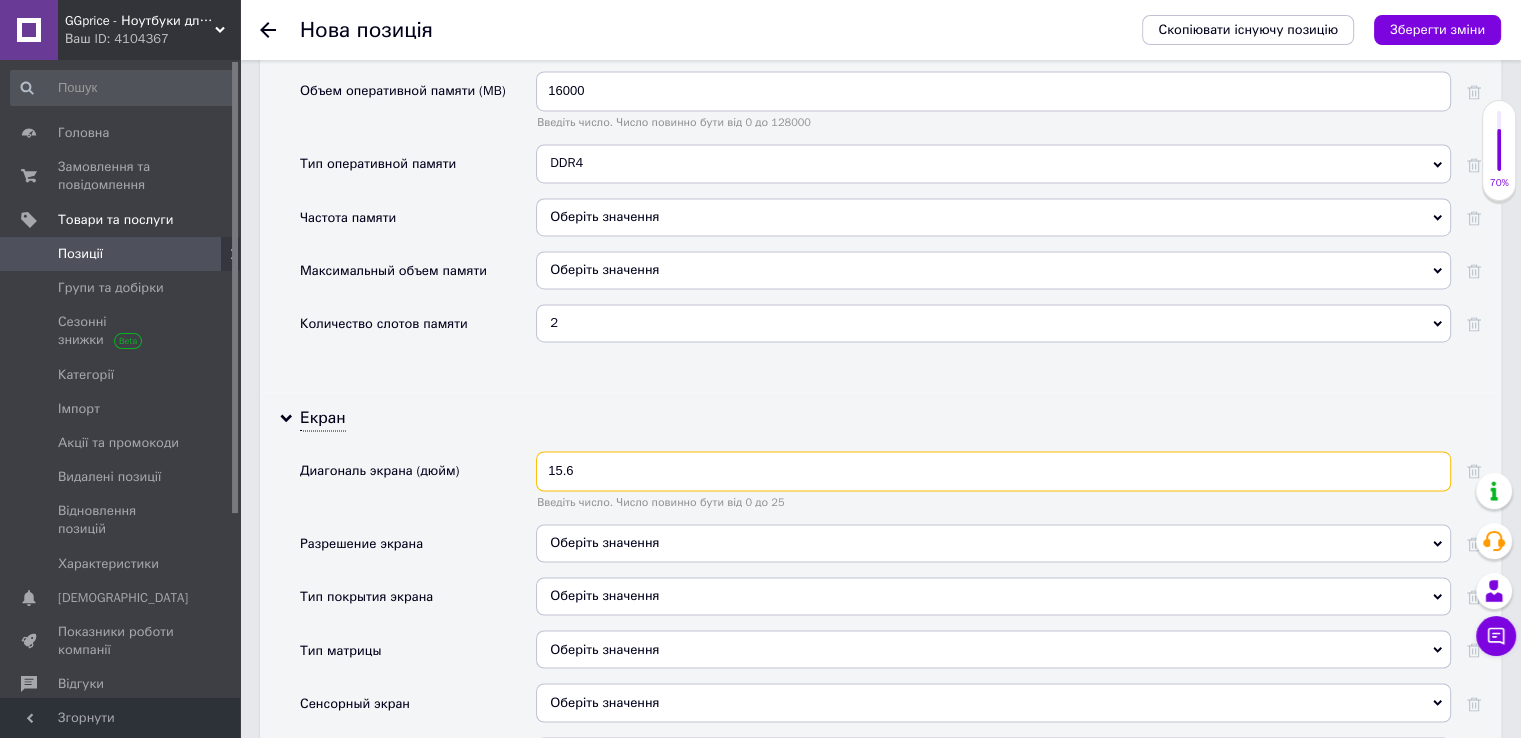 type on "15.6" 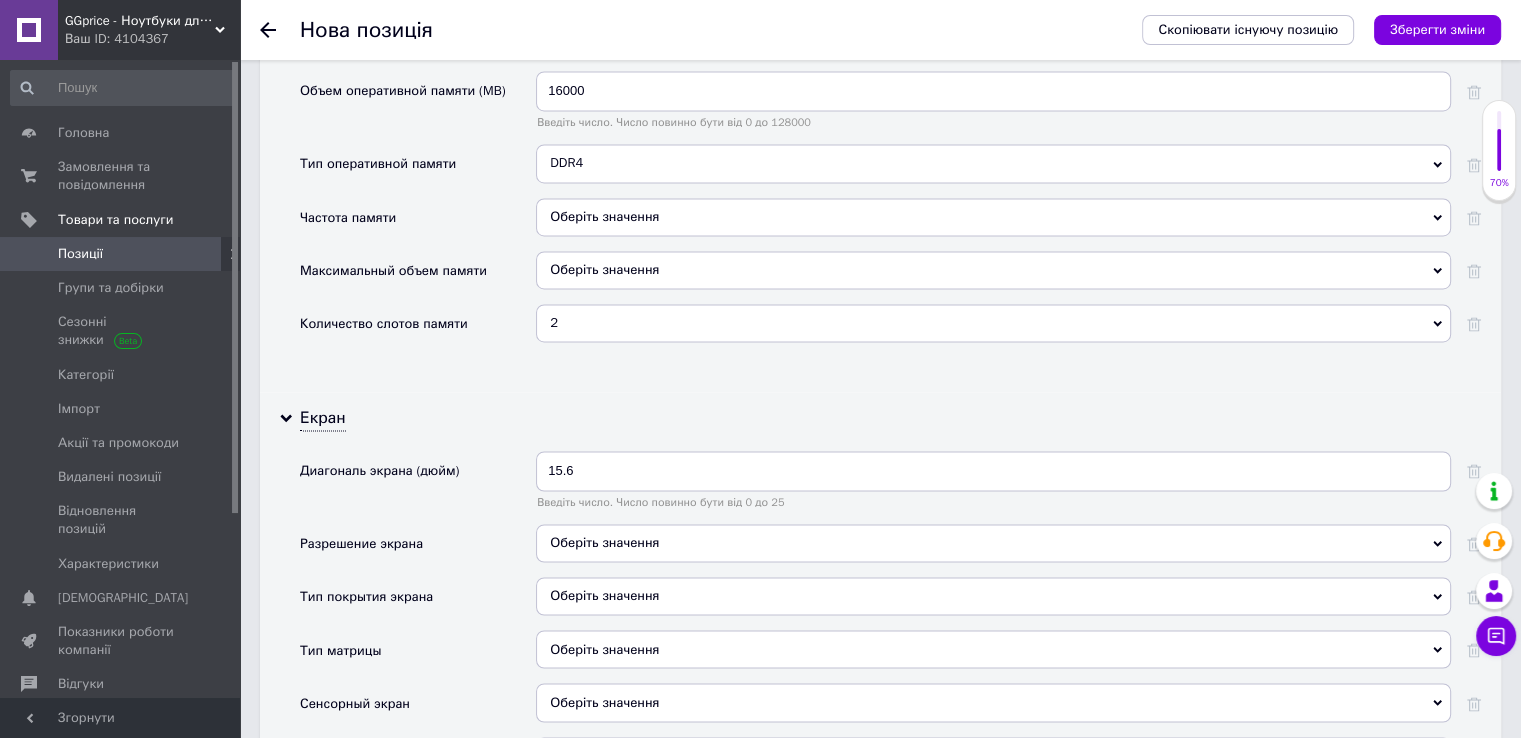 click on "Оберіть значення" at bounding box center [993, 543] 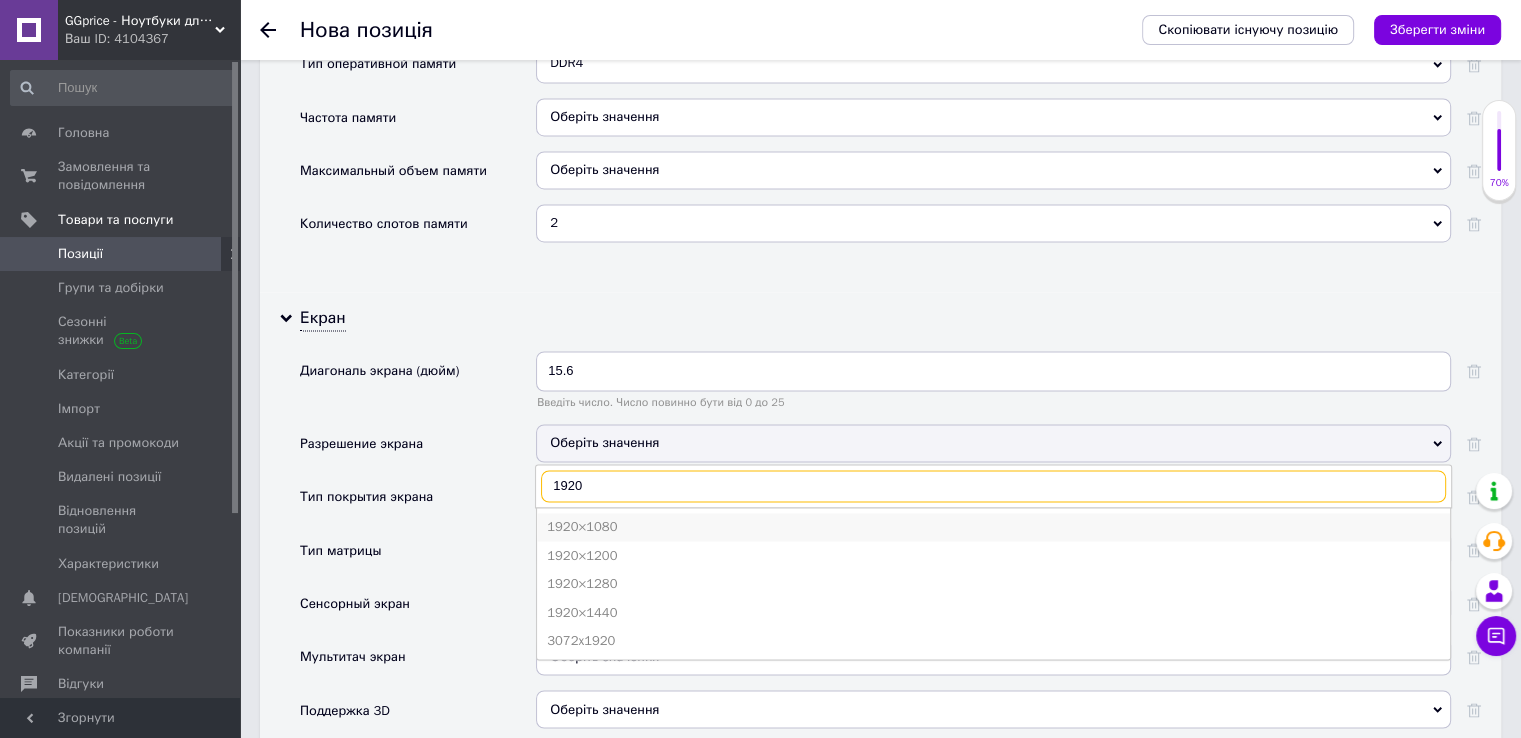 type on "1920" 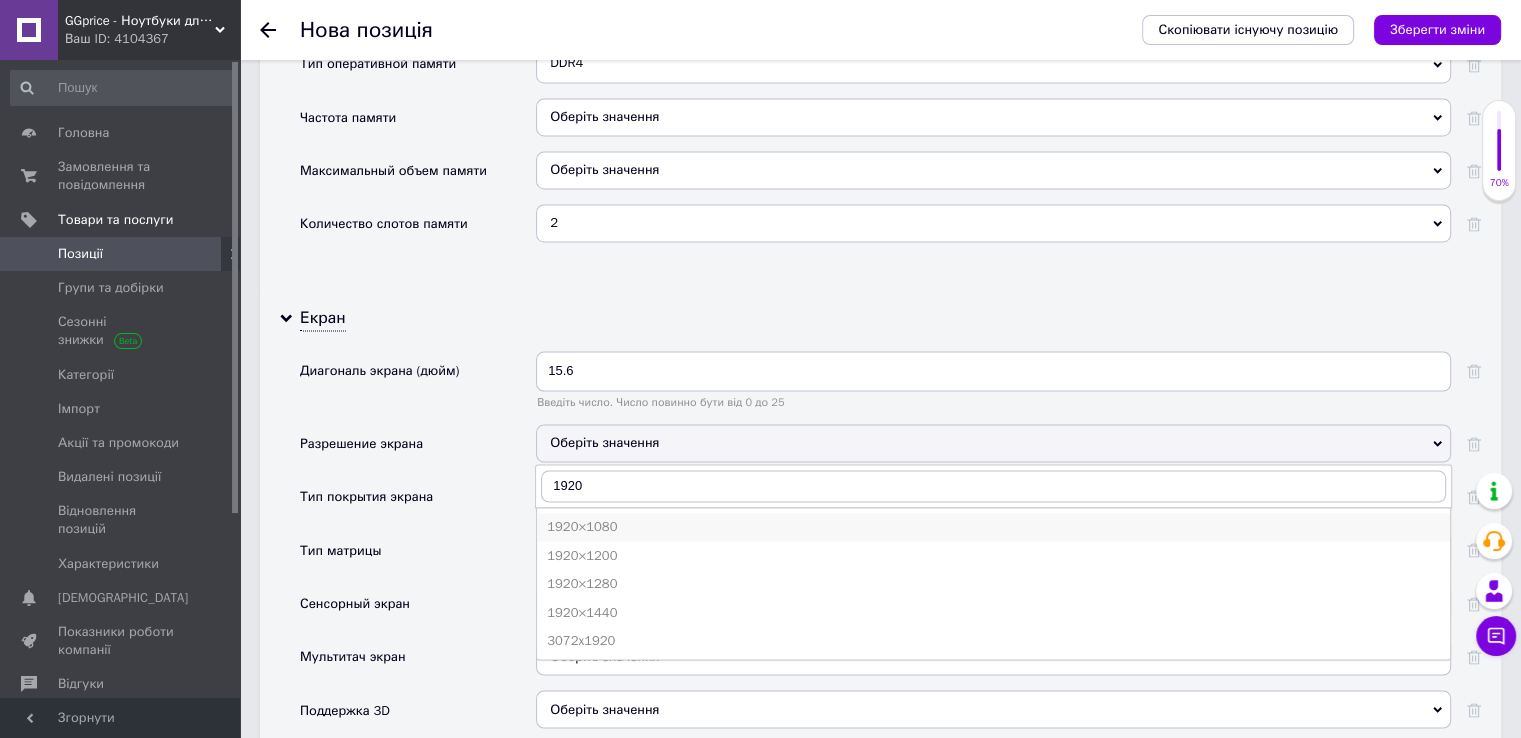click on "1920×1080" at bounding box center (993, 527) 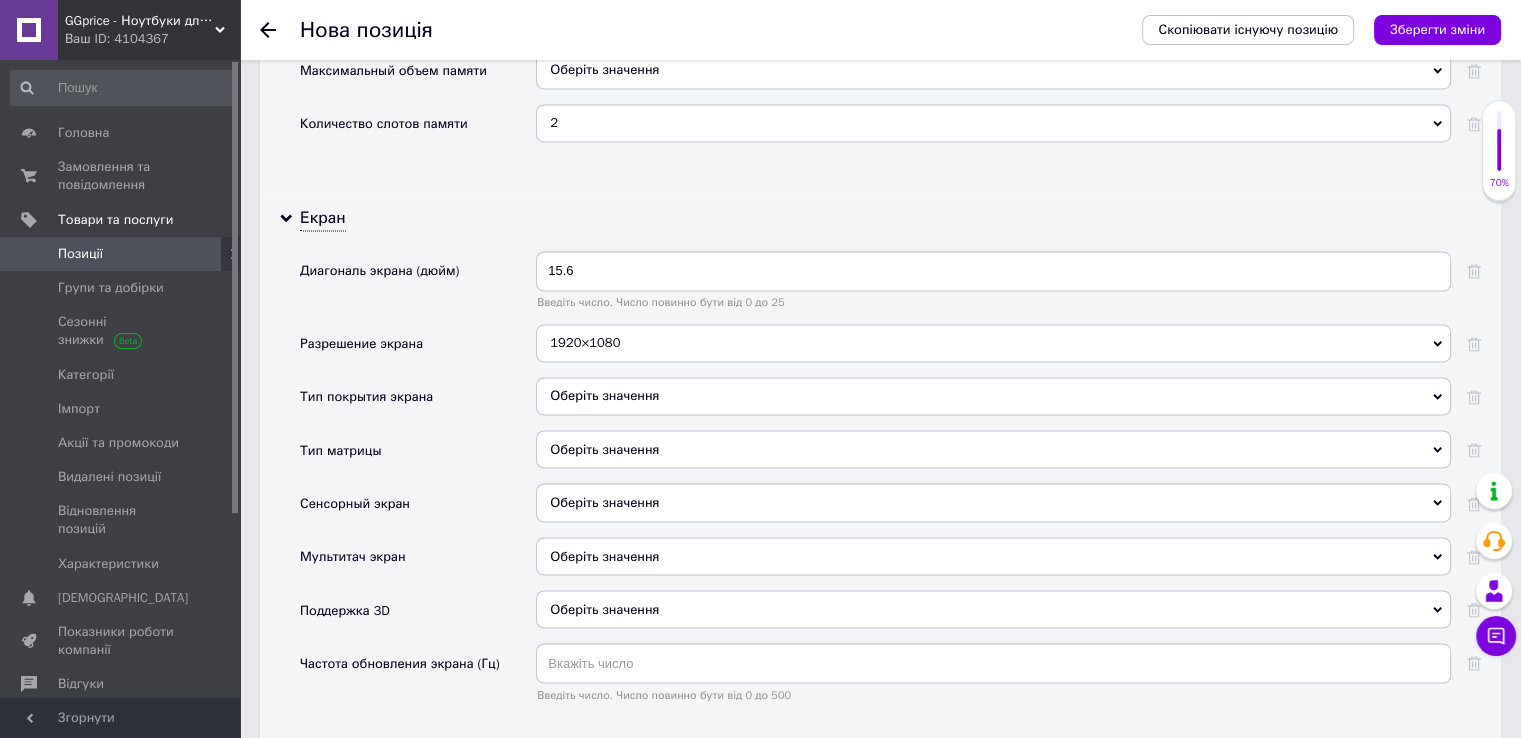 scroll, scrollTop: 3566, scrollLeft: 0, axis: vertical 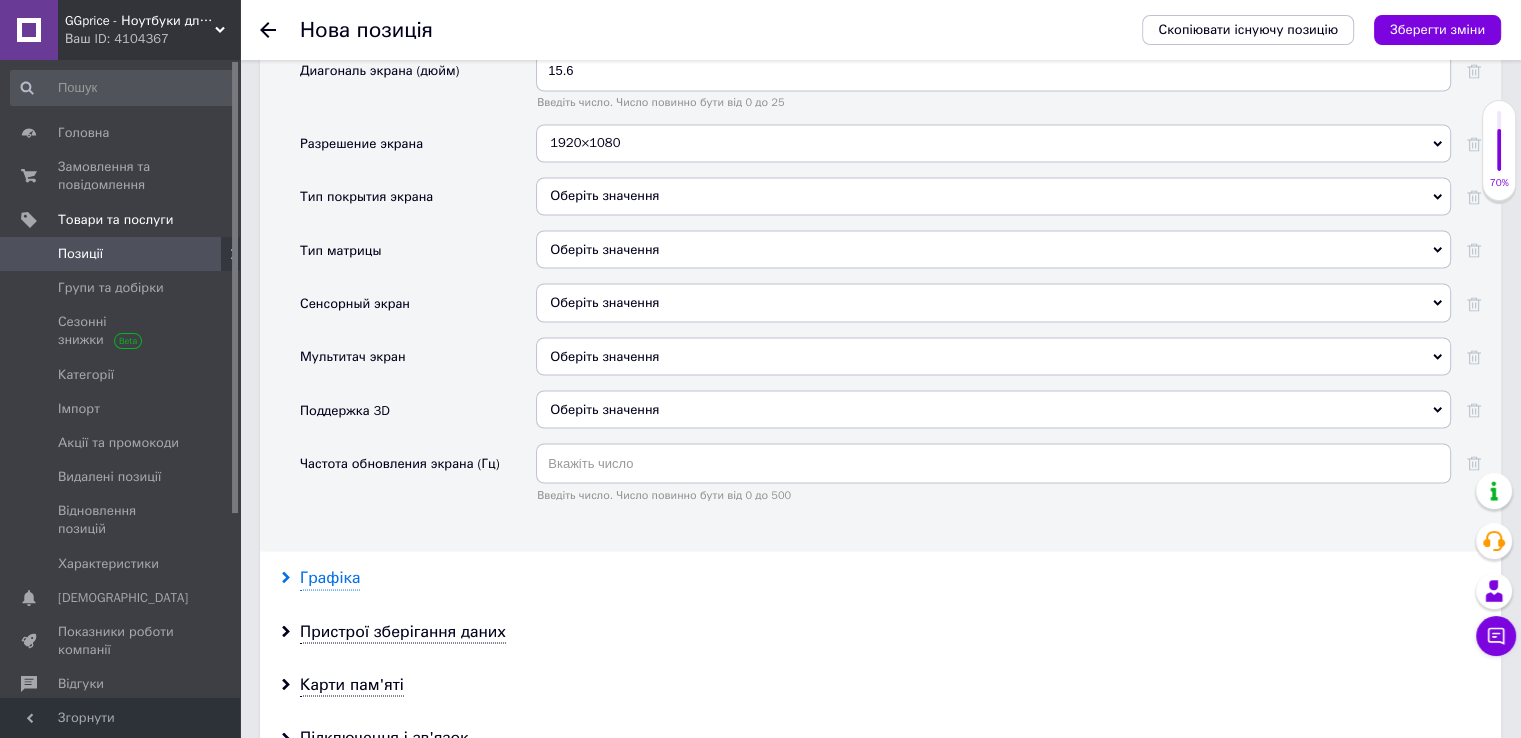 drag, startPoint x: 348, startPoint y: 549, endPoint x: 324, endPoint y: 559, distance: 26 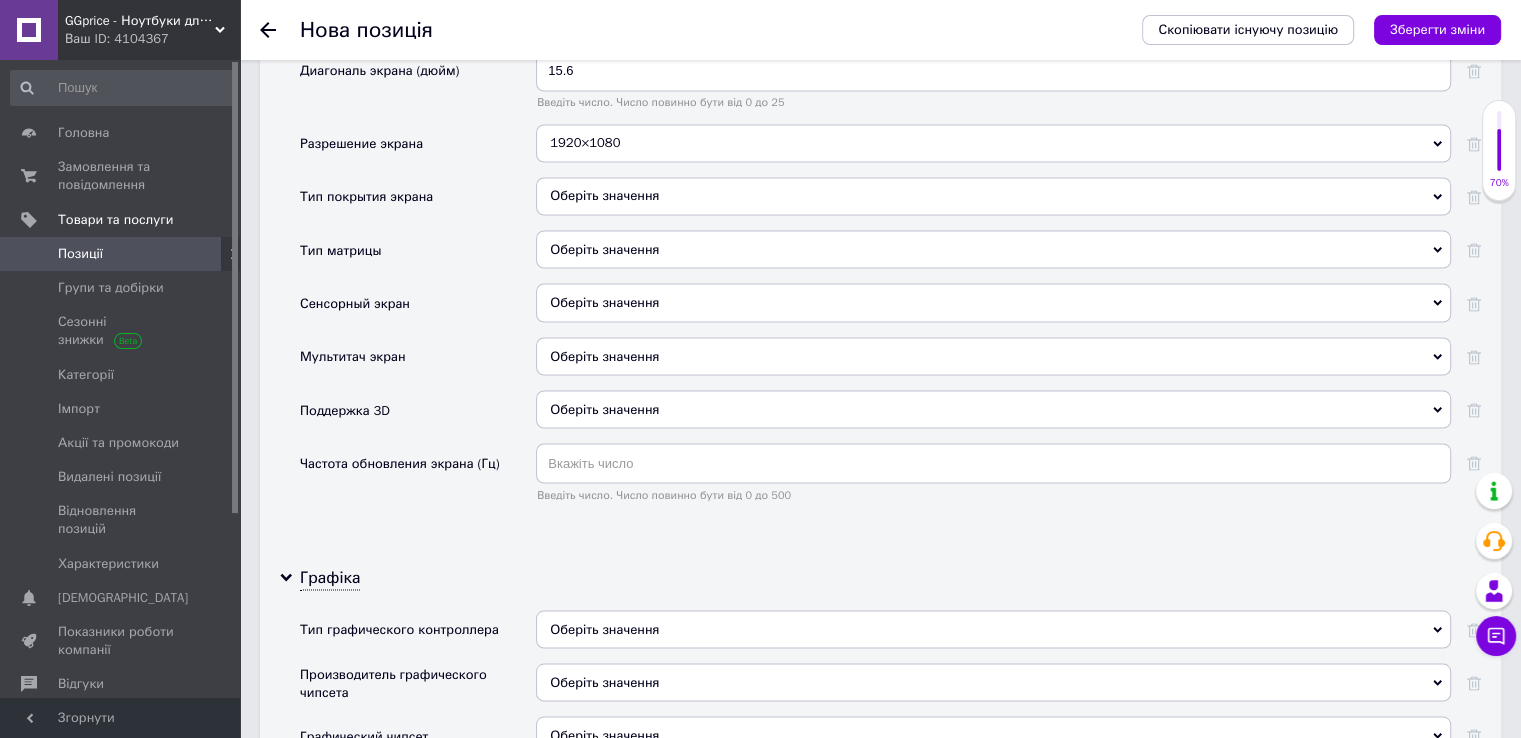 click on "Оберіть значення" at bounding box center (993, 629) 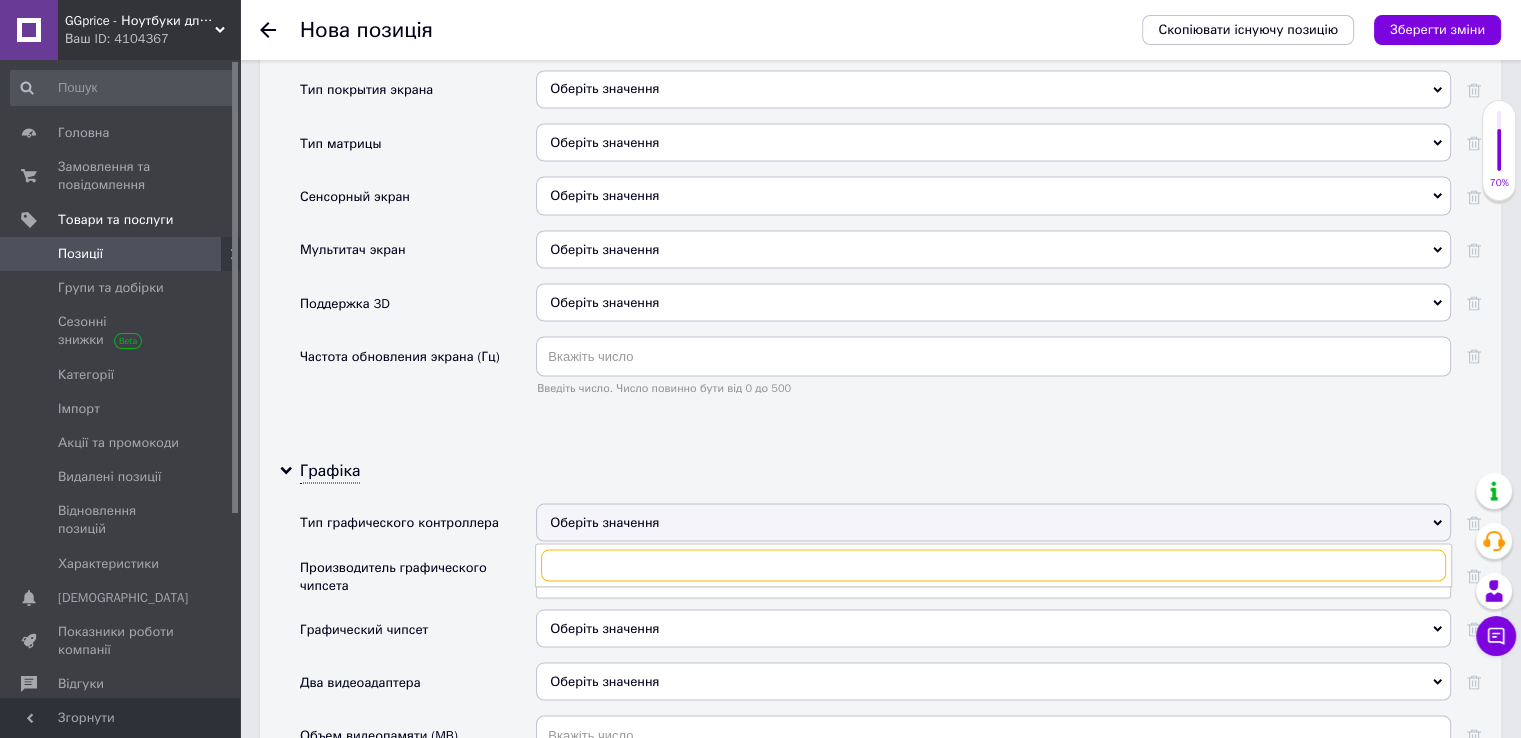 scroll, scrollTop: 3766, scrollLeft: 0, axis: vertical 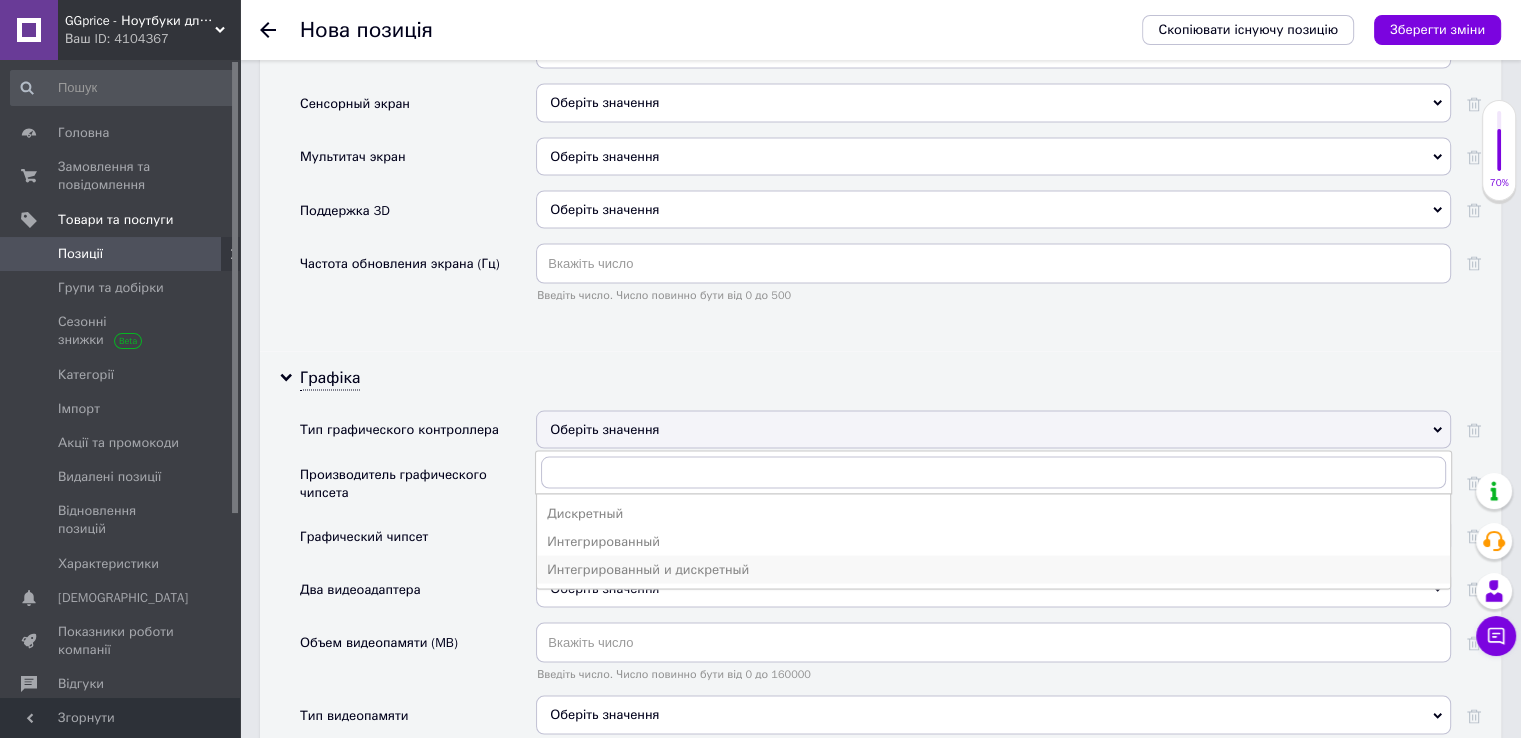 click on "Интегрированный и дискретный" at bounding box center (993, 569) 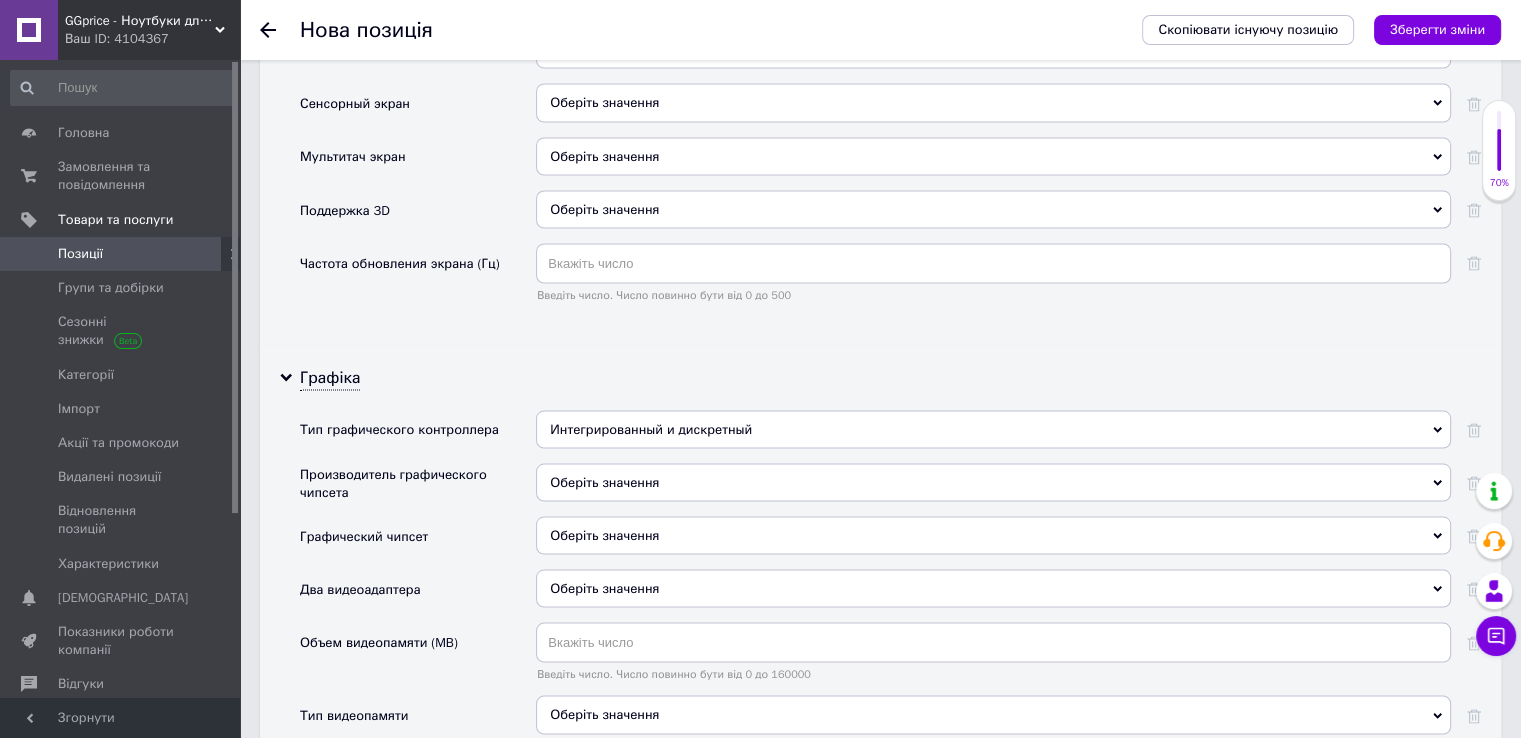 click on "Оберіть значення" at bounding box center [993, 482] 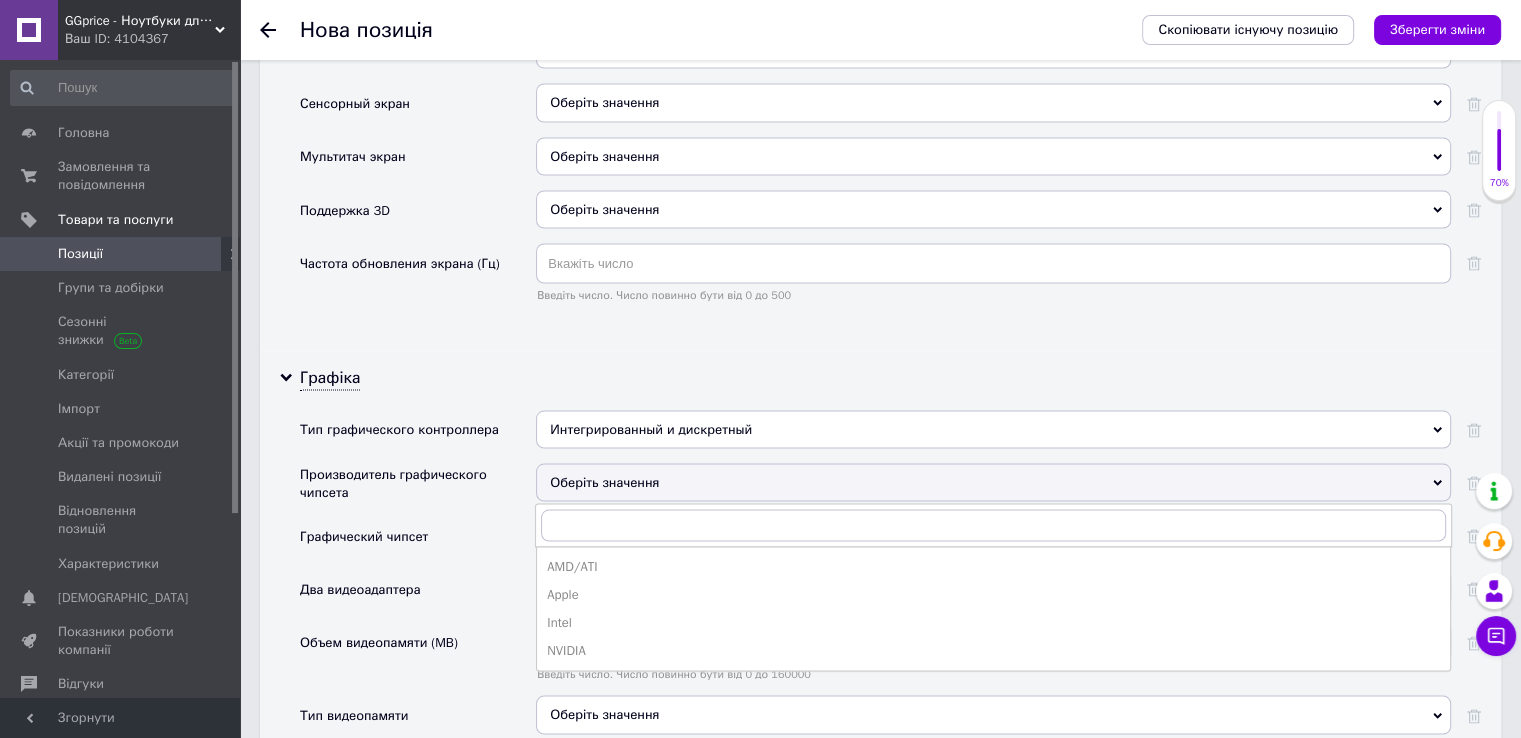 click on "AMD/ATI" at bounding box center [993, 566] 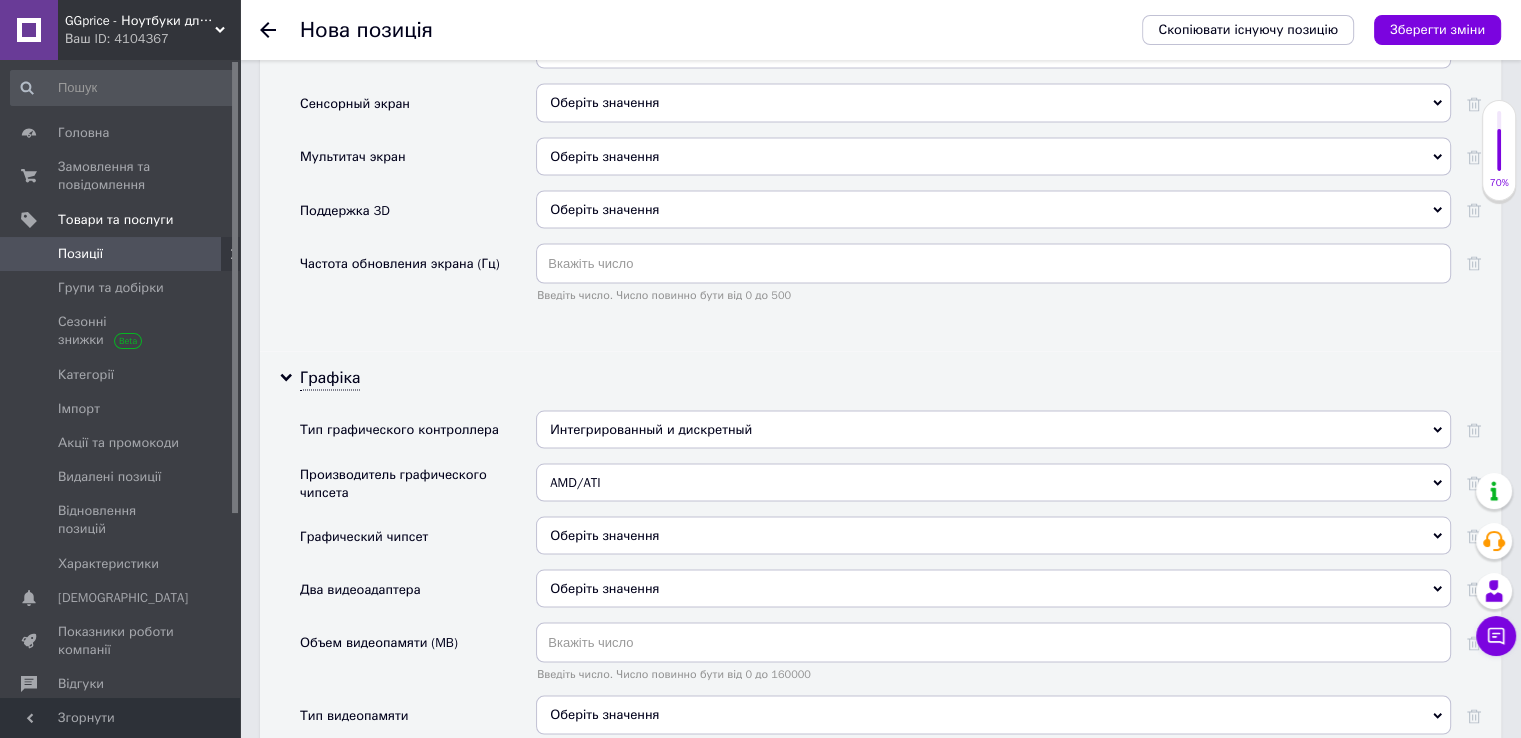 click on "Оберіть значення" at bounding box center [993, 535] 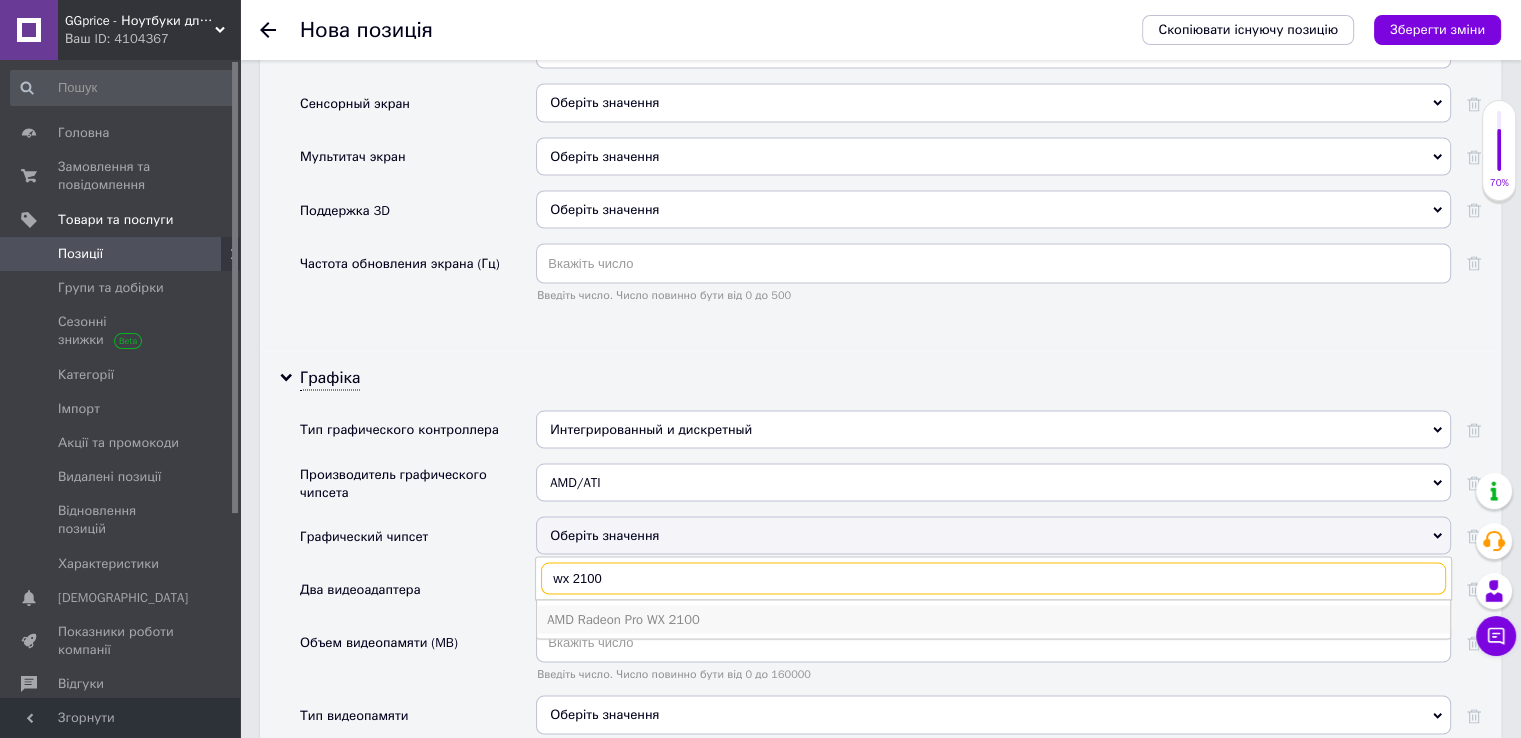 type on "wx 2100" 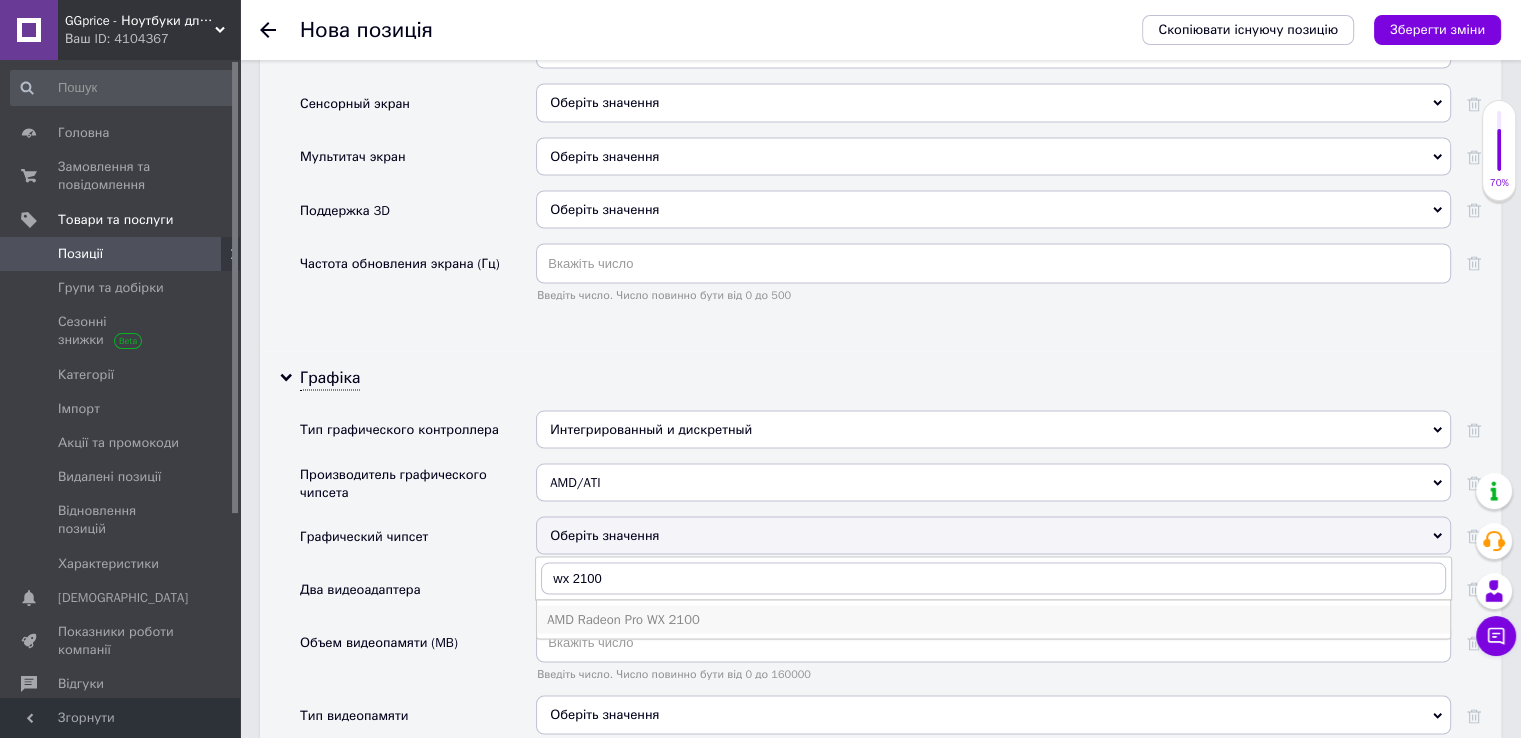 click on "AMD Radeon Pro WX 2100" at bounding box center [993, 619] 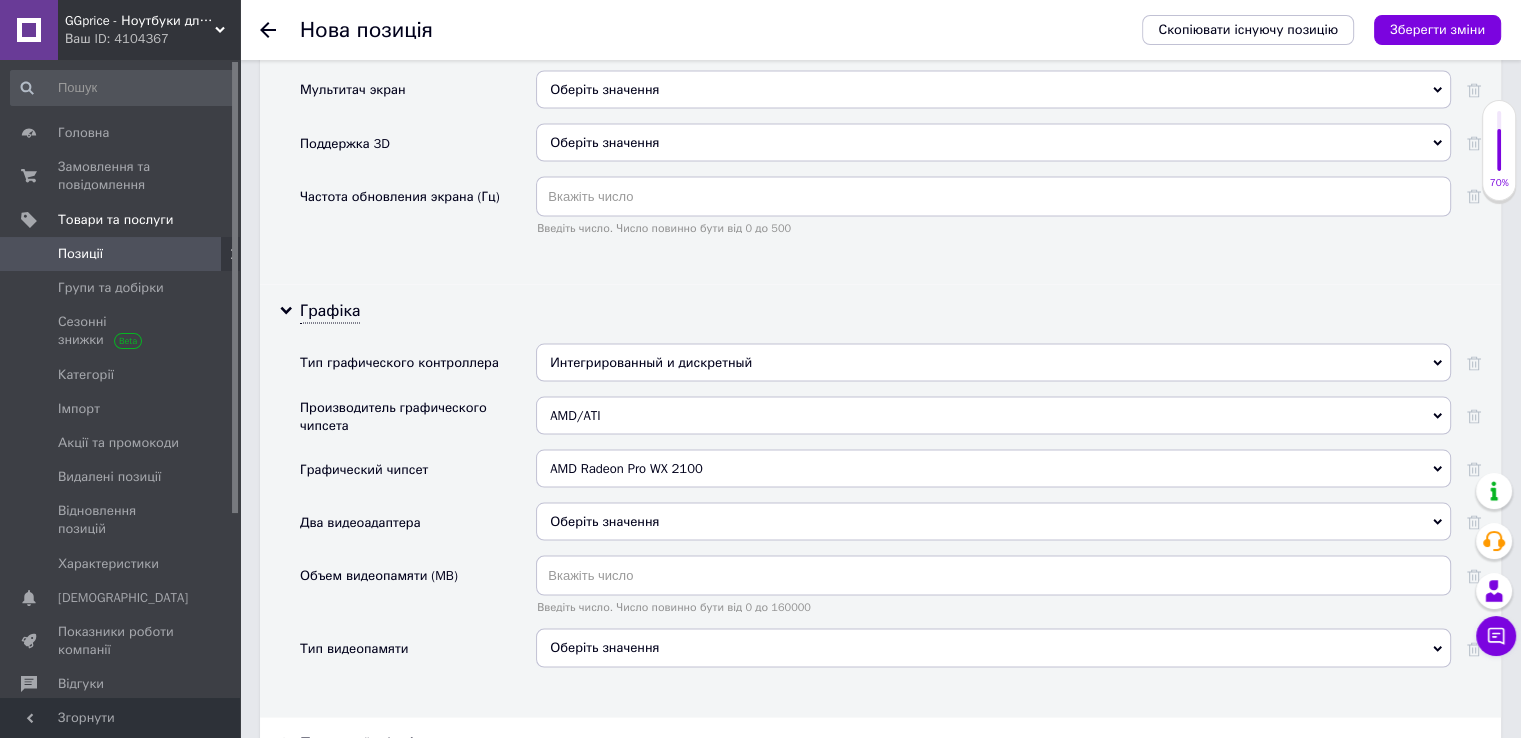 scroll, scrollTop: 3966, scrollLeft: 0, axis: vertical 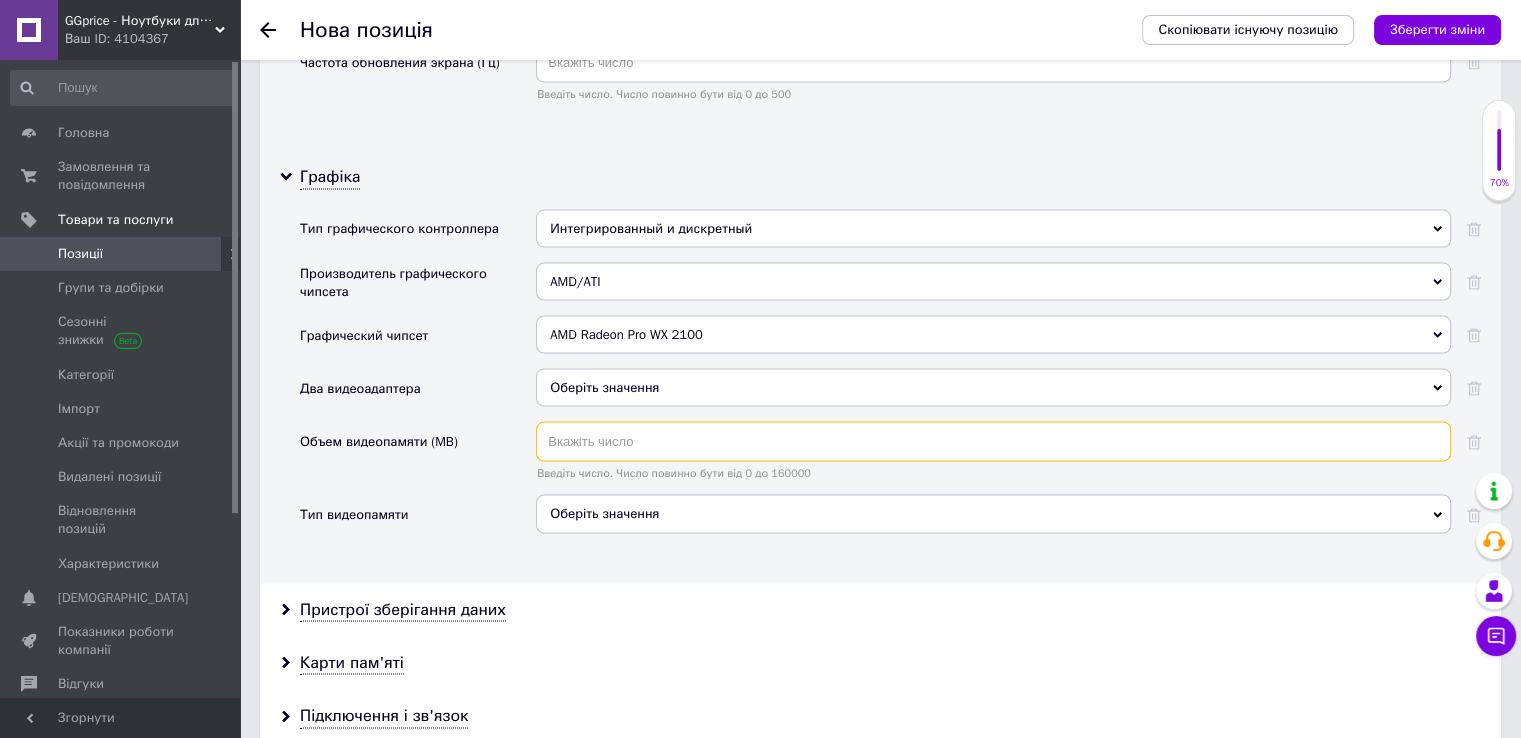 click at bounding box center [993, 442] 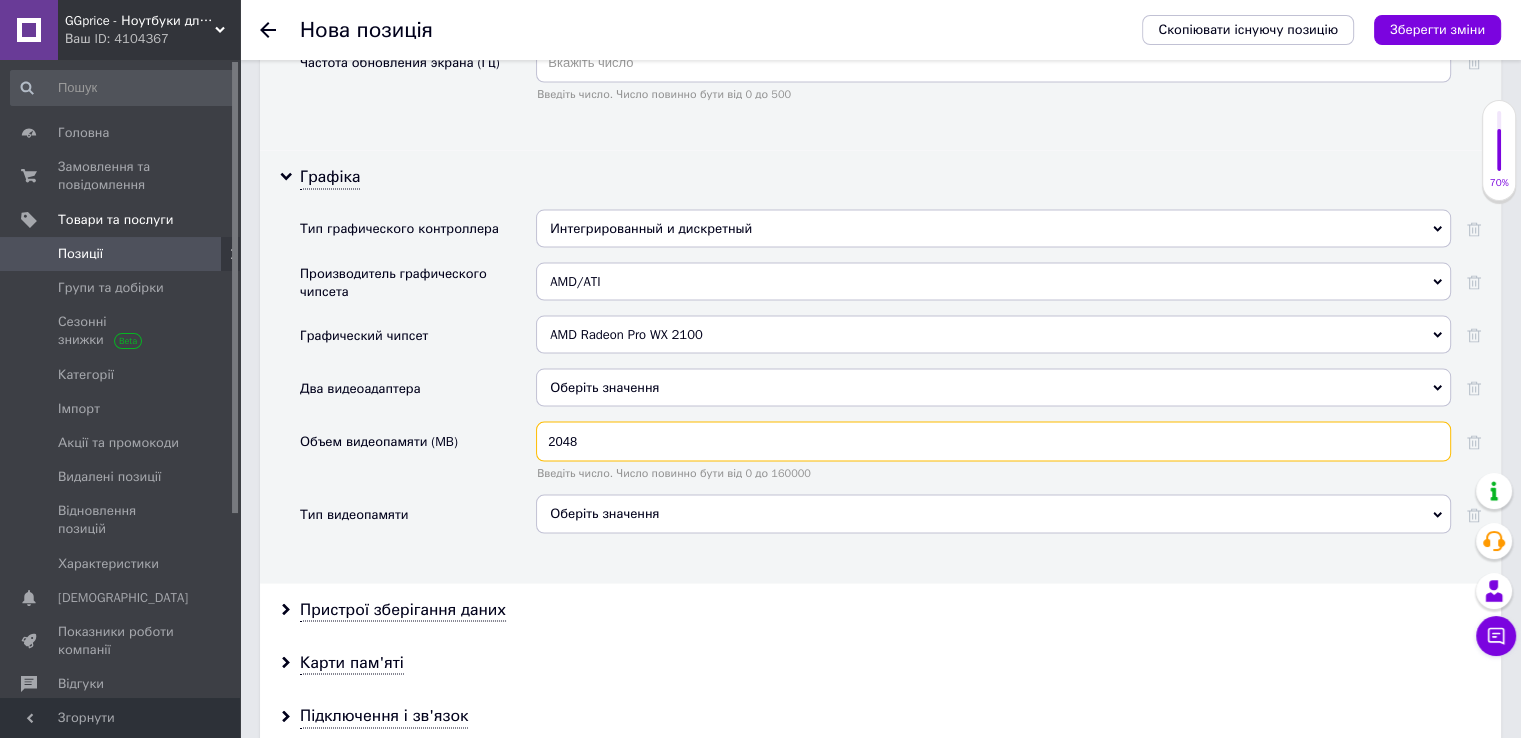 type on "2048" 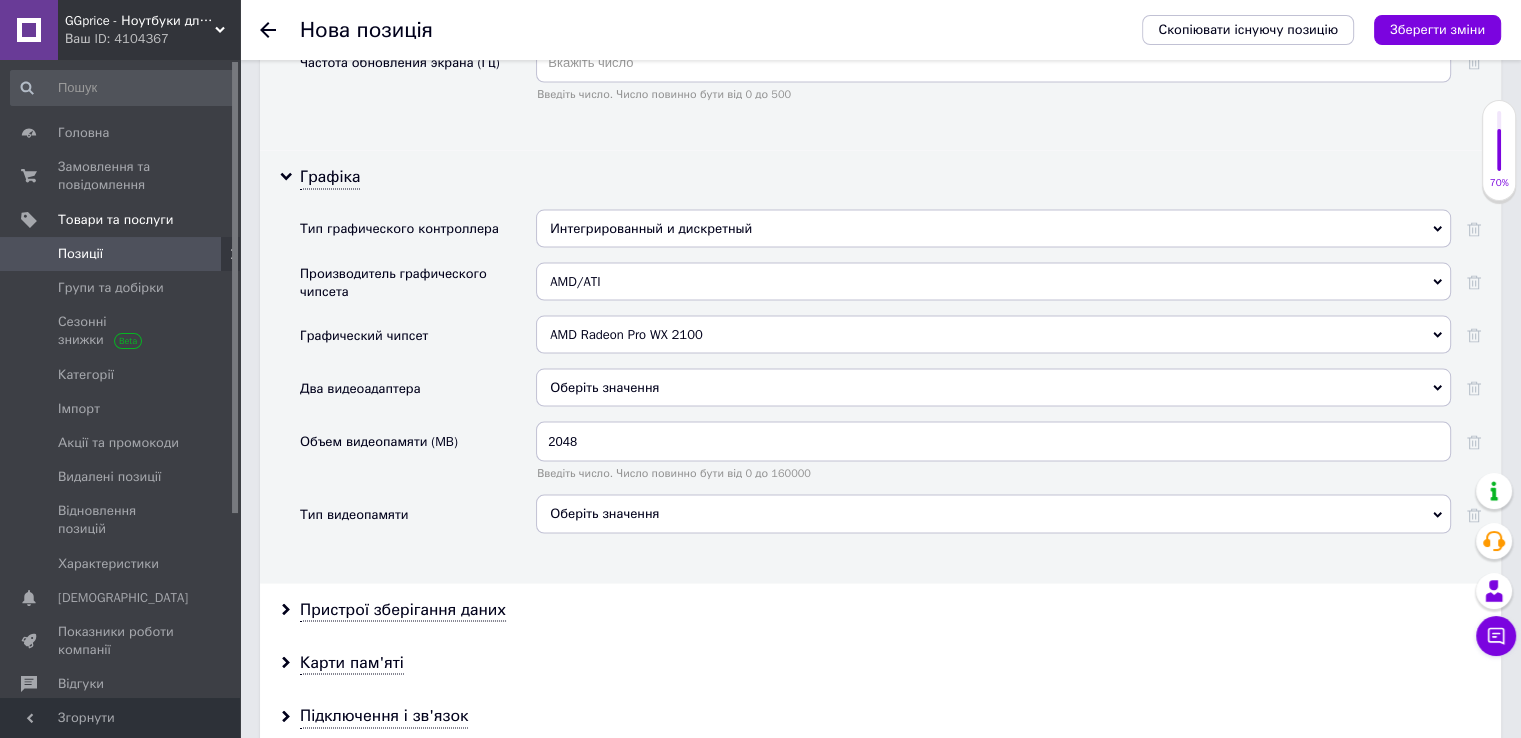 click on "Оберіть значення" at bounding box center (993, 514) 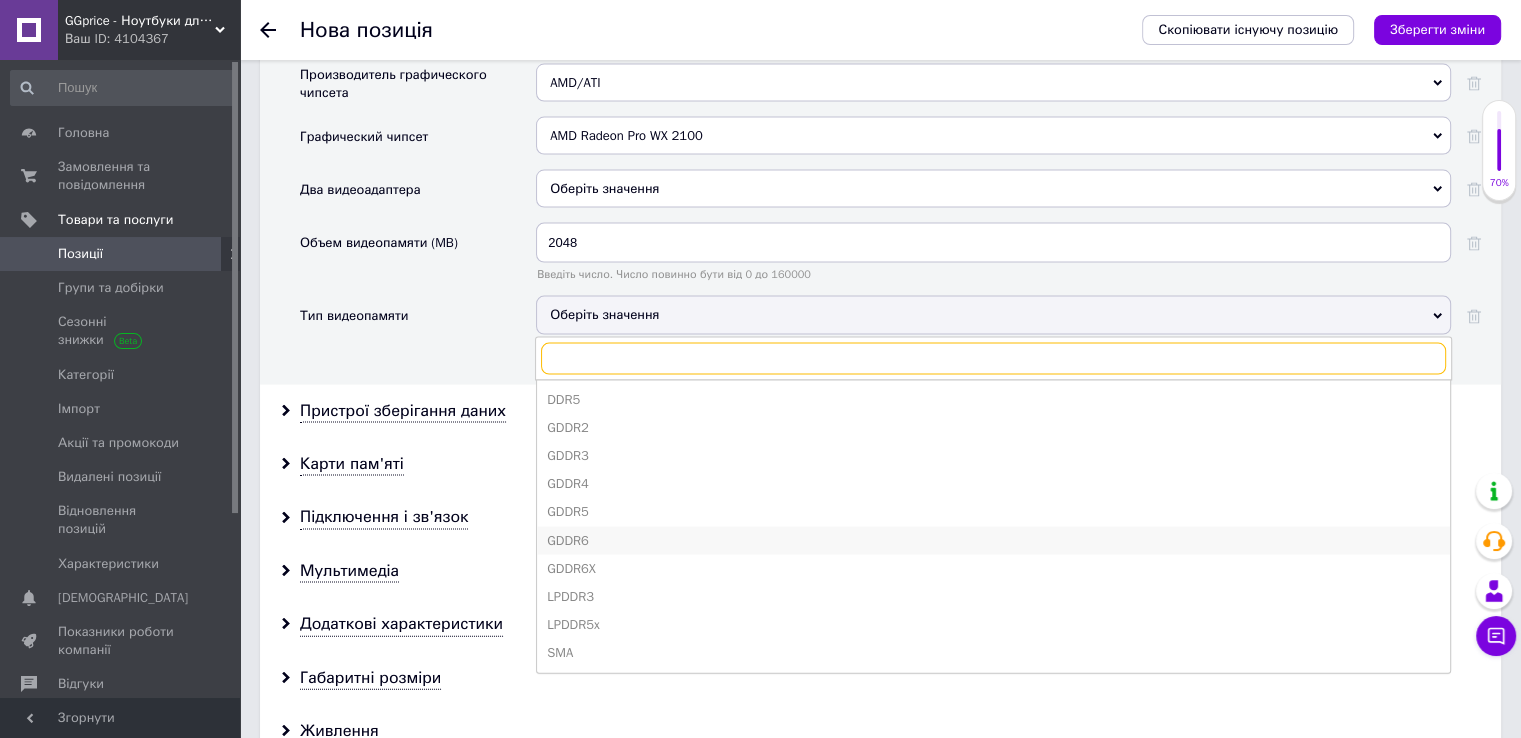 scroll, scrollTop: 4166, scrollLeft: 0, axis: vertical 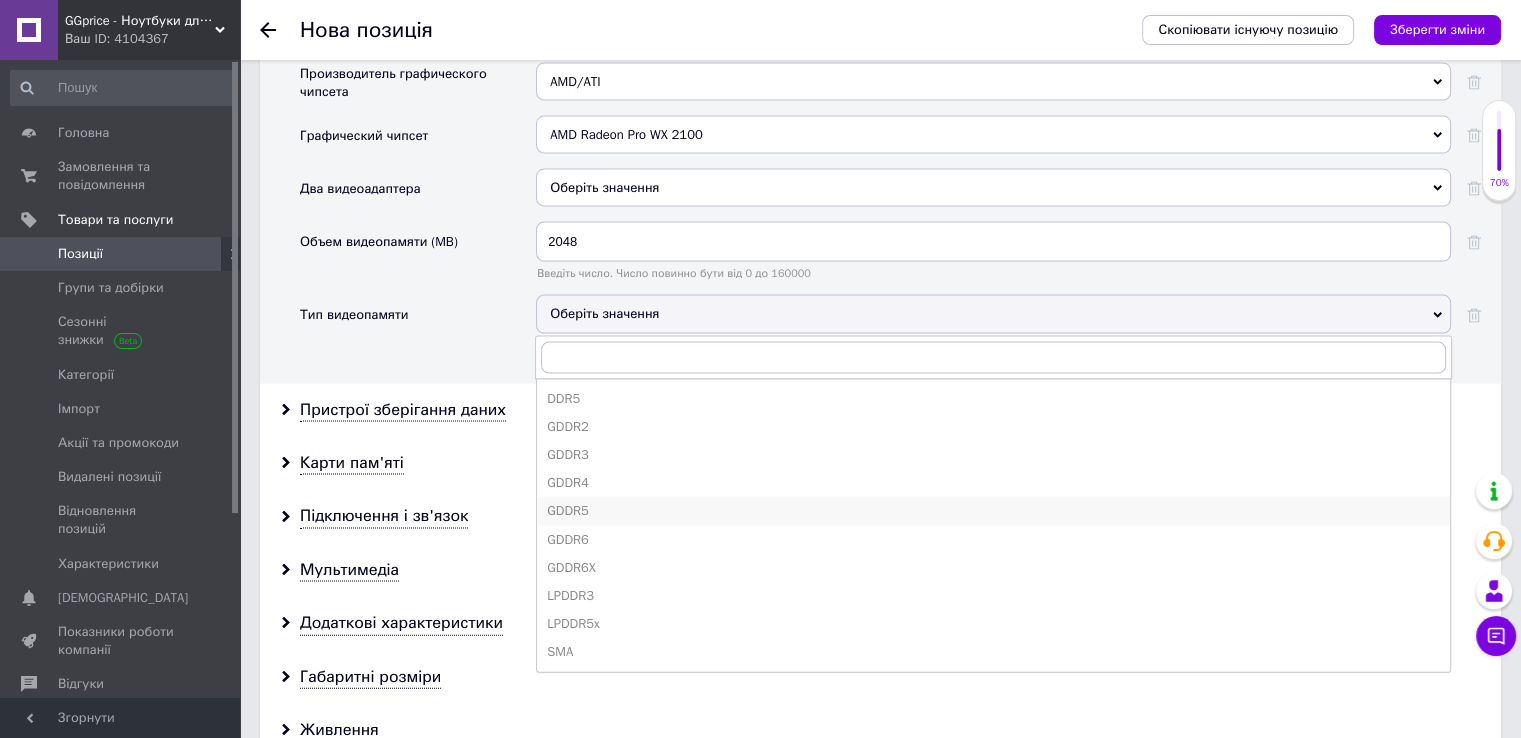 click on "GDDR5" at bounding box center (993, 511) 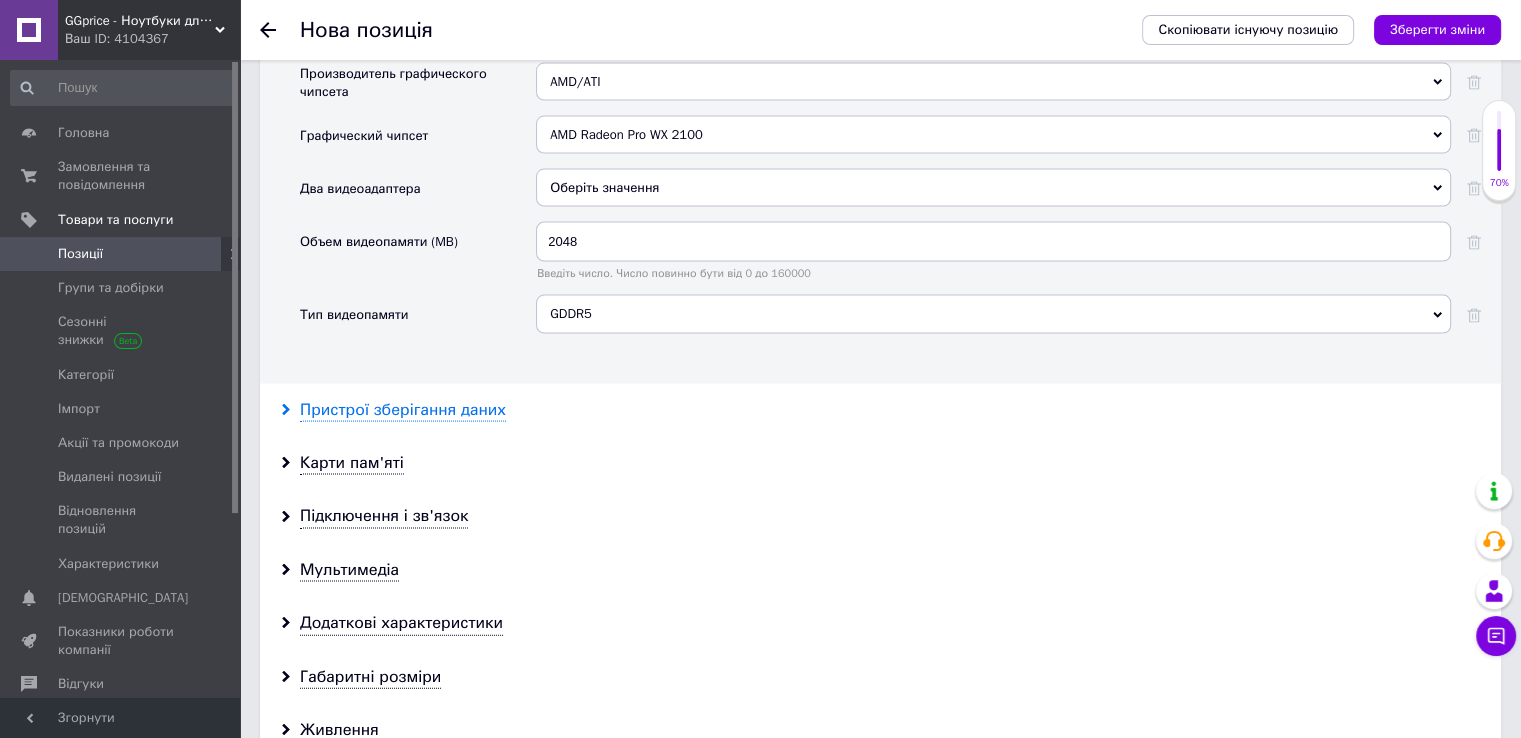 click on "Пристрої зберігання даних" at bounding box center [403, 410] 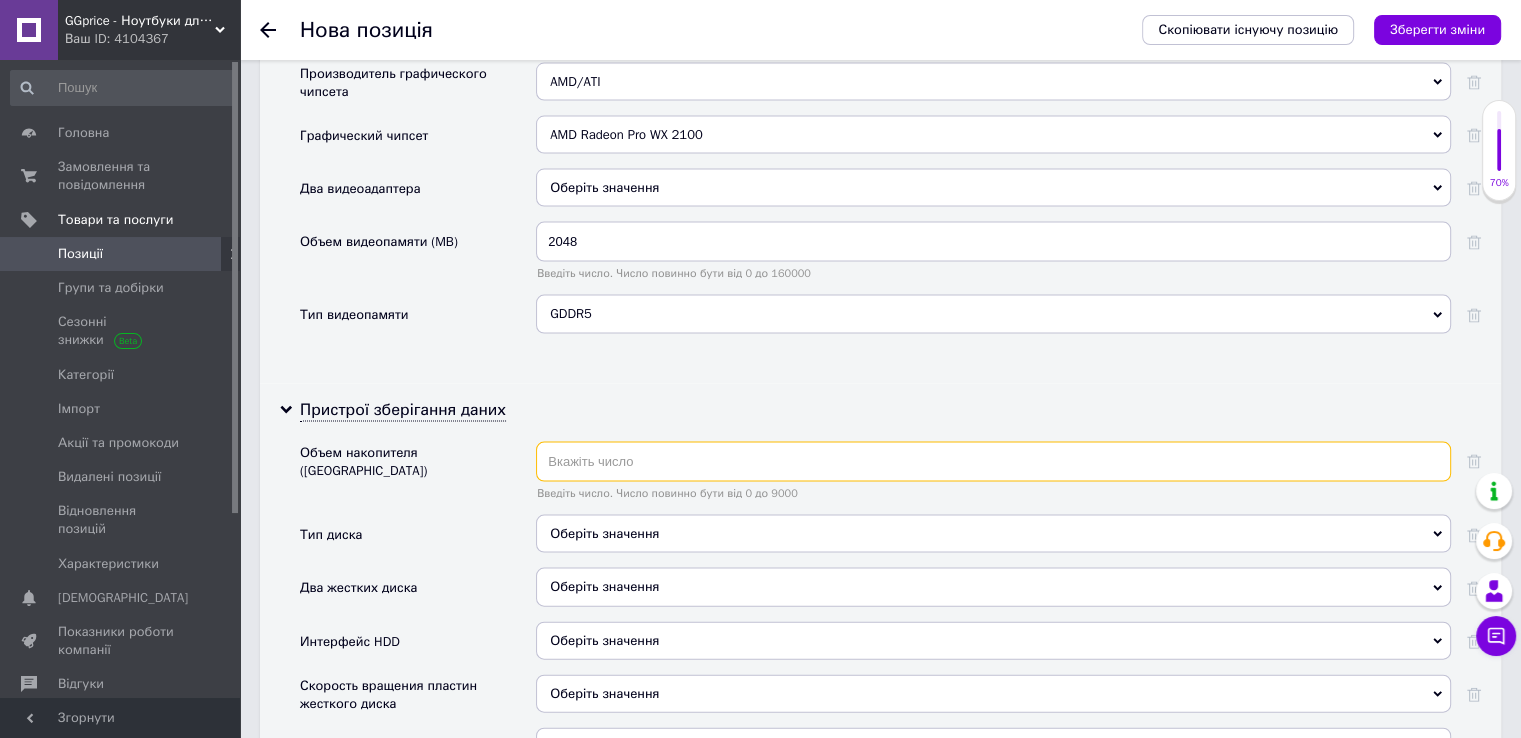 click at bounding box center (993, 462) 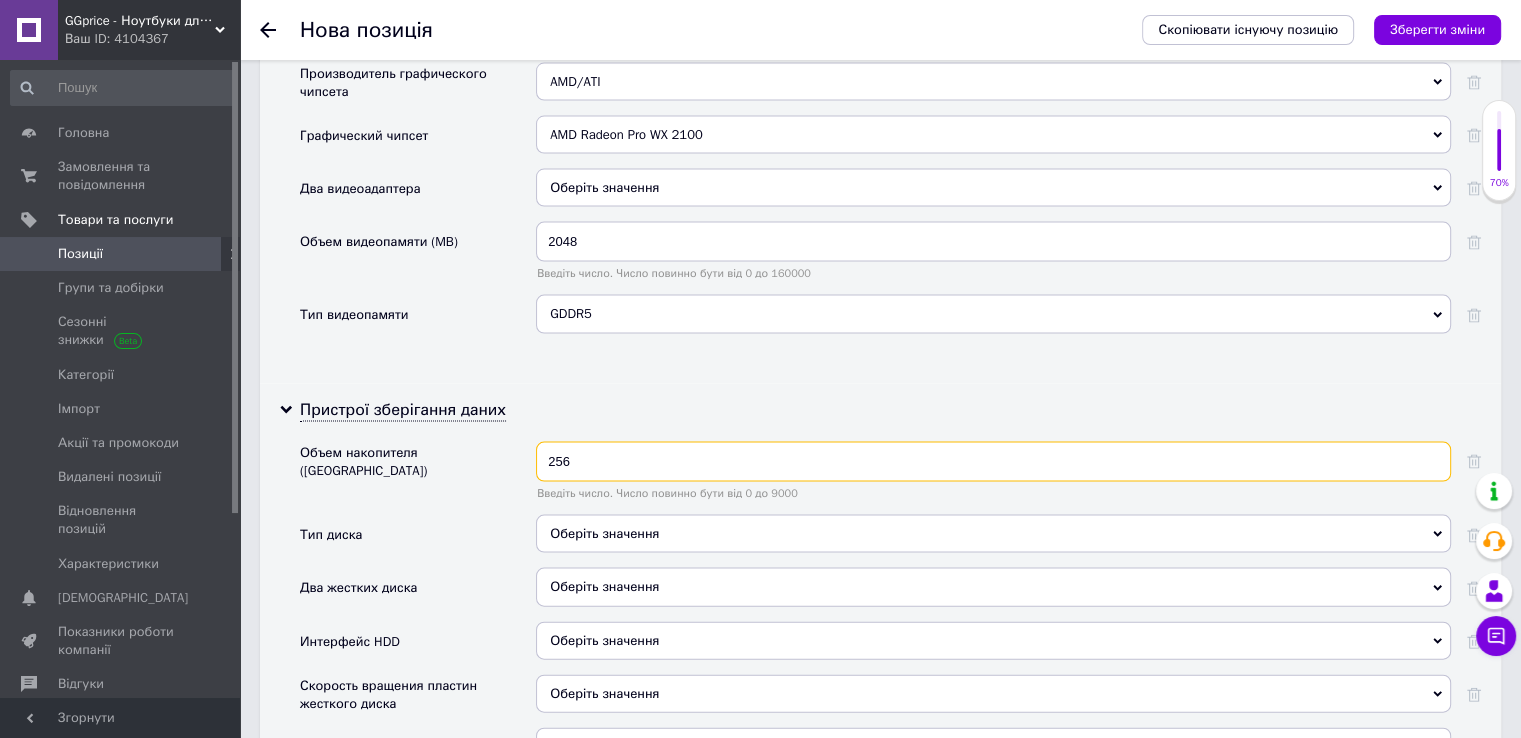 type on "256" 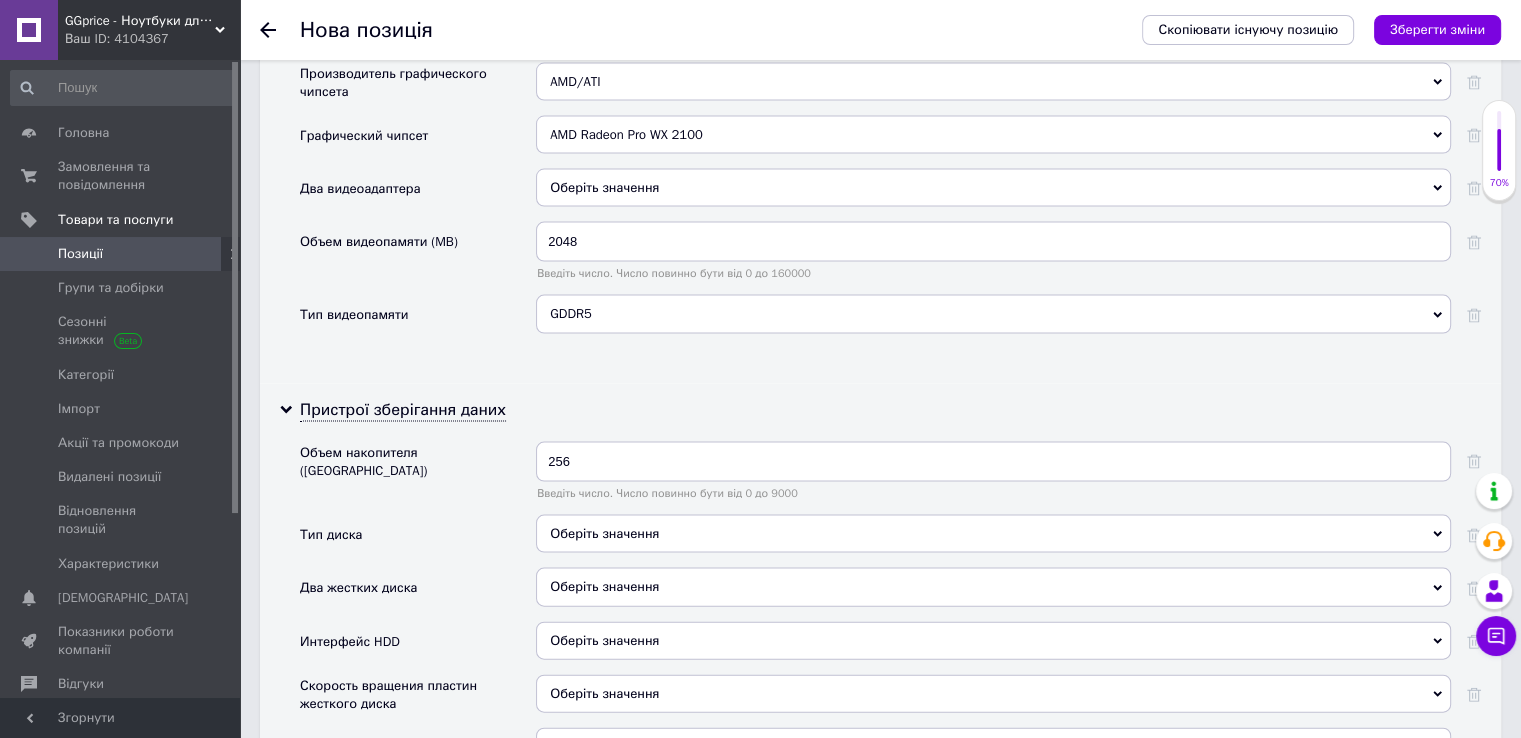 click on "Оберіть значення" at bounding box center [993, 534] 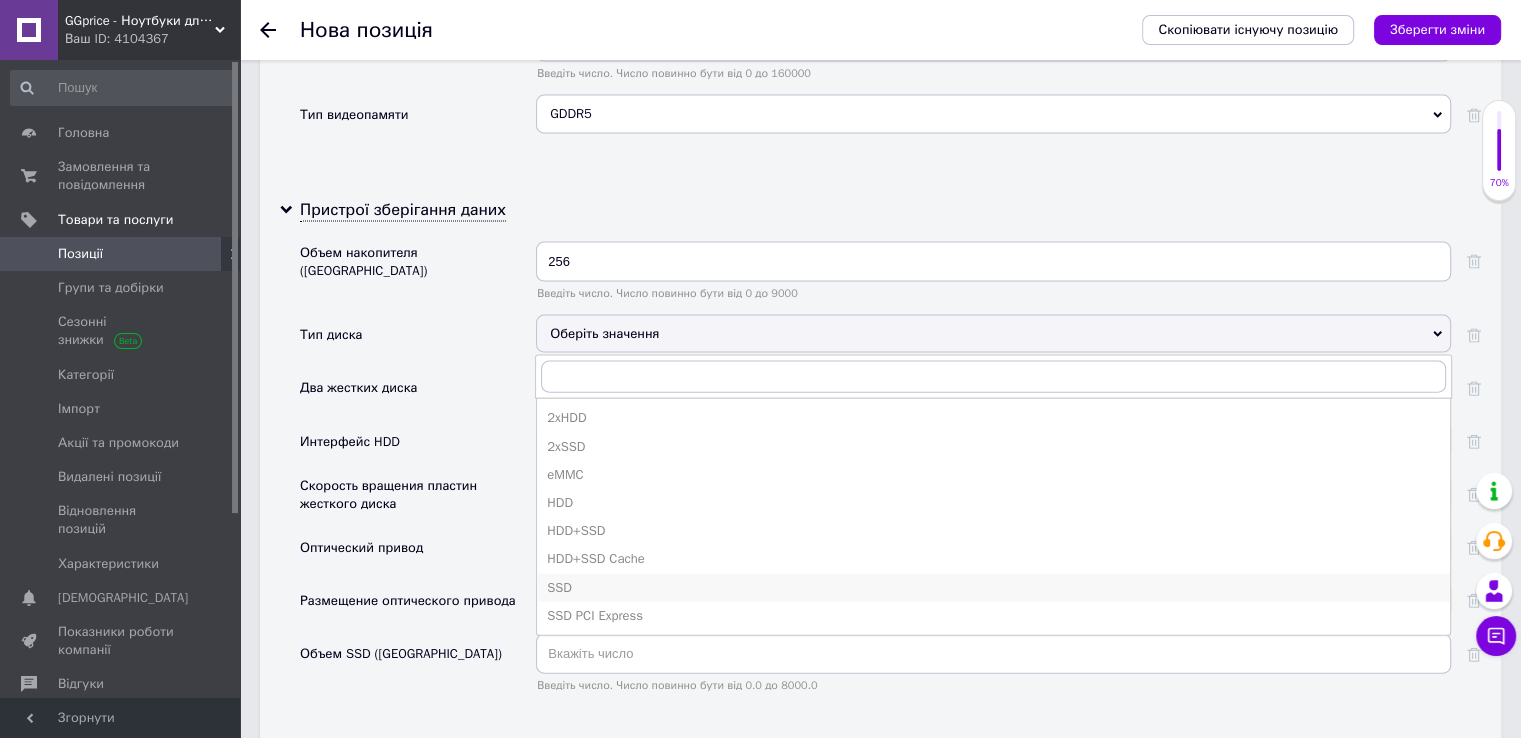click on "SSD" at bounding box center [993, 588] 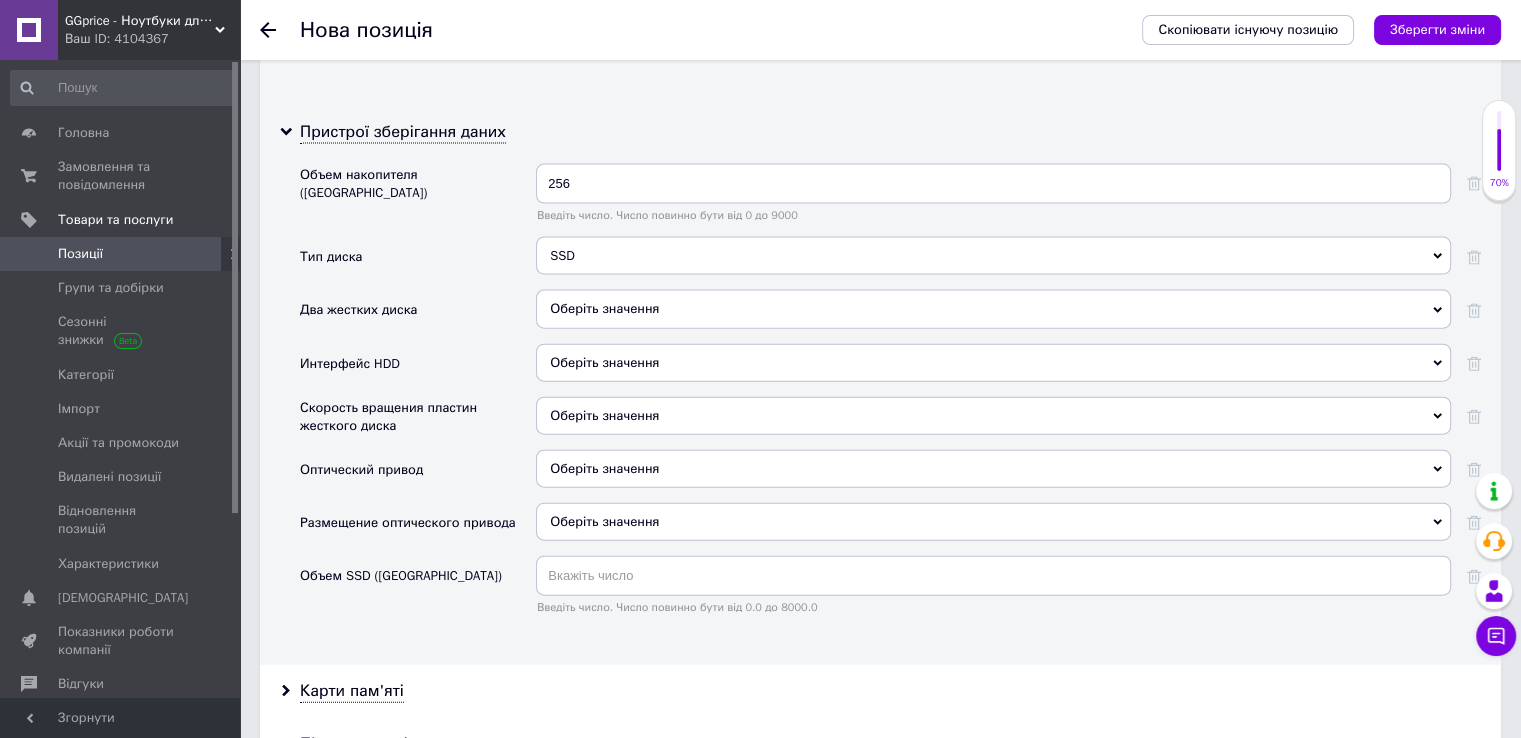 scroll, scrollTop: 4566, scrollLeft: 0, axis: vertical 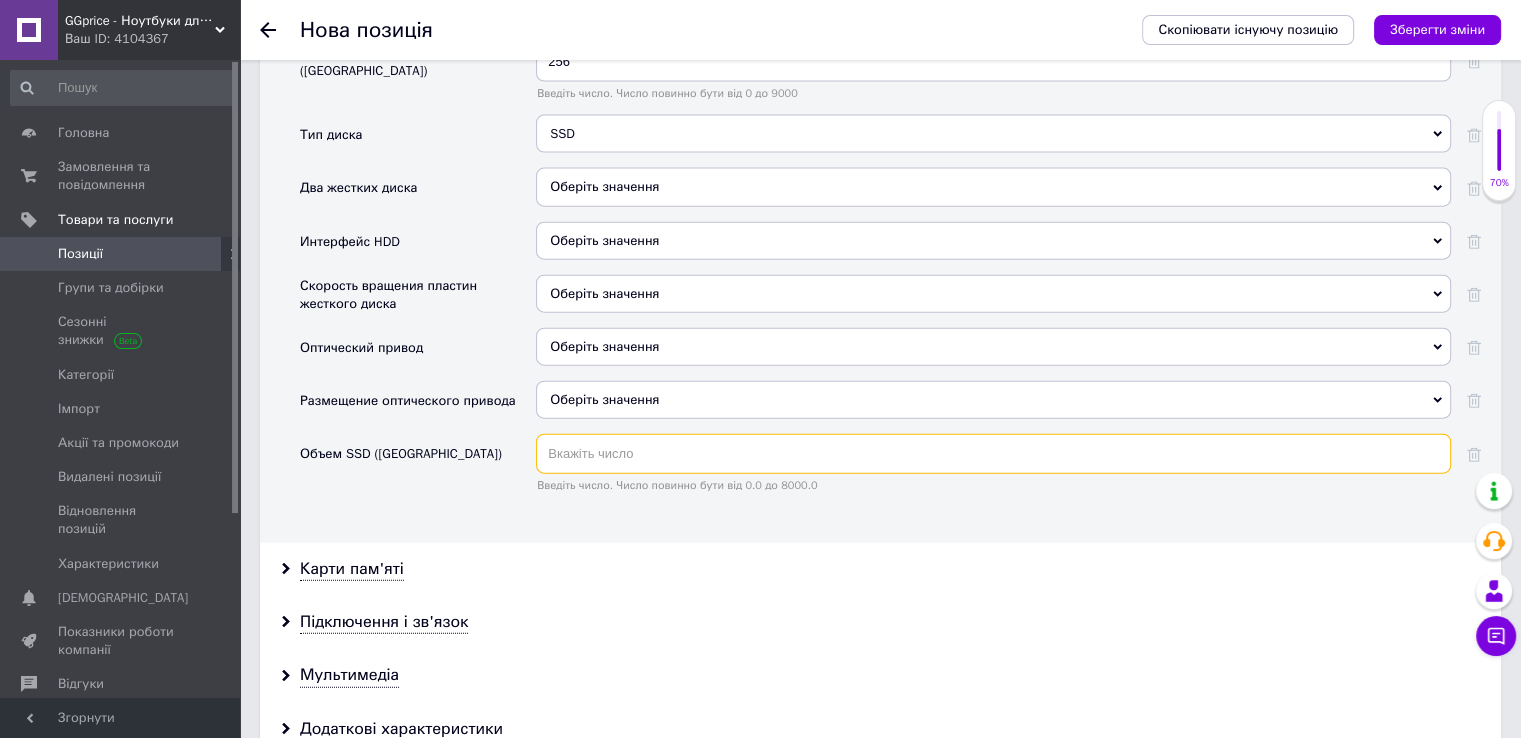 click at bounding box center [993, 454] 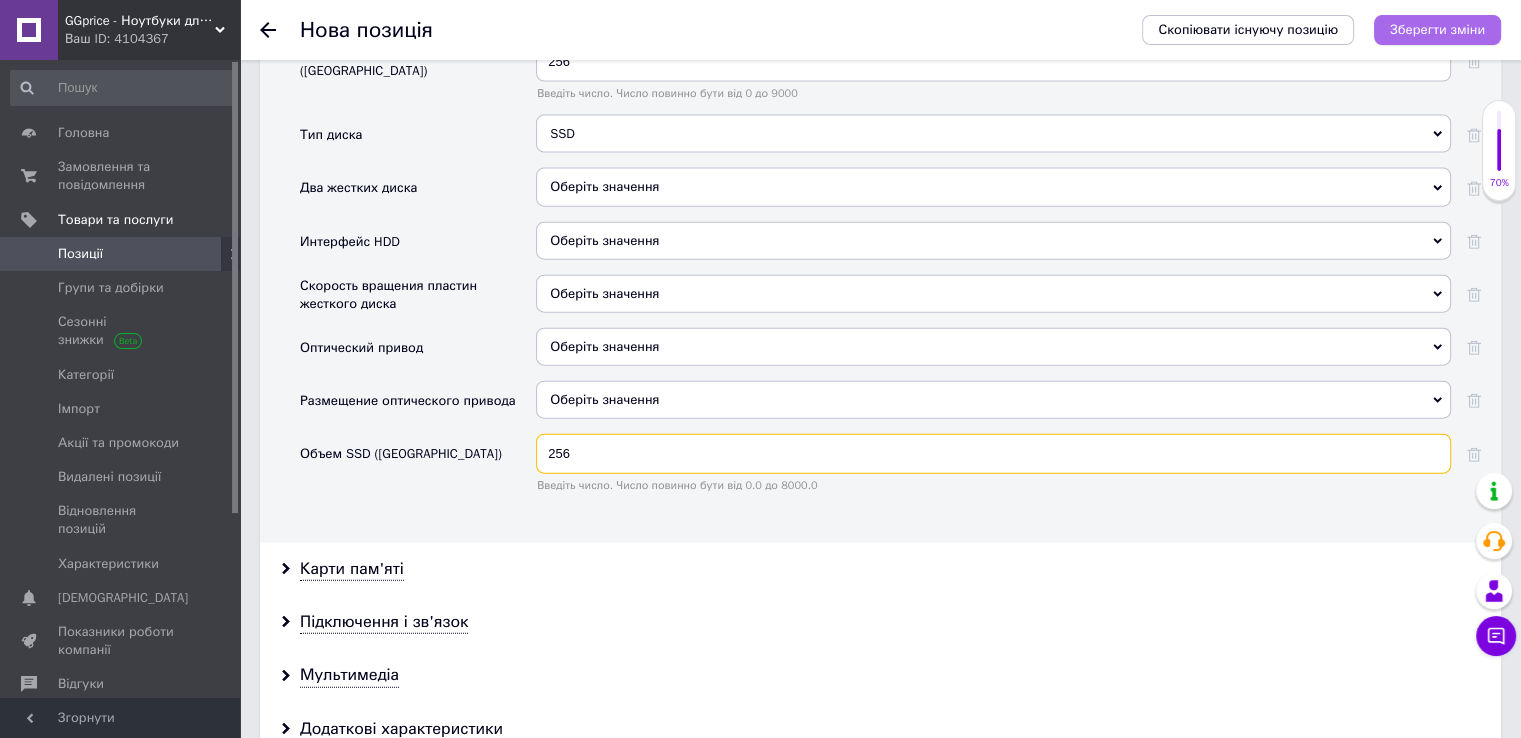 type on "256" 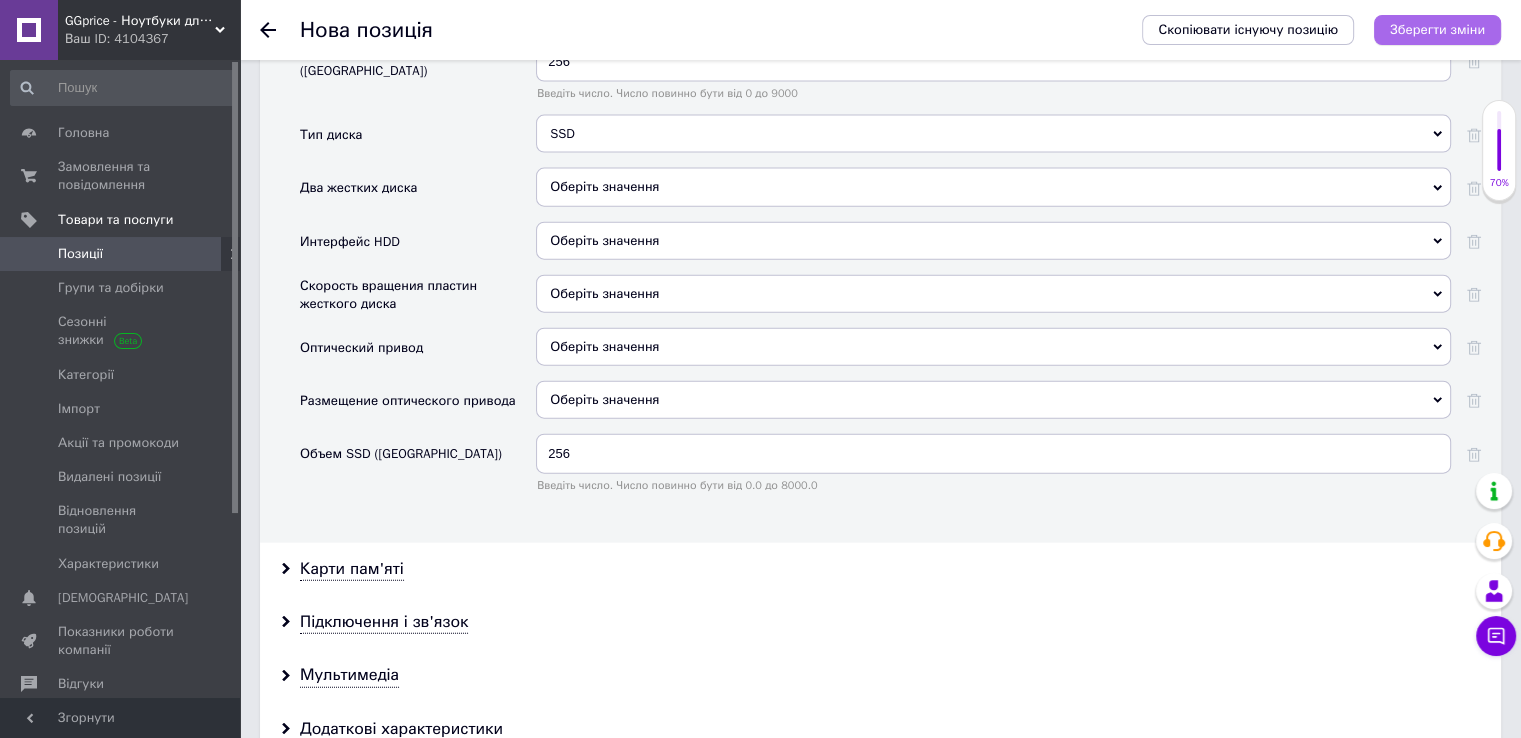click on "Зберегти зміни" at bounding box center [1437, 29] 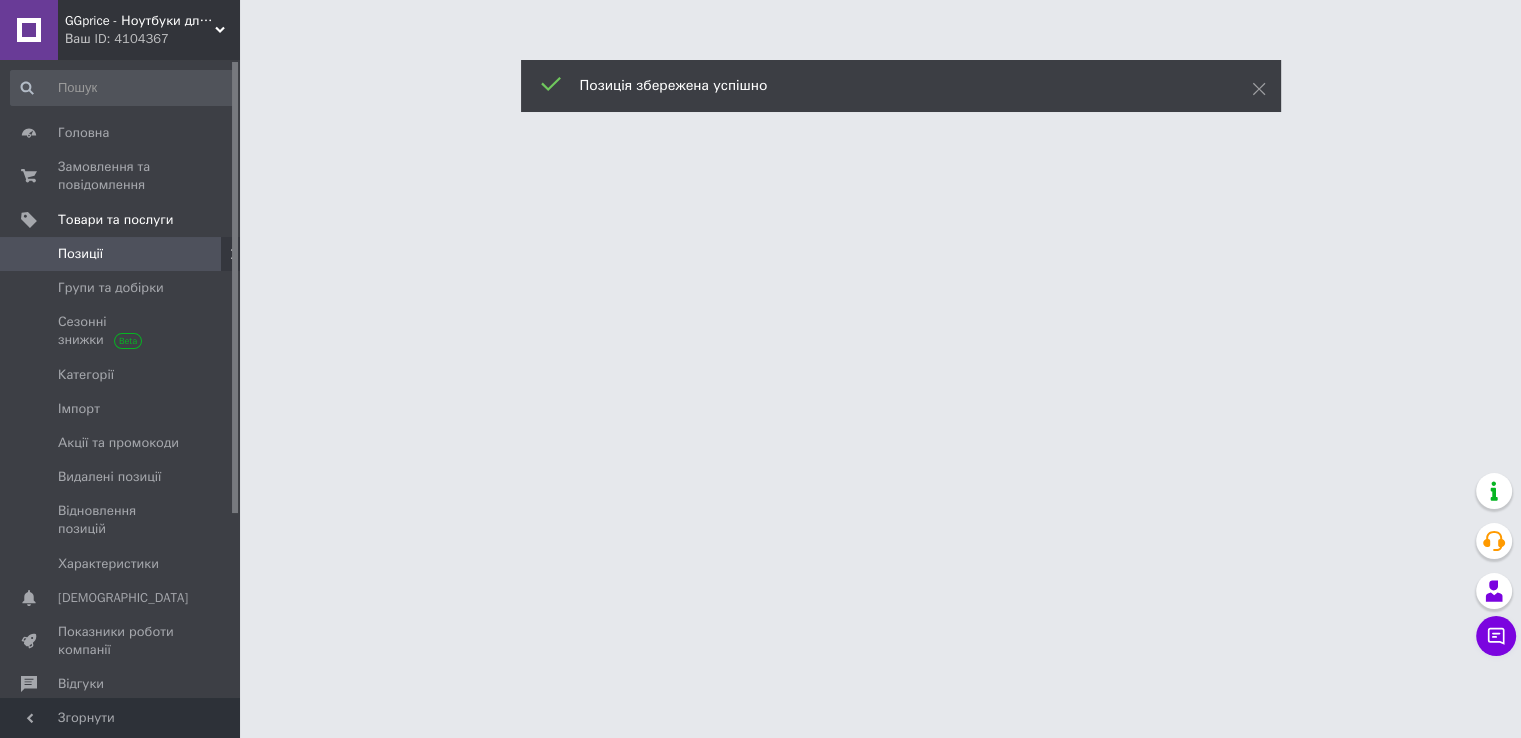 scroll, scrollTop: 0, scrollLeft: 0, axis: both 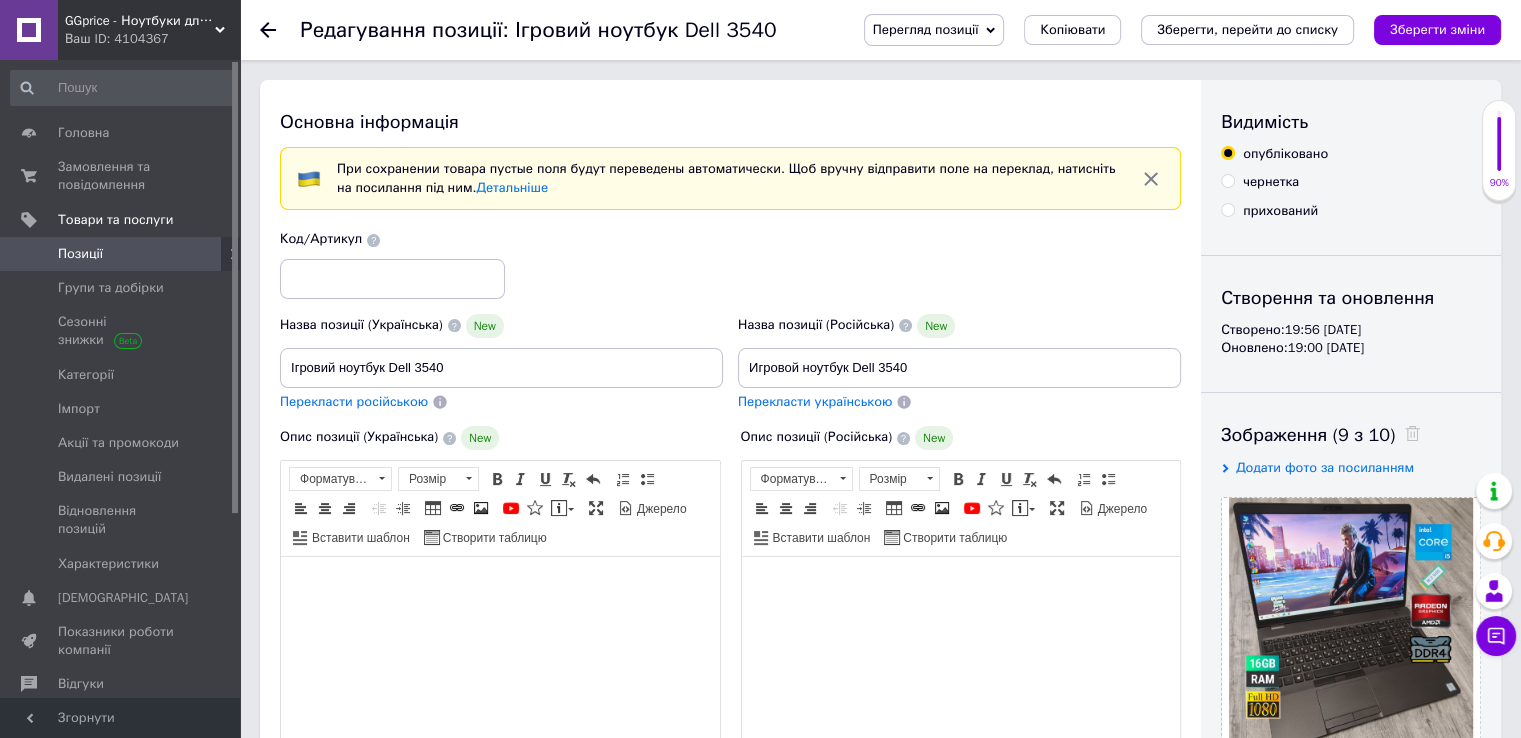 click on "Код/Артикул" at bounding box center [731, 264] 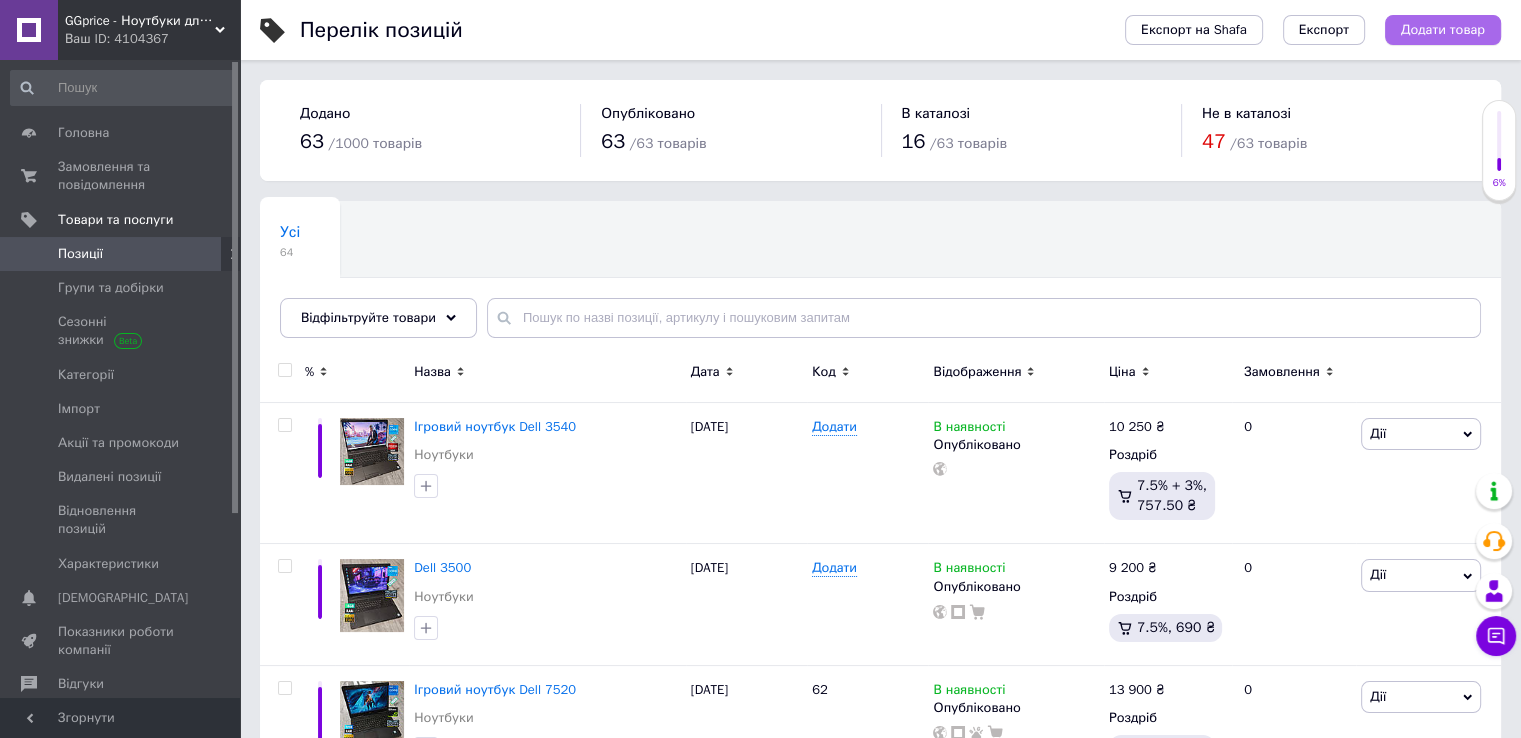 click on "Додати товар" at bounding box center (1443, 30) 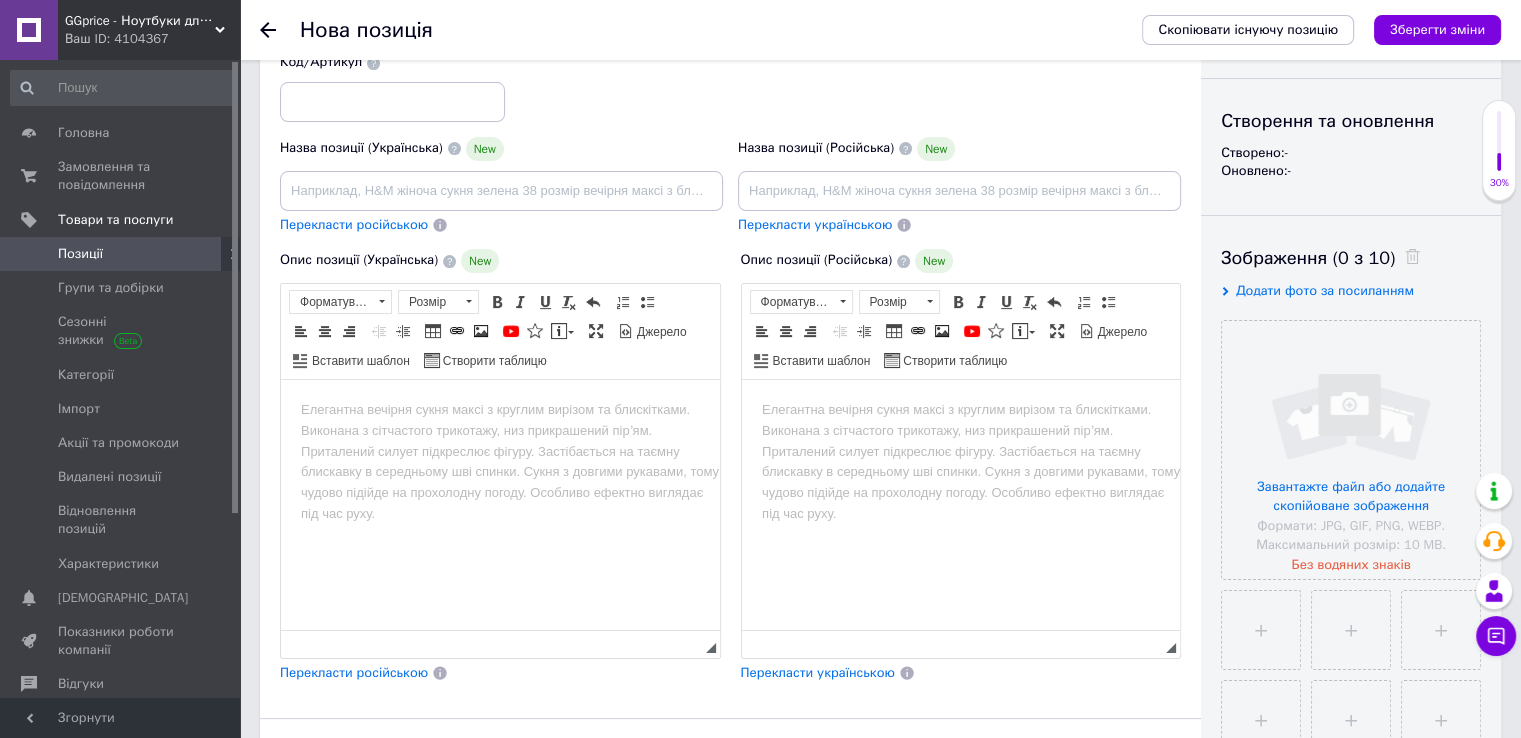 scroll, scrollTop: 300, scrollLeft: 0, axis: vertical 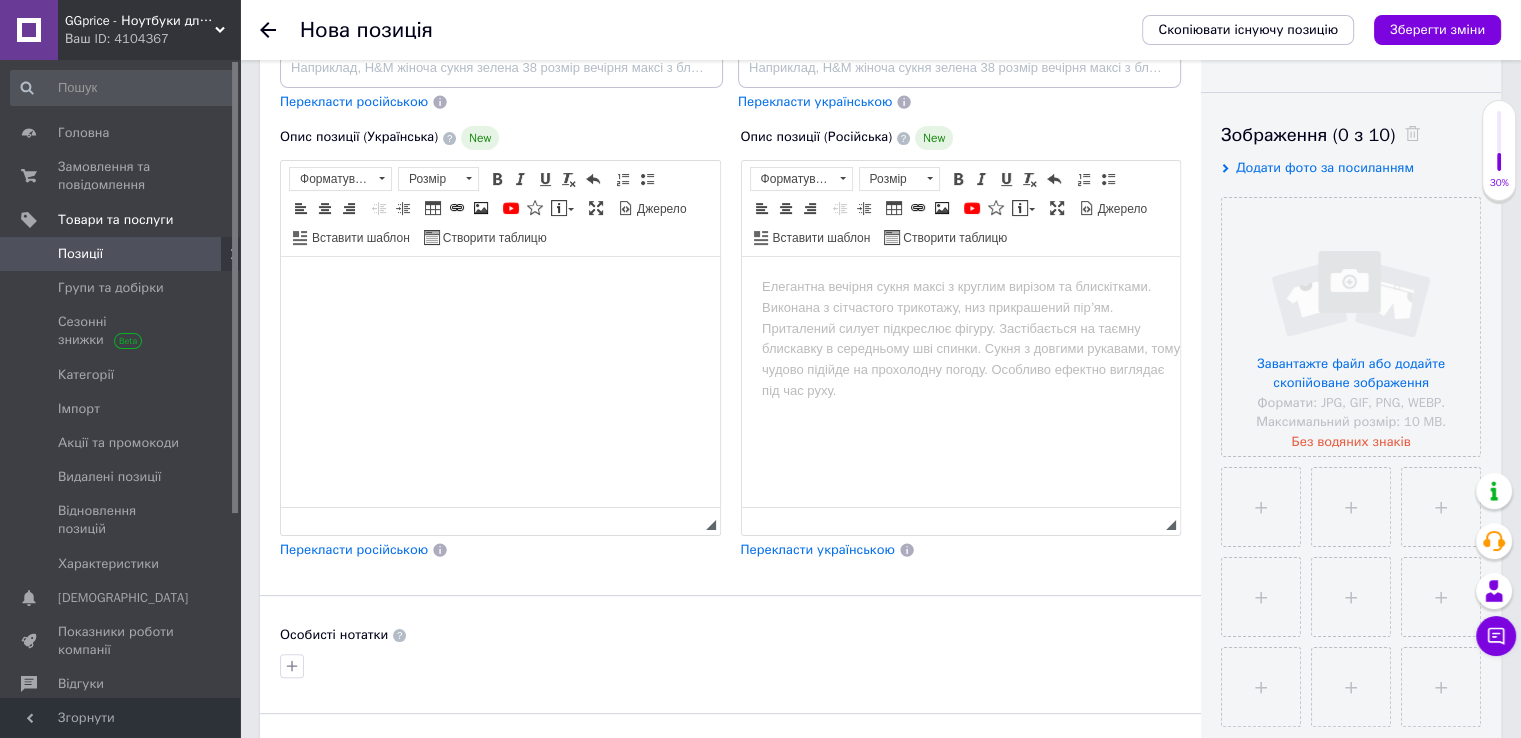 click at bounding box center [500, 287] 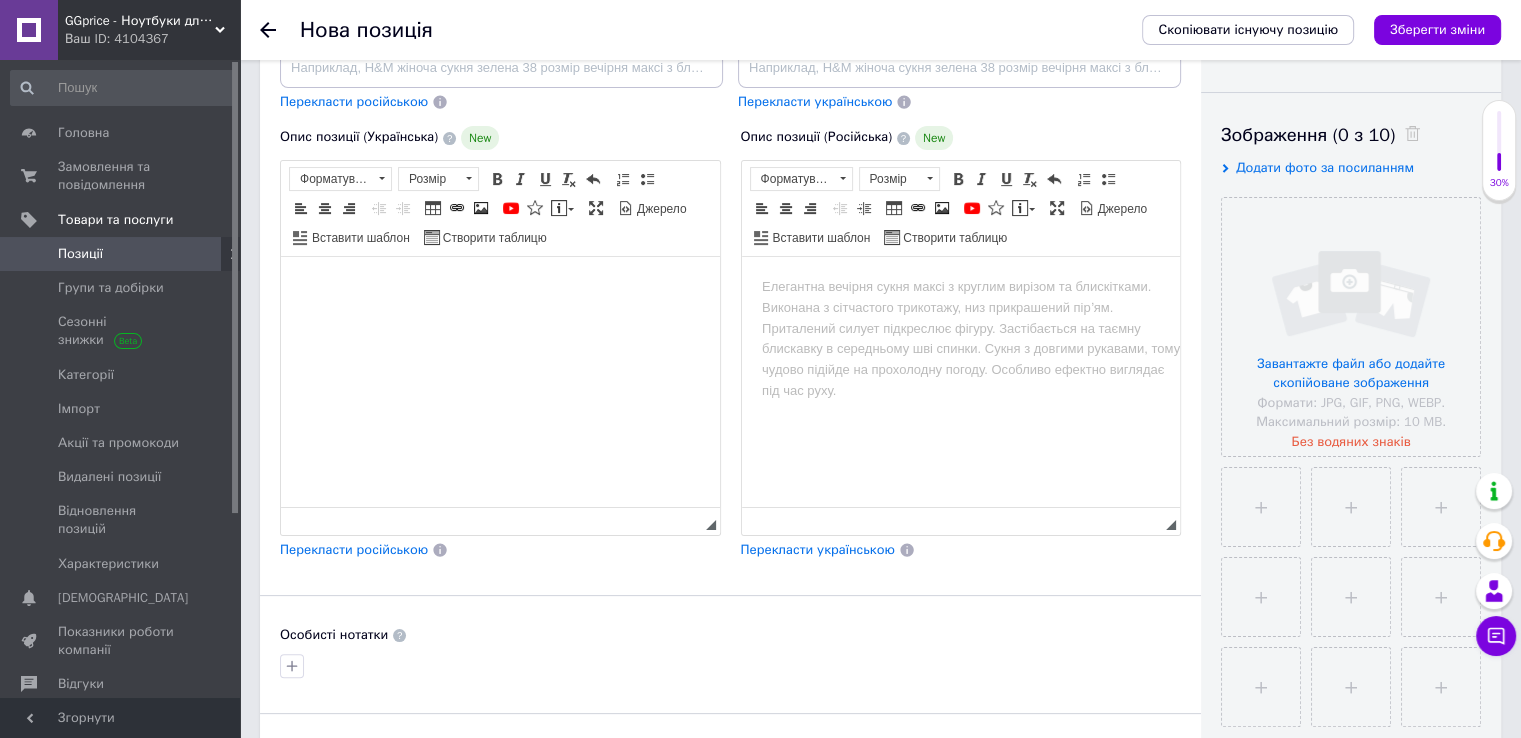 scroll, scrollTop: 367, scrollLeft: 0, axis: vertical 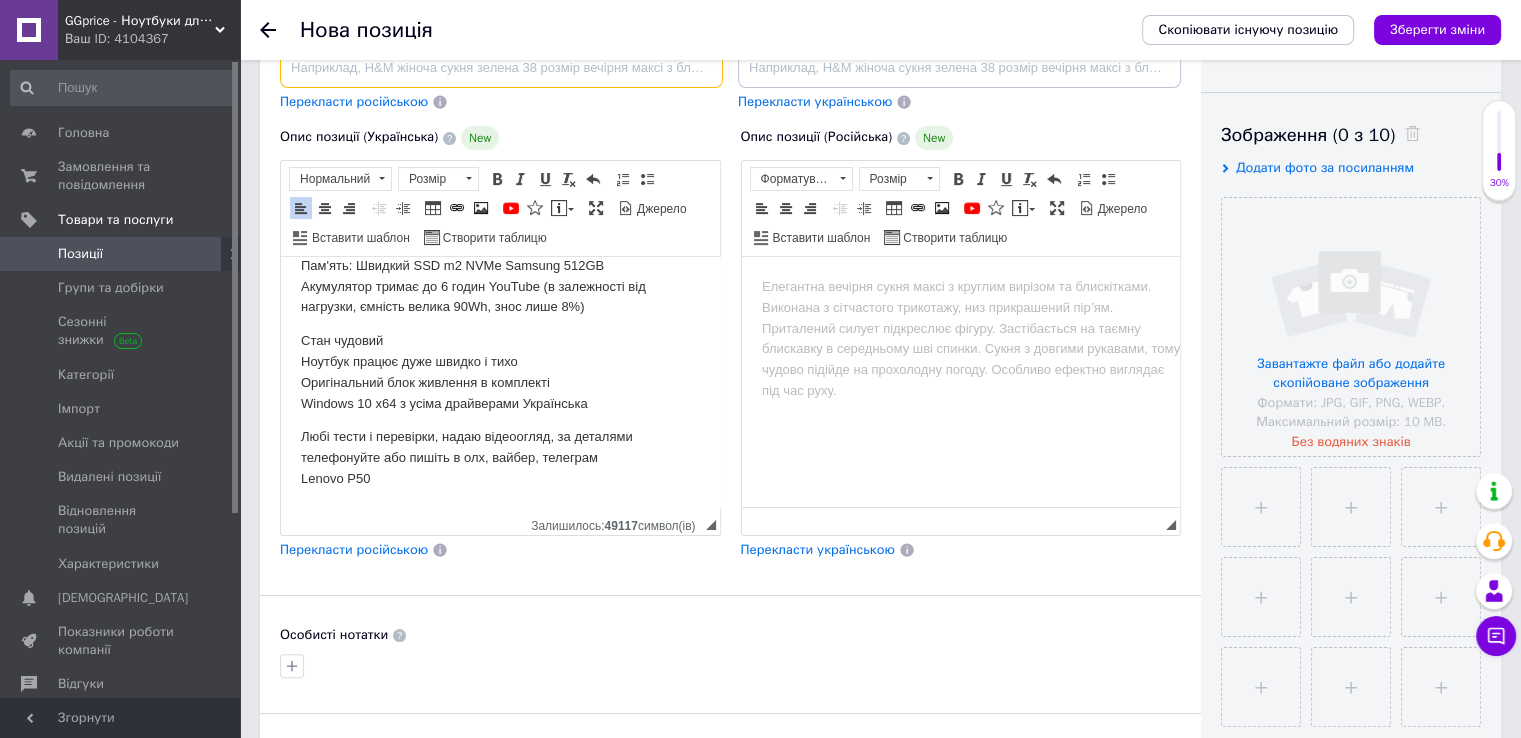 click at bounding box center [501, 68] 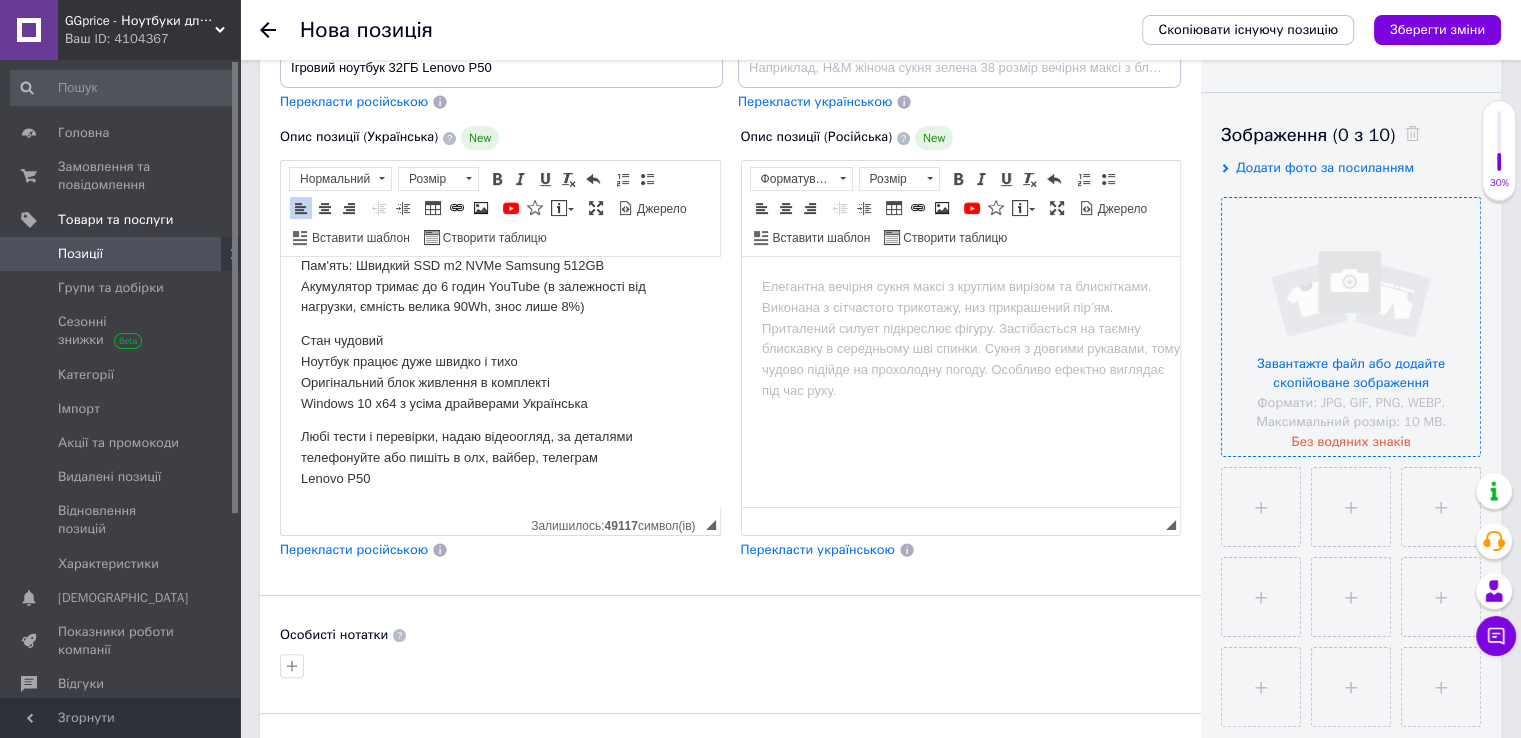 click at bounding box center [1351, 327] 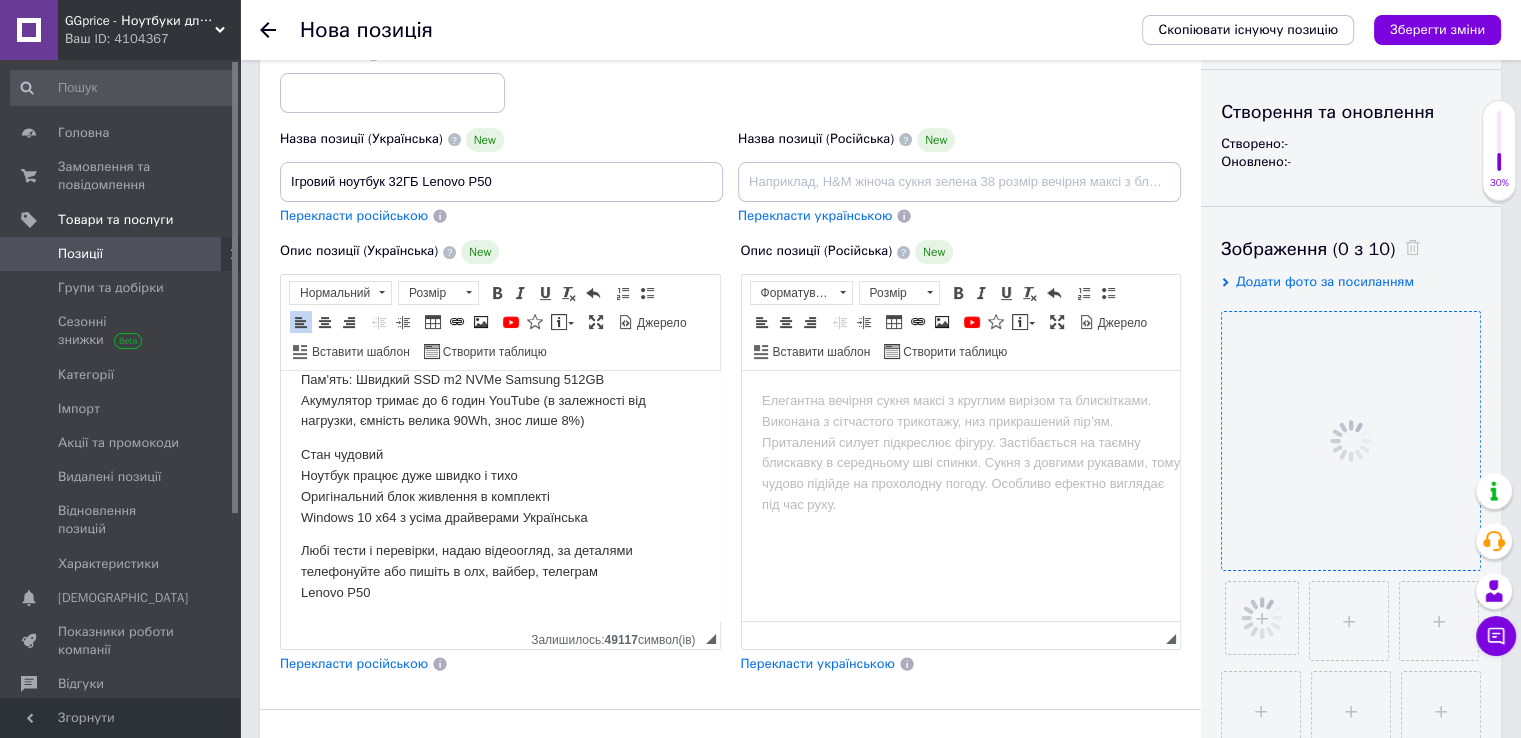 scroll, scrollTop: 100, scrollLeft: 0, axis: vertical 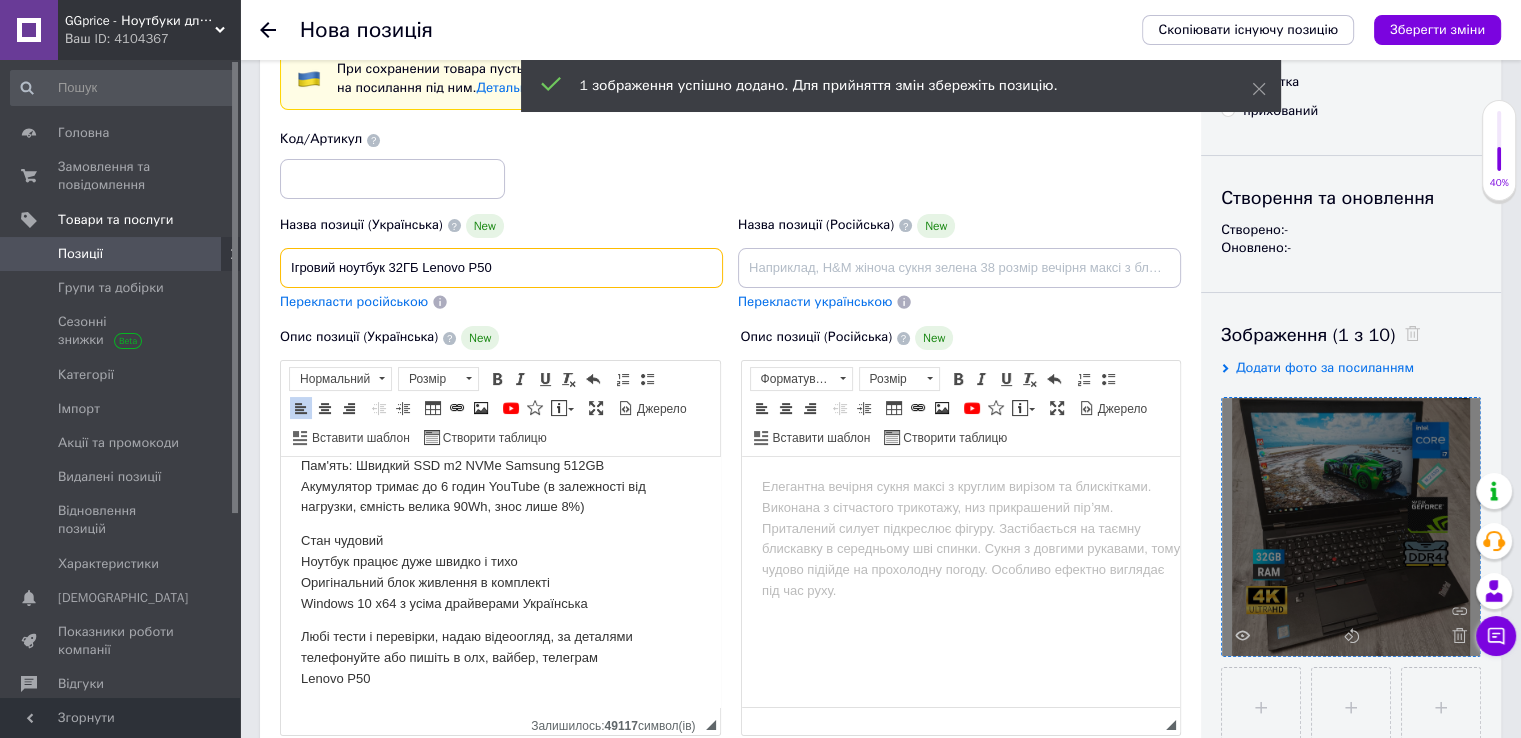 click on "Ігровий ноутбук 32ГБ Lenovo P50" at bounding box center [501, 268] 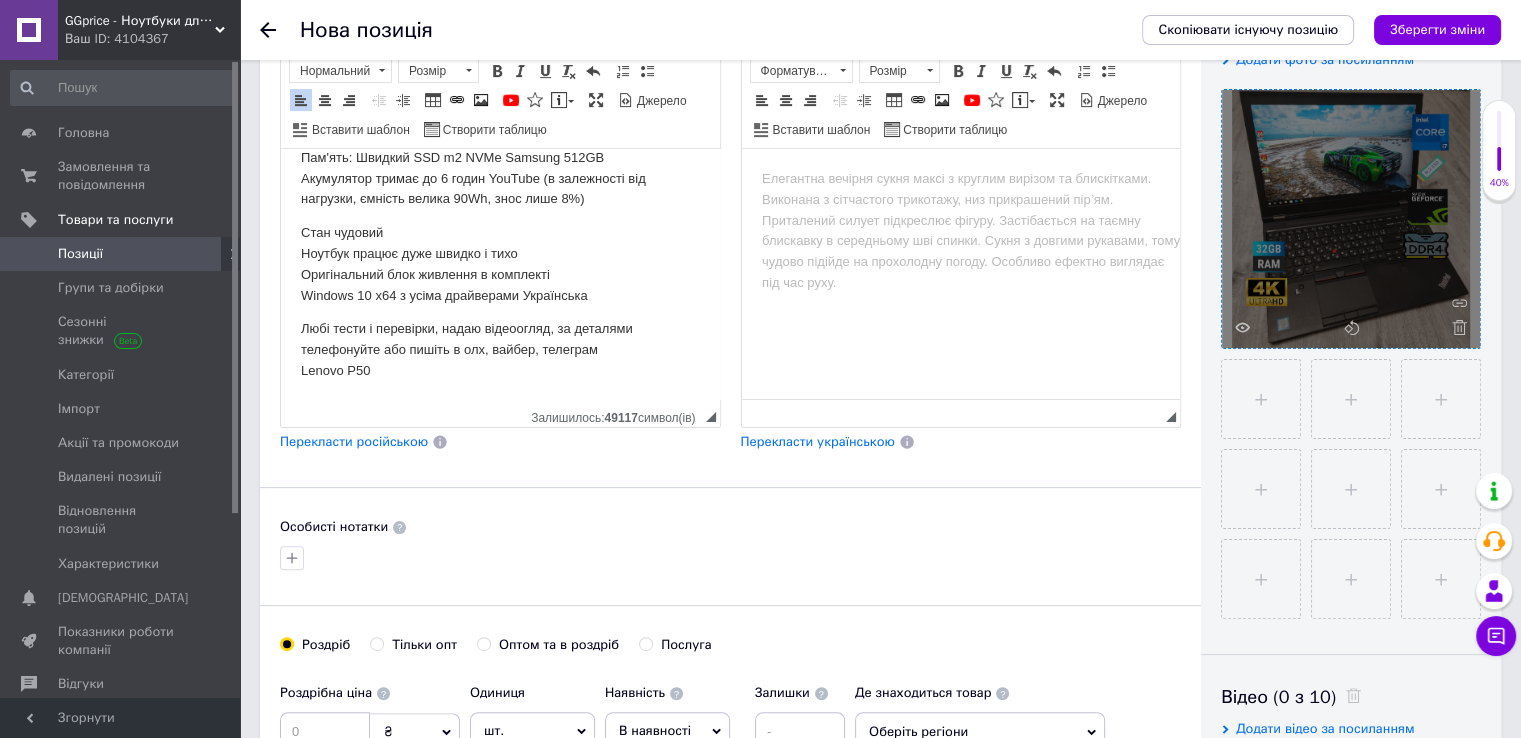 scroll, scrollTop: 500, scrollLeft: 0, axis: vertical 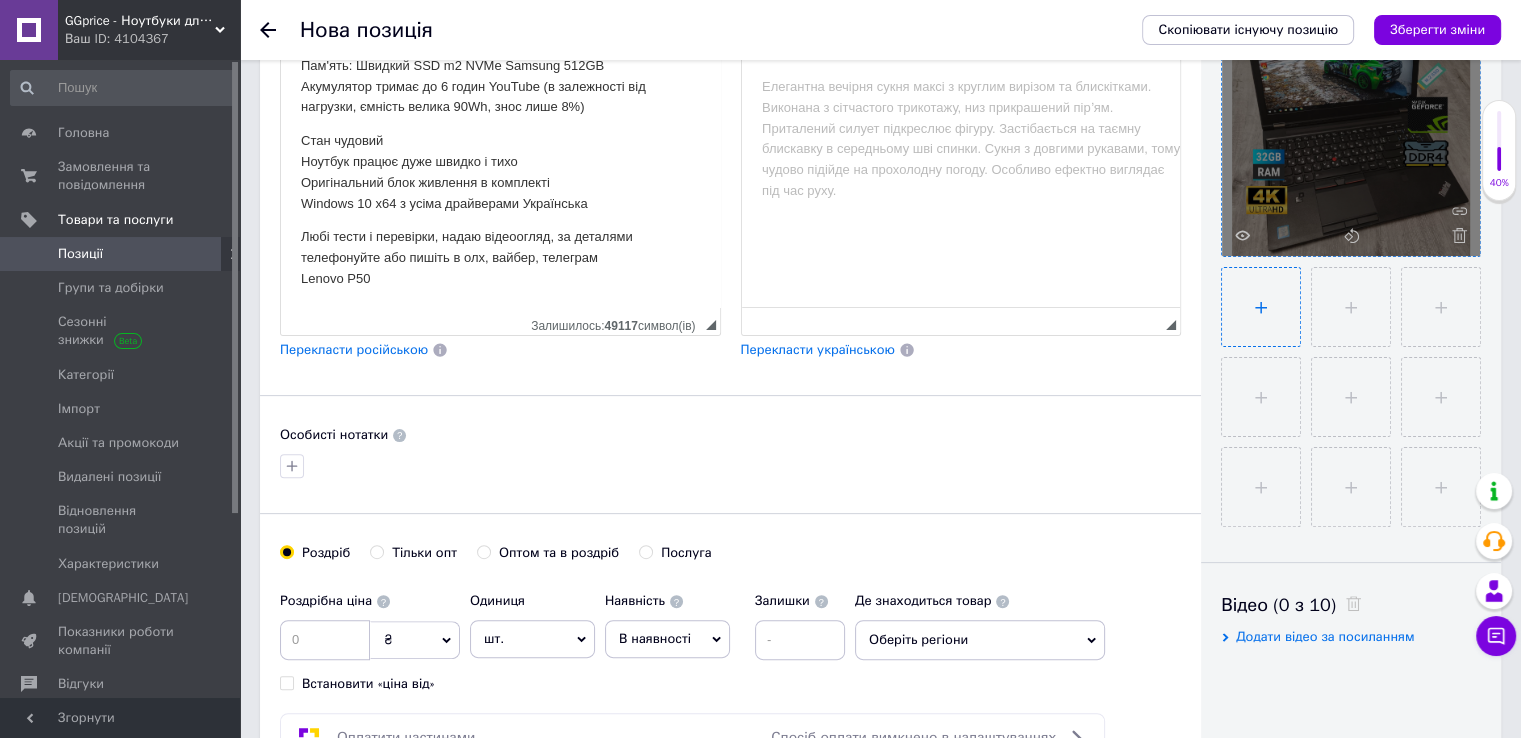 type on "Ігровий ноутбук 4K RAM 32ГБ Lenovo P50" 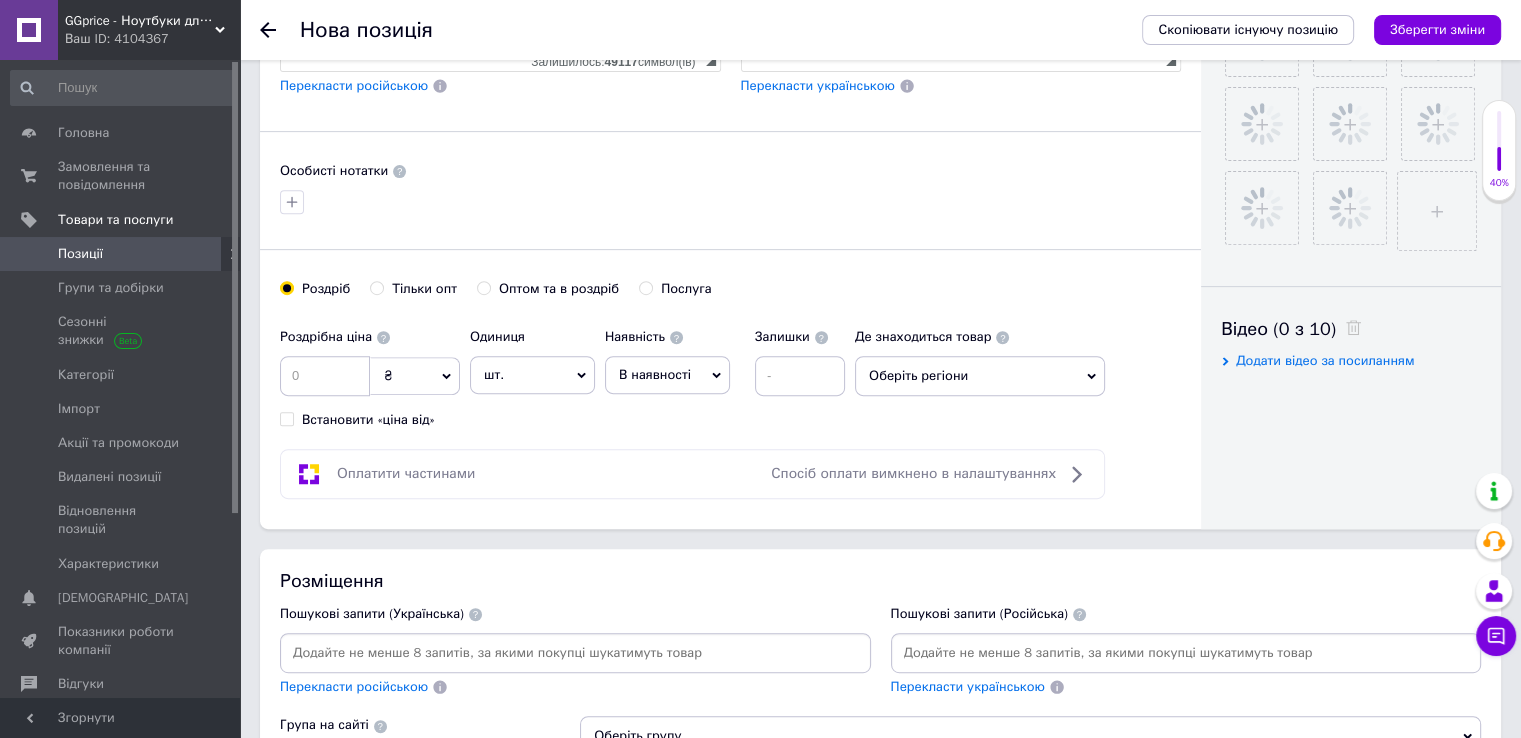 scroll, scrollTop: 800, scrollLeft: 0, axis: vertical 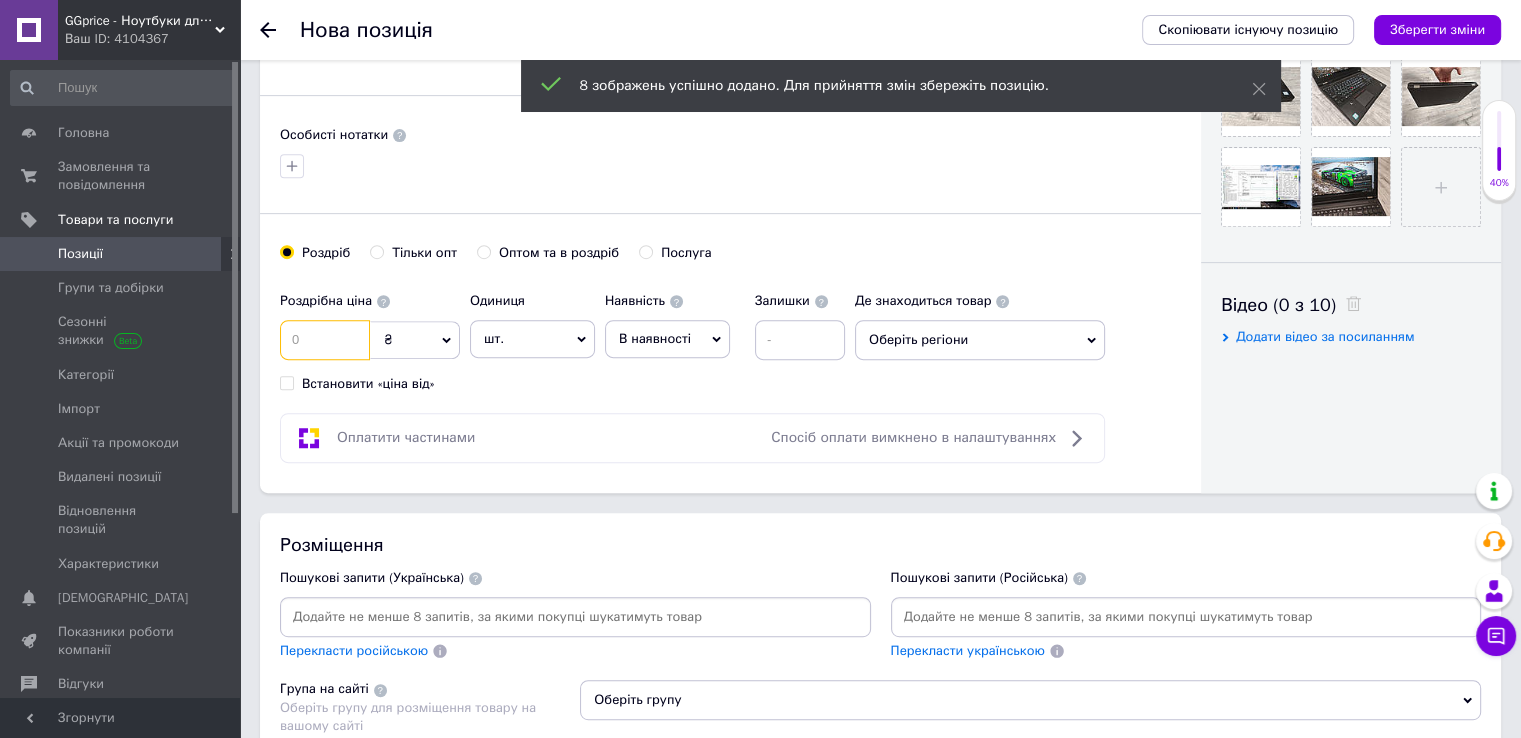 click at bounding box center (325, 340) 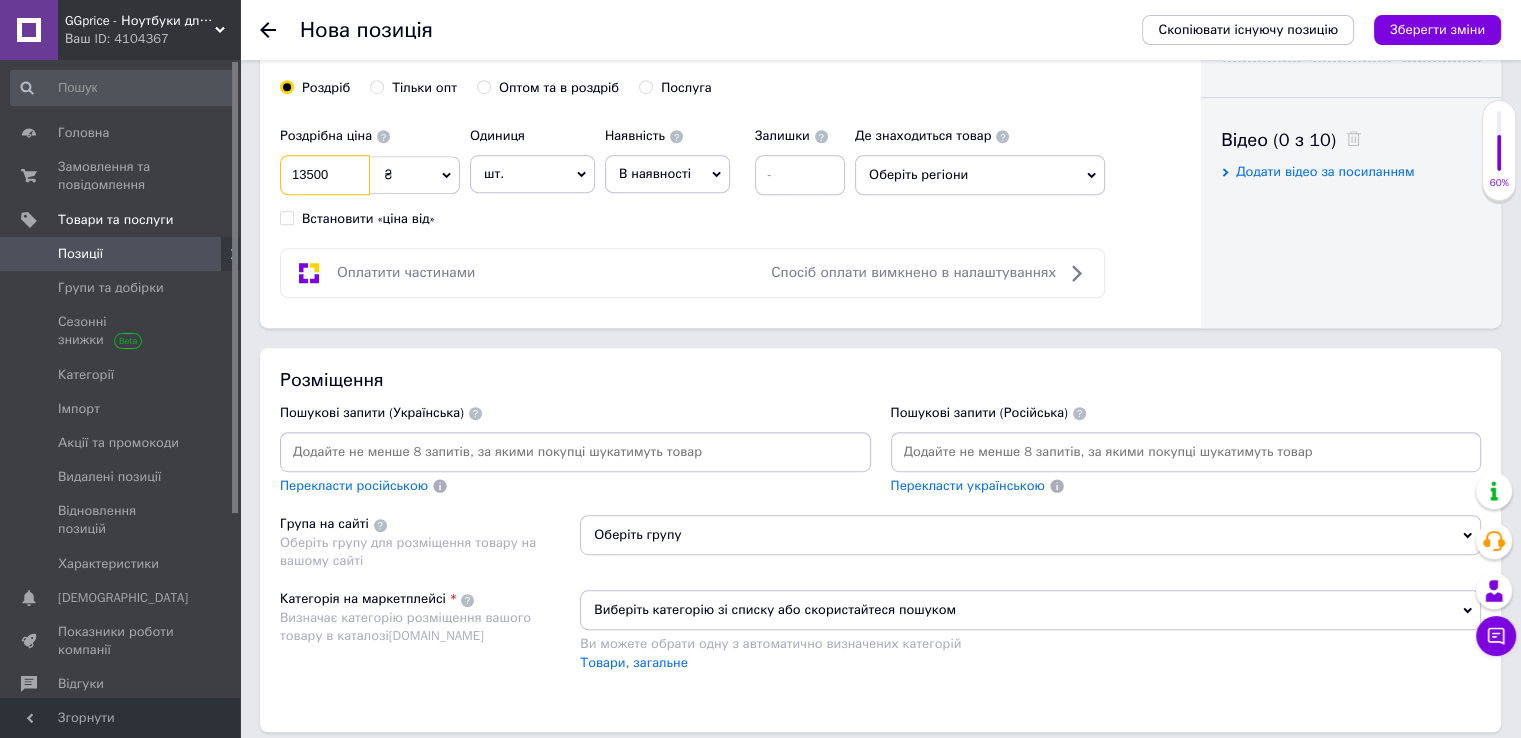 scroll, scrollTop: 1000, scrollLeft: 0, axis: vertical 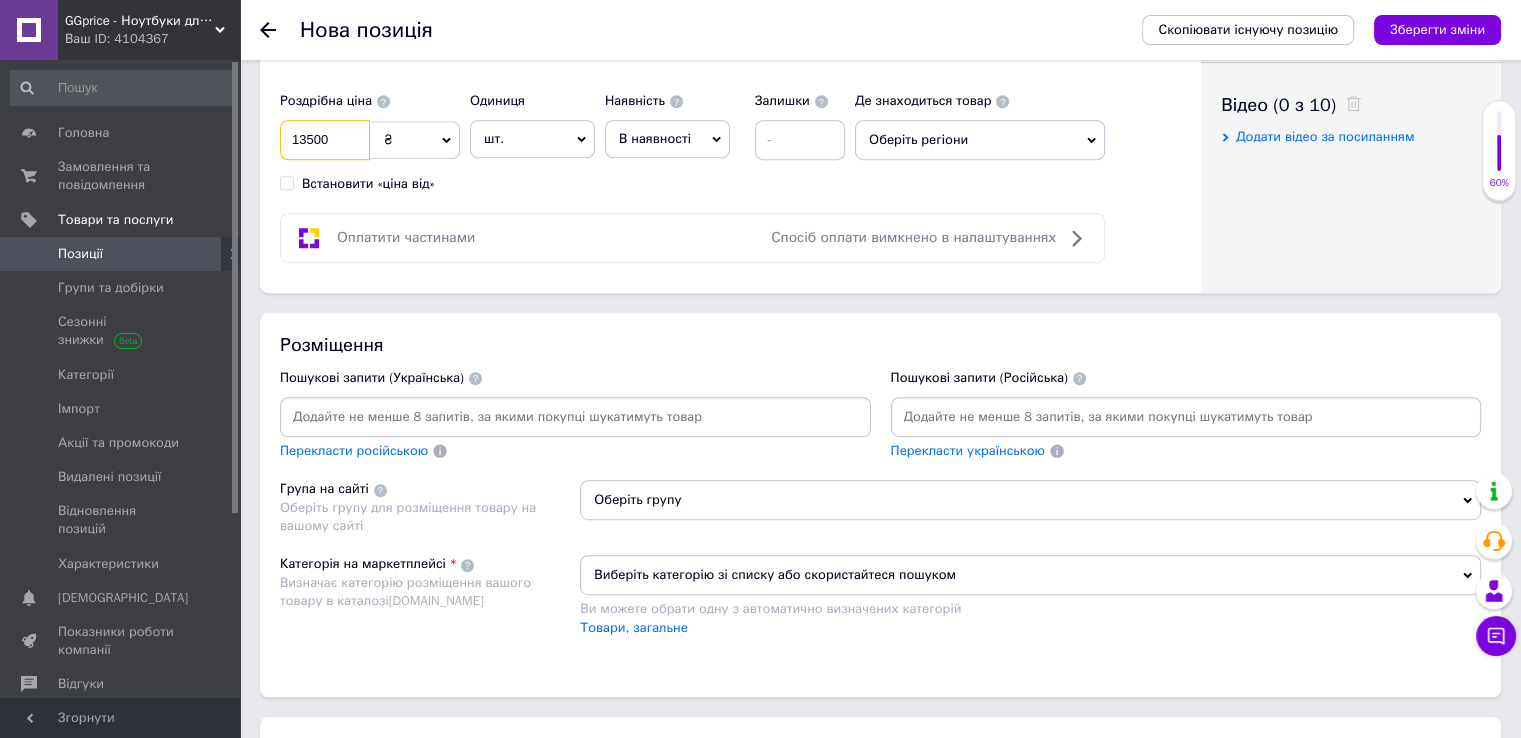 type on "13500" 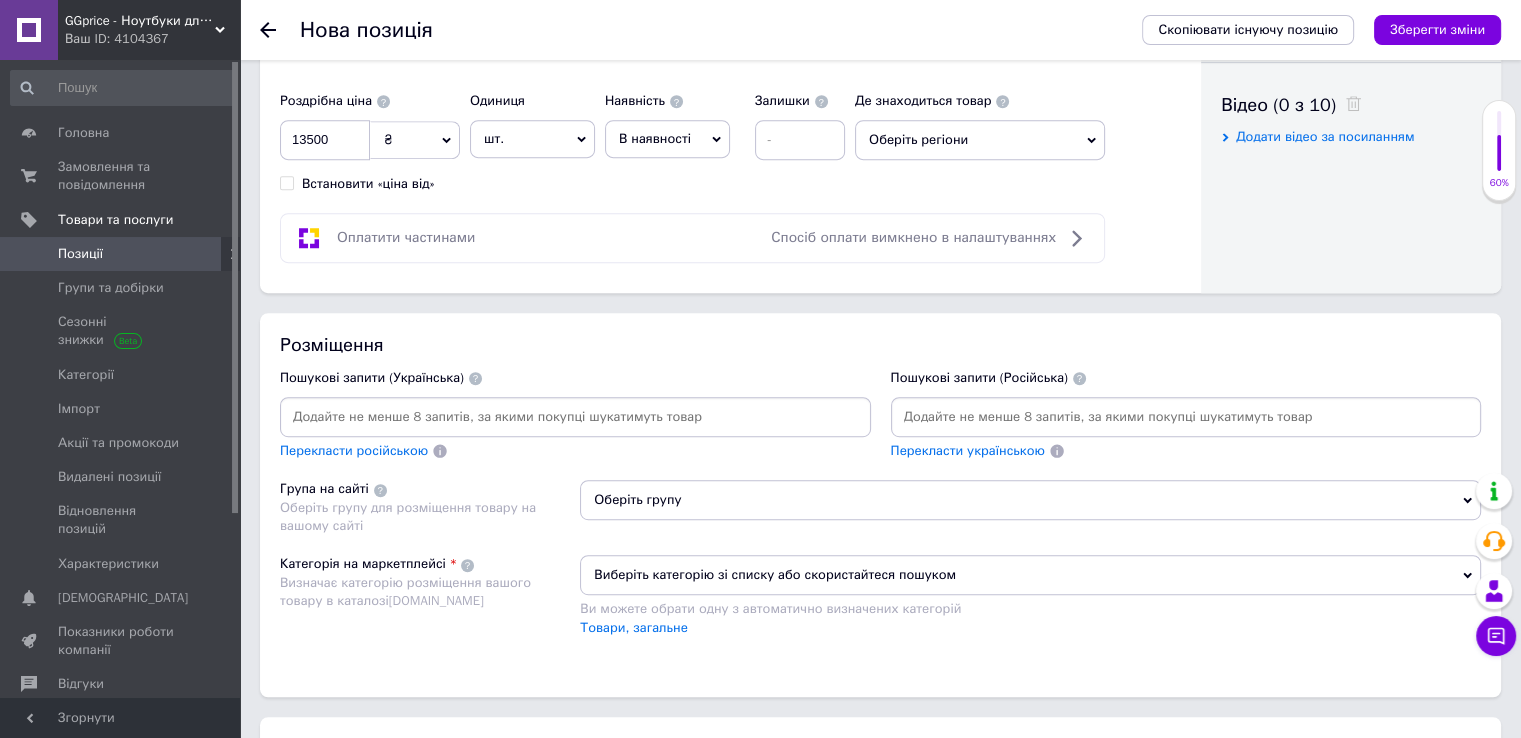 click at bounding box center (575, 417) 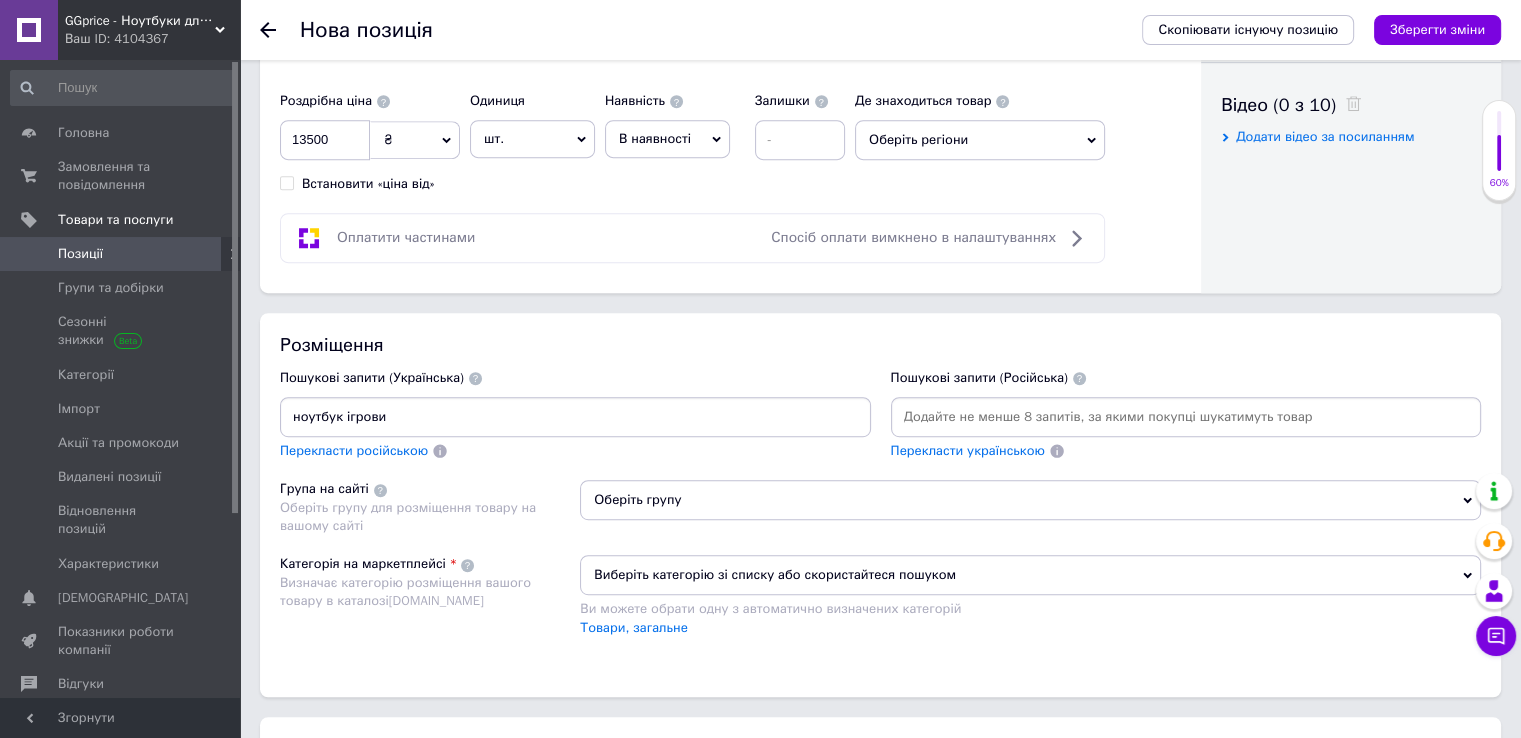 type on "ноутбук ігровий" 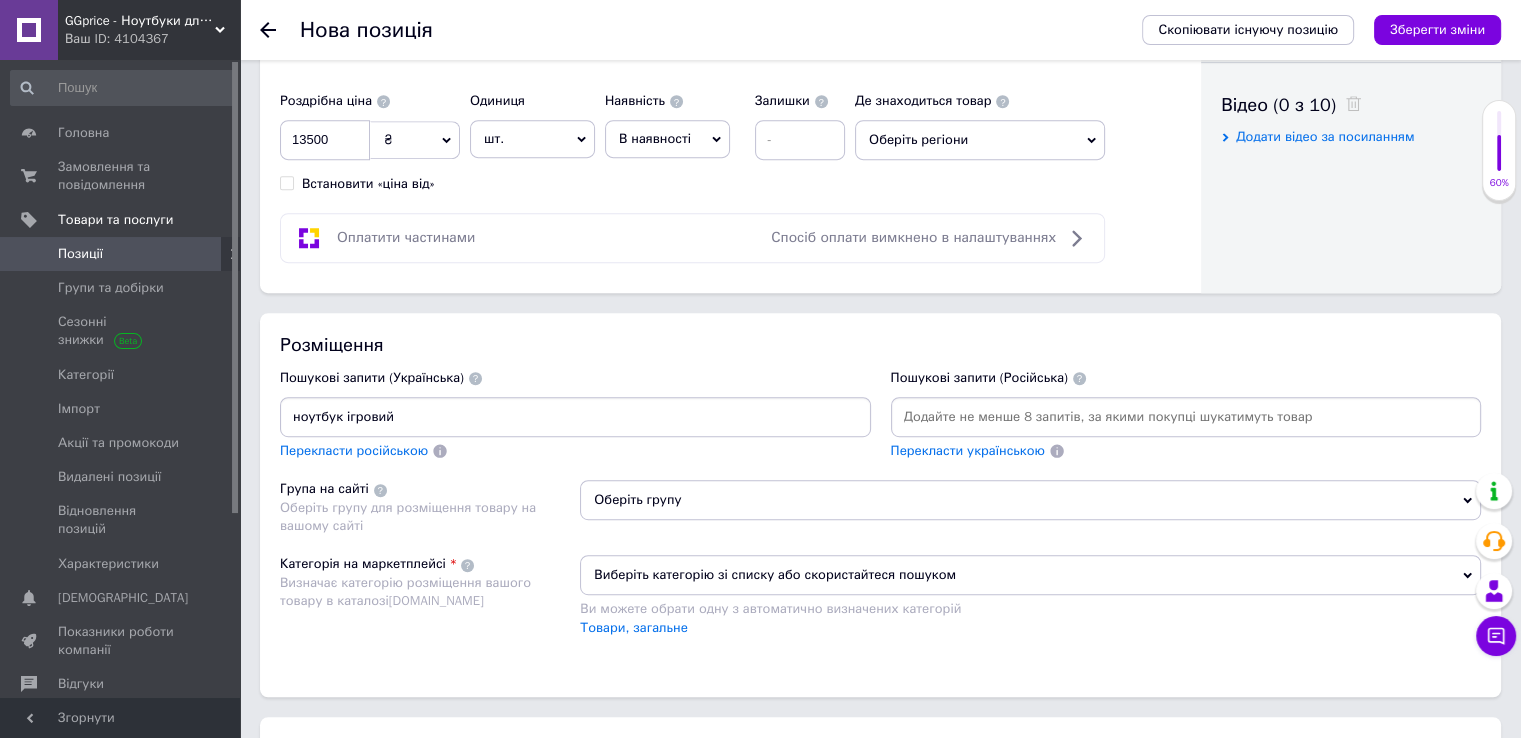 type 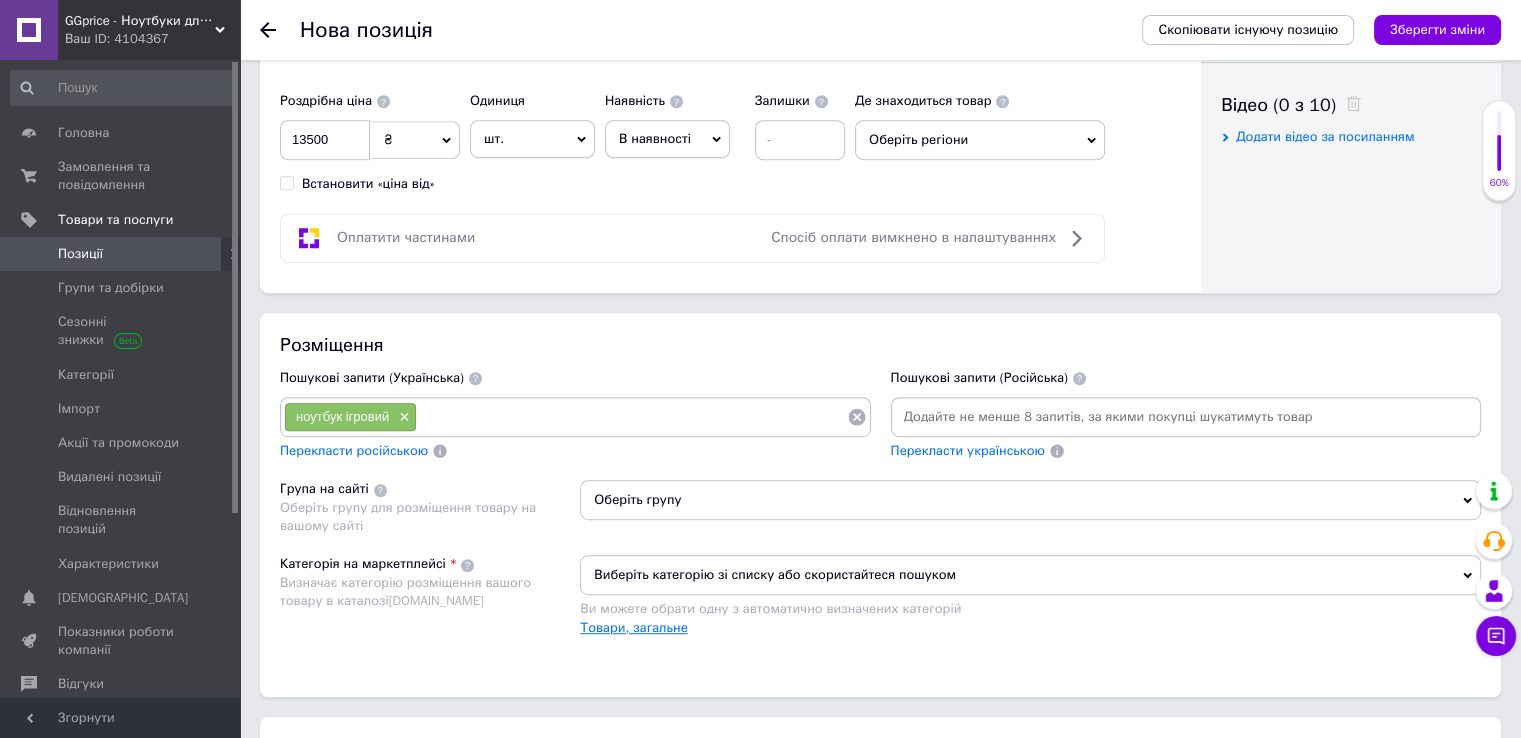 scroll, scrollTop: 1200, scrollLeft: 0, axis: vertical 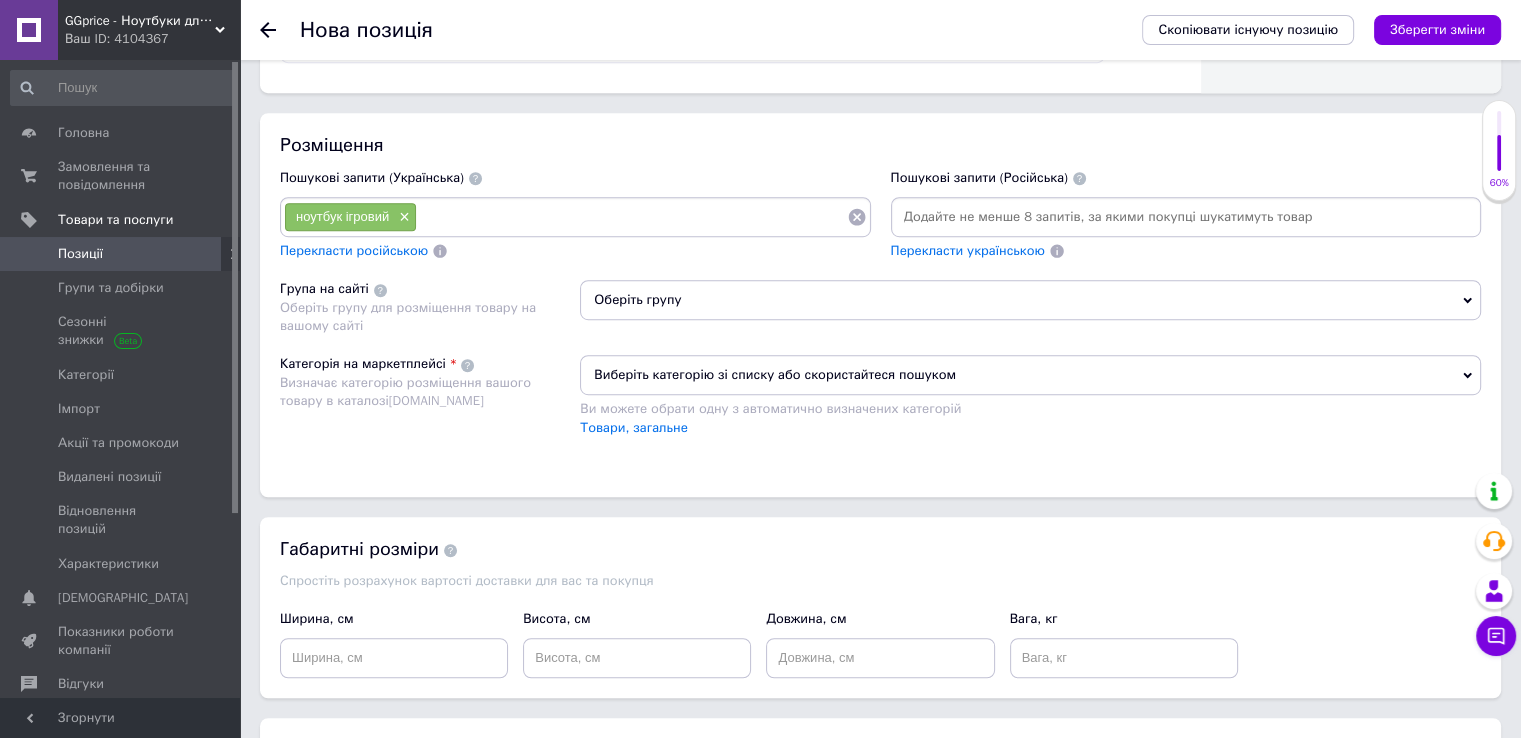 drag, startPoint x: 713, startPoint y: 261, endPoint x: 698, endPoint y: 294, distance: 36.249138 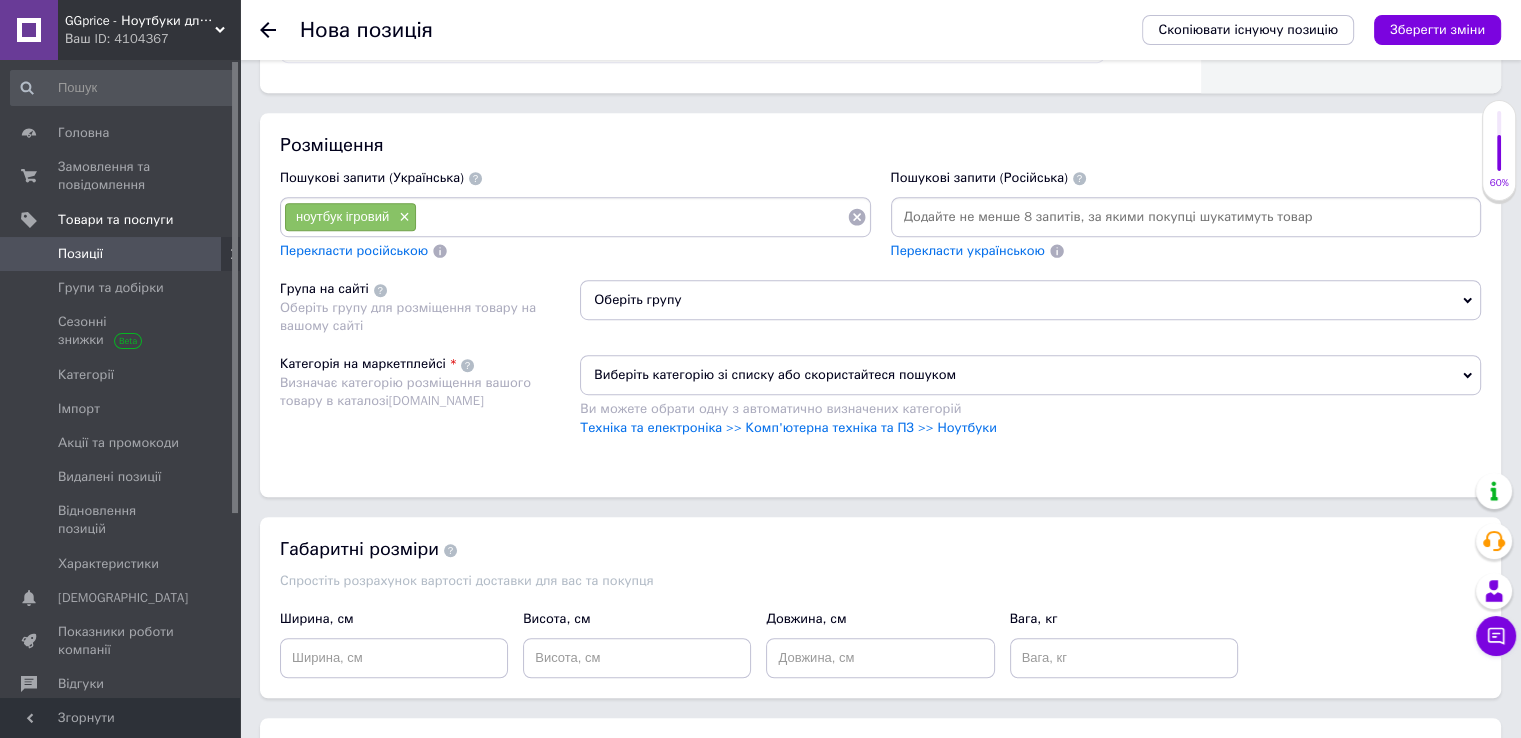 click on "Оберіть групу" at bounding box center [1030, 300] 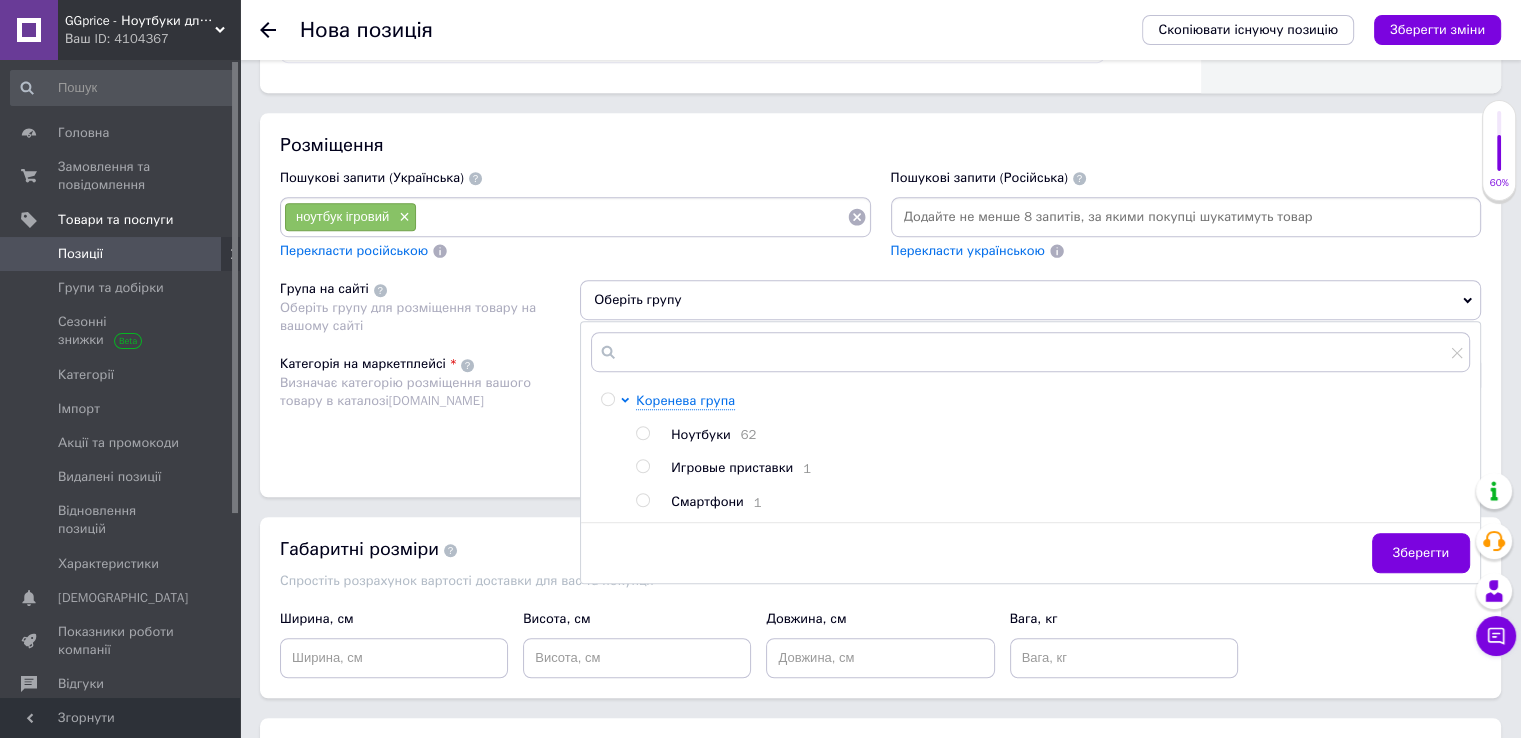 click at bounding box center [643, 433] 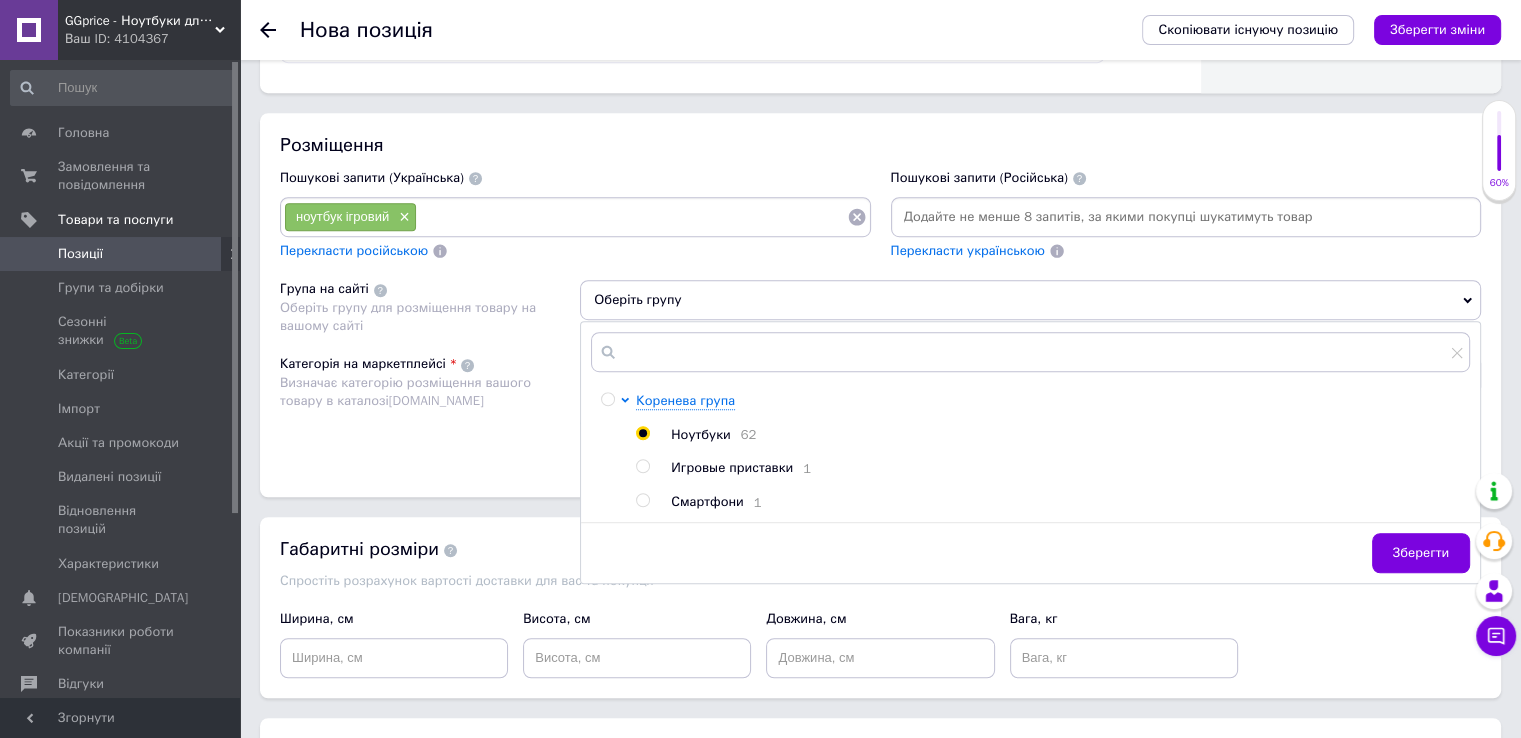 radio on "true" 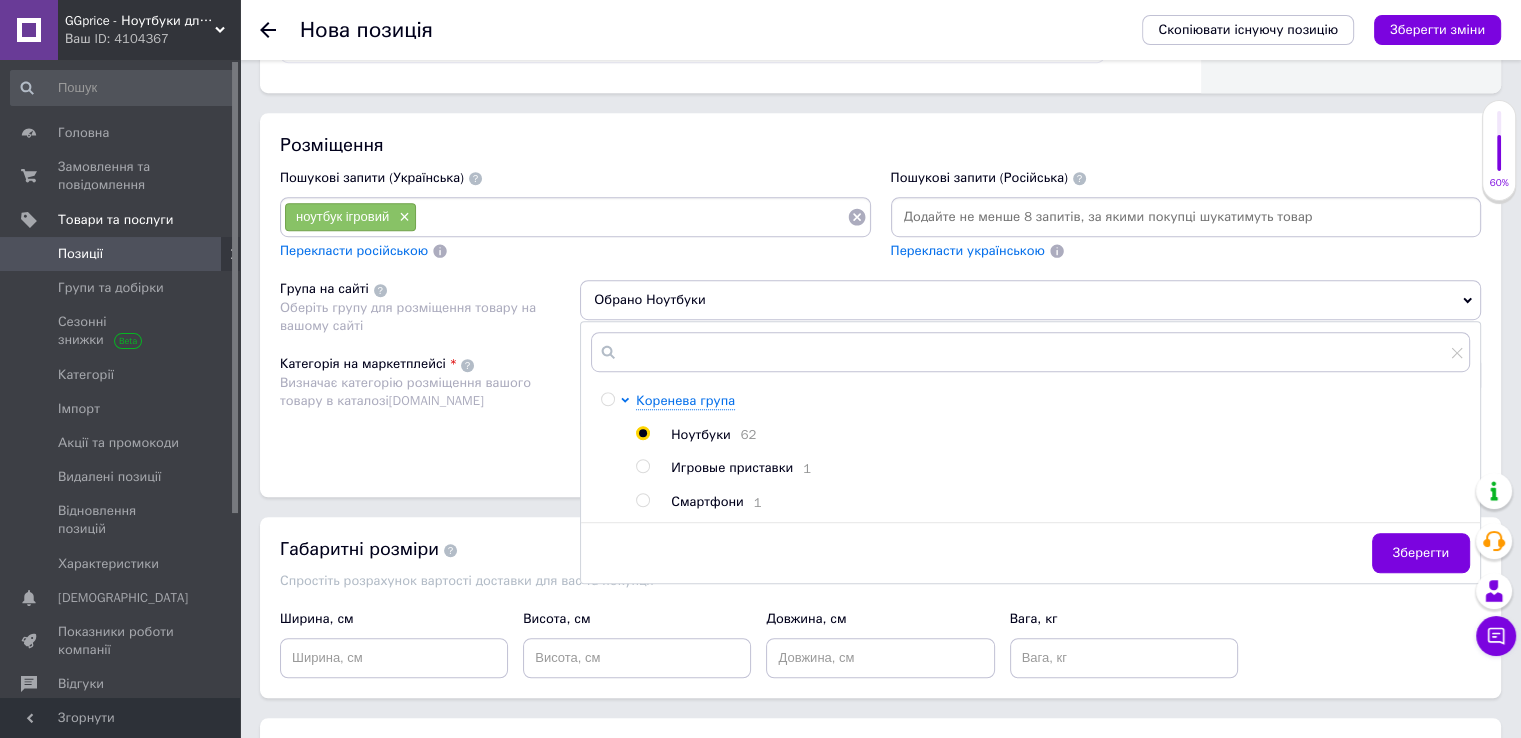 click on "Зберегти" at bounding box center [1421, 553] 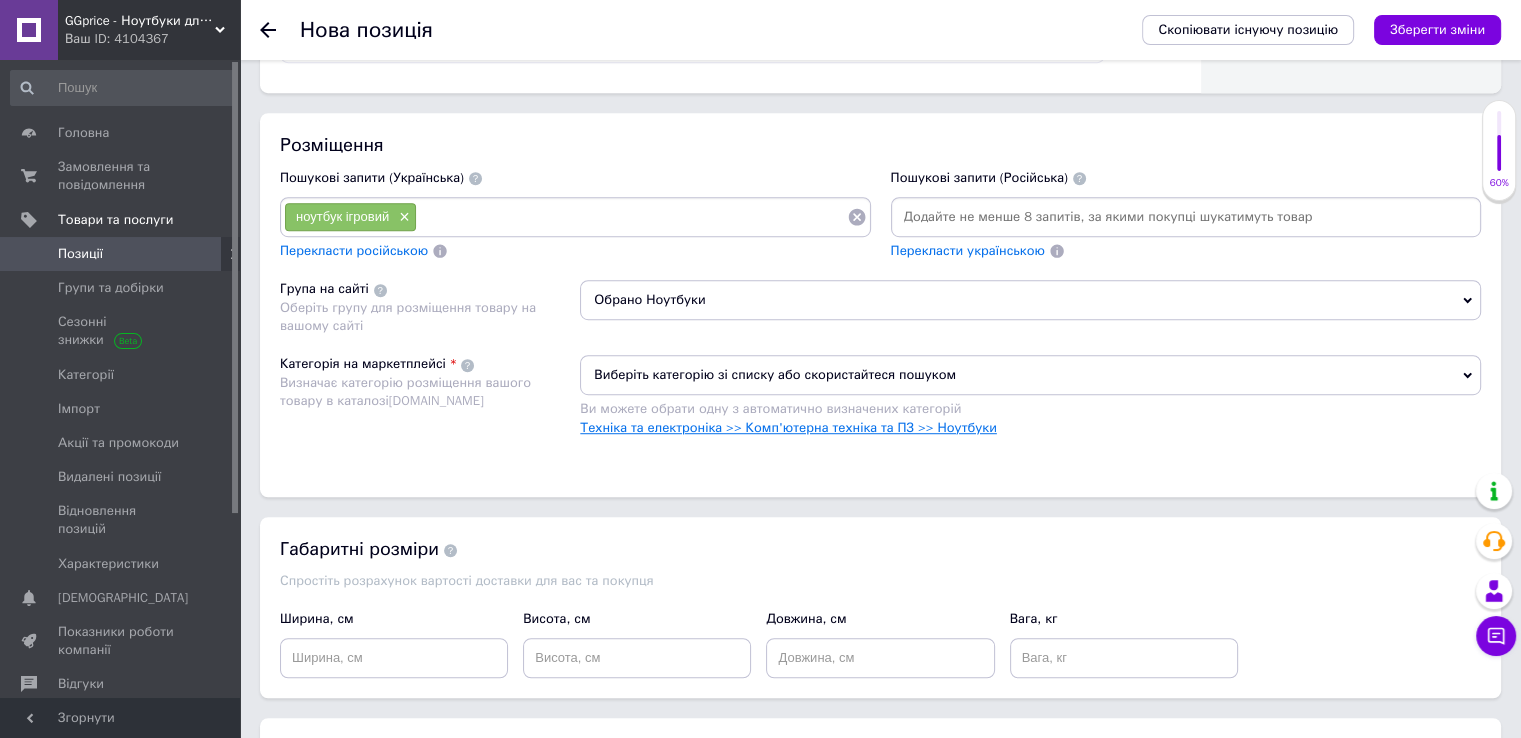 click on "Техніка та електроніка >> Комп'ютерна техніка та ПЗ >> Ноутбуки" at bounding box center (788, 427) 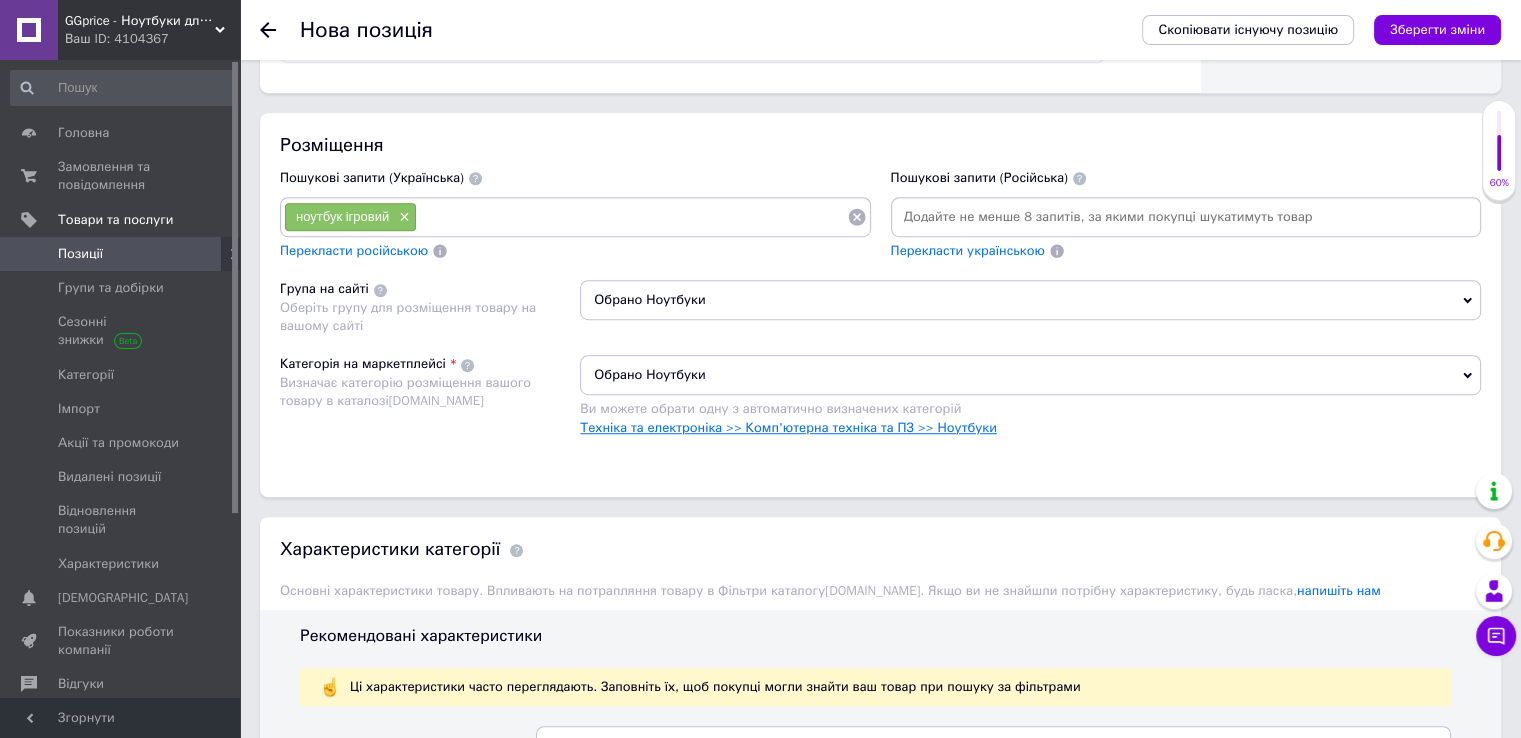 scroll, scrollTop: 1500, scrollLeft: 0, axis: vertical 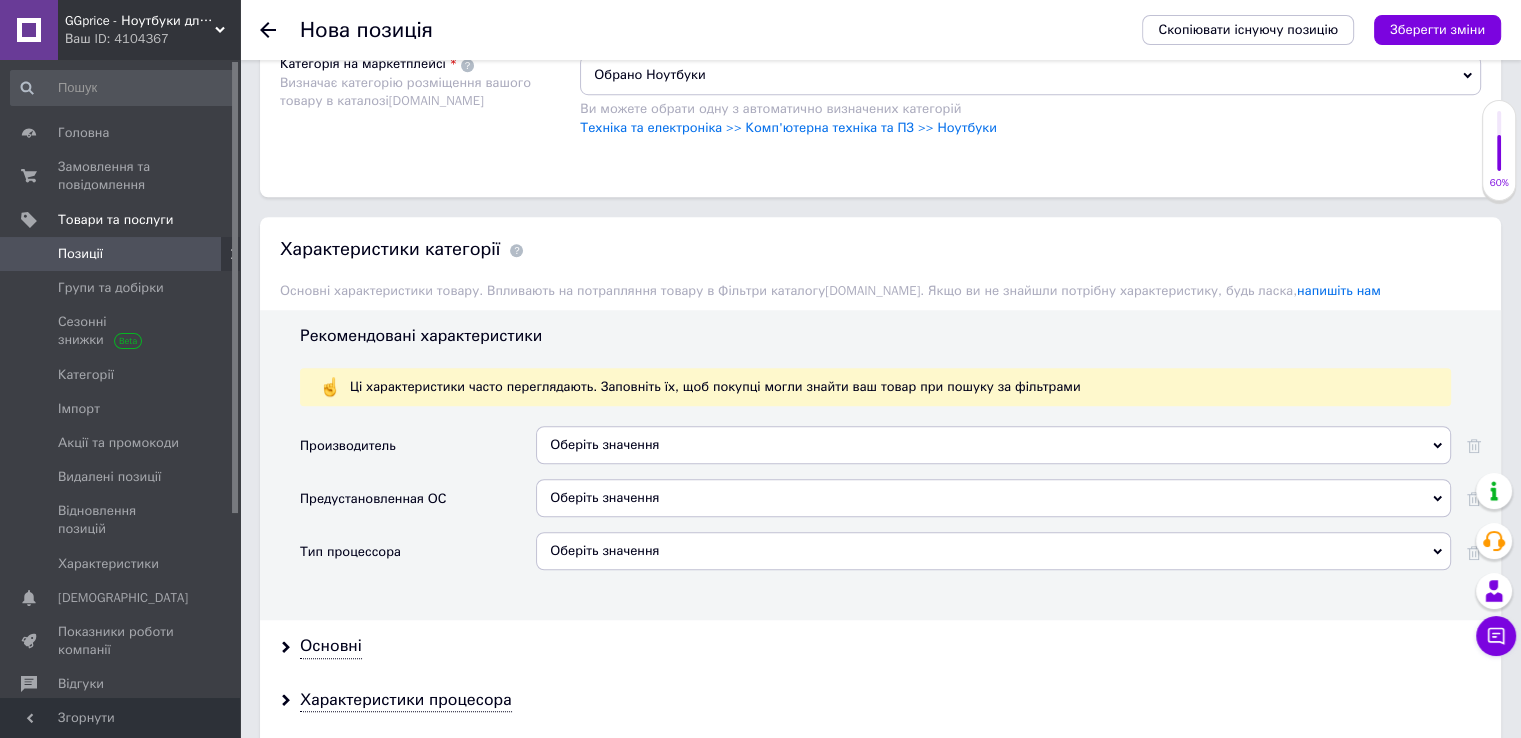 click on "Оберіть значення" at bounding box center (993, 445) 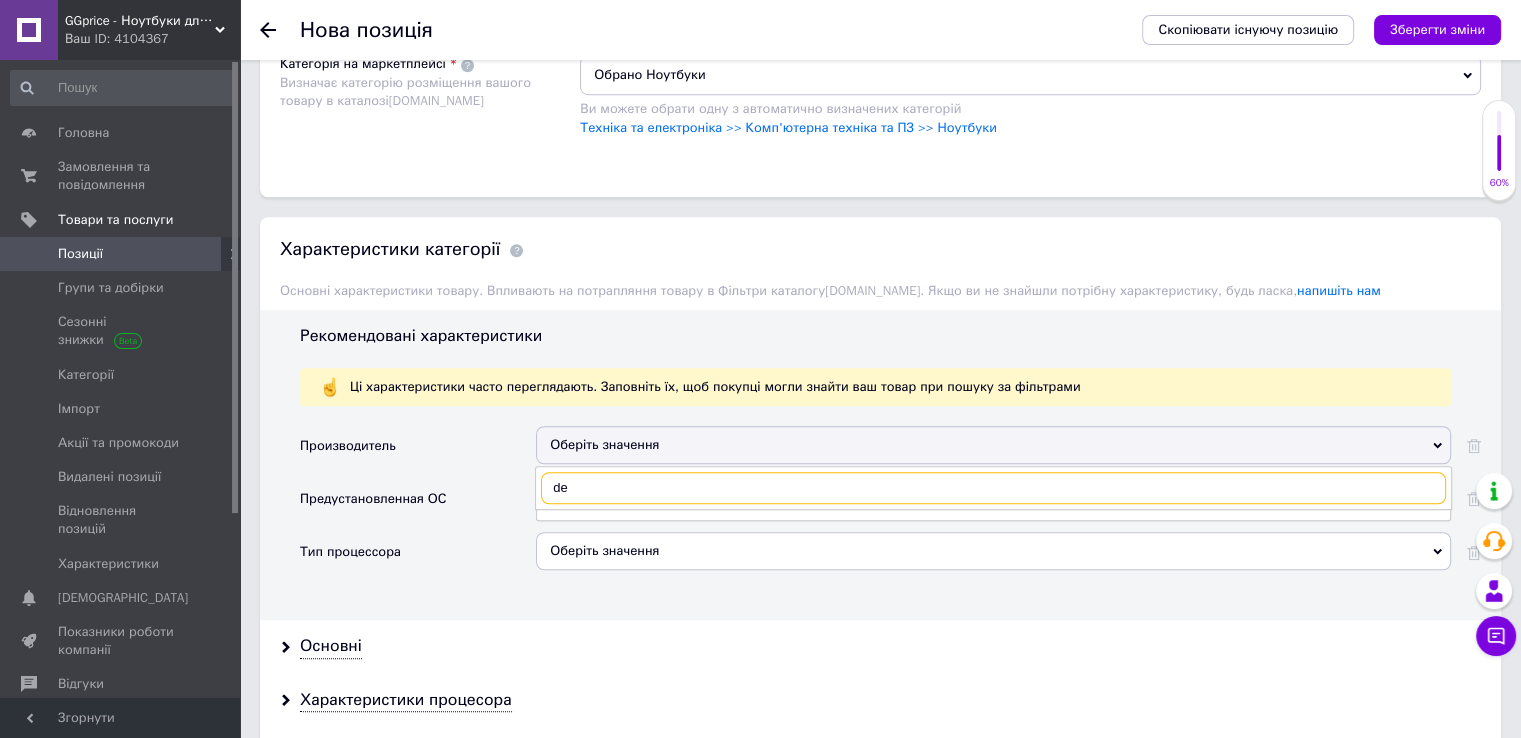 type on "d" 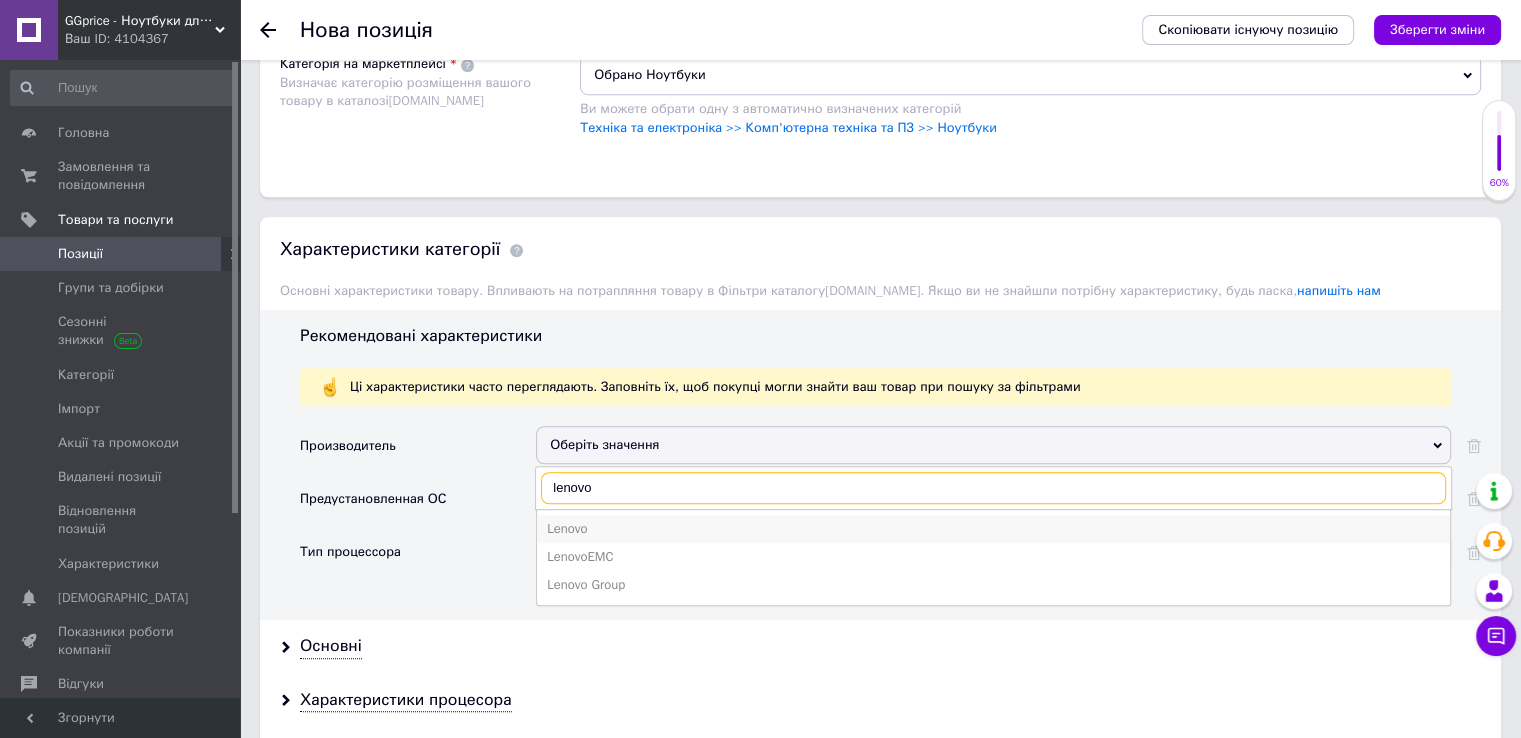 type on "lenovo" 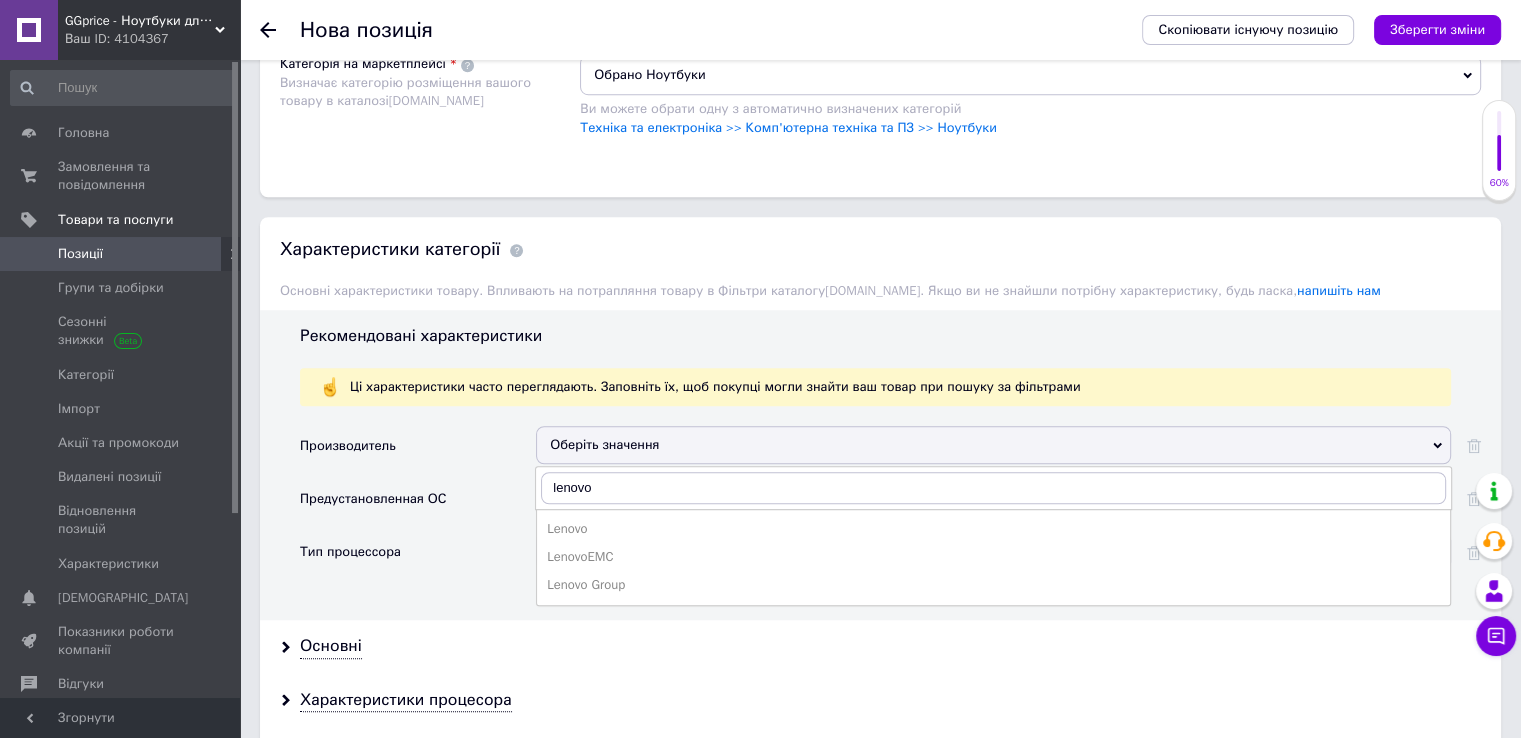 click on "Lenovo" at bounding box center [993, 529] 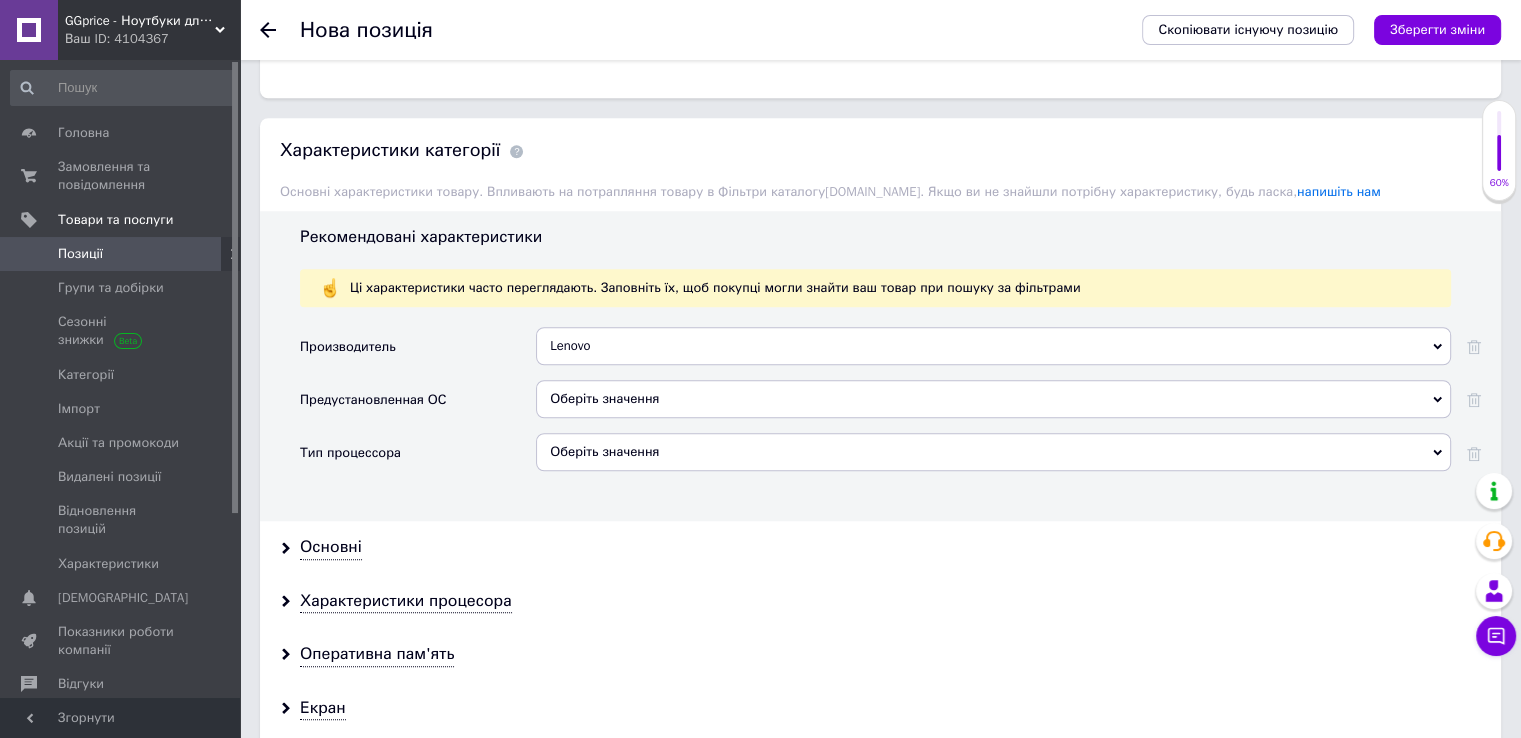 scroll, scrollTop: 1600, scrollLeft: 0, axis: vertical 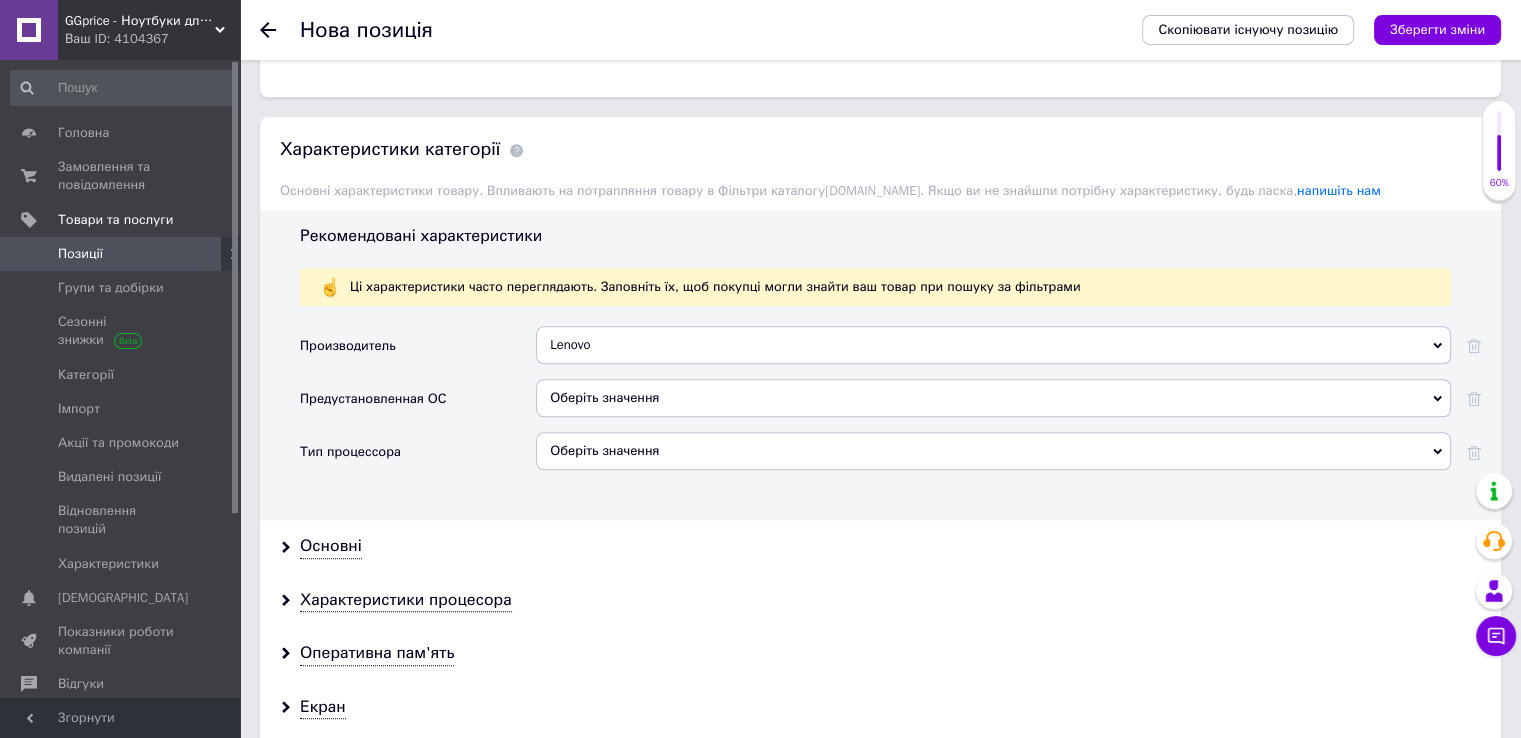 click on "Оберіть значення" at bounding box center [993, 398] 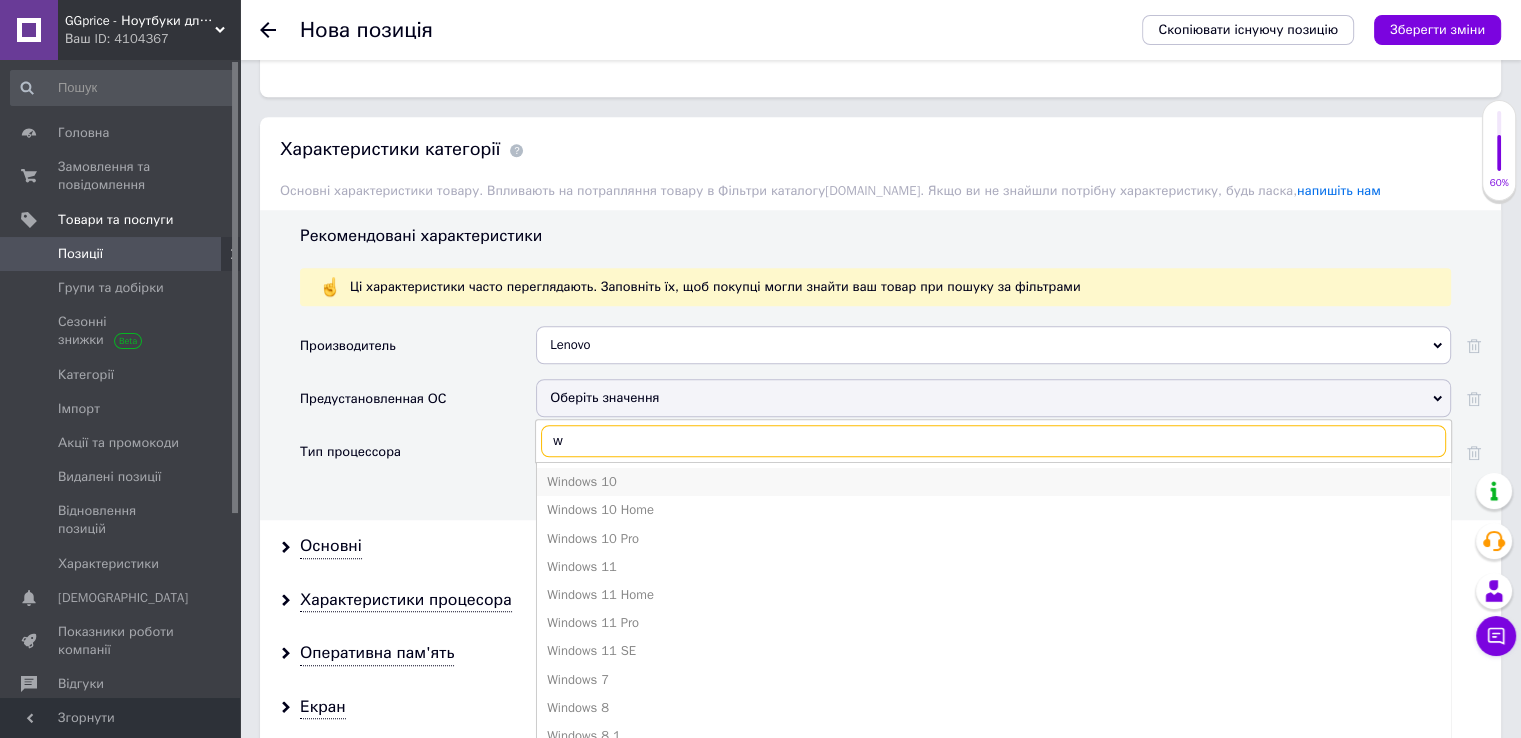 type on "w" 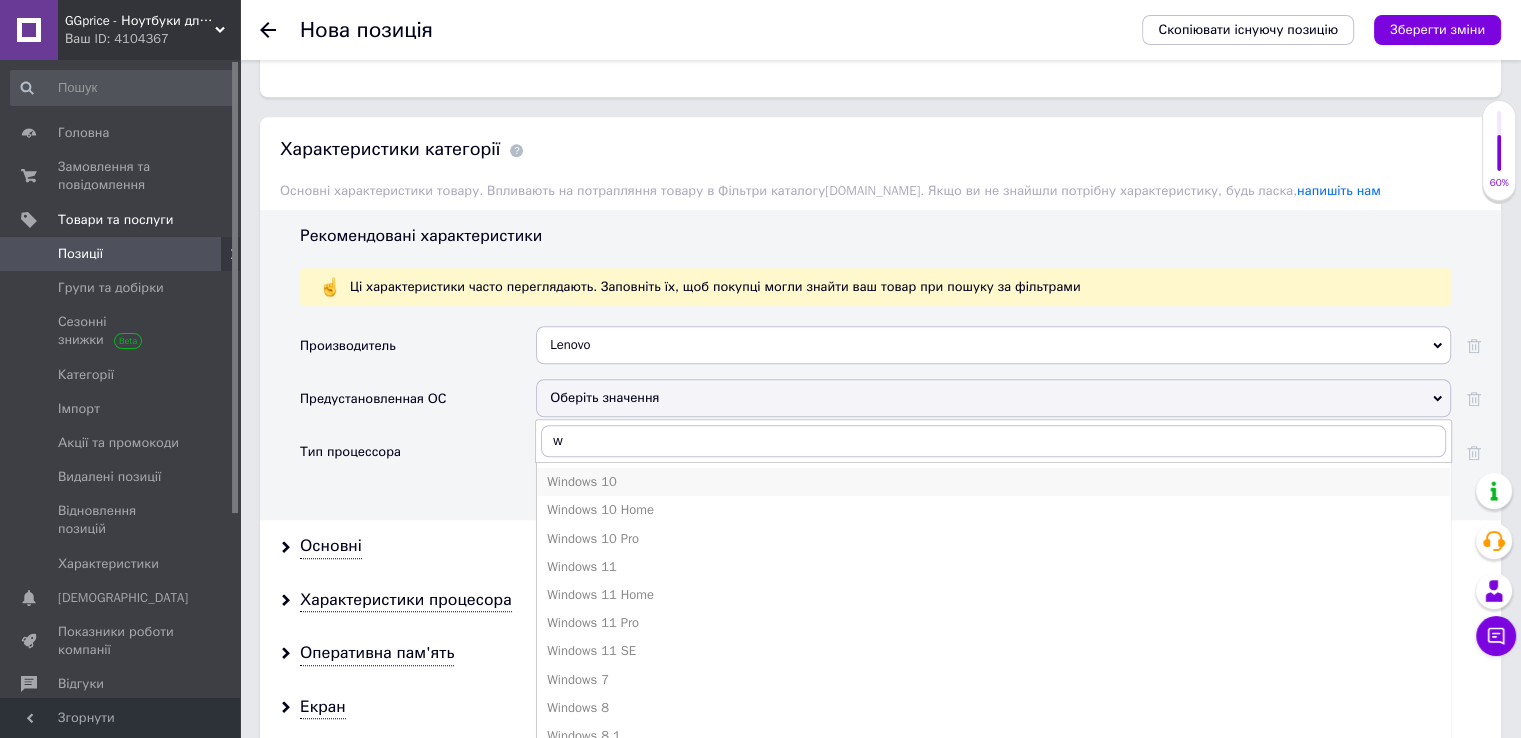 click on "Windows 10" at bounding box center [993, 482] 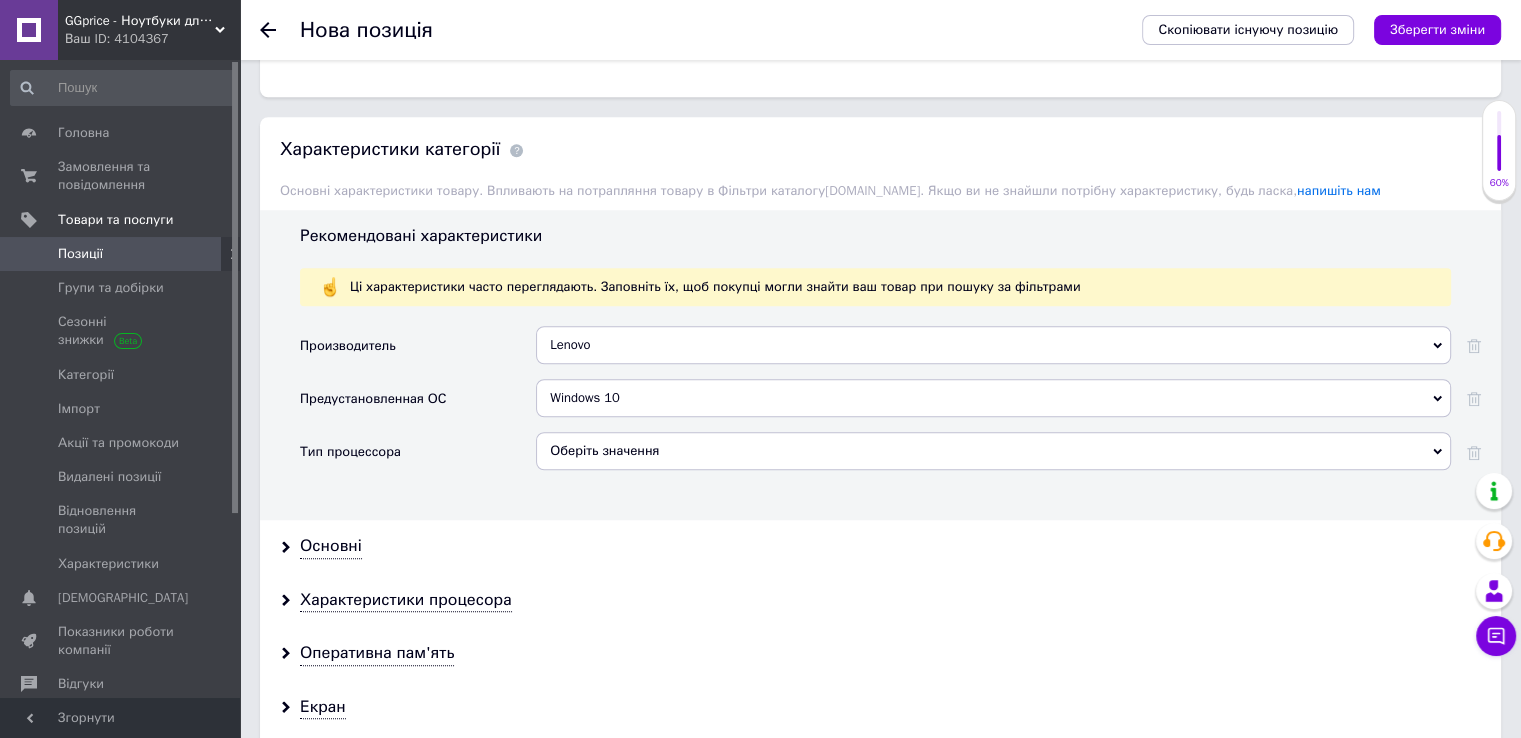 click on "Оберіть значення" at bounding box center [993, 451] 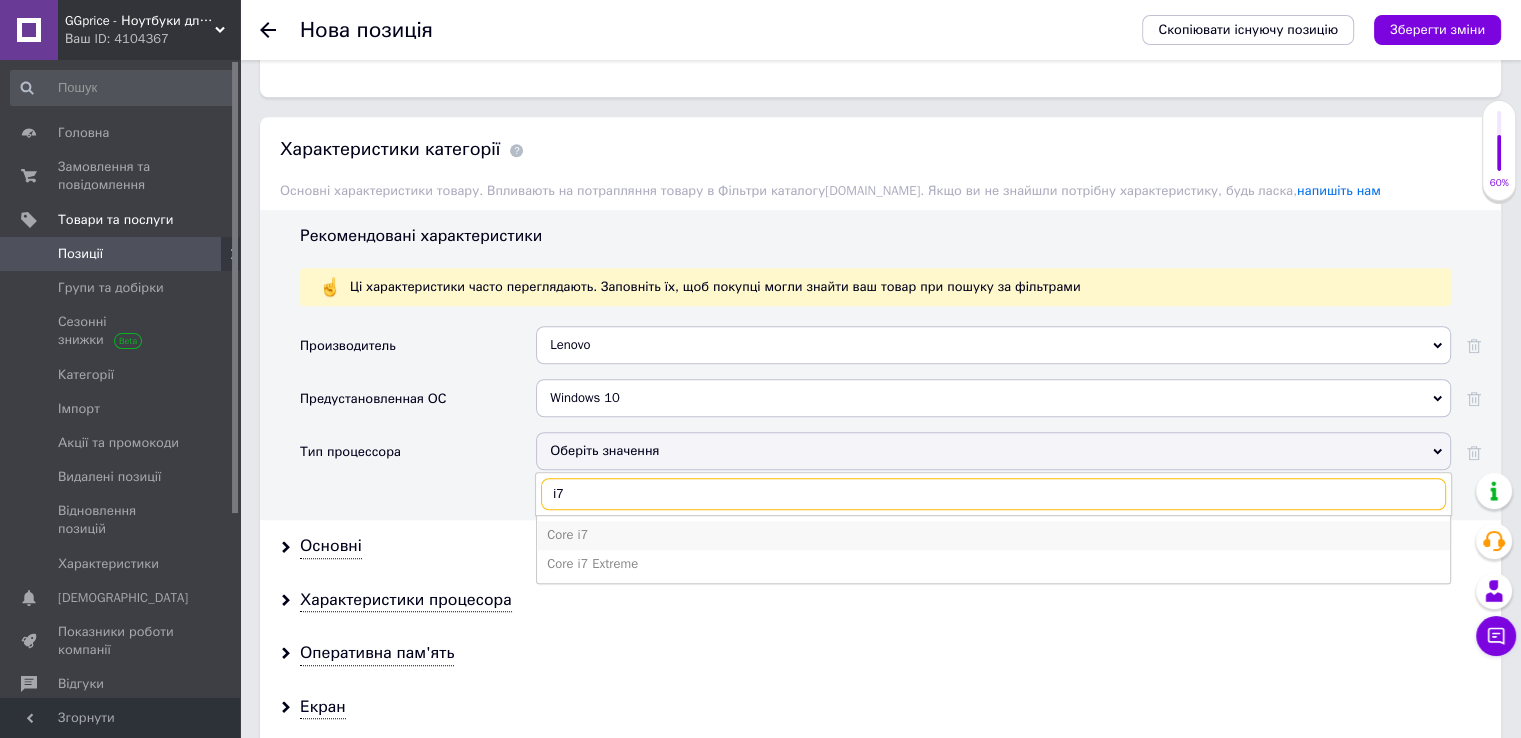 type on "i7" 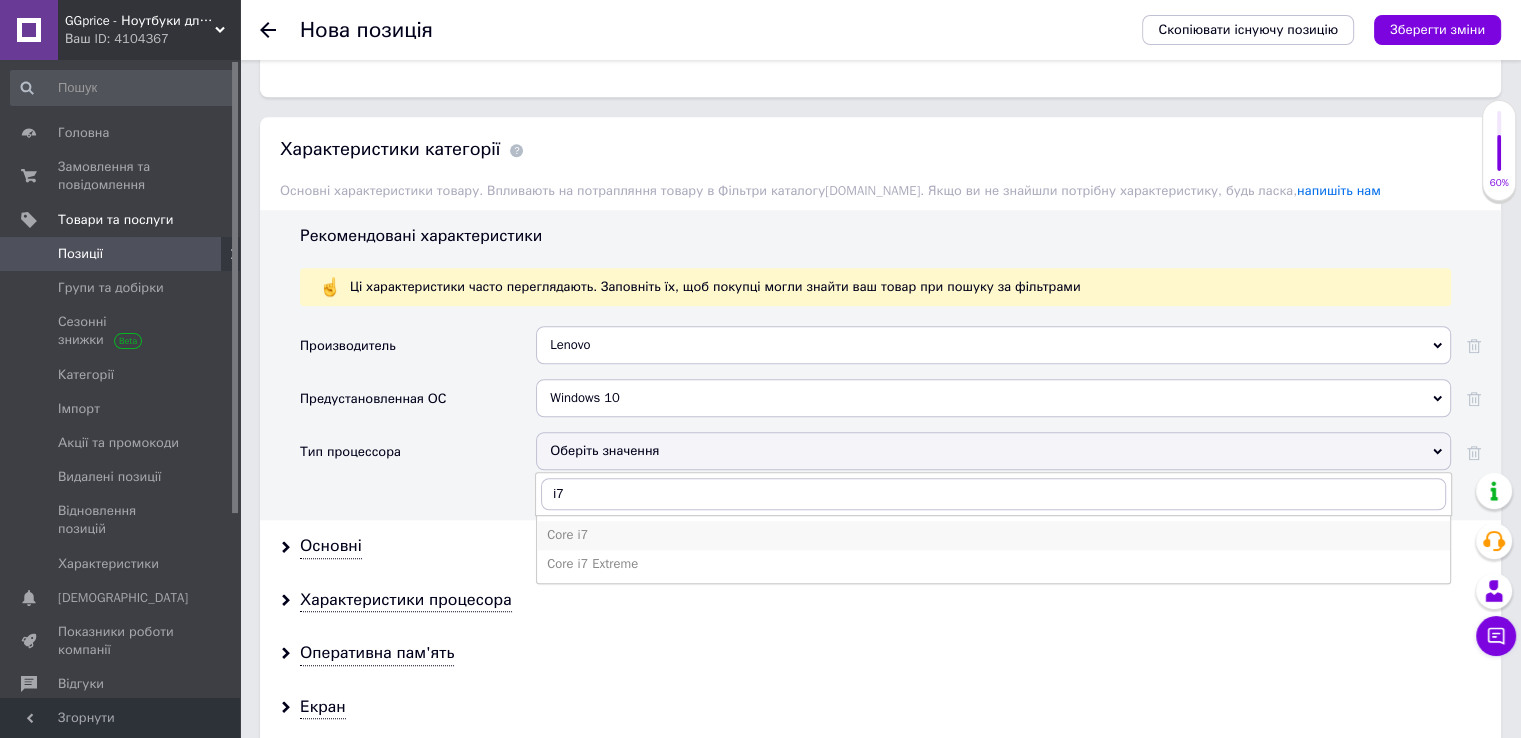 click on "Core i7" at bounding box center (993, 535) 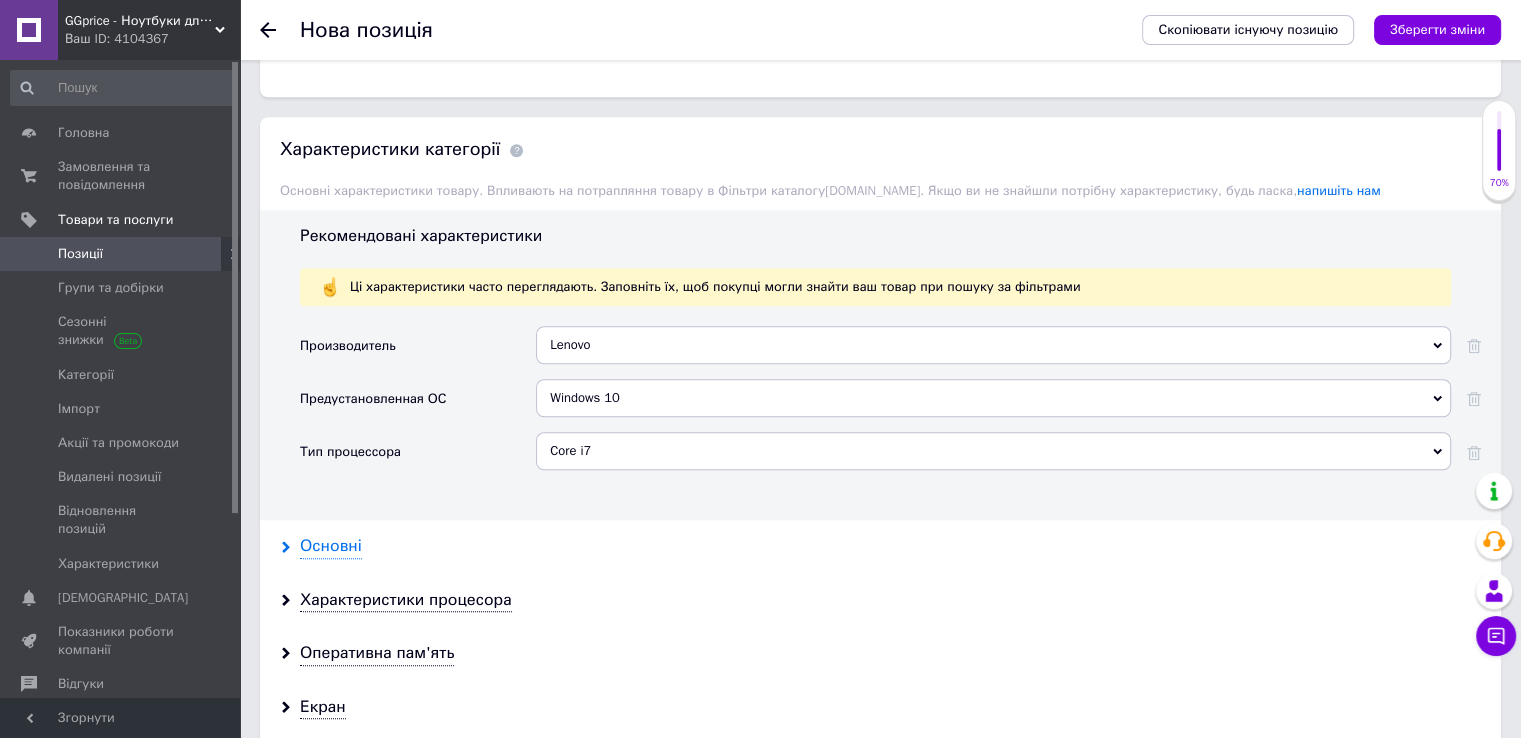 click on "Основні" at bounding box center [331, 546] 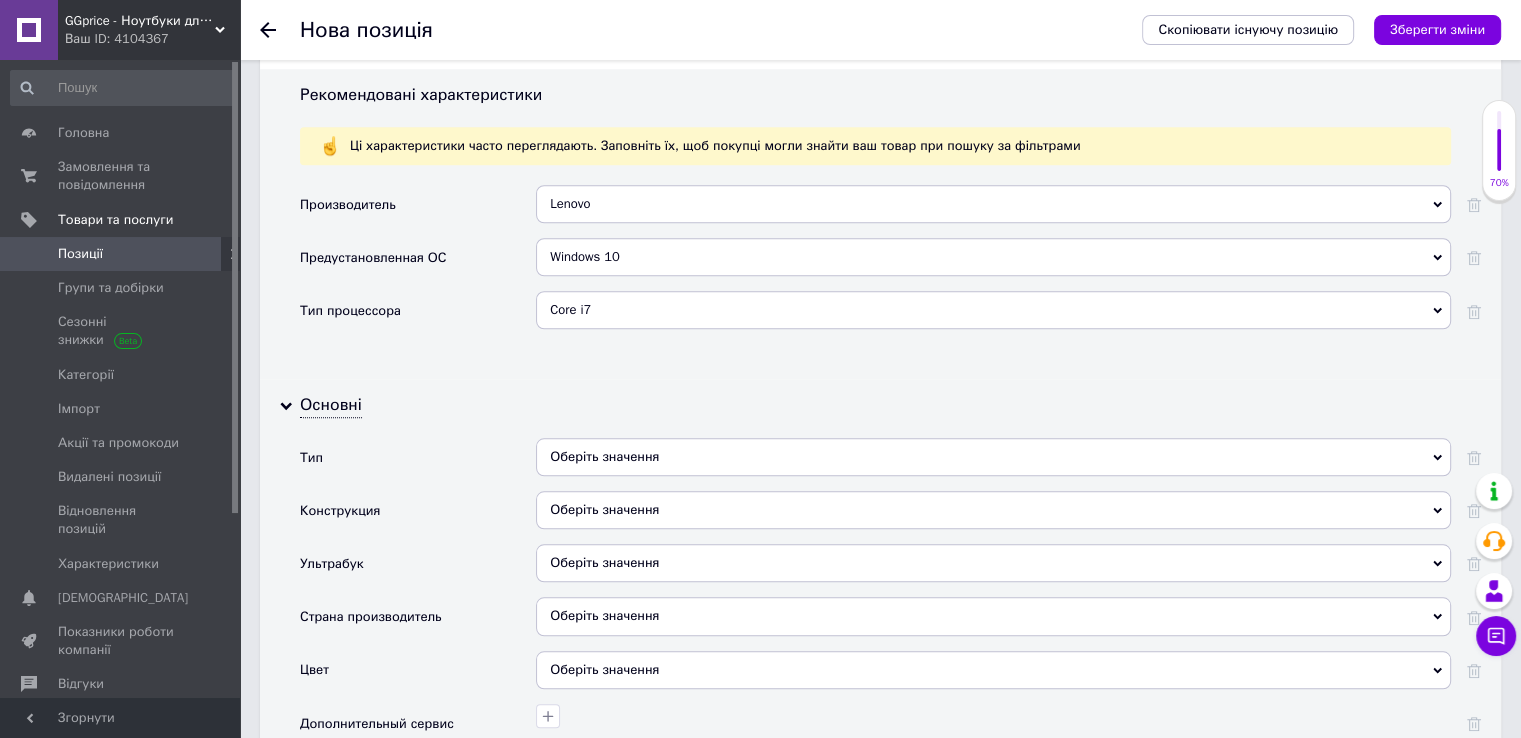 scroll, scrollTop: 1800, scrollLeft: 0, axis: vertical 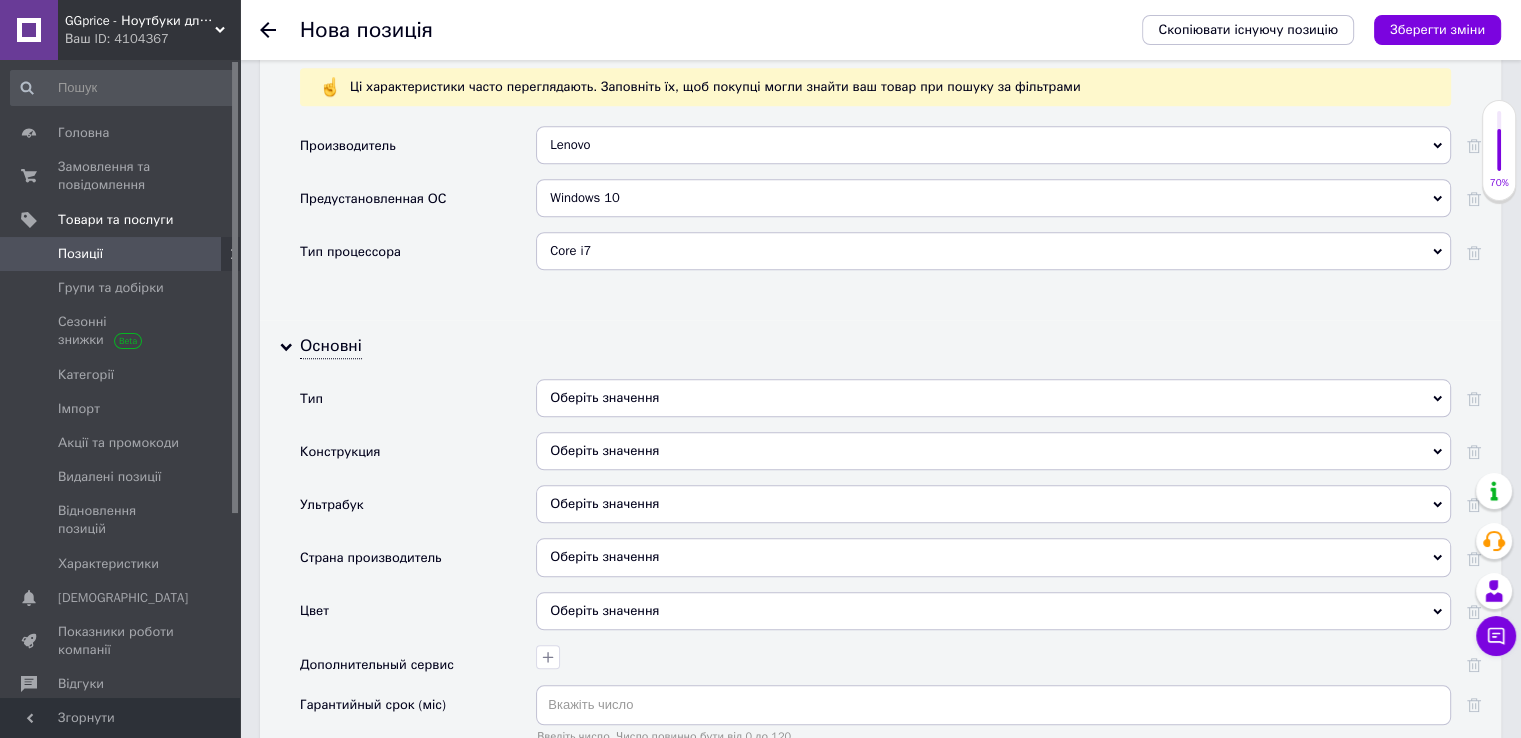 click on "Оберіть значення" at bounding box center [993, 398] 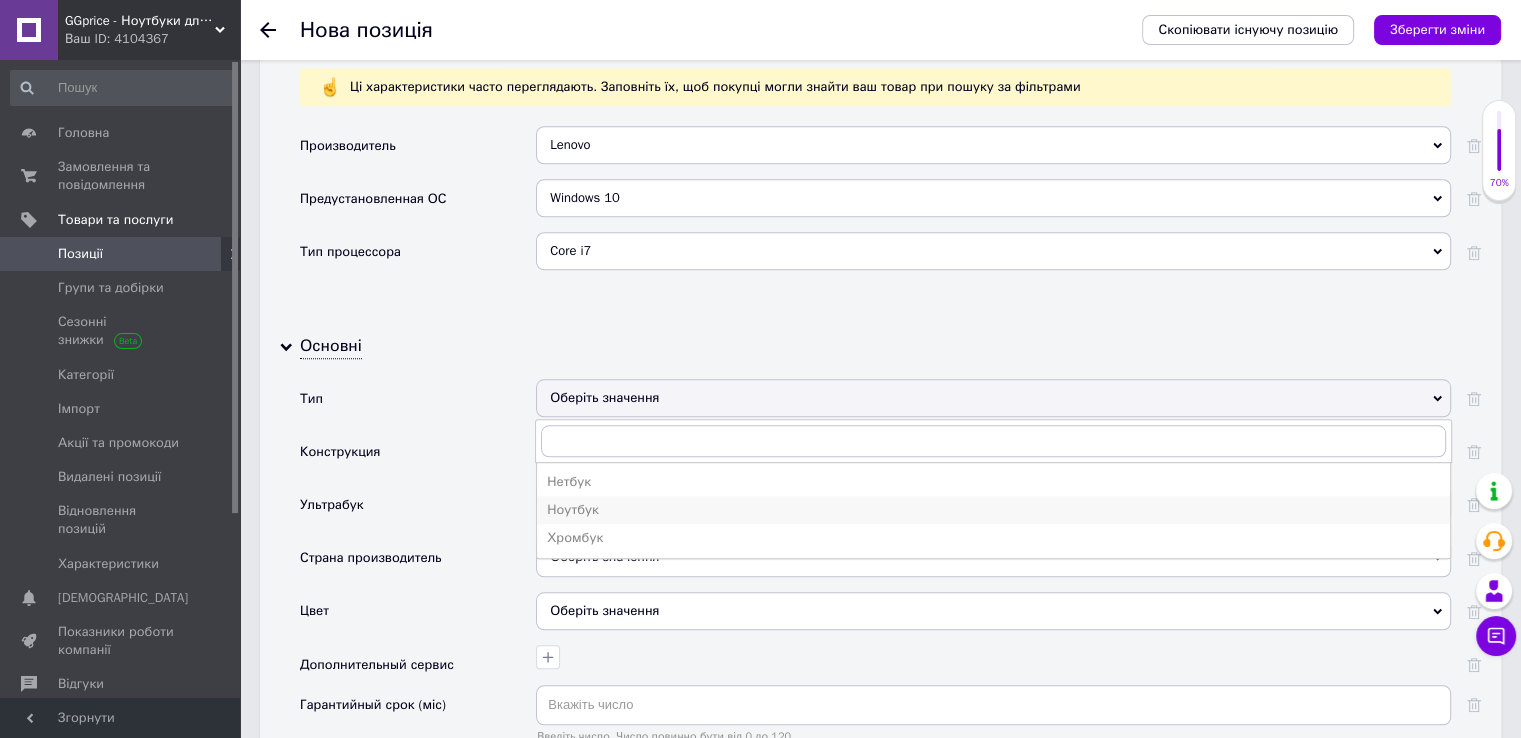 click on "Ноутбук" at bounding box center [993, 510] 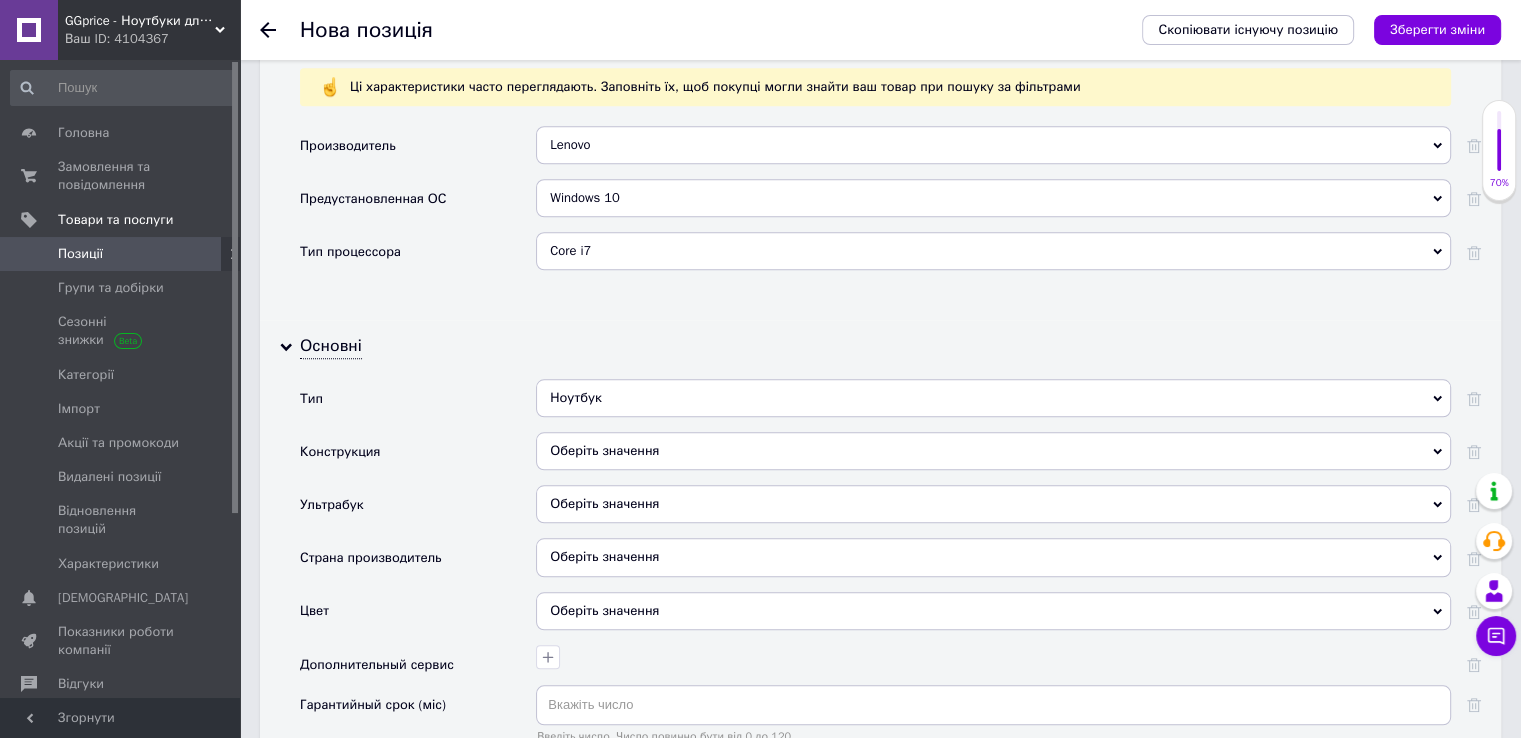 click on "Оберіть значення" at bounding box center (993, 451) 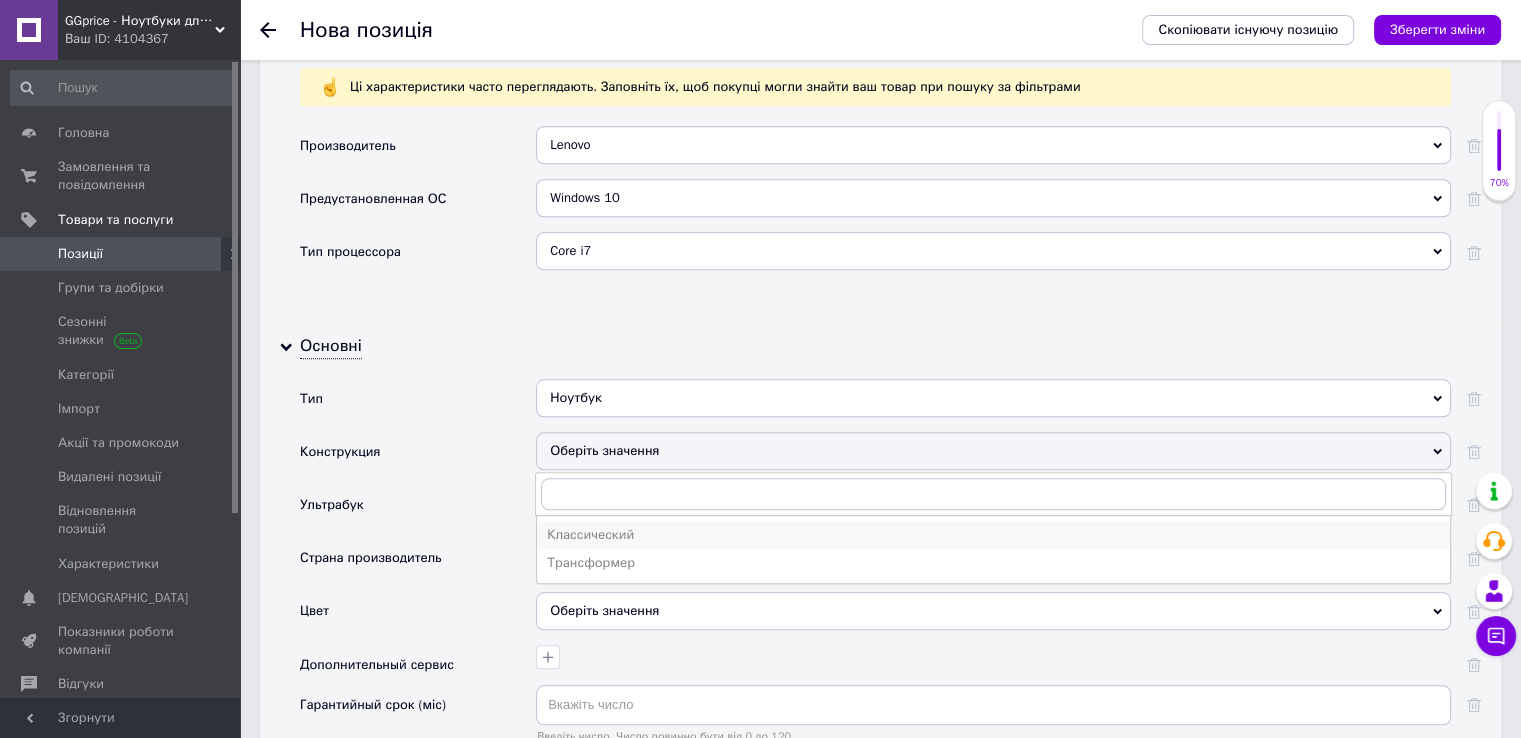 click on "Классический" at bounding box center (993, 535) 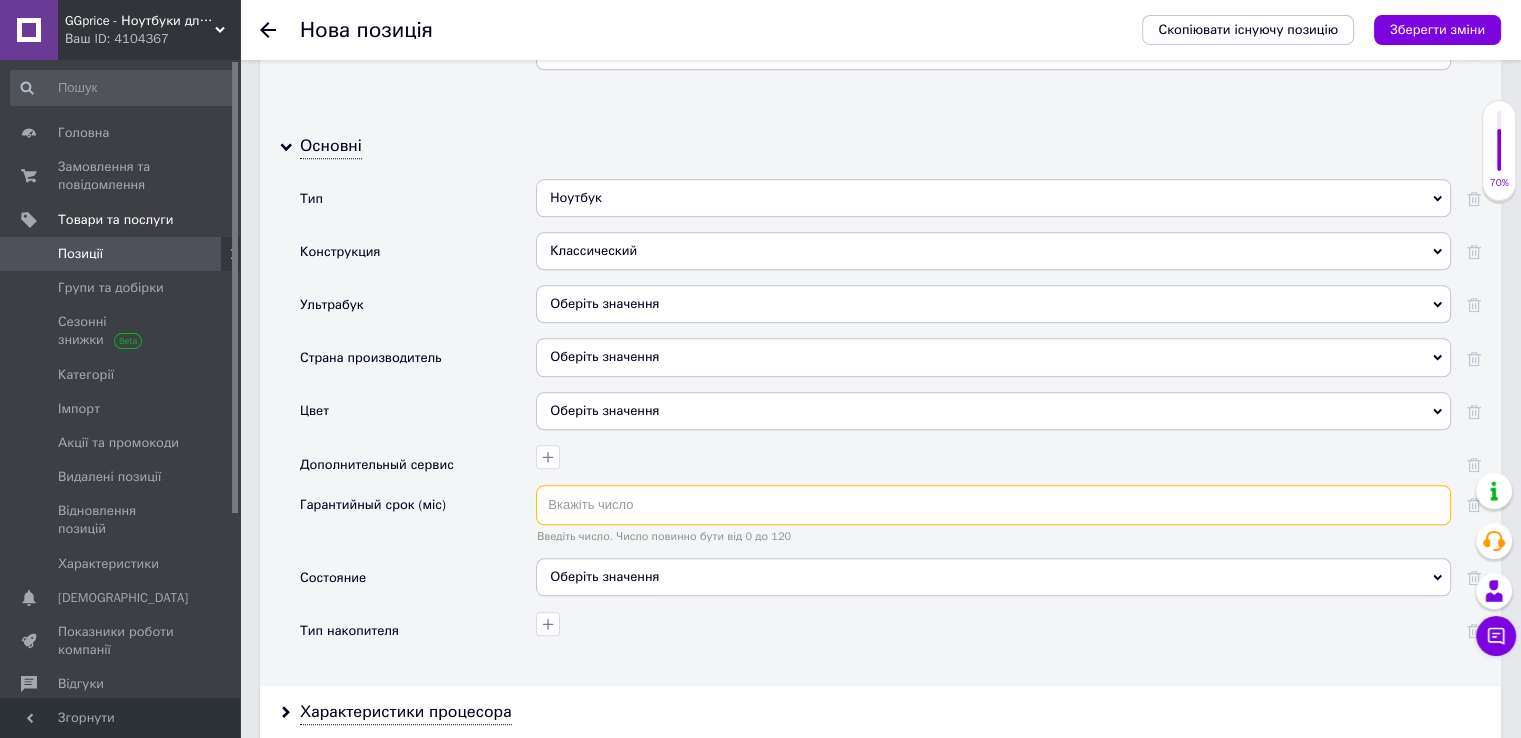 click at bounding box center (993, 505) 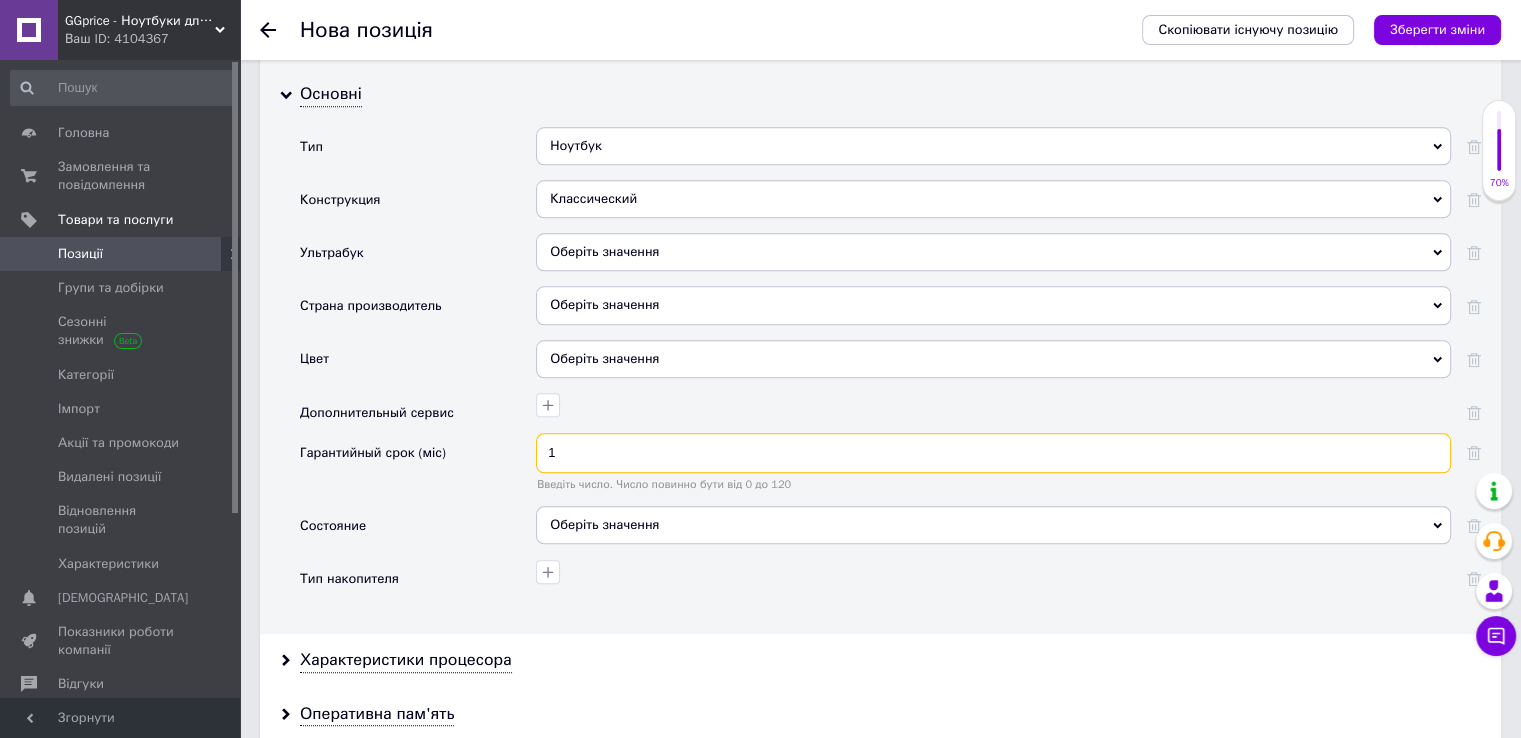 scroll, scrollTop: 2100, scrollLeft: 0, axis: vertical 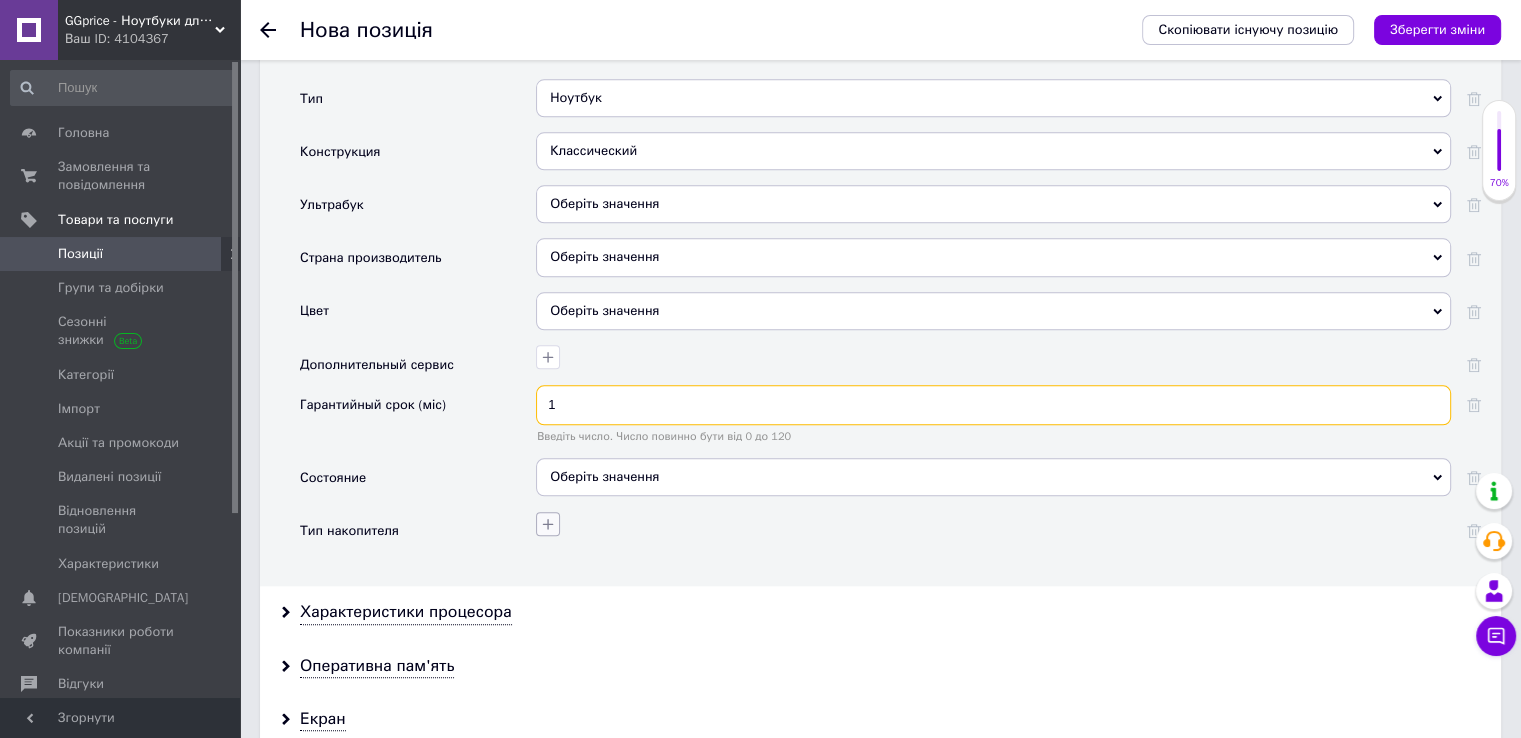 type on "1" 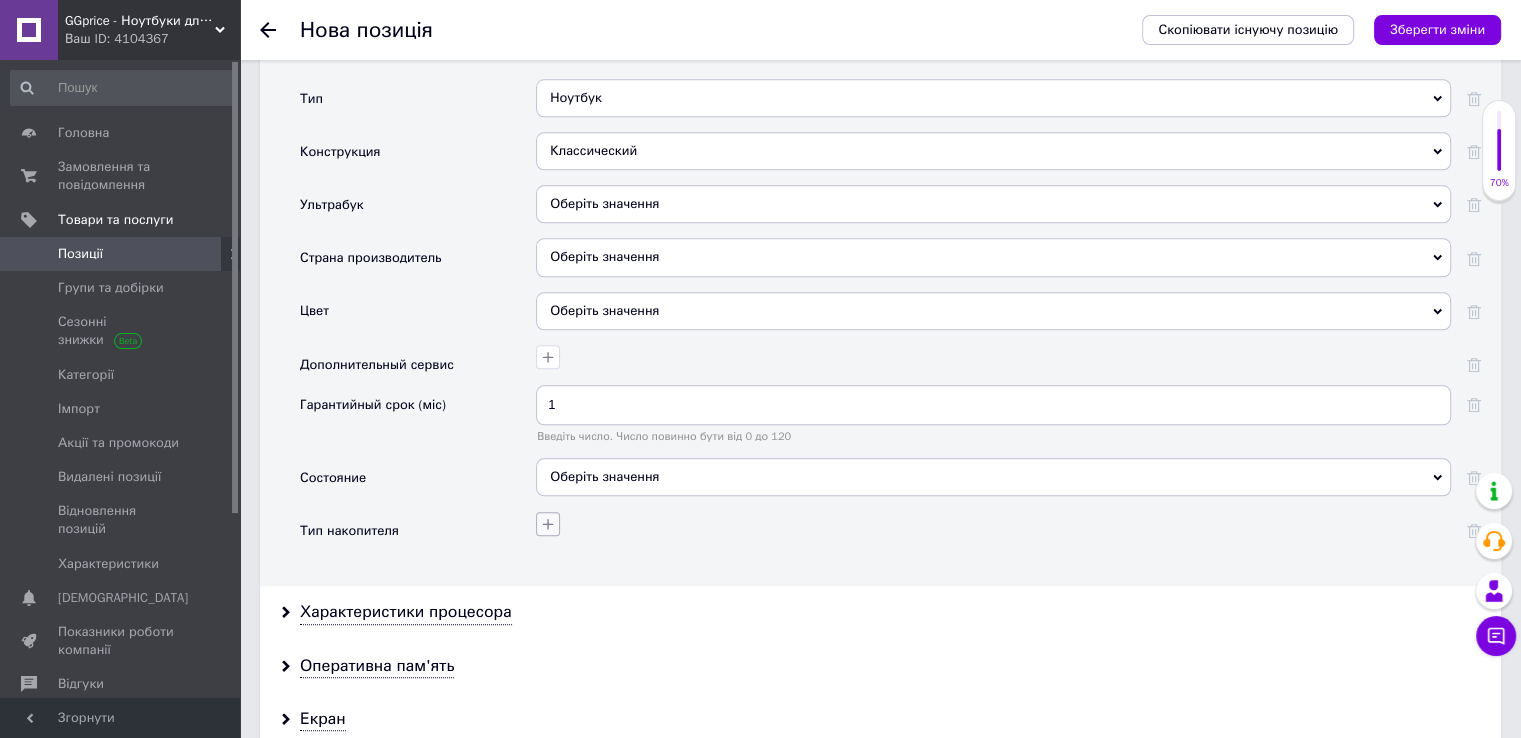click at bounding box center (548, 524) 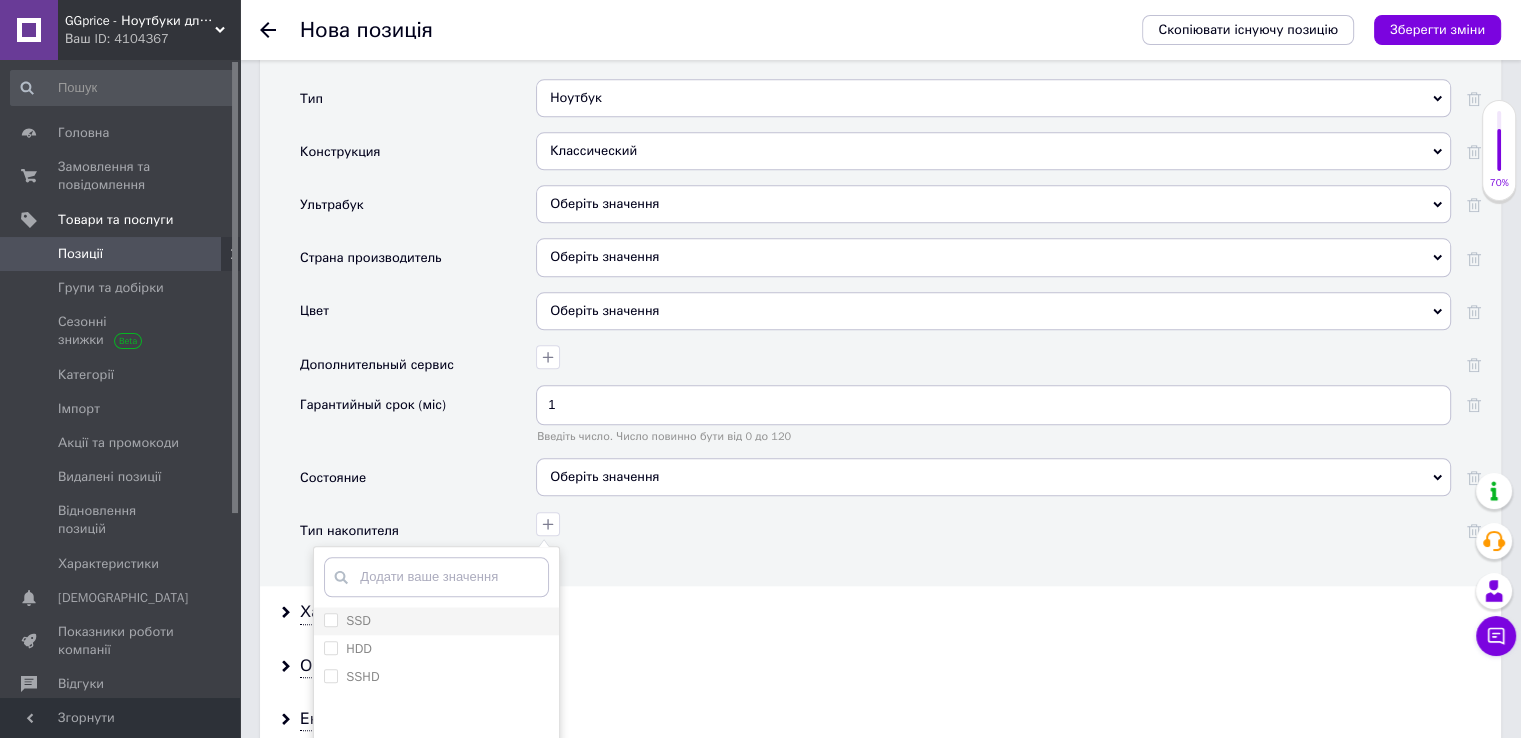 click on "SSD" at bounding box center [436, 621] 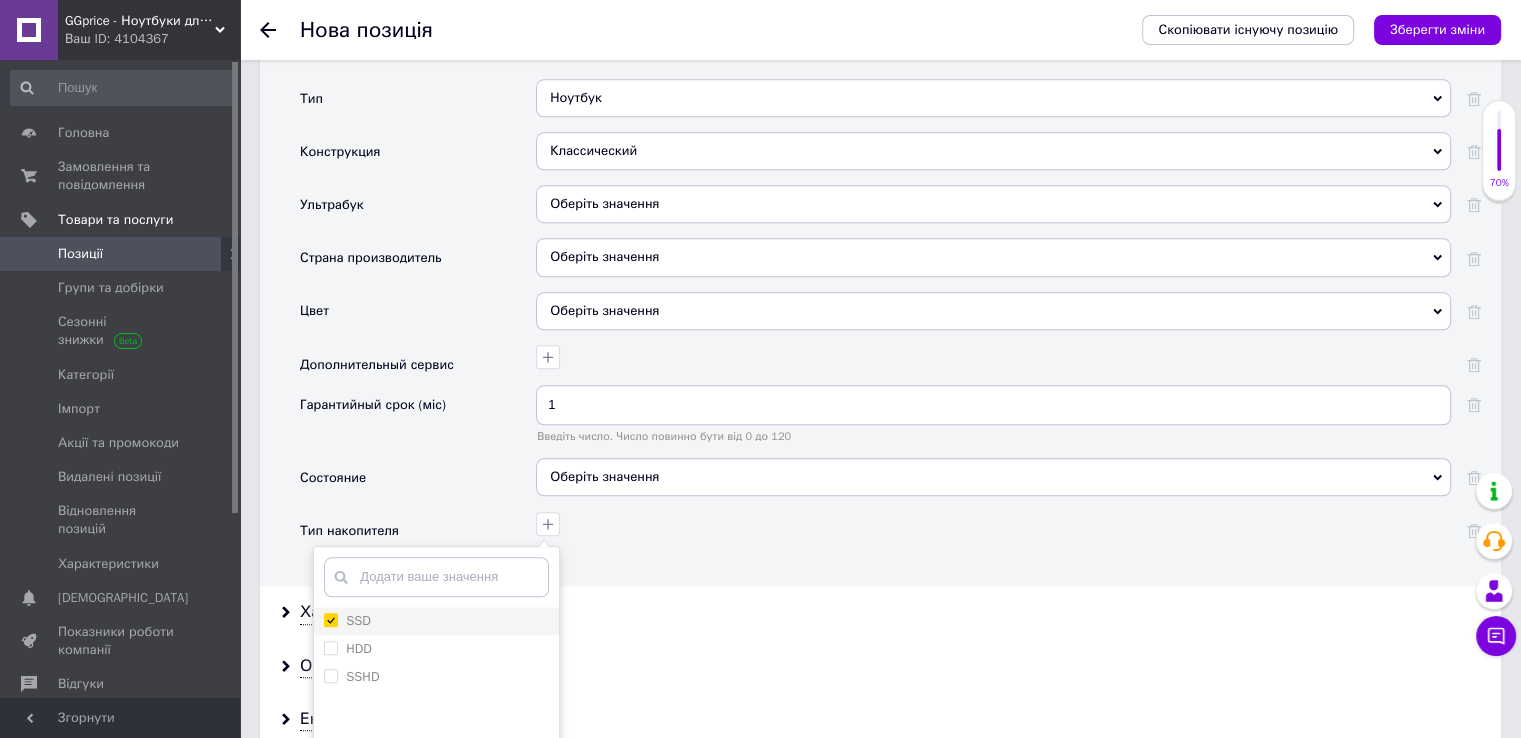 checkbox on "true" 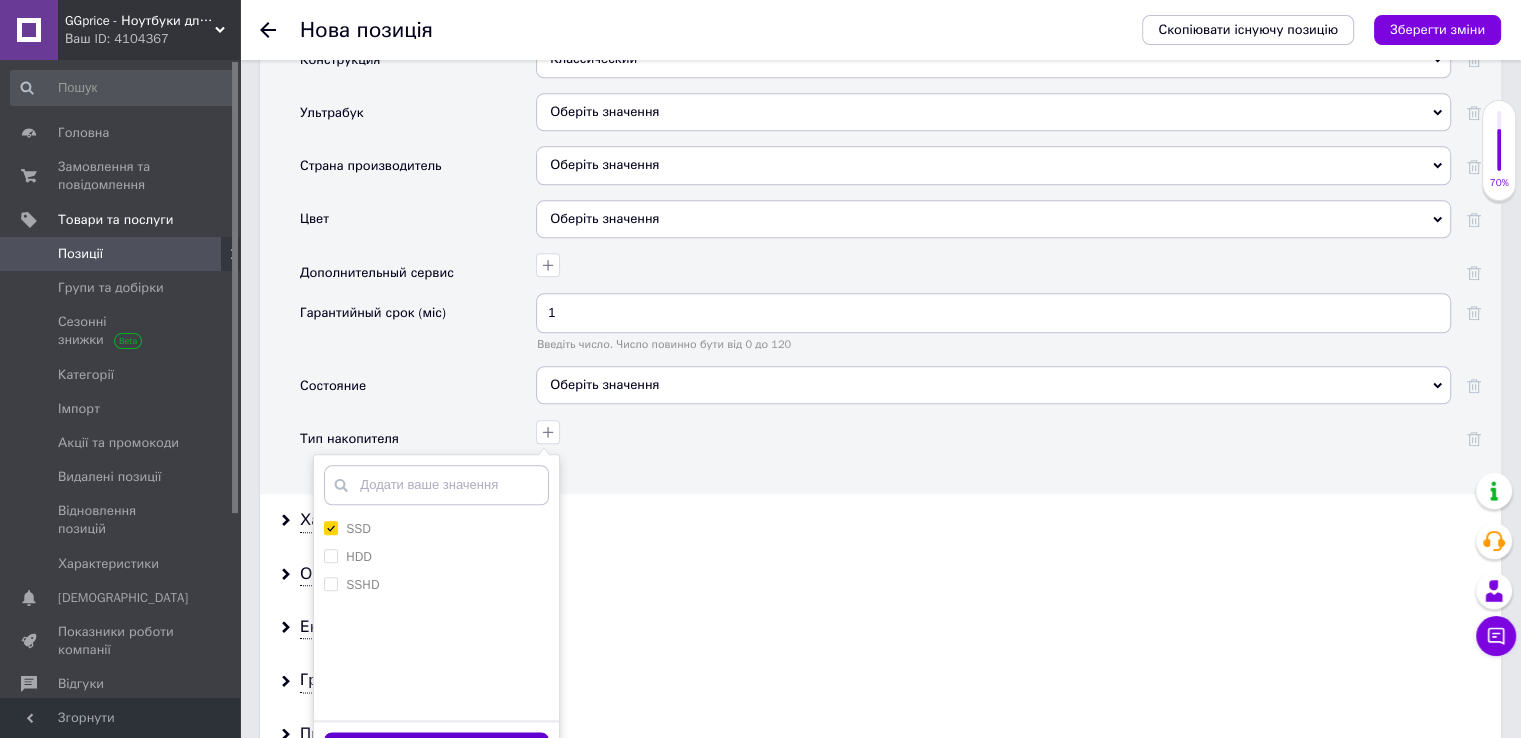 scroll, scrollTop: 2300, scrollLeft: 0, axis: vertical 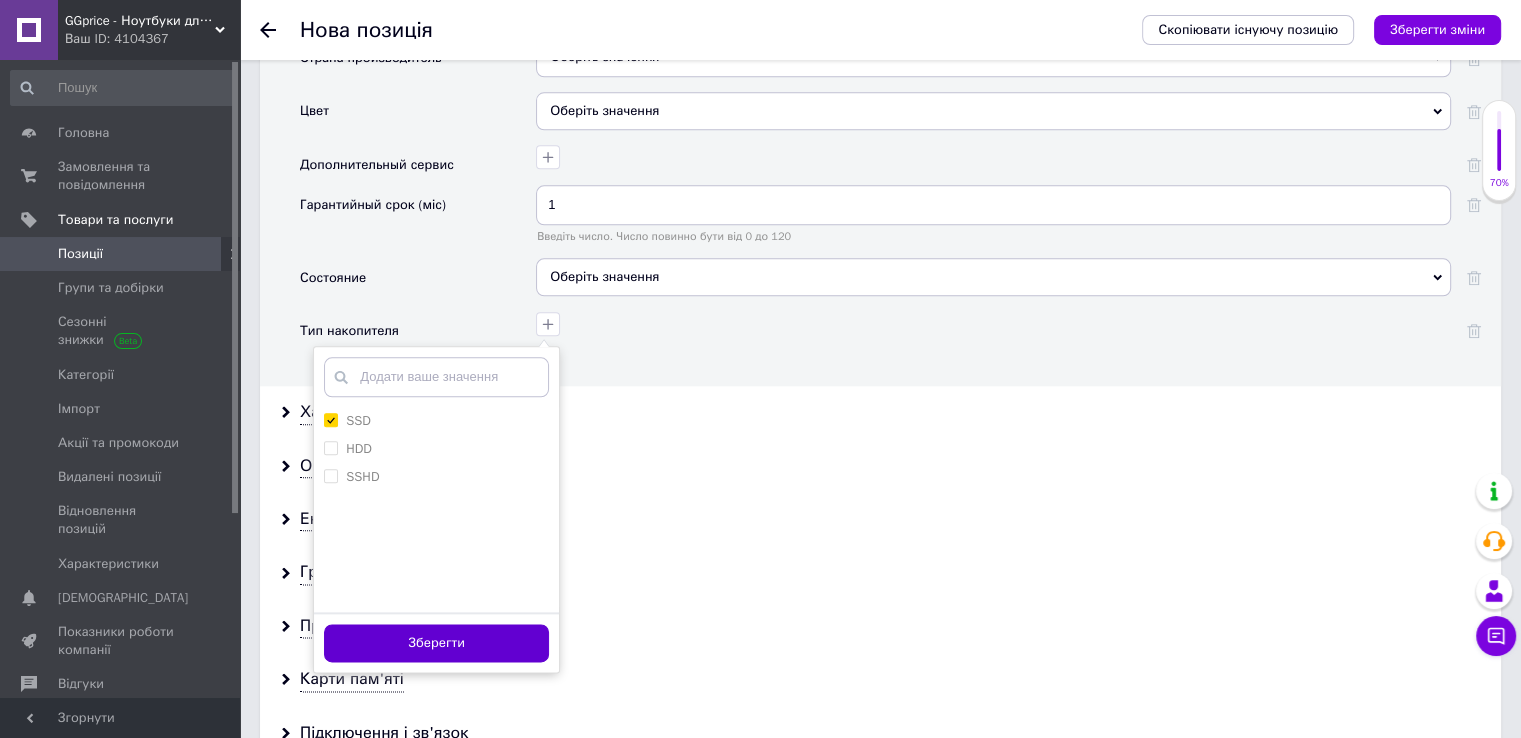 click on "Зберегти" at bounding box center (436, 643) 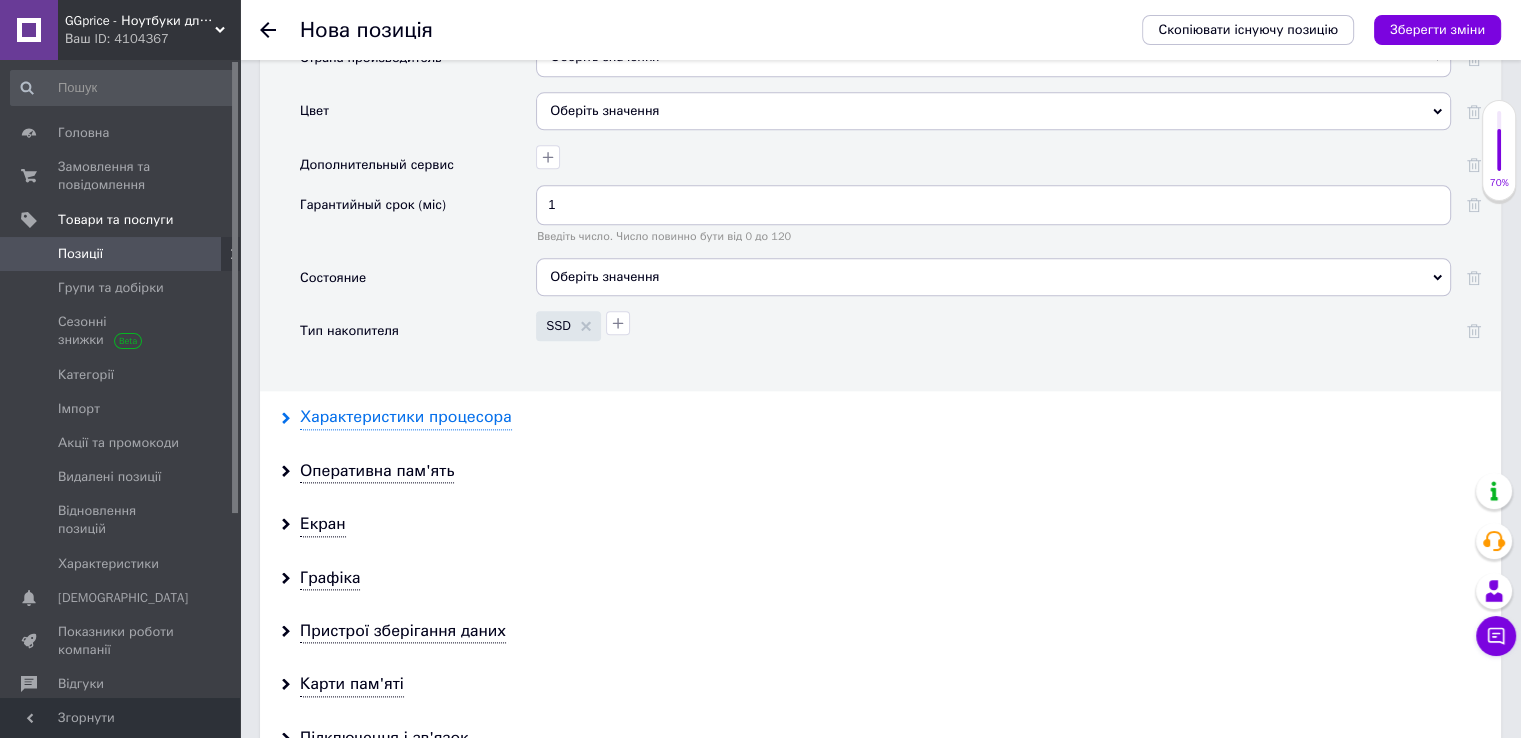 click on "Характеристики процесора" at bounding box center [406, 417] 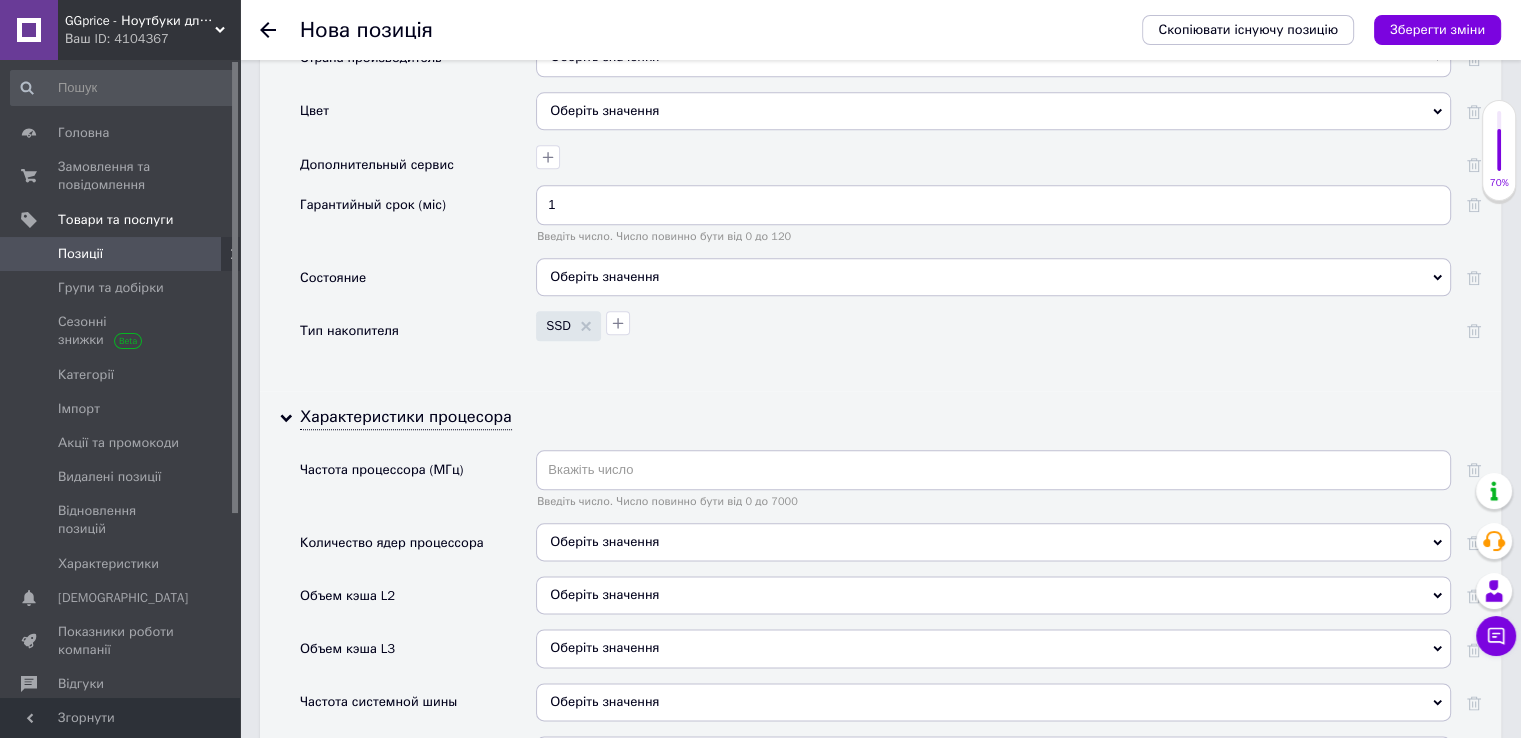 scroll, scrollTop: 2500, scrollLeft: 0, axis: vertical 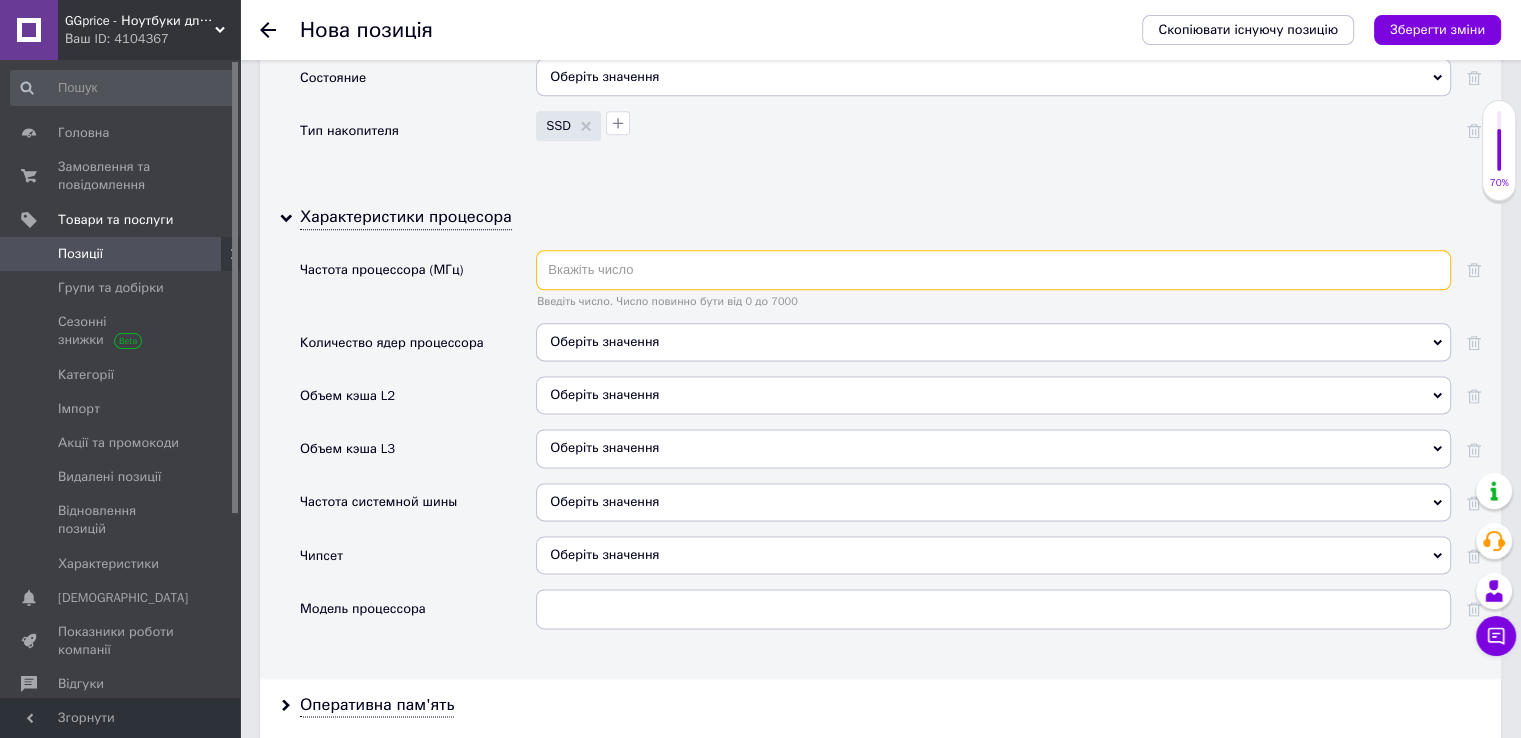 click at bounding box center [993, 270] 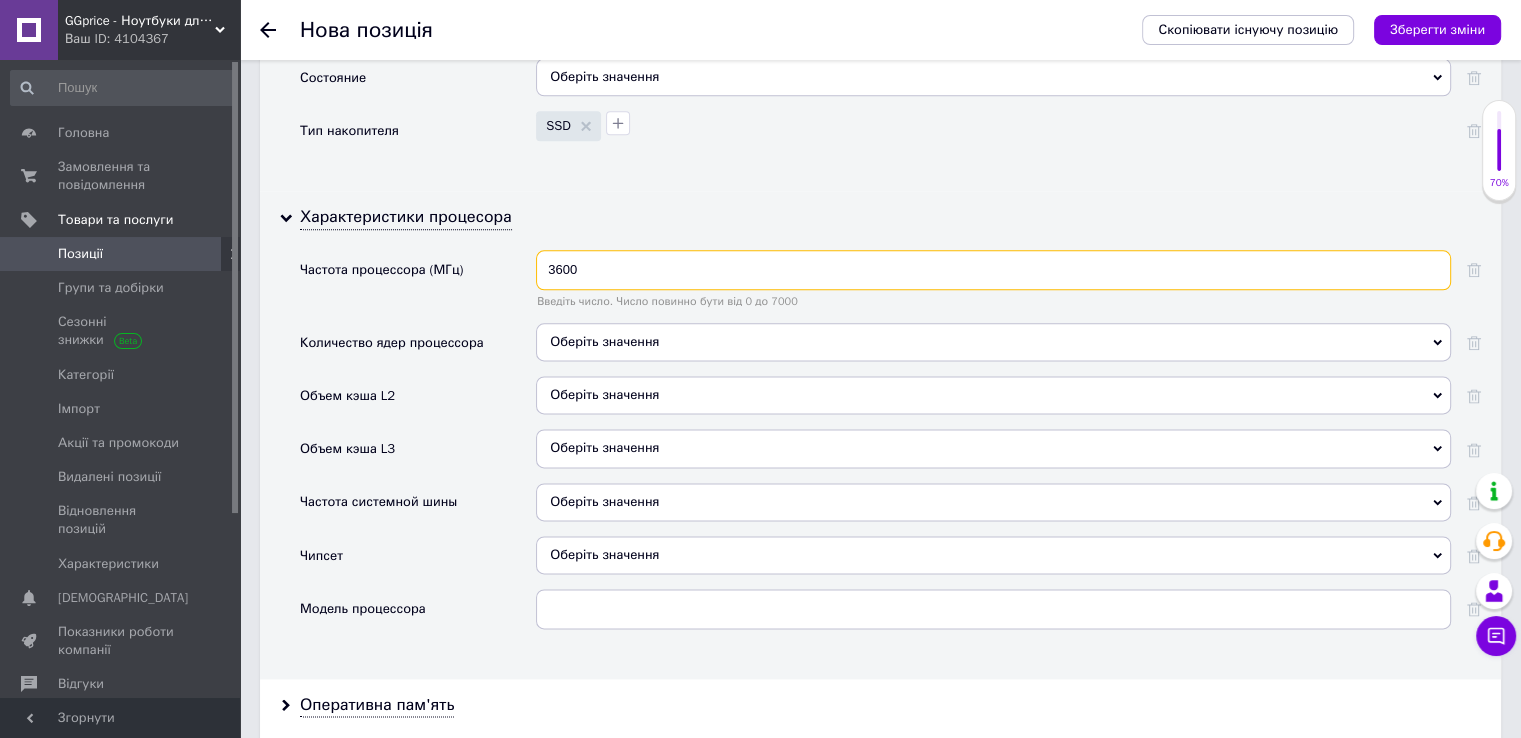 type on "3600" 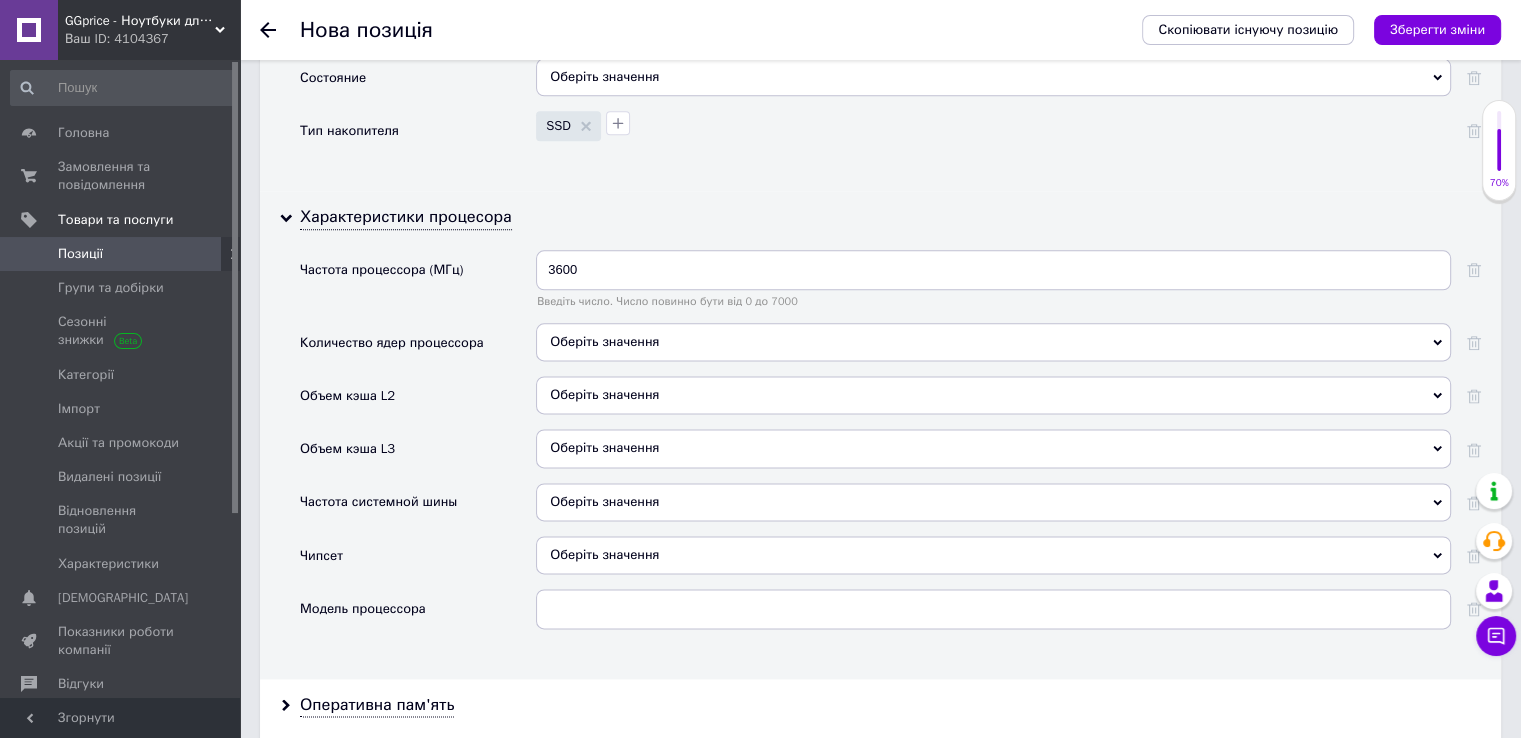 click on "Оберіть значення" at bounding box center [993, 342] 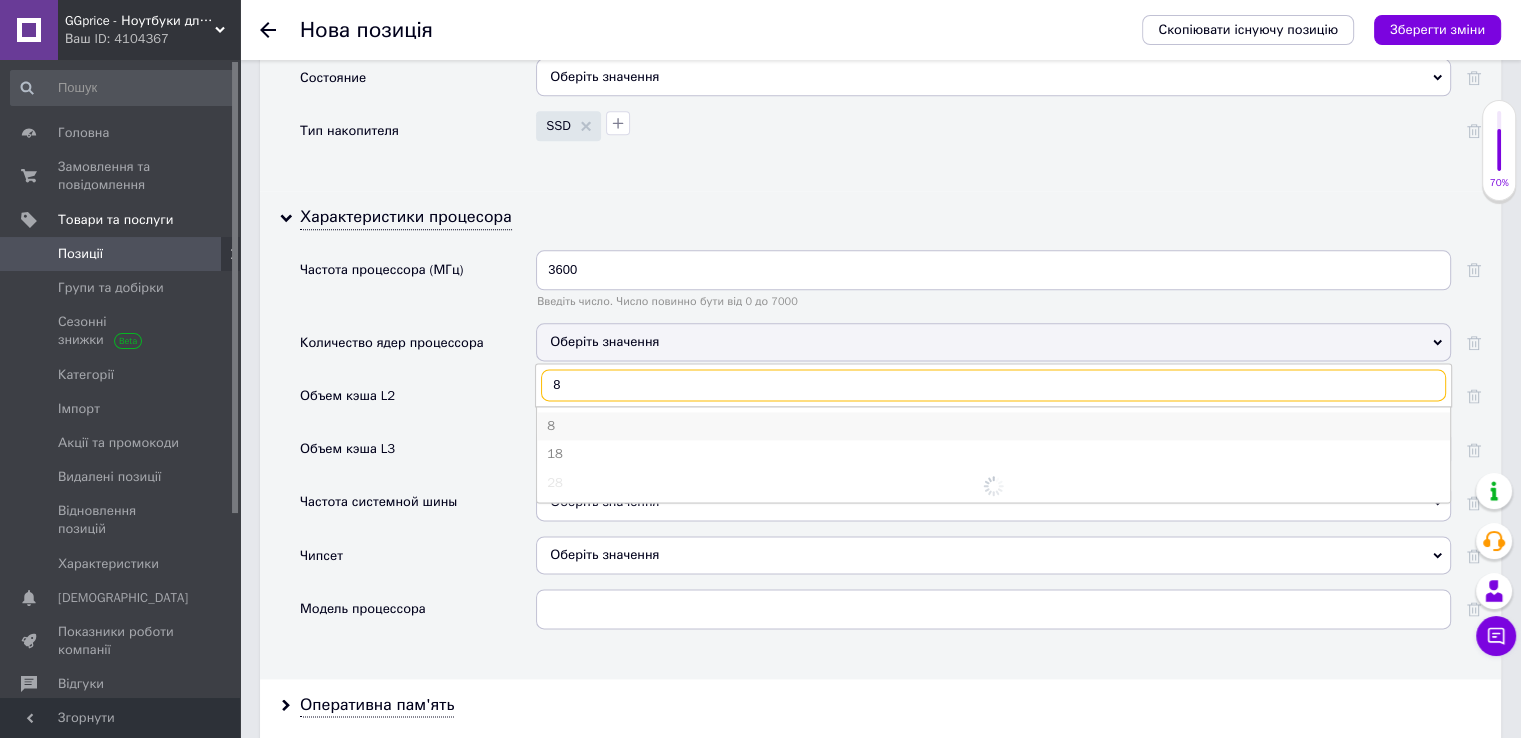 type on "8" 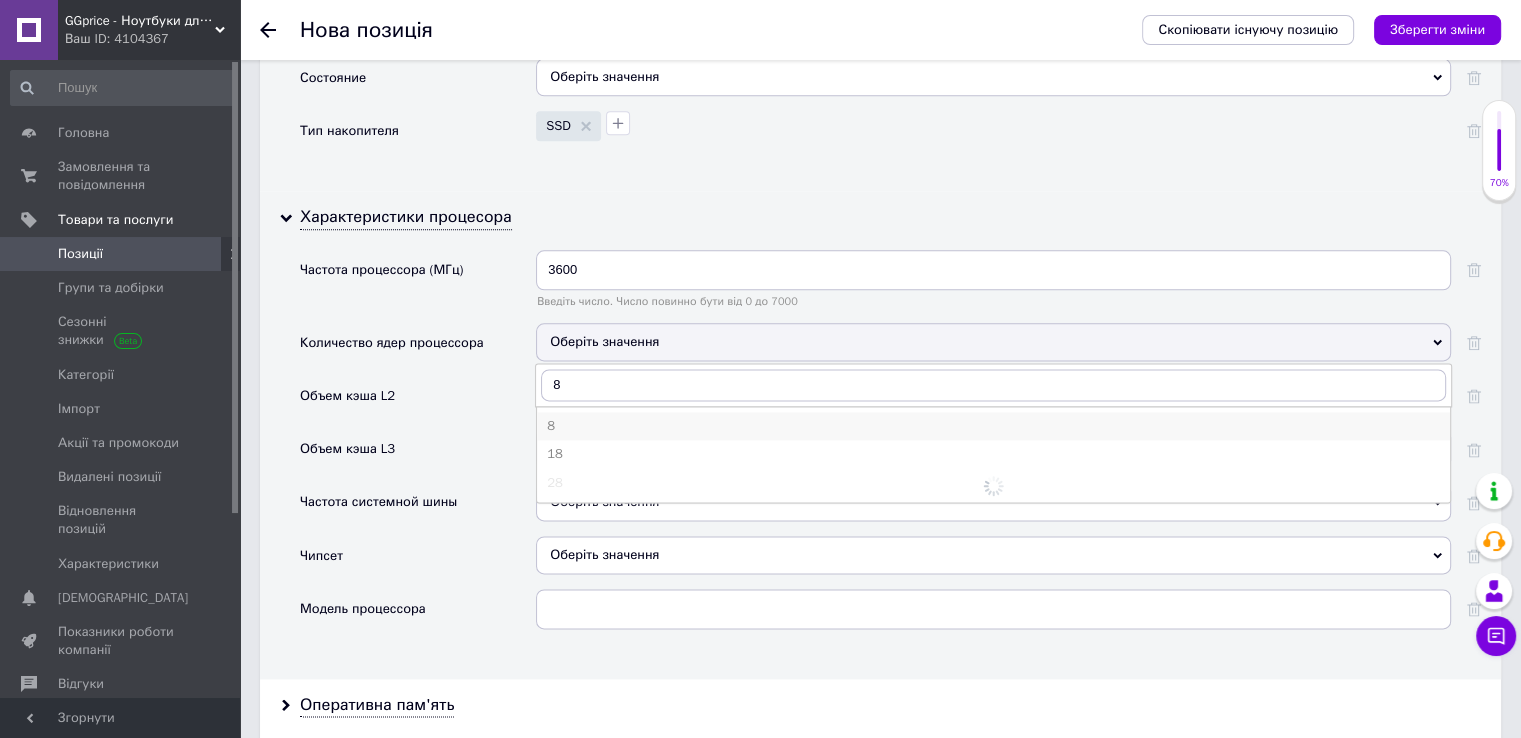 click on "8" at bounding box center [993, 426] 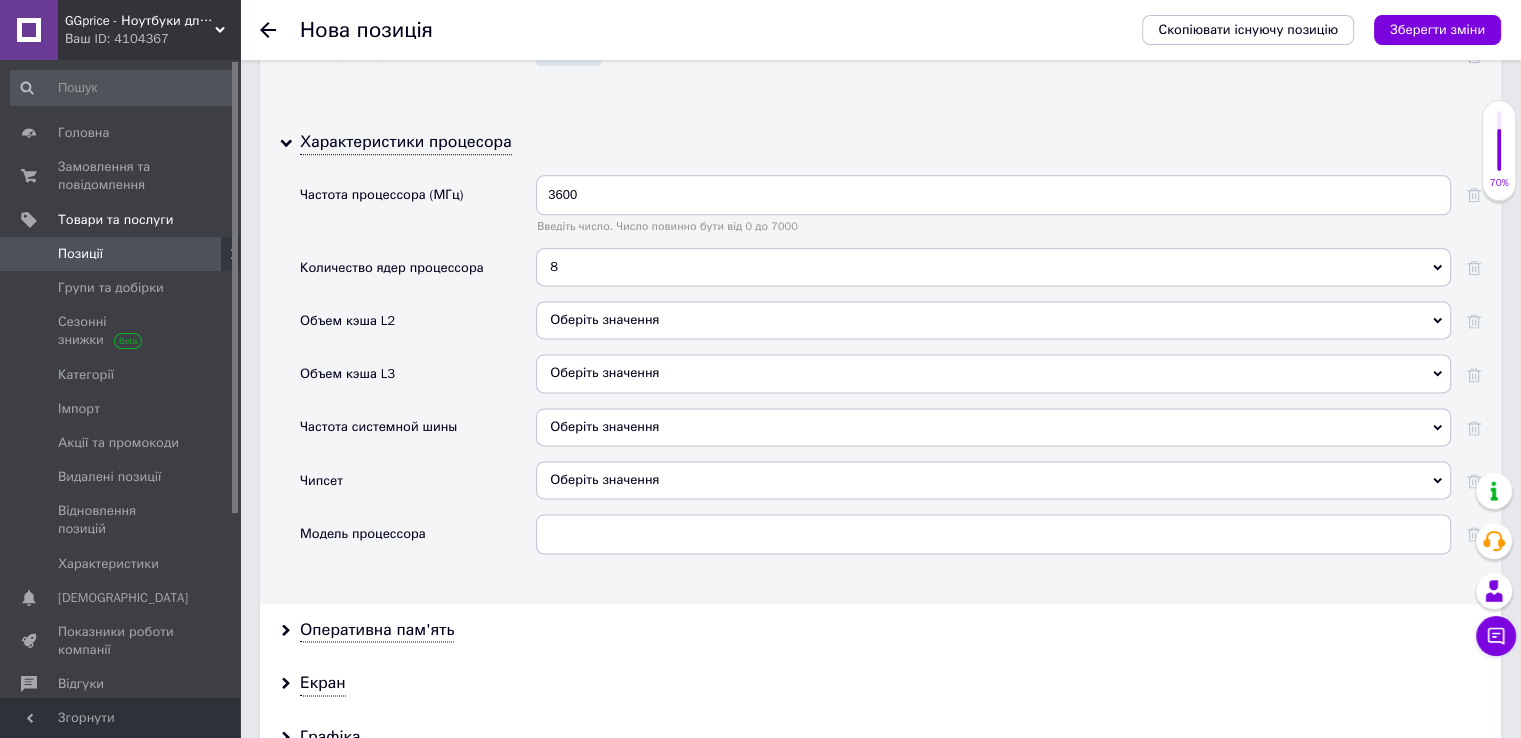scroll, scrollTop: 2700, scrollLeft: 0, axis: vertical 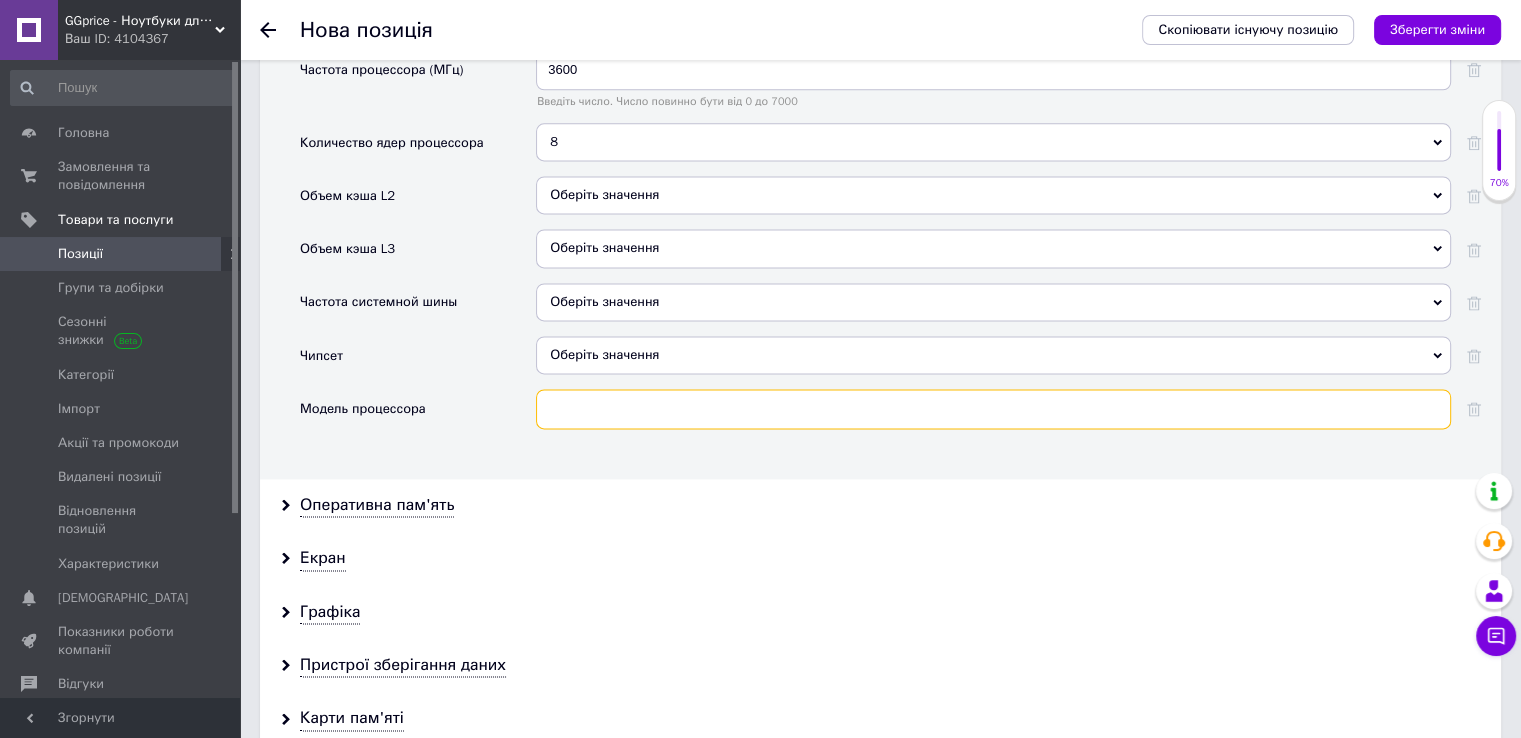 click at bounding box center [993, 409] 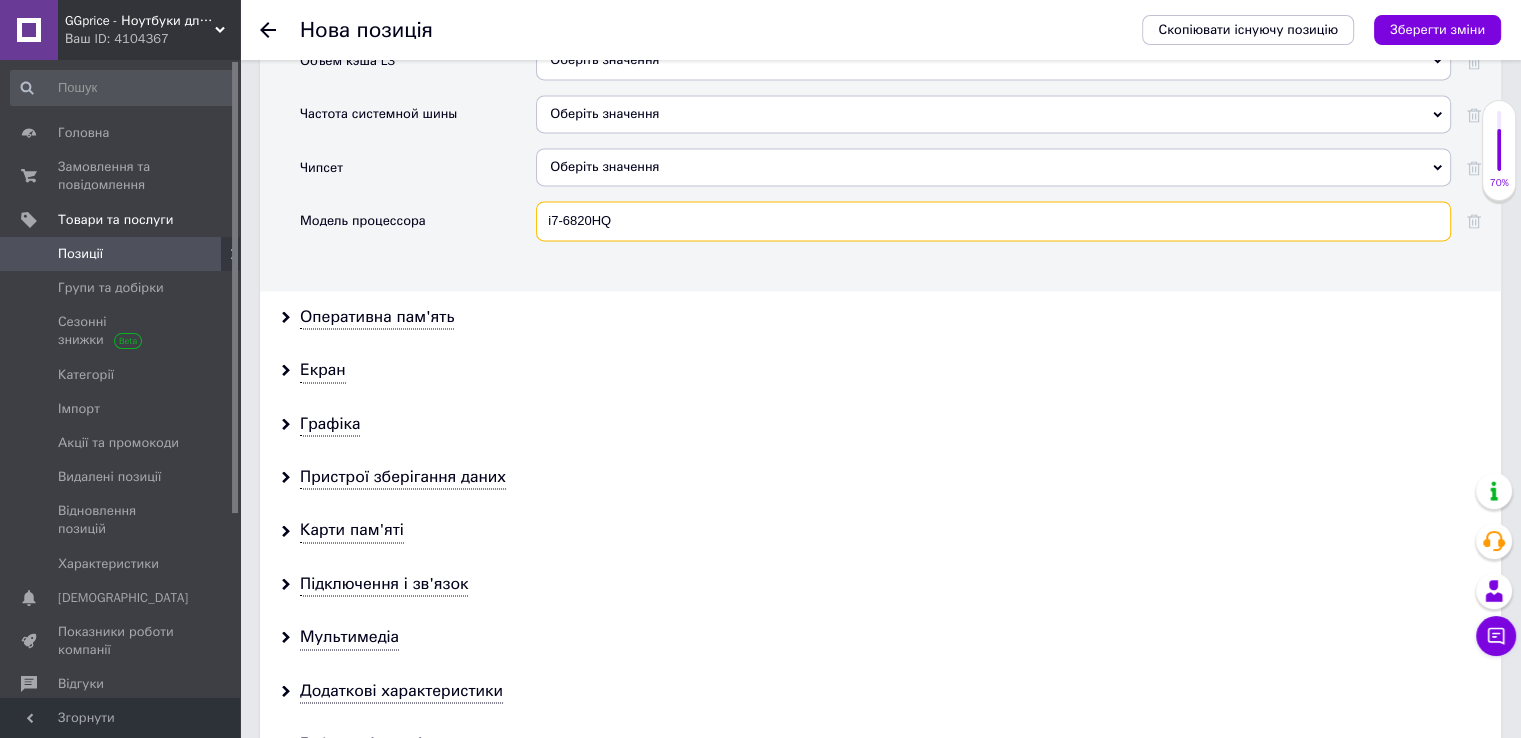 scroll, scrollTop: 2900, scrollLeft: 0, axis: vertical 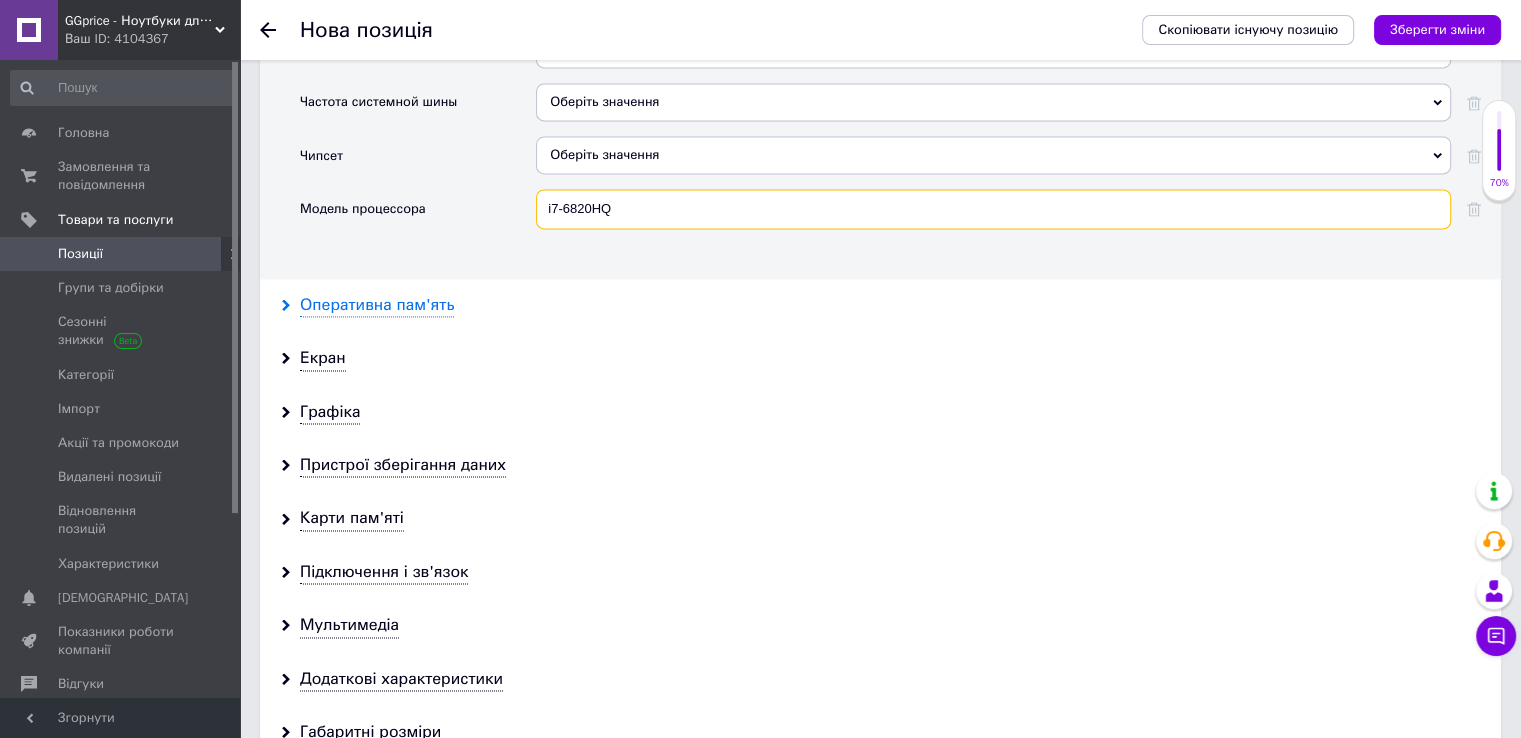 type on "i7-6820HQ" 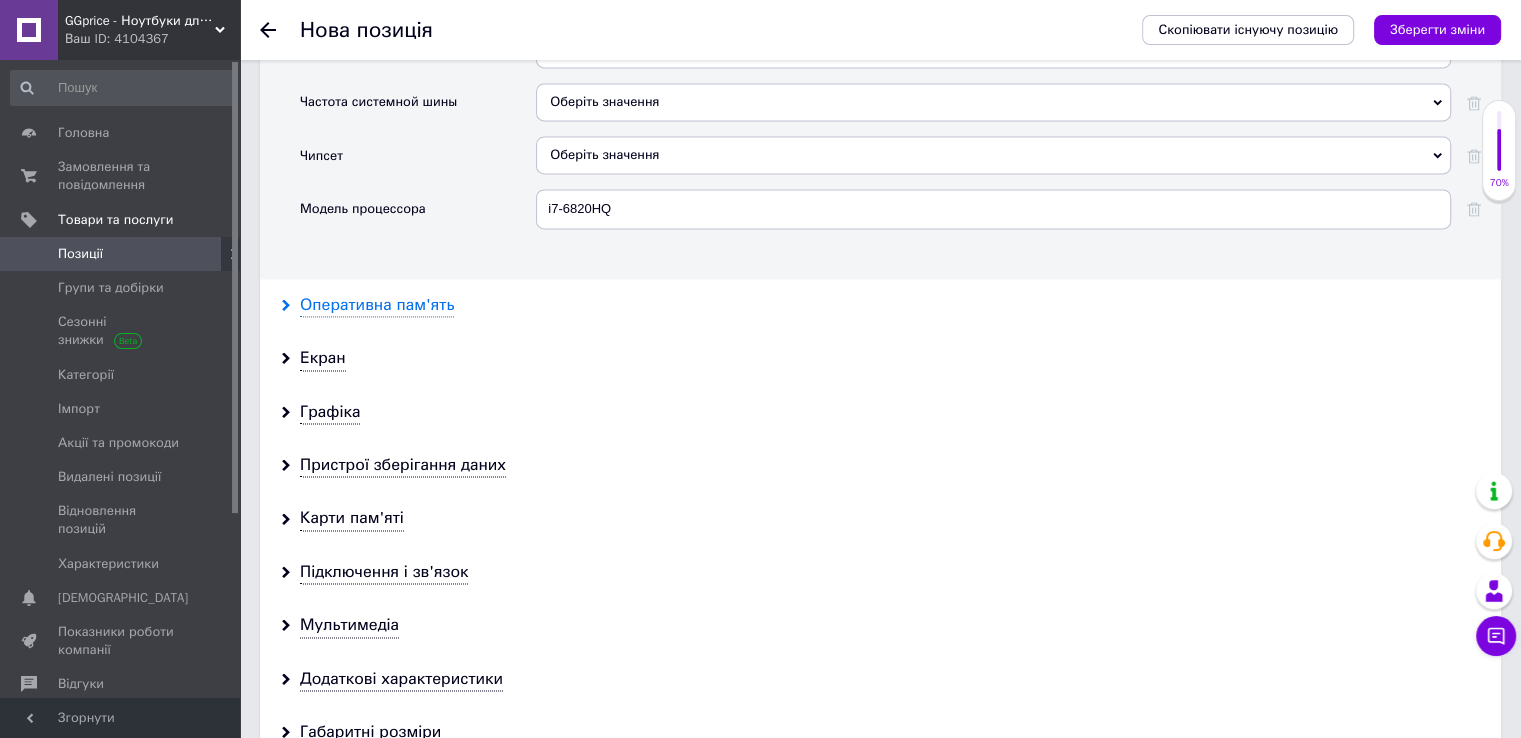 click on "Оперативна пам'ять" at bounding box center (377, 305) 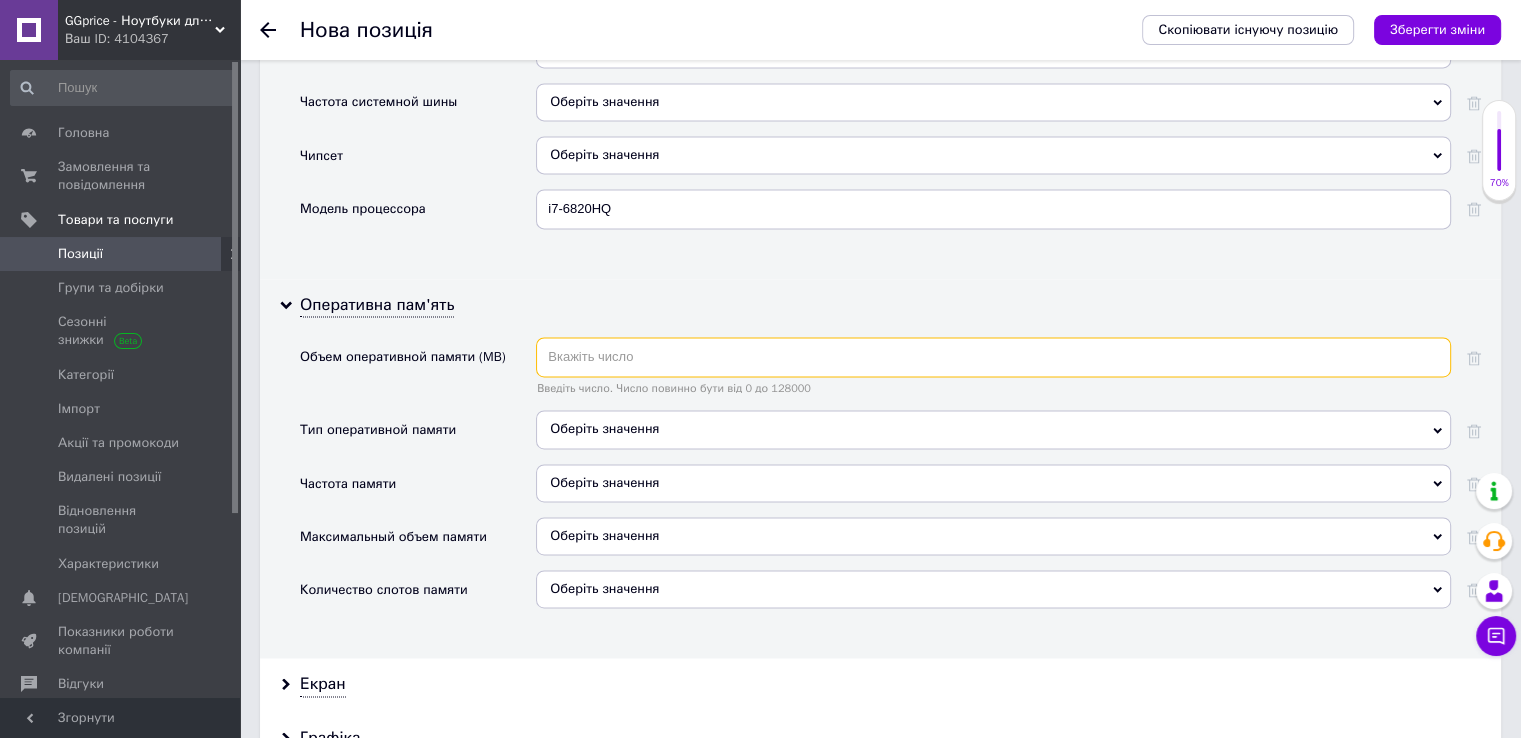 click at bounding box center [993, 357] 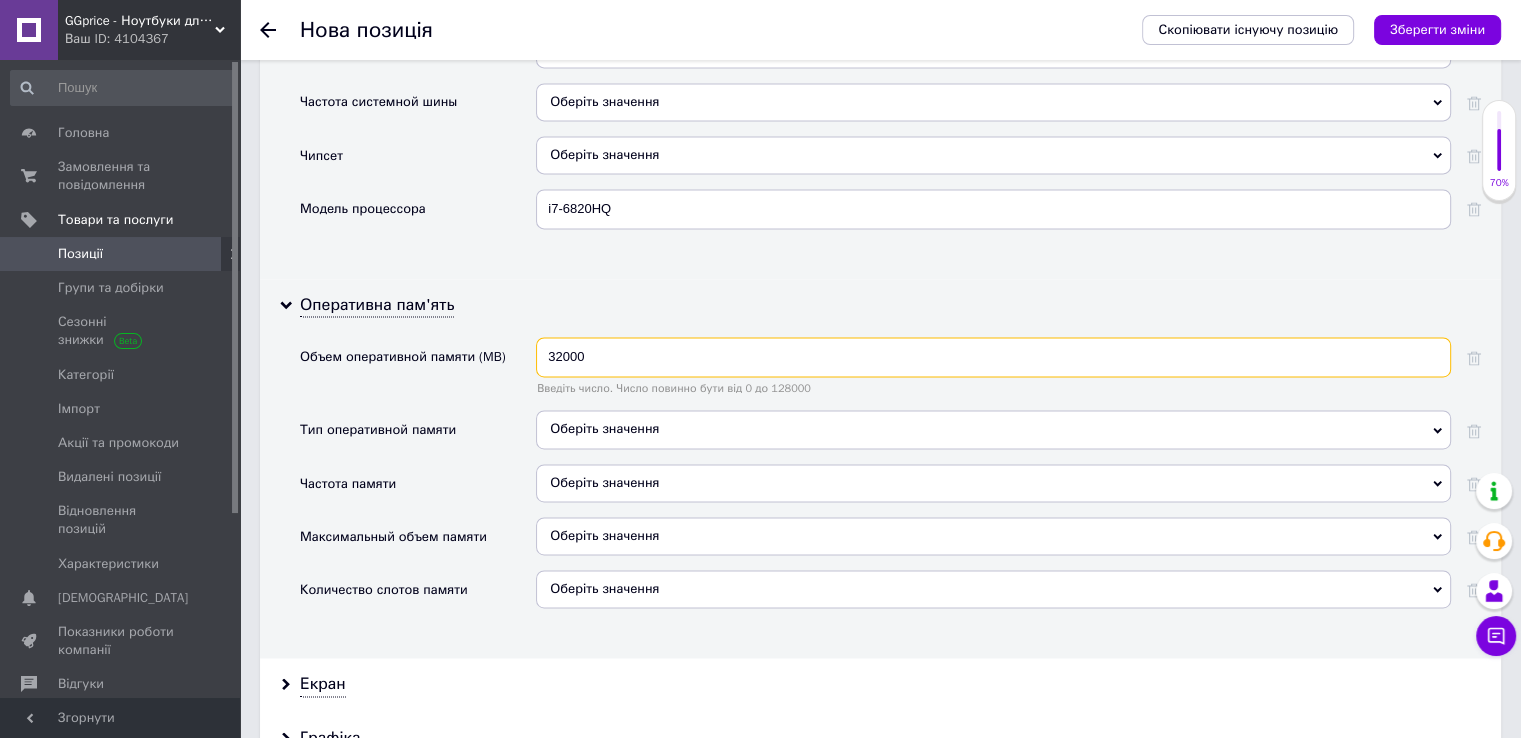 type on "32000" 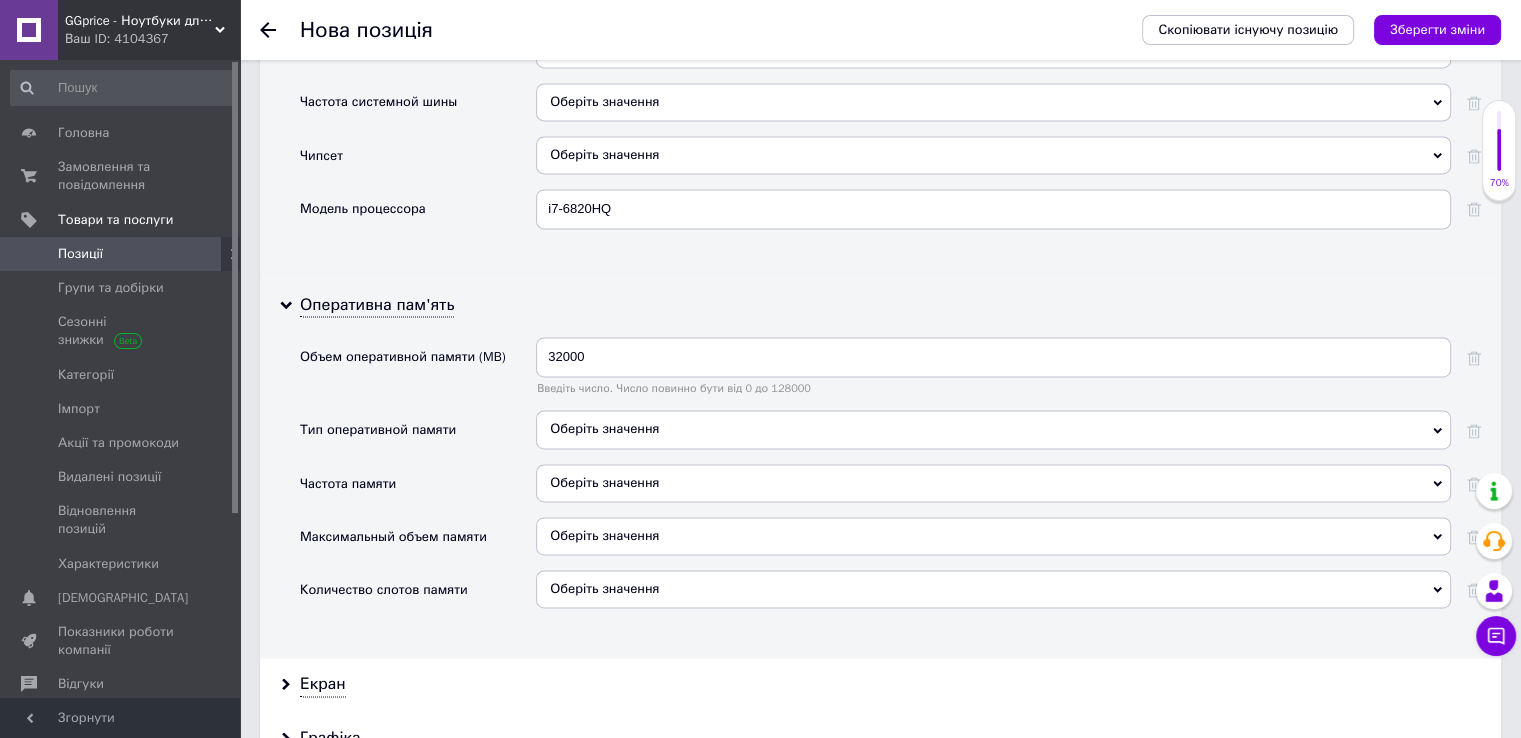 click on "Оберіть значення" at bounding box center (993, 429) 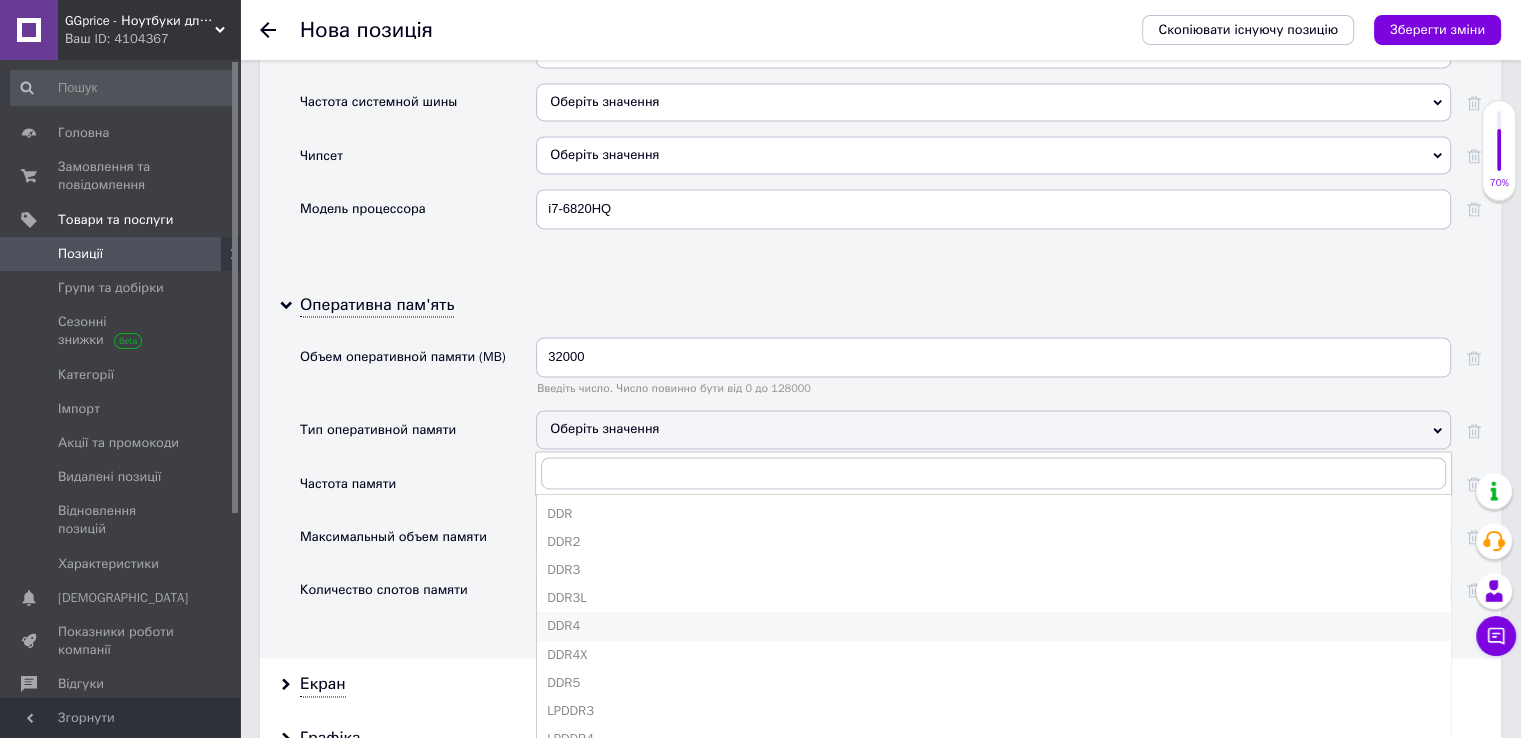 click on "DDR4" at bounding box center (993, 626) 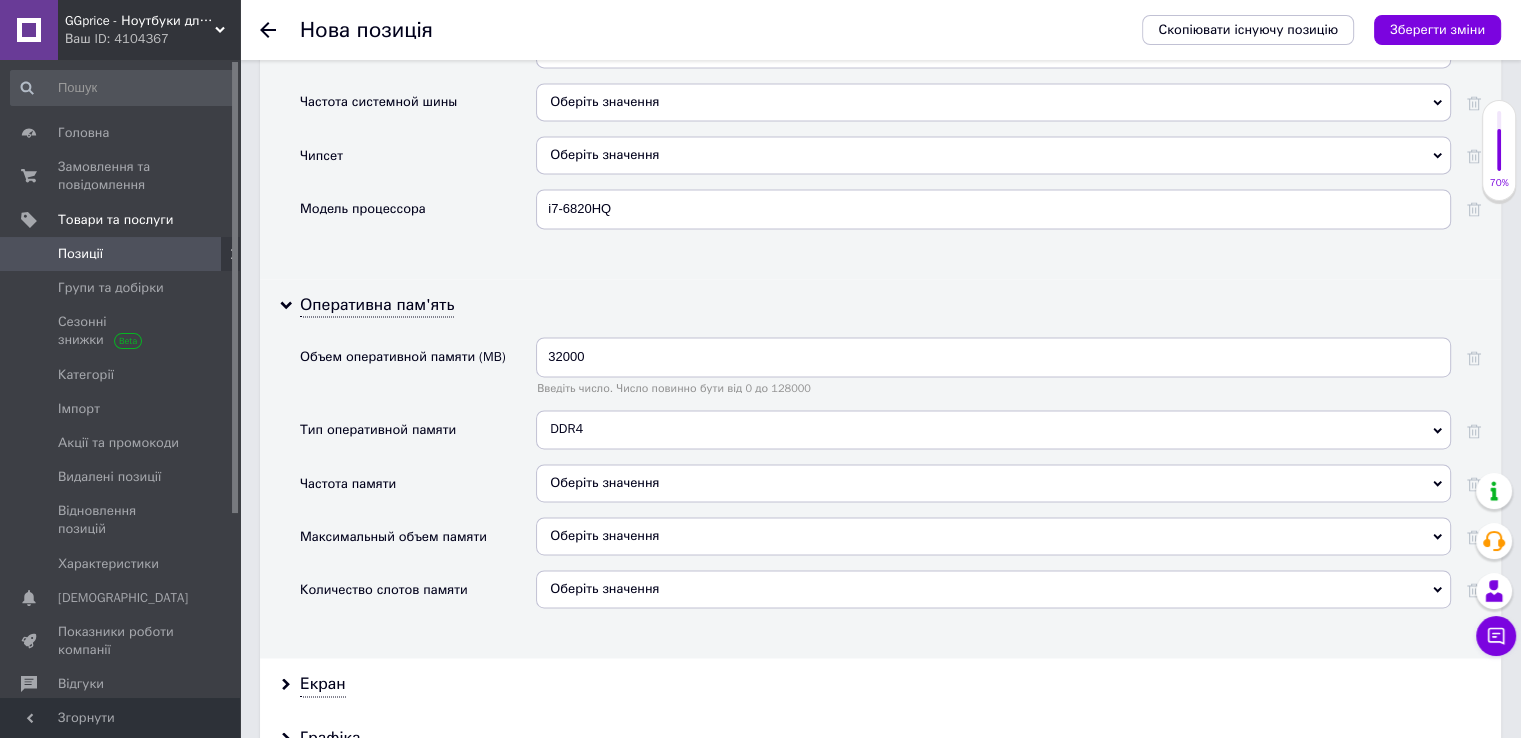 click on "Оберіть значення" at bounding box center (993, 589) 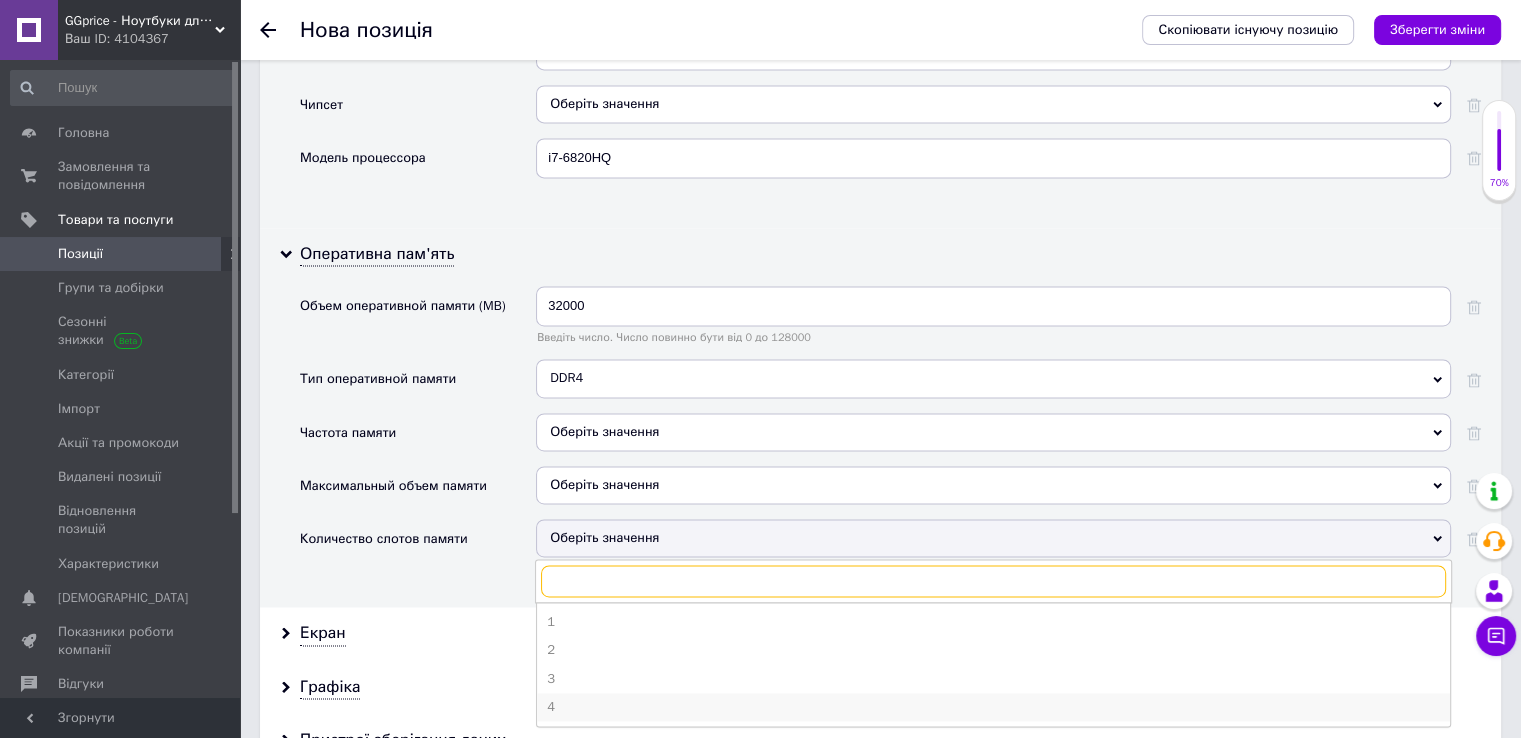 scroll, scrollTop: 3000, scrollLeft: 0, axis: vertical 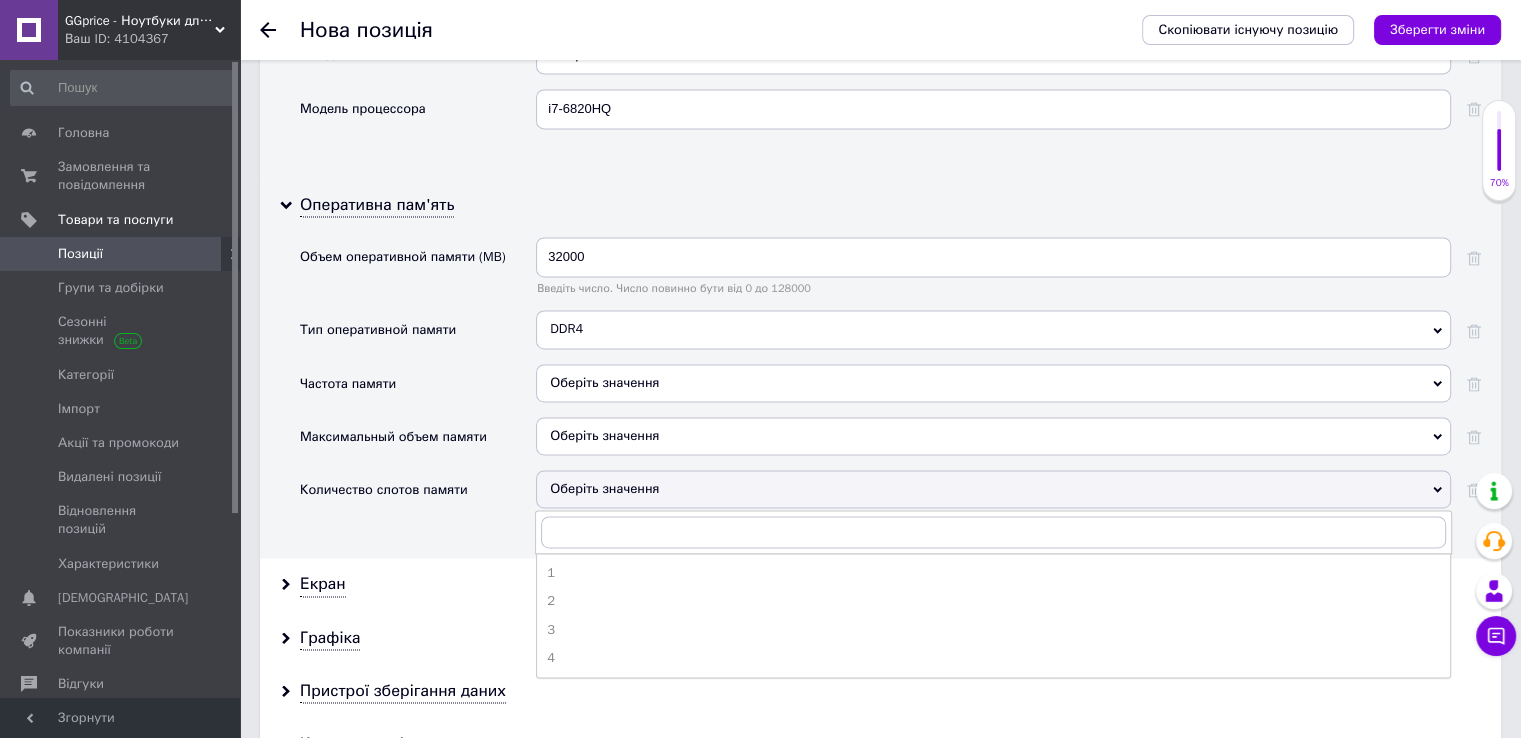drag, startPoint x: 595, startPoint y: 647, endPoint x: 499, endPoint y: 621, distance: 99.458534 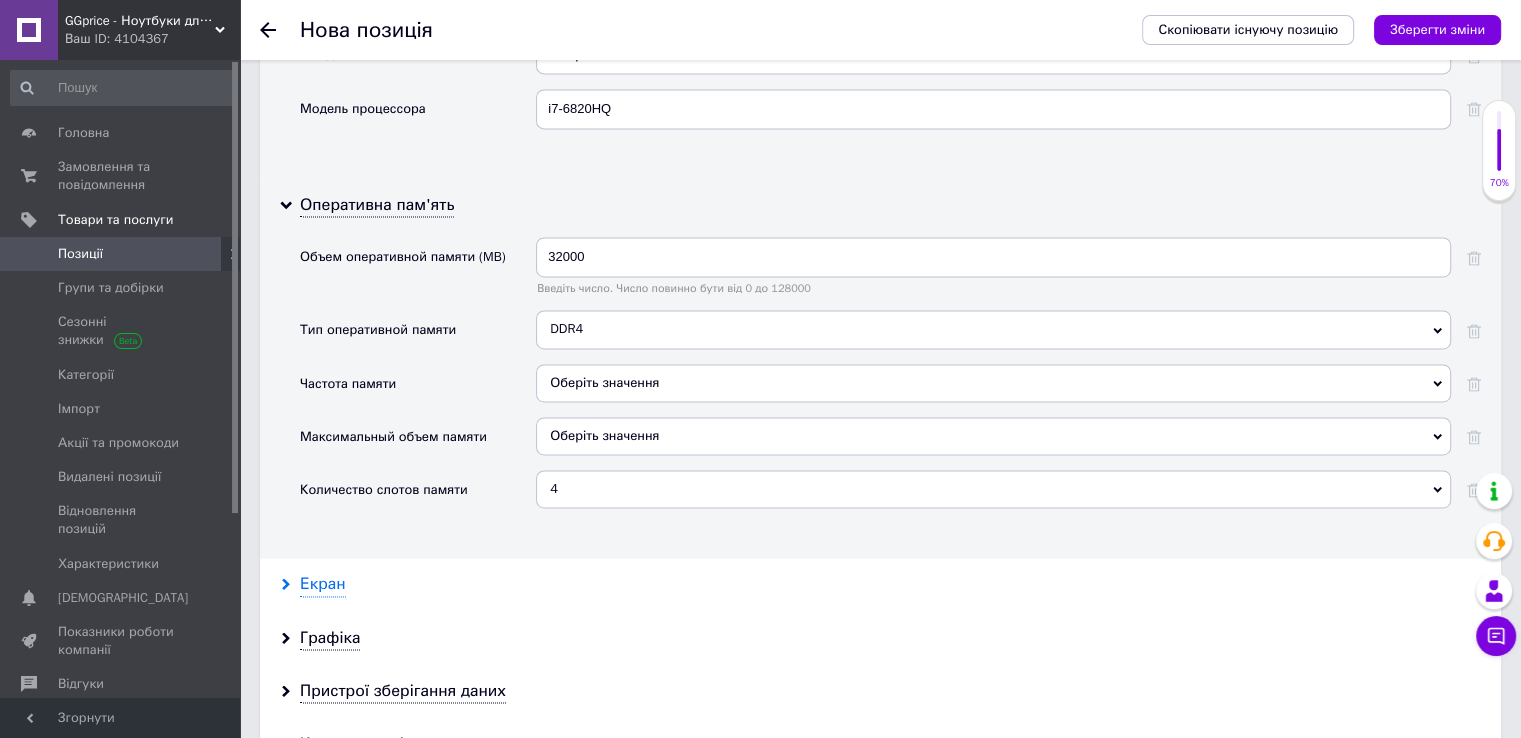 click on "Екран" at bounding box center [323, 584] 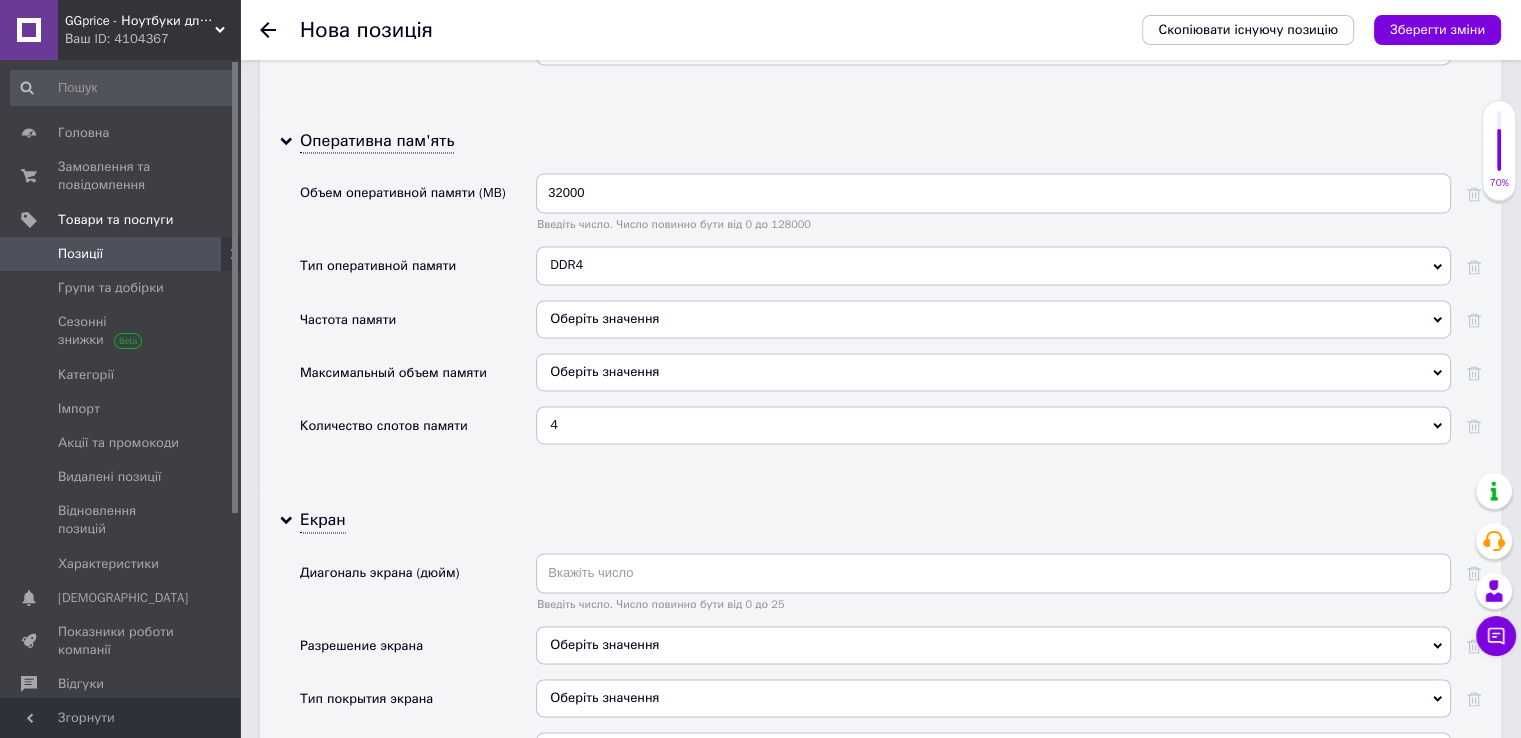 scroll, scrollTop: 3100, scrollLeft: 0, axis: vertical 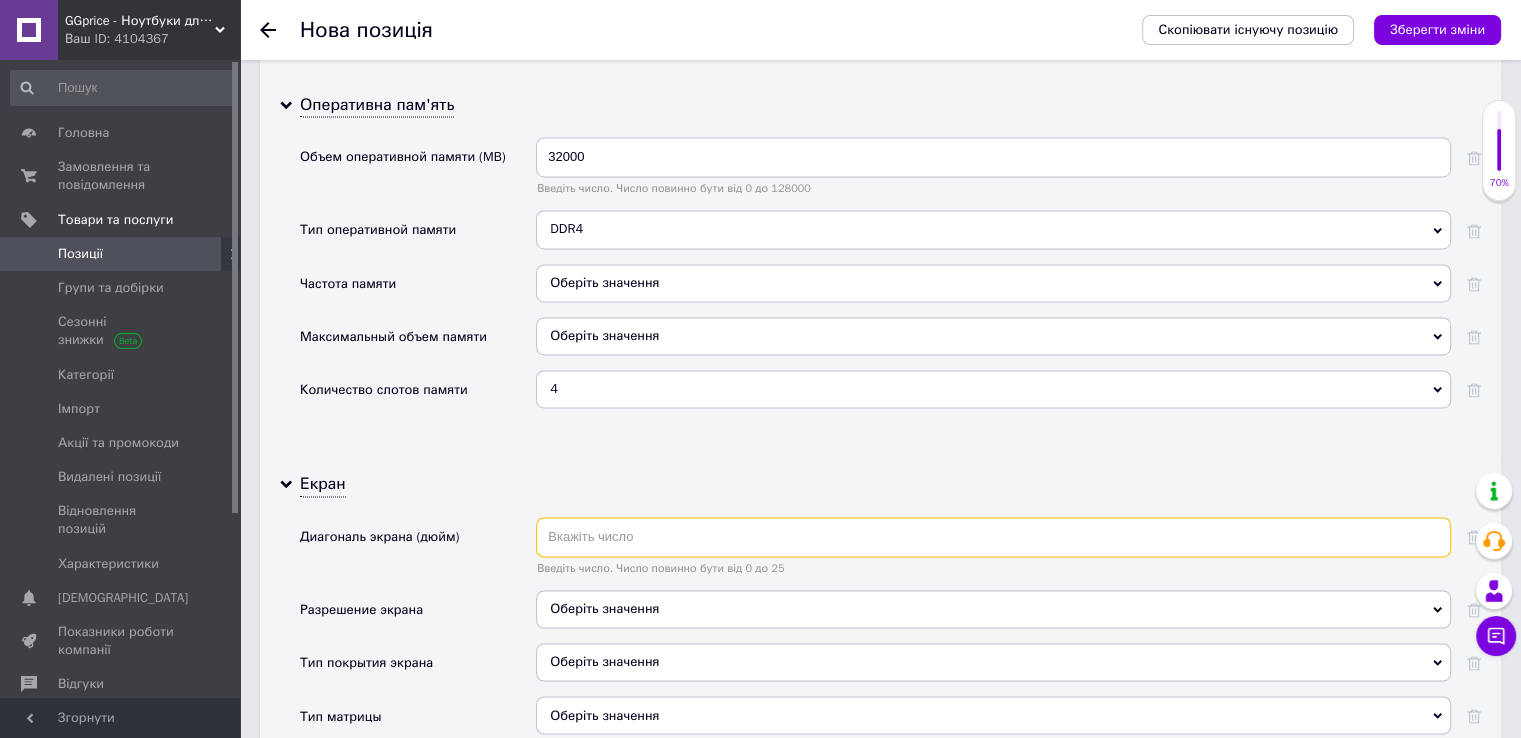 click at bounding box center [993, 537] 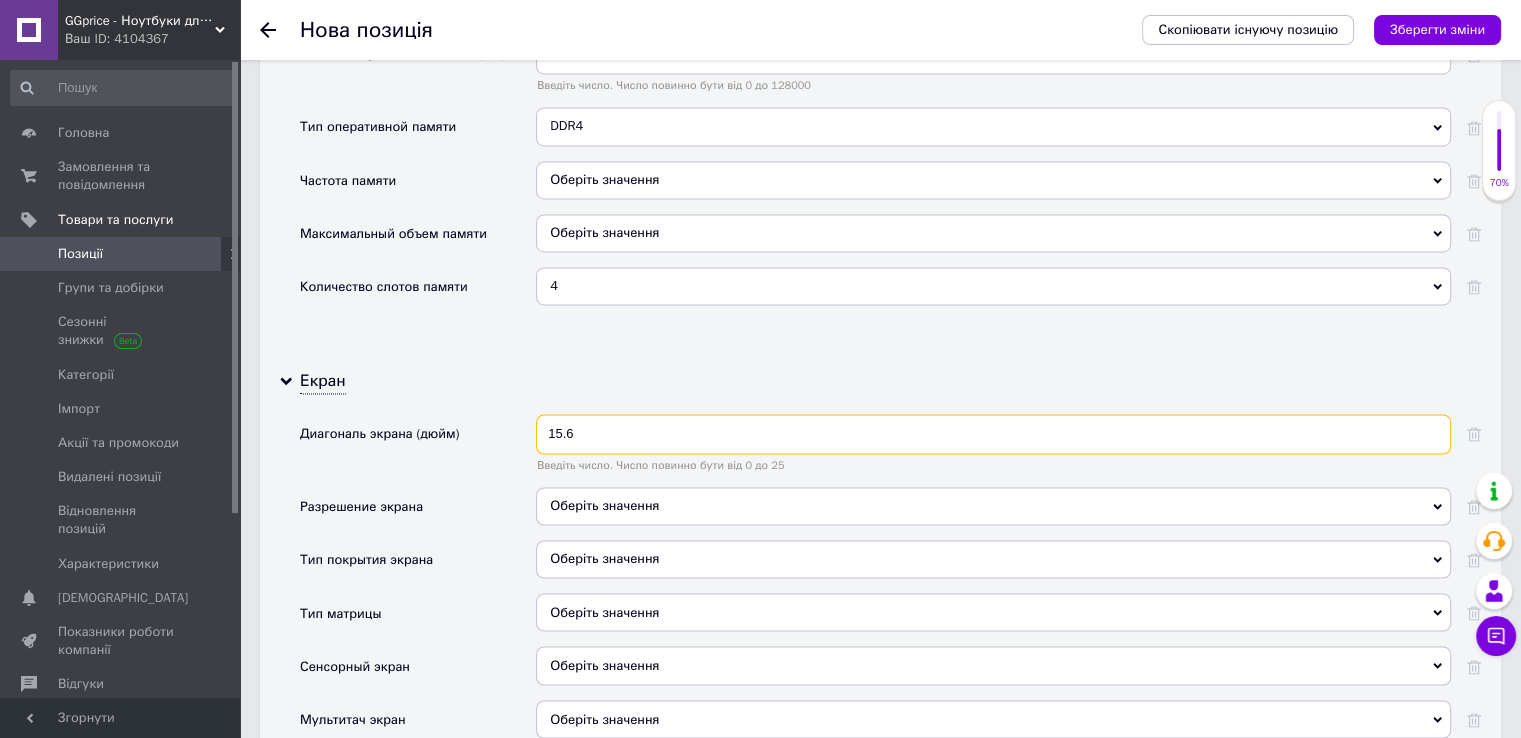 scroll, scrollTop: 3300, scrollLeft: 0, axis: vertical 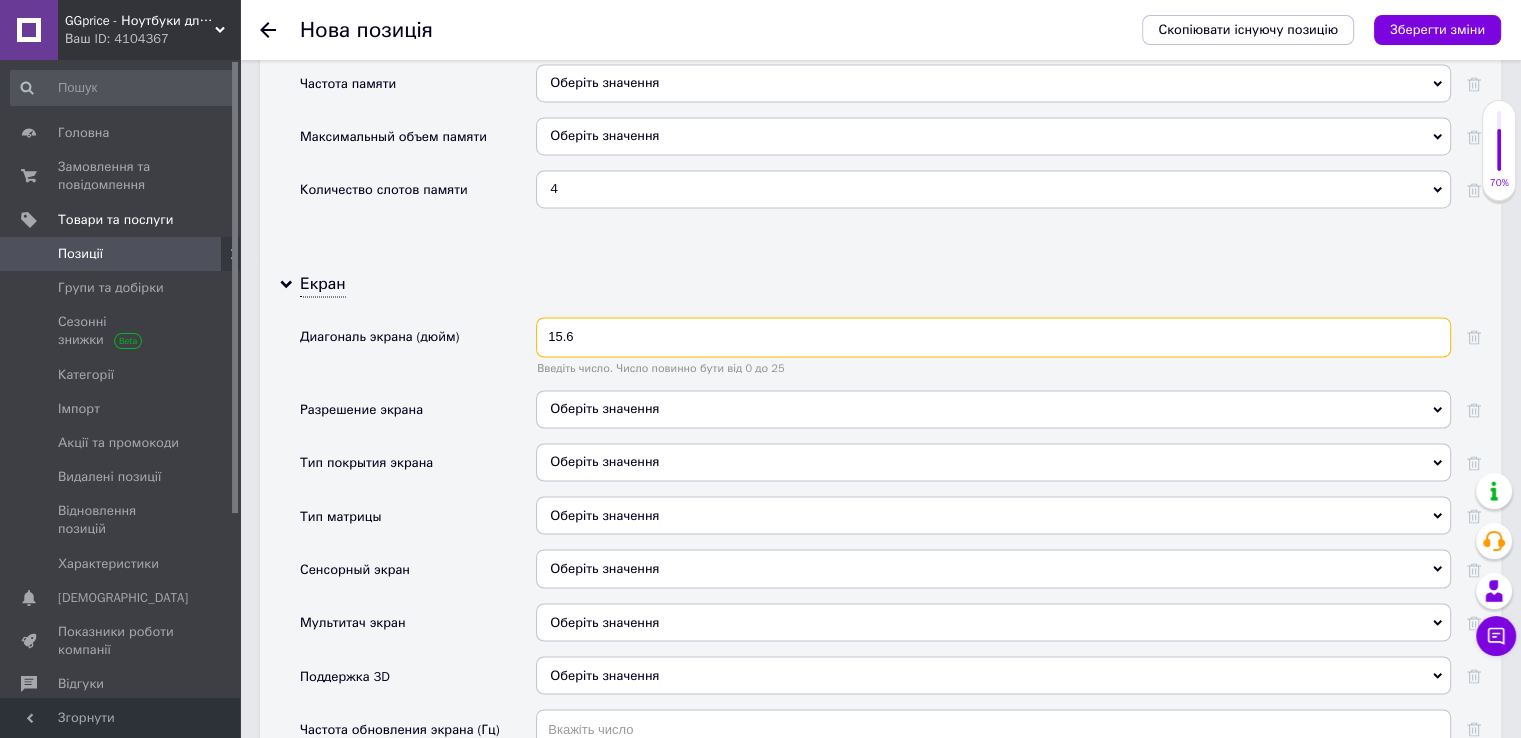 type on "15.6" 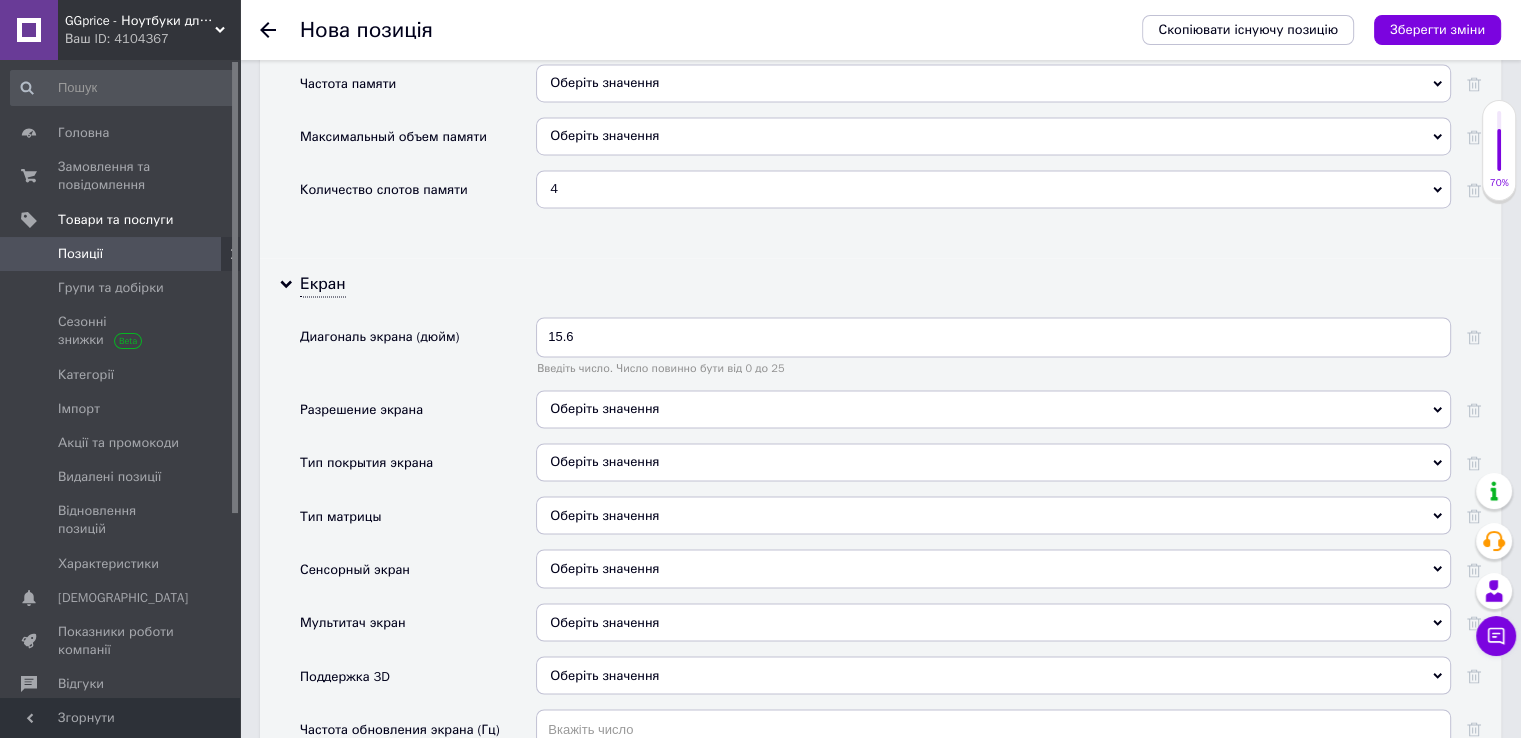 click on "Оберіть значення" at bounding box center [993, 409] 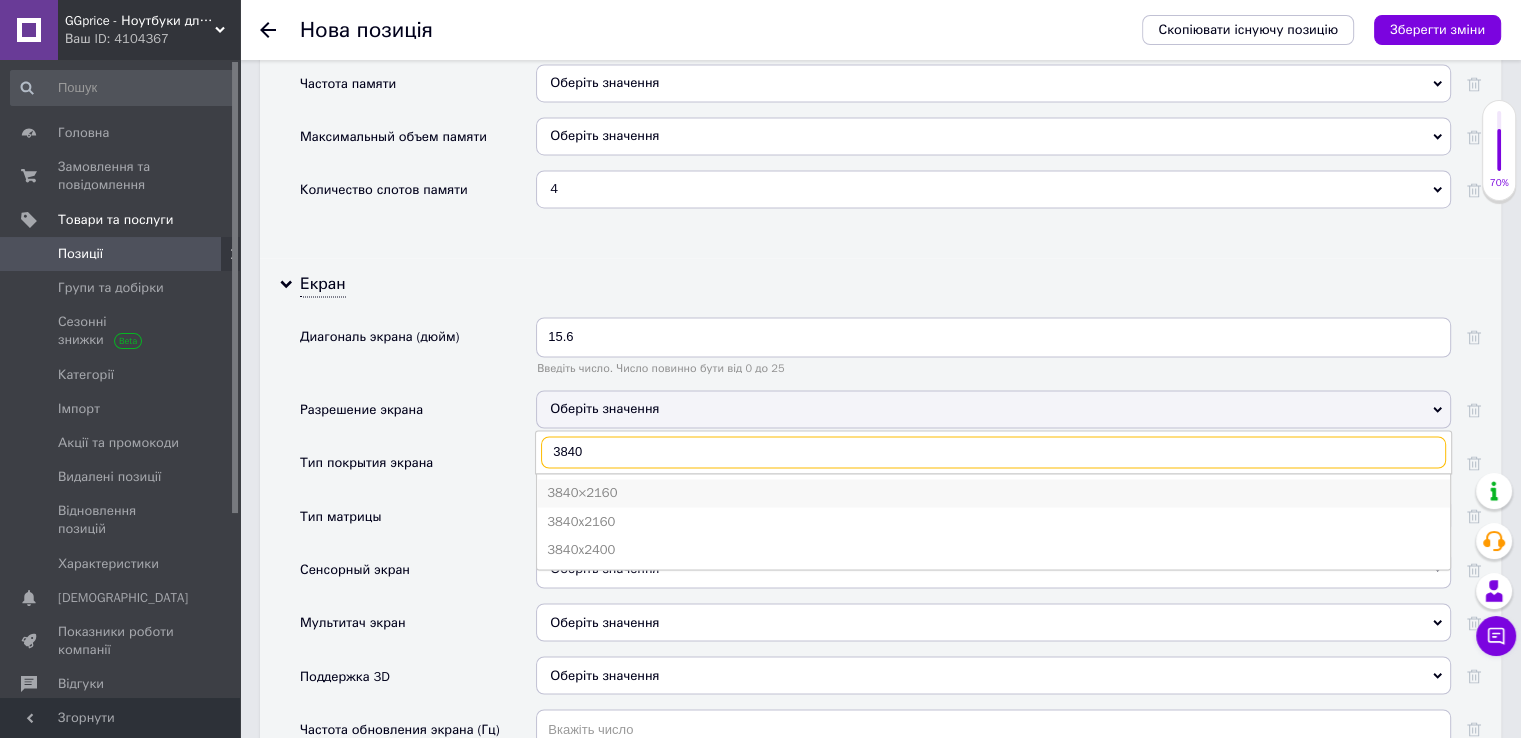 type on "3840" 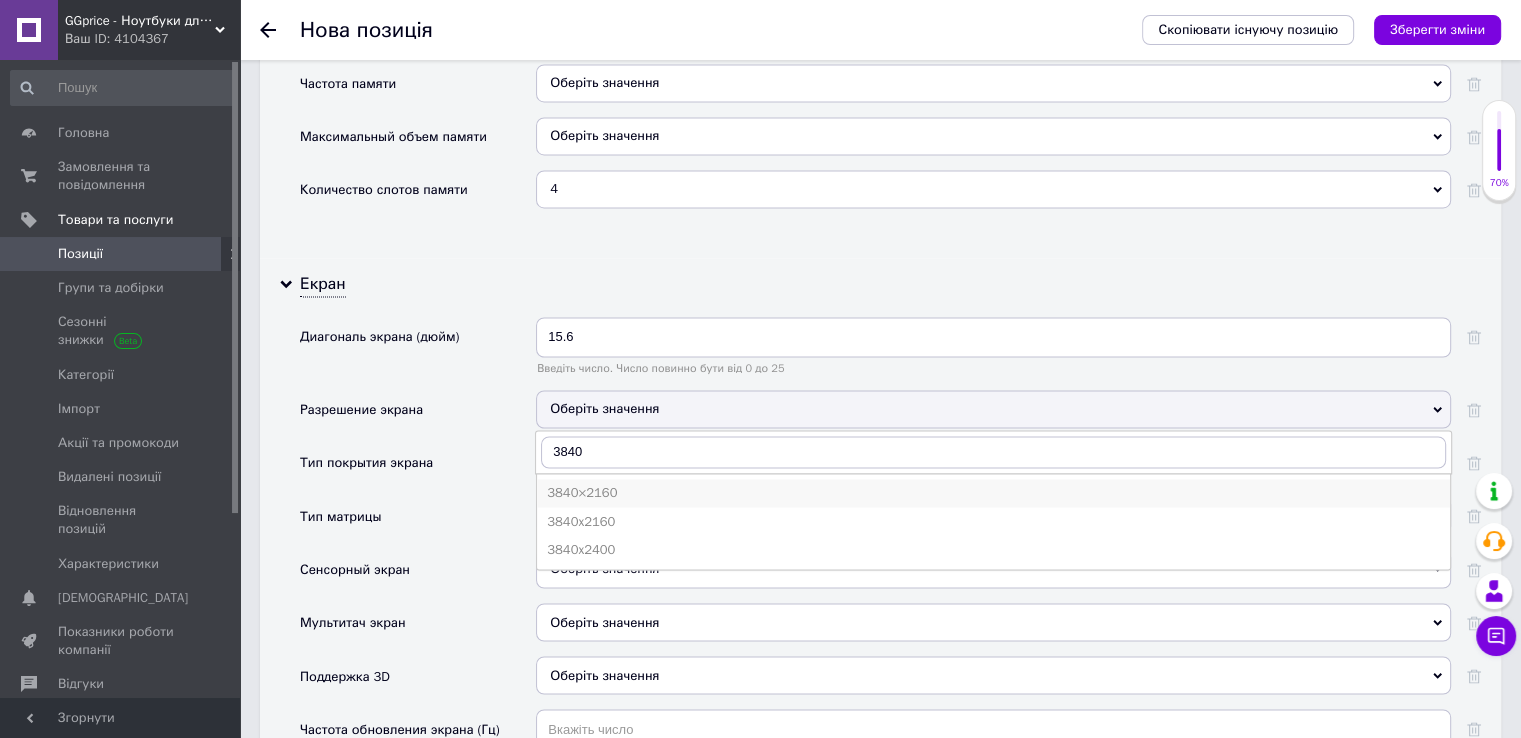 click on "3840×2160" at bounding box center (993, 493) 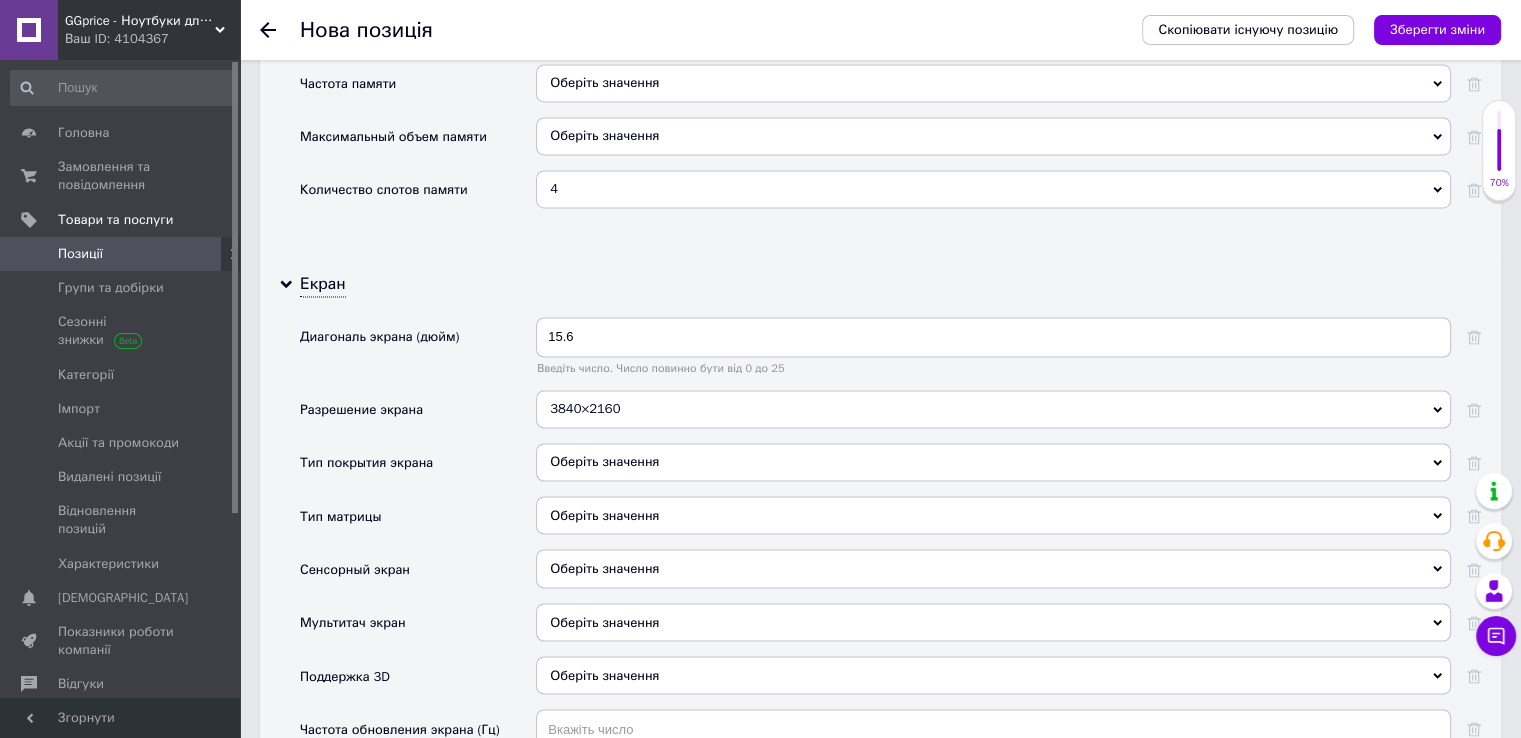 click on "3840×2160" at bounding box center (993, 409) 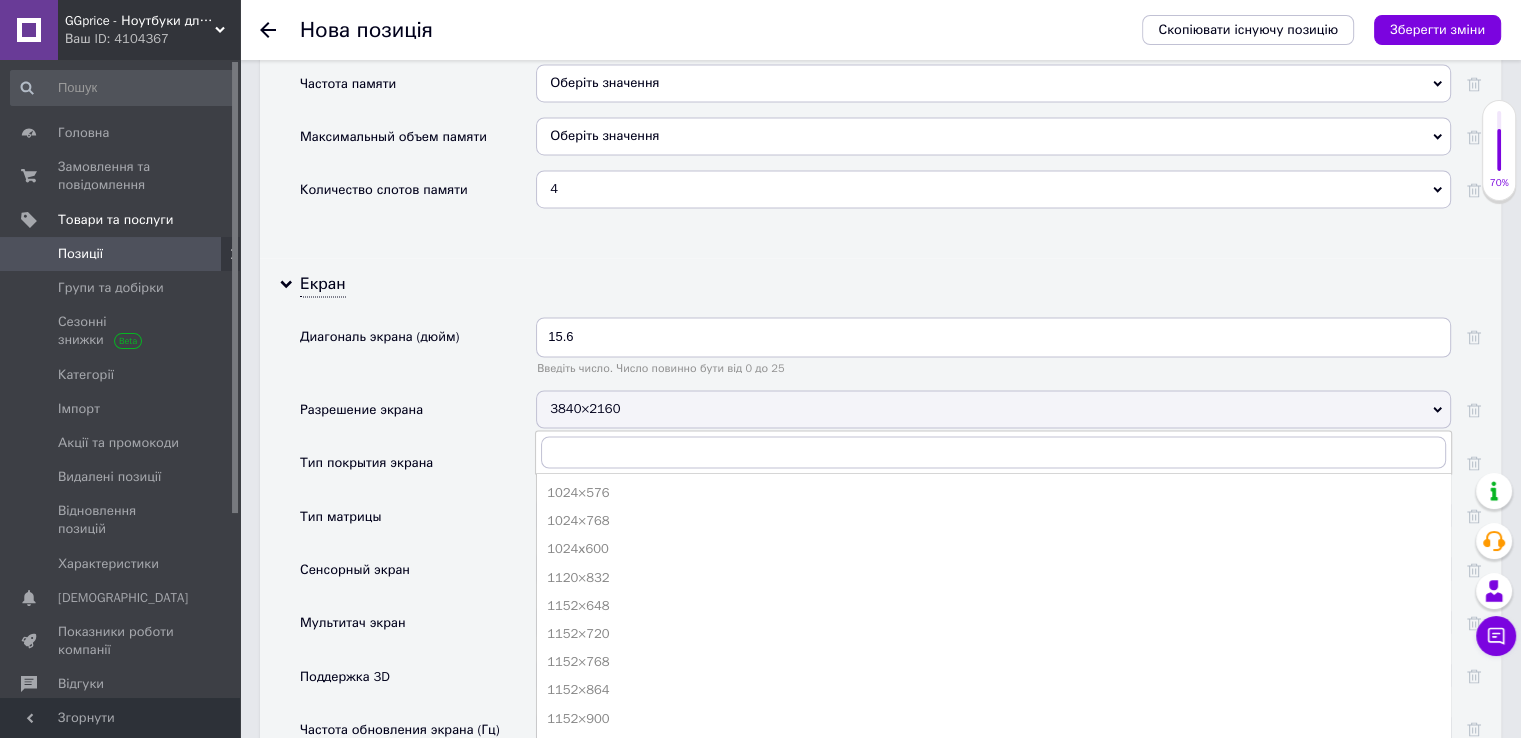 click on "3840×2160" at bounding box center [993, 409] 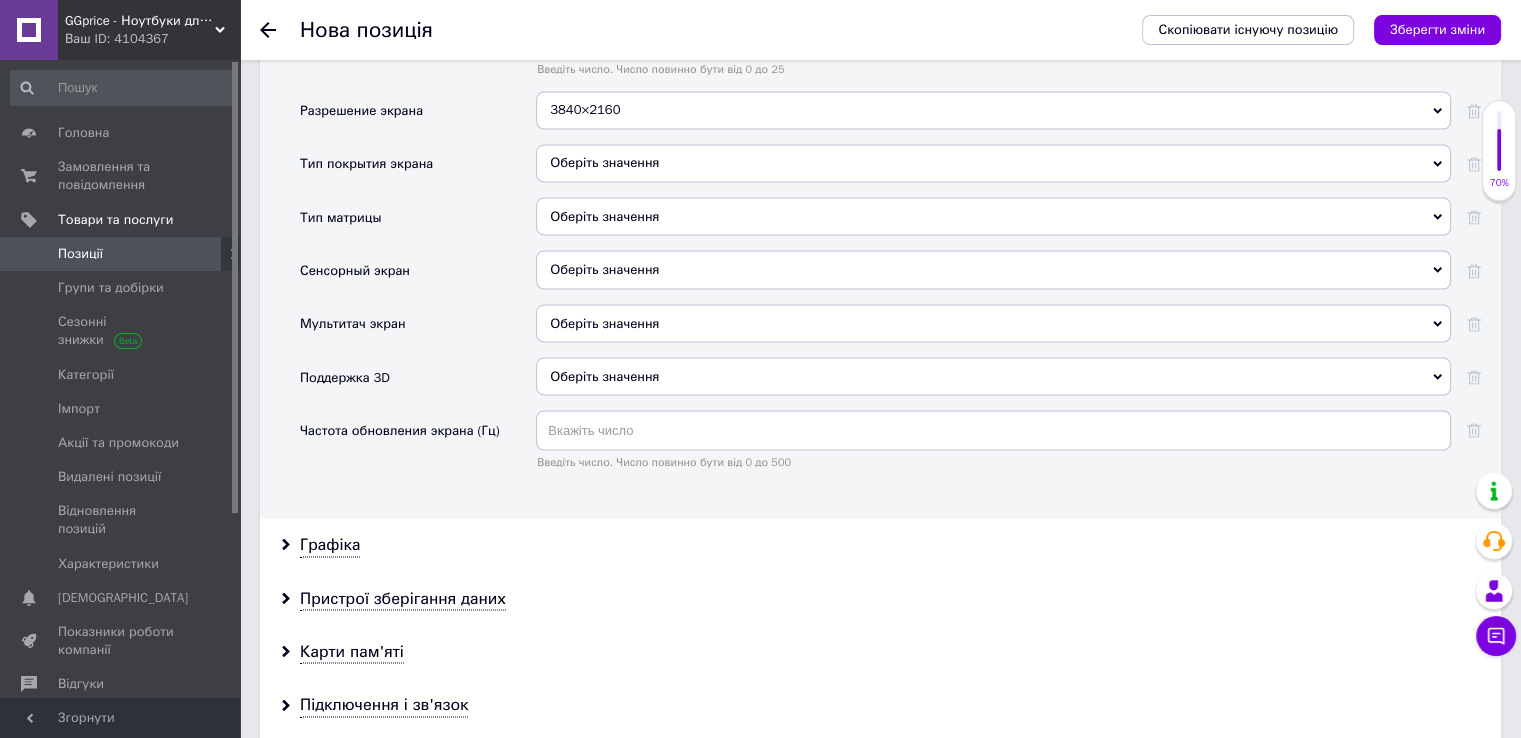 scroll, scrollTop: 3600, scrollLeft: 0, axis: vertical 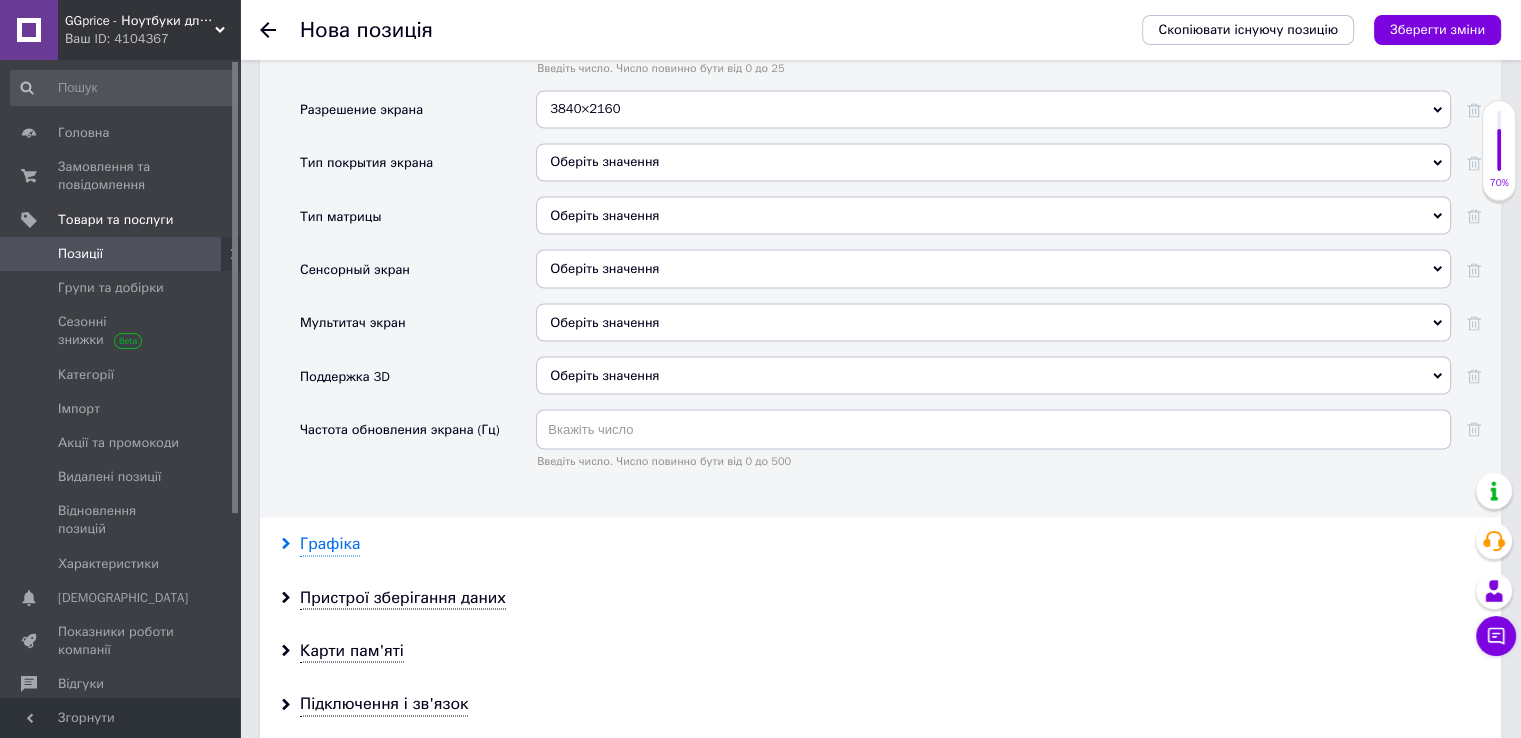 click on "Графіка" at bounding box center (330, 543) 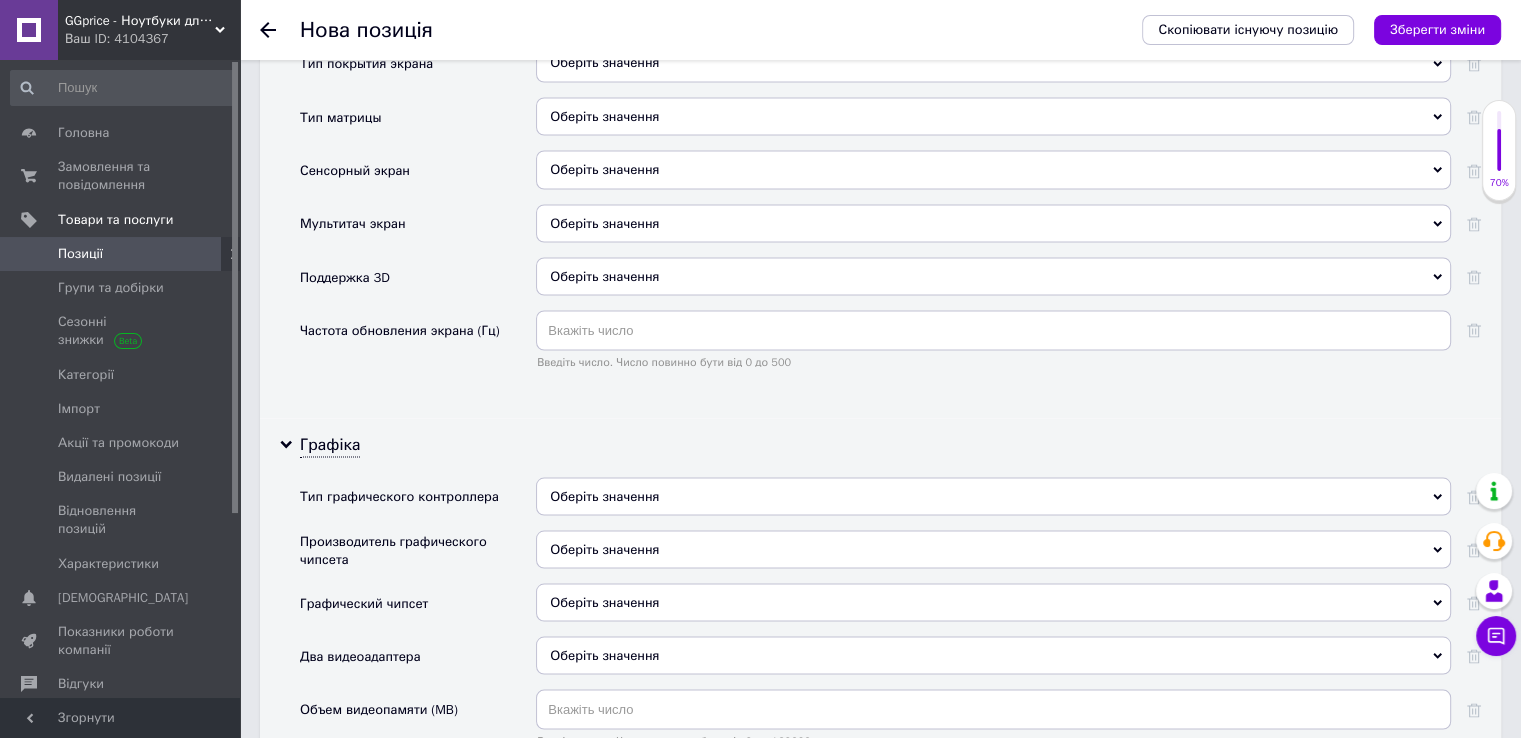 scroll, scrollTop: 3800, scrollLeft: 0, axis: vertical 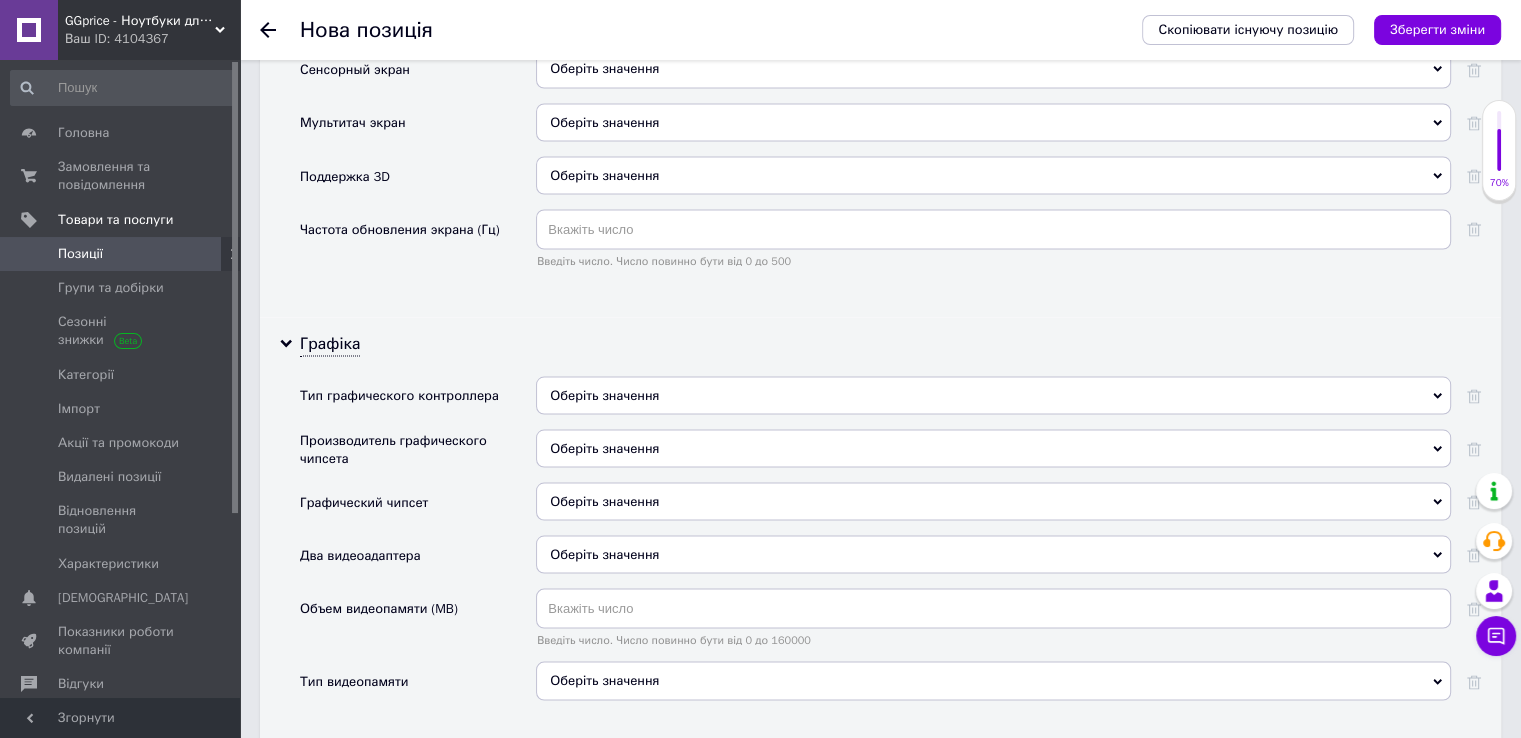 click on "Оберіть значення" at bounding box center [993, 395] 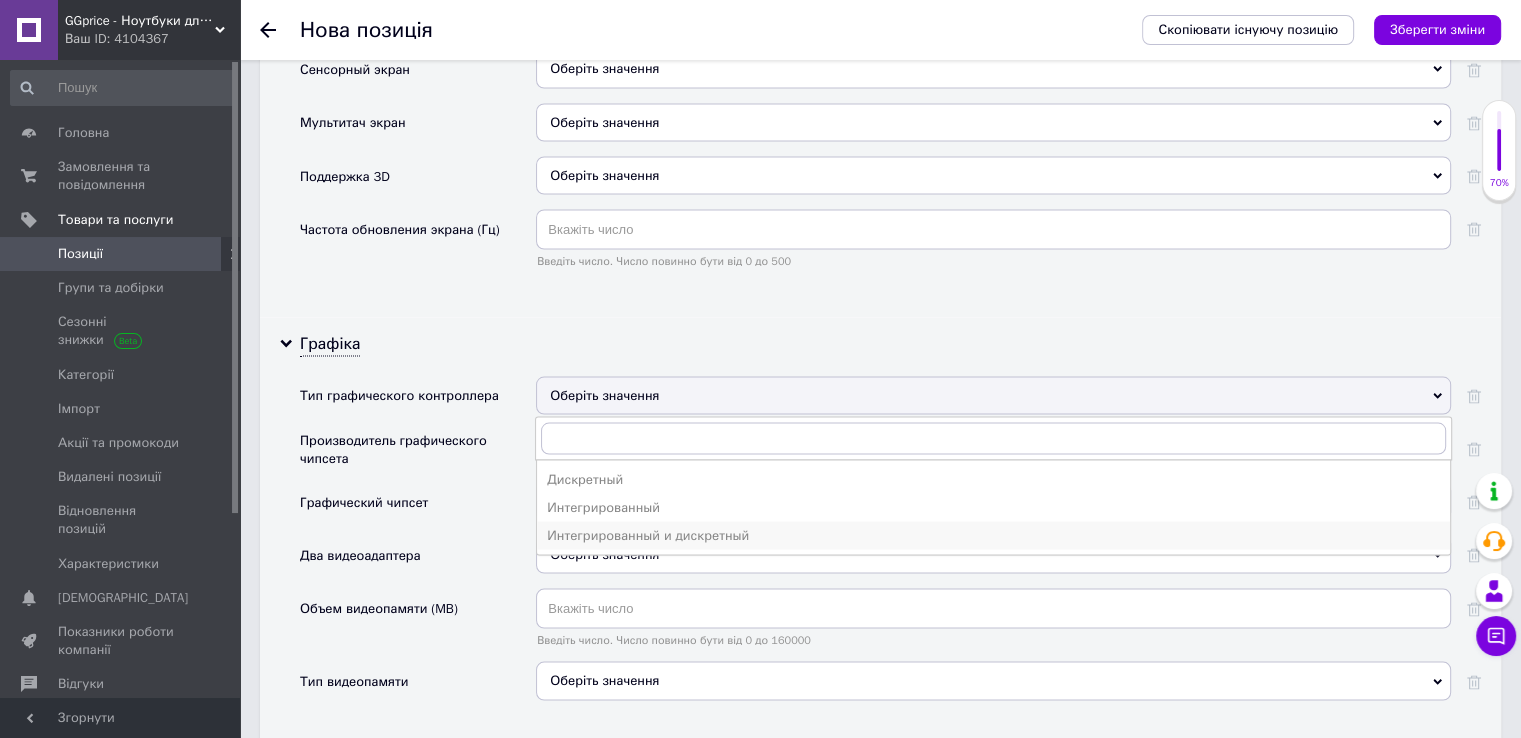 click on "Интегрированный и дискретный" at bounding box center (993, 535) 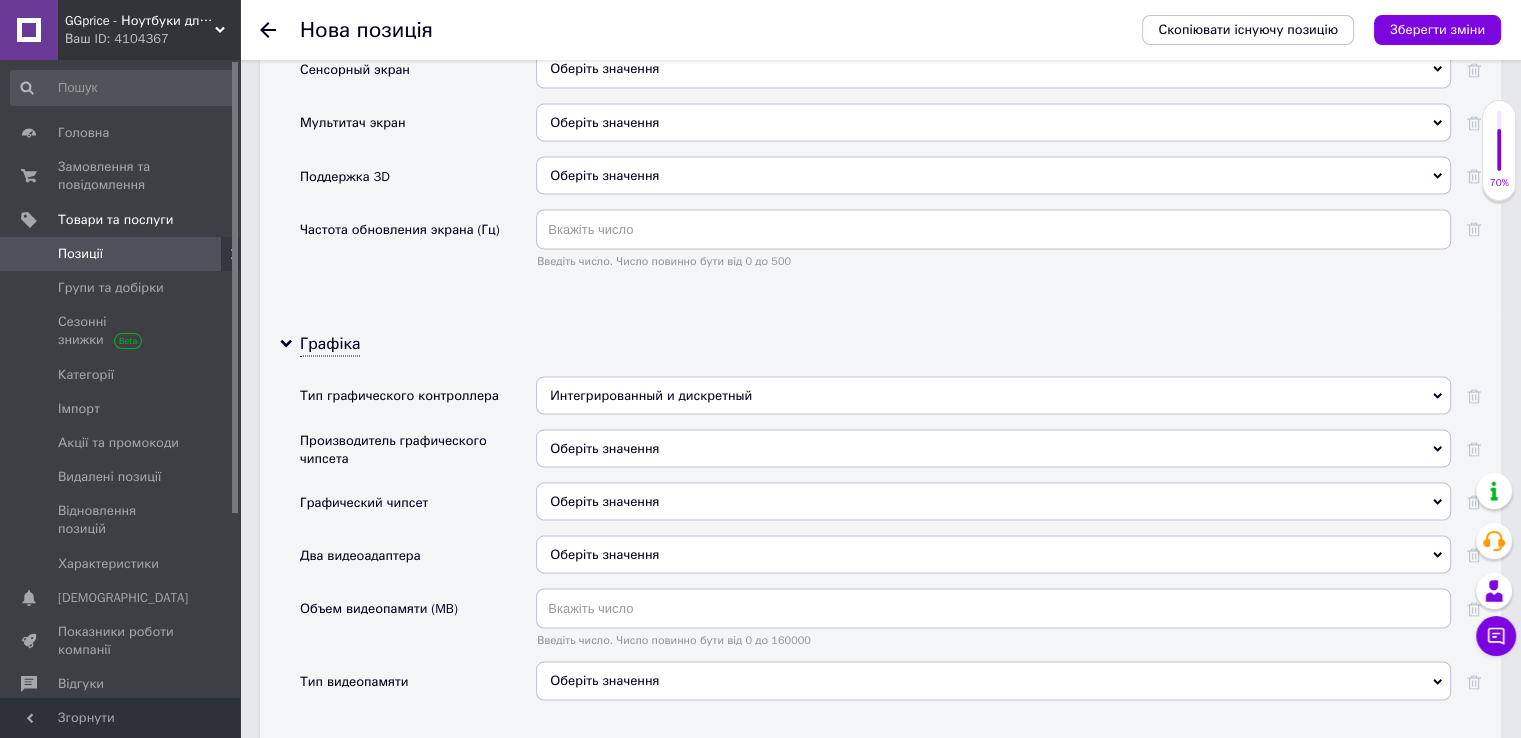 click on "Оберіть значення" at bounding box center (993, 448) 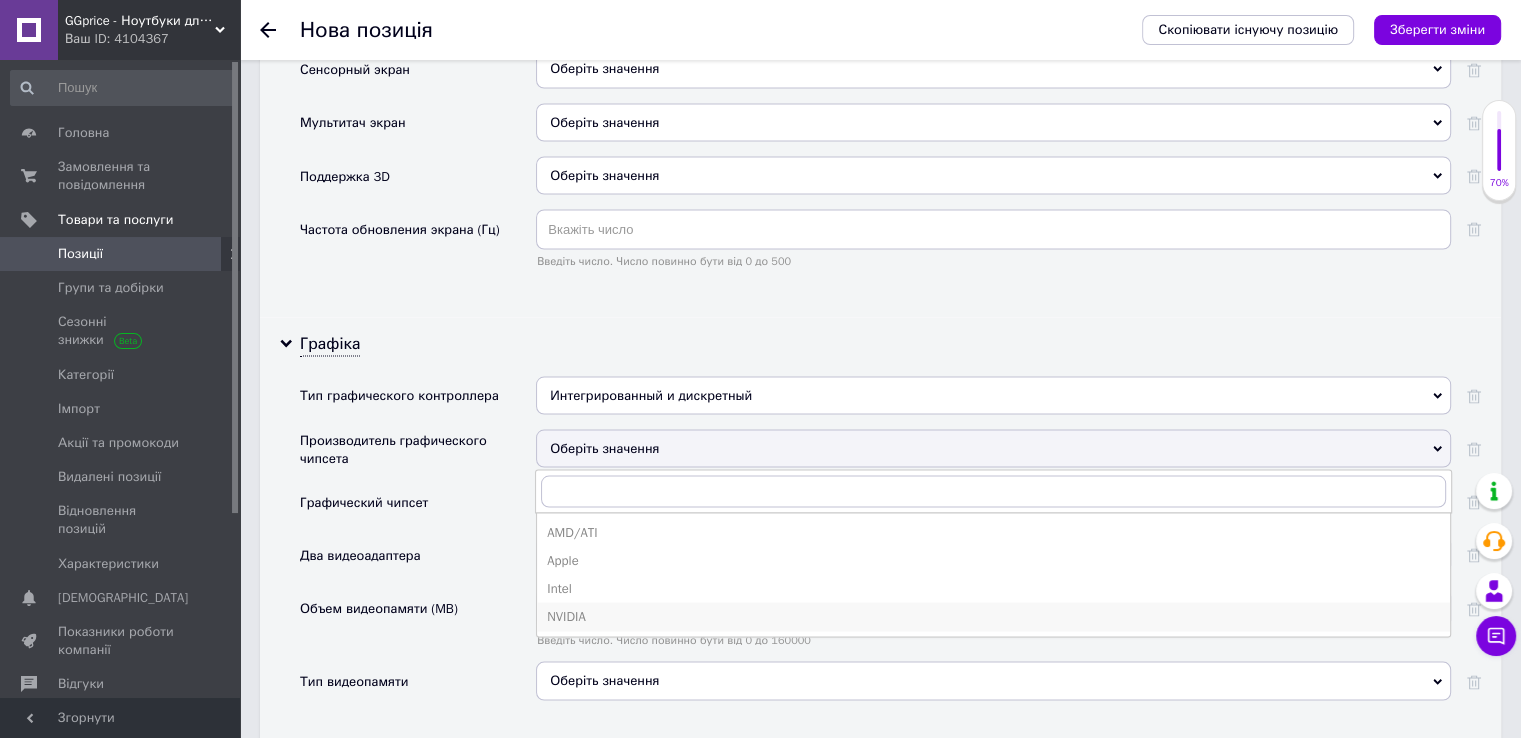 click on "NVIDIA" at bounding box center (993, 616) 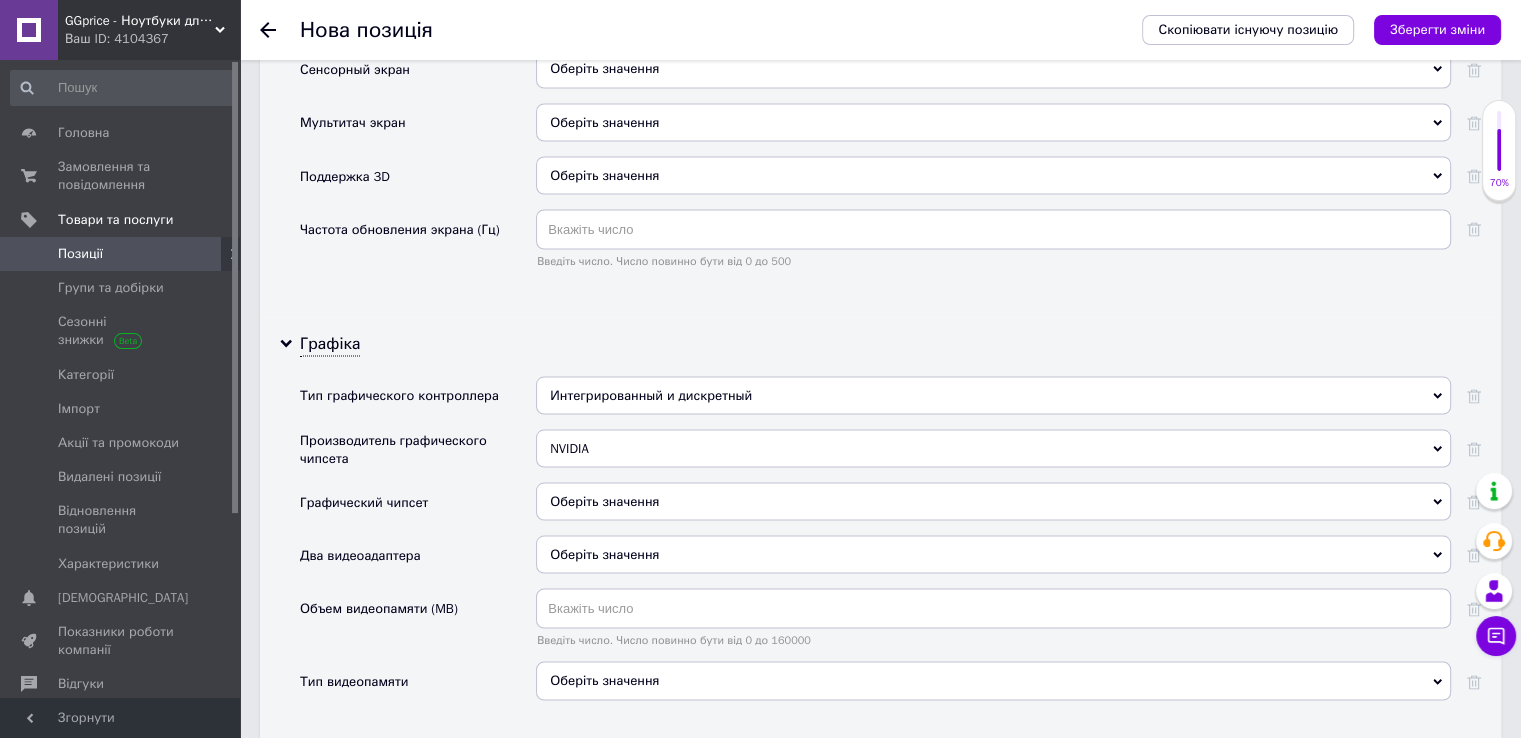click on "Оберіть значення" at bounding box center [993, 501] 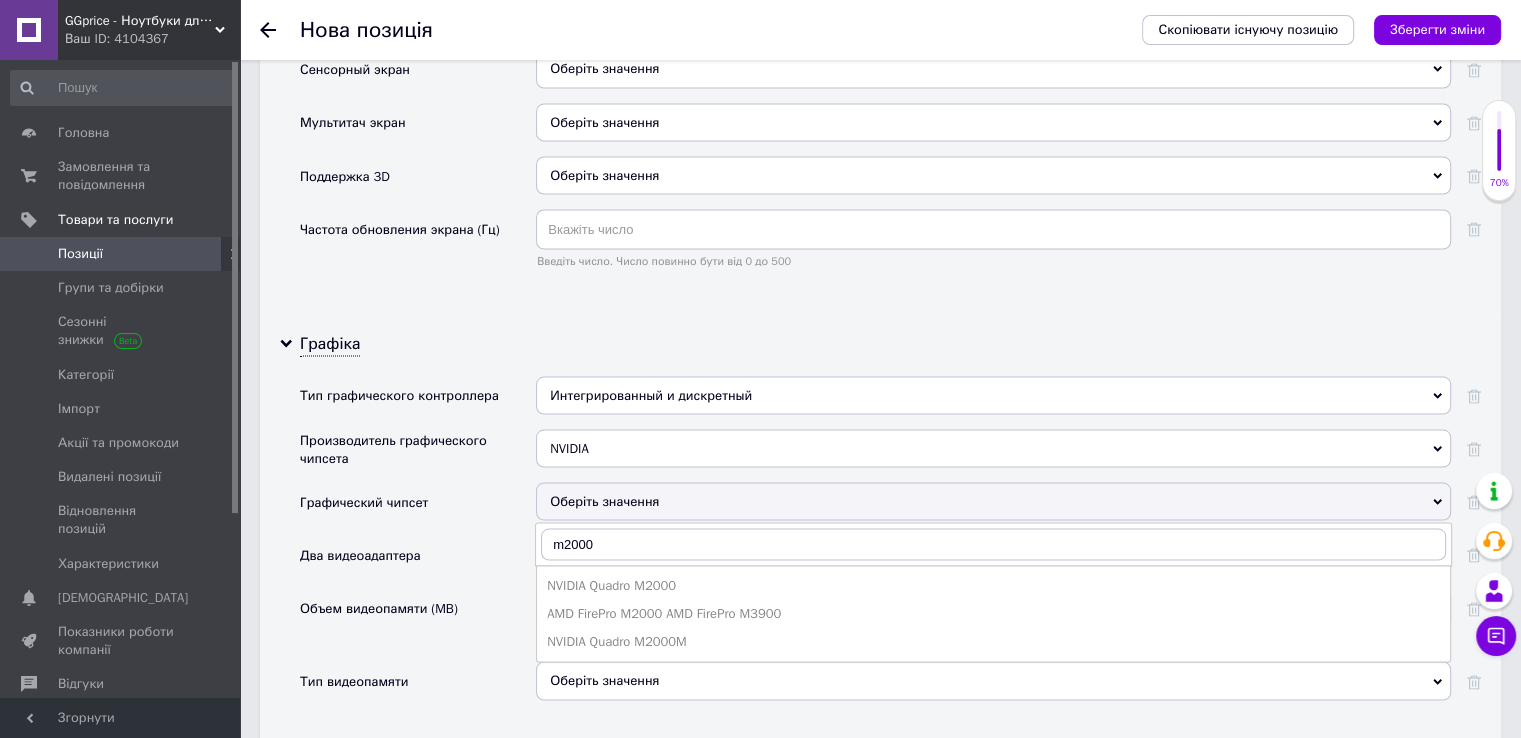 click on "NVIDIA Quadro M2000" at bounding box center (993, 585) 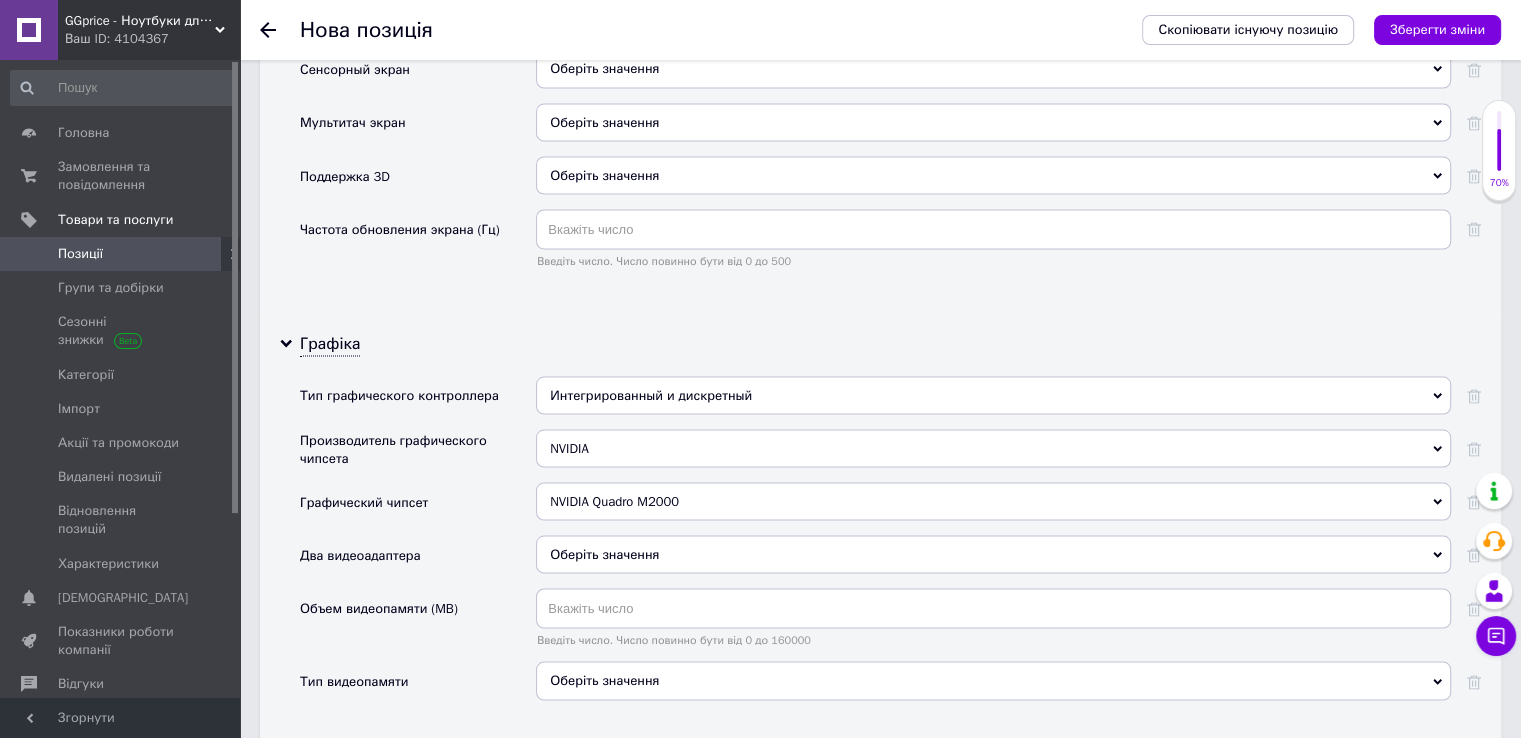 click on "NVIDIA Quadro M2000" at bounding box center (993, 501) 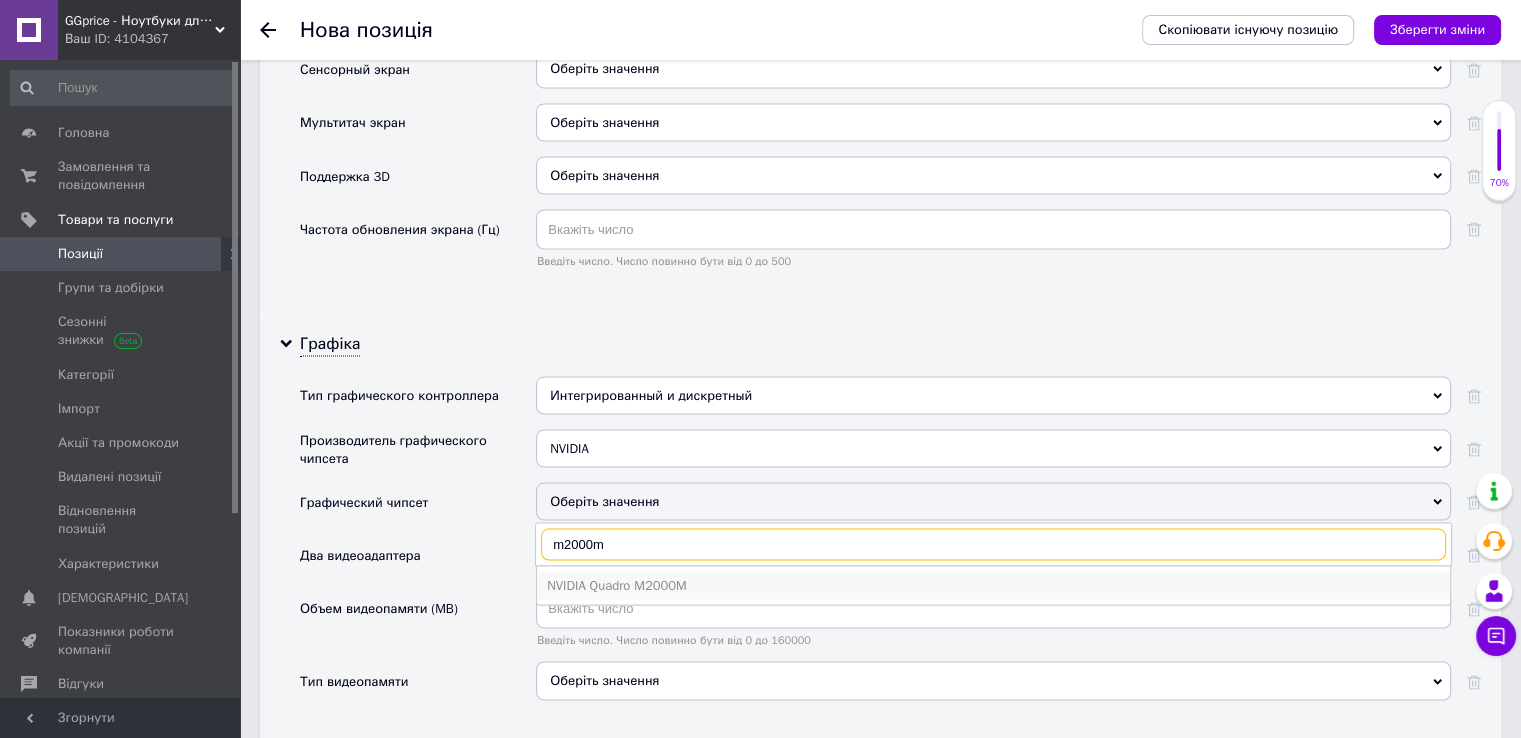 type on "m2000m" 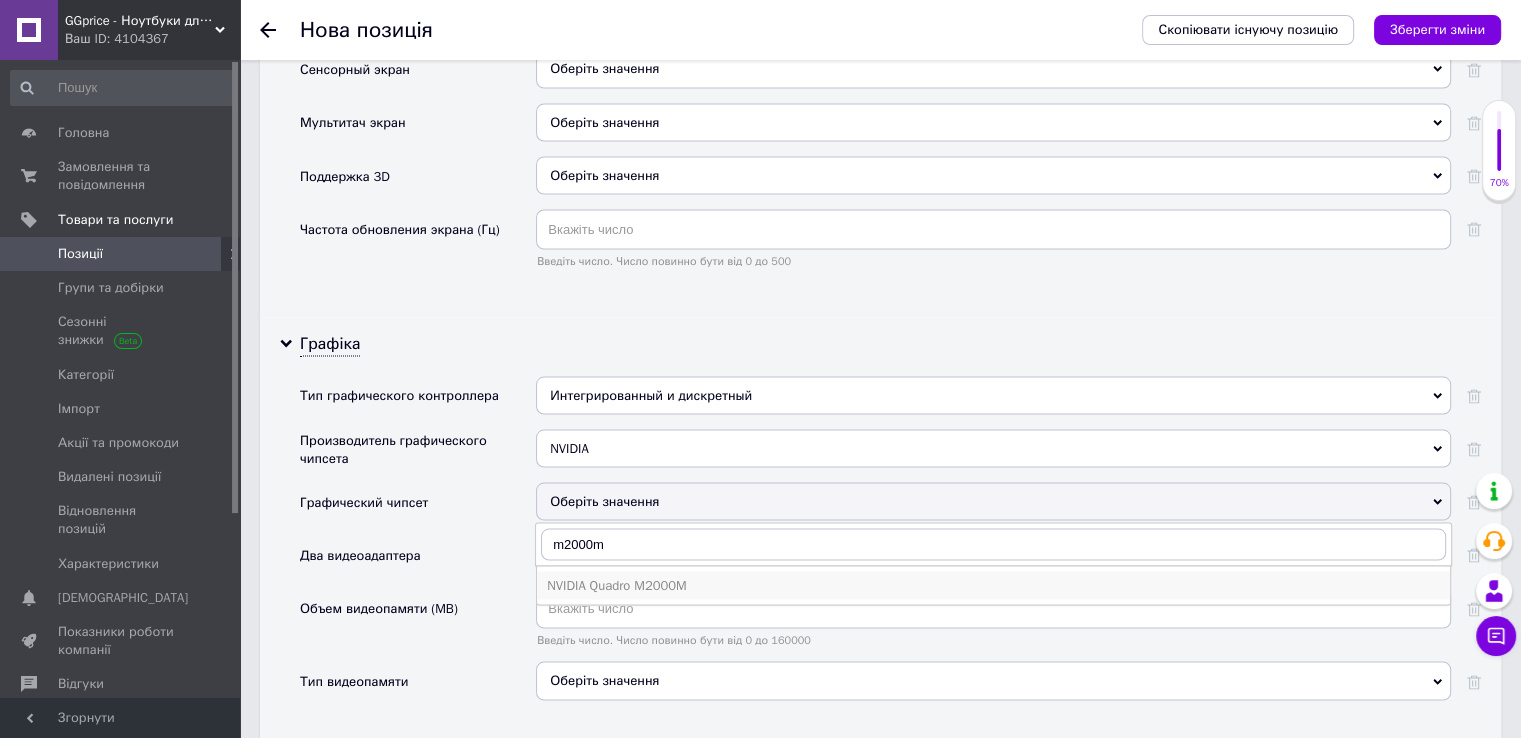 click on "NVIDIA Quadro M2000M" at bounding box center (993, 585) 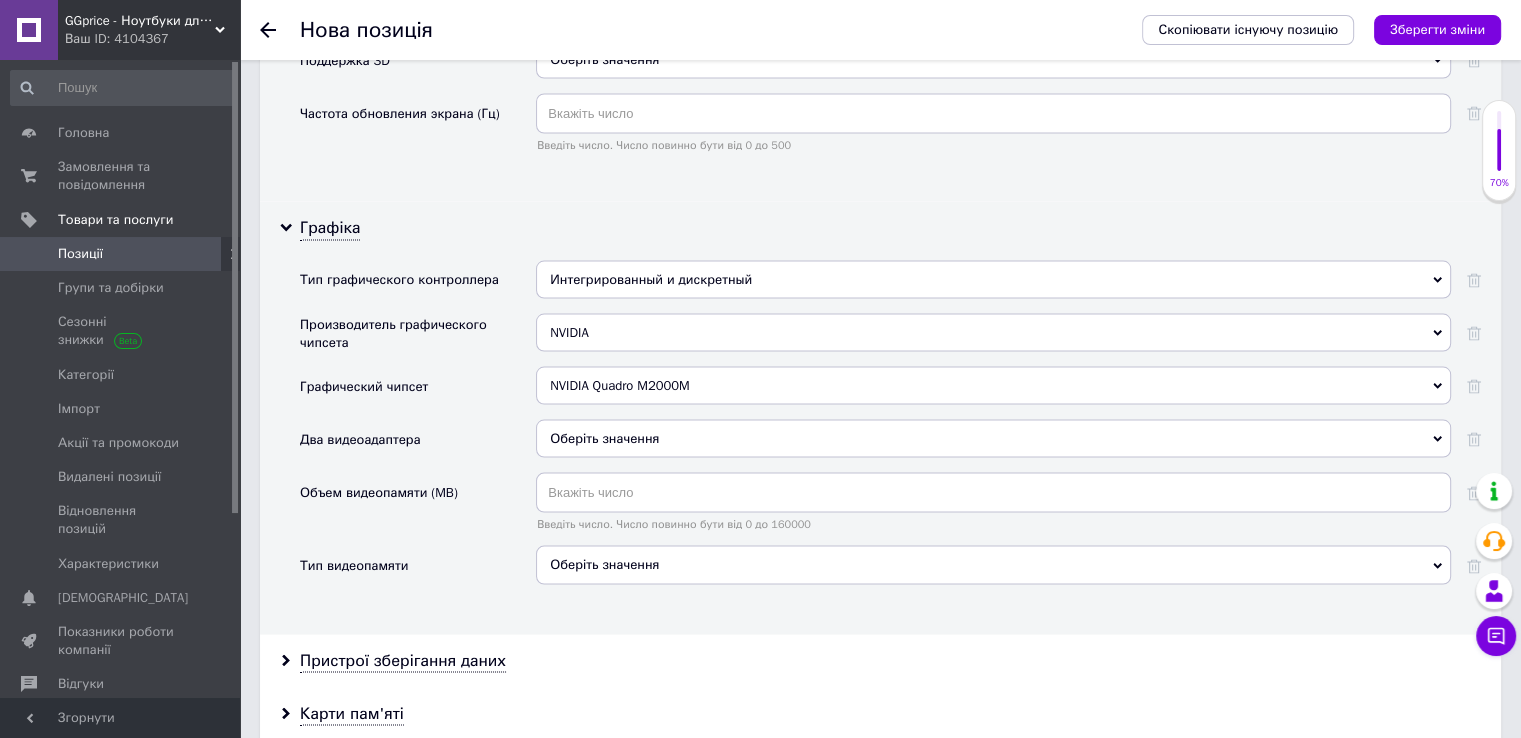 scroll, scrollTop: 4000, scrollLeft: 0, axis: vertical 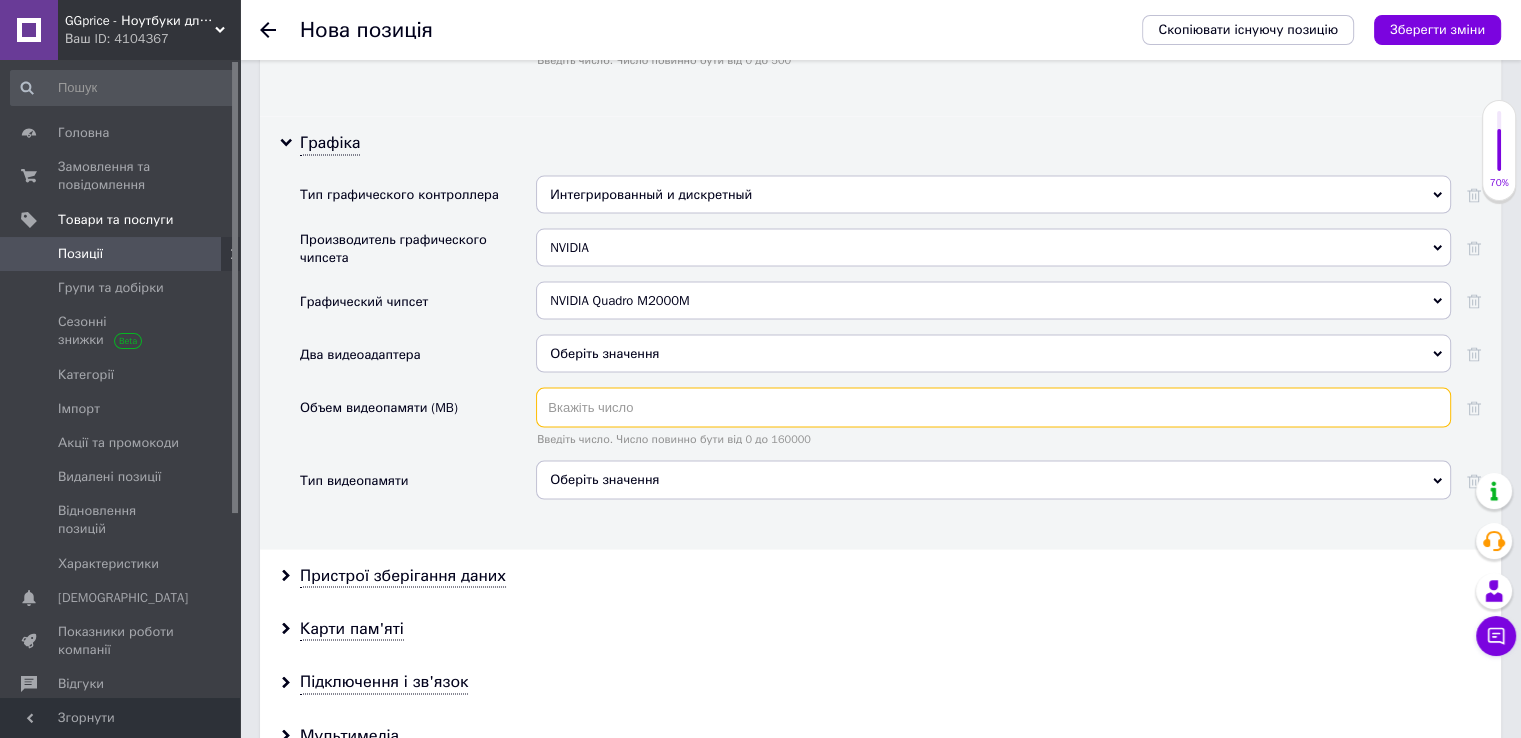 click at bounding box center [993, 408] 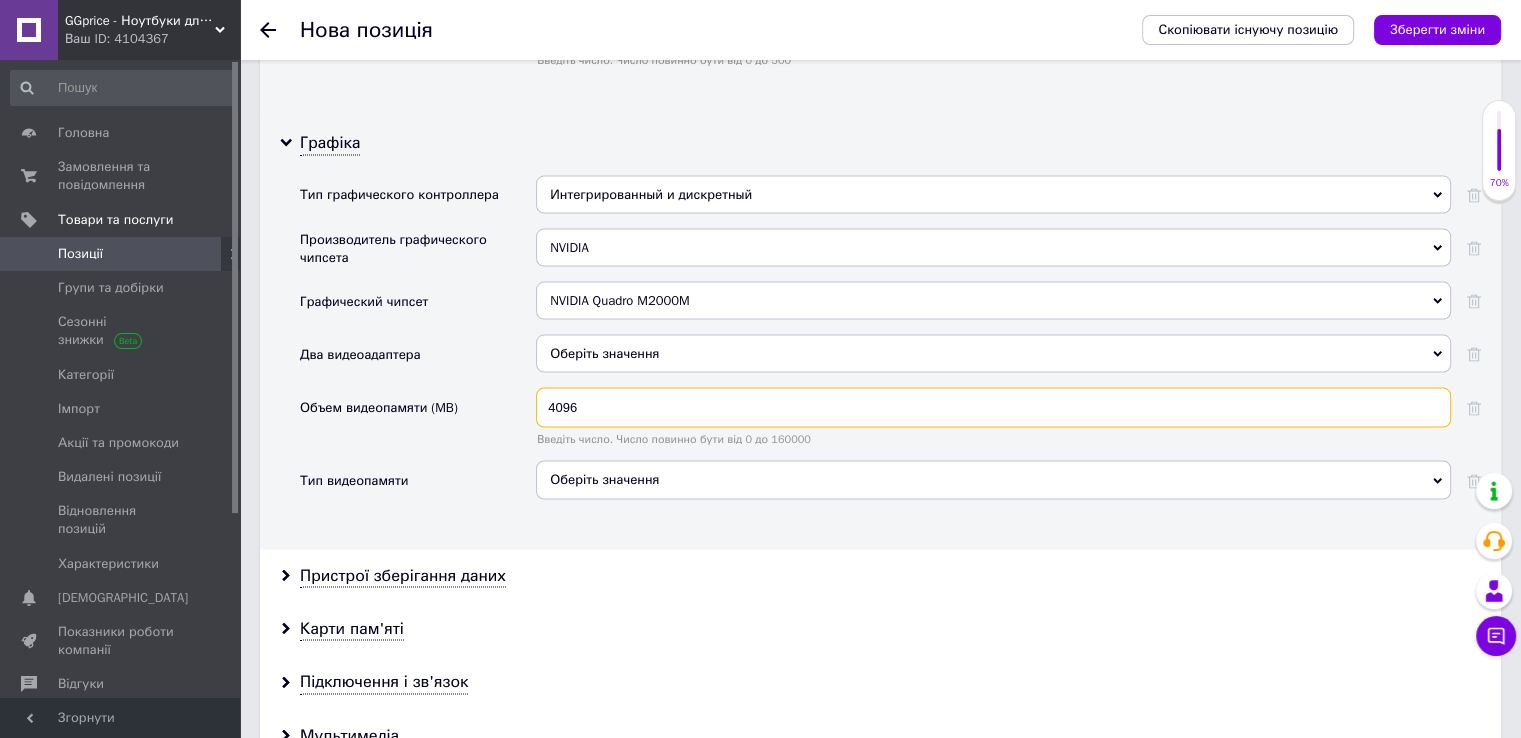 scroll, scrollTop: 4100, scrollLeft: 0, axis: vertical 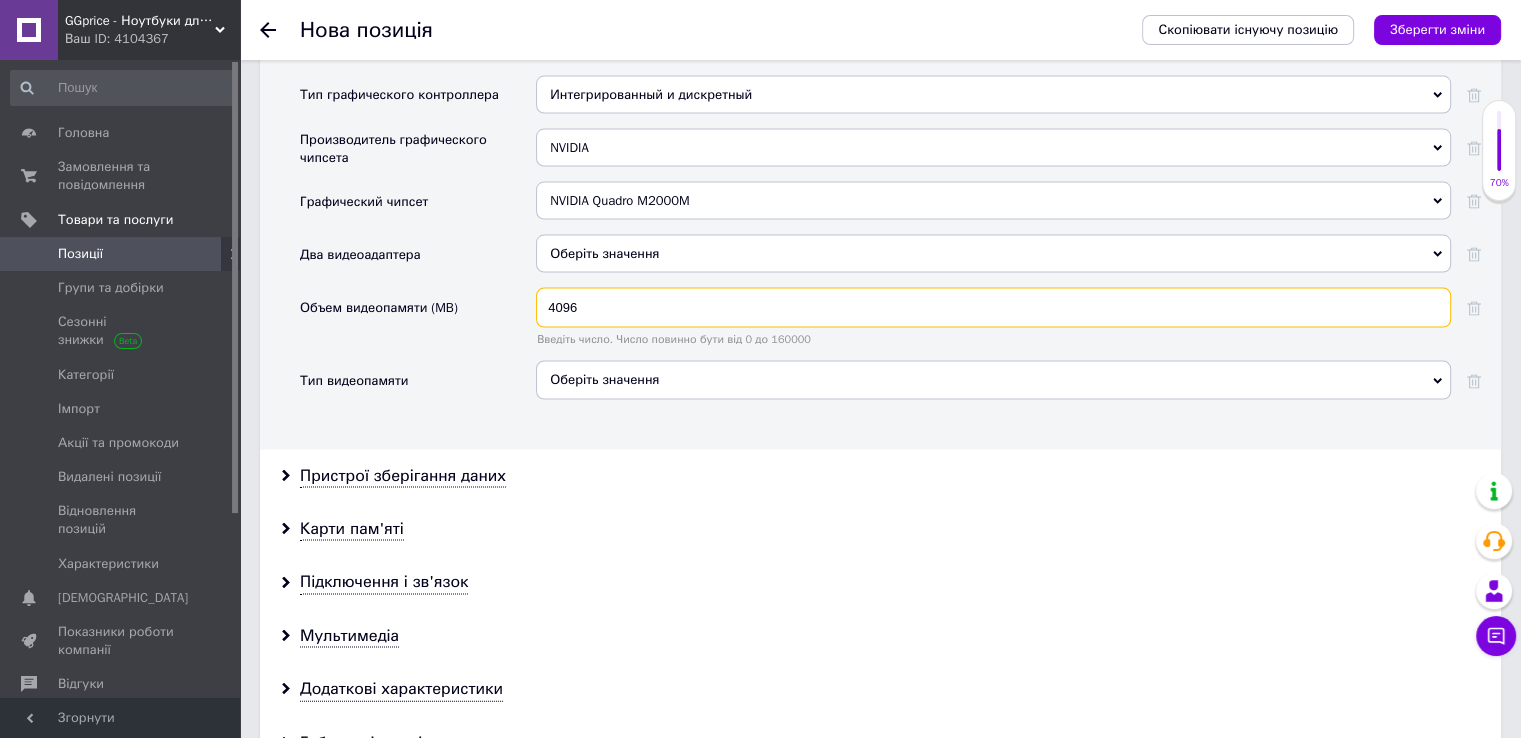 type on "4096" 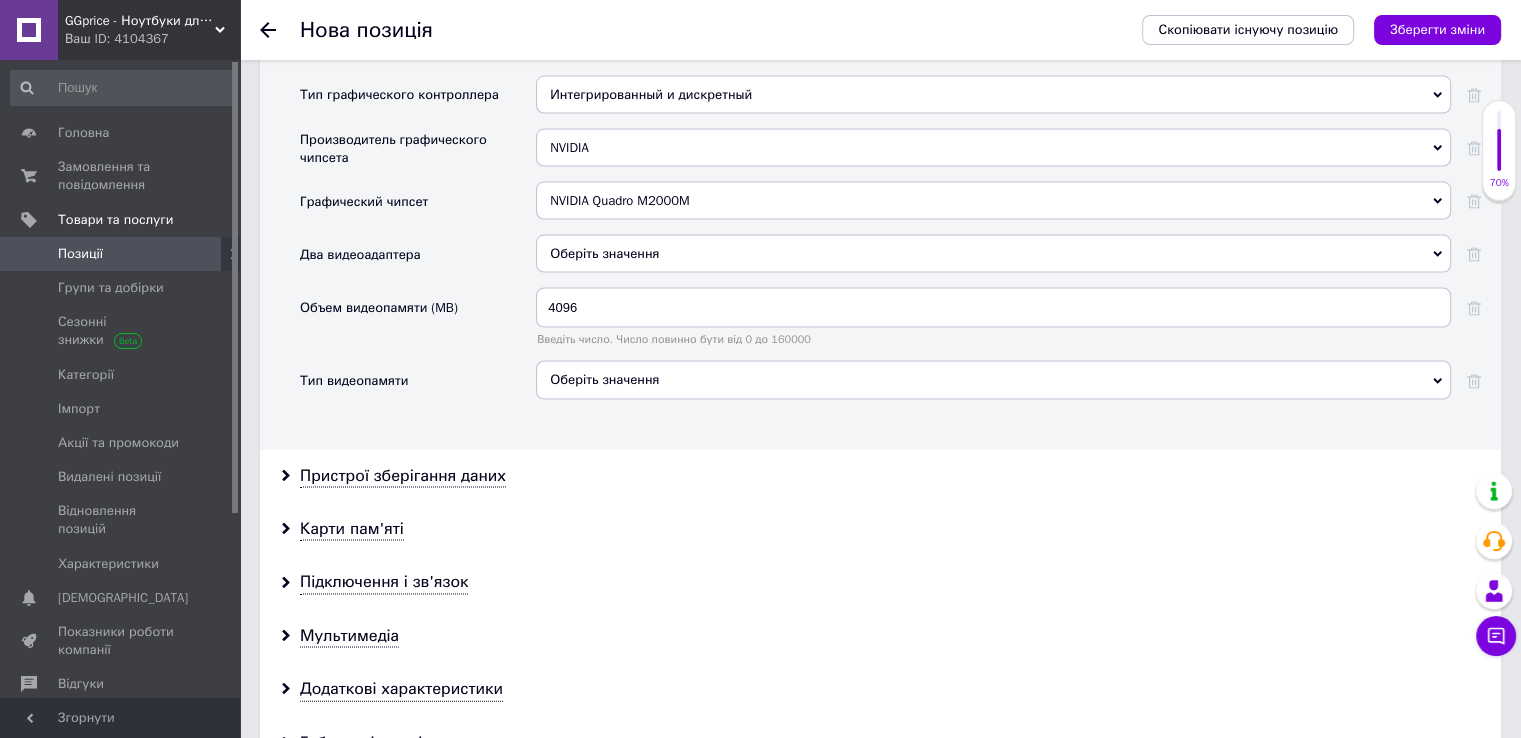 click on "Оберіть значення" at bounding box center (993, 387) 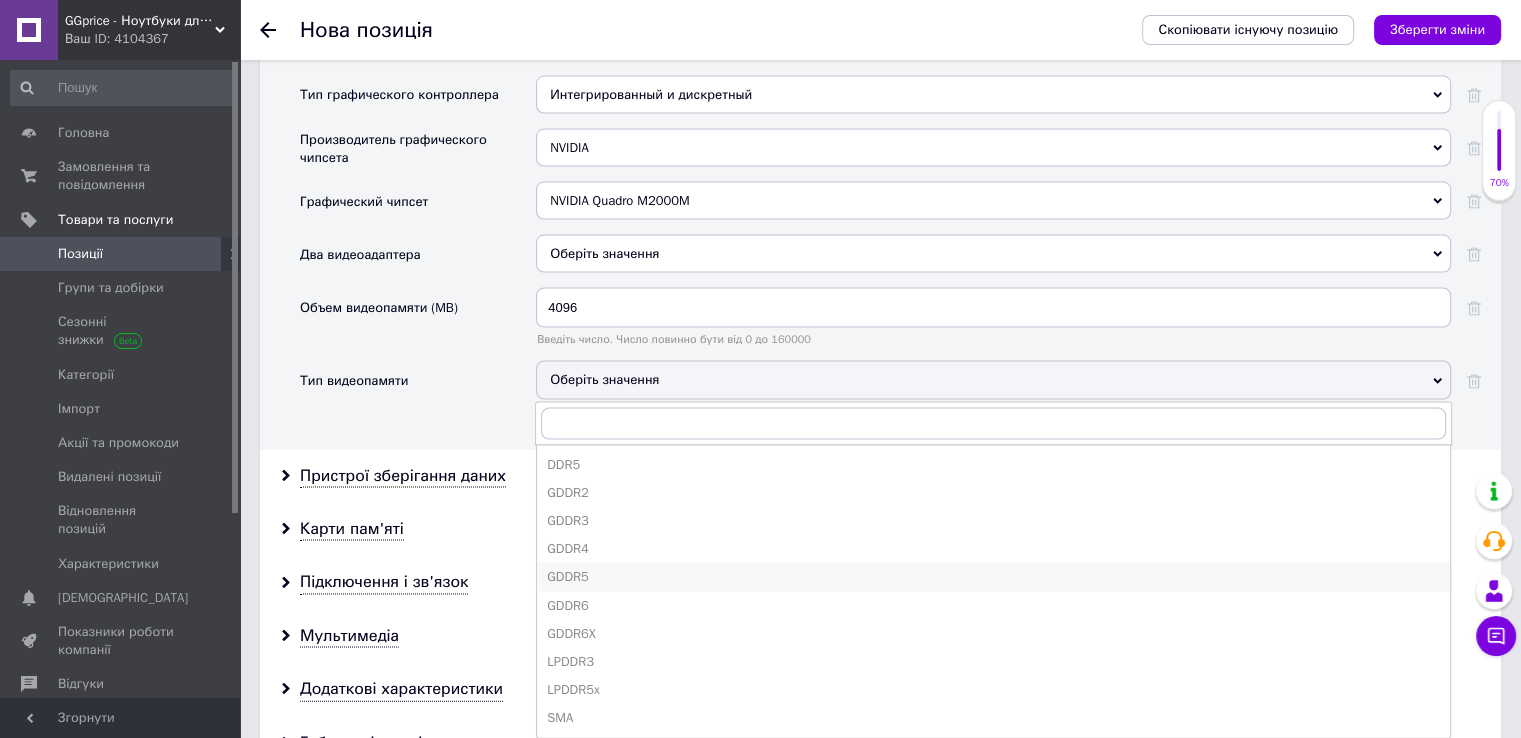 click on "GDDR5" at bounding box center [993, 577] 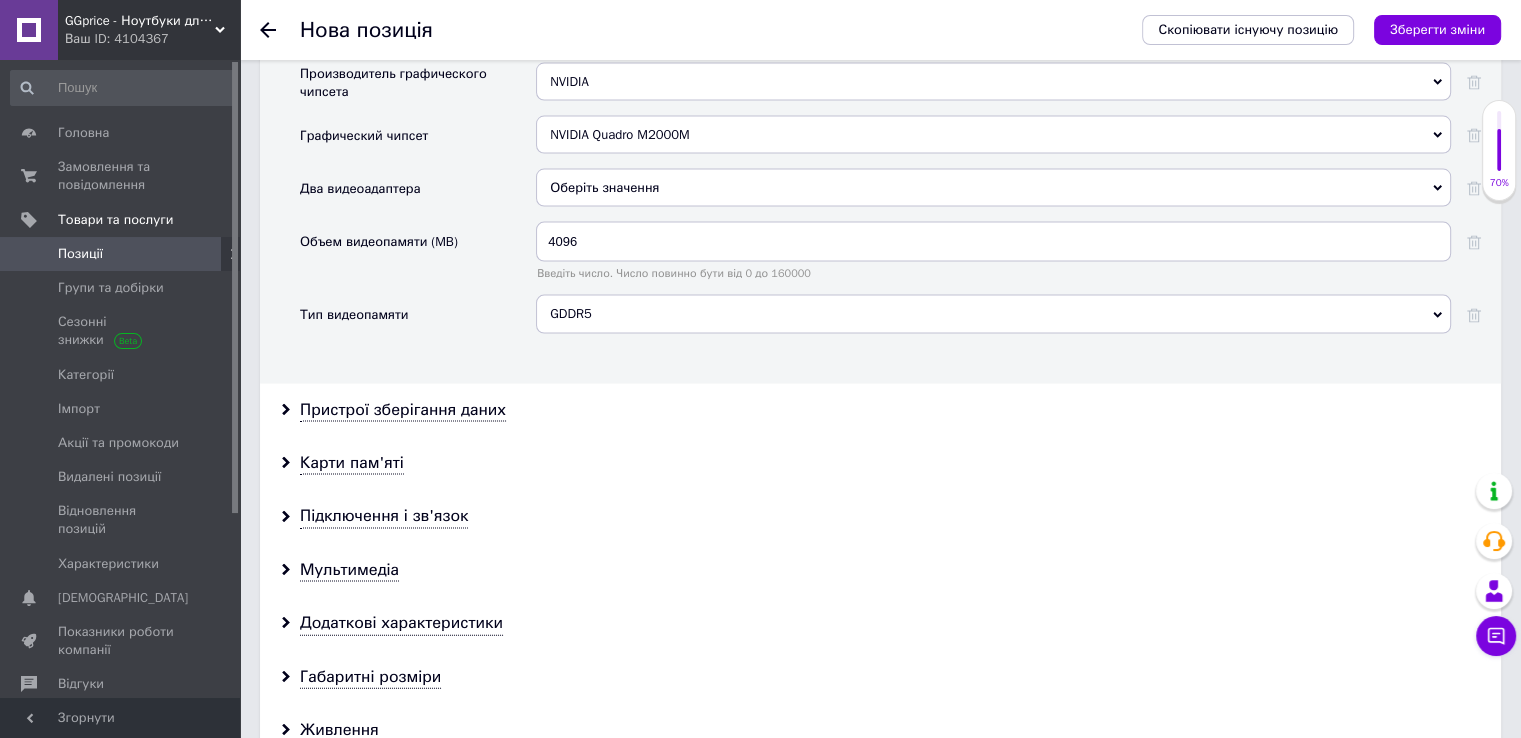 scroll, scrollTop: 4300, scrollLeft: 0, axis: vertical 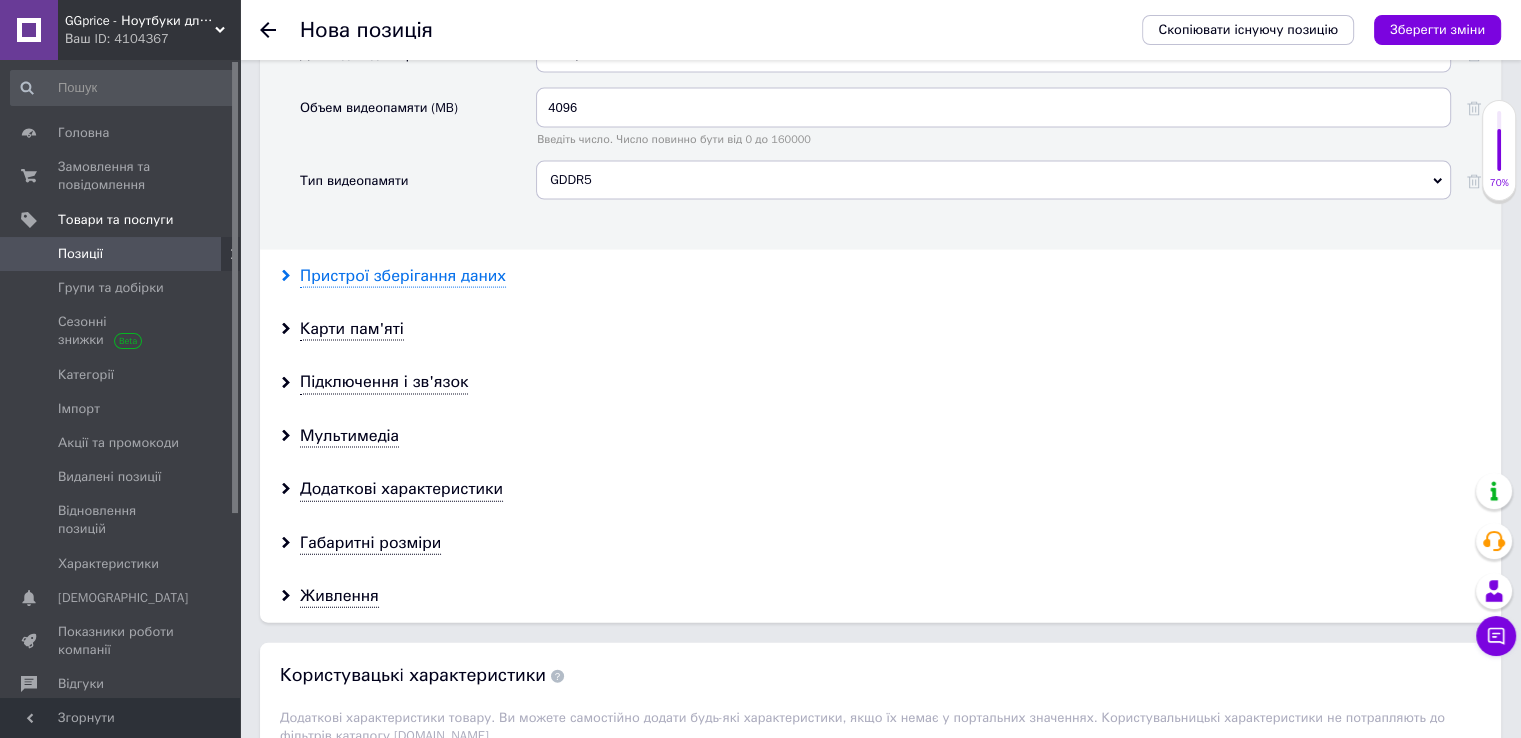 click on "Пристрої зберігання даних" at bounding box center (403, 276) 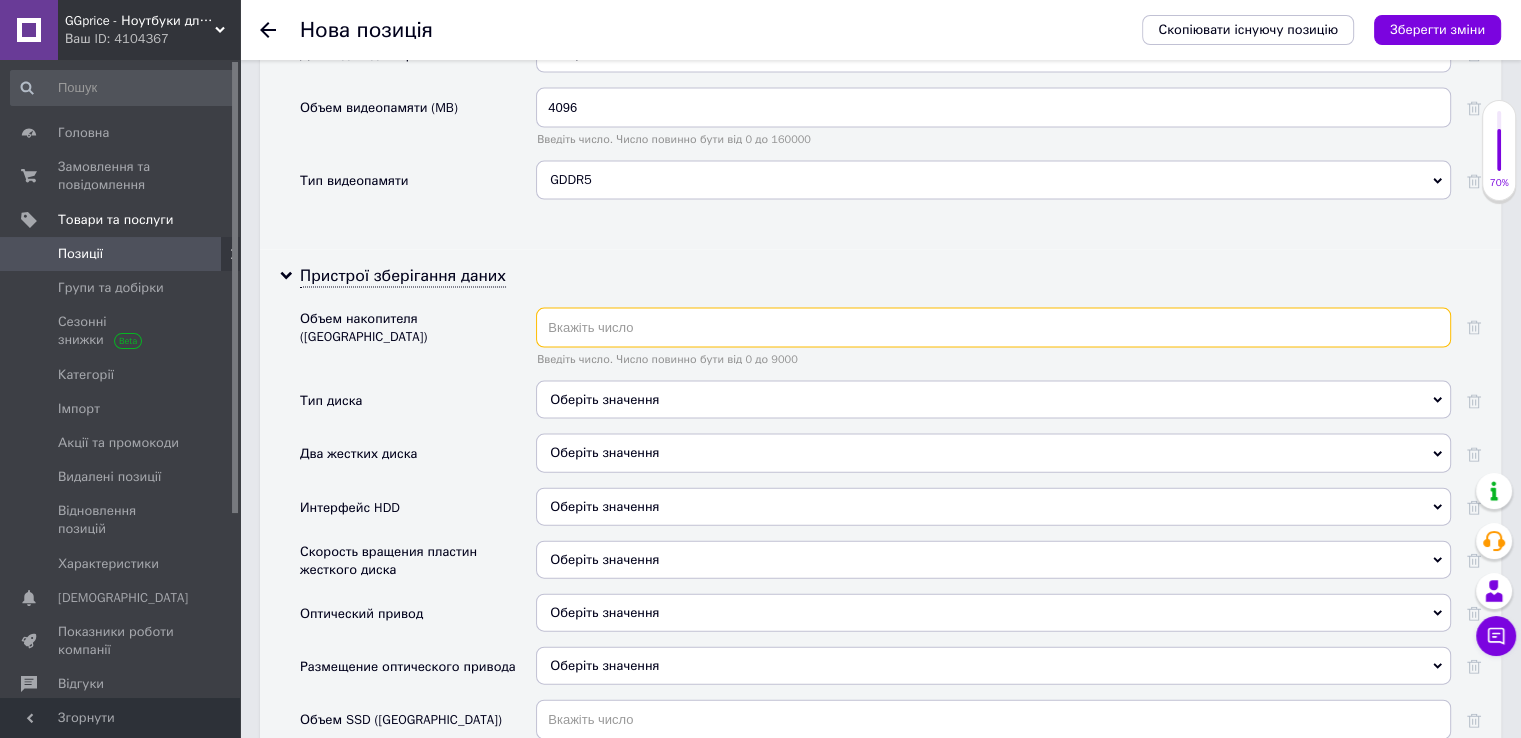 click at bounding box center (993, 328) 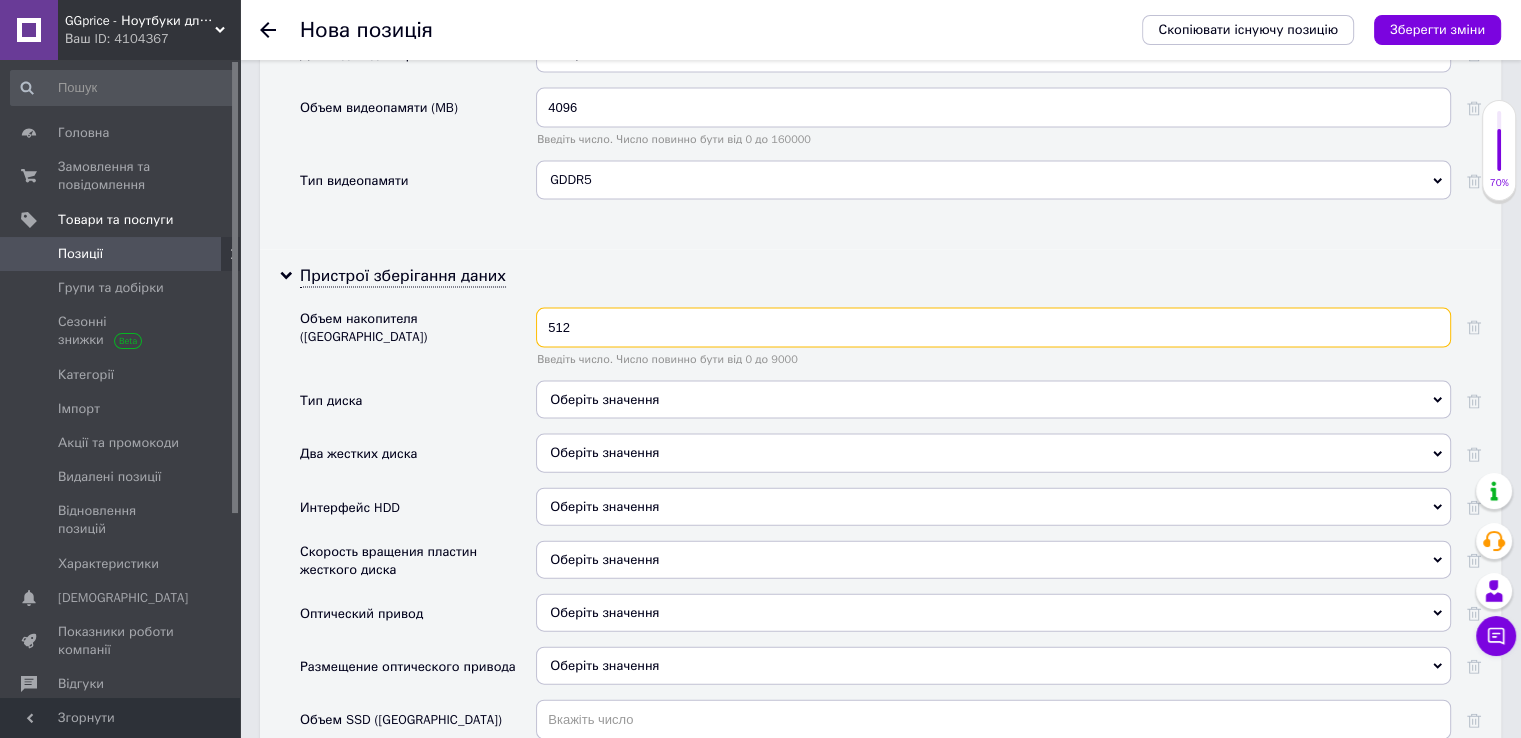 type on "512" 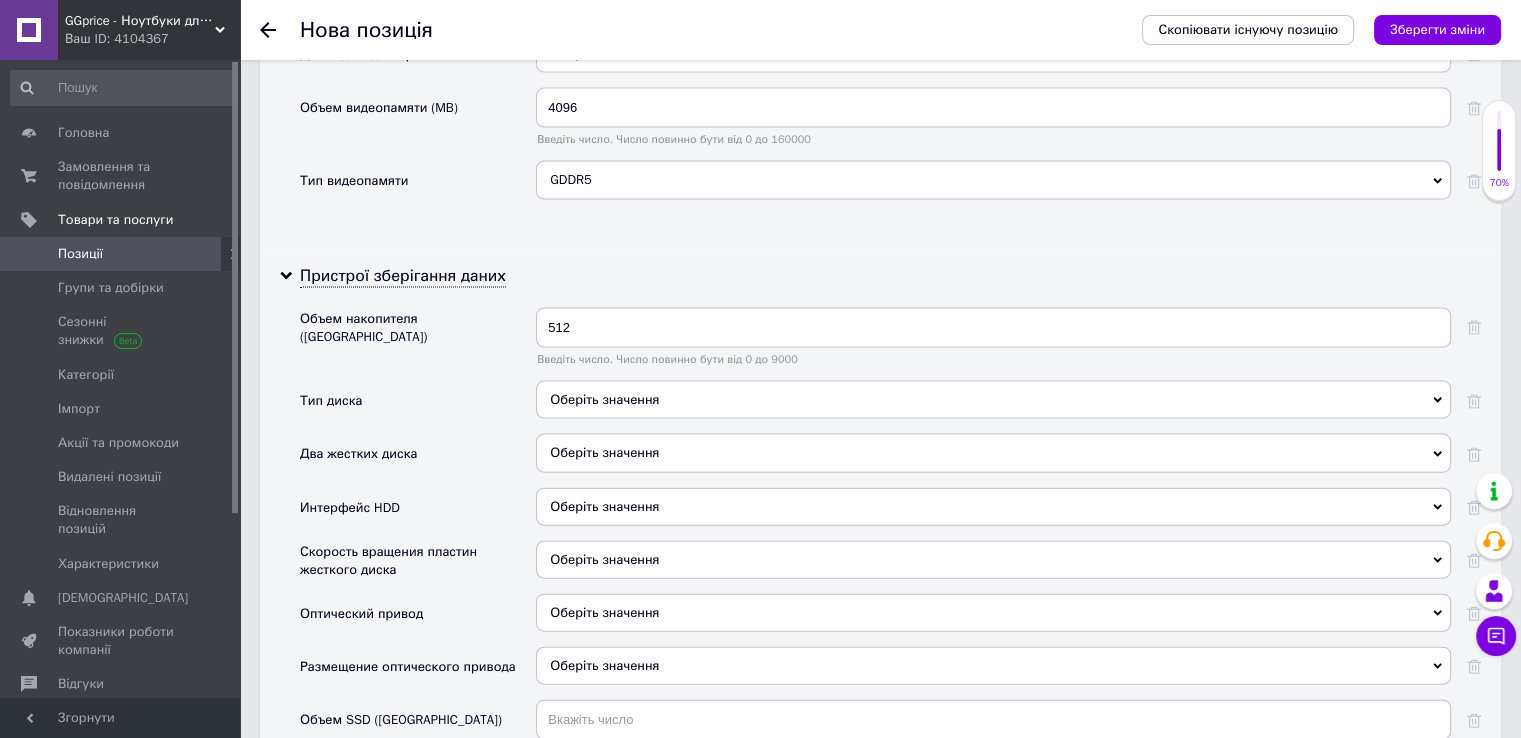 click on "Оберіть значення" at bounding box center (993, 400) 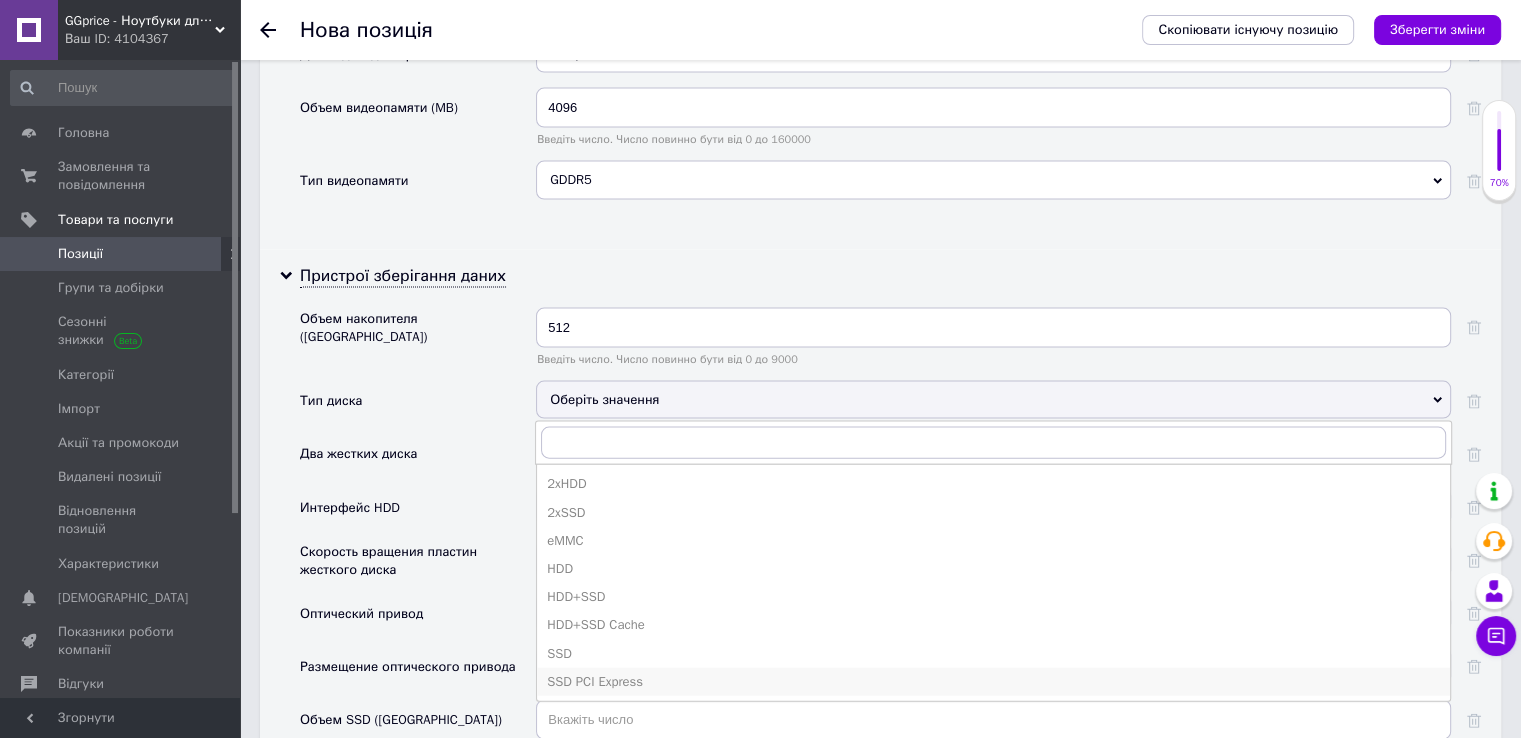 click on "SSD PCI Express" at bounding box center [993, 682] 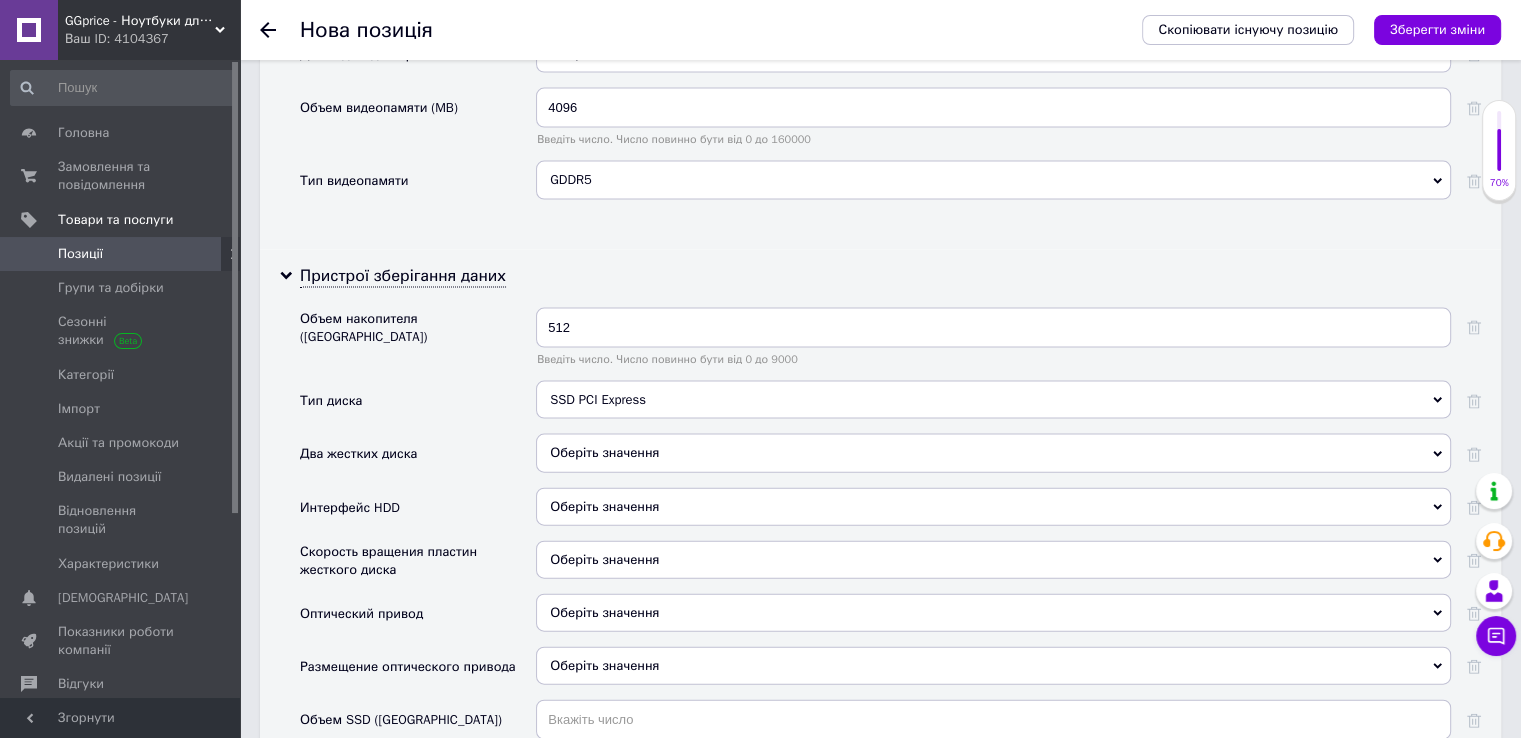 scroll, scrollTop: 4400, scrollLeft: 0, axis: vertical 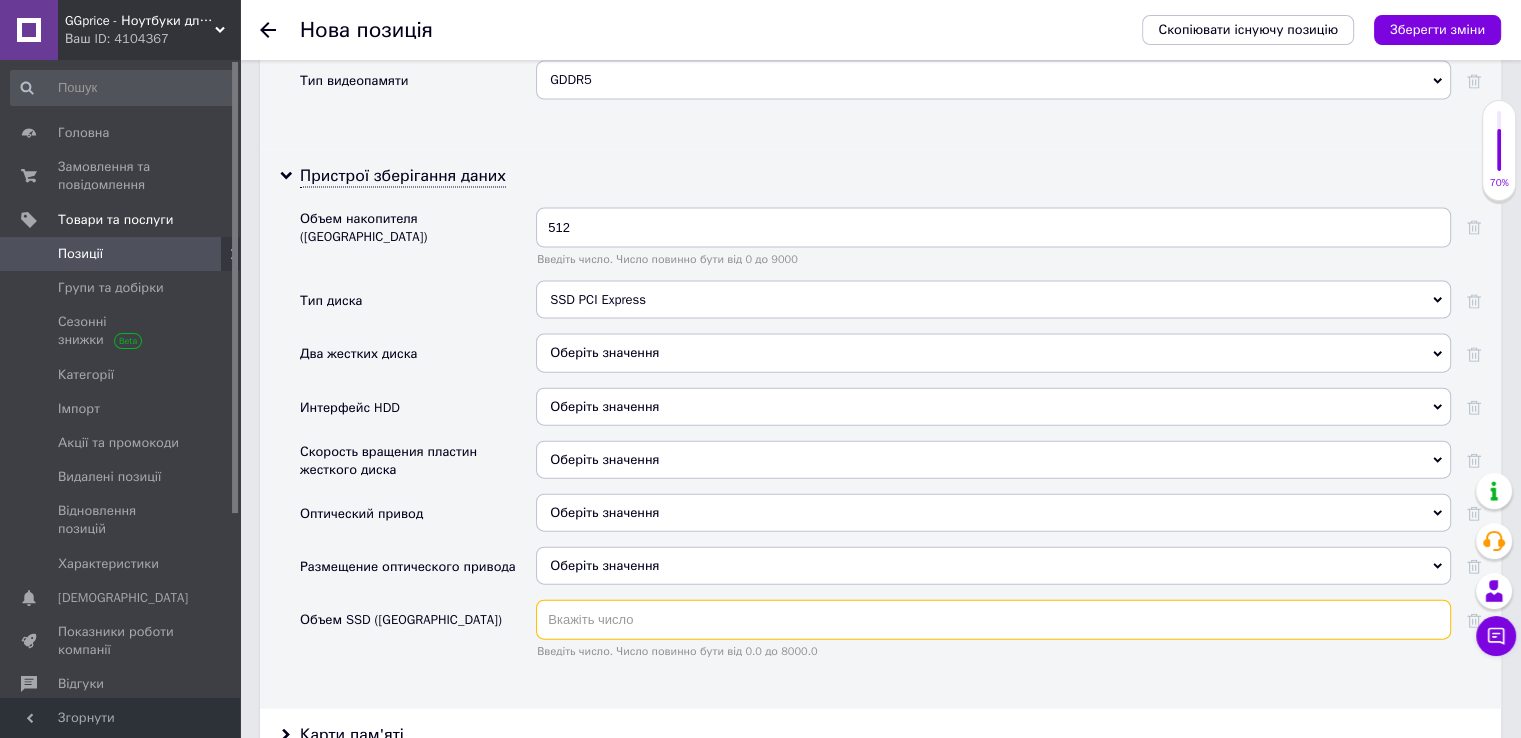 click at bounding box center (993, 620) 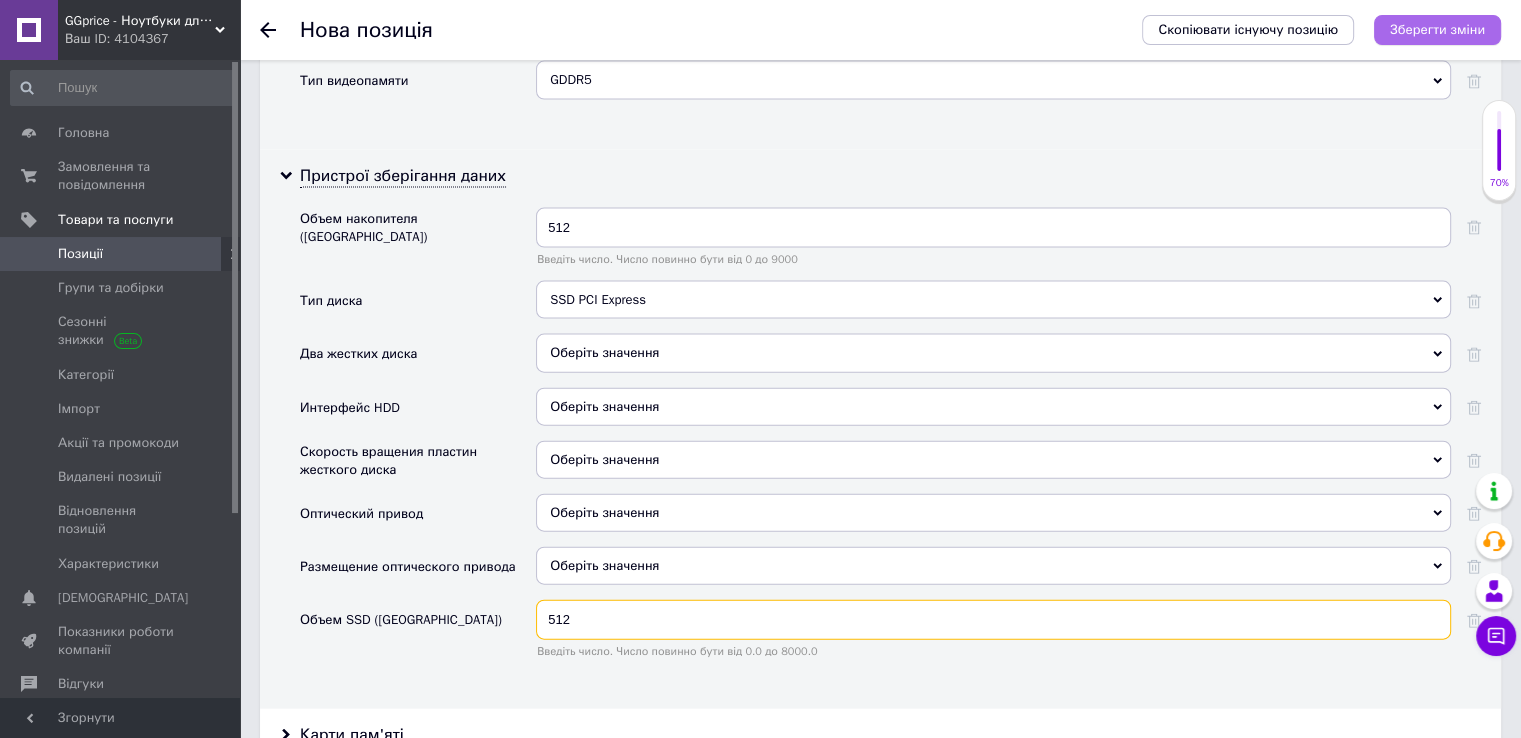 type on "512" 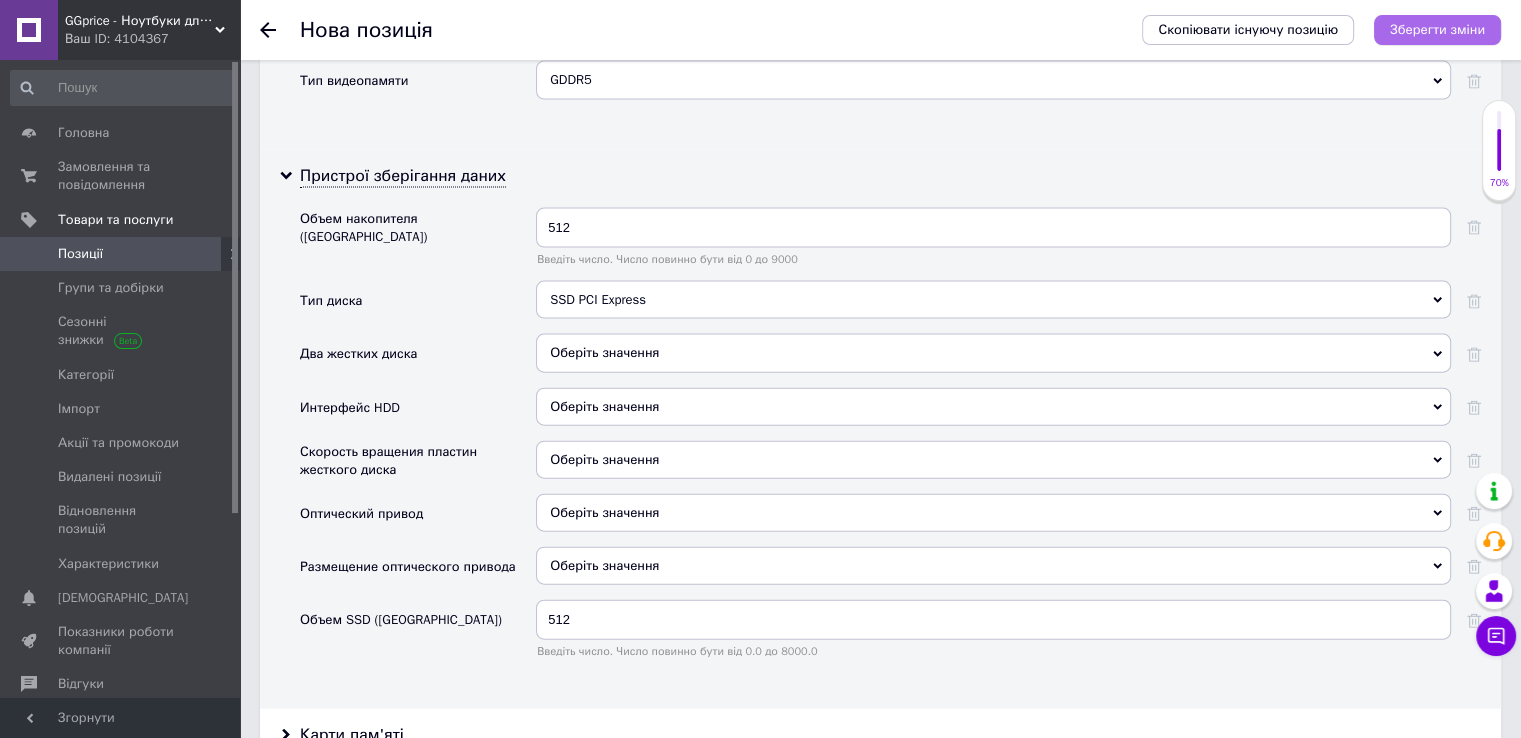 click on "Зберегти зміни" at bounding box center (1437, 29) 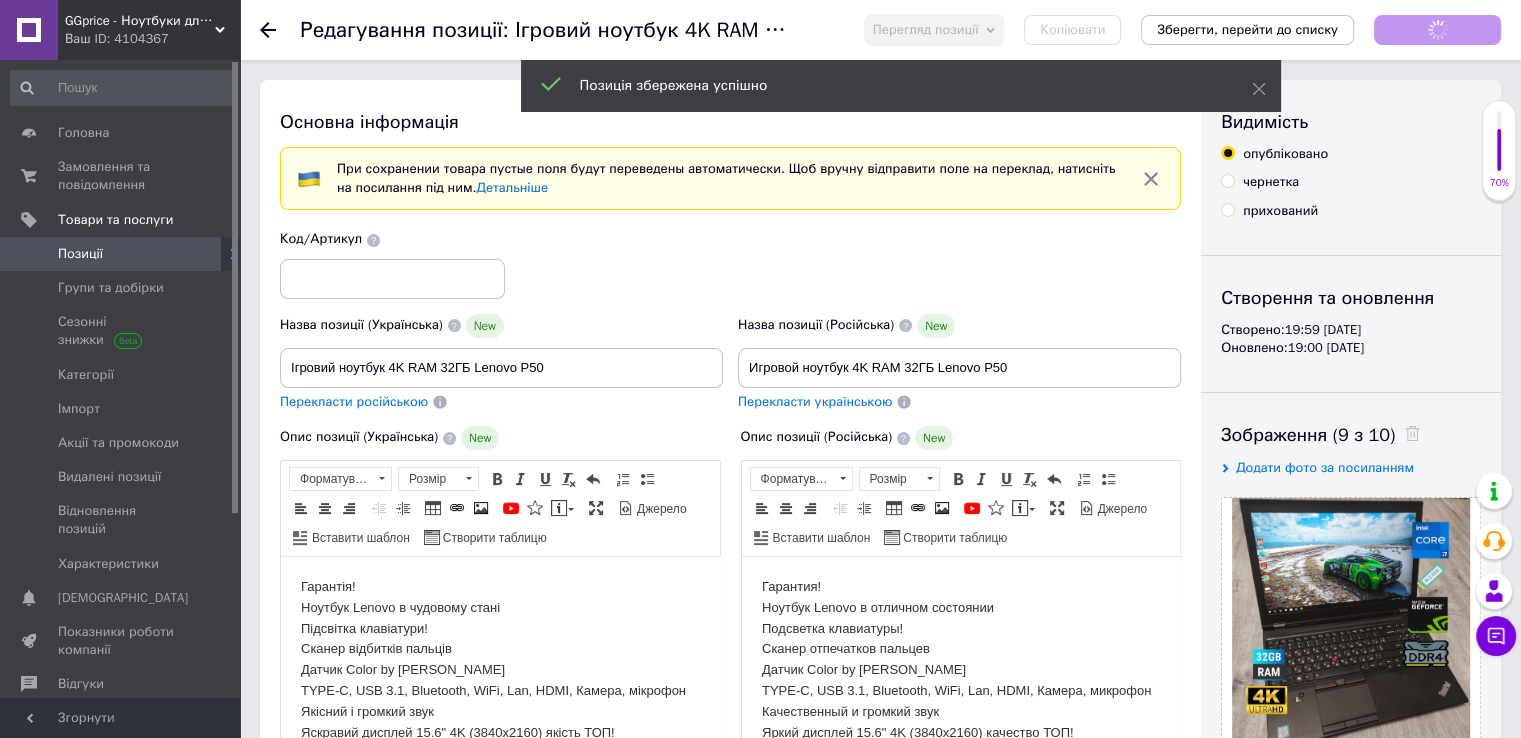 scroll, scrollTop: 0, scrollLeft: 0, axis: both 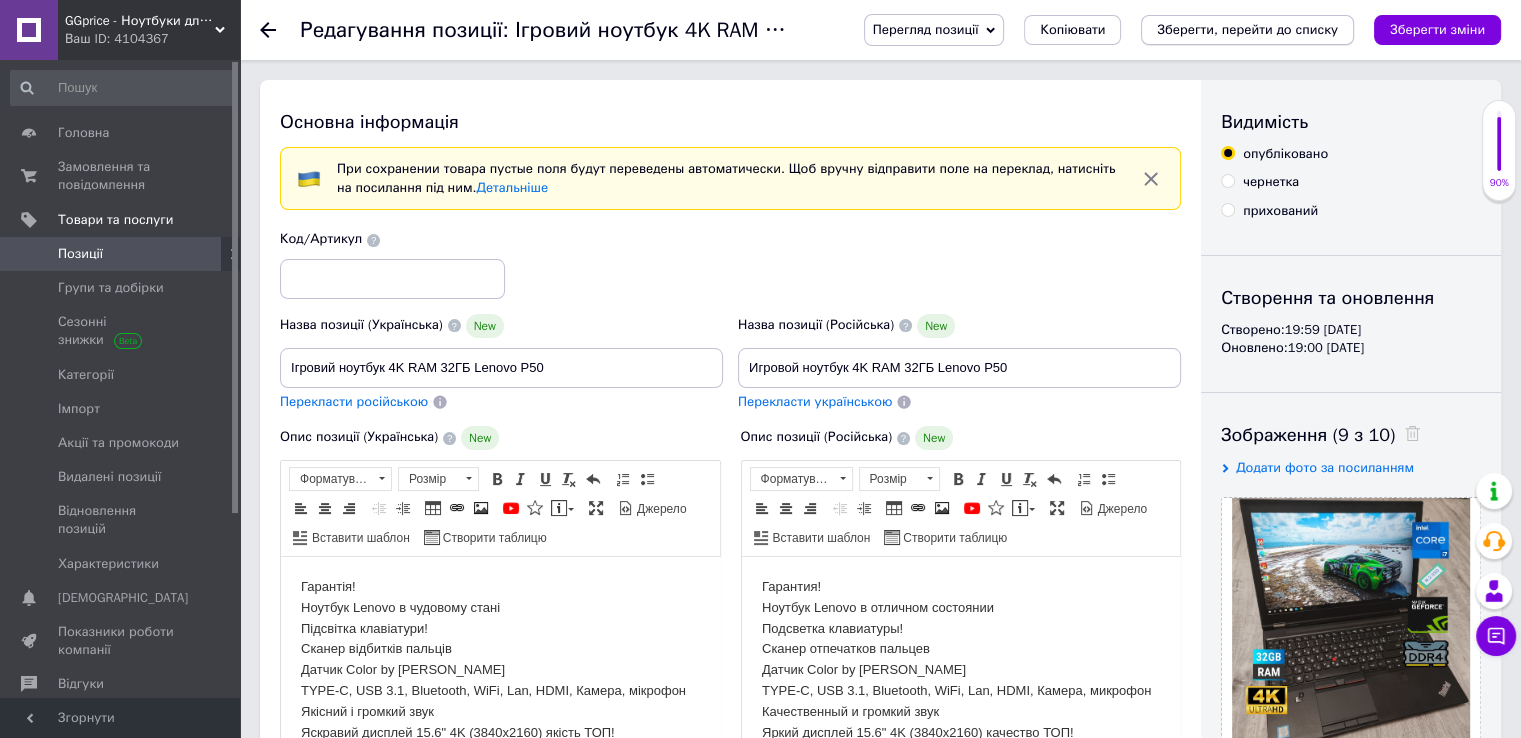 click on "Зберегти, перейти до списку" at bounding box center (1247, 30) 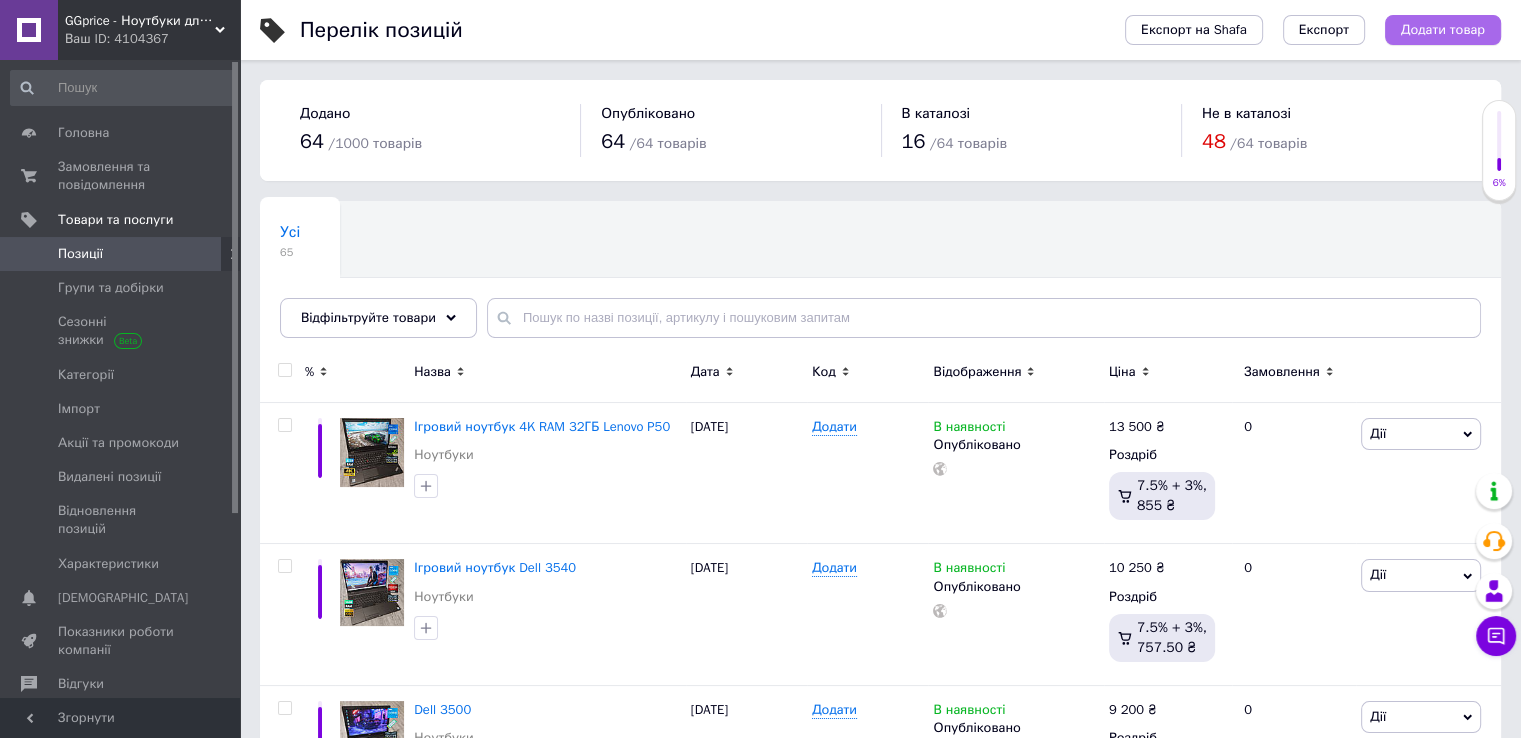 click on "Додати товар" at bounding box center (1443, 30) 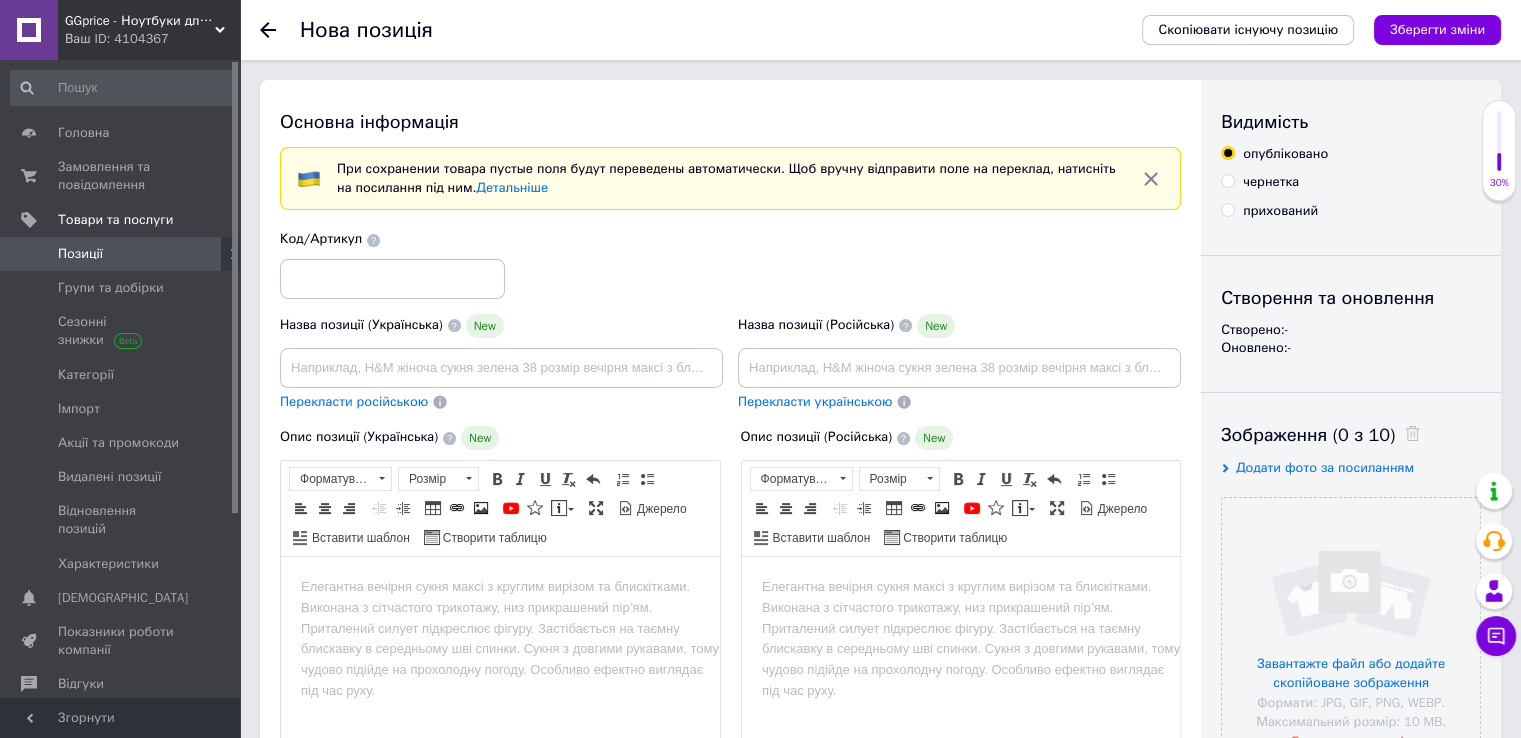 scroll, scrollTop: 0, scrollLeft: 0, axis: both 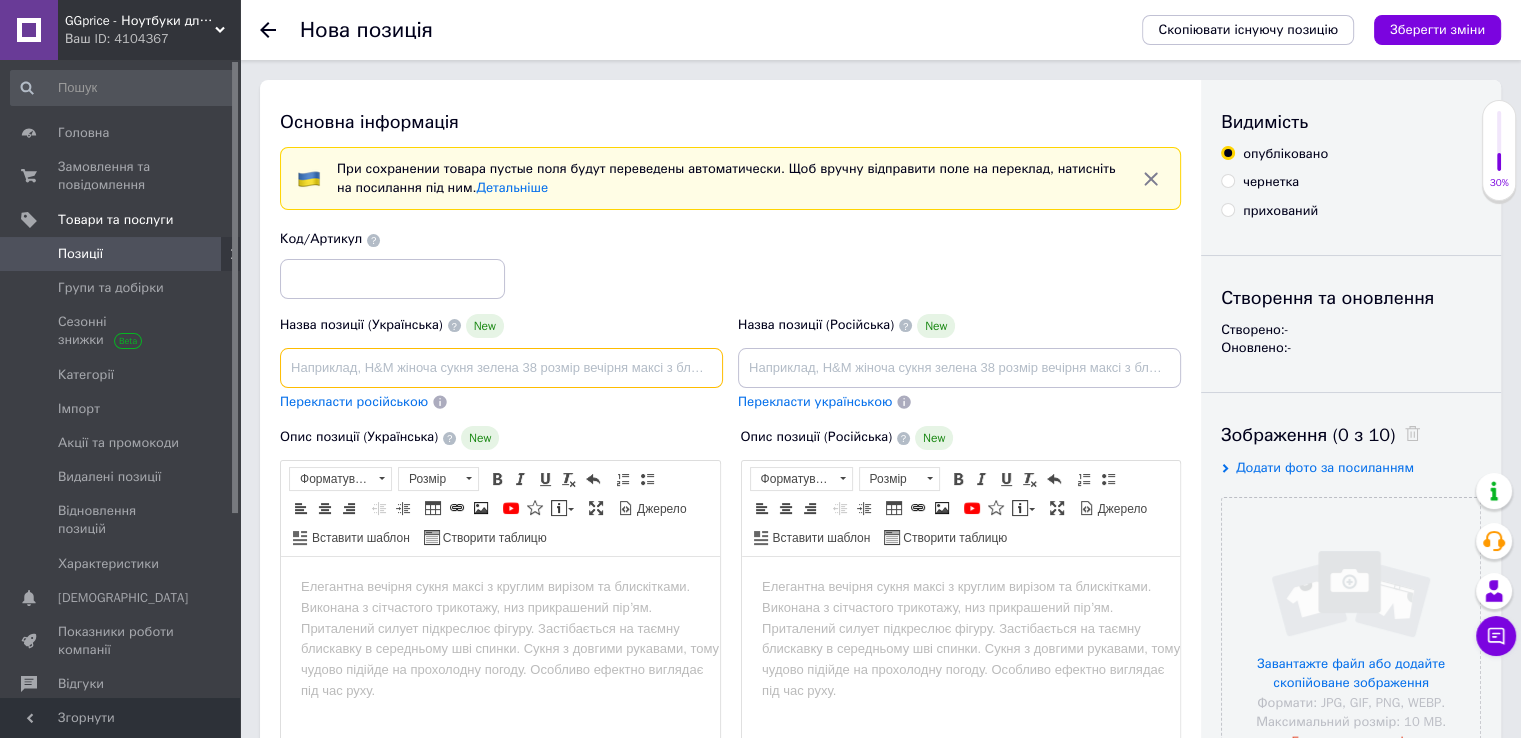 click at bounding box center (501, 368) 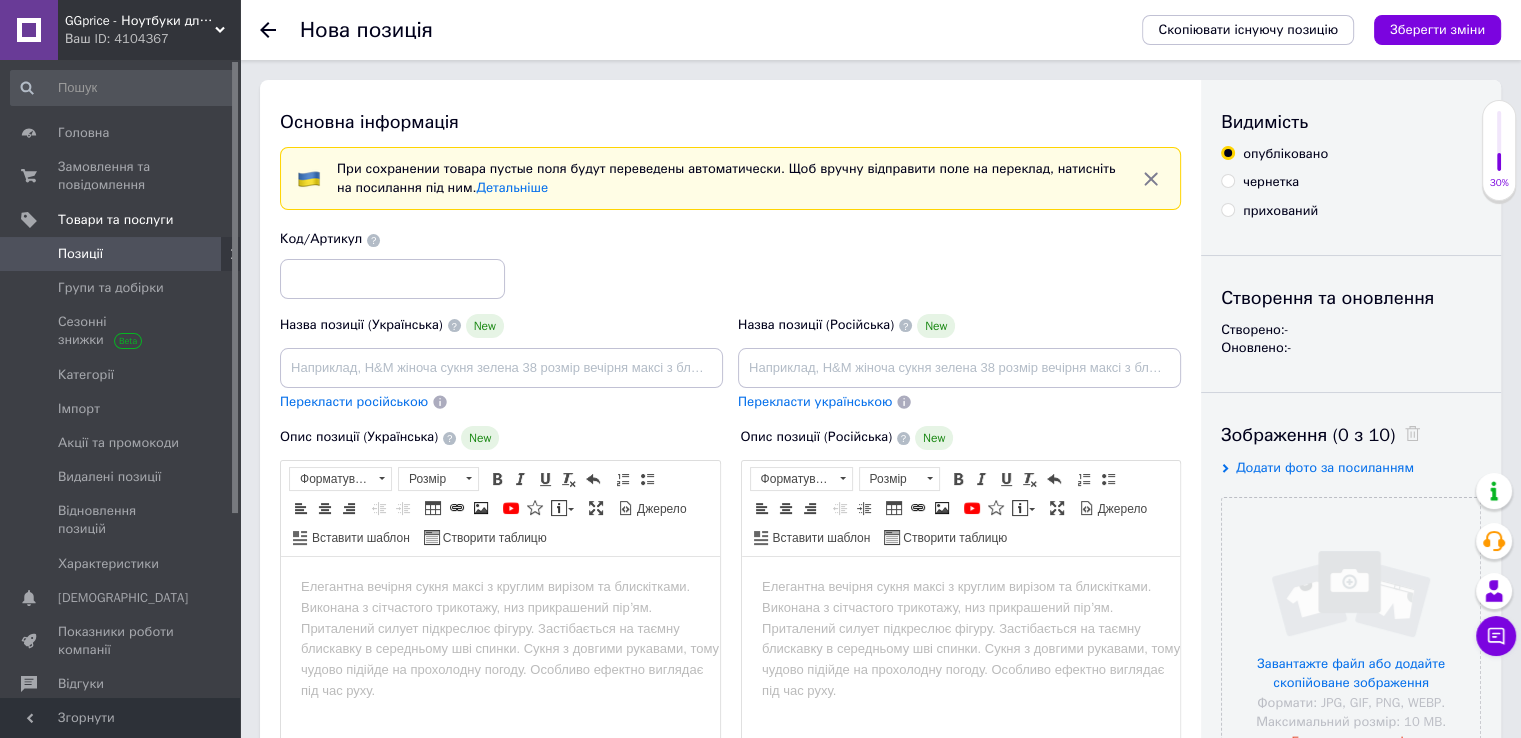 click at bounding box center [500, 587] 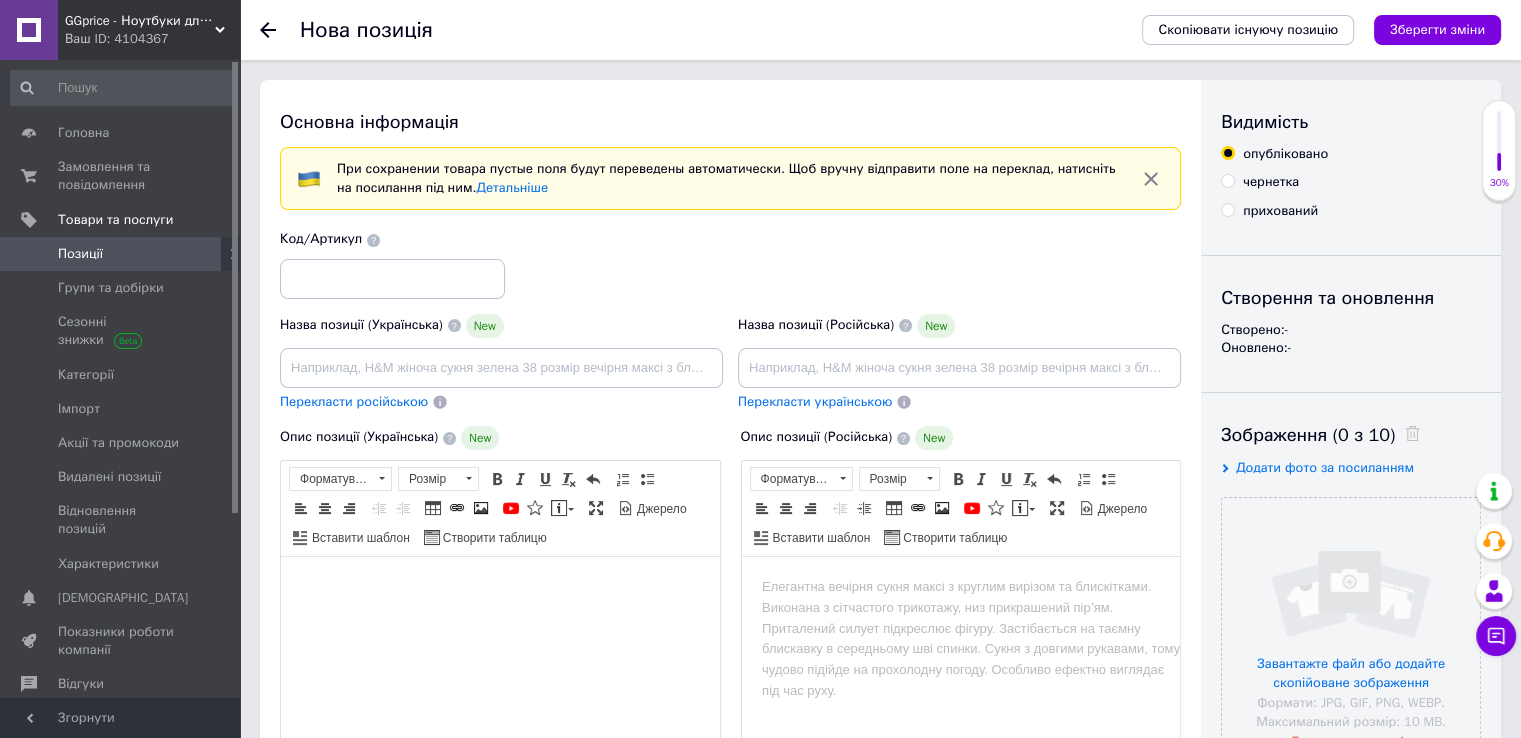 paste 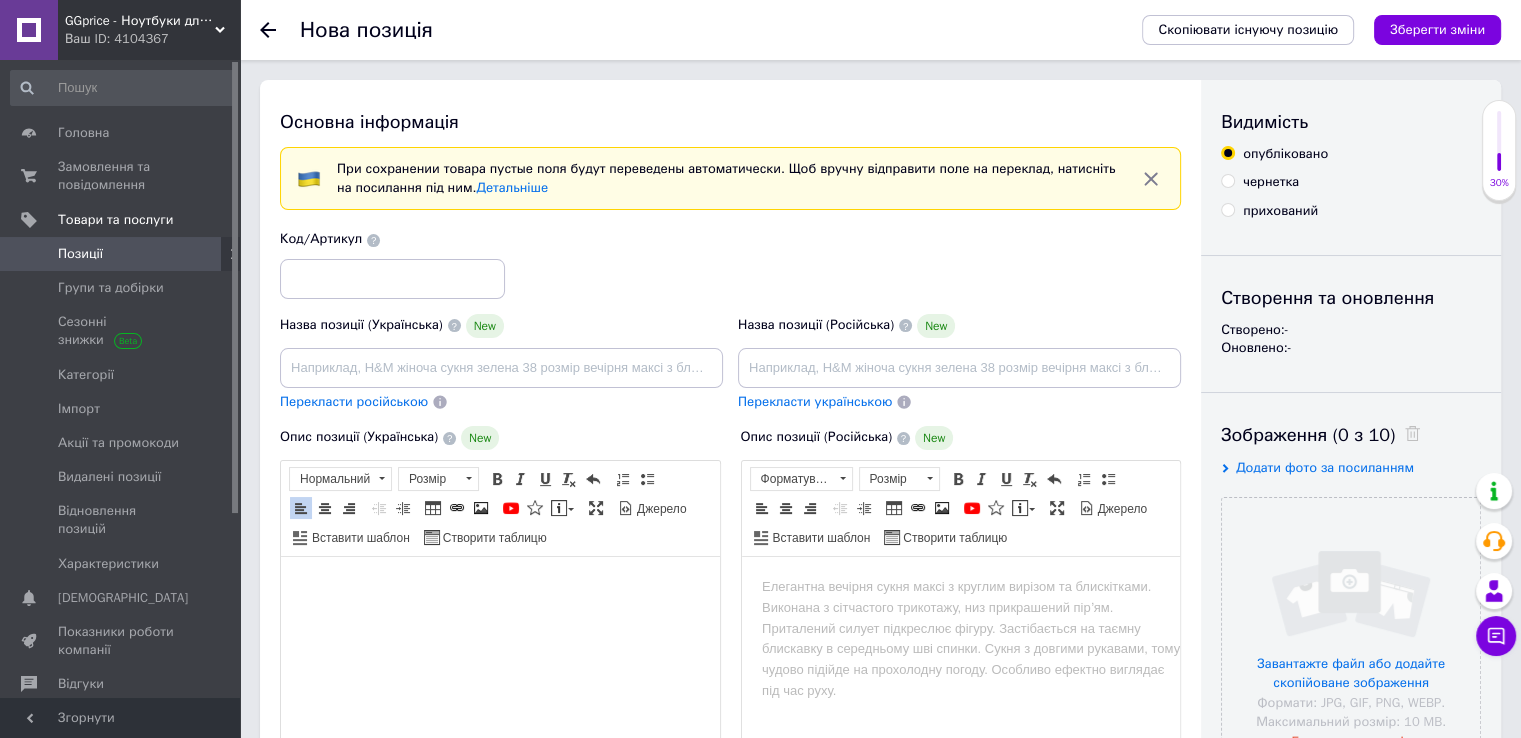 scroll, scrollTop: 66, scrollLeft: 0, axis: vertical 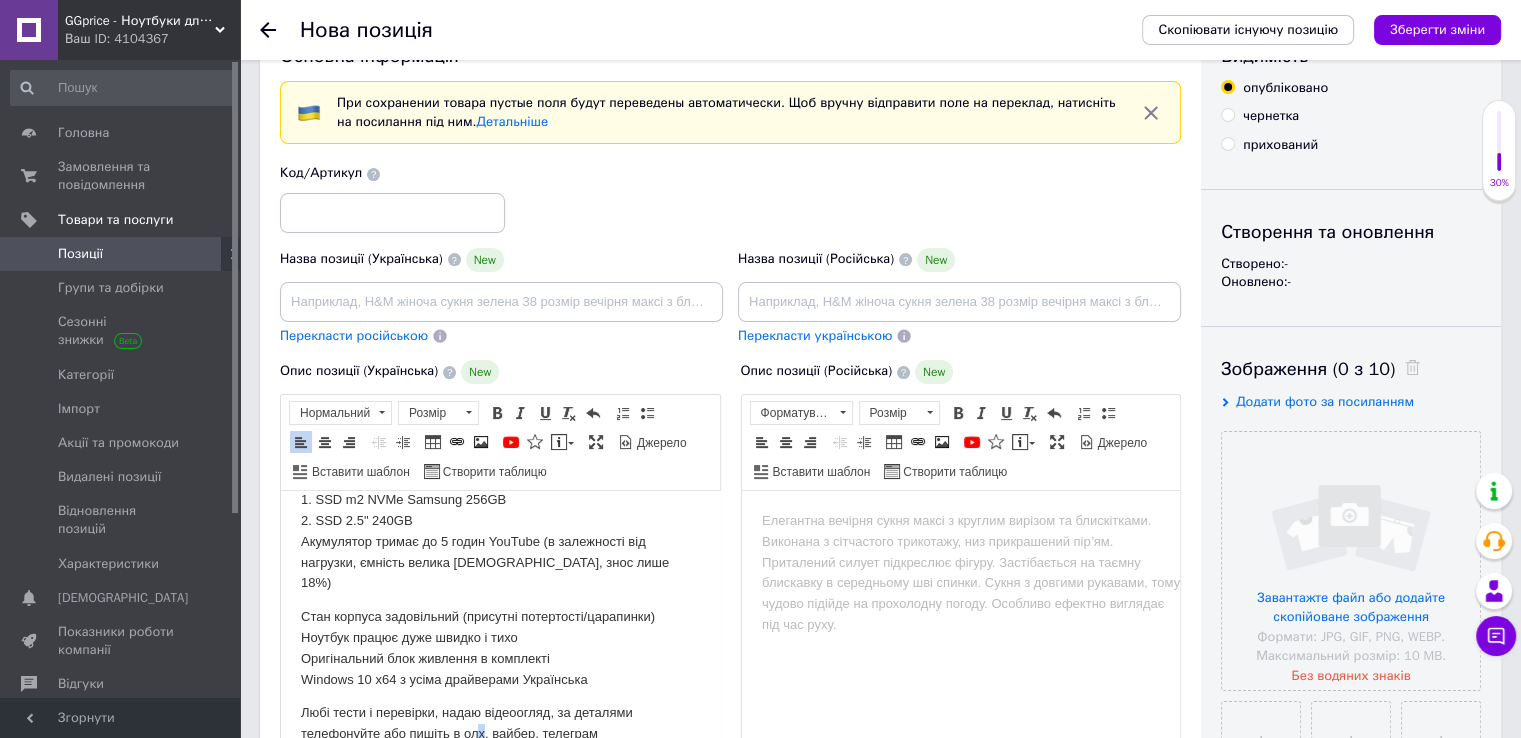 click on "Любі тести і перевірки, надаю відеоогляд, за деталями телефонуйте або пишіть в олх, вайбер, телеграм Dell Precision 7520" at bounding box center [500, 734] 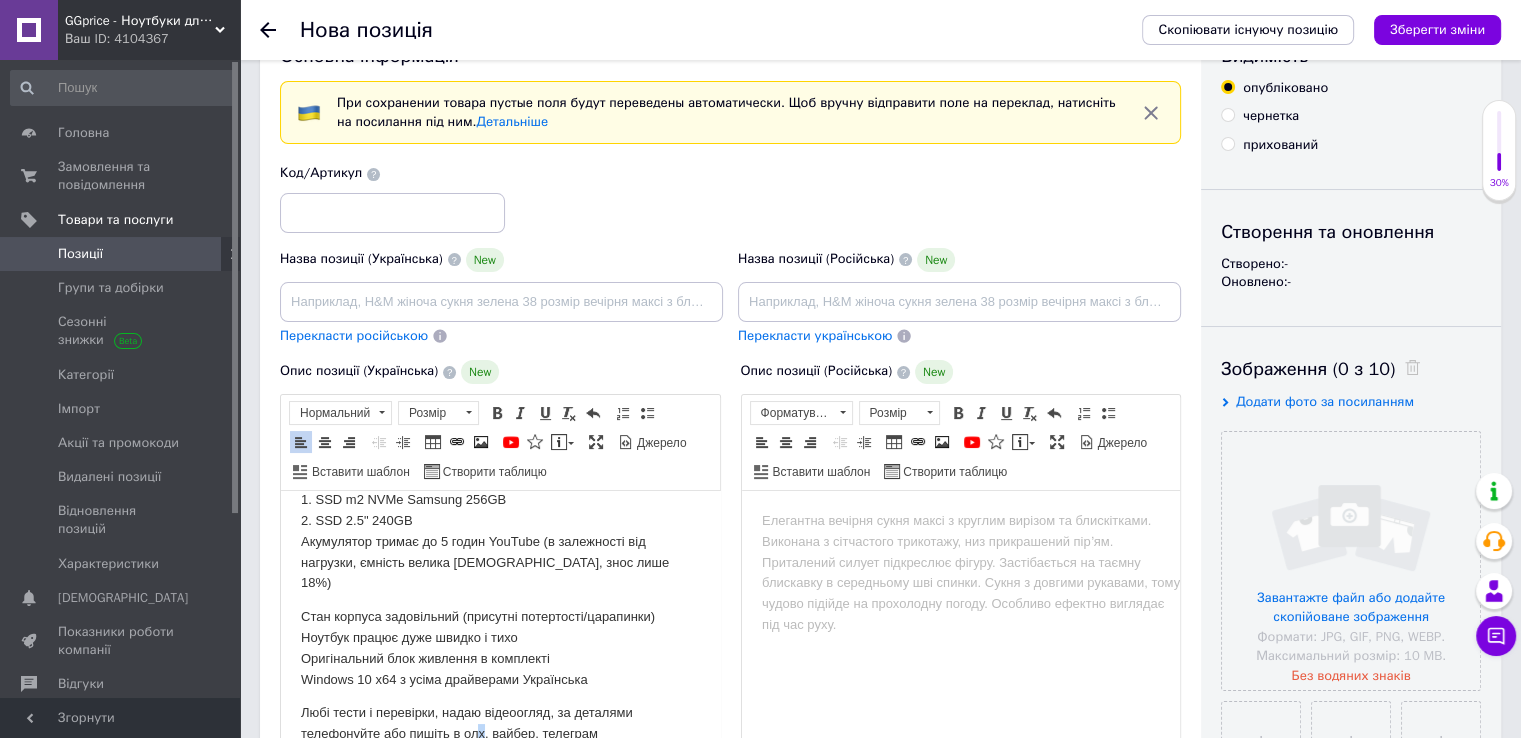 type 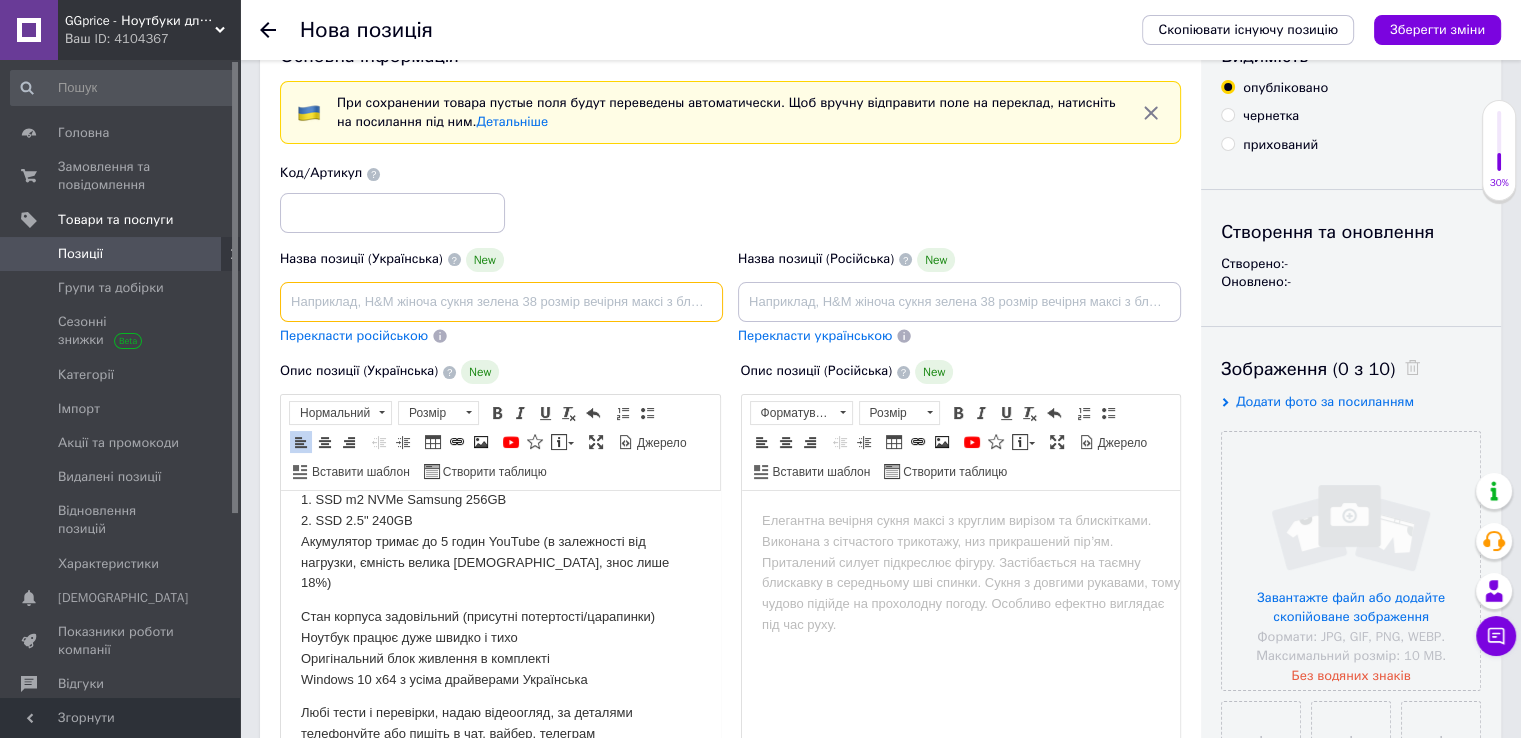click at bounding box center [501, 302] 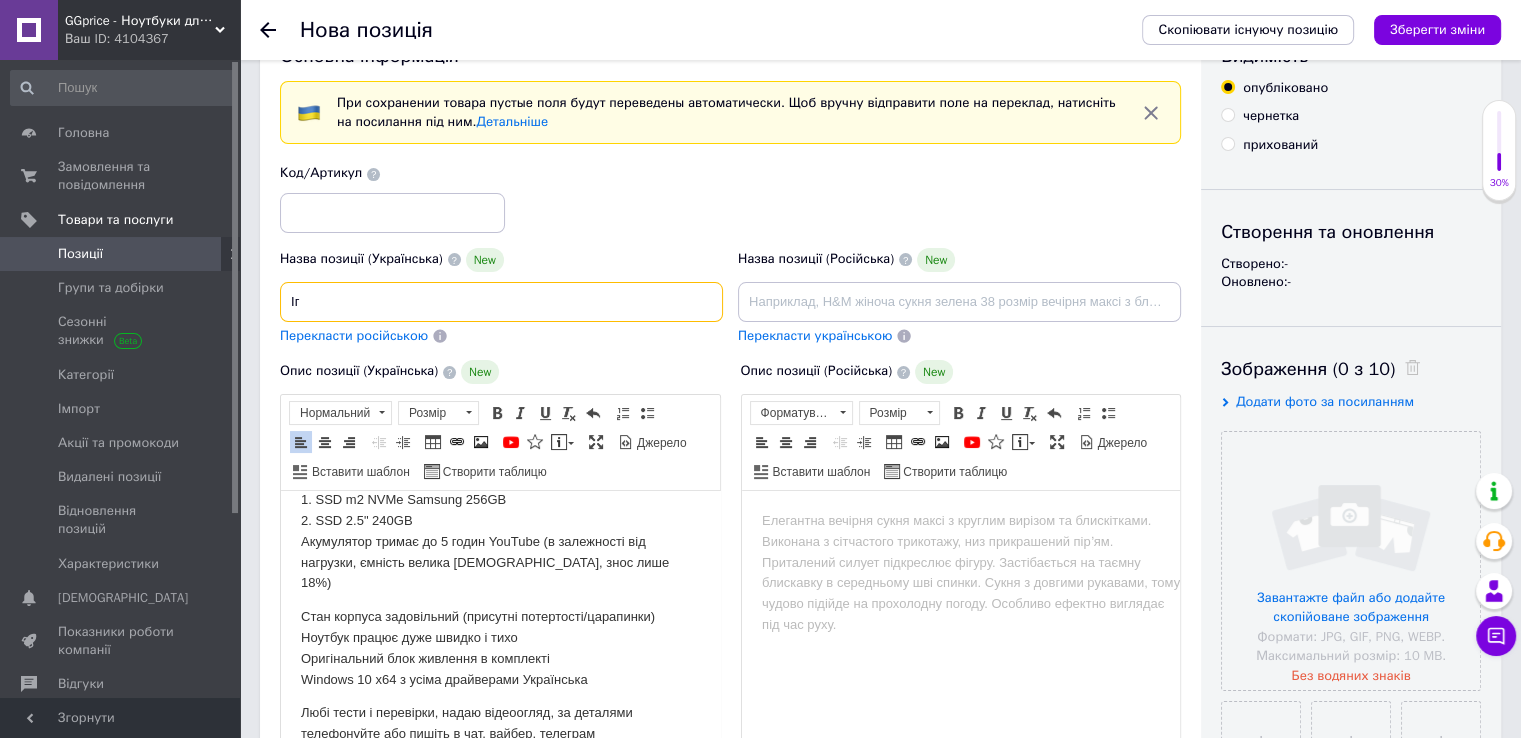 type on "І" 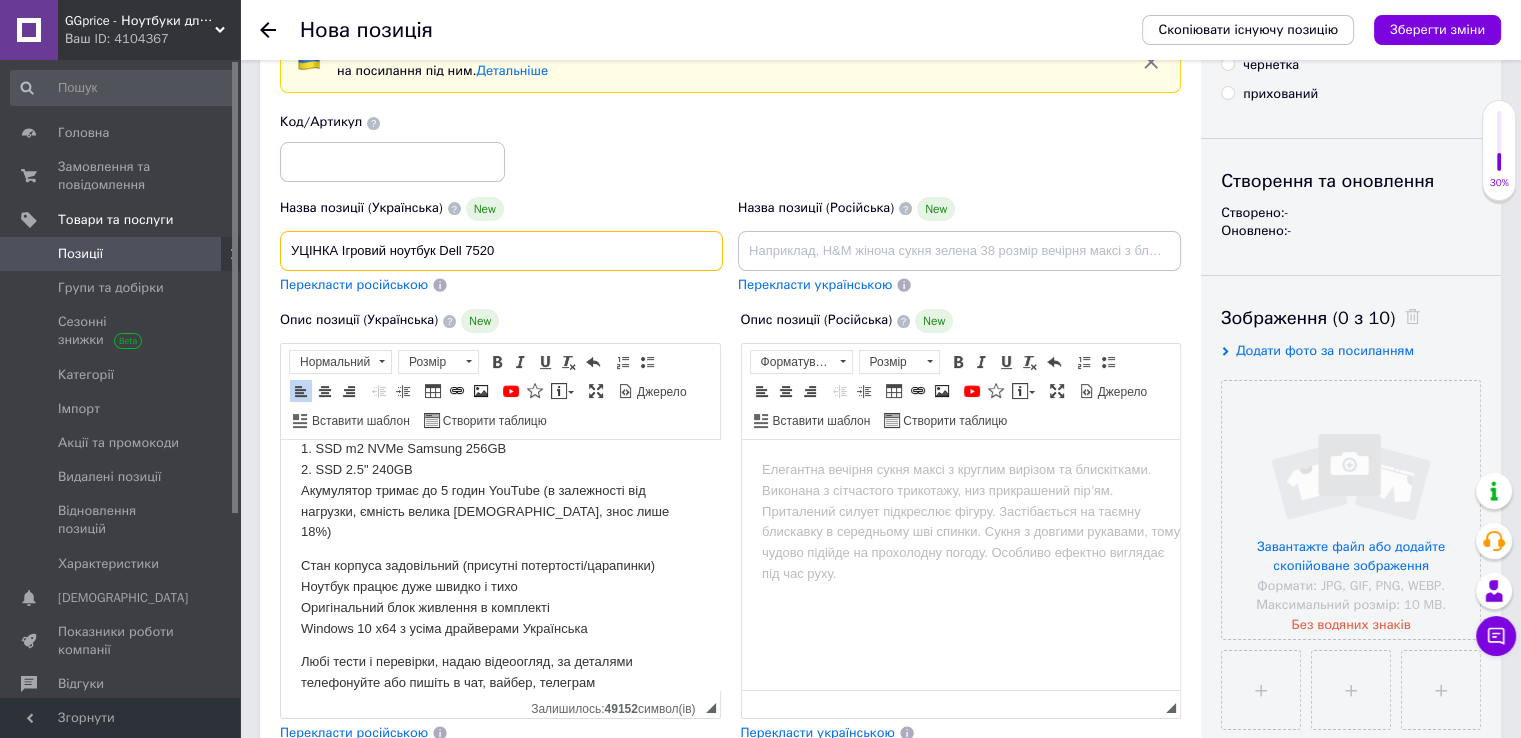 scroll, scrollTop: 166, scrollLeft: 0, axis: vertical 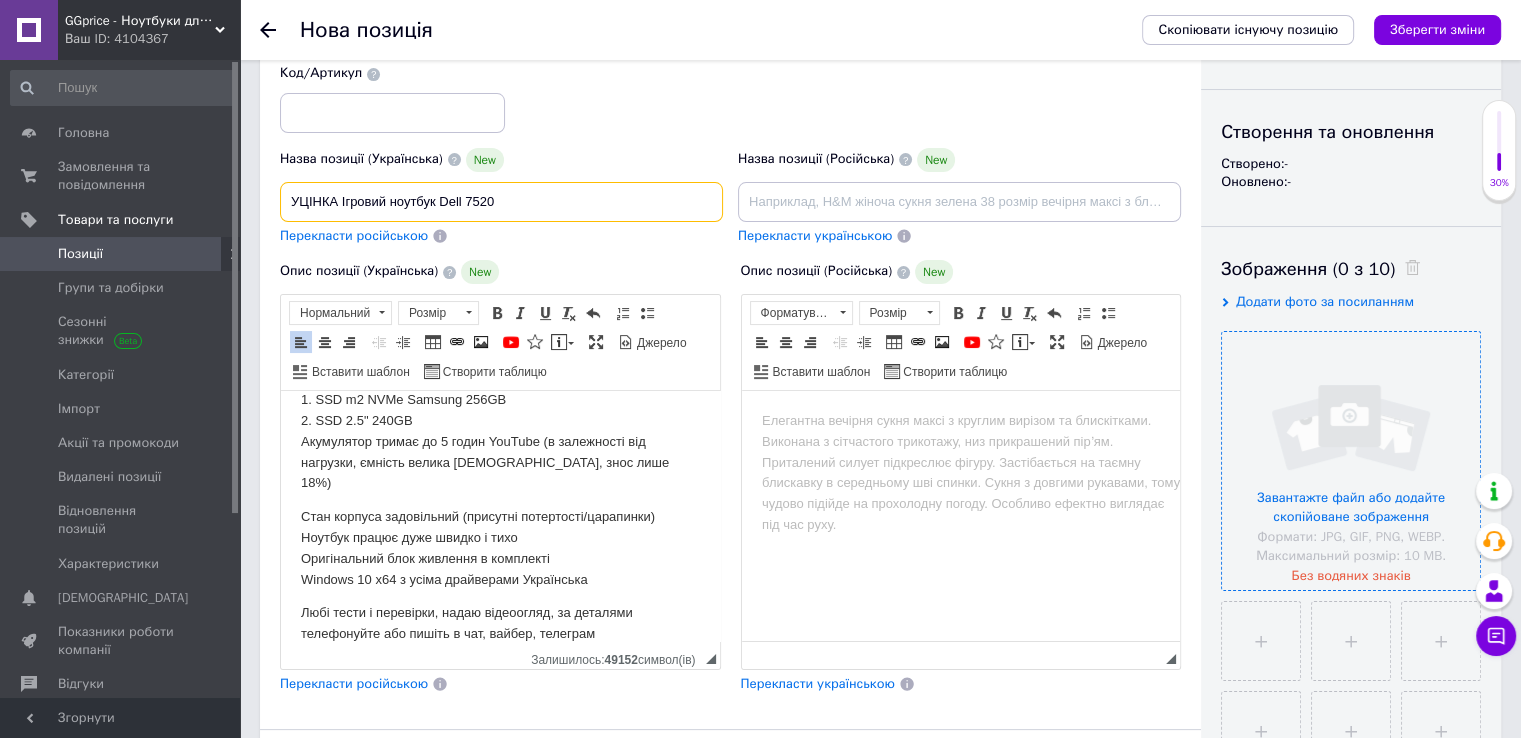 type on "УЦІНКА Ігровий ноутбук Dell 7520" 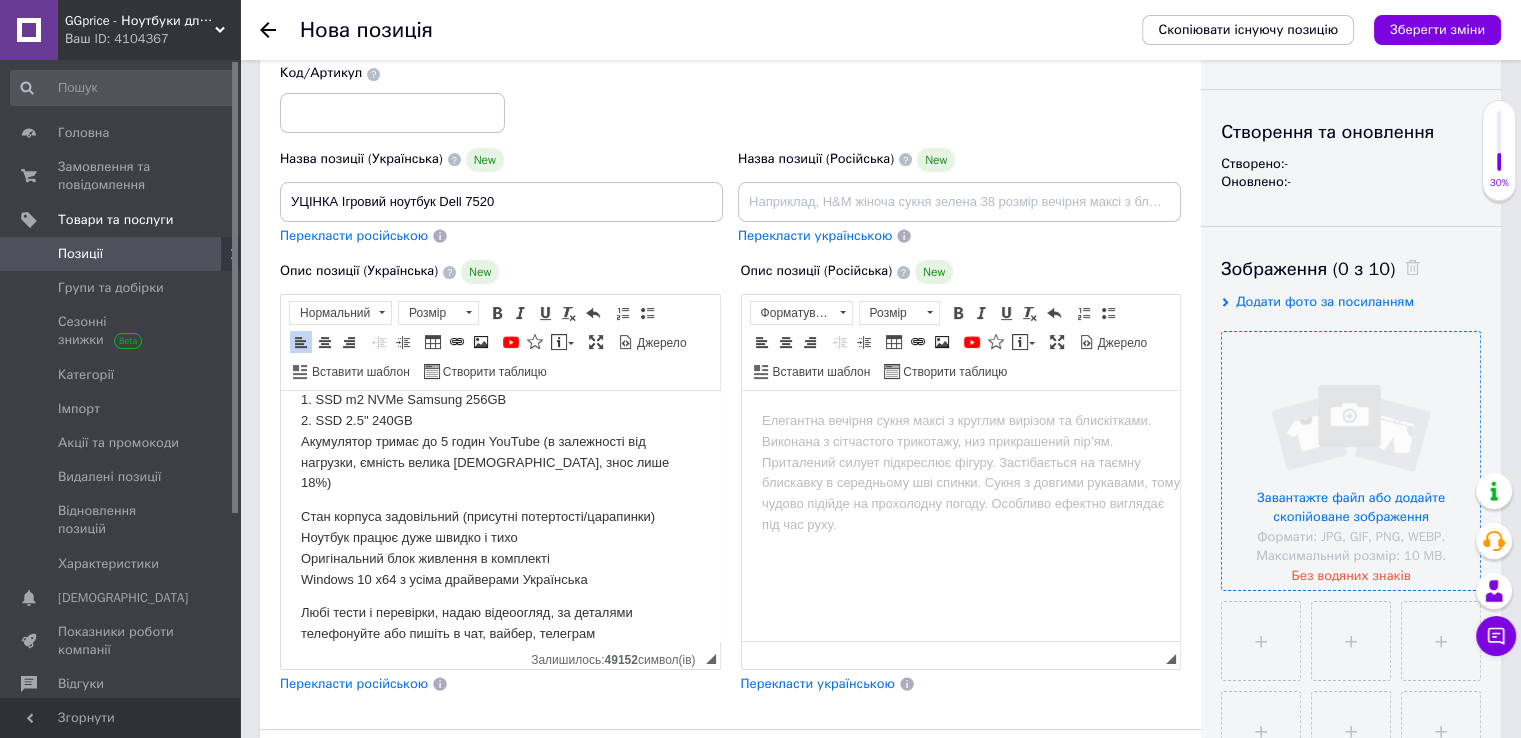 click at bounding box center (1351, 461) 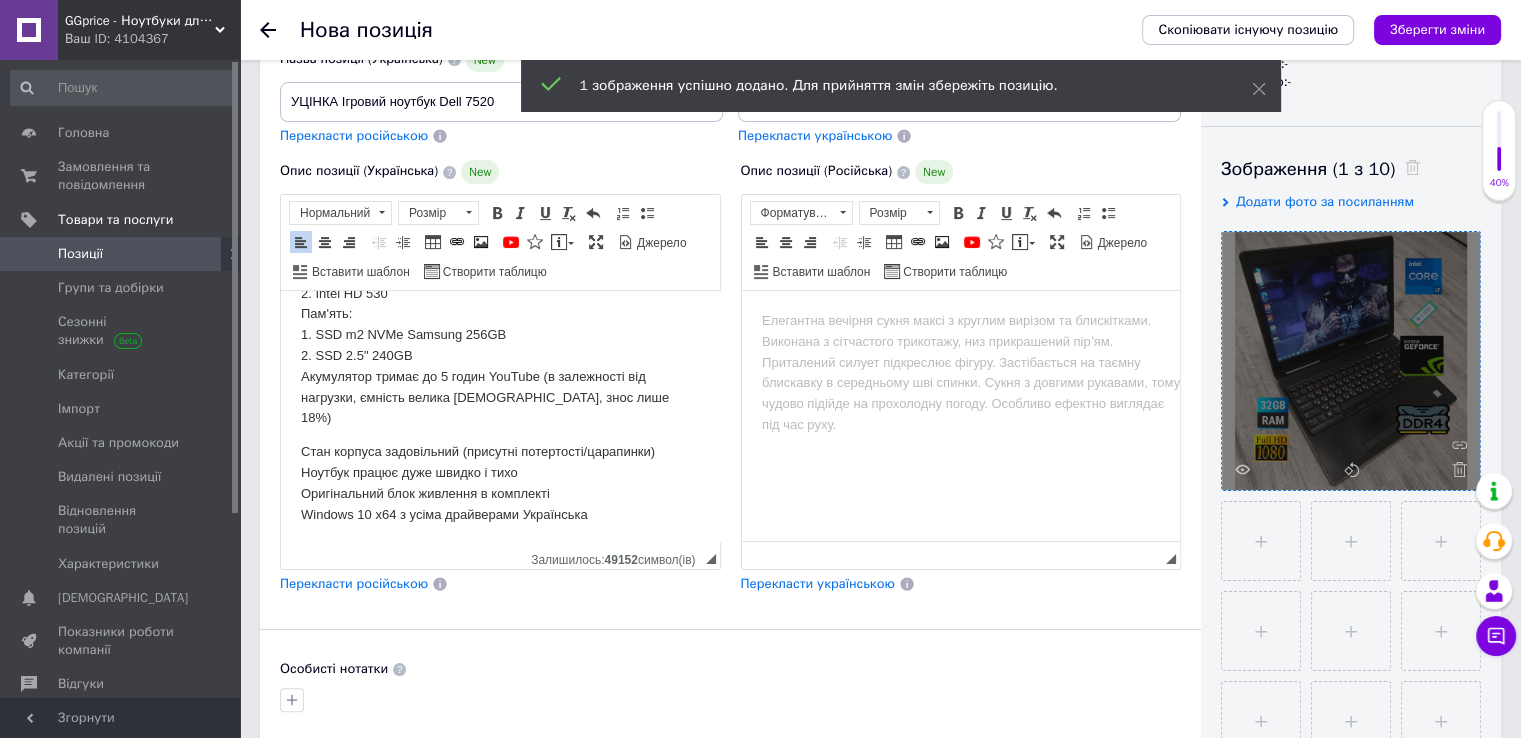 scroll, scrollTop: 325, scrollLeft: 0, axis: vertical 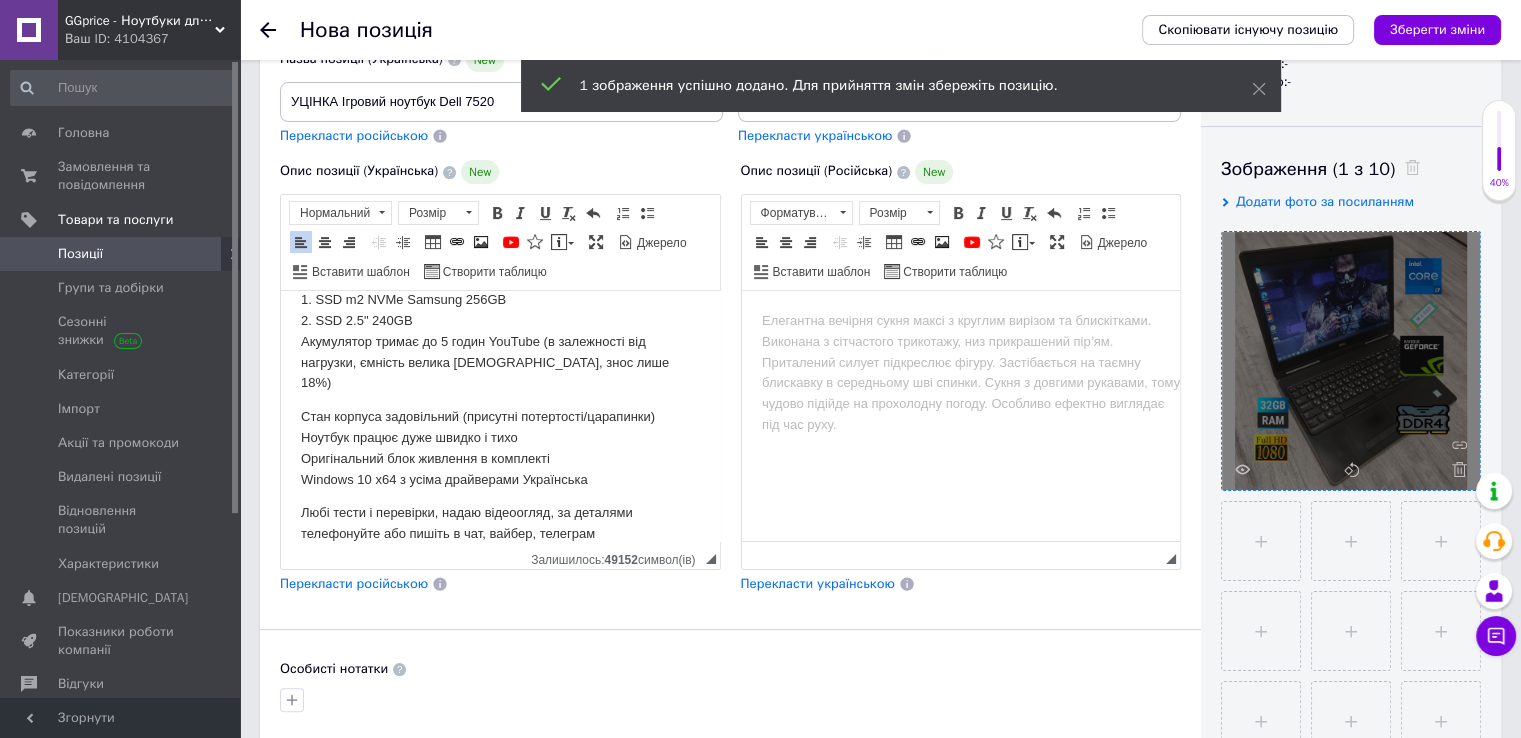 click on "Стан корпуса задовільний (присутні потертості/царапинки) [PERSON_NAME] працює дуже швидко і тихо  Оригінальний блок живлення в комплекті  Windows 10 x64 з усіма драйверами Українська" at bounding box center [500, 448] 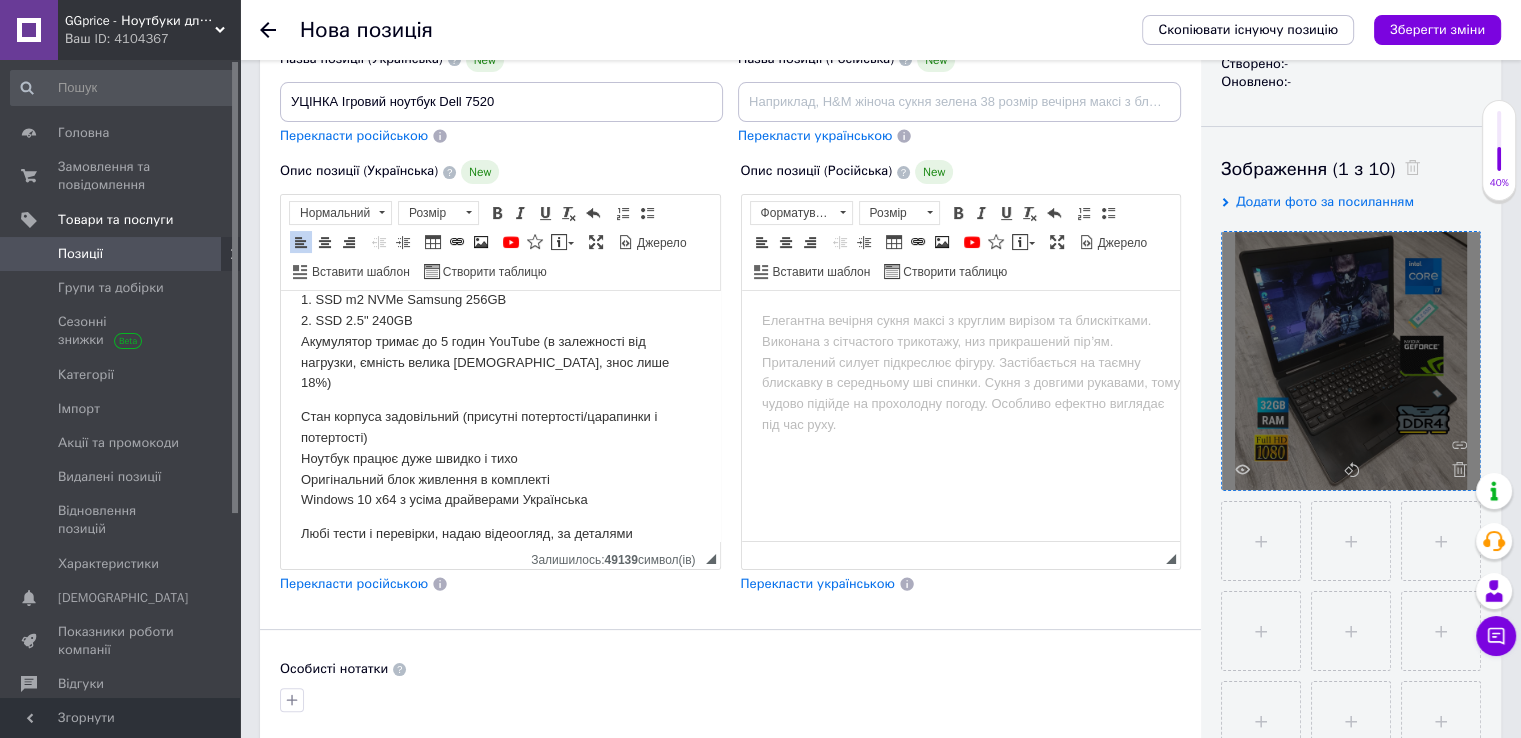 click on "Стан корпуса задовільний (присутні потертості/царапинки і потертості) Ноутбук працює дуже швидко і тихо  Оригінальний блок живлення в комплекті  Windows 10 x64 з усіма драйверами Українська" at bounding box center (500, 459) 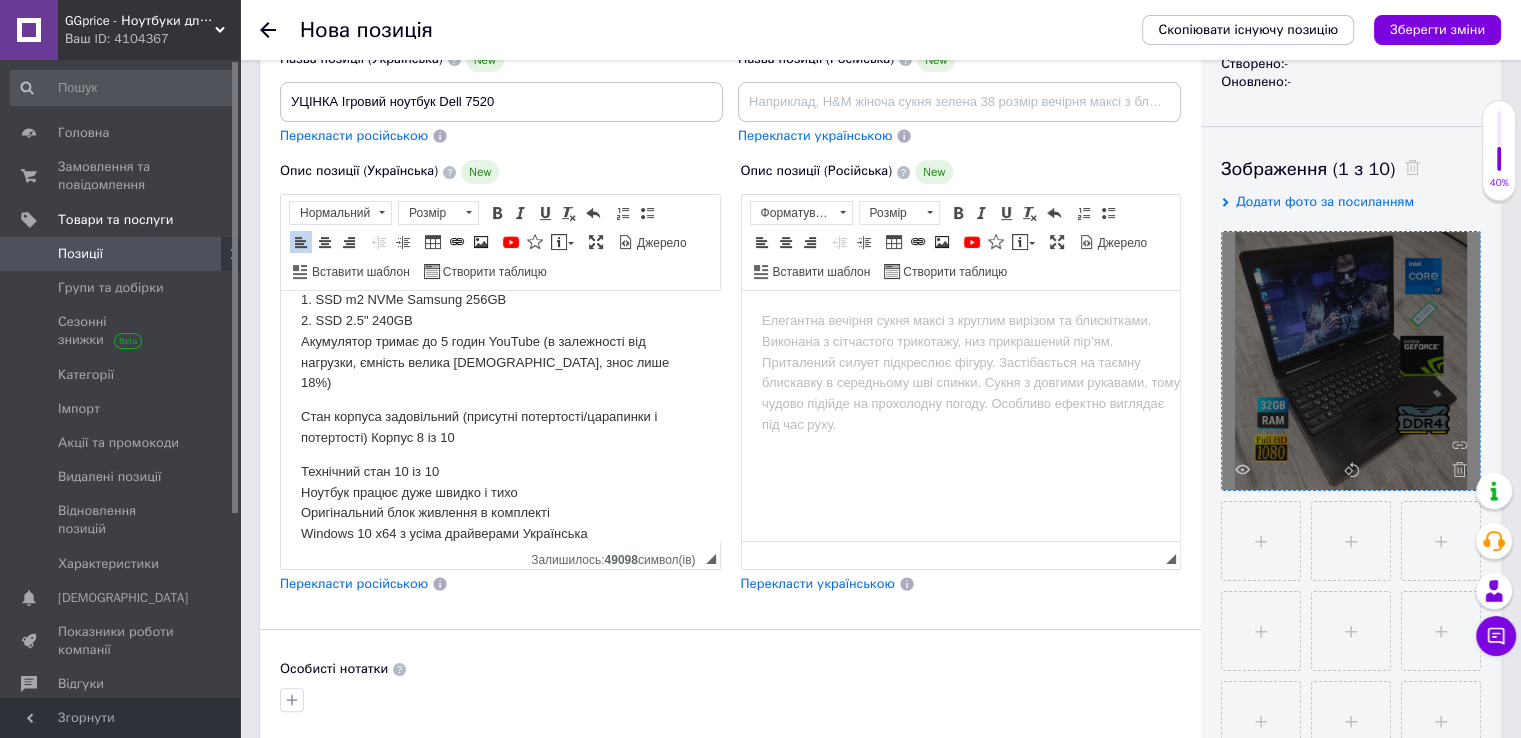 scroll, scrollTop: 466, scrollLeft: 0, axis: vertical 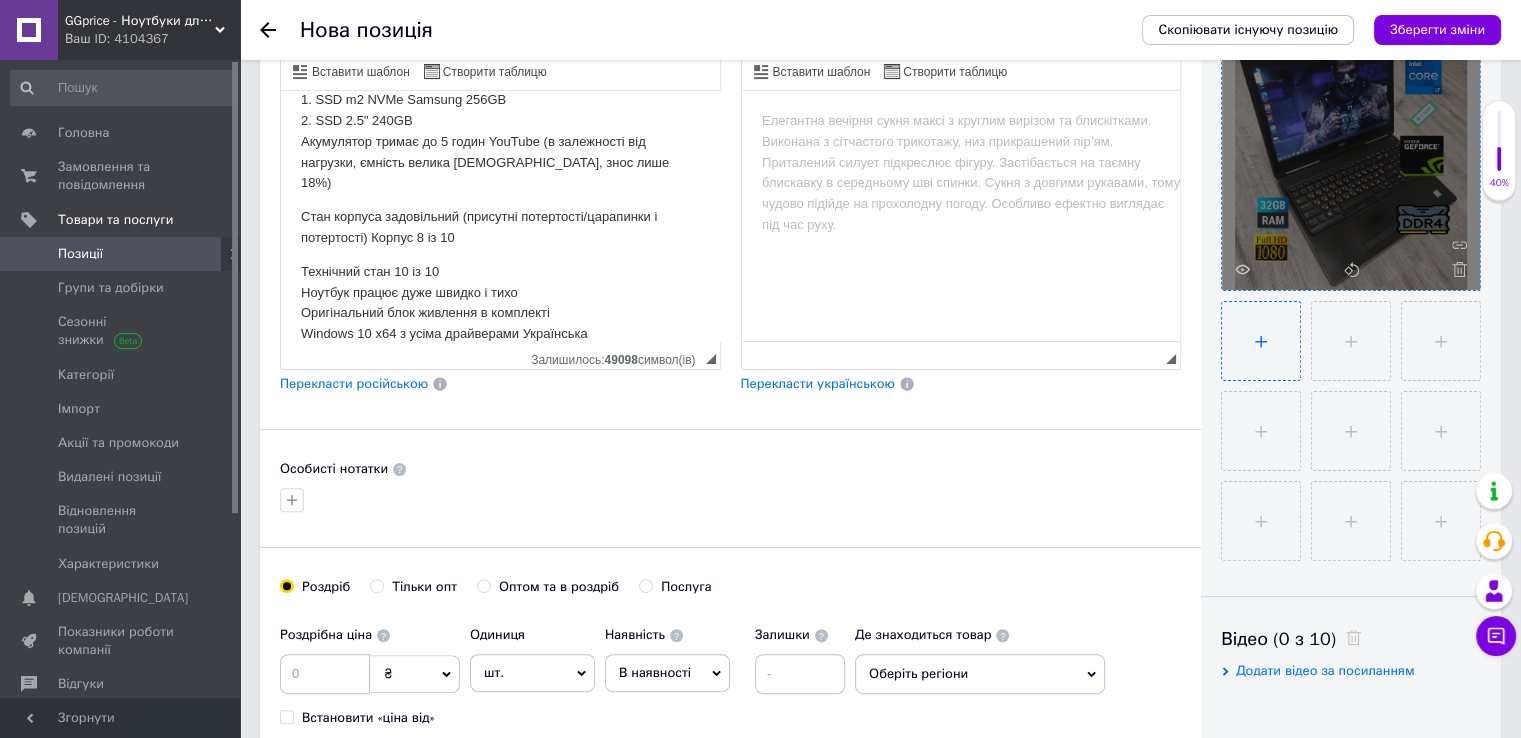 click at bounding box center [1261, 341] 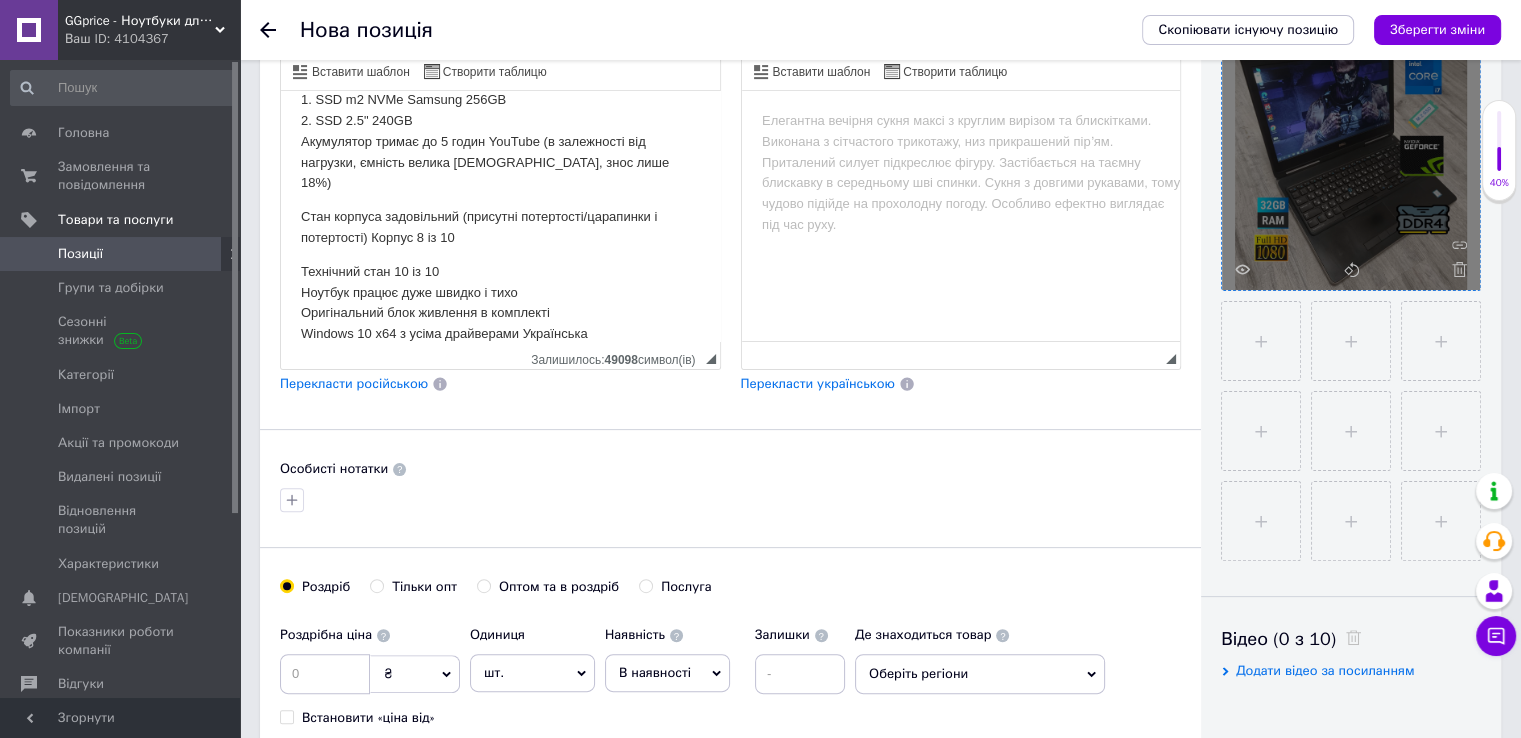 type 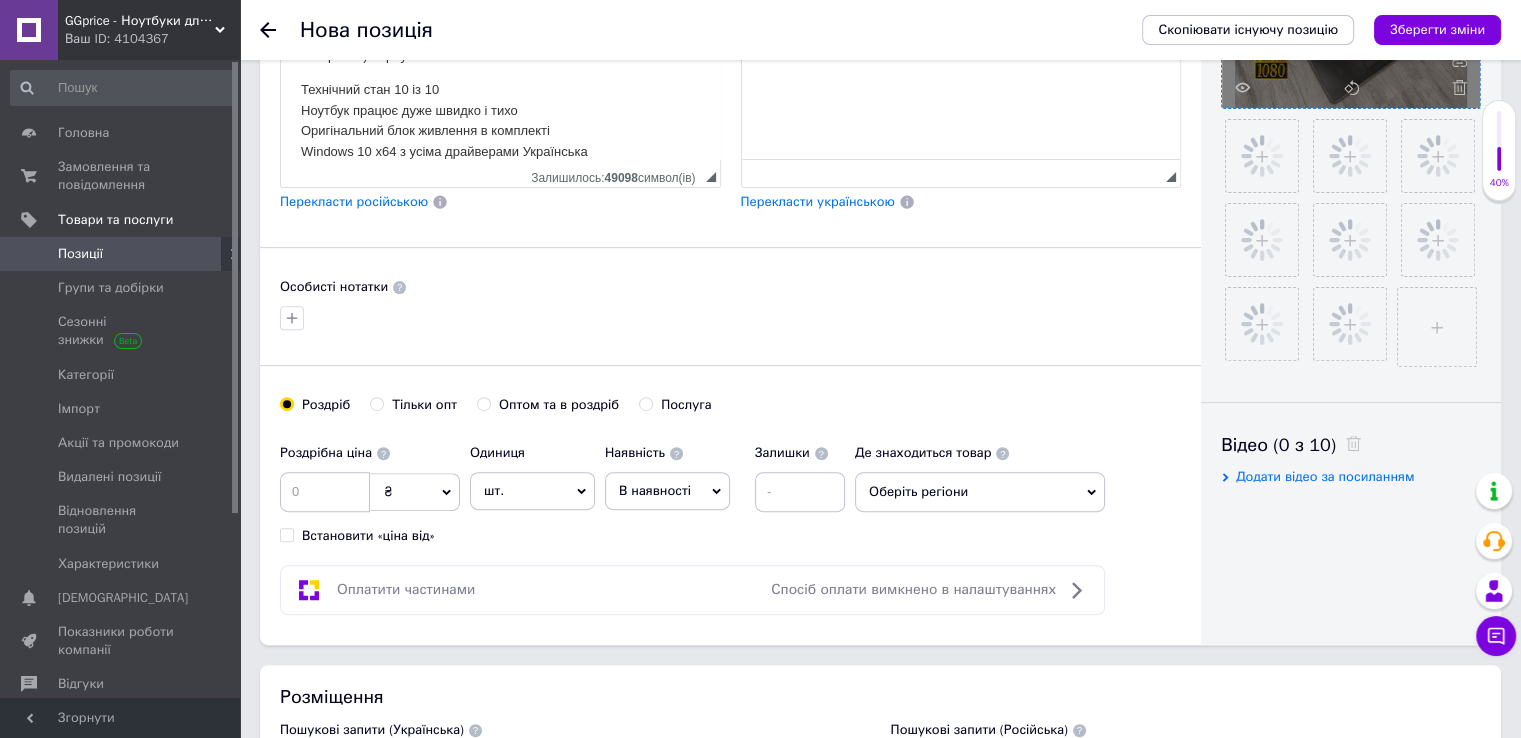 scroll, scrollTop: 666, scrollLeft: 0, axis: vertical 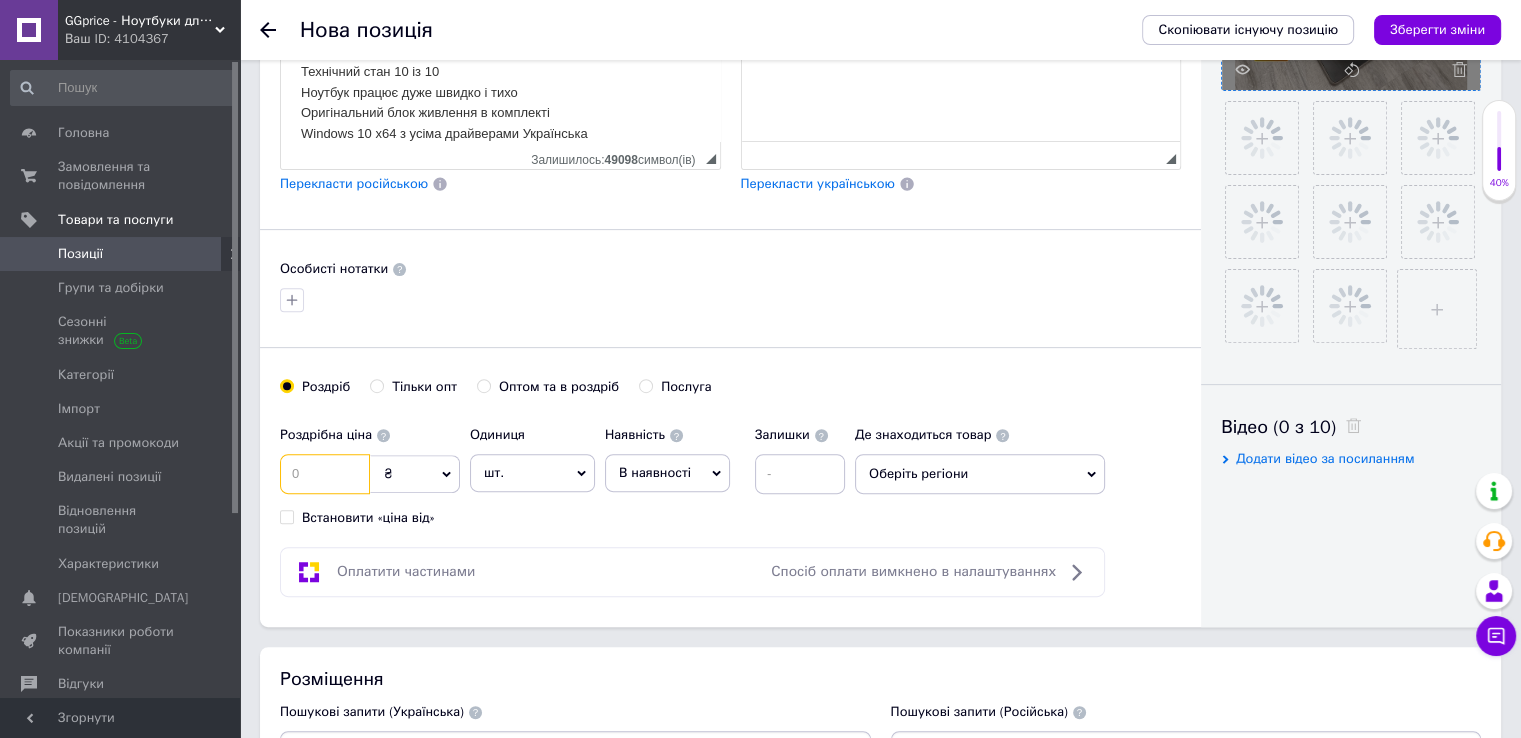 click at bounding box center [325, 474] 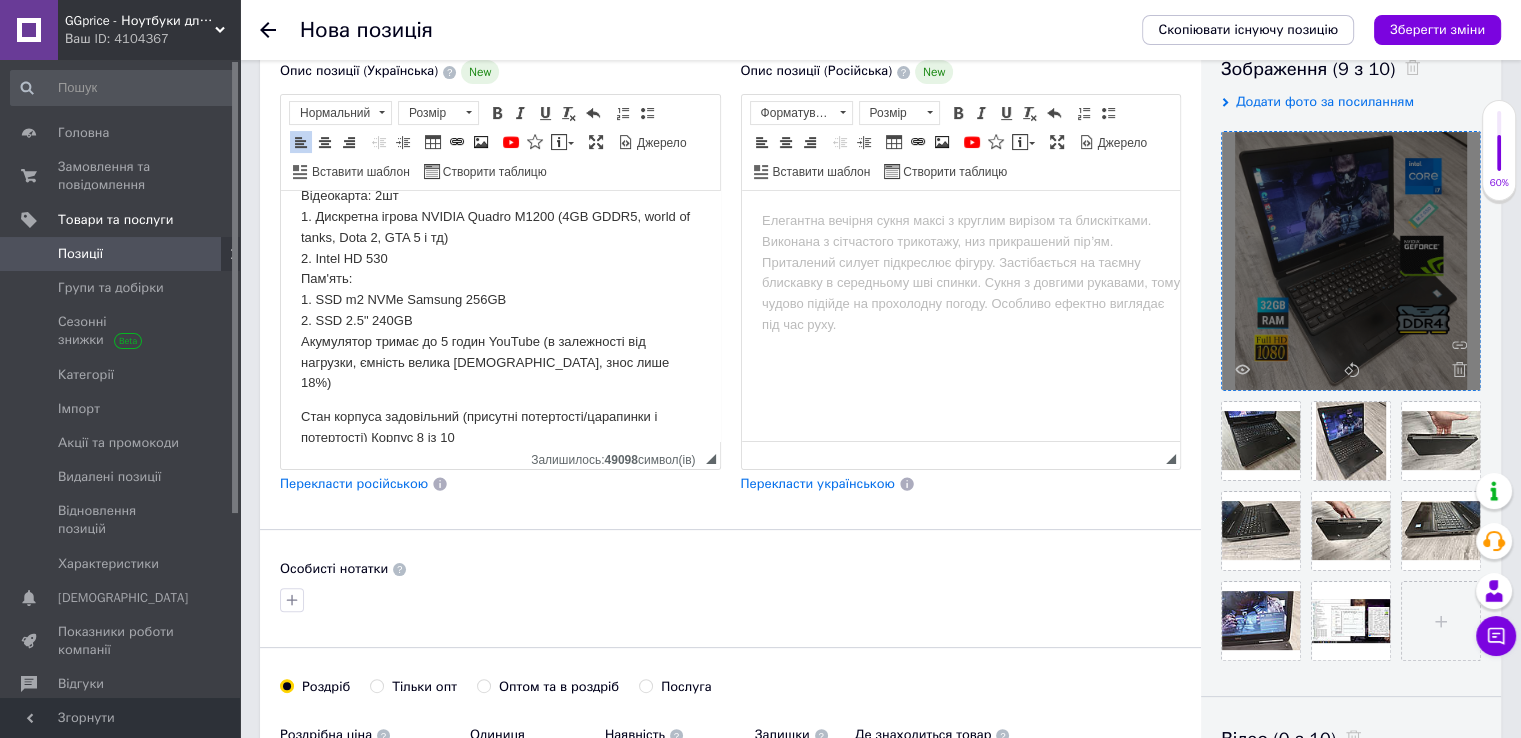 scroll, scrollTop: 325, scrollLeft: 0, axis: vertical 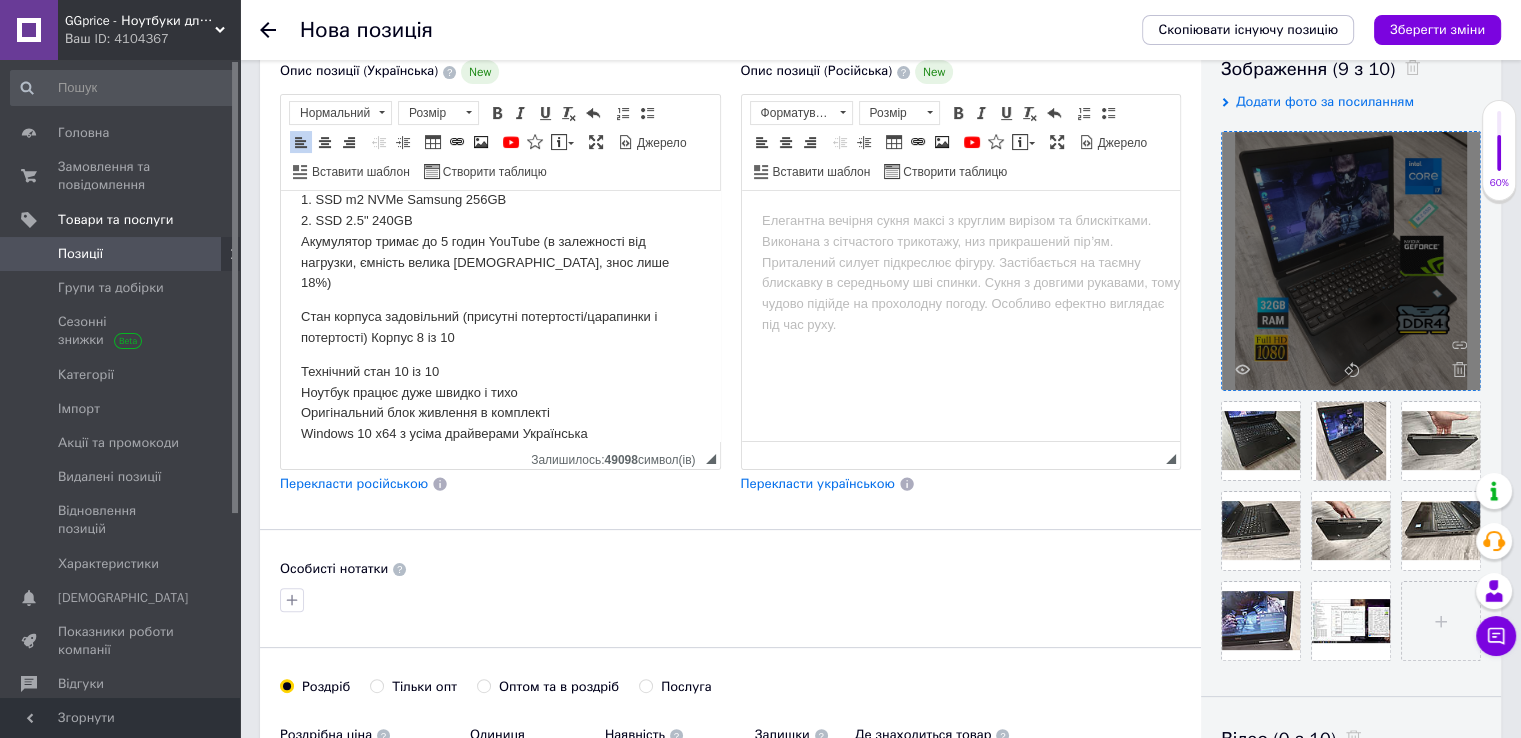 type on "11500" 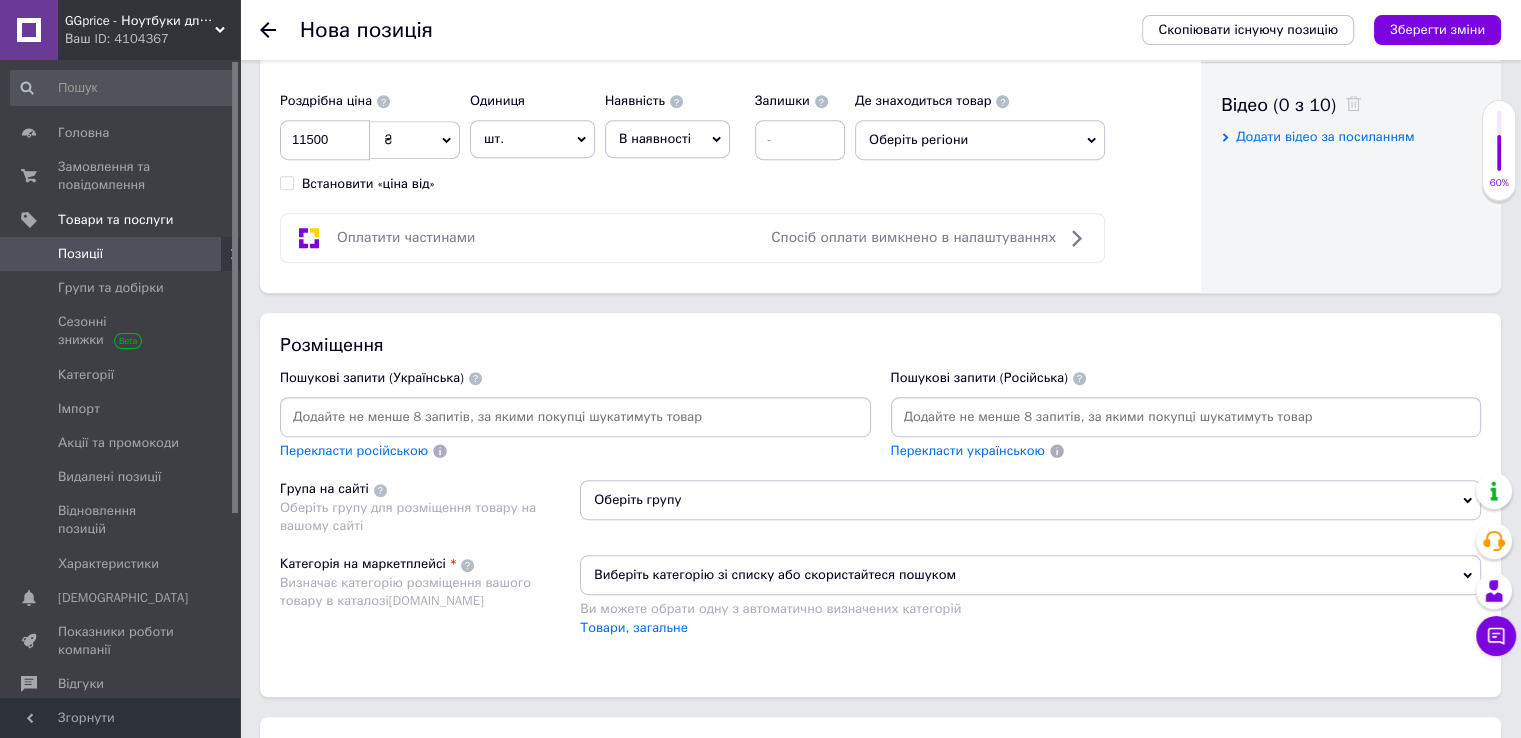 scroll, scrollTop: 1166, scrollLeft: 0, axis: vertical 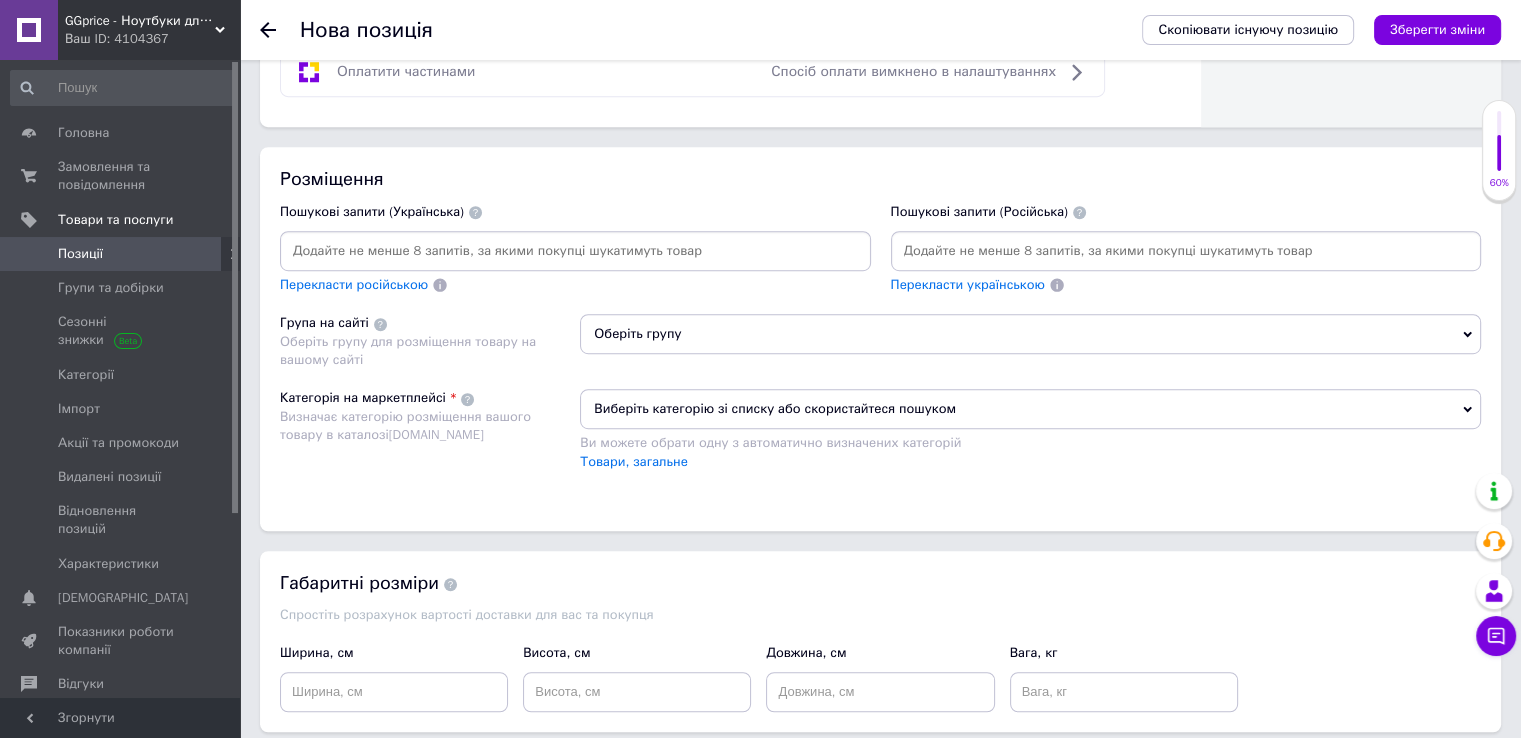 click at bounding box center [575, 251] 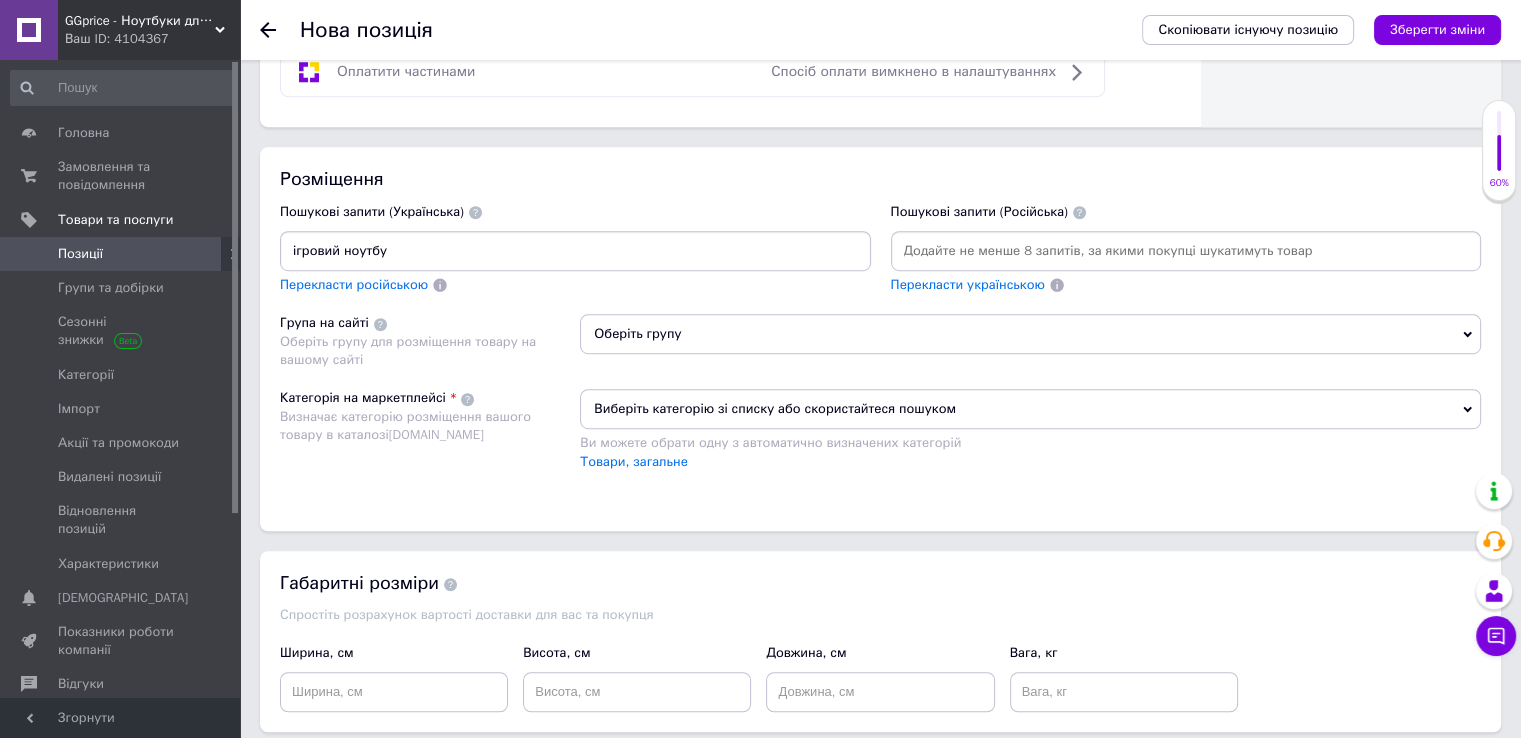 type on "ігровий ноутбук" 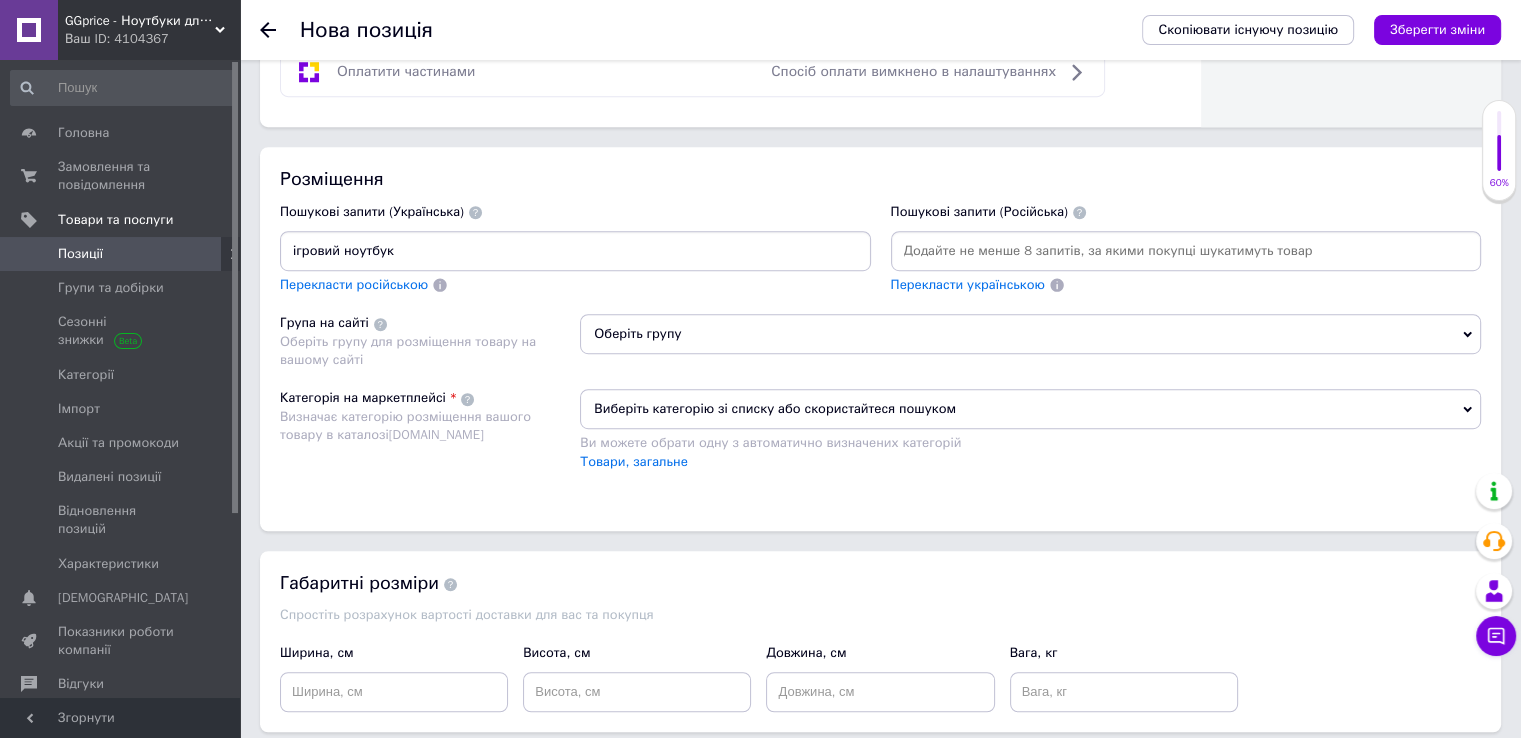 type 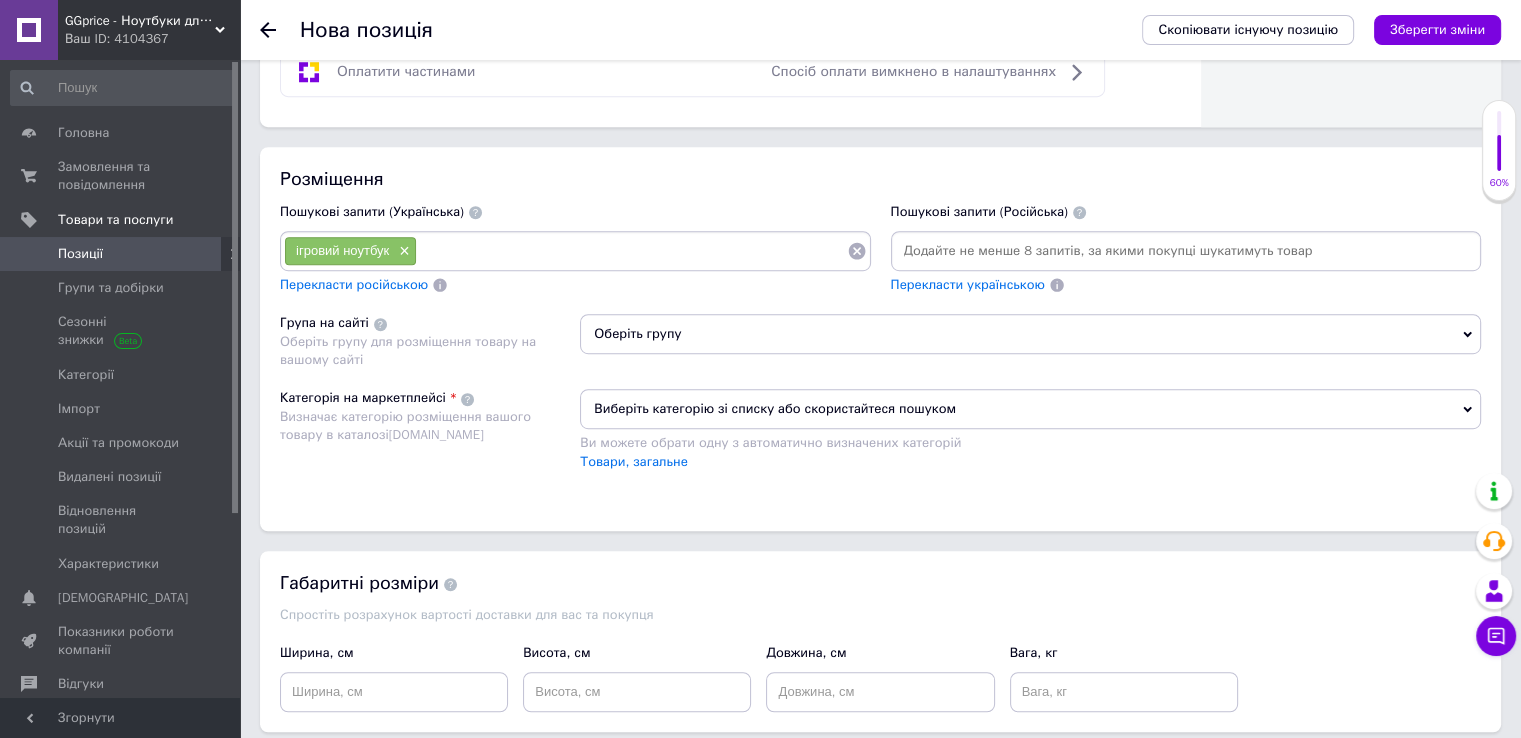 click on "Оберіть групу" at bounding box center (1030, 334) 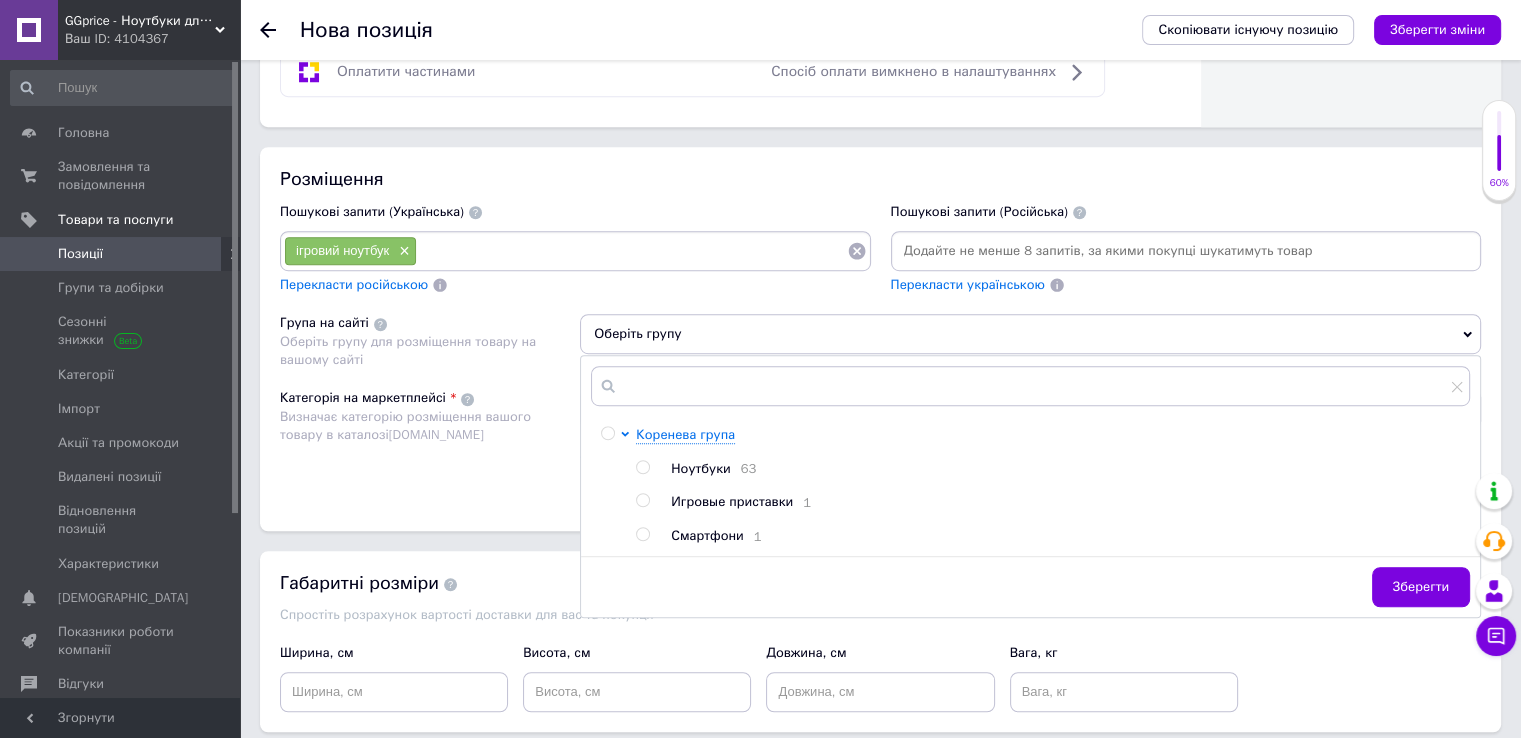 click at bounding box center (642, 467) 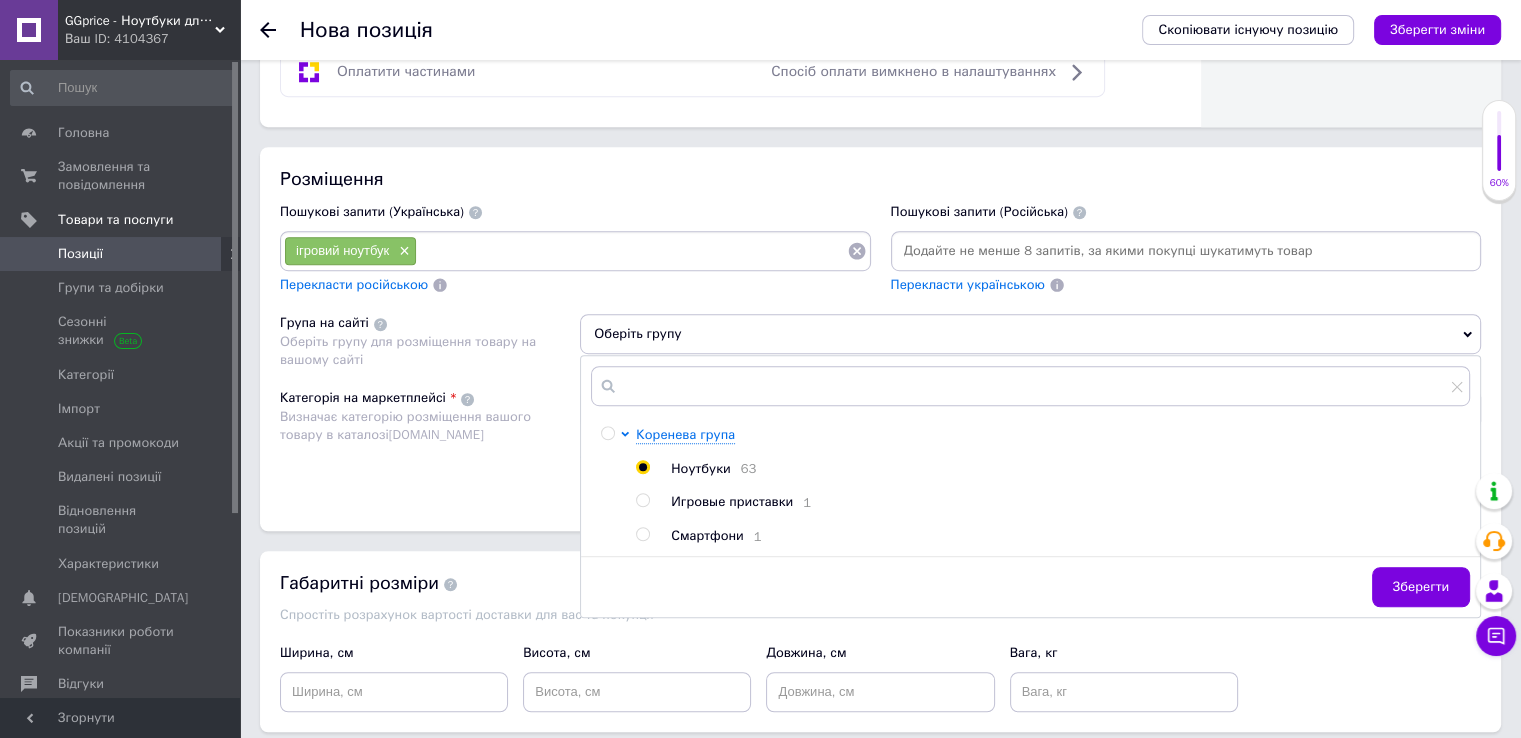 radio on "true" 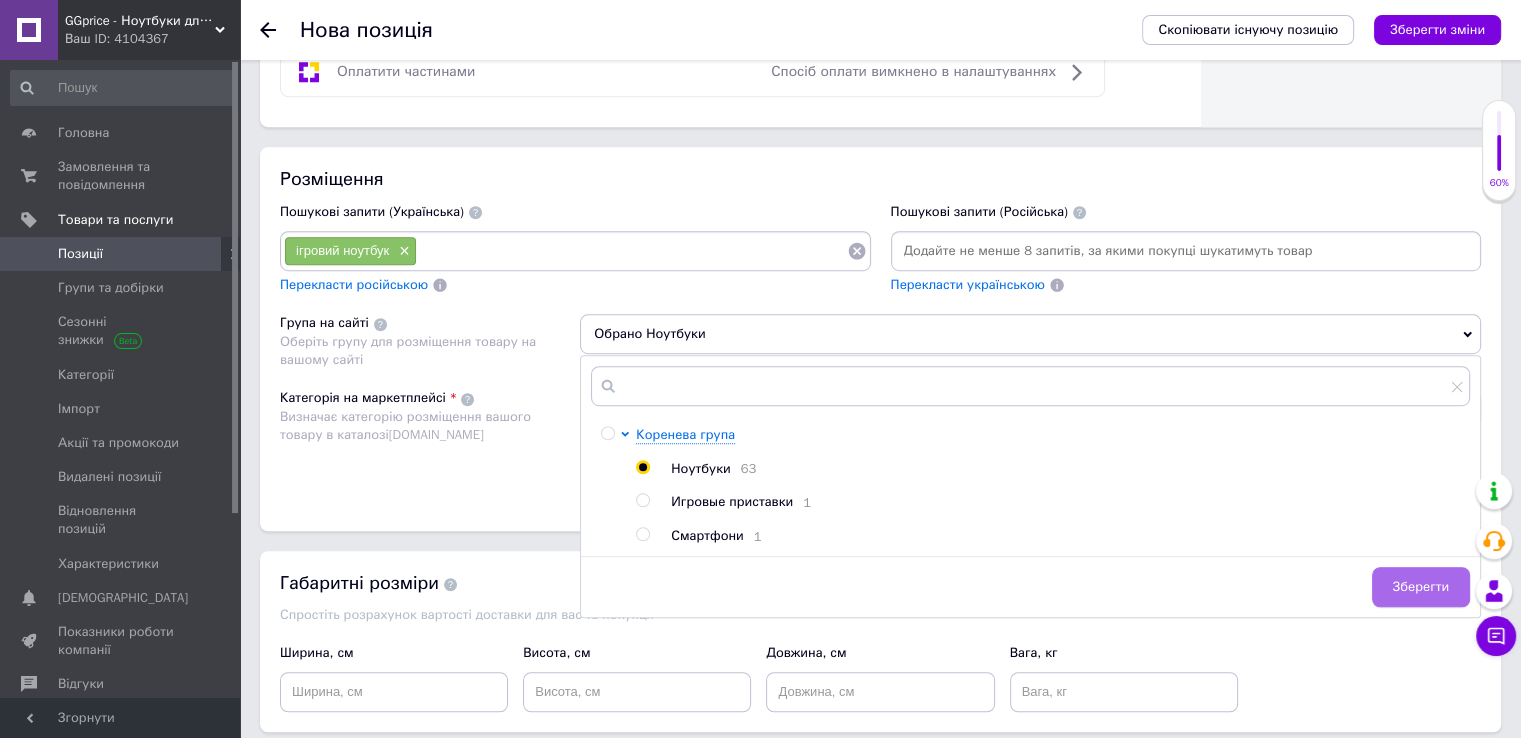 click on "Зберегти" at bounding box center [1421, 587] 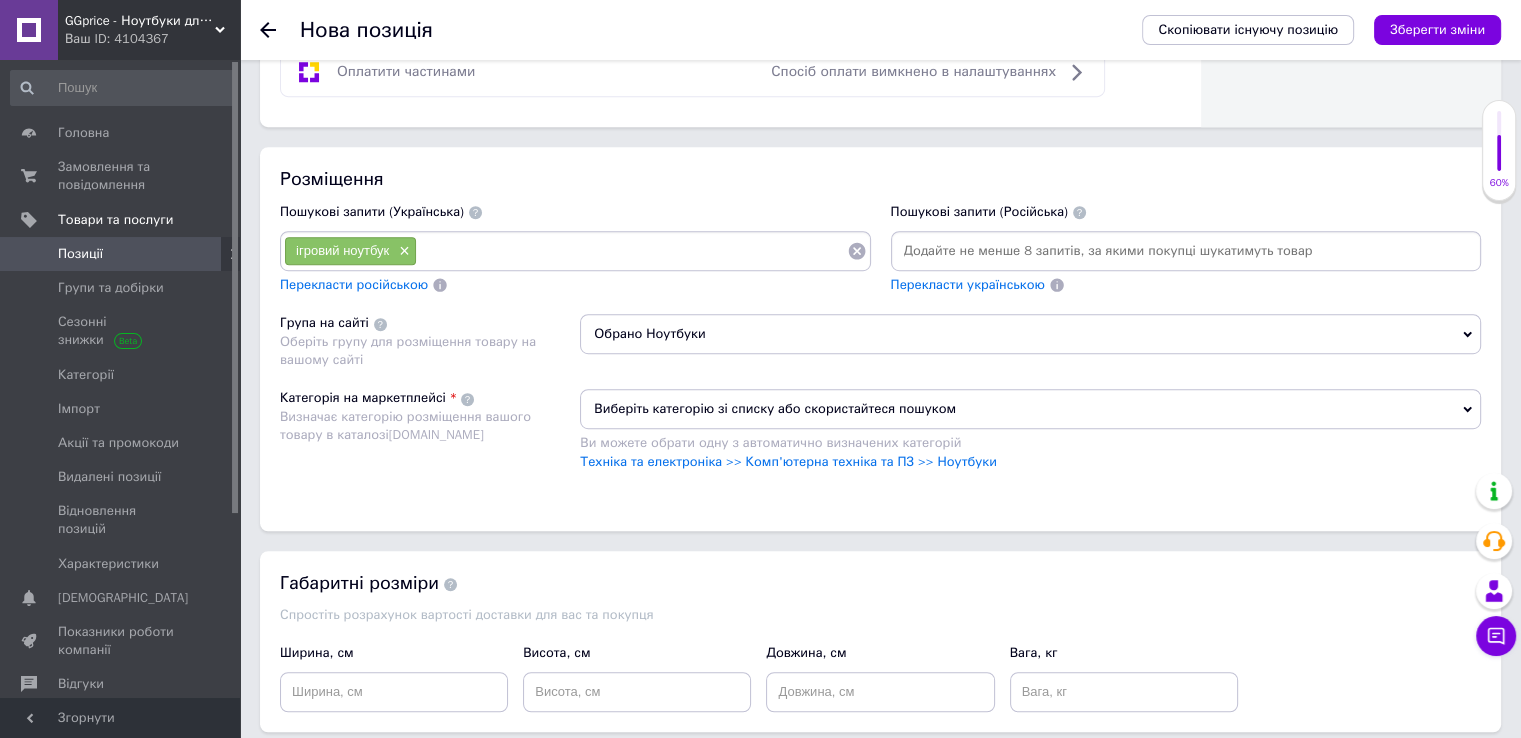 click on "Виберіть категорію зі списку або скористайтеся пошуком" at bounding box center [1030, 409] 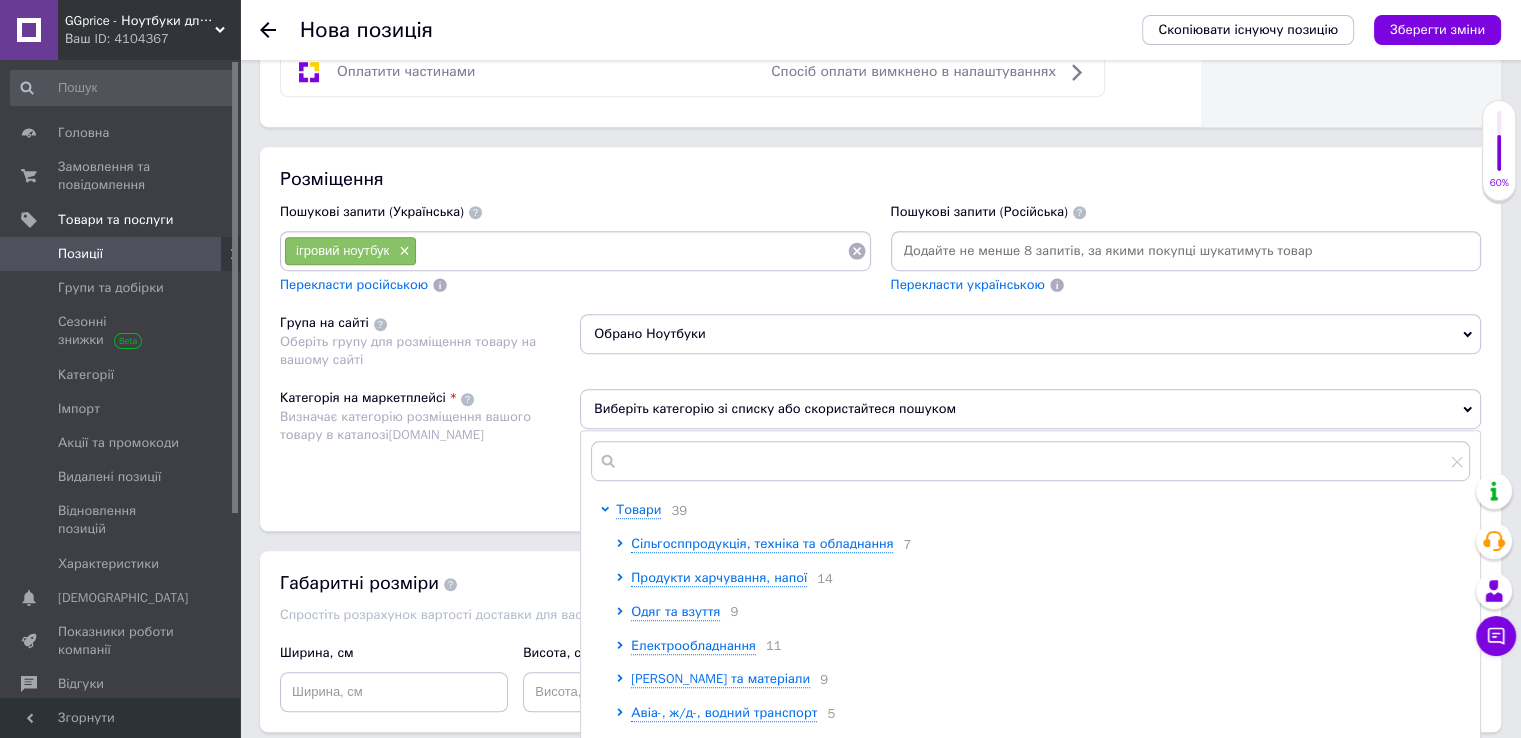 drag, startPoint x: 492, startPoint y: 482, endPoint x: 546, endPoint y: 473, distance: 54.74486 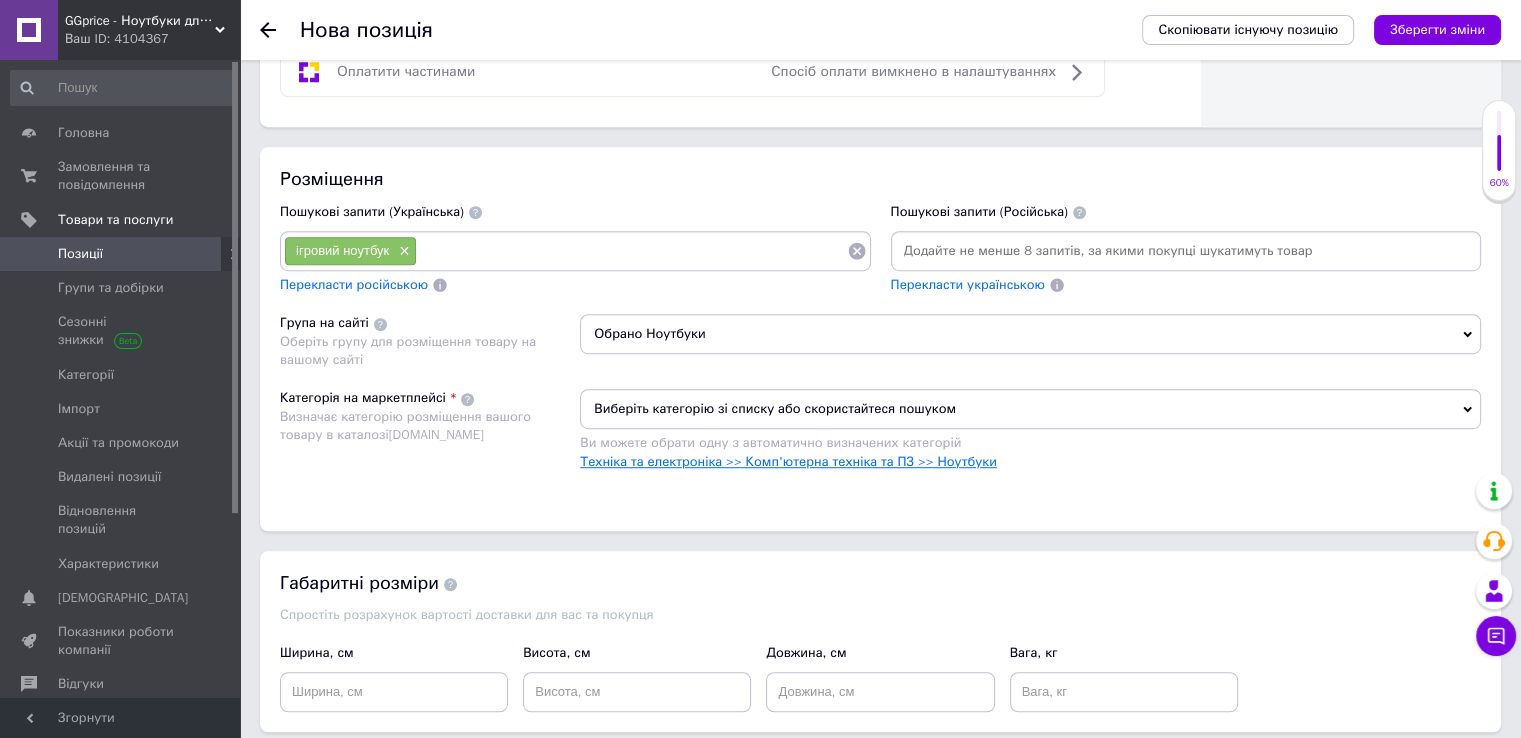click on "Техніка та електроніка >> Комп'ютерна техніка та ПЗ >> Ноутбуки" at bounding box center [788, 461] 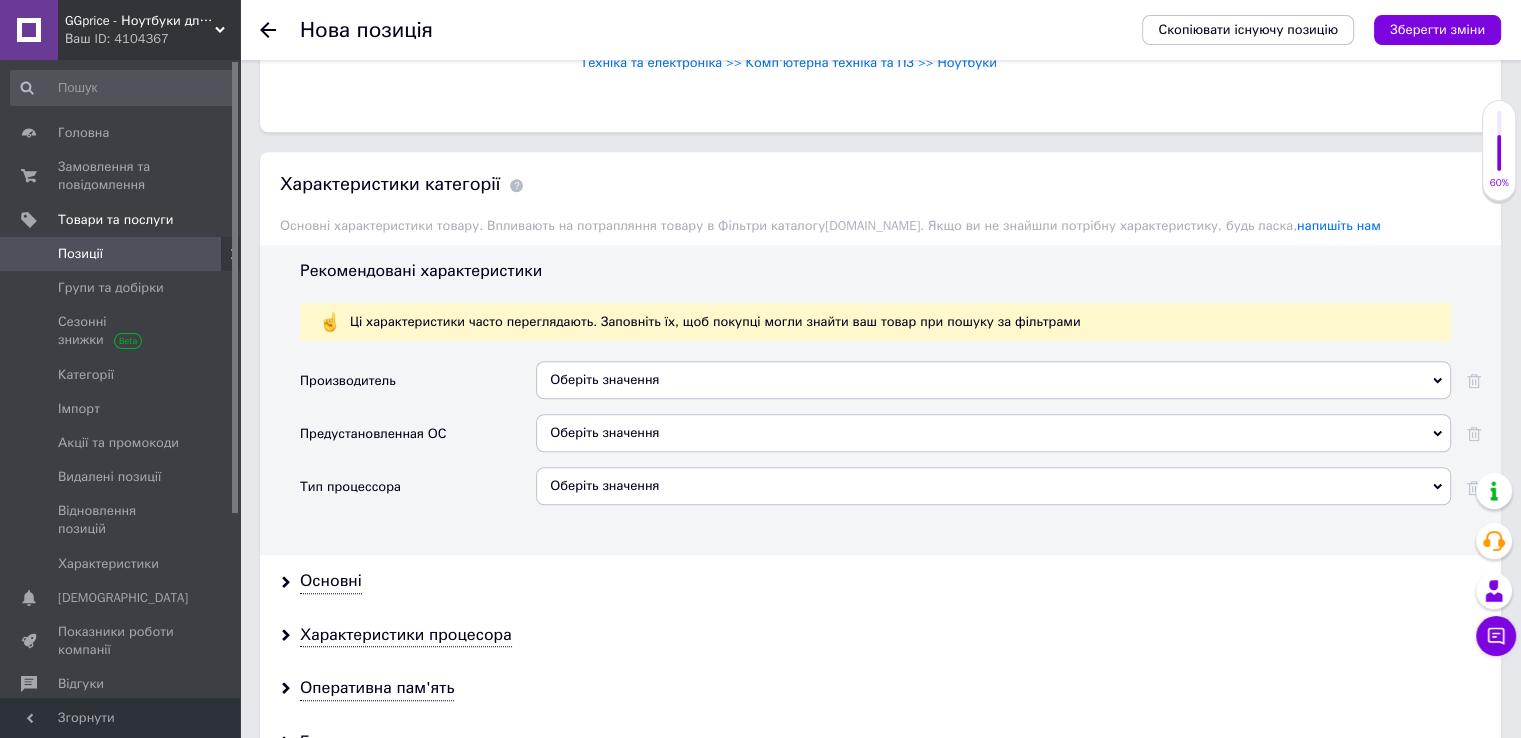 scroll, scrollTop: 1566, scrollLeft: 0, axis: vertical 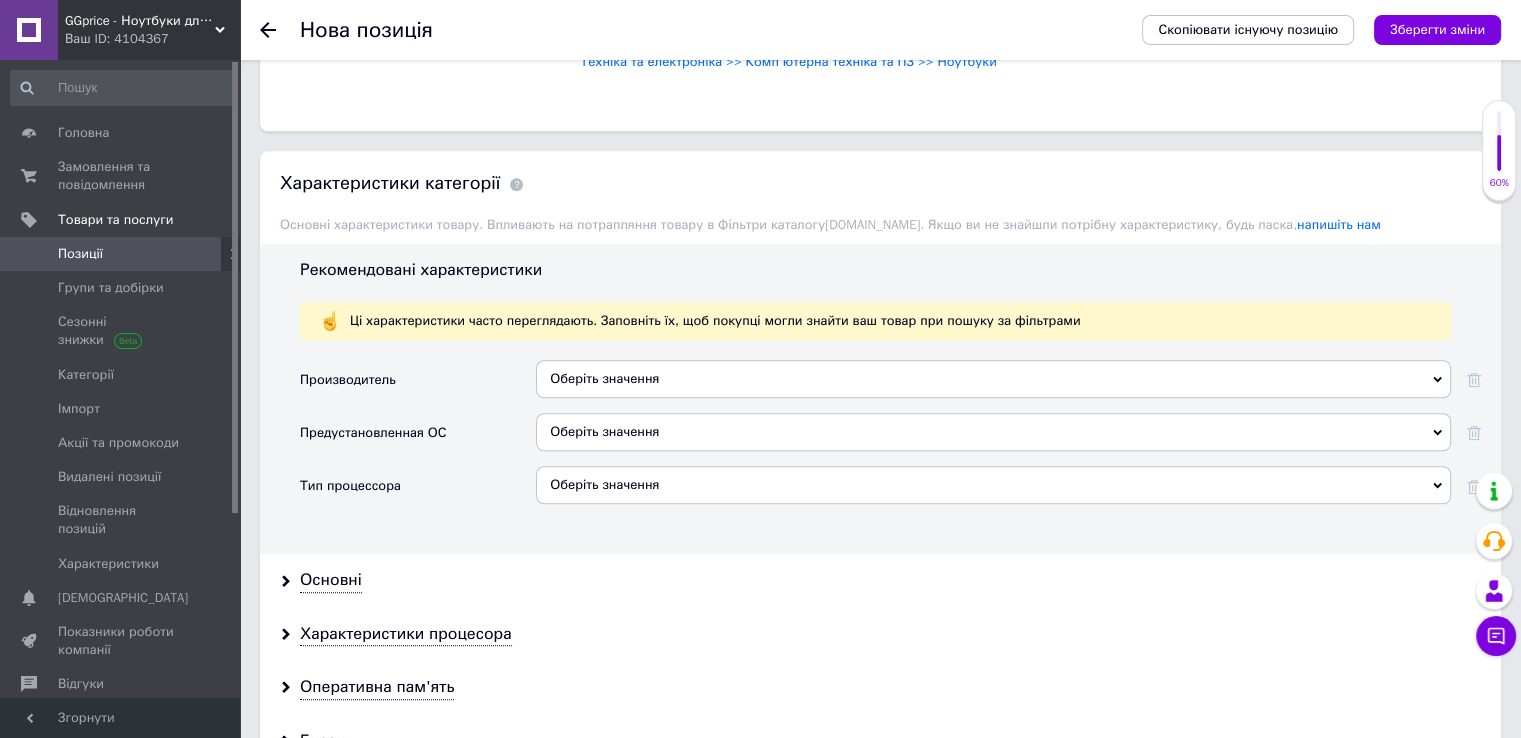 click on "Оберіть значення" at bounding box center [993, 379] 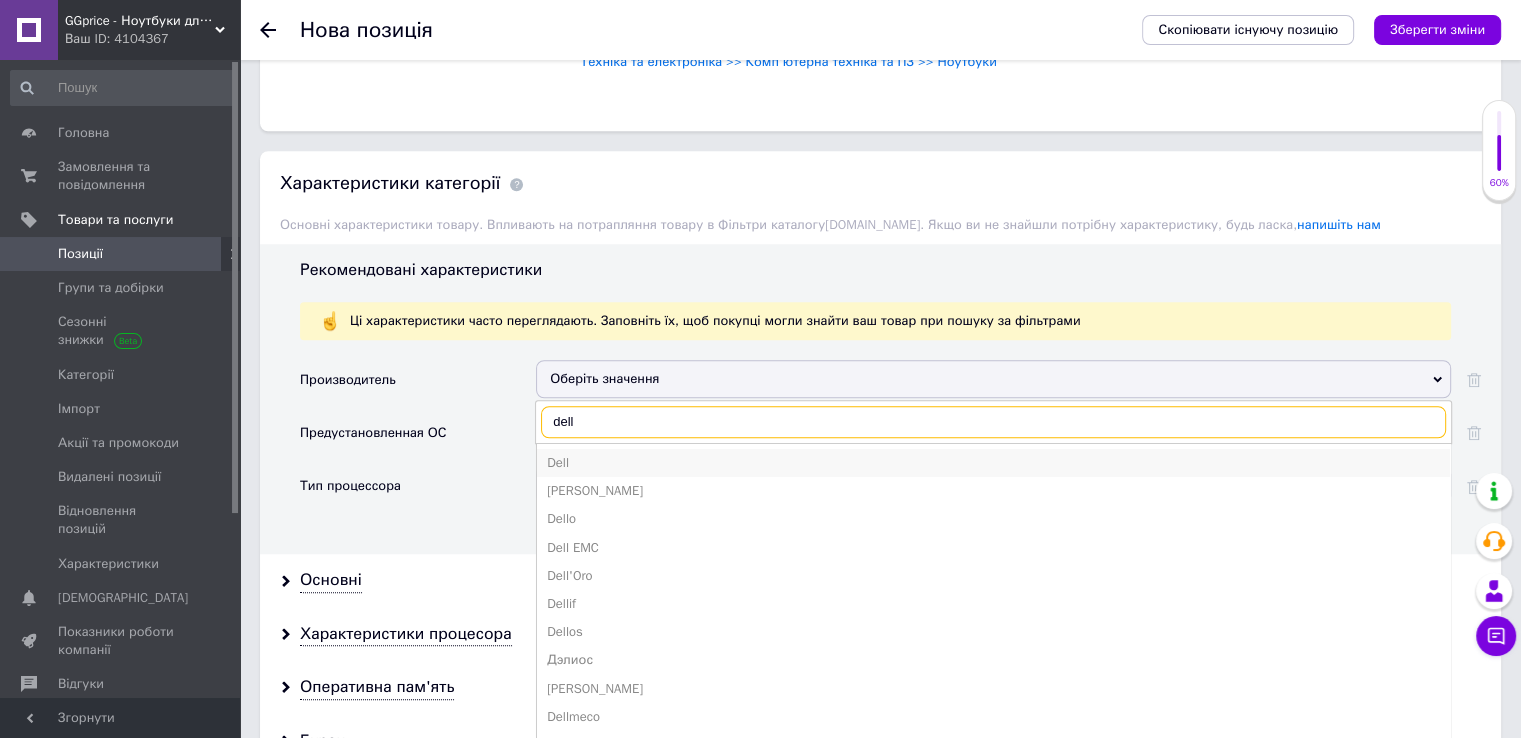 type on "dell" 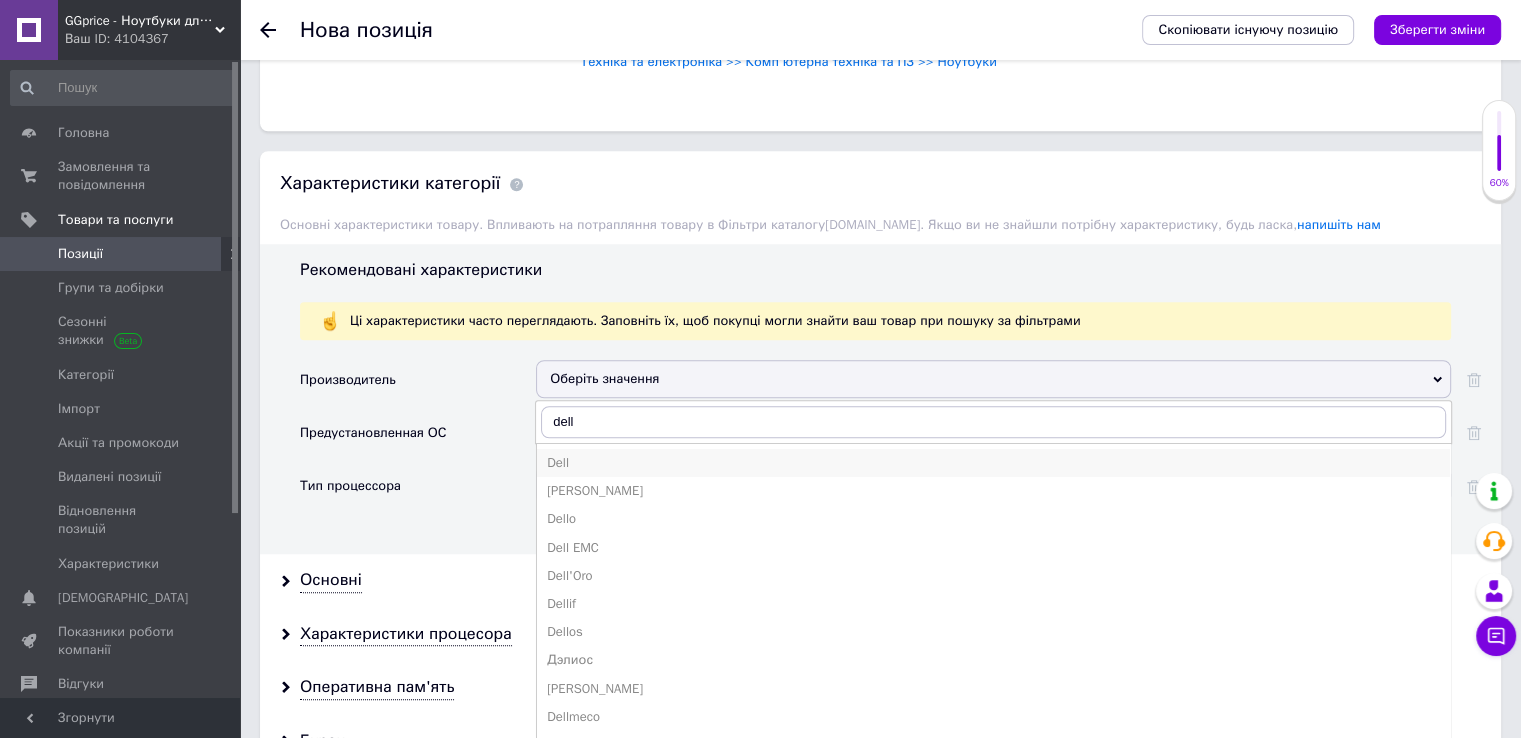 click on "Dell" at bounding box center [993, 463] 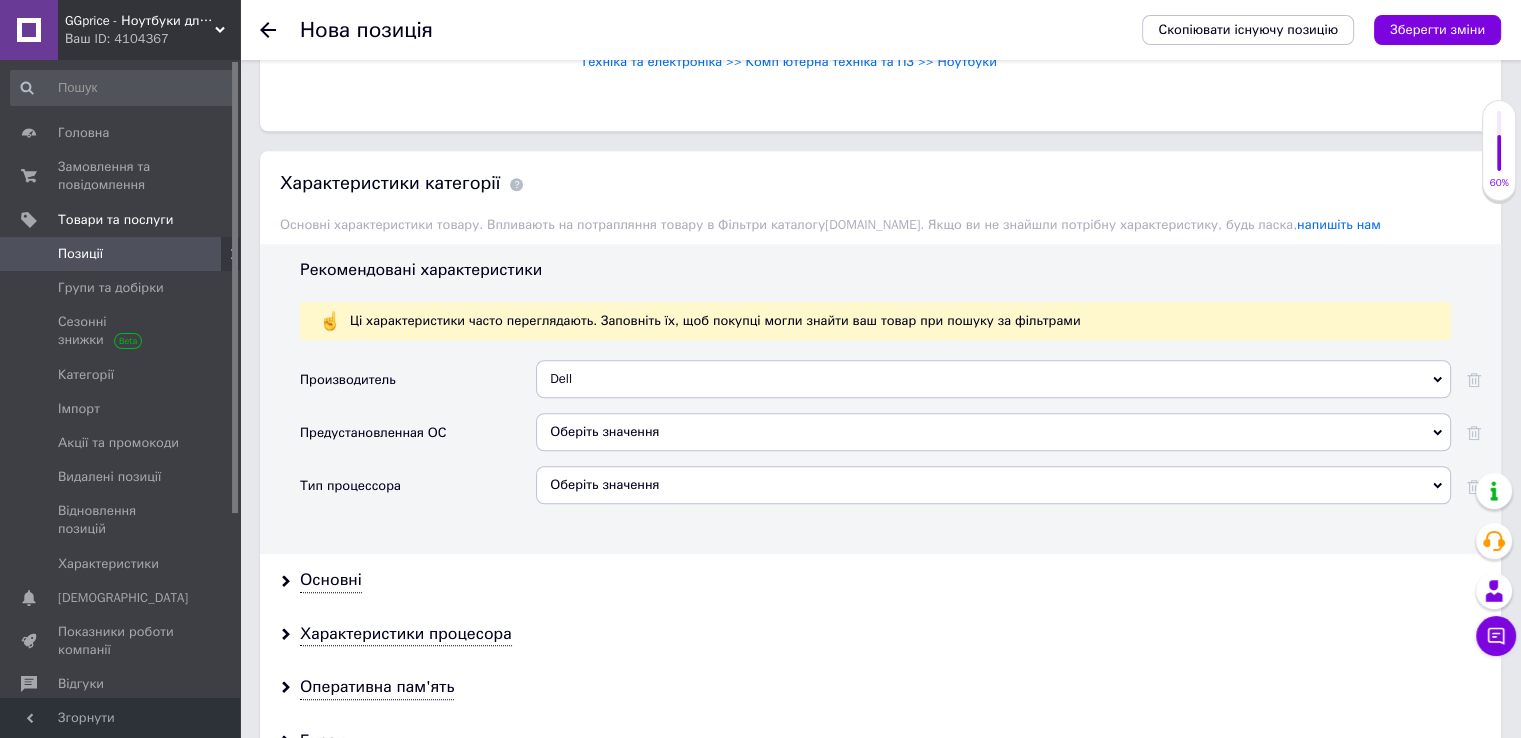 click on "Оберіть значення" at bounding box center (993, 432) 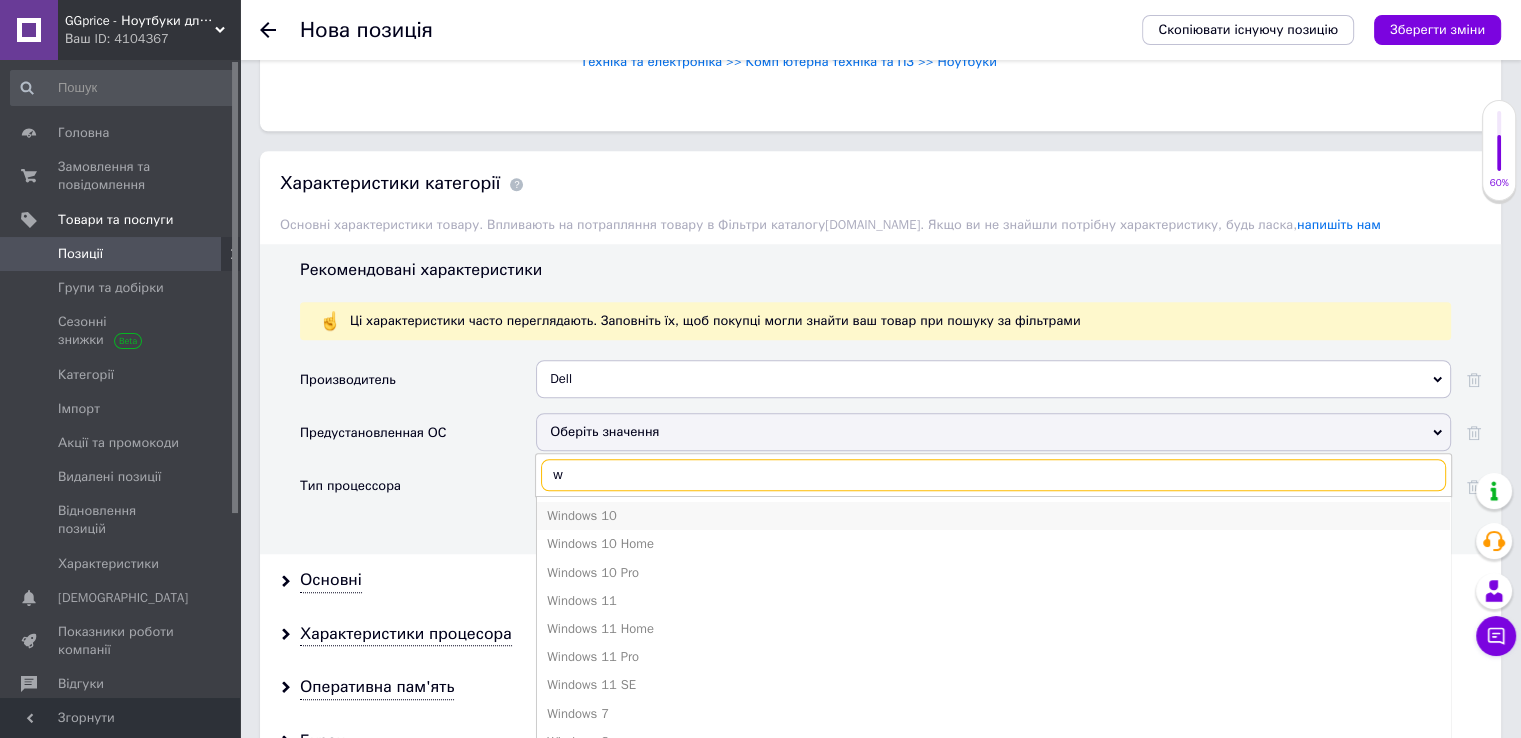 type on "w" 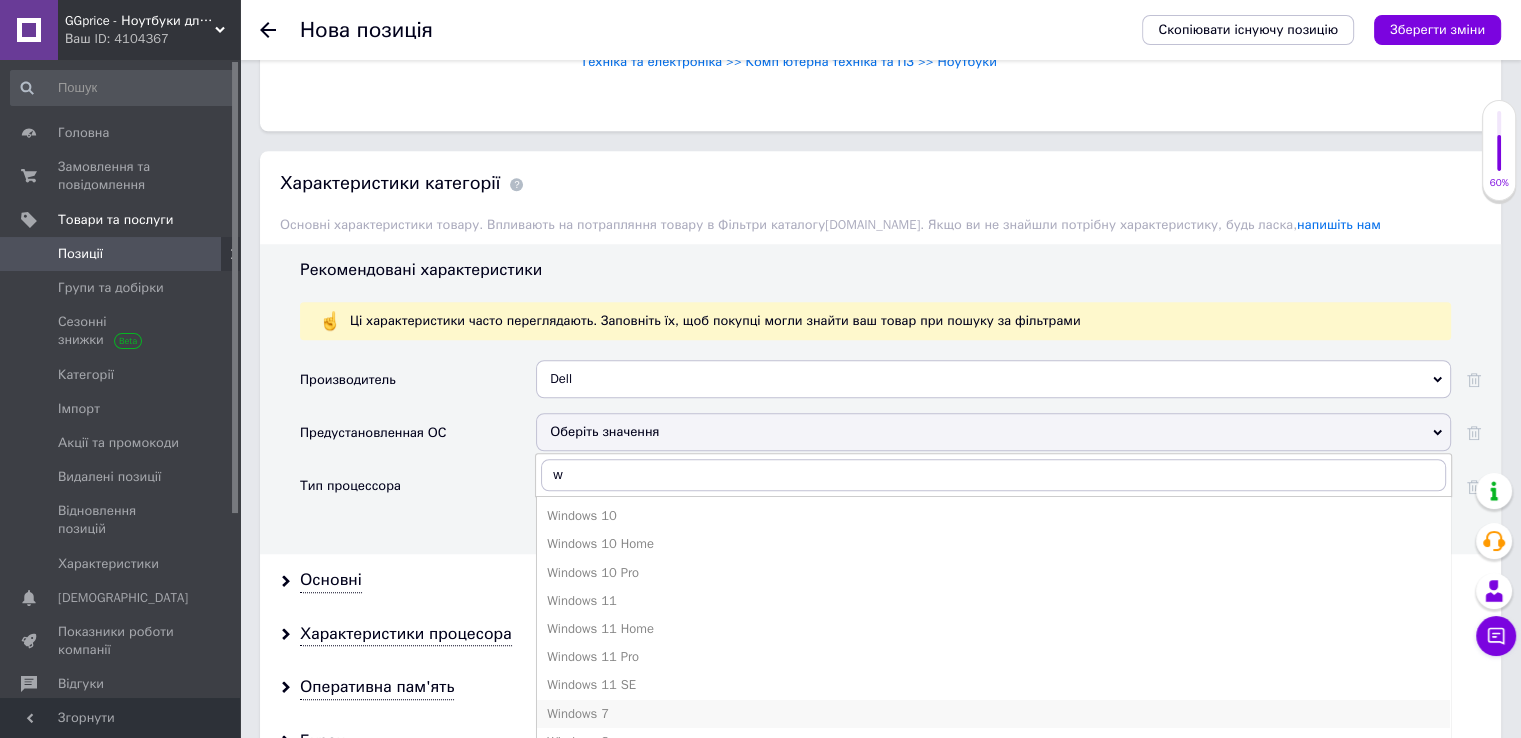 drag, startPoint x: 606, startPoint y: 510, endPoint x: 565, endPoint y: 497, distance: 43.011627 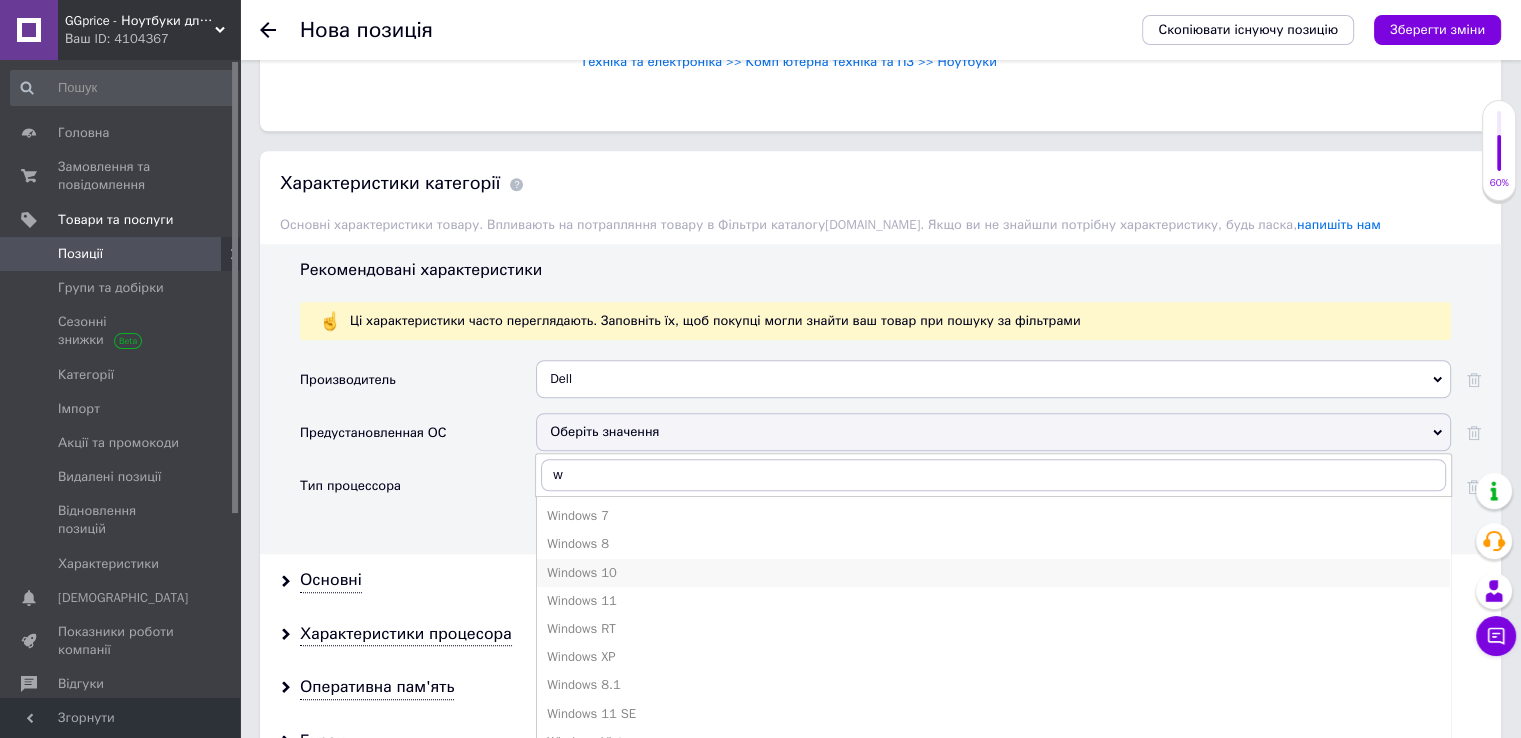 click on "Windows 10" at bounding box center (993, 573) 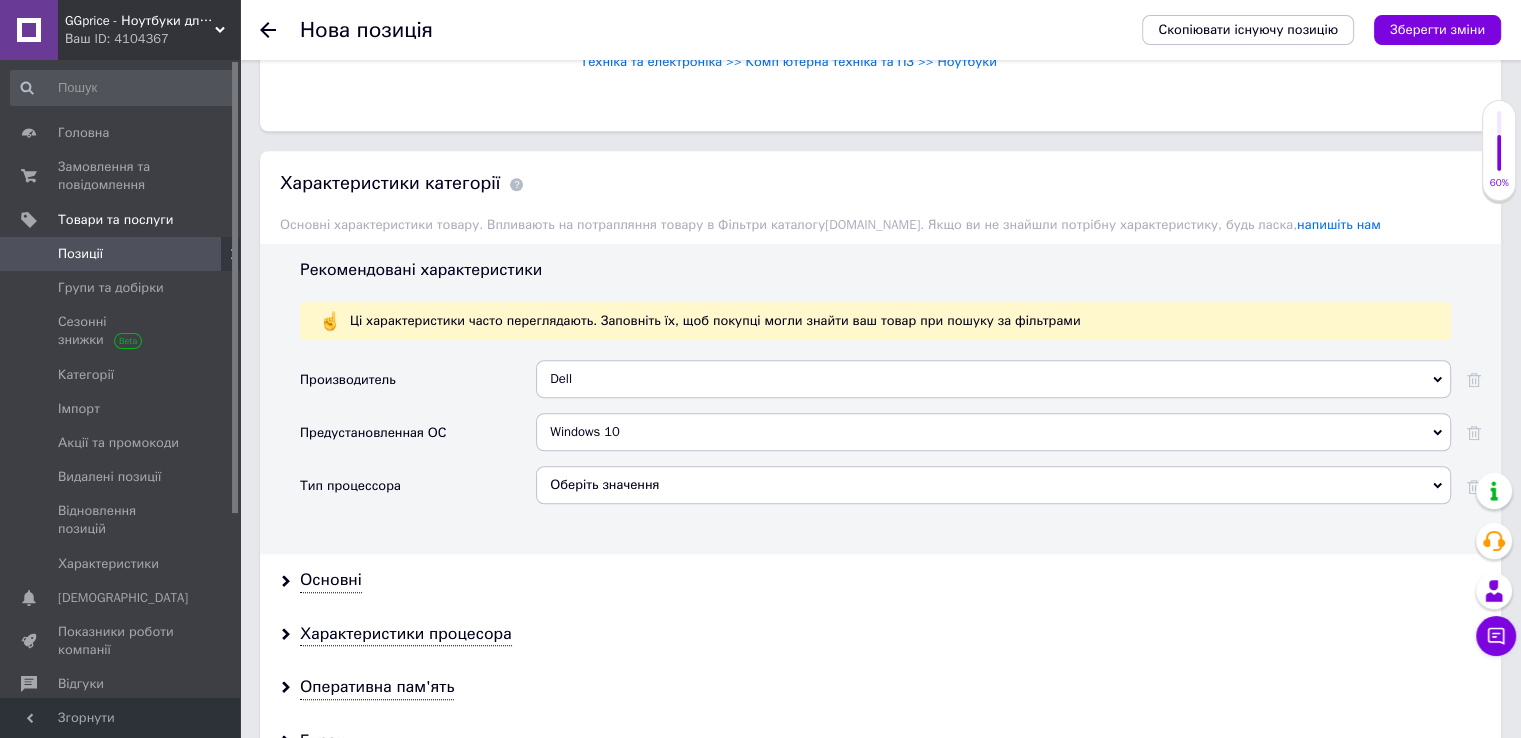 click on "Оберіть значення" at bounding box center [993, 485] 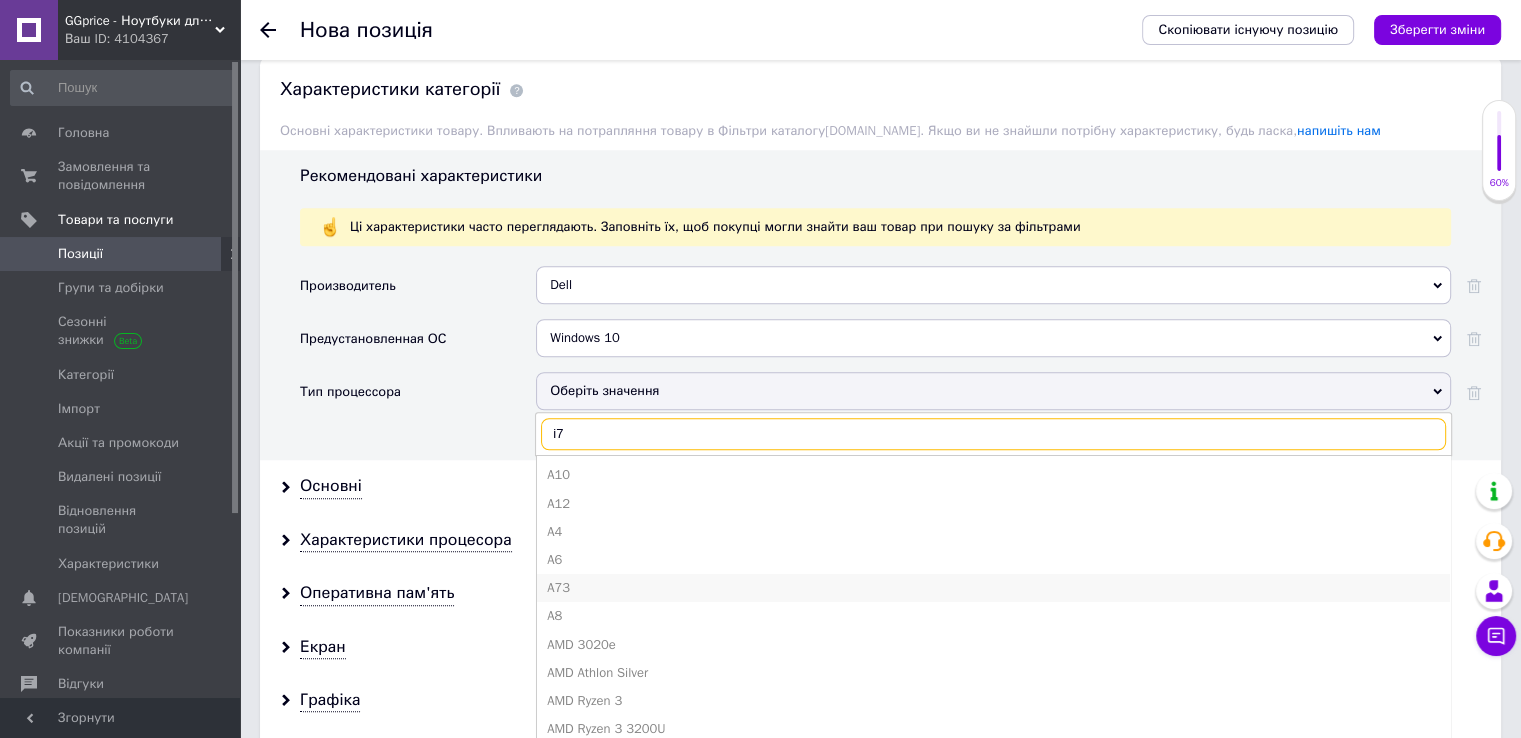 scroll, scrollTop: 1766, scrollLeft: 0, axis: vertical 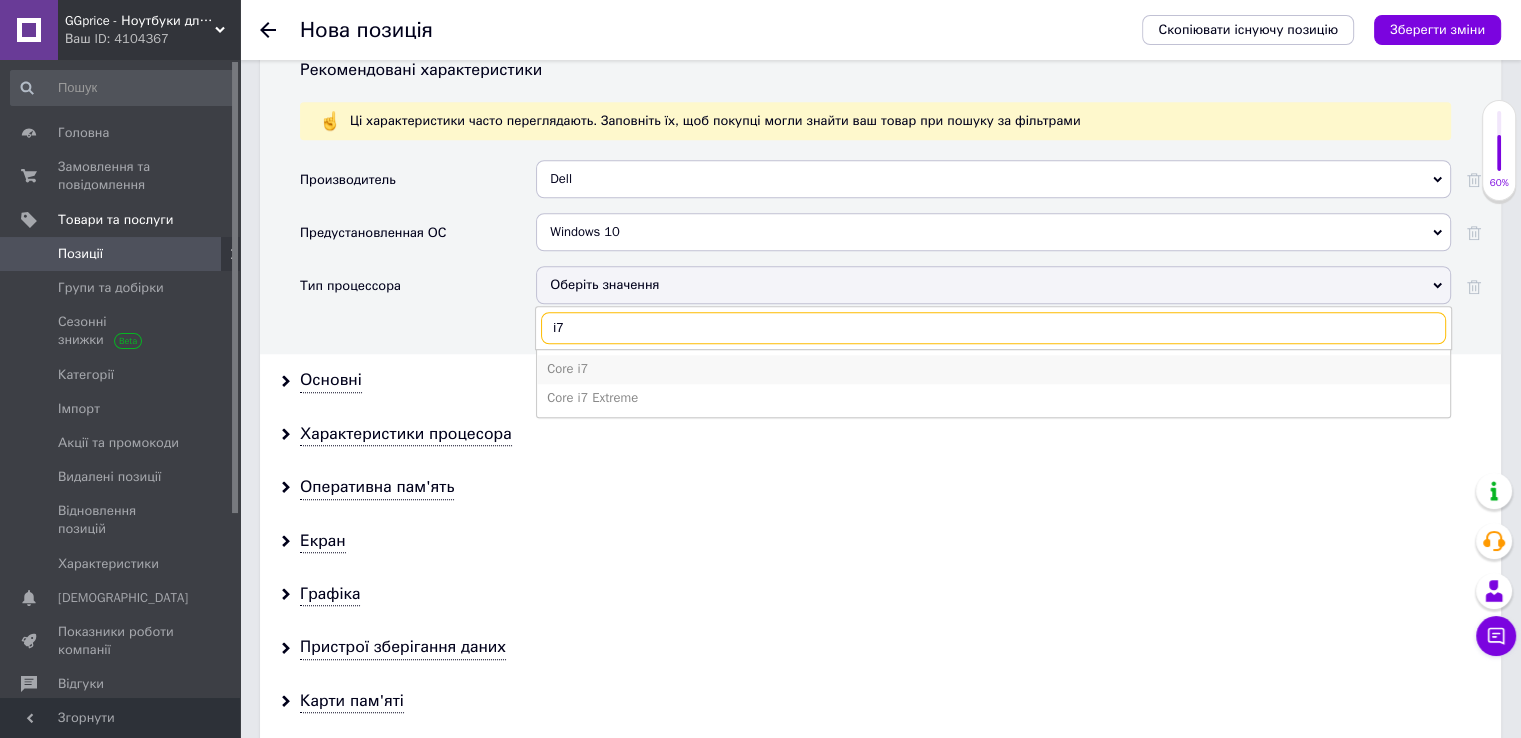 type on "i7" 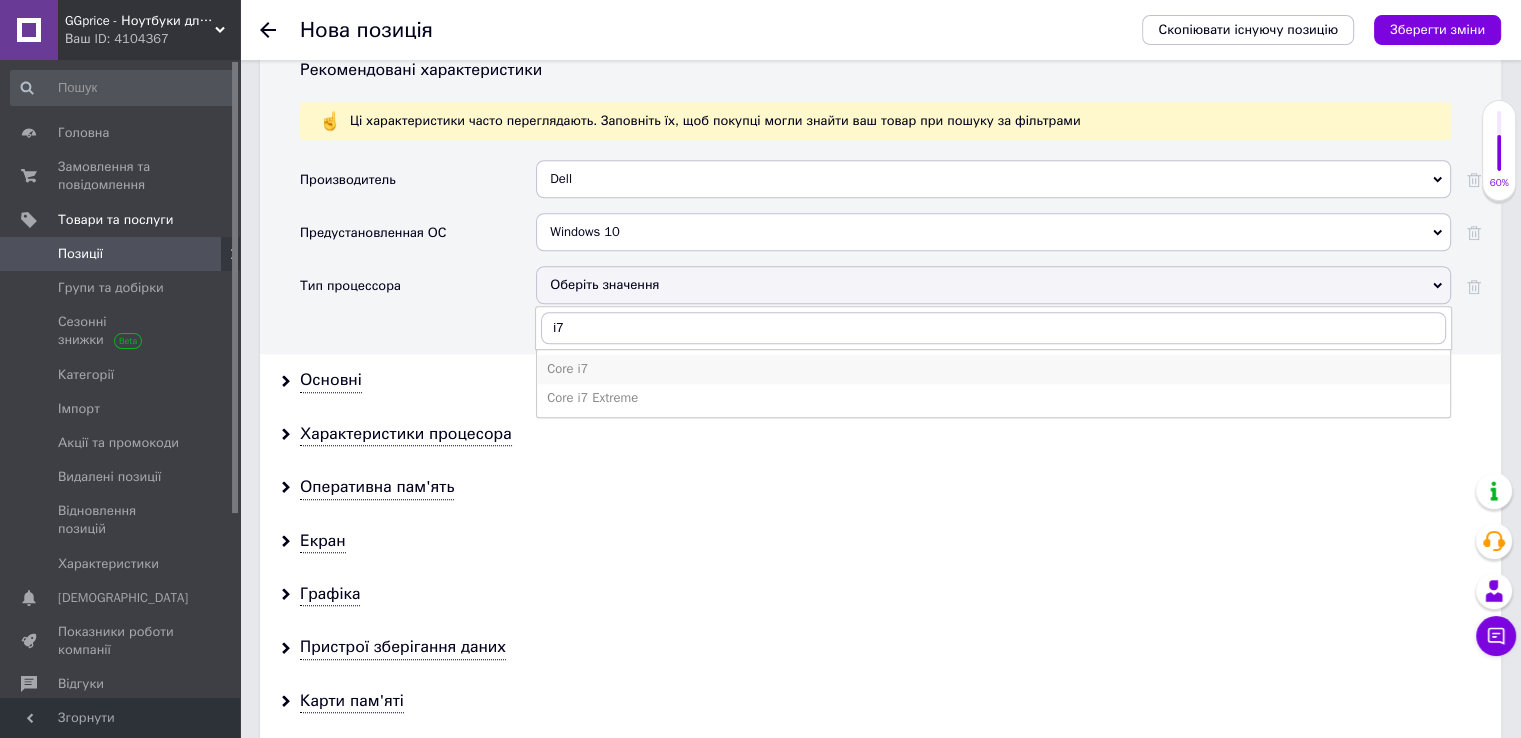 click on "Core i7" at bounding box center (993, 369) 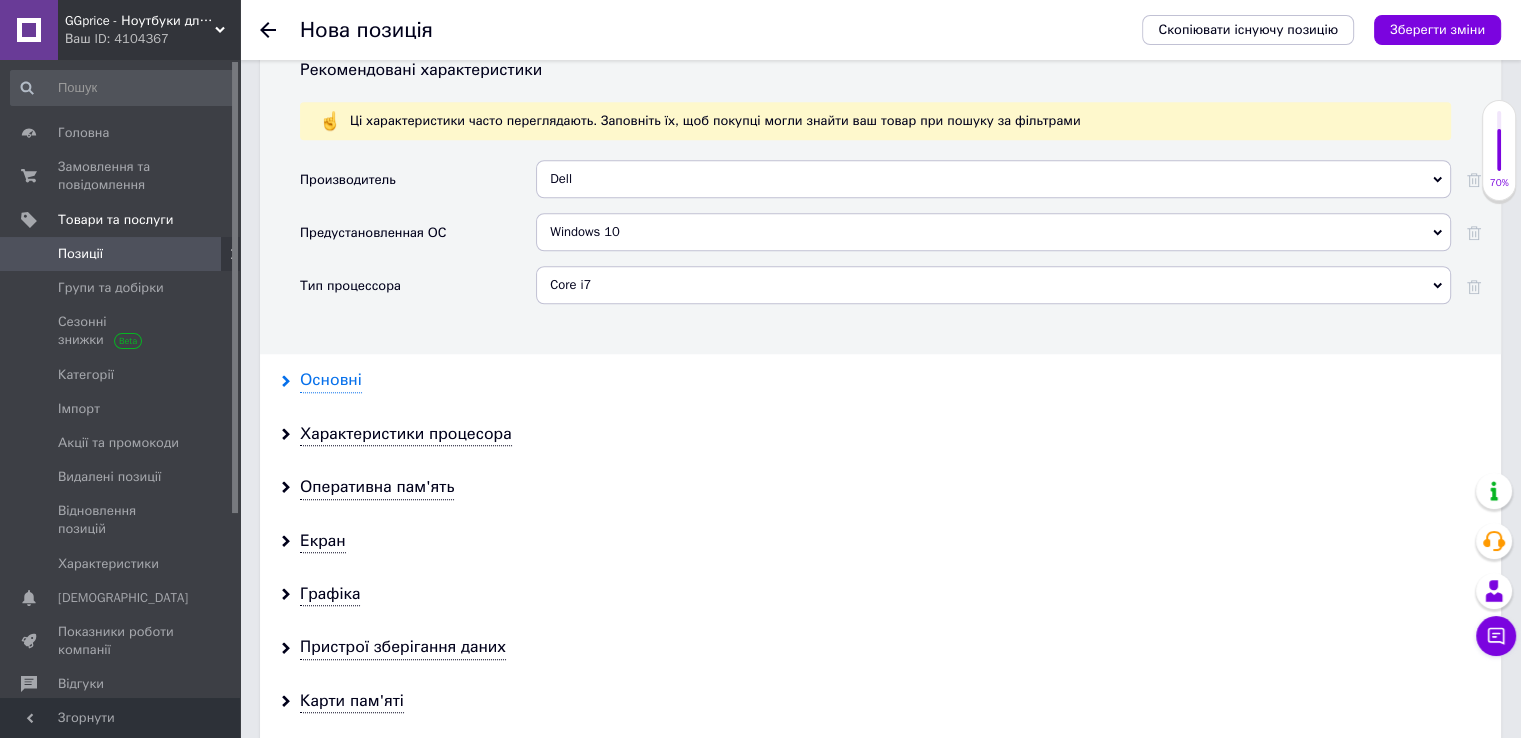 click on "Основні" at bounding box center [331, 380] 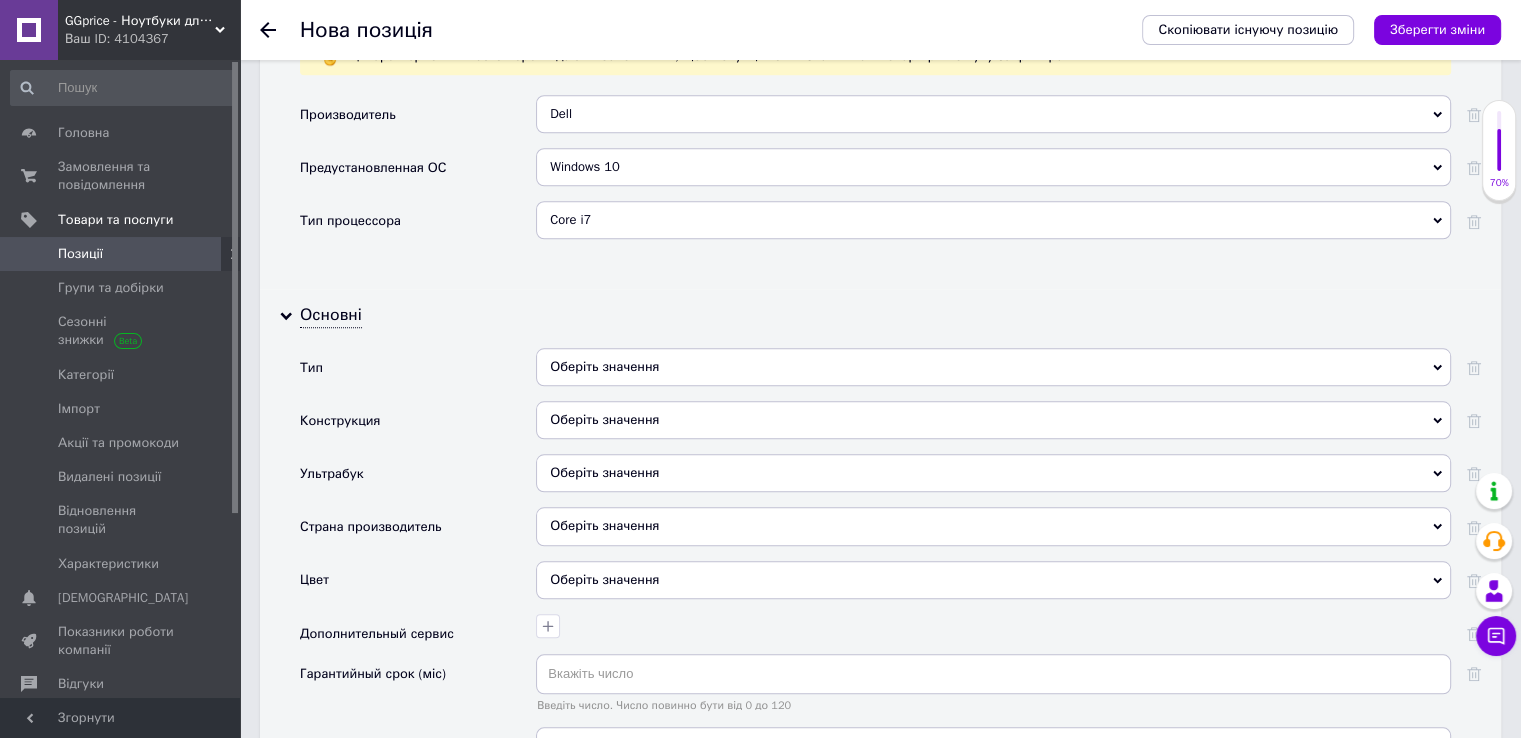 scroll, scrollTop: 1866, scrollLeft: 0, axis: vertical 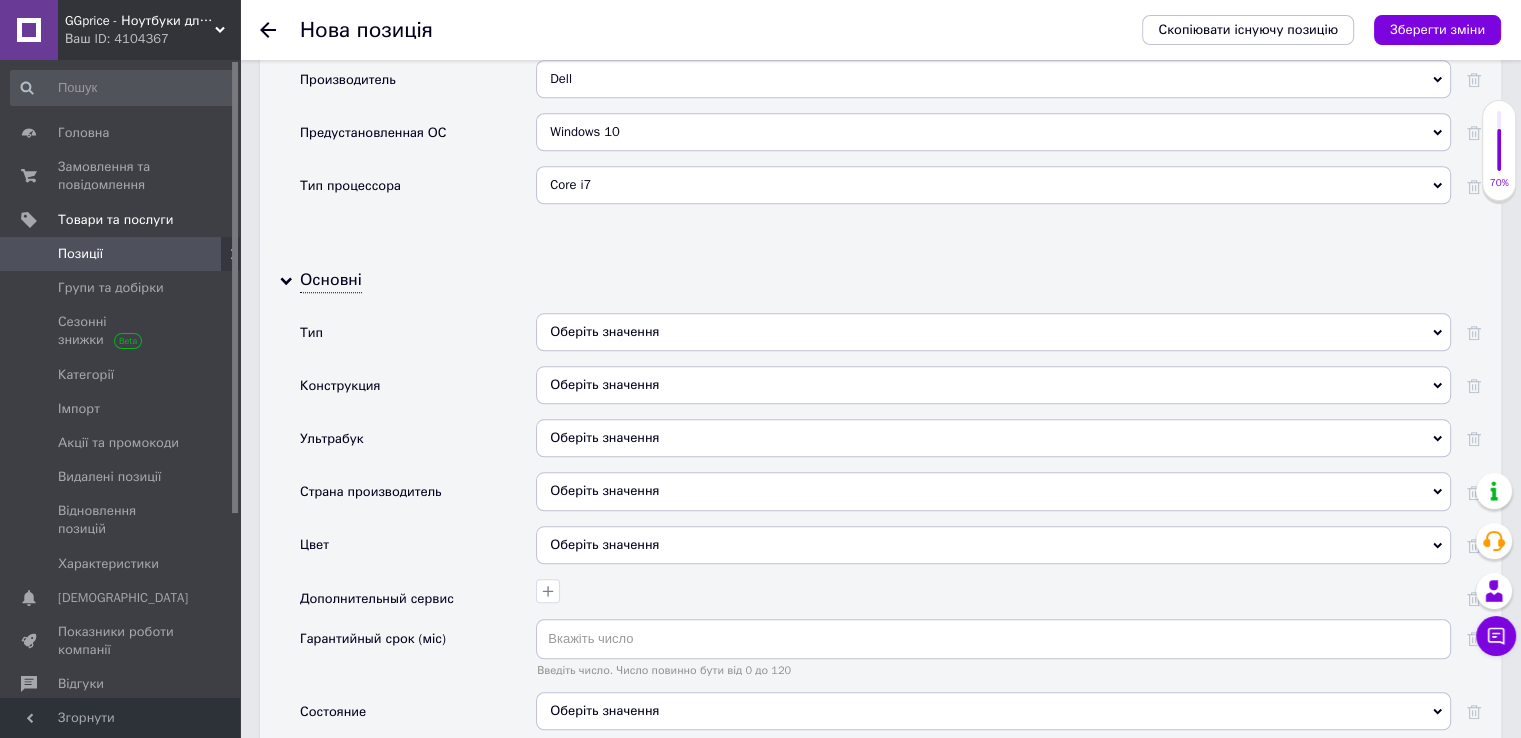 click on "Оберіть значення" at bounding box center (993, 332) 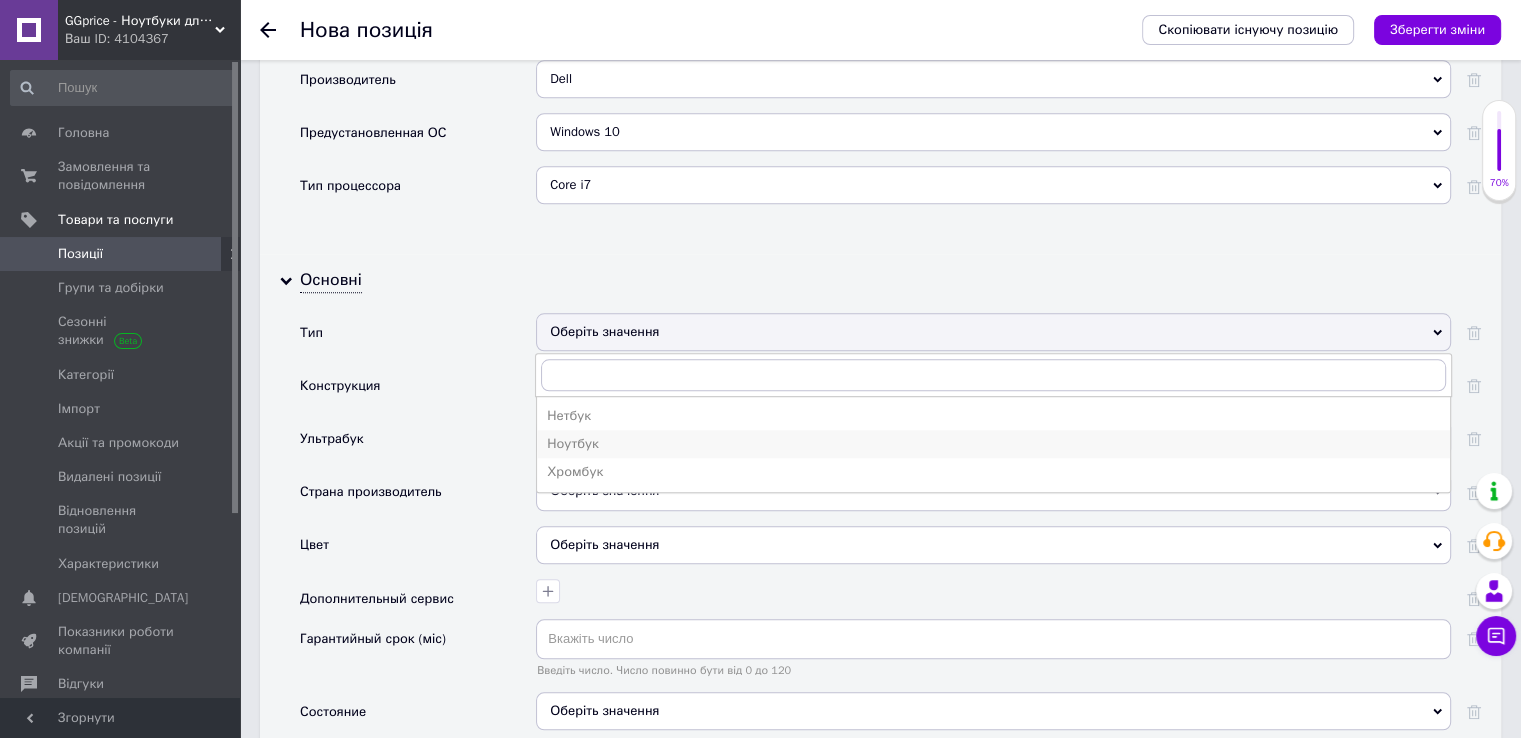 click on "Ноутбук" at bounding box center (993, 444) 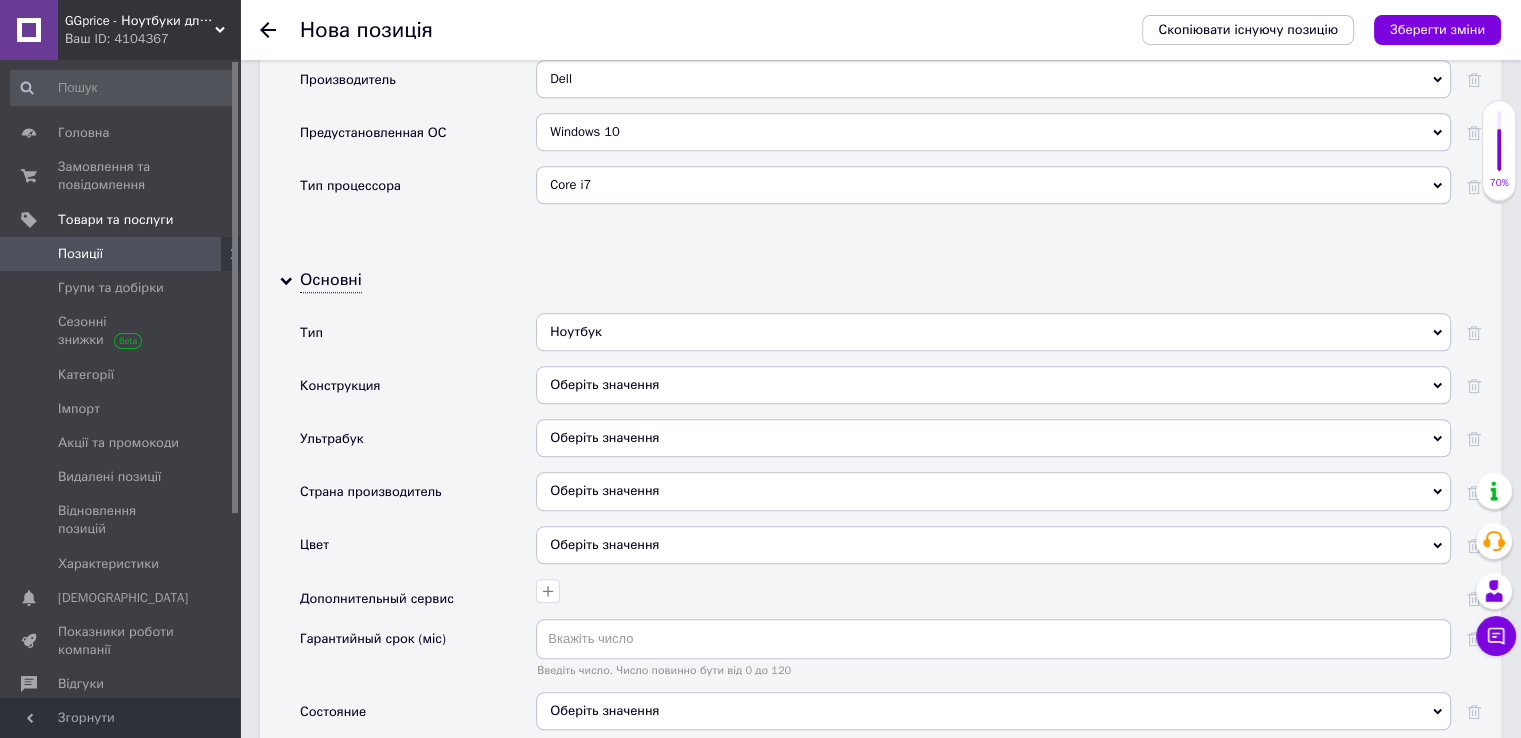 click on "Оберіть значення" at bounding box center (993, 385) 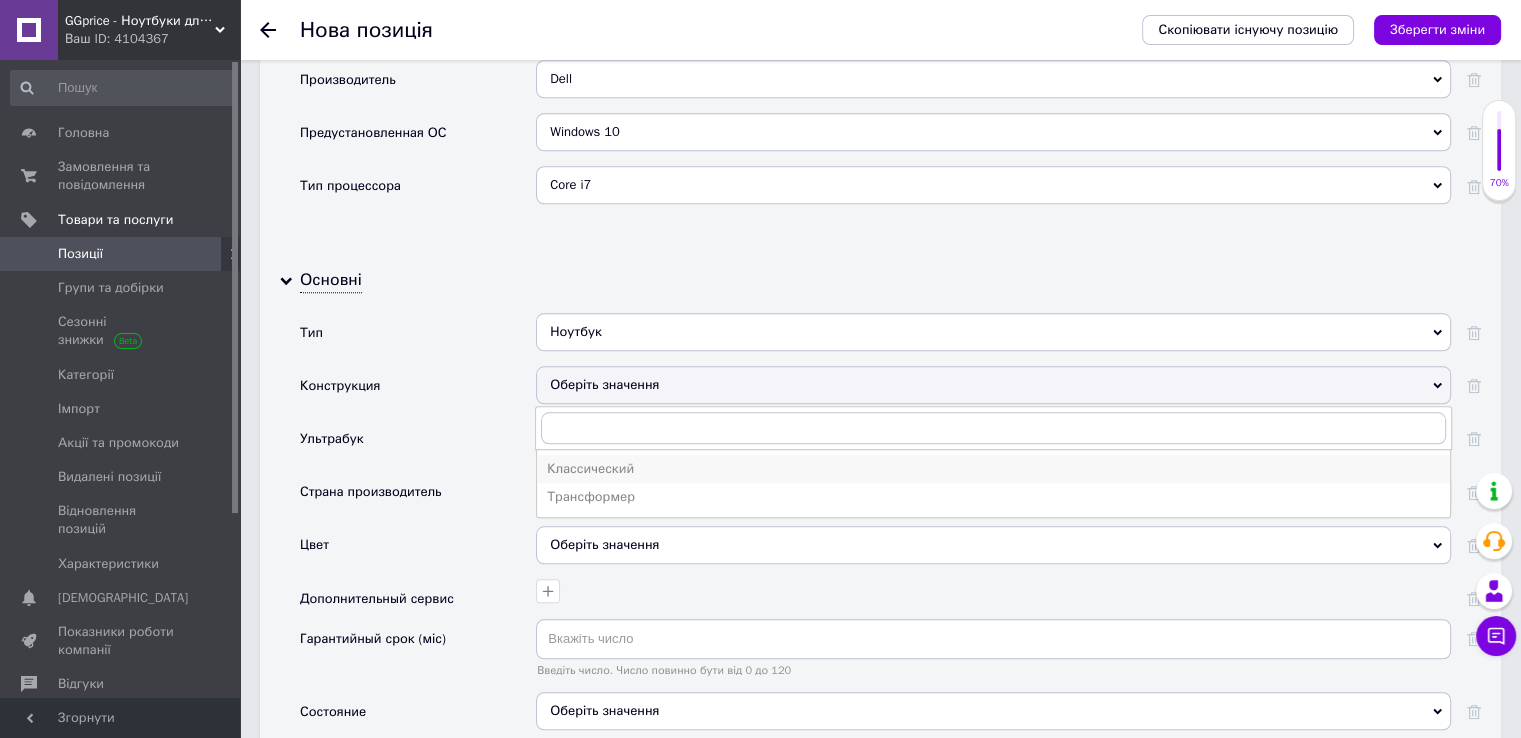 click on "Классический" at bounding box center [993, 469] 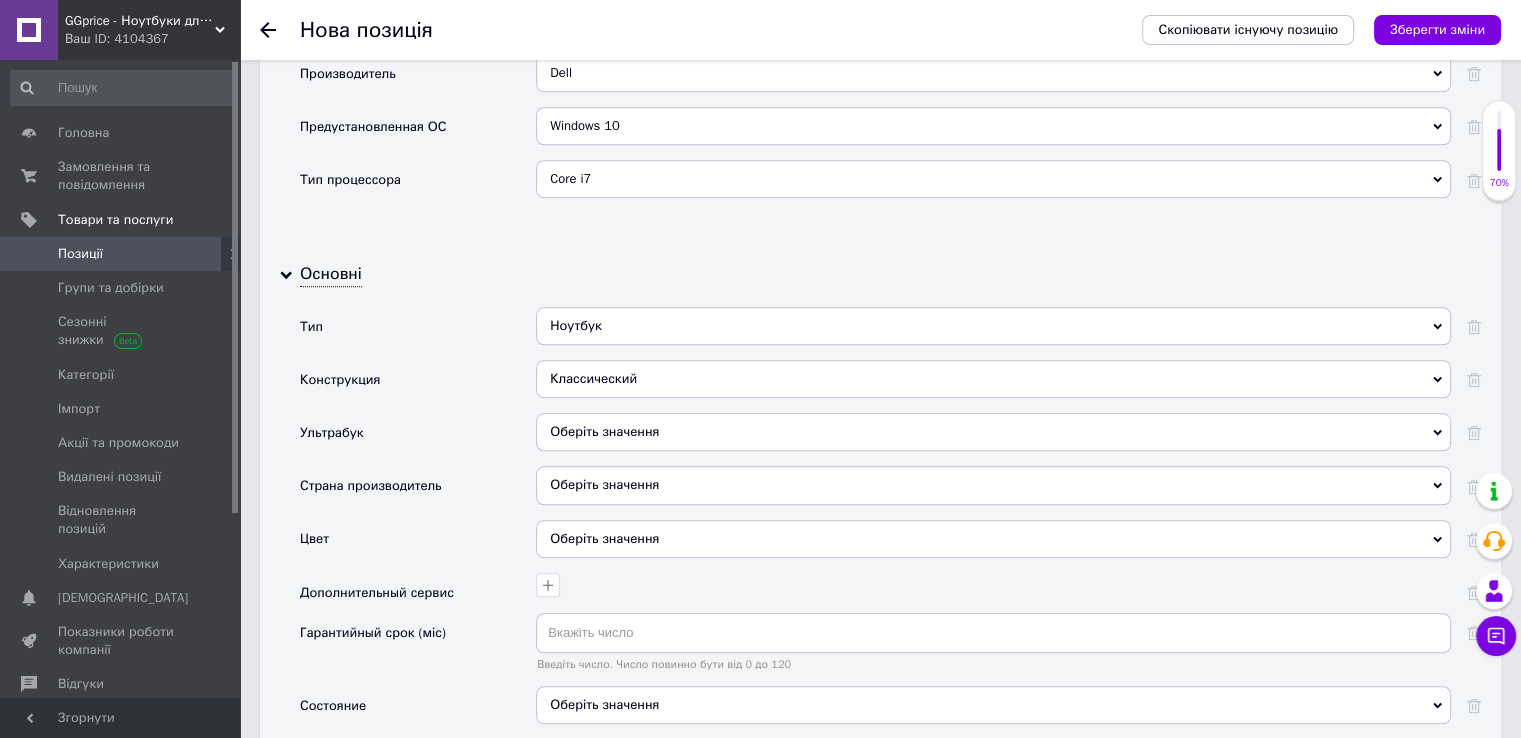 scroll, scrollTop: 2066, scrollLeft: 0, axis: vertical 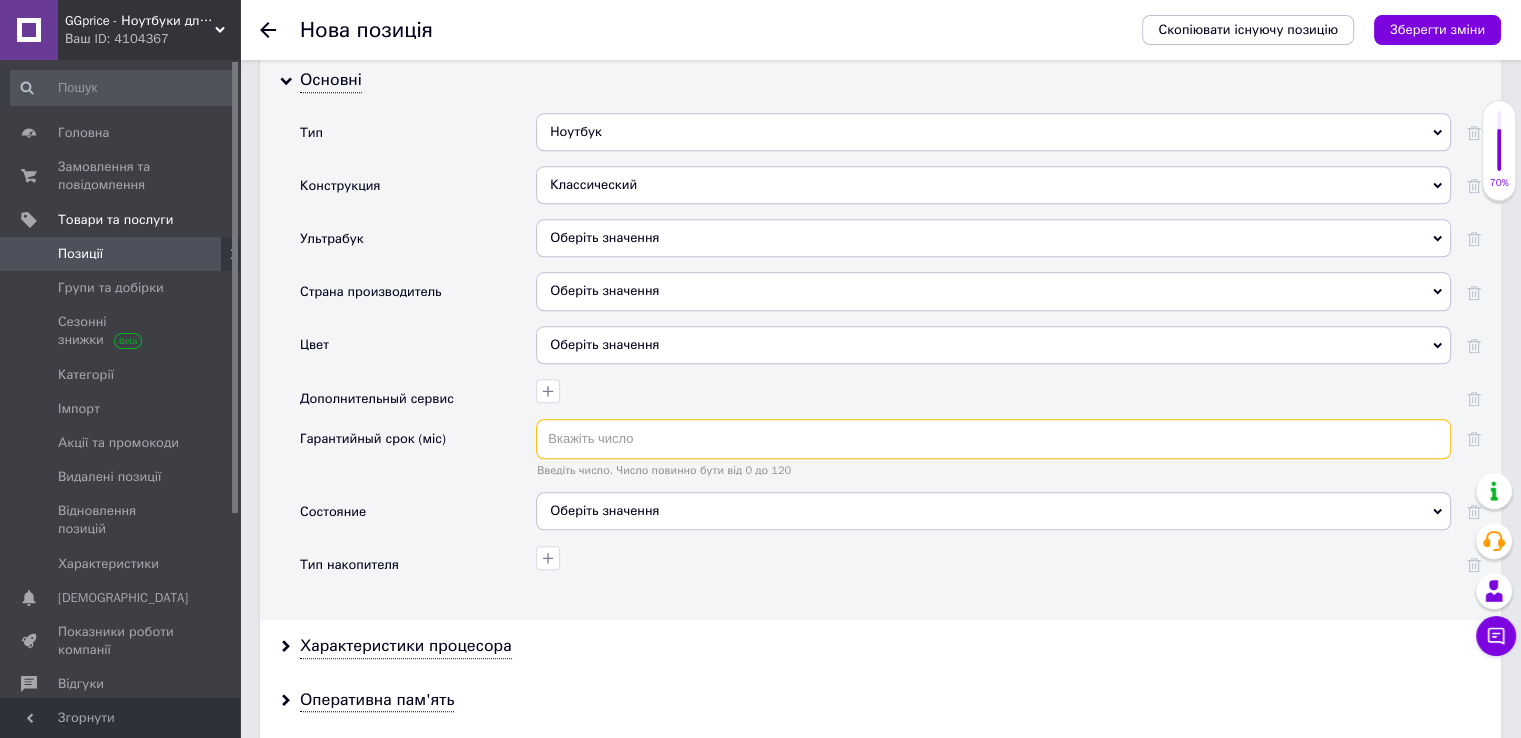 click at bounding box center [993, 439] 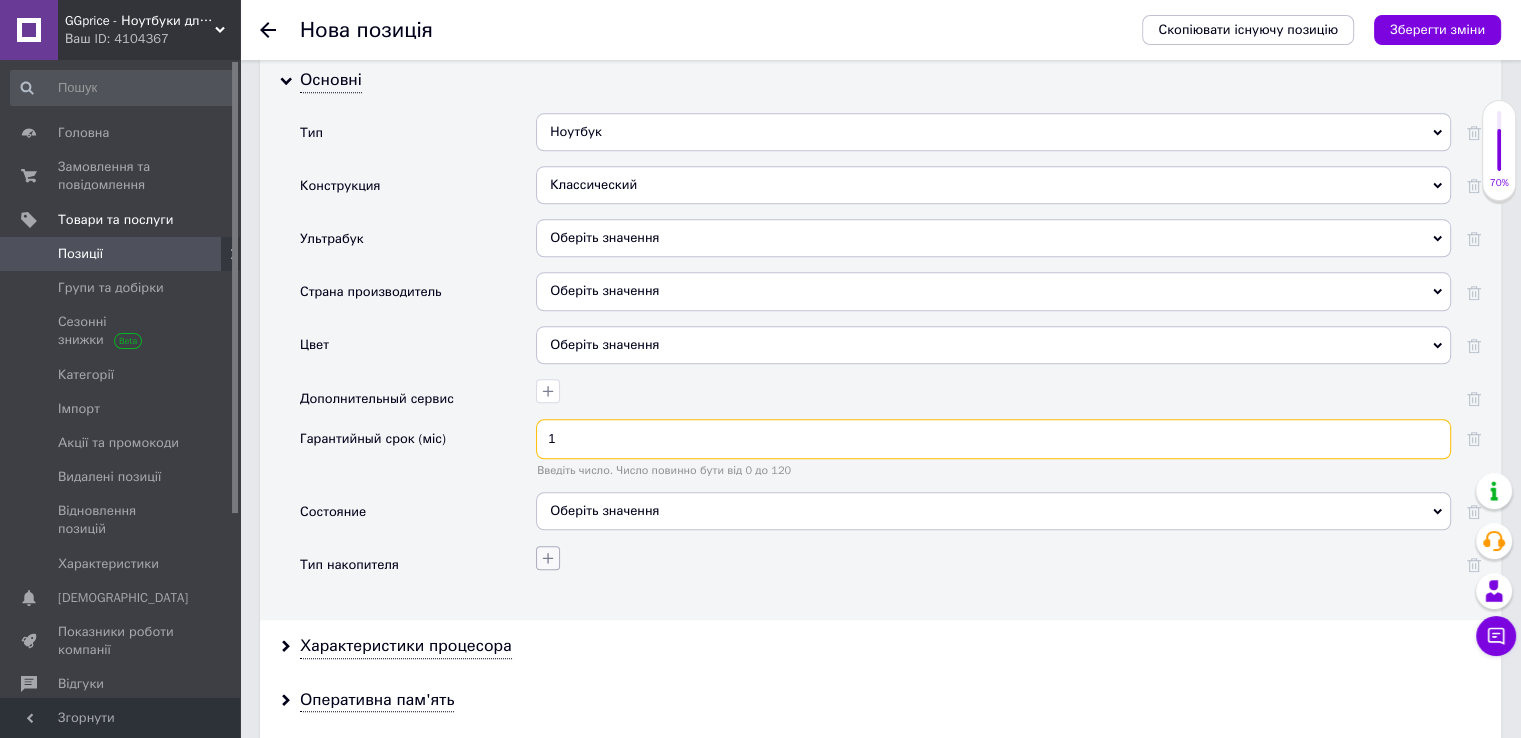 type on "1" 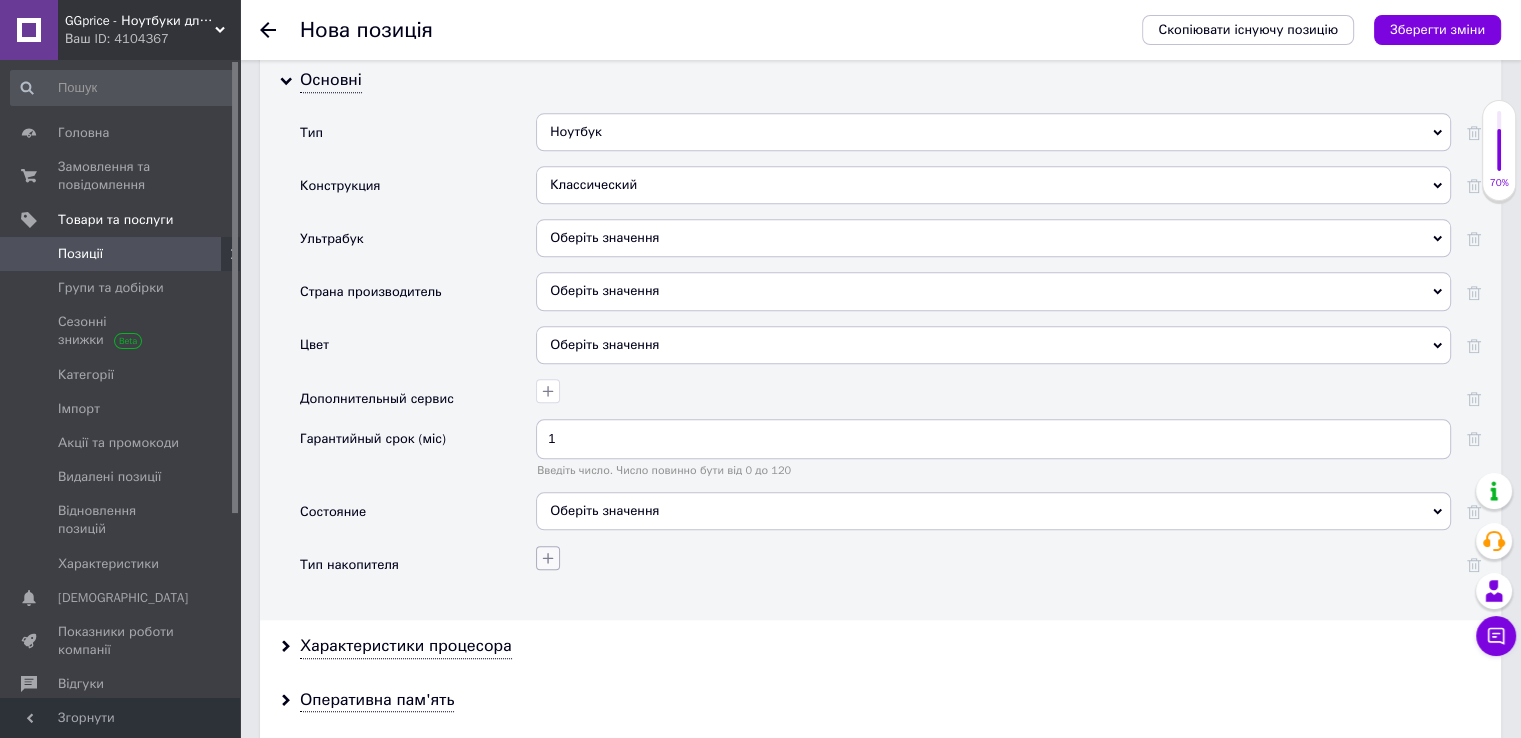 click 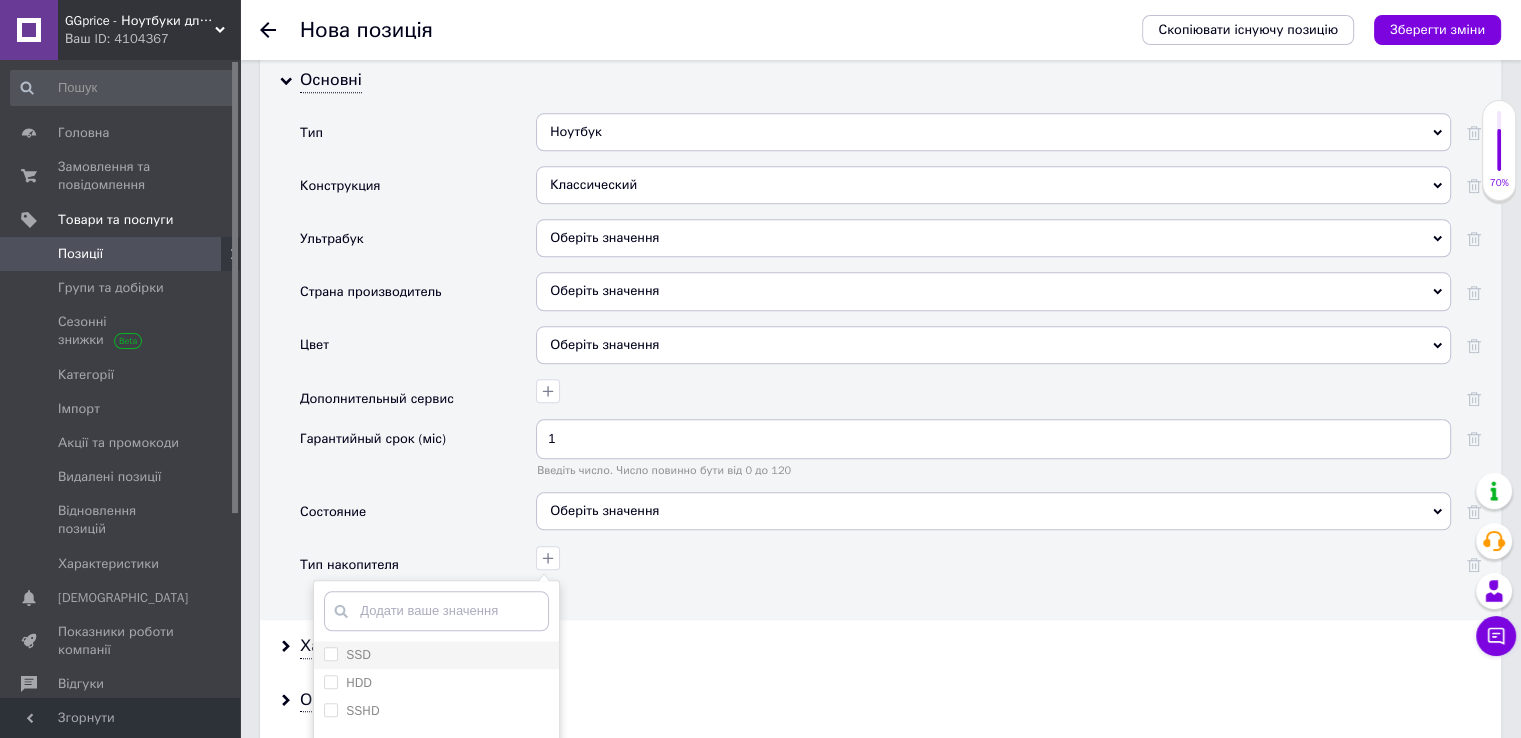 click on "SSD" at bounding box center [436, 655] 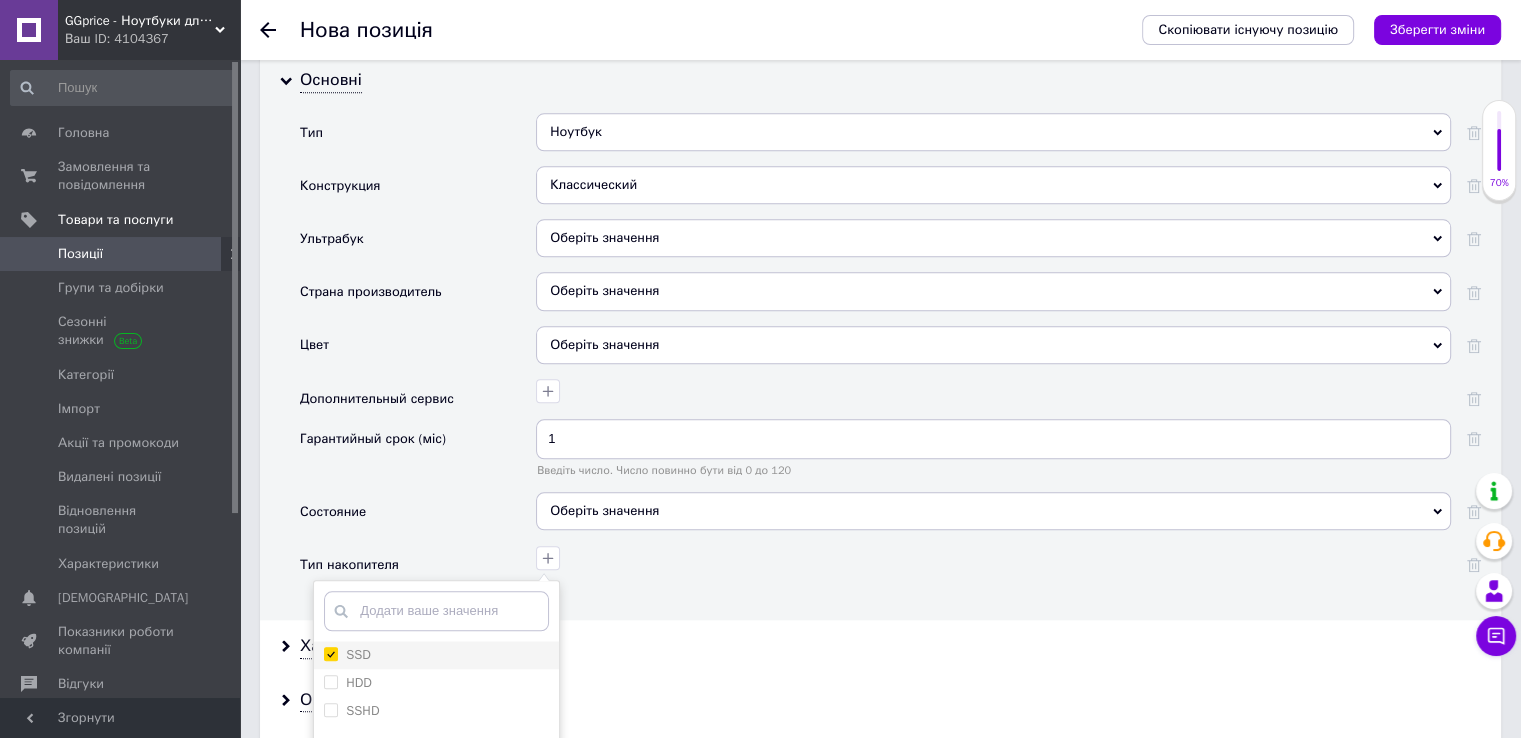 checkbox on "true" 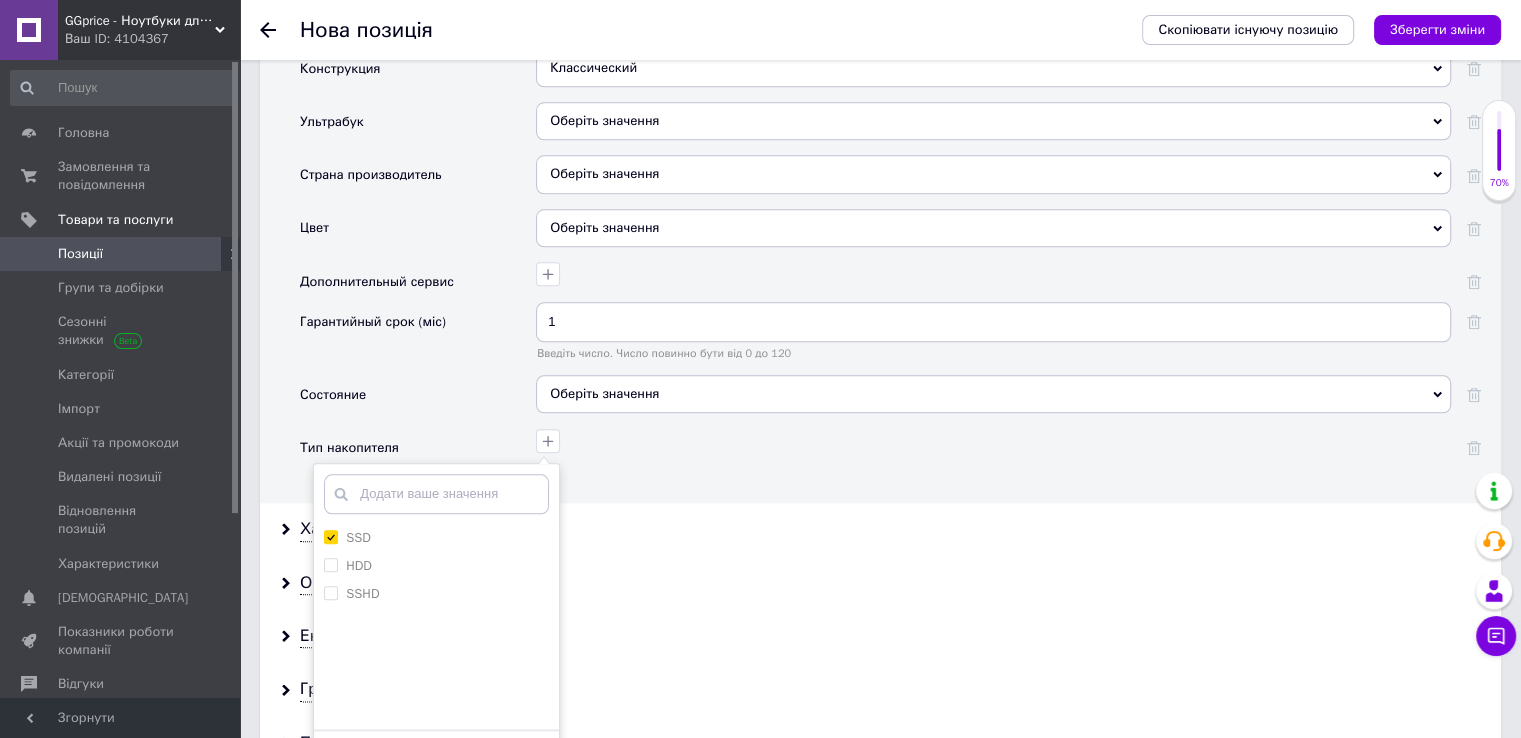scroll, scrollTop: 2266, scrollLeft: 0, axis: vertical 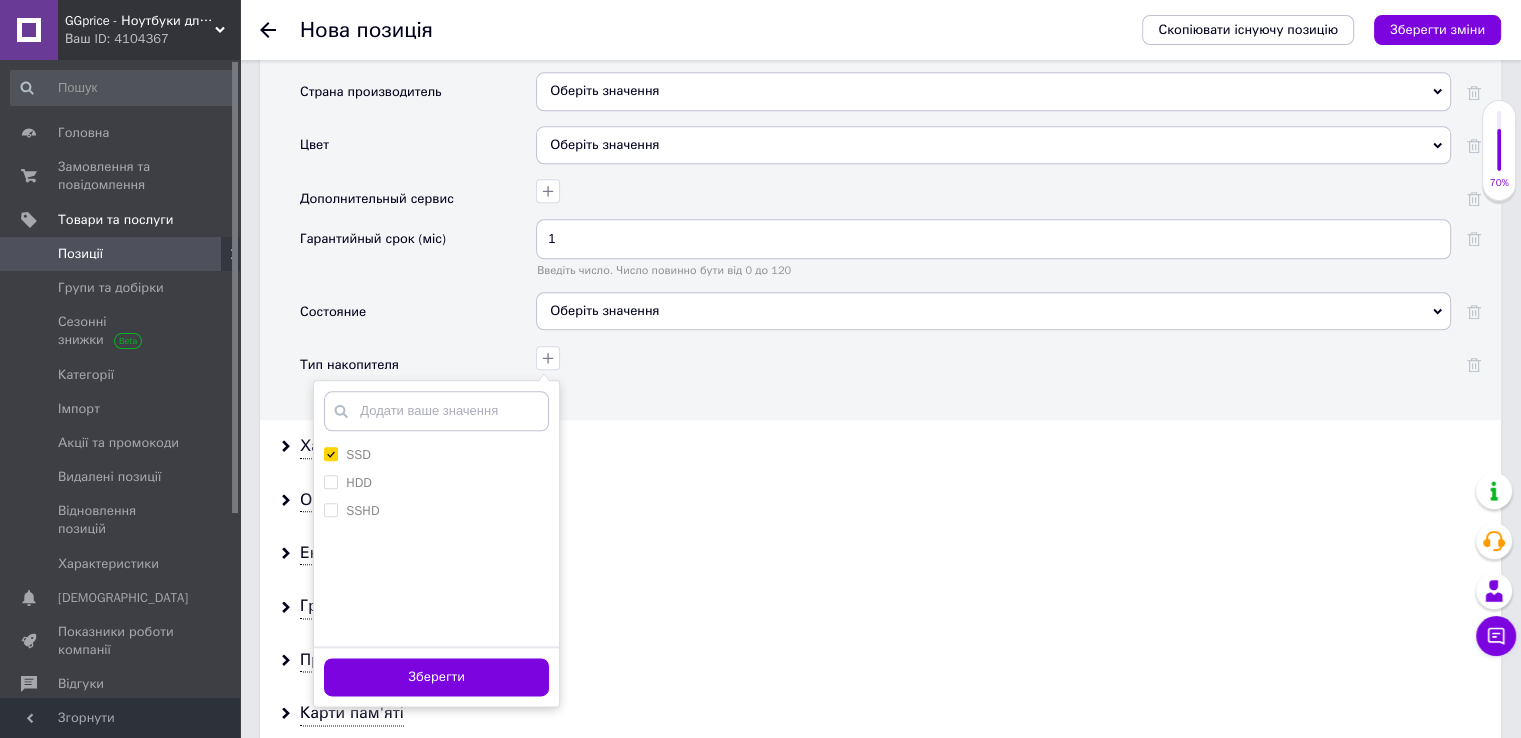 drag, startPoint x: 464, startPoint y: 657, endPoint x: 473, endPoint y: 637, distance: 21.931713 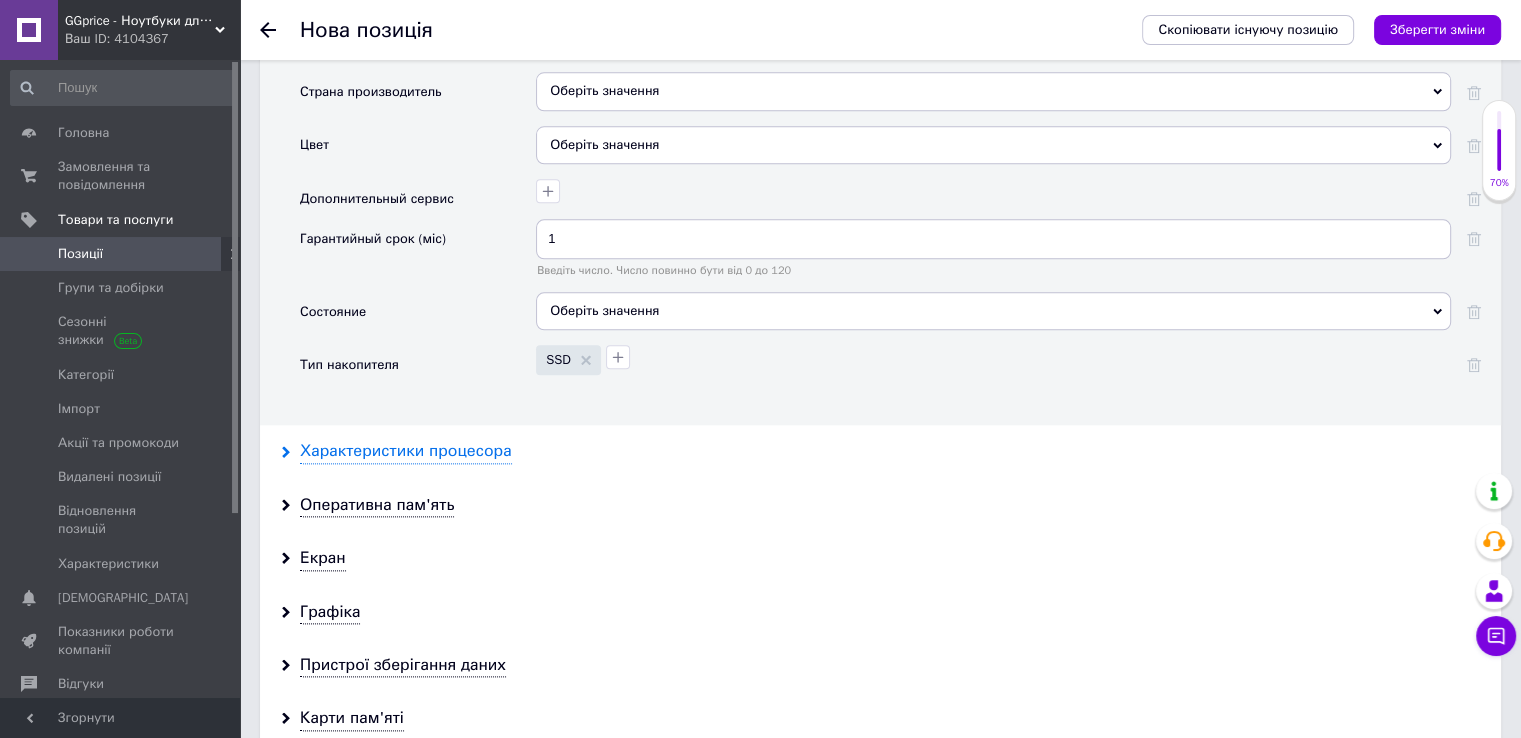 click on "Характеристики процесора" at bounding box center [406, 451] 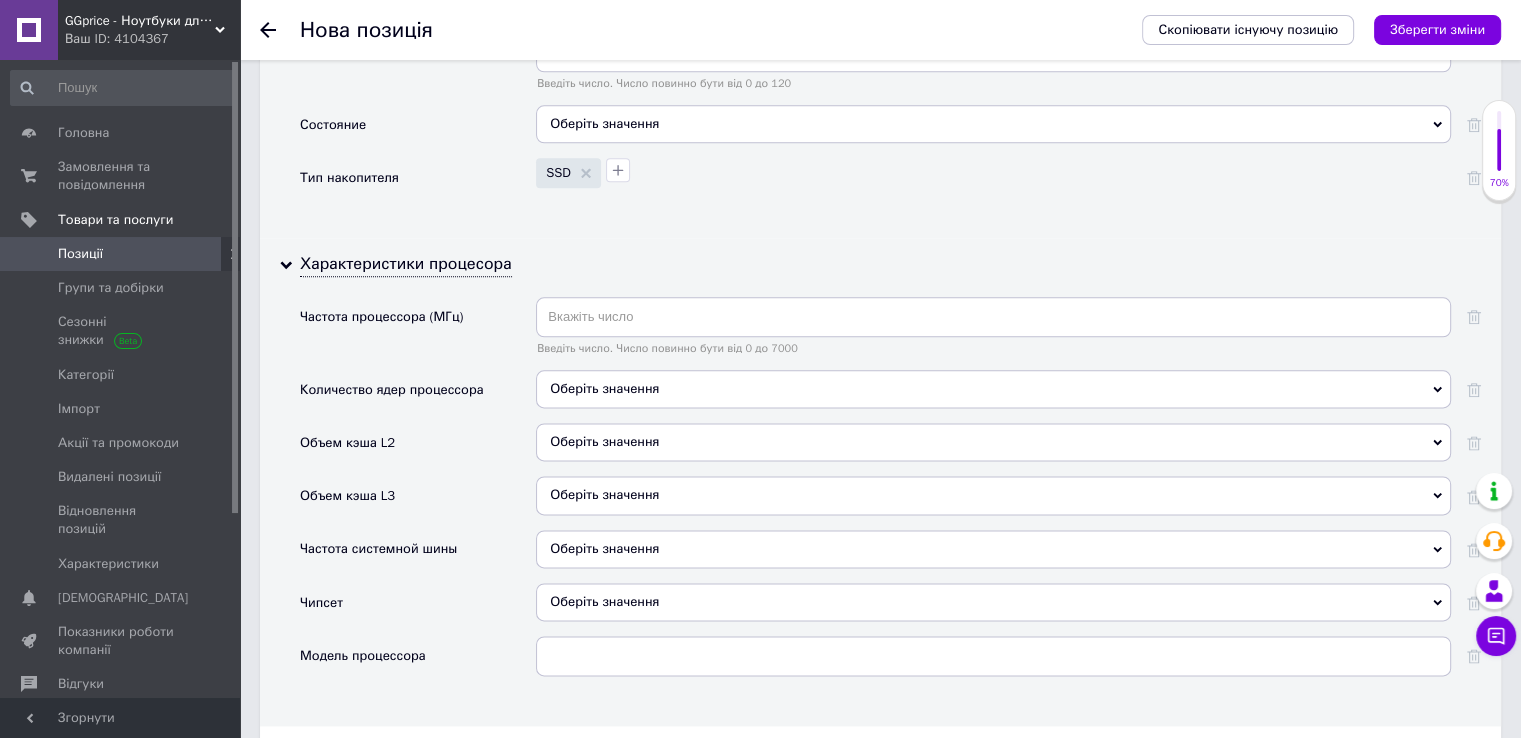 scroll, scrollTop: 2466, scrollLeft: 0, axis: vertical 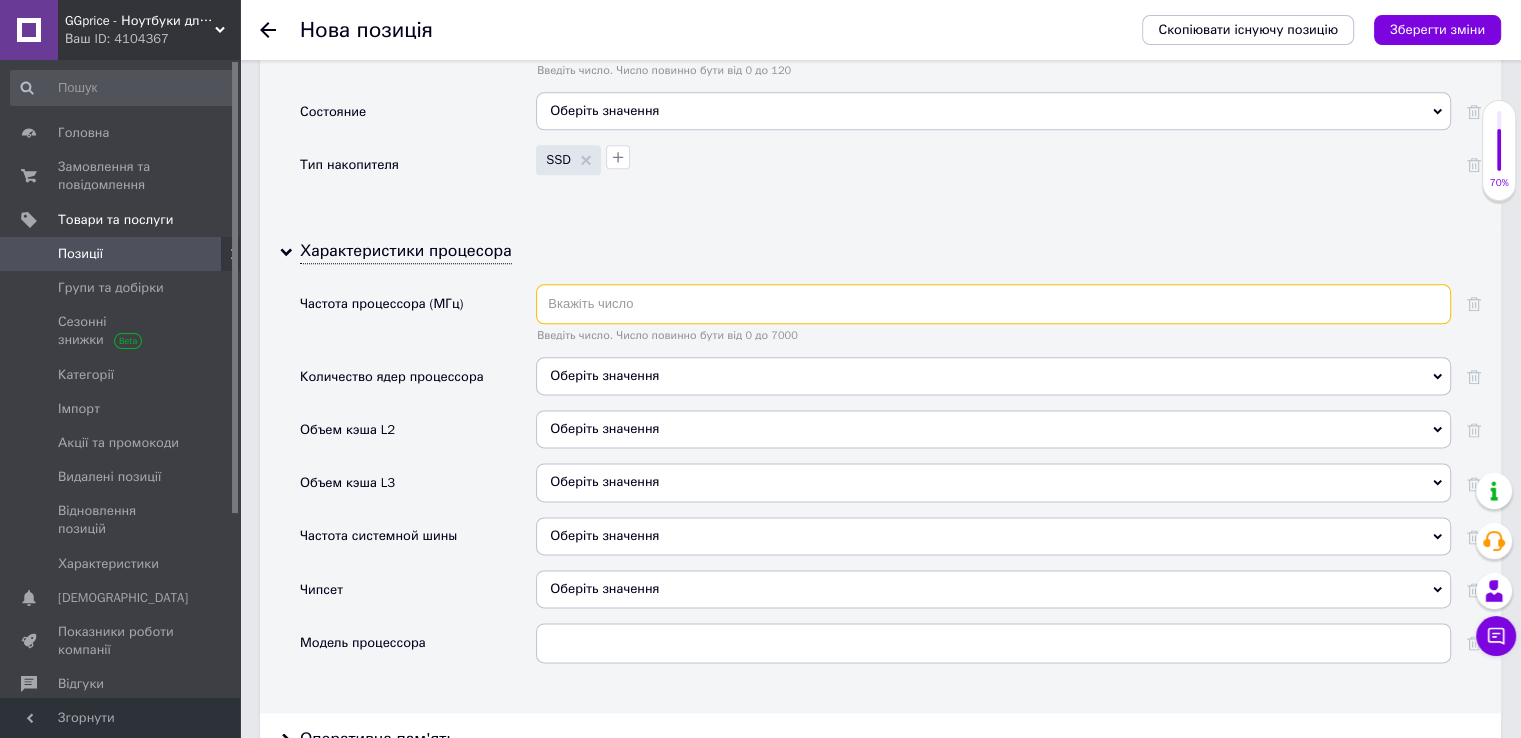 click at bounding box center (993, 304) 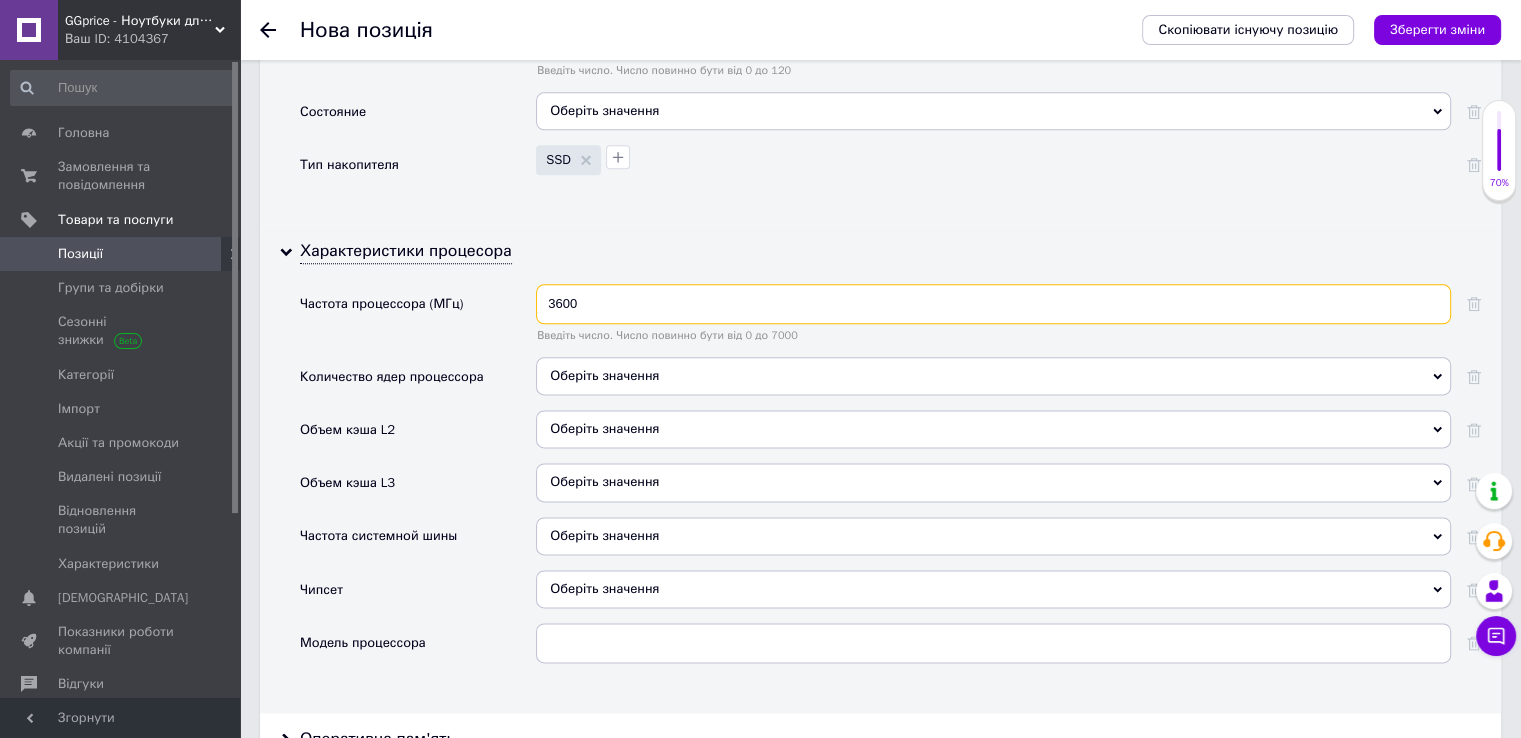 type on "3600" 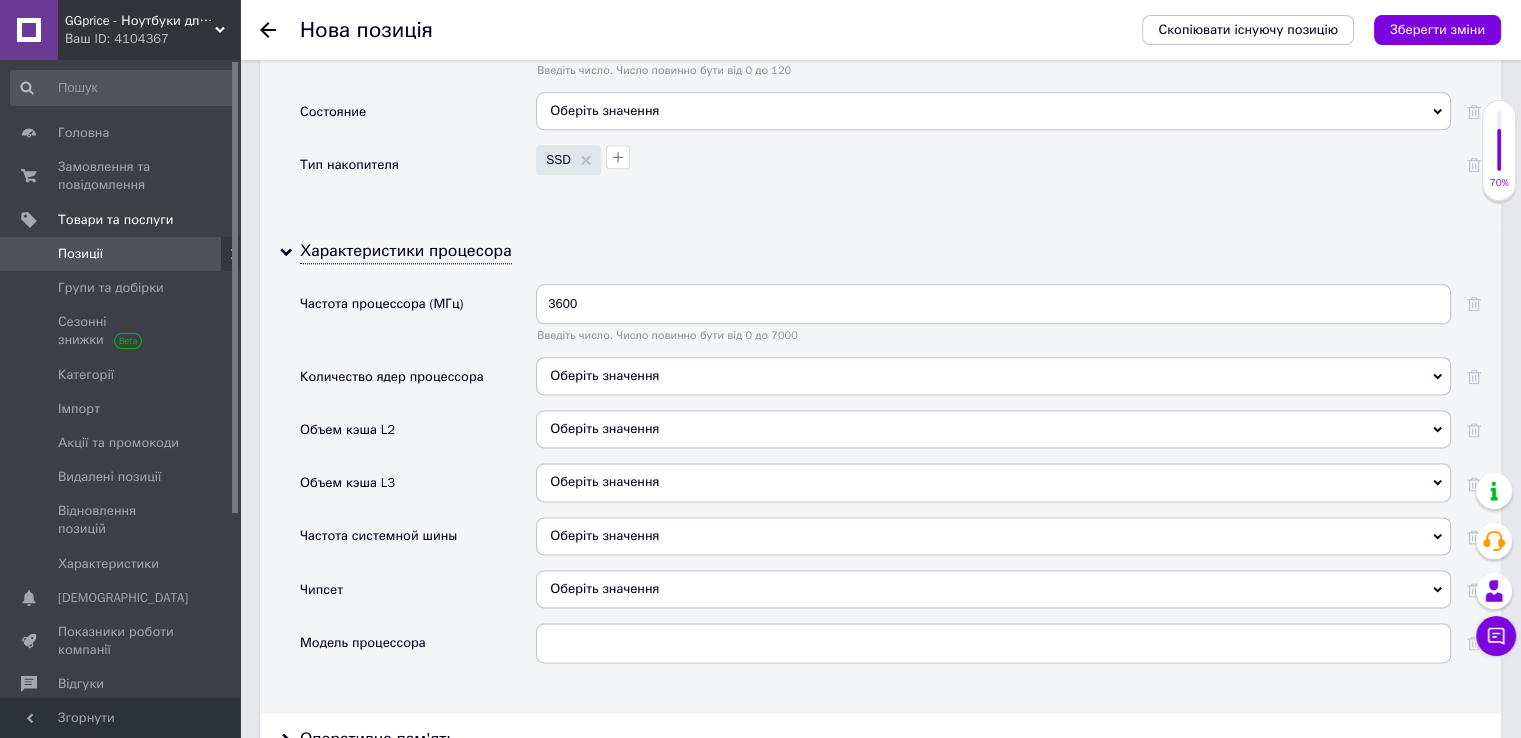 click on "Оберіть значення" at bounding box center (993, 376) 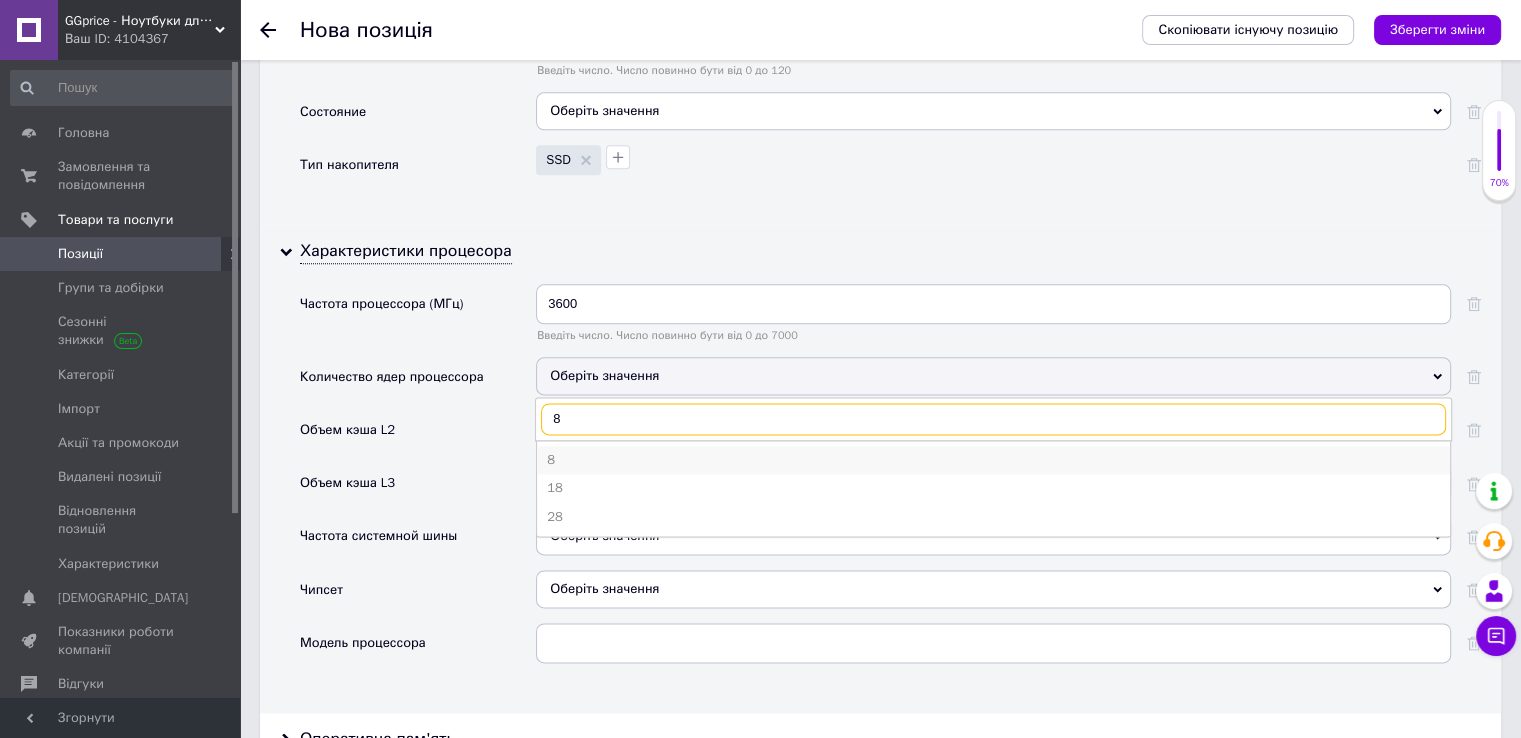 type on "8" 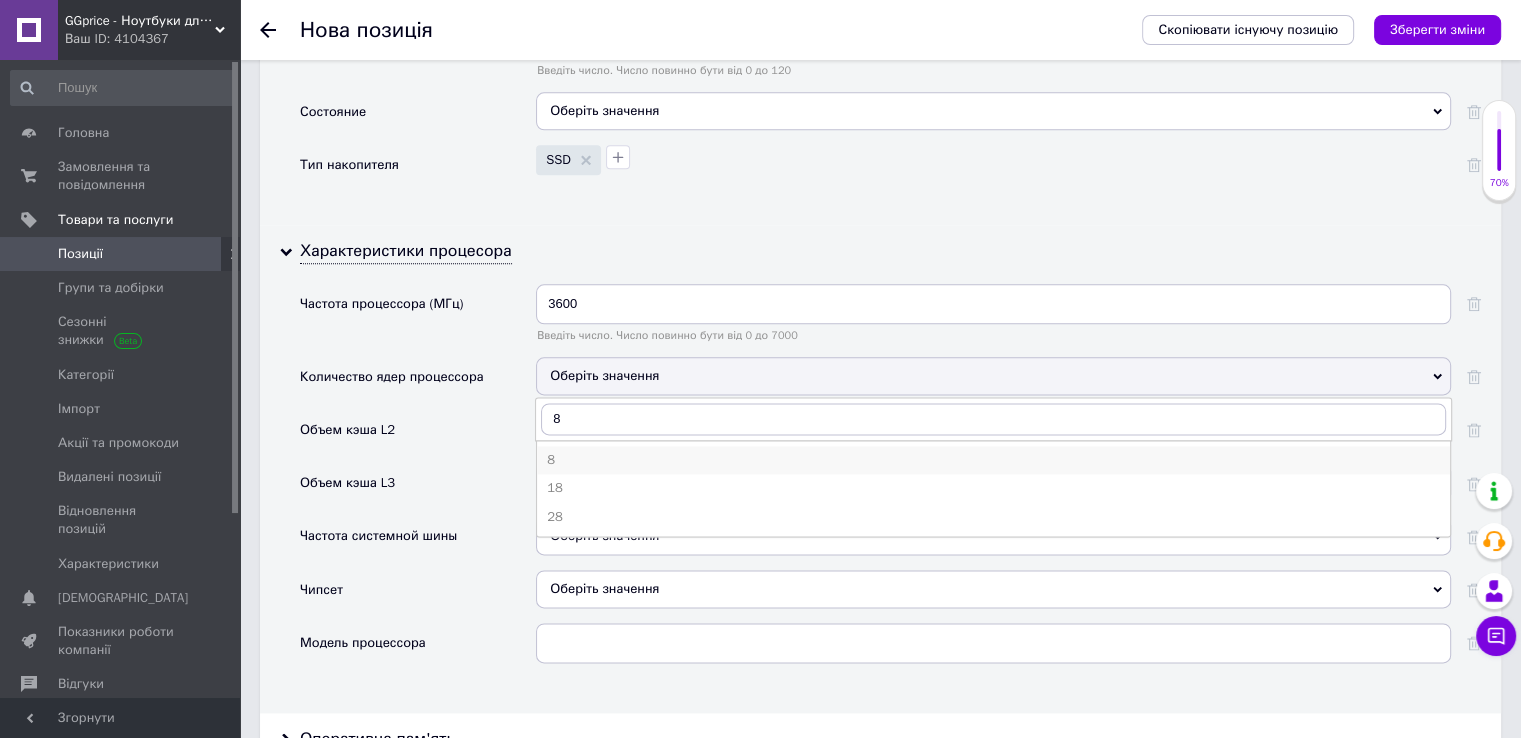 click on "8" at bounding box center (993, 460) 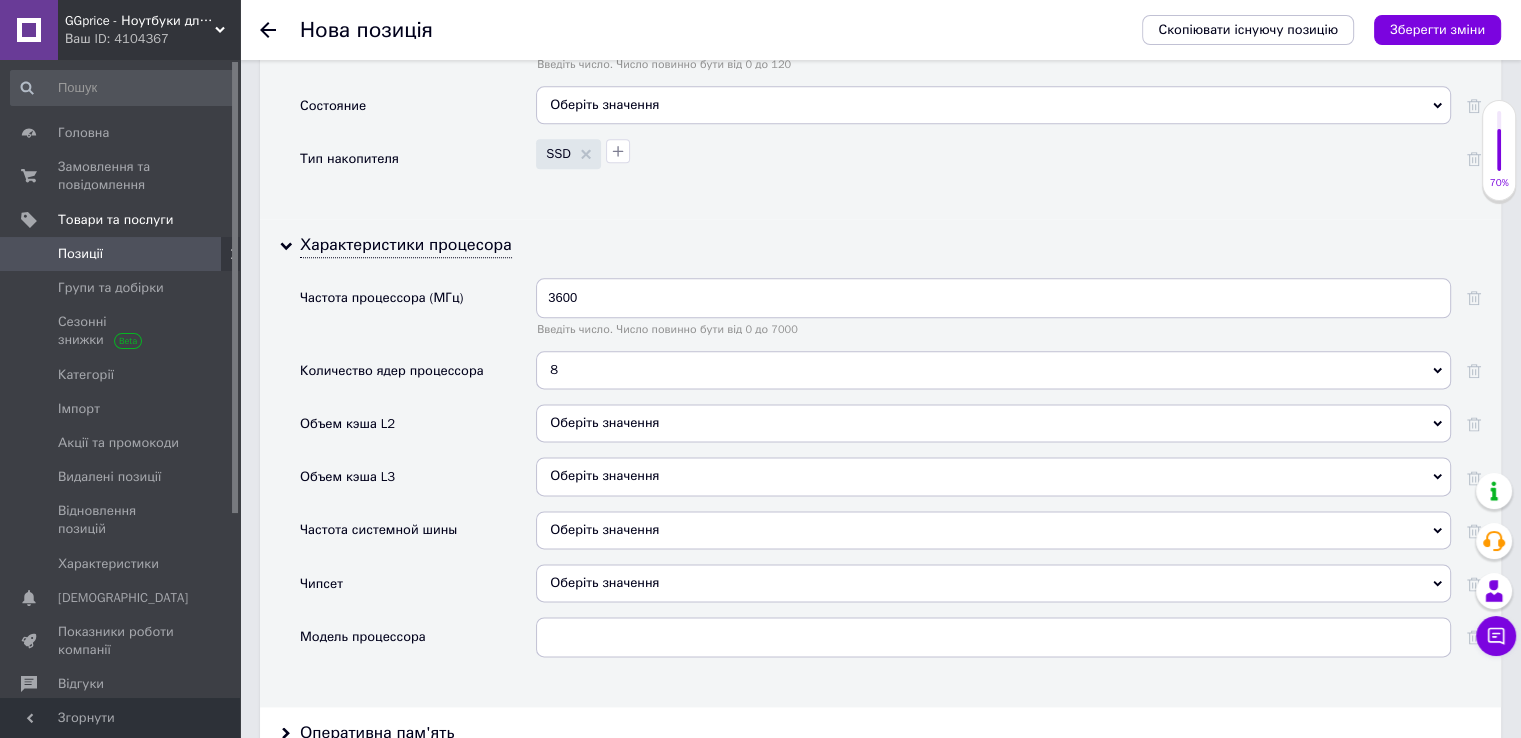 scroll, scrollTop: 2566, scrollLeft: 0, axis: vertical 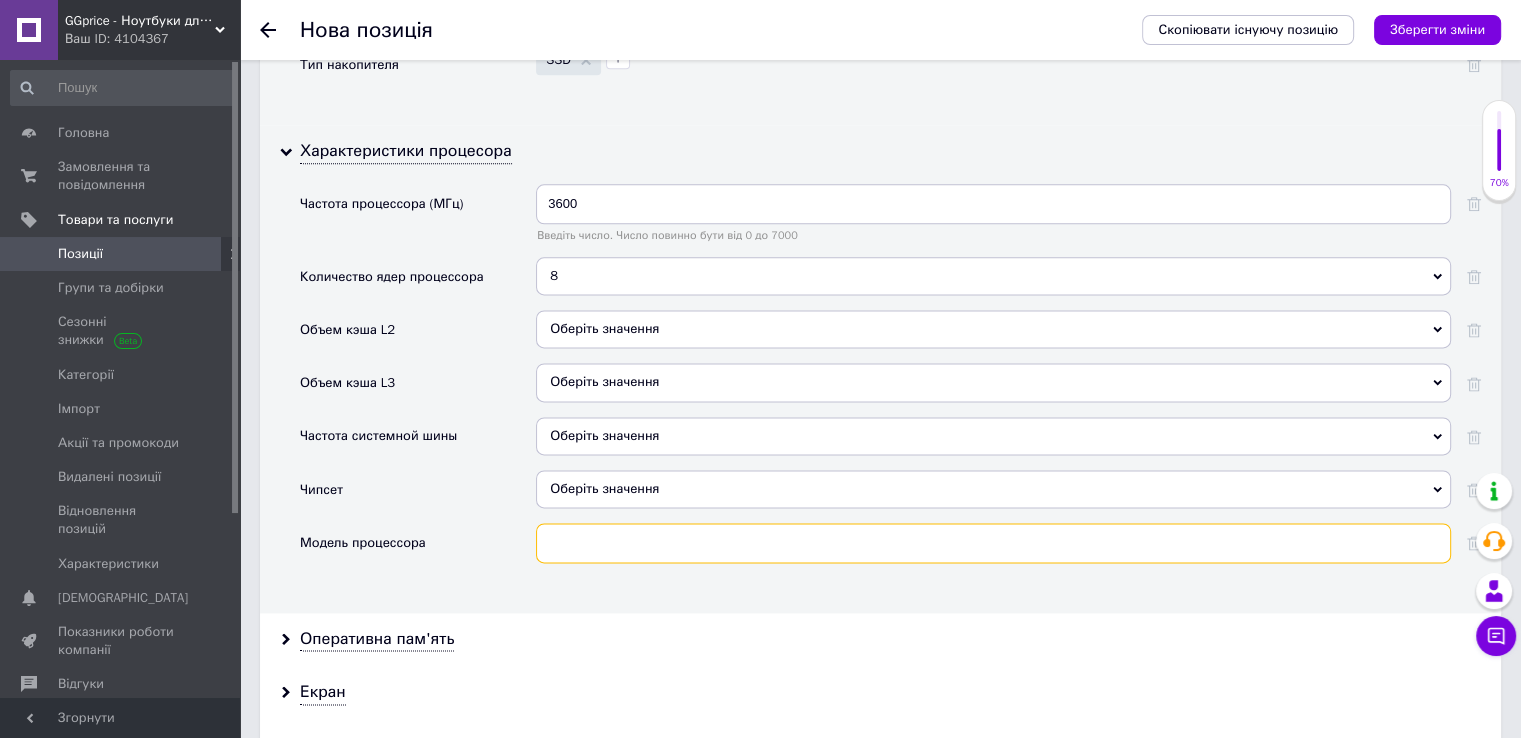 click at bounding box center [993, 543] 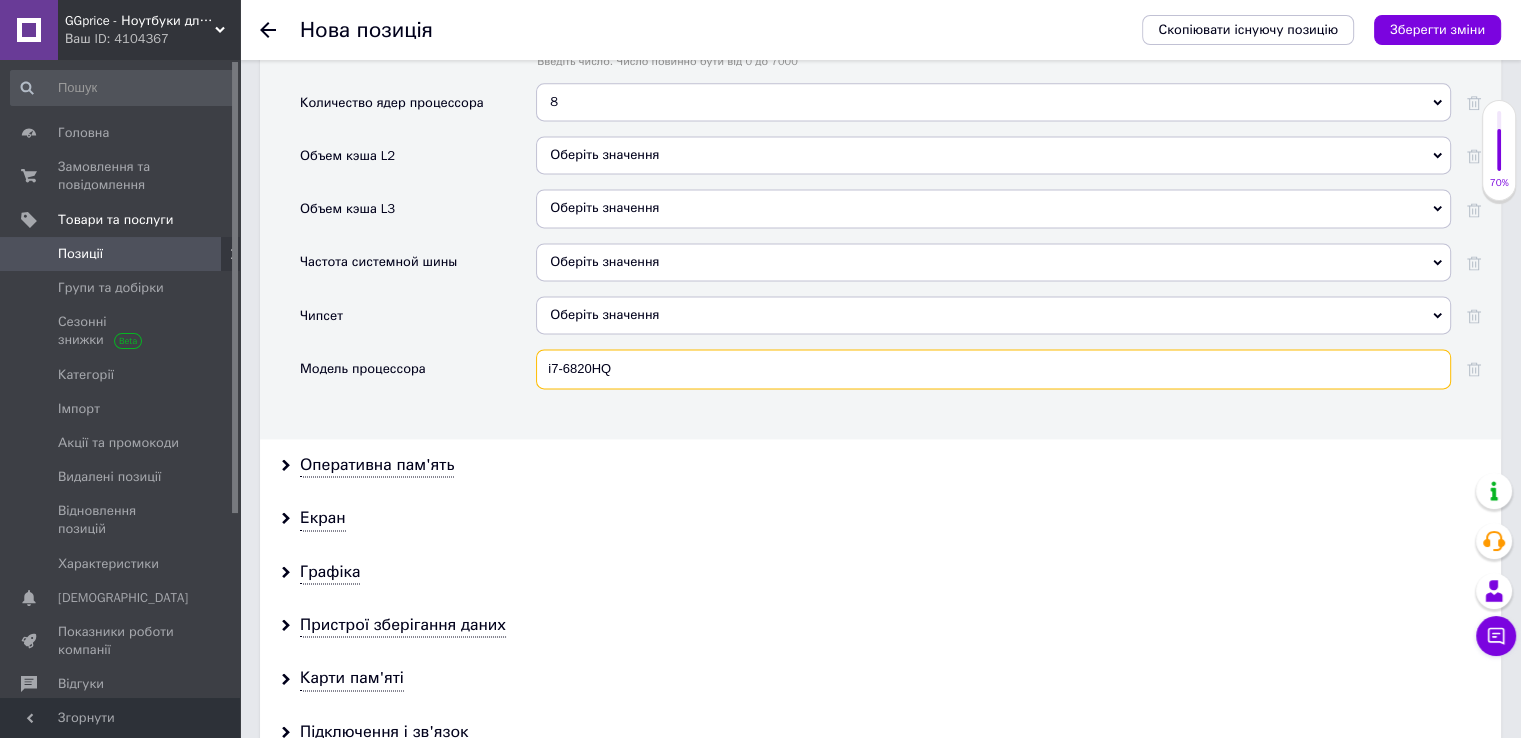 scroll, scrollTop: 2866, scrollLeft: 0, axis: vertical 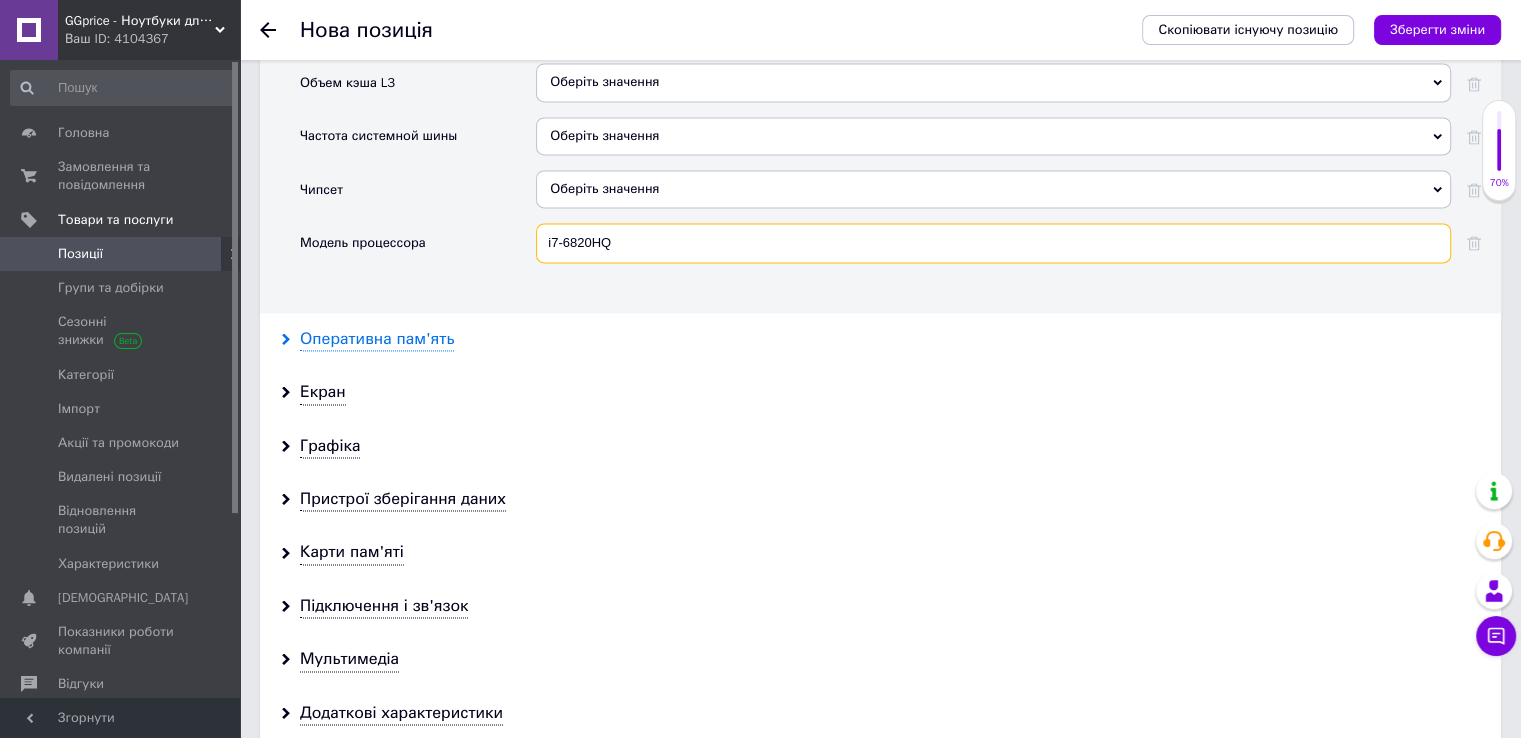type on "i7-6820HQ" 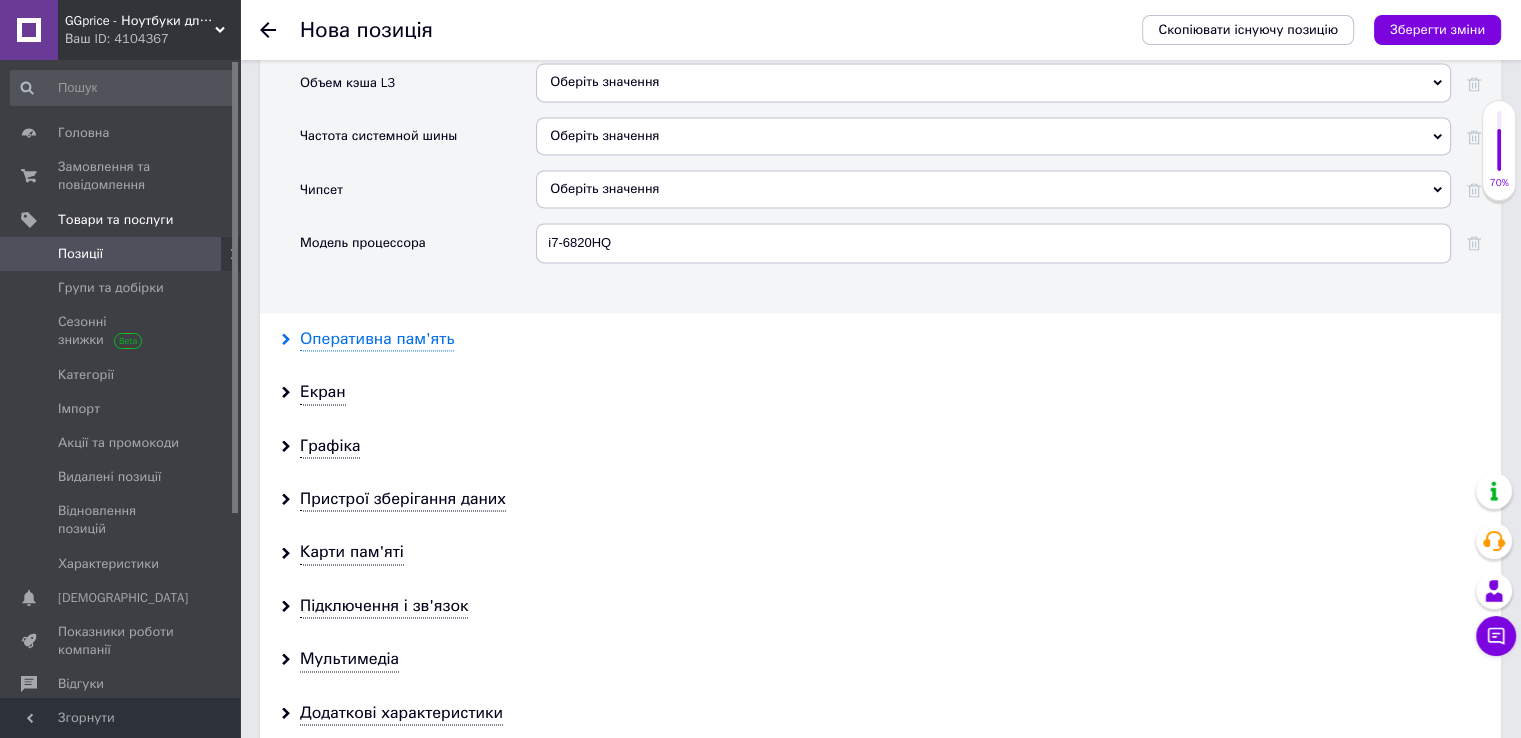 click on "Оперативна пам'ять" at bounding box center [377, 339] 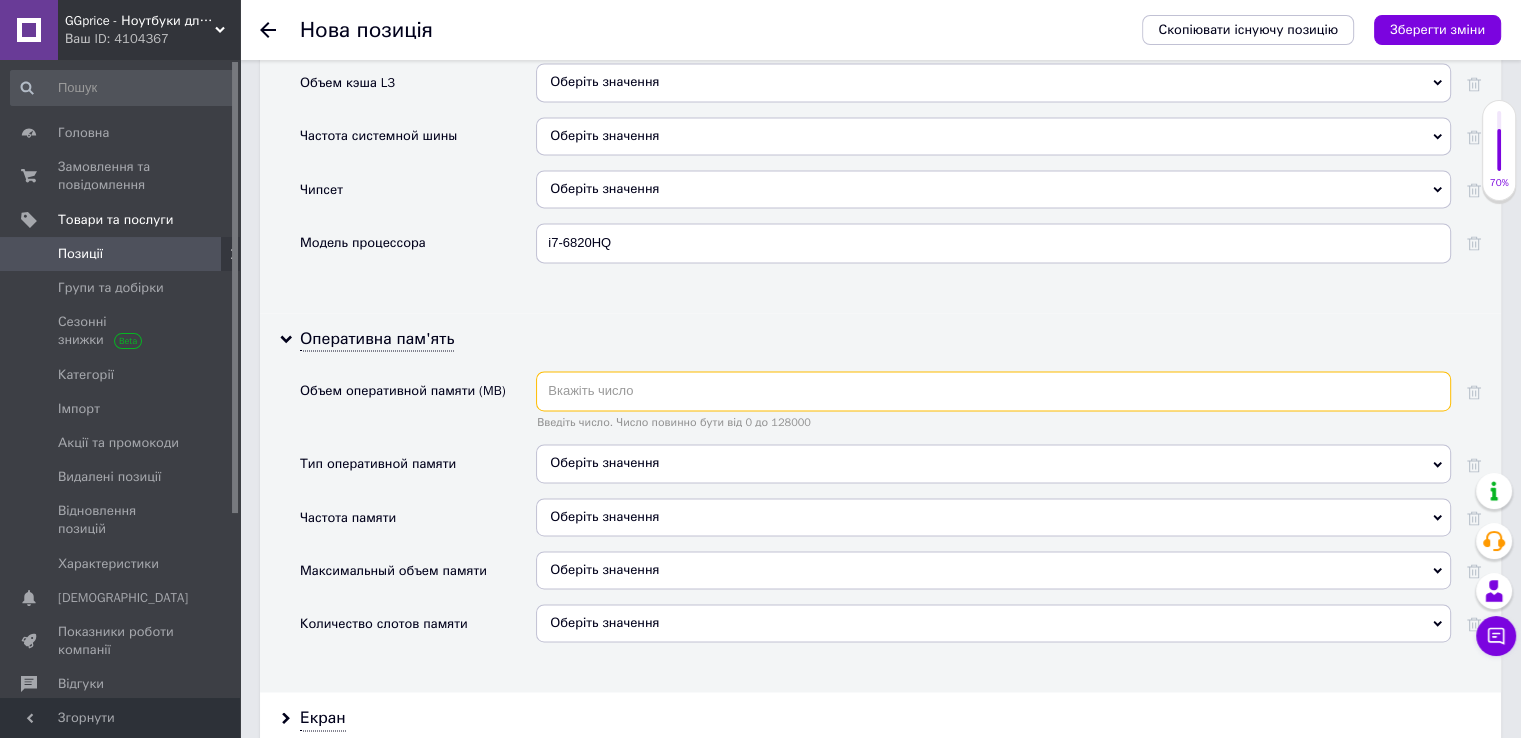 click at bounding box center [993, 391] 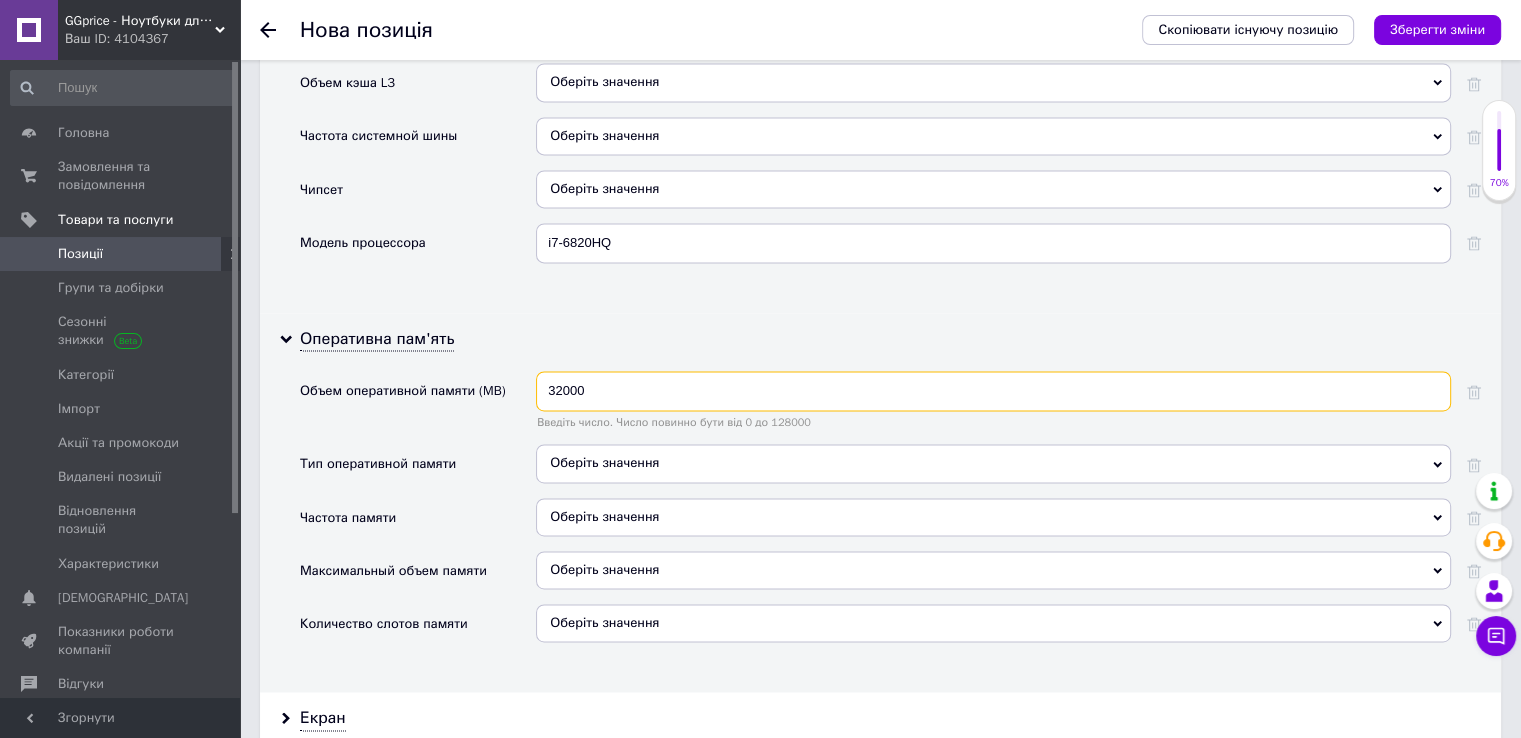 type on "32000" 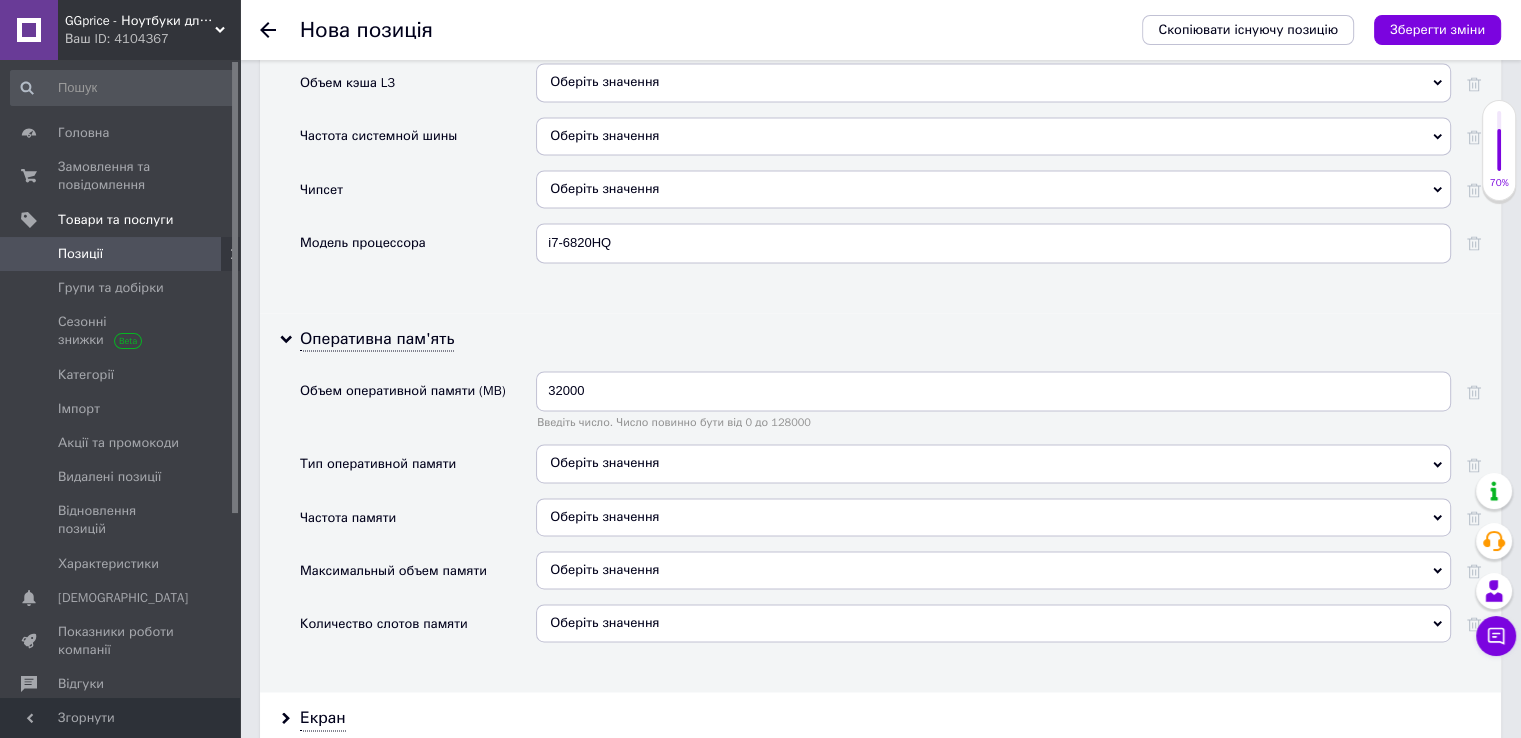 click on "Оберіть значення" at bounding box center [993, 463] 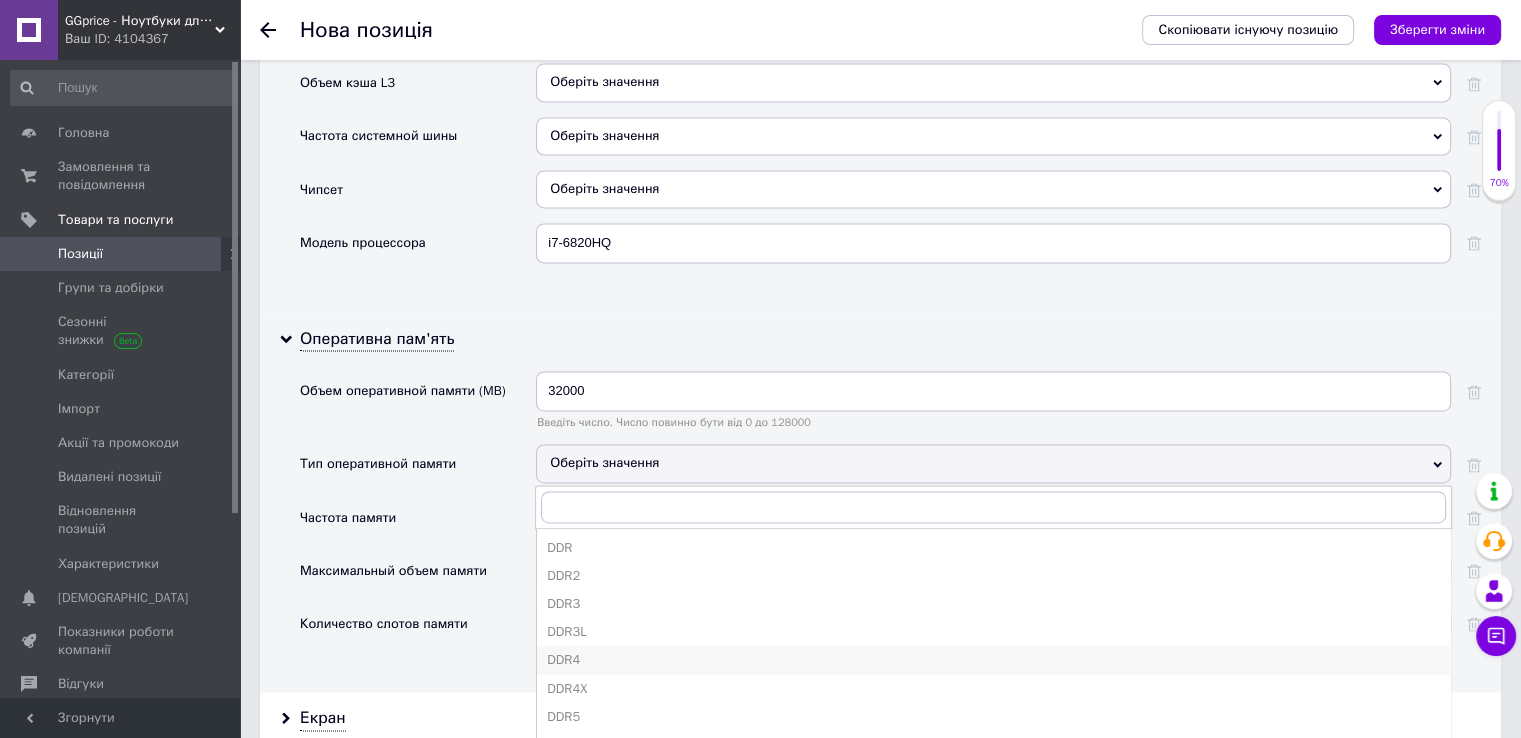 click on "DDR4" at bounding box center [993, 660] 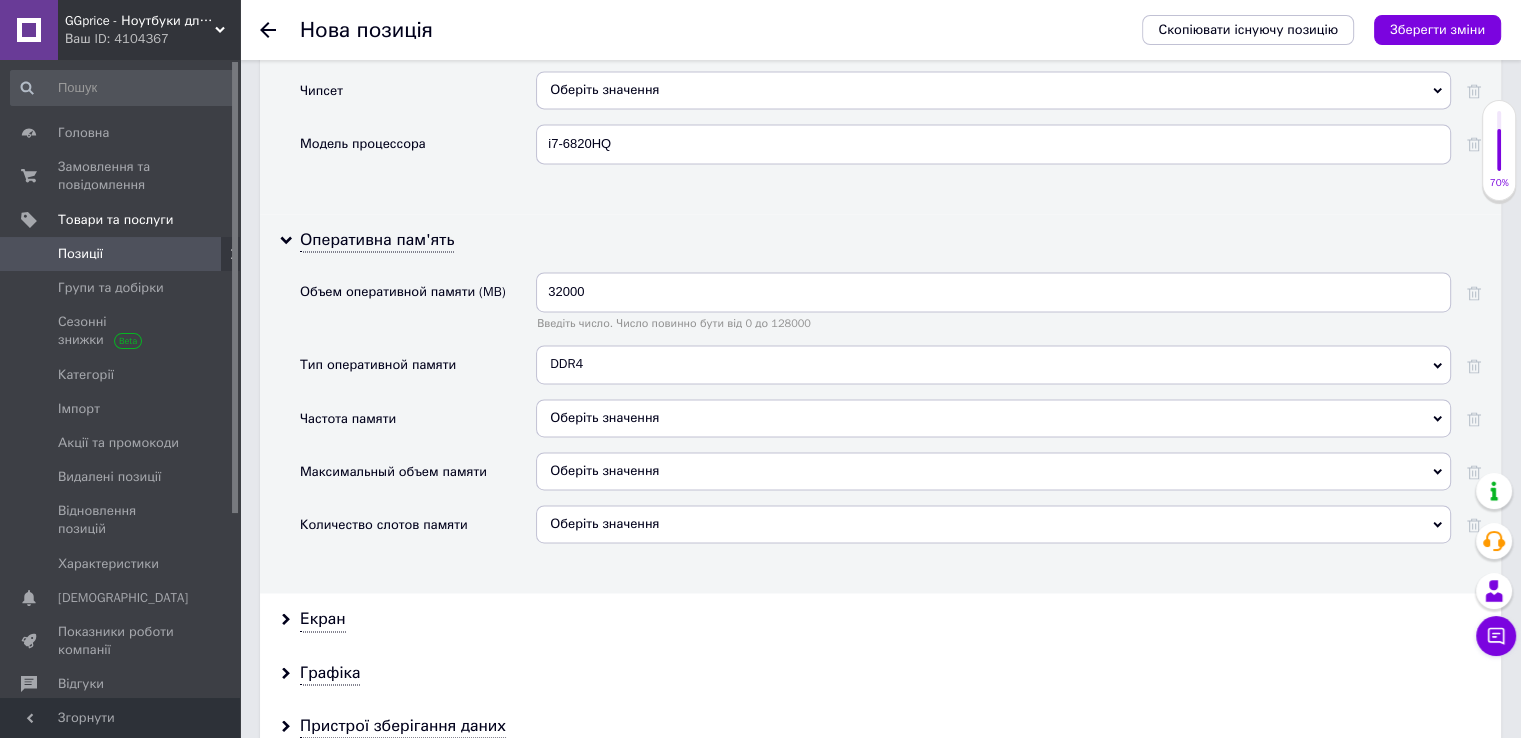 scroll, scrollTop: 2966, scrollLeft: 0, axis: vertical 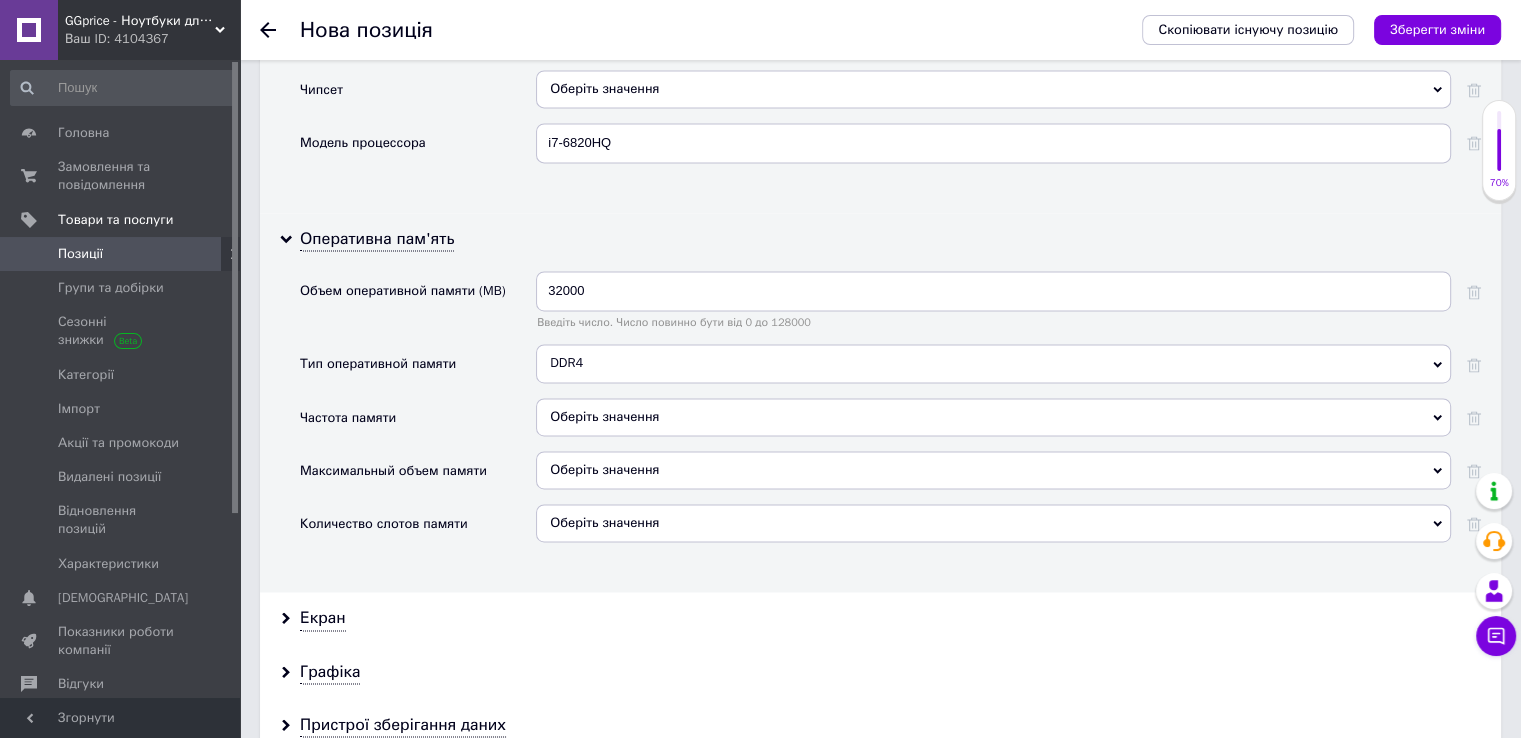 click on "Оберіть значення" at bounding box center (993, 523) 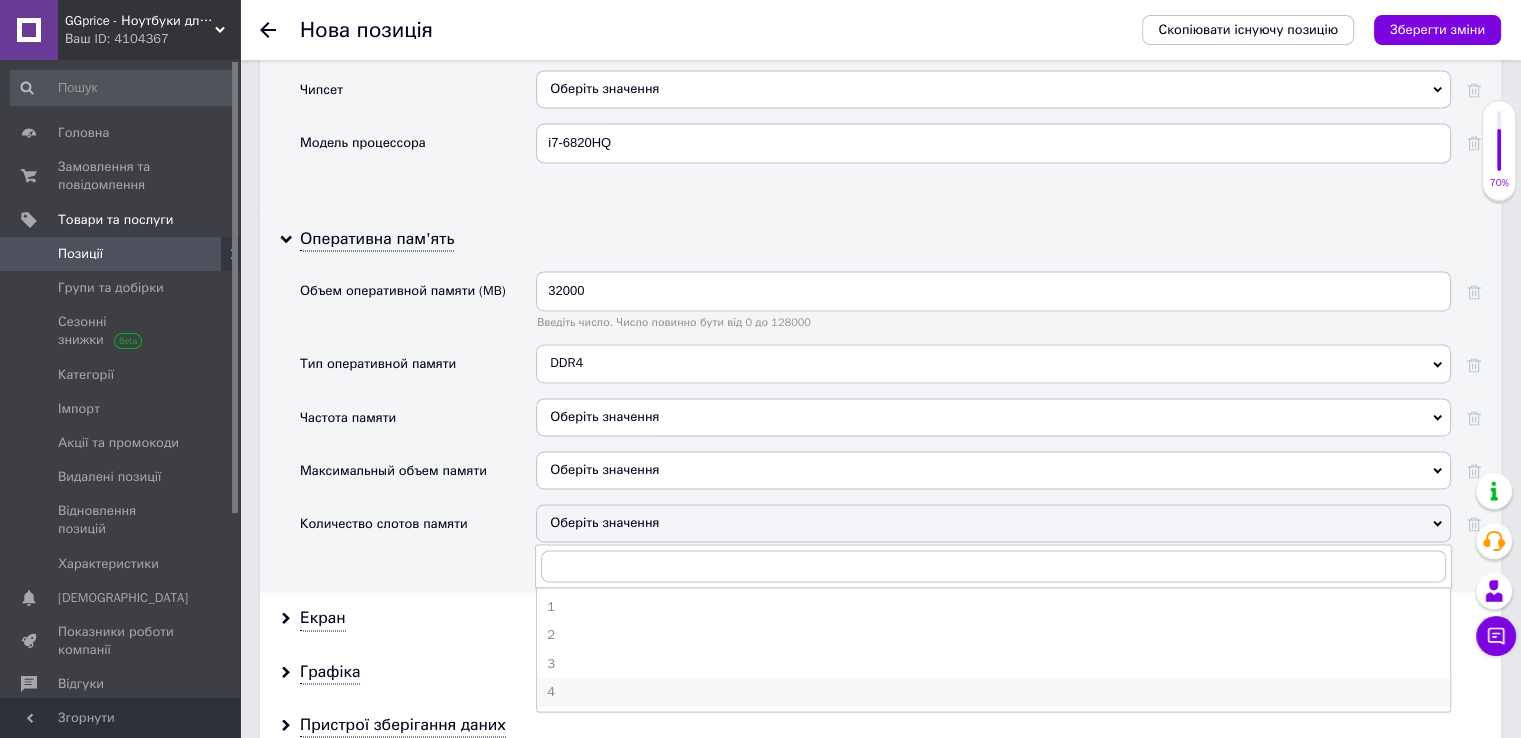 drag, startPoint x: 593, startPoint y: 682, endPoint x: 496, endPoint y: 653, distance: 101.24229 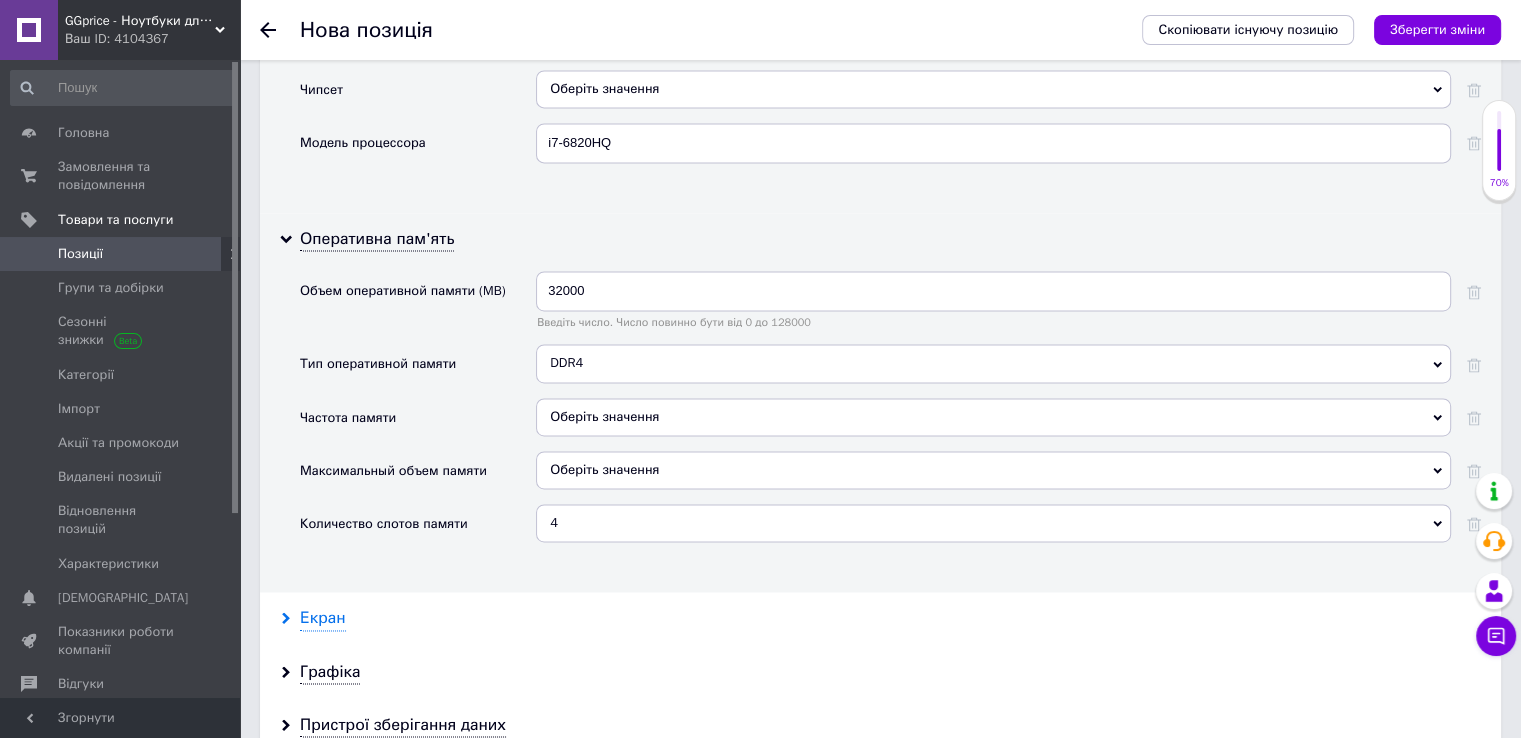 click on "Екран" at bounding box center (323, 618) 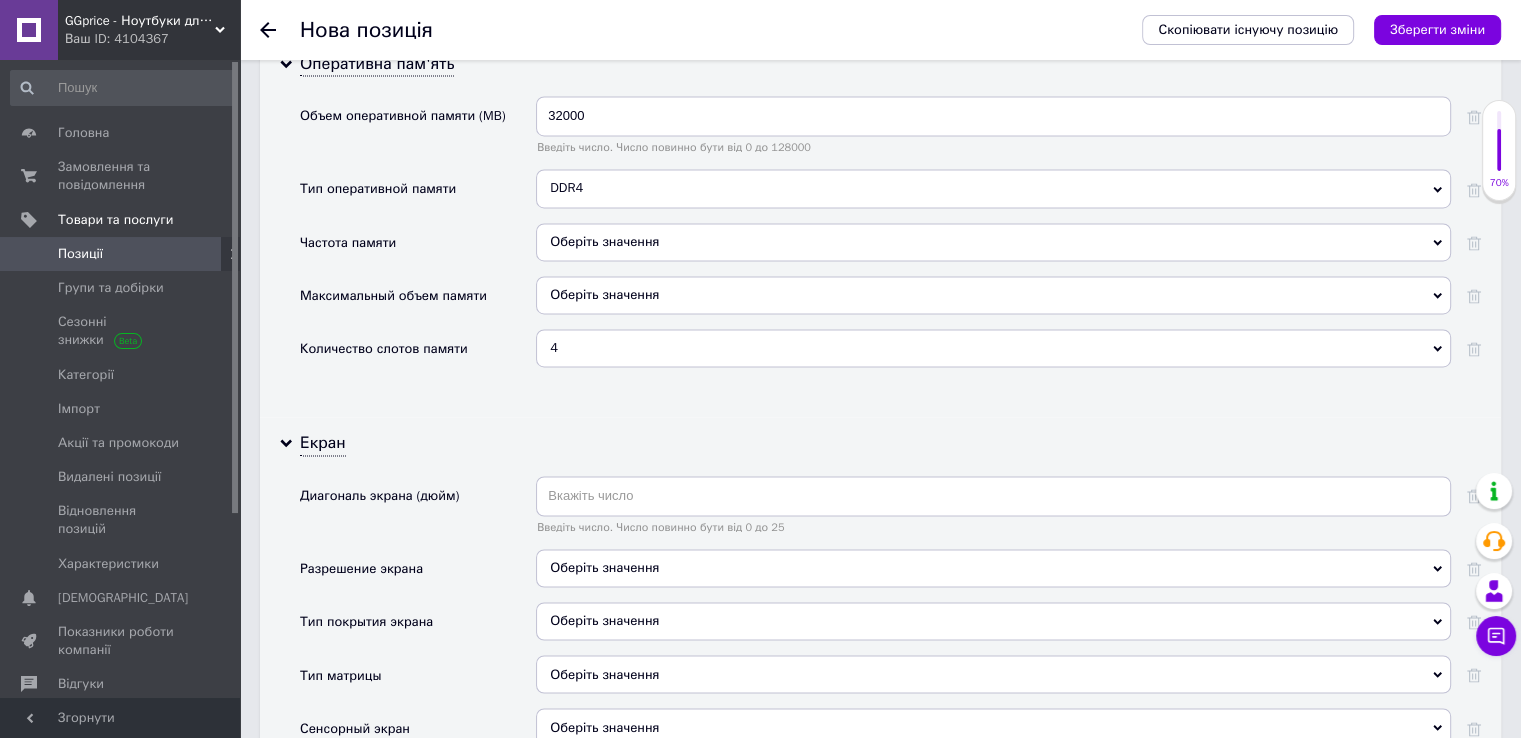 scroll, scrollTop: 3266, scrollLeft: 0, axis: vertical 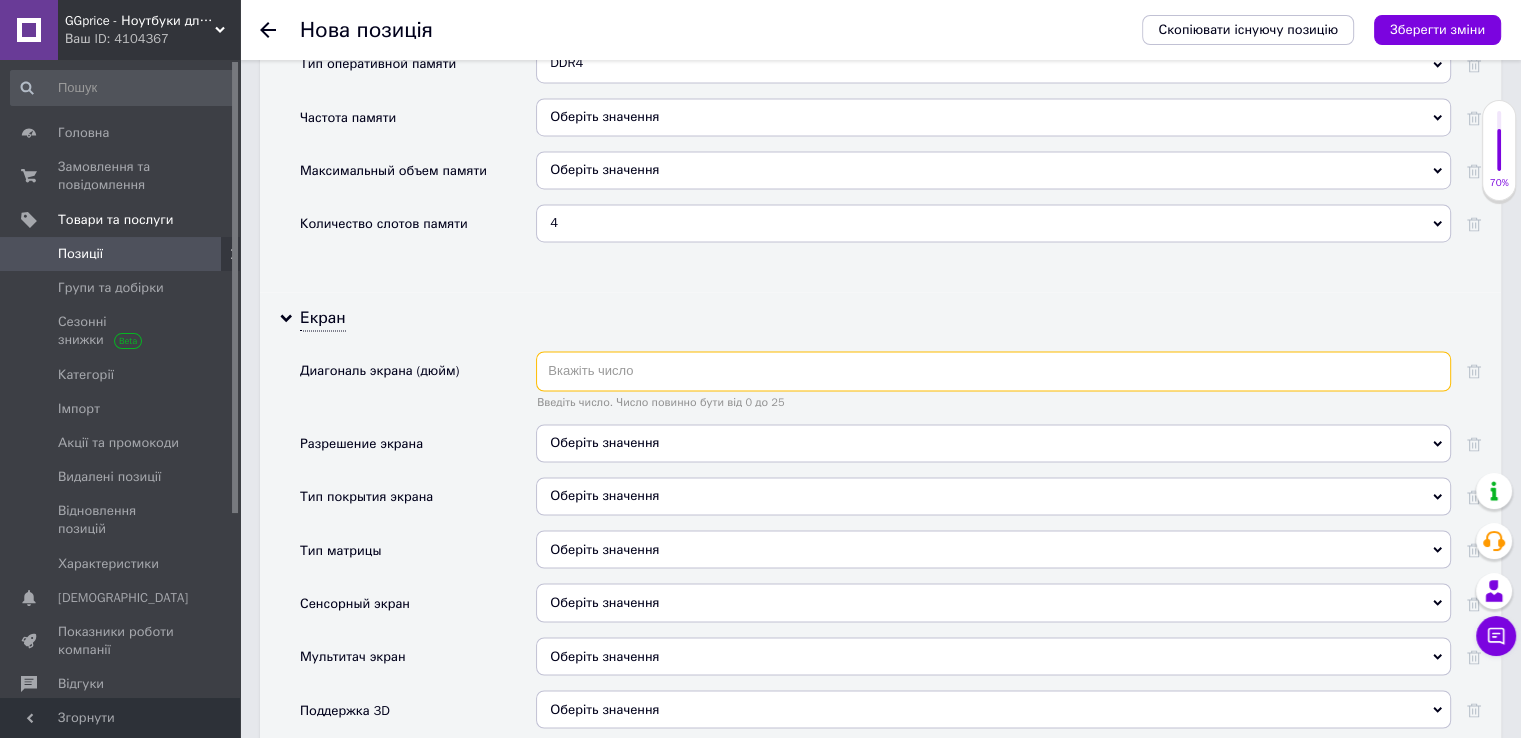click at bounding box center (993, 371) 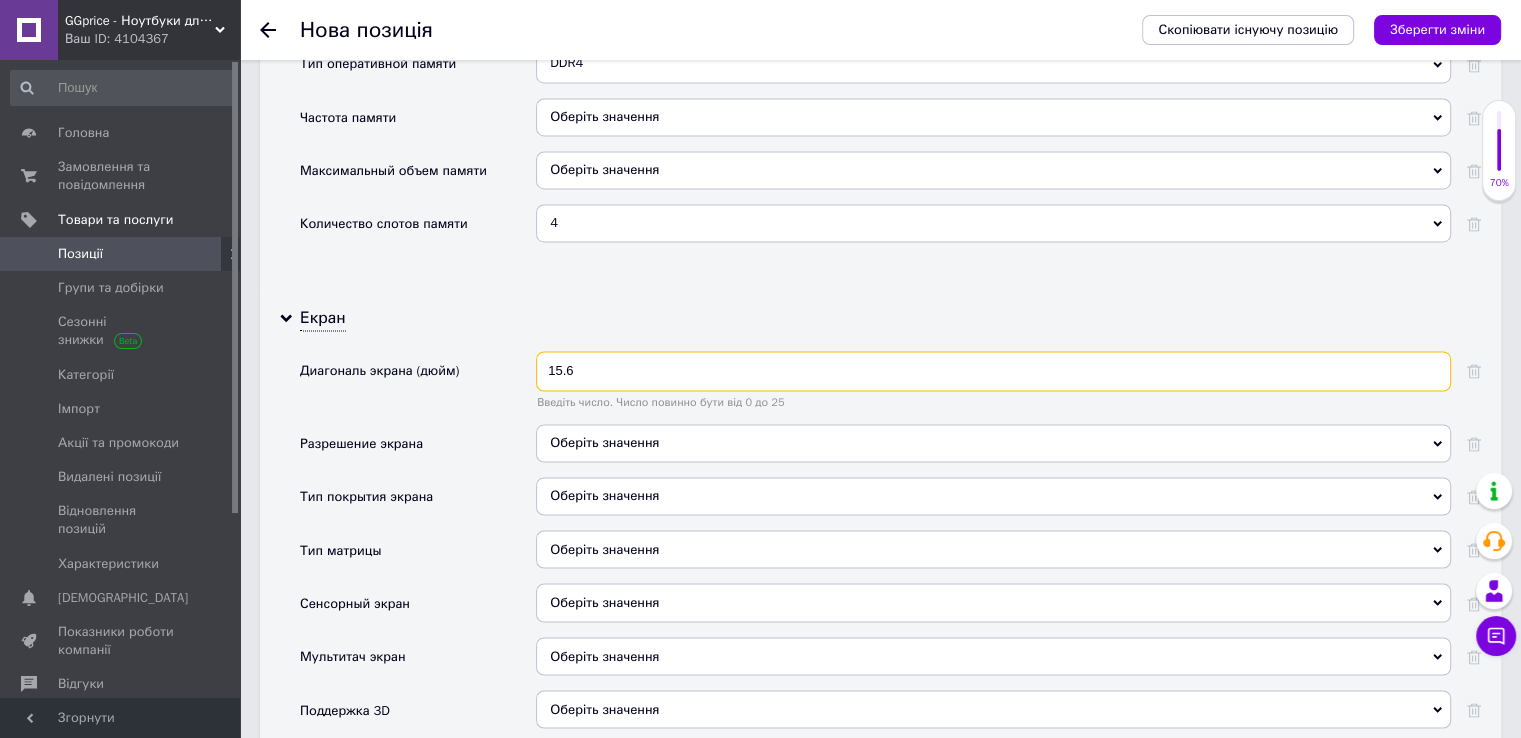 type on "15.6" 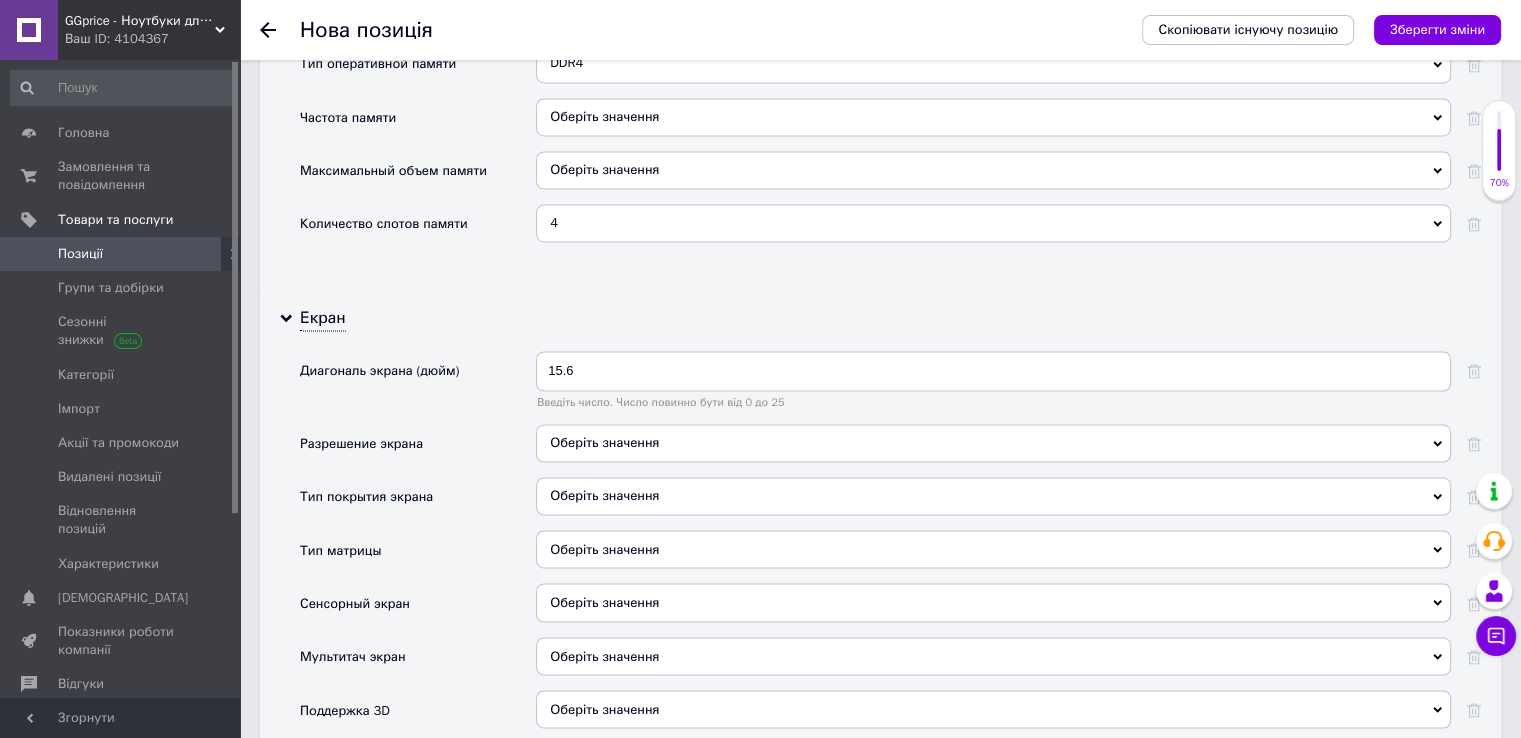 click on "Оберіть значення" at bounding box center [993, 443] 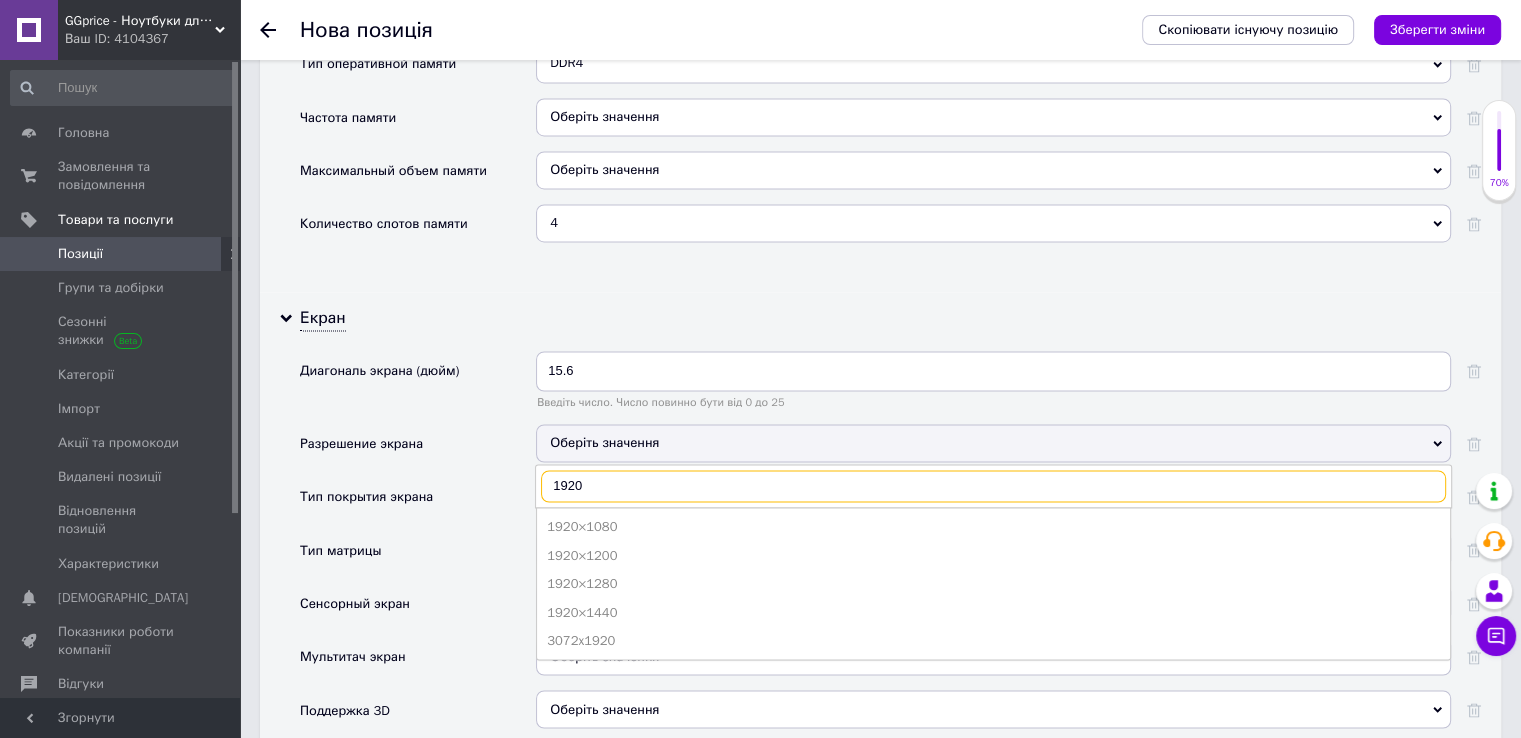 type on "1920" 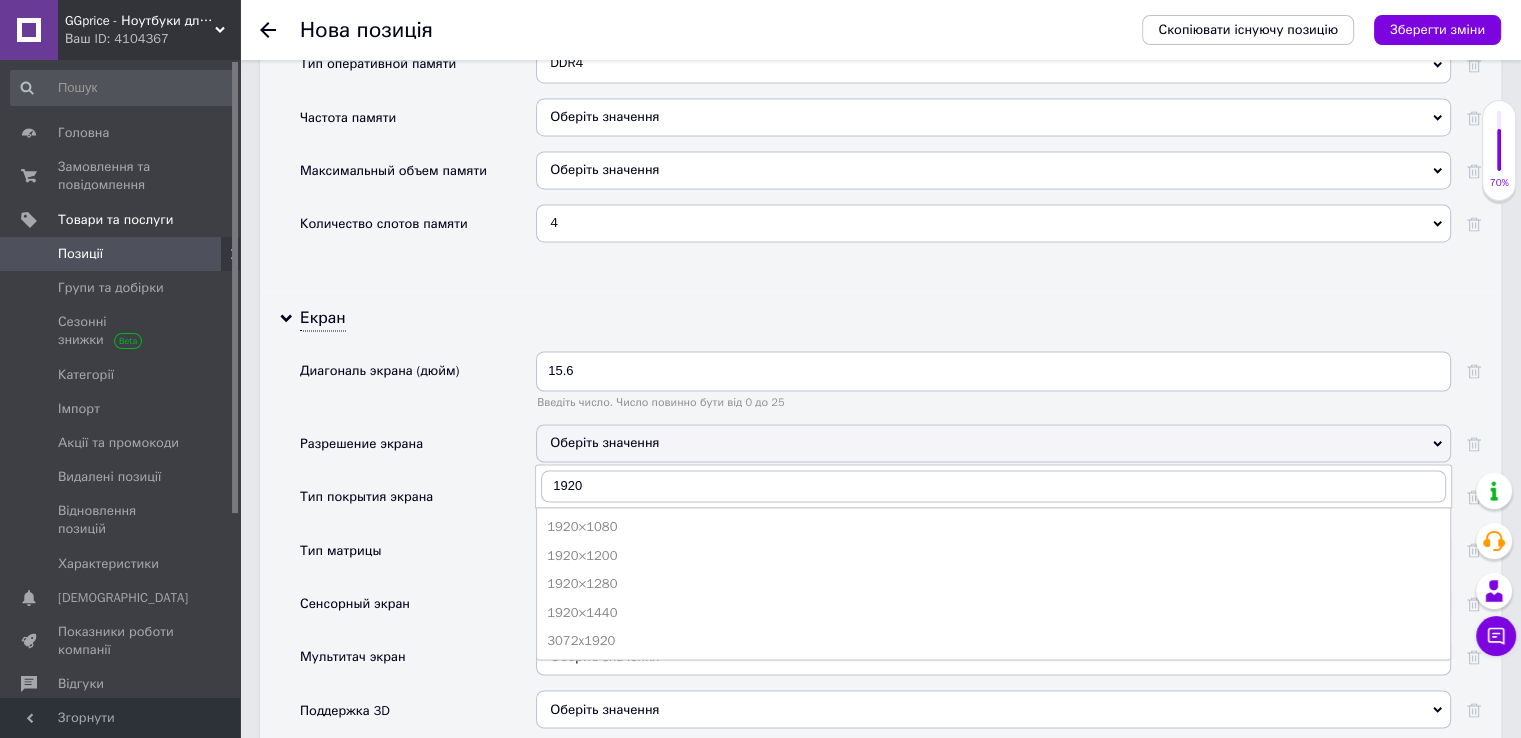 click on "1920×1080" at bounding box center (993, 527) 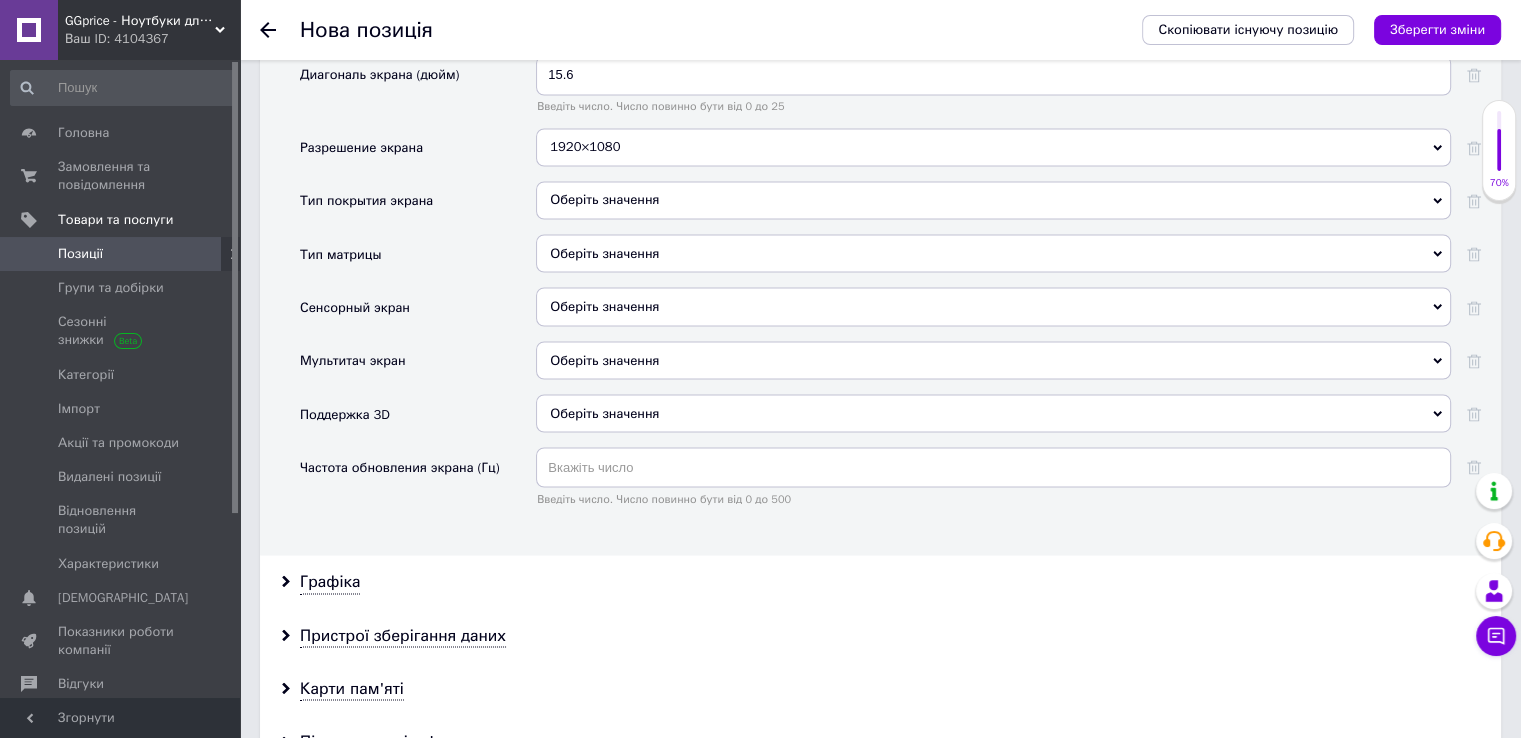scroll, scrollTop: 3566, scrollLeft: 0, axis: vertical 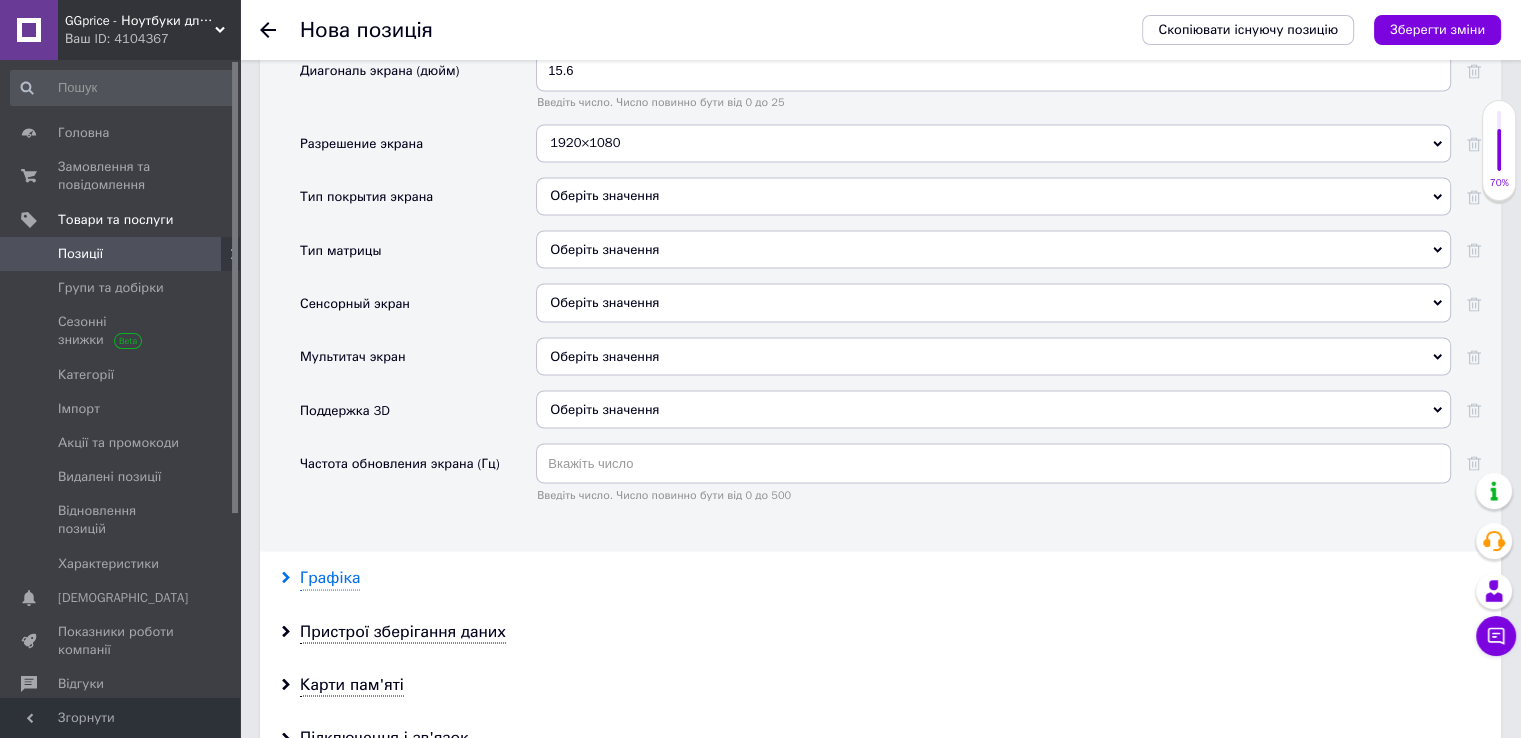 click on "Графіка" at bounding box center (330, 577) 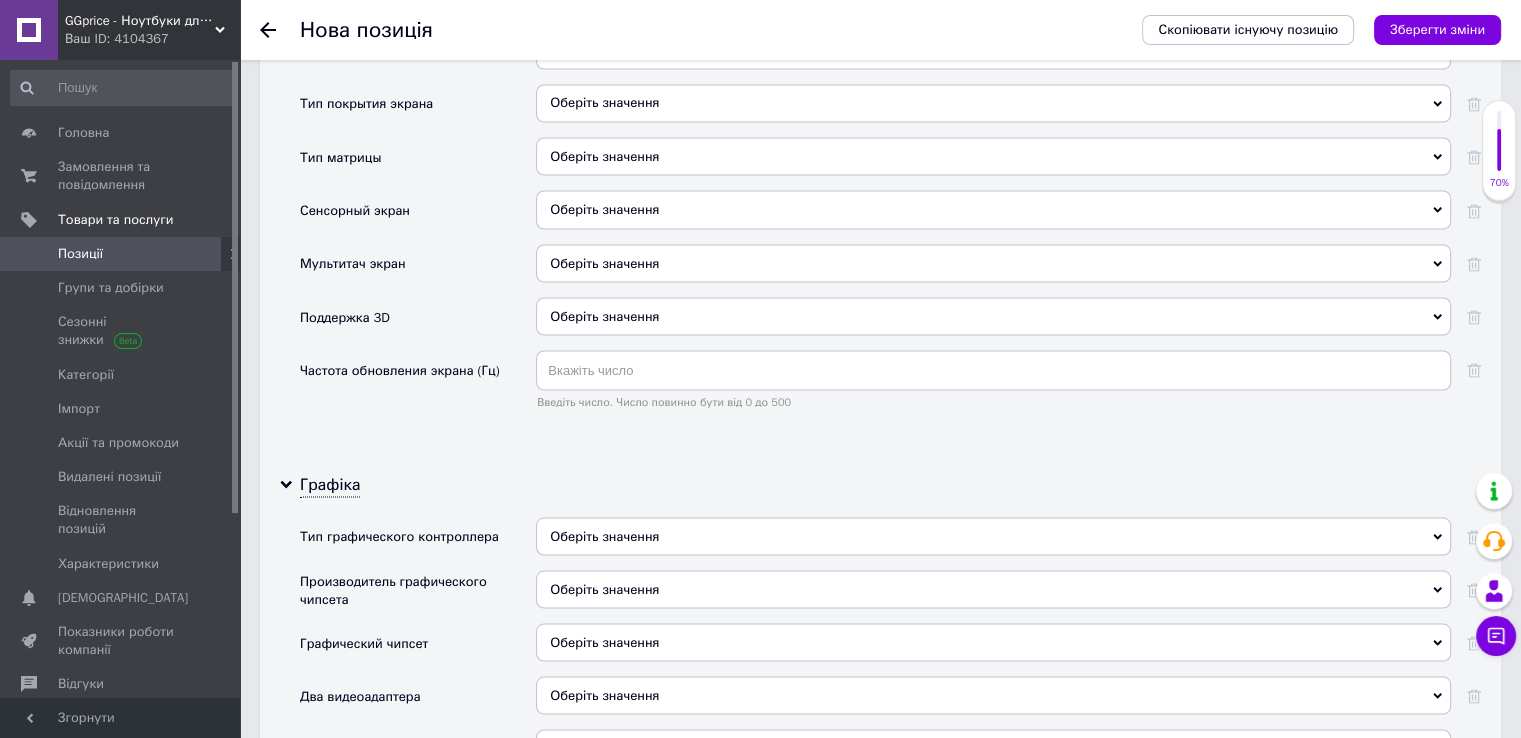 scroll, scrollTop: 3766, scrollLeft: 0, axis: vertical 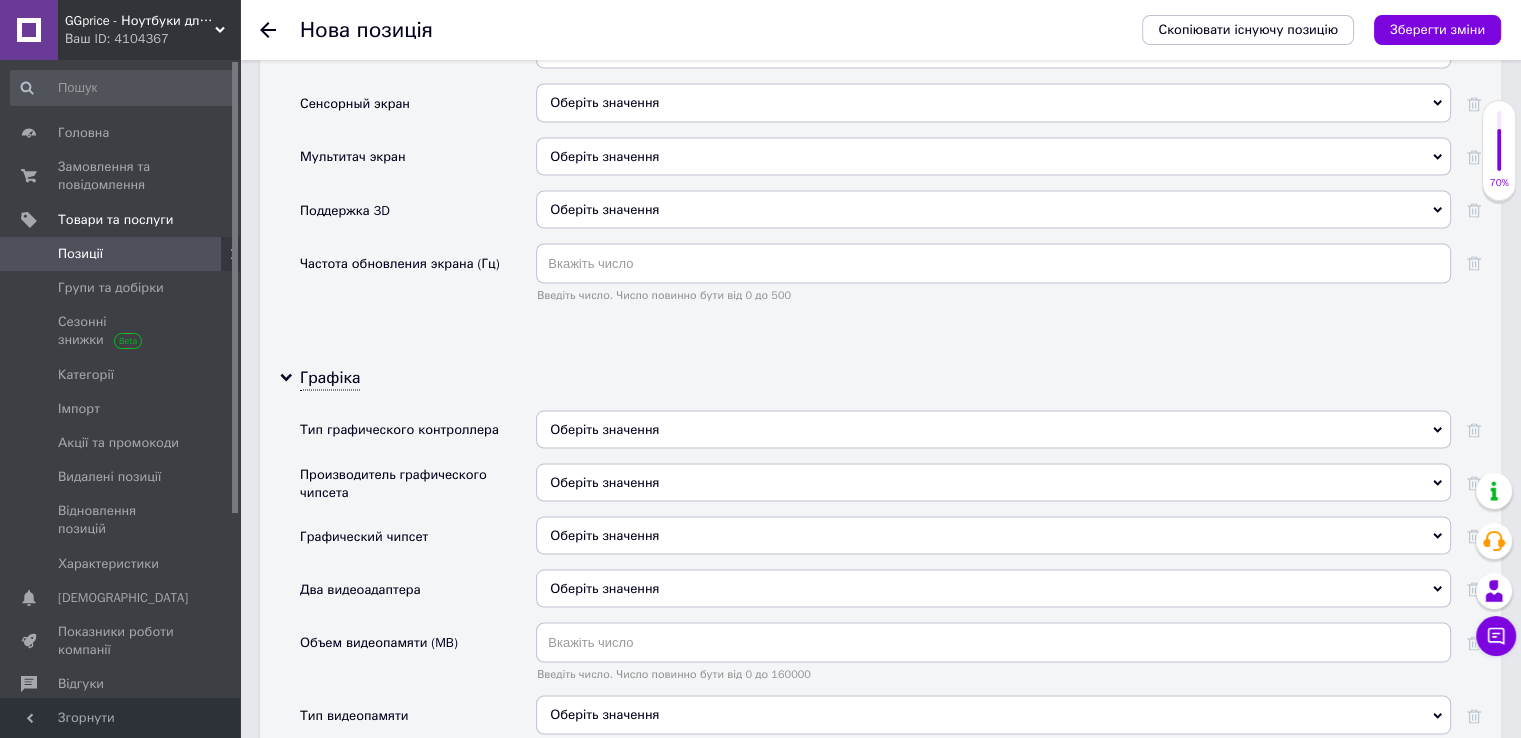 click on "Оберіть значення" at bounding box center [993, 429] 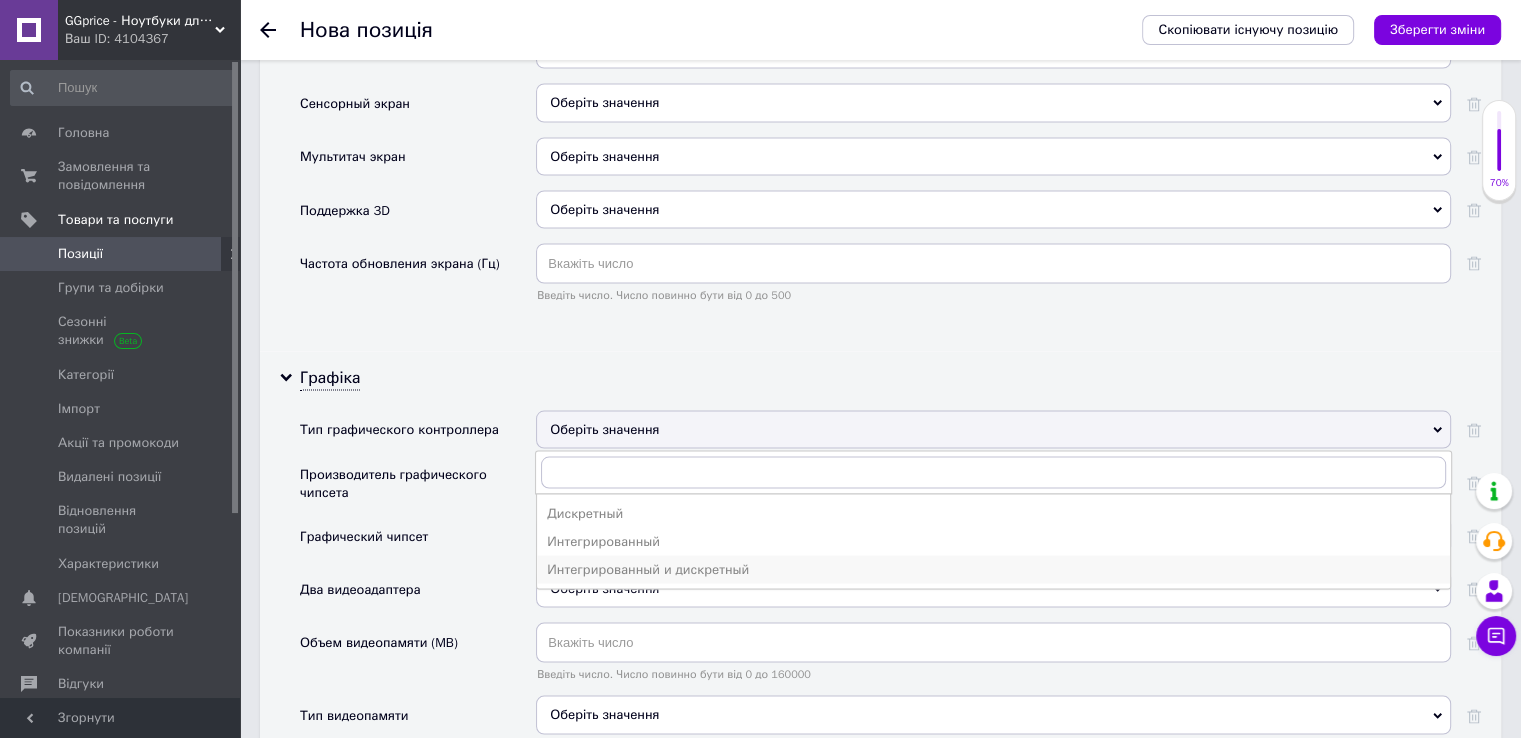 click on "Интегрированный и дискретный" at bounding box center (993, 569) 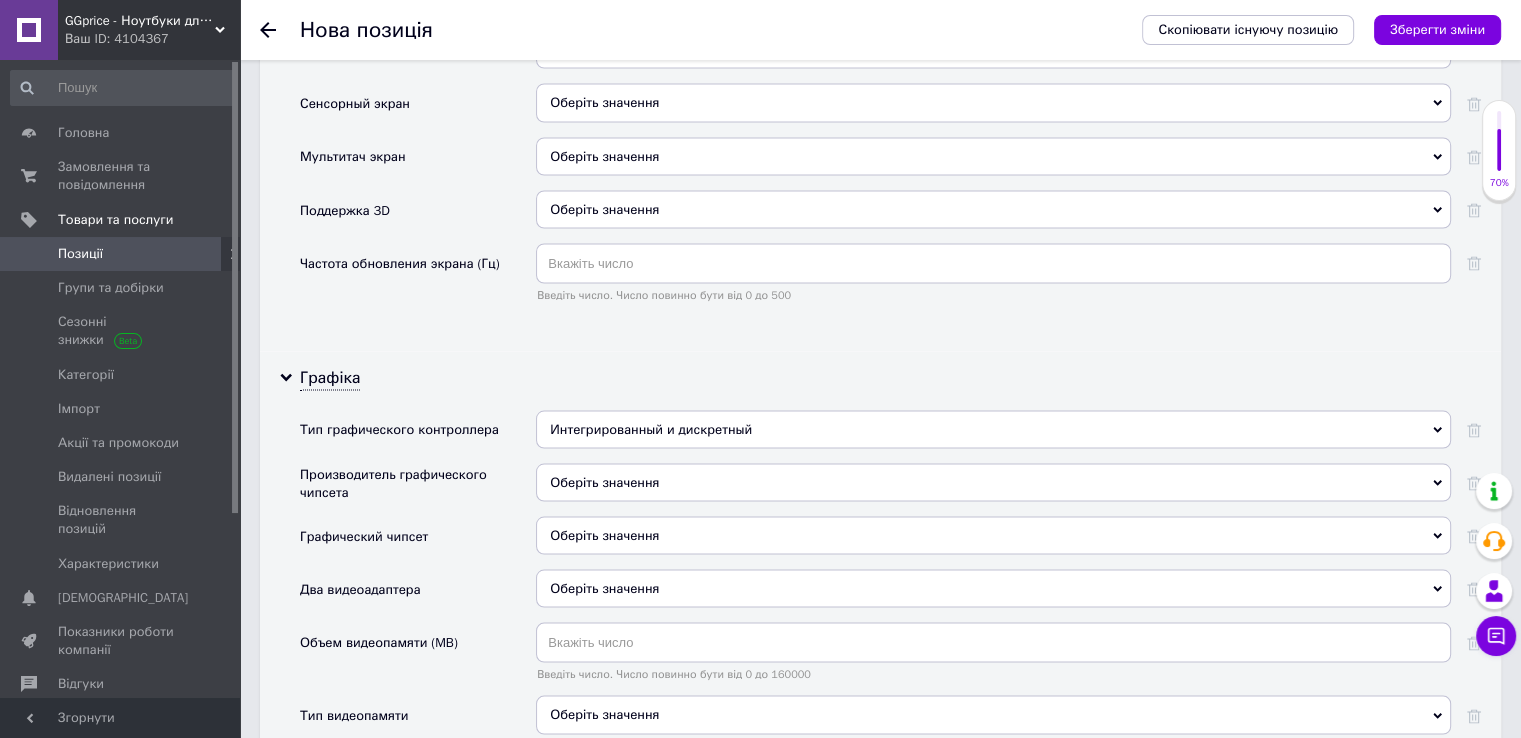 click on "Оберіть значення" at bounding box center [993, 482] 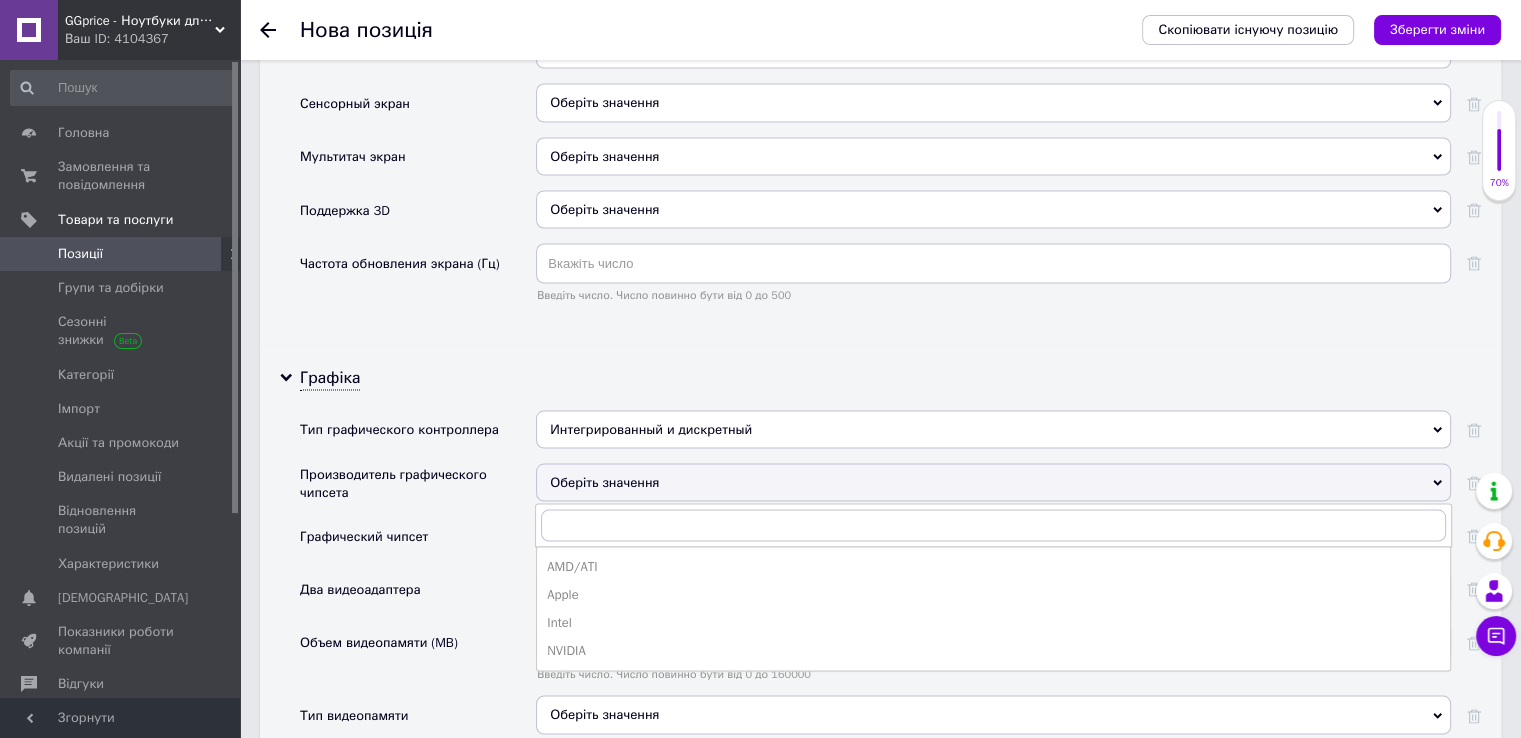 click on "NVIDIA" at bounding box center [993, 650] 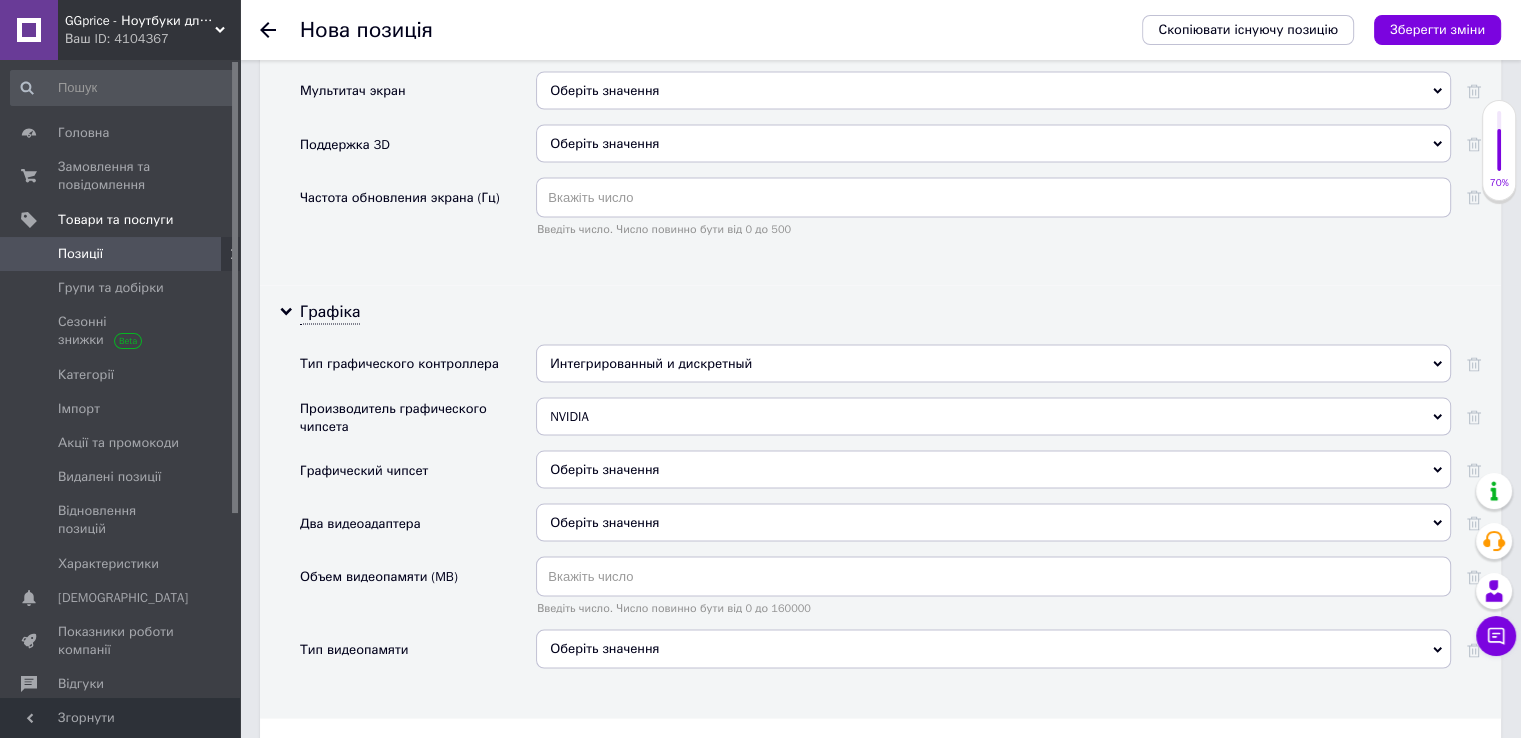 scroll, scrollTop: 3866, scrollLeft: 0, axis: vertical 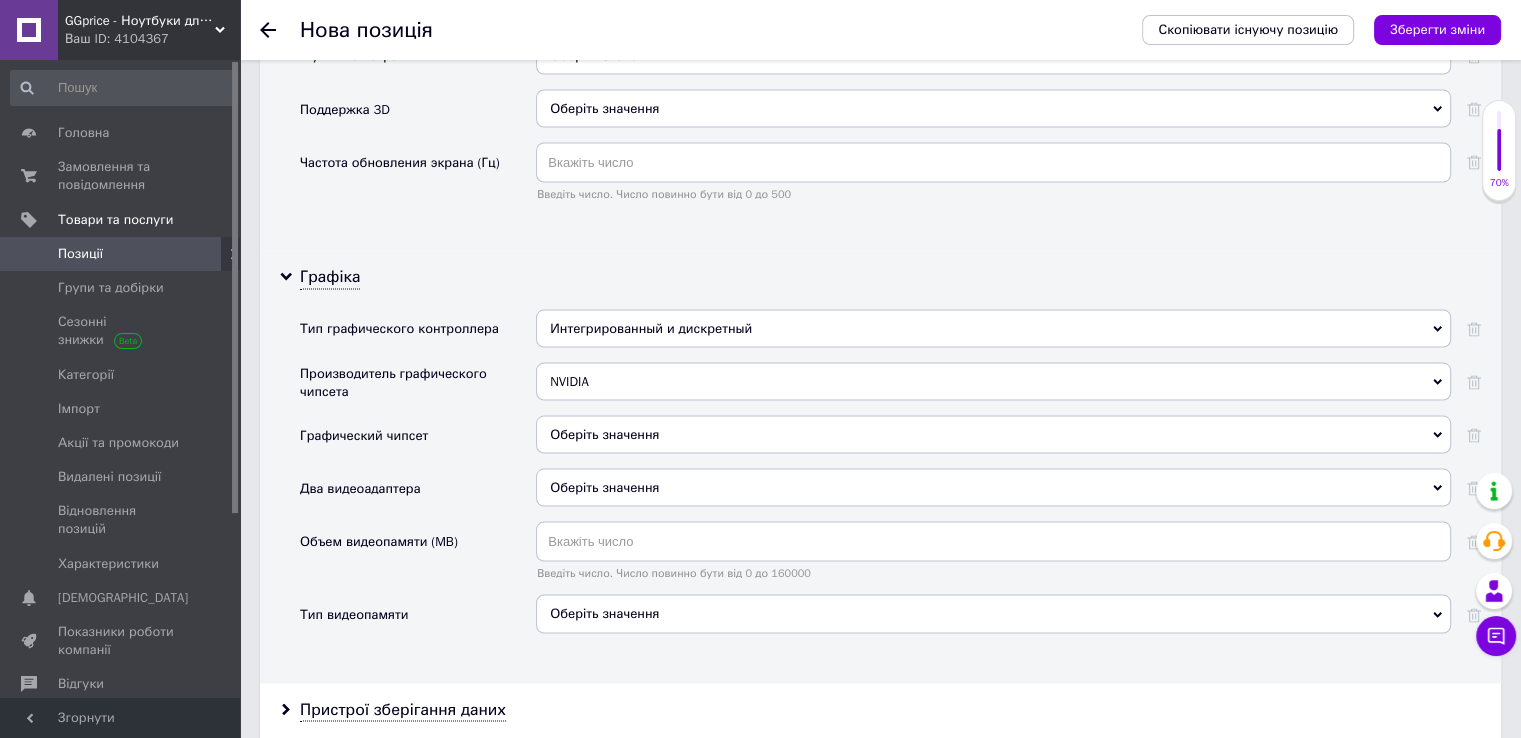 click on "Оберіть значення" at bounding box center (993, 435) 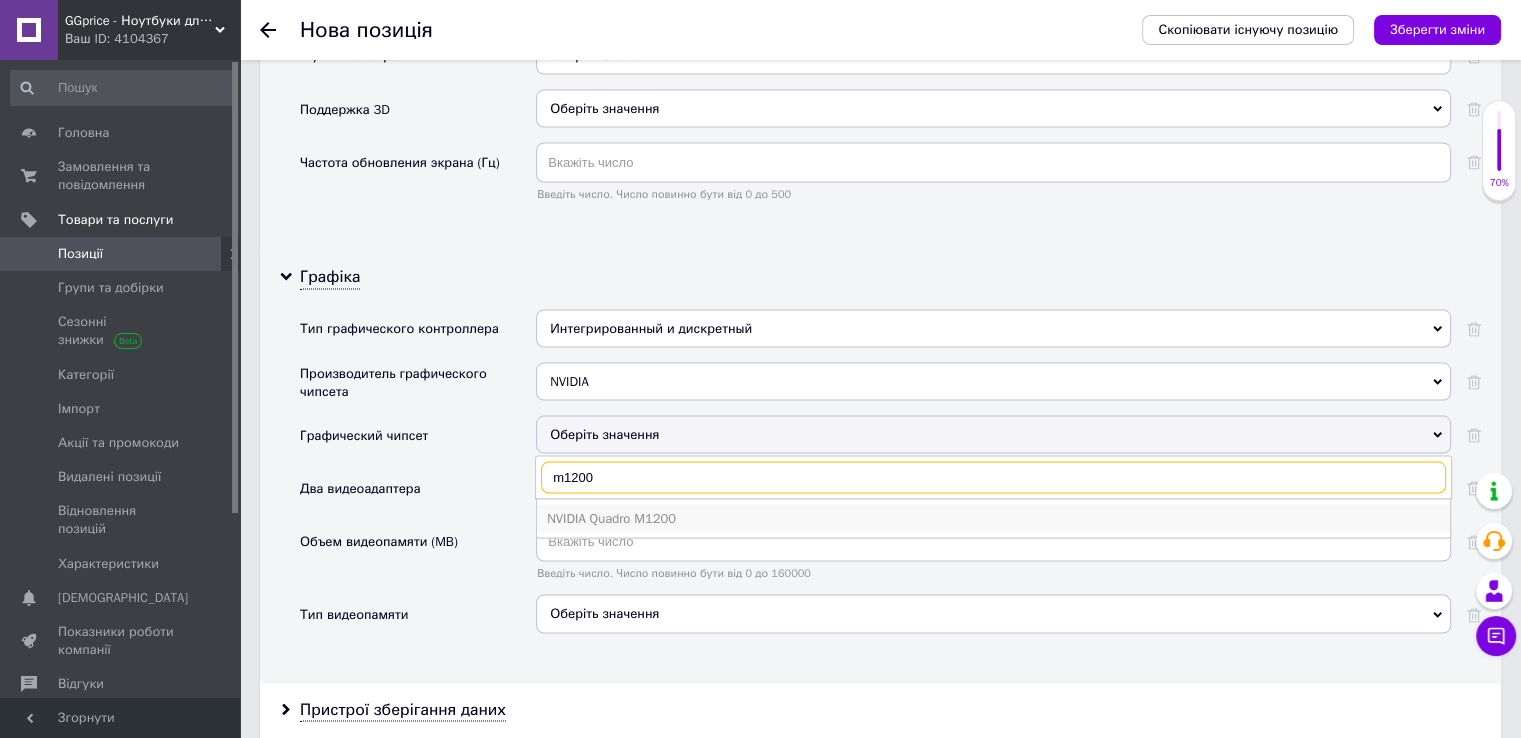type on "m1200" 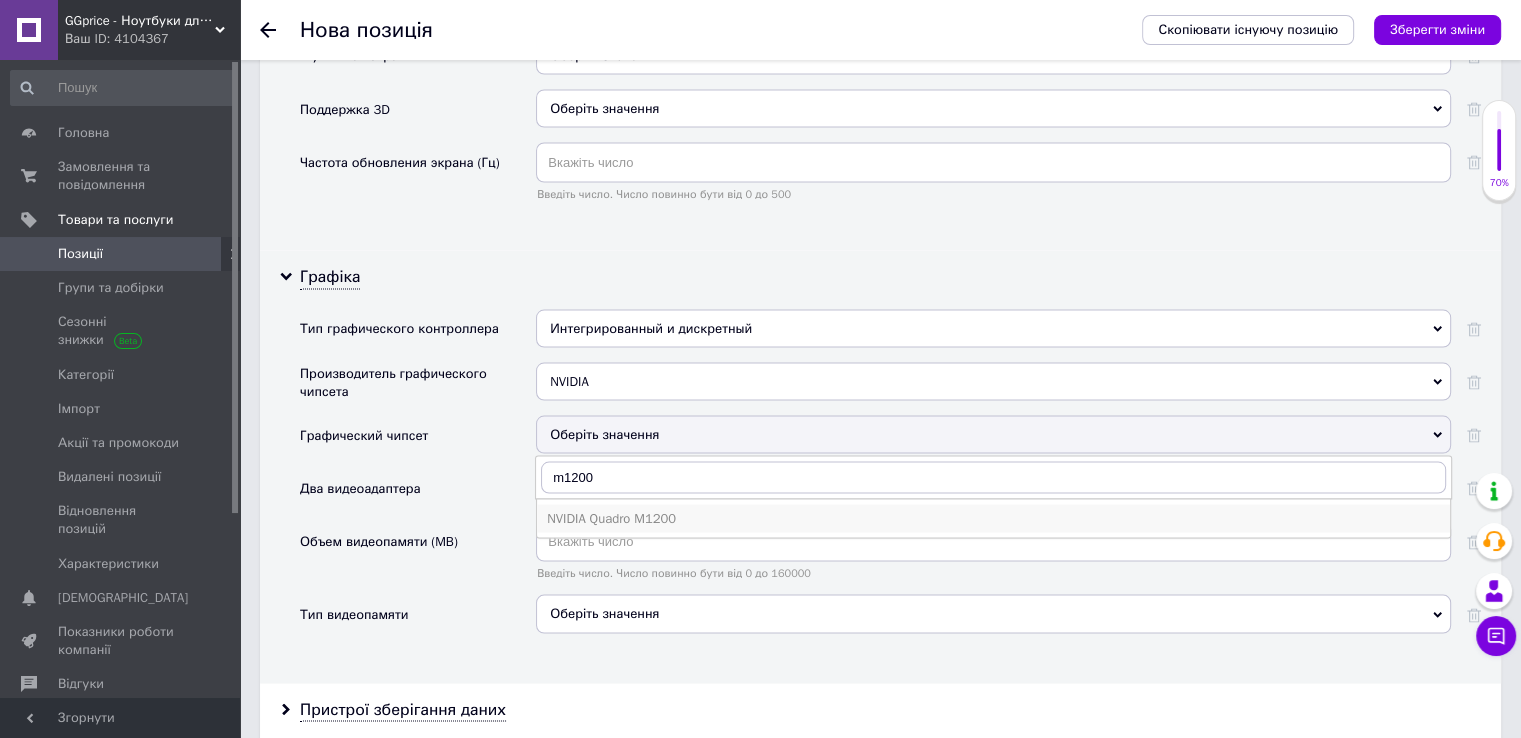 click on "NVIDIA Quadro M1200" at bounding box center (993, 519) 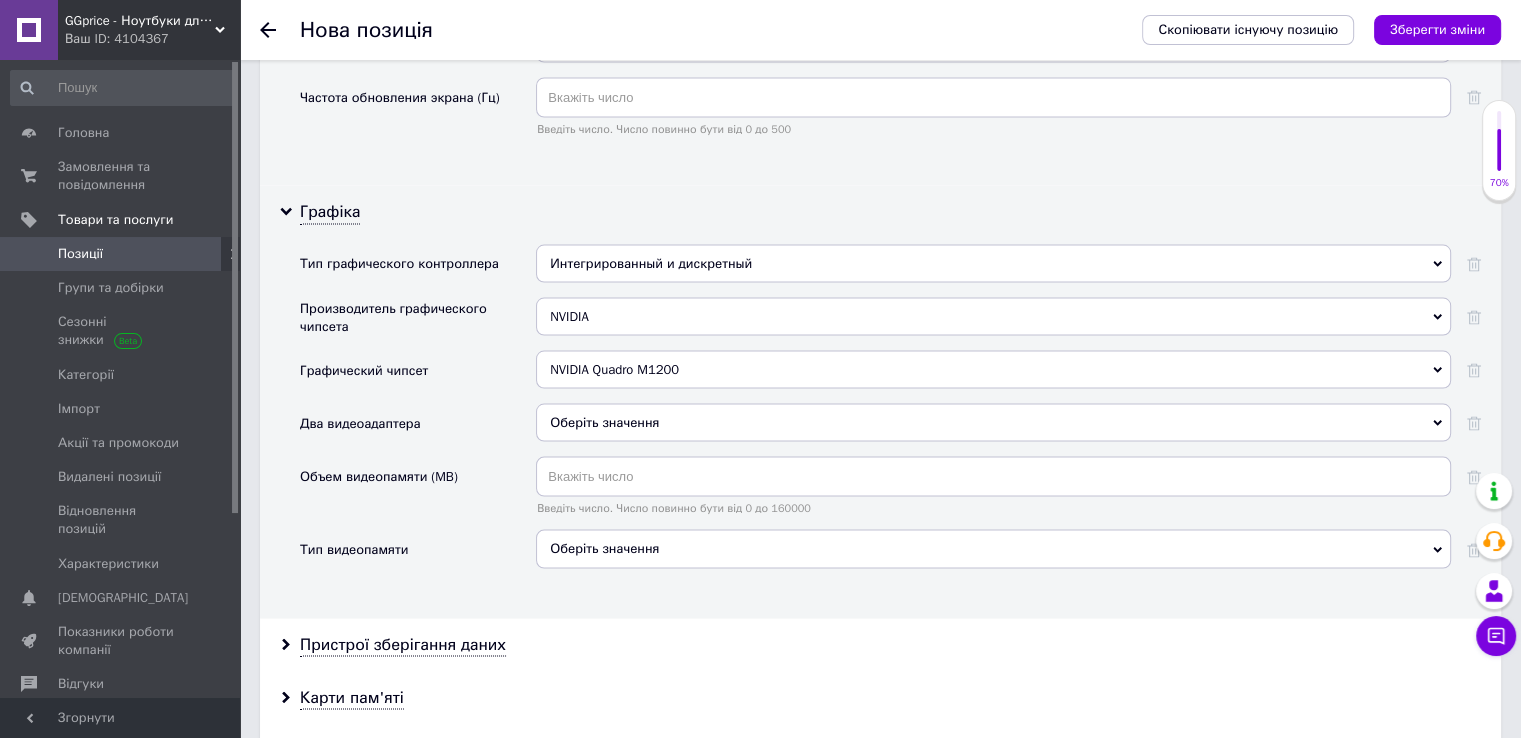 scroll, scrollTop: 3966, scrollLeft: 0, axis: vertical 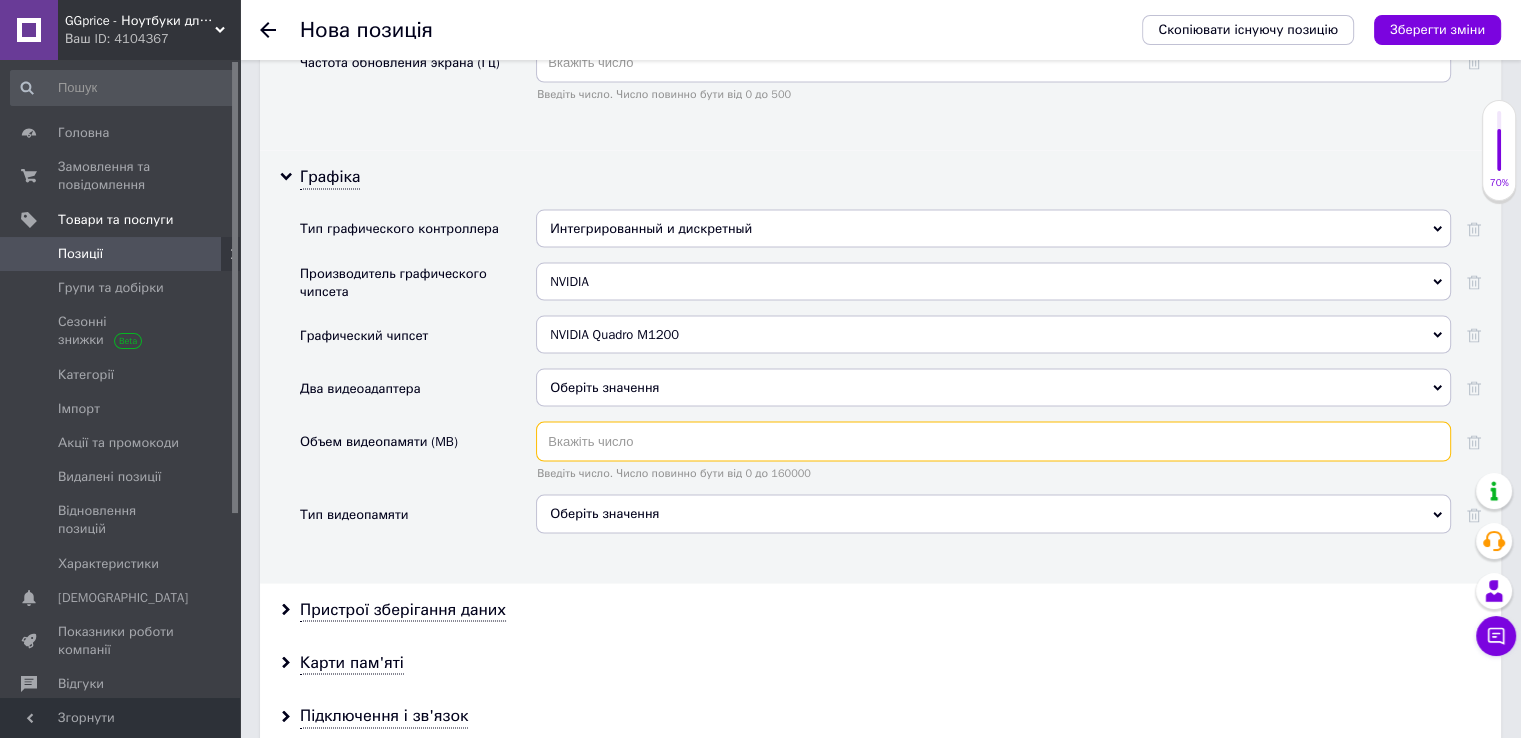 click at bounding box center [993, 442] 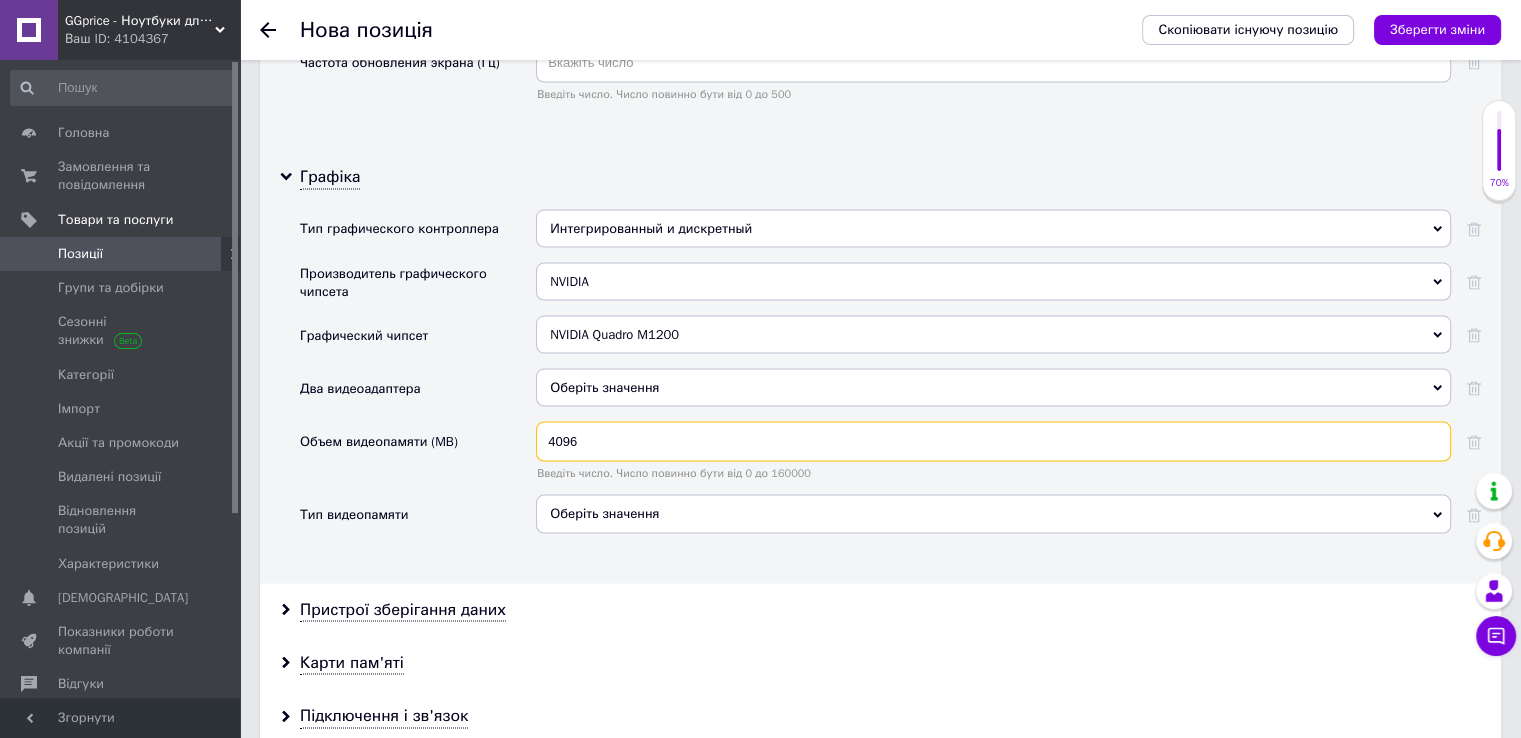type on "4096" 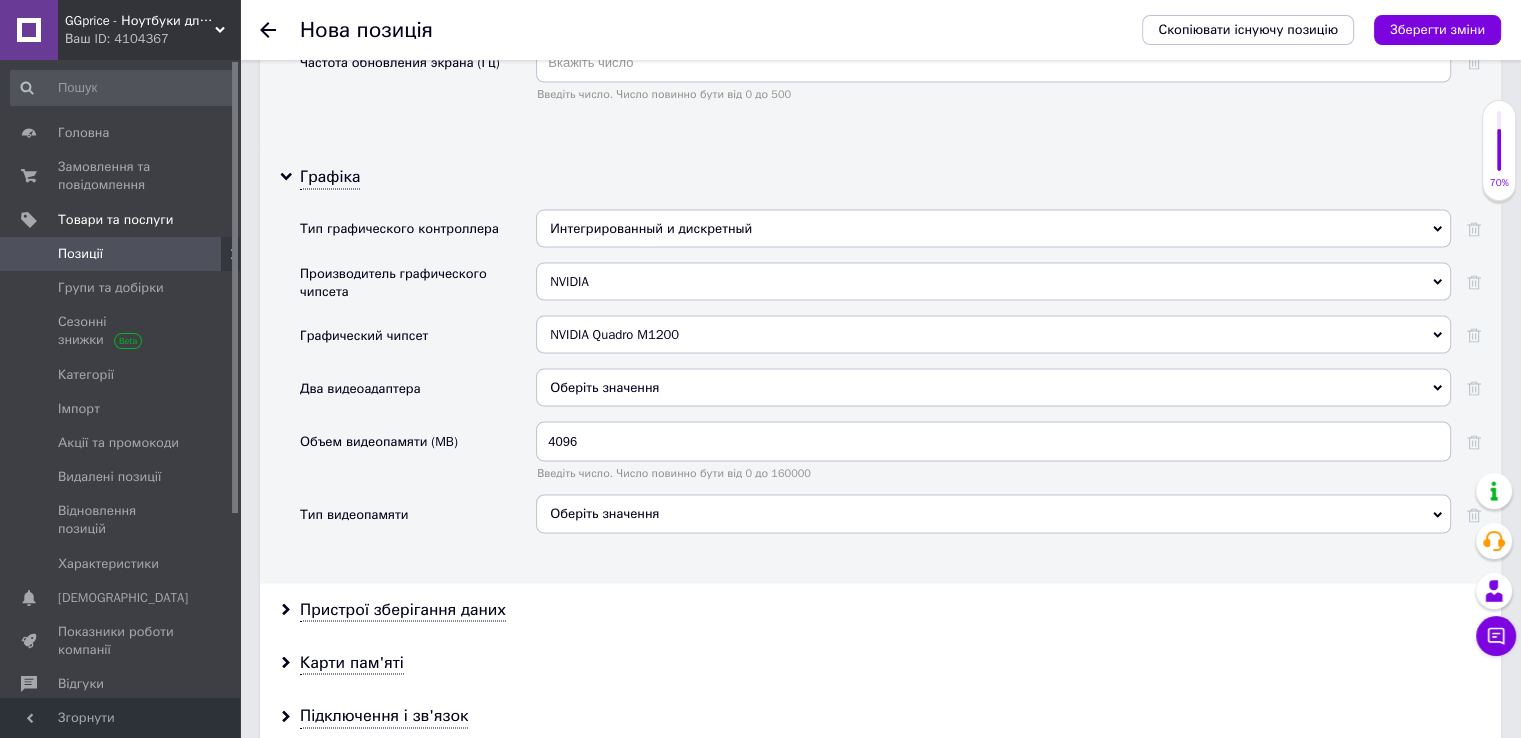 click on "Оберіть значення" at bounding box center [993, 514] 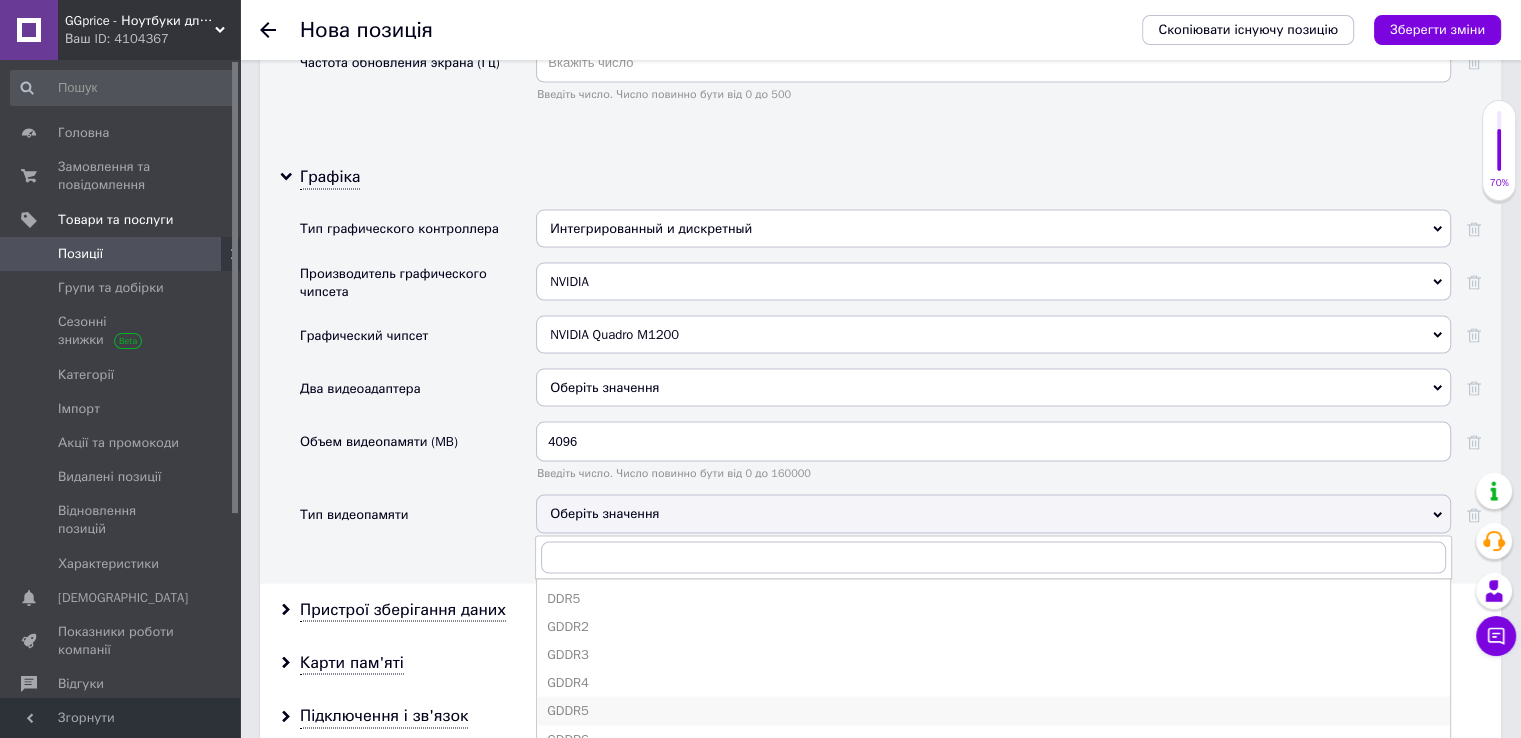 drag, startPoint x: 599, startPoint y: 689, endPoint x: 599, endPoint y: 664, distance: 25 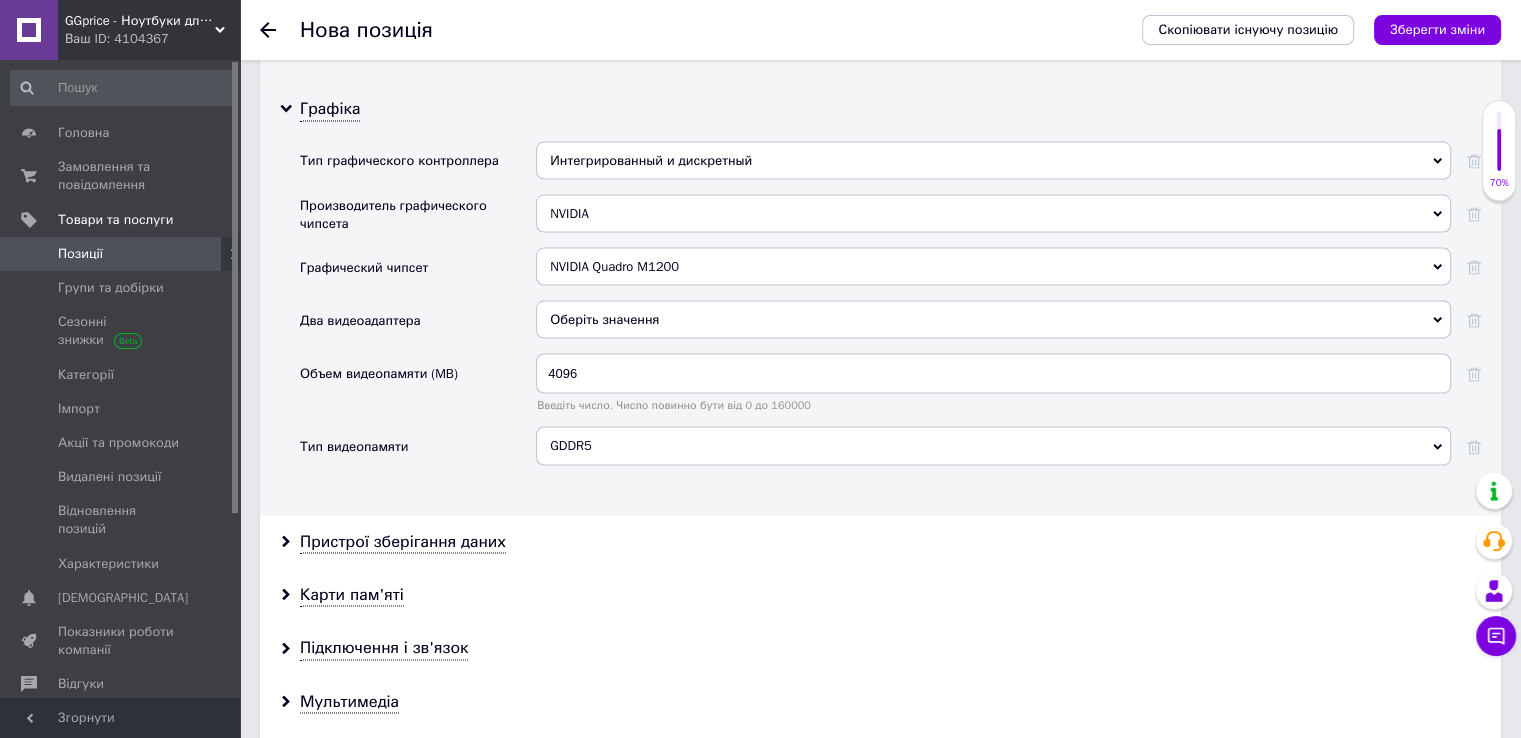 scroll, scrollTop: 4066, scrollLeft: 0, axis: vertical 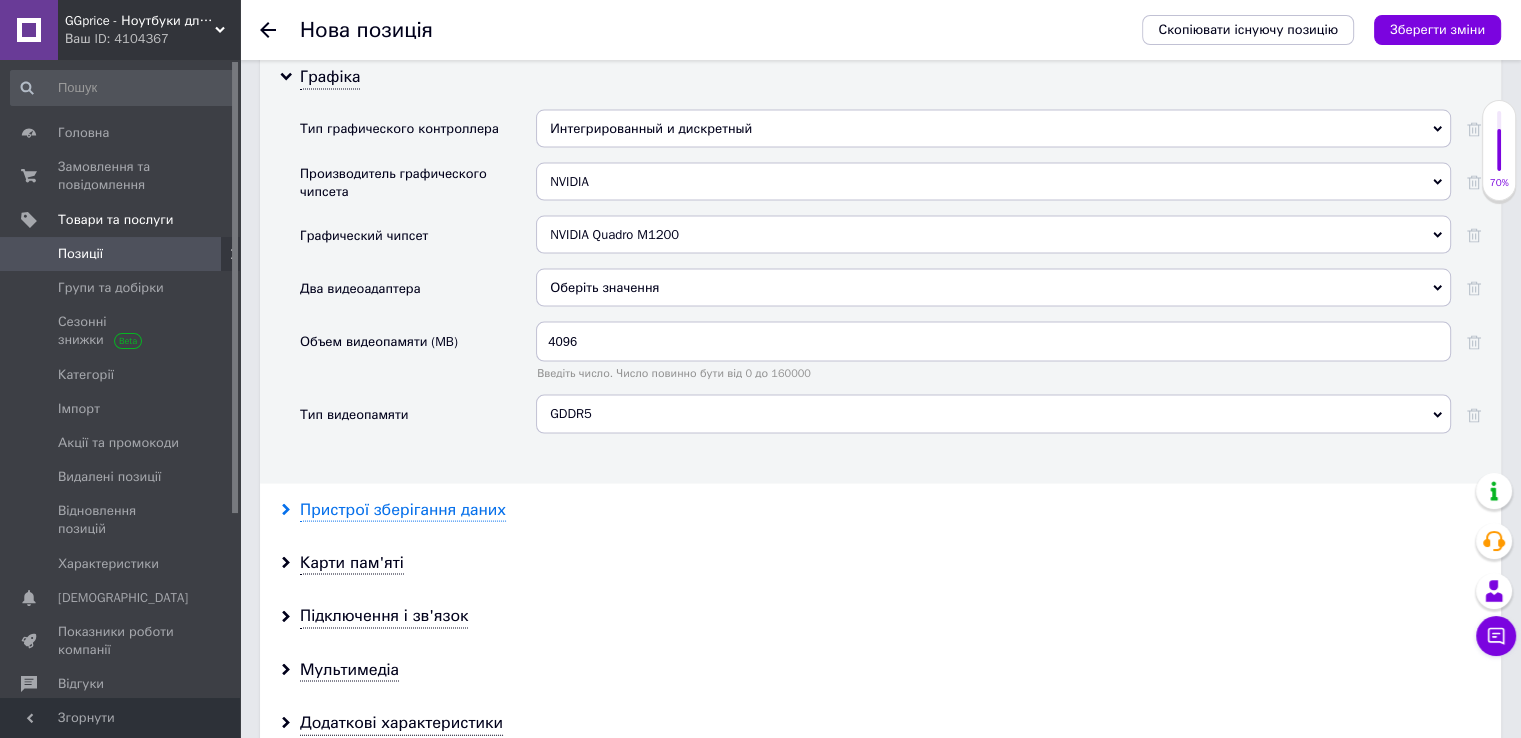 click on "Пристрої зберігання даних" at bounding box center (403, 510) 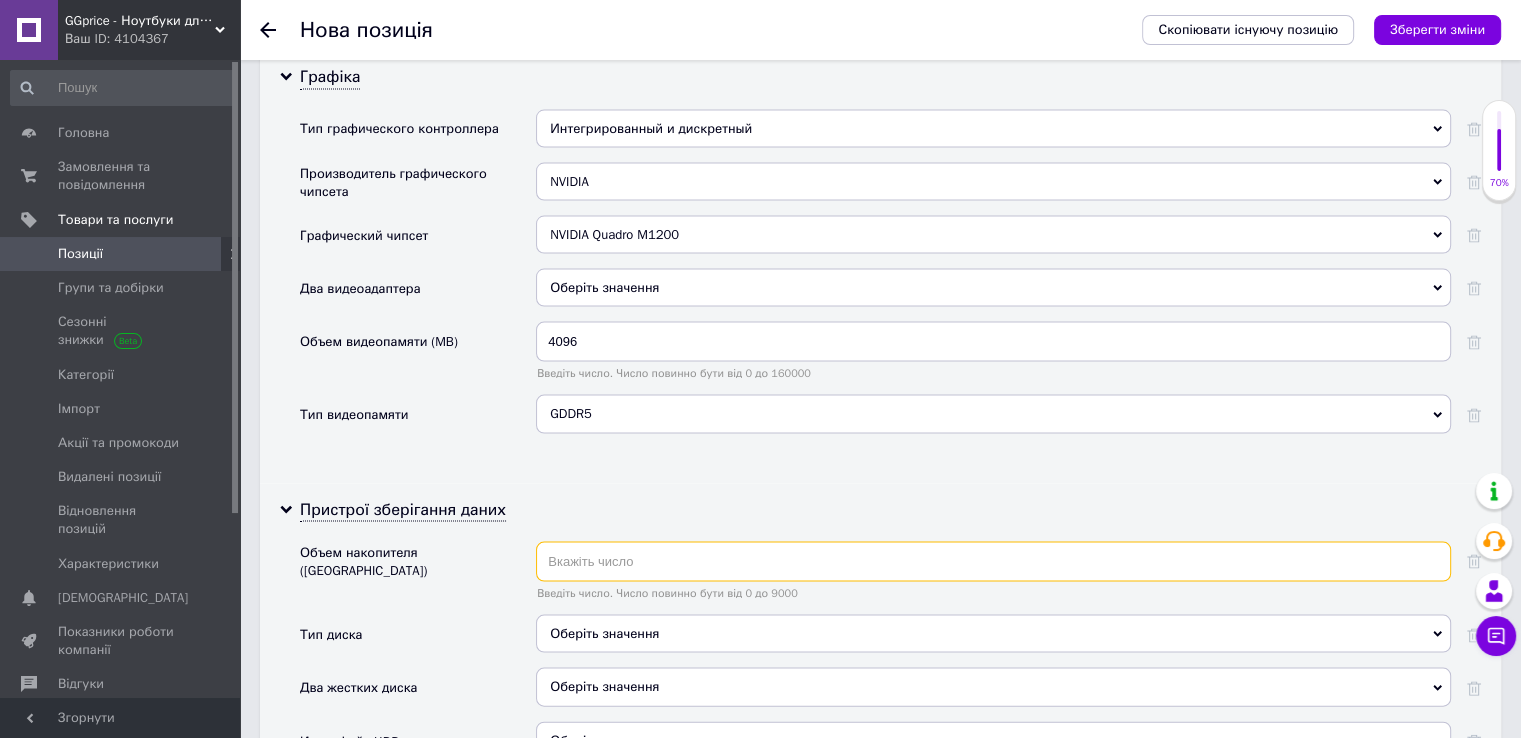 click at bounding box center [993, 562] 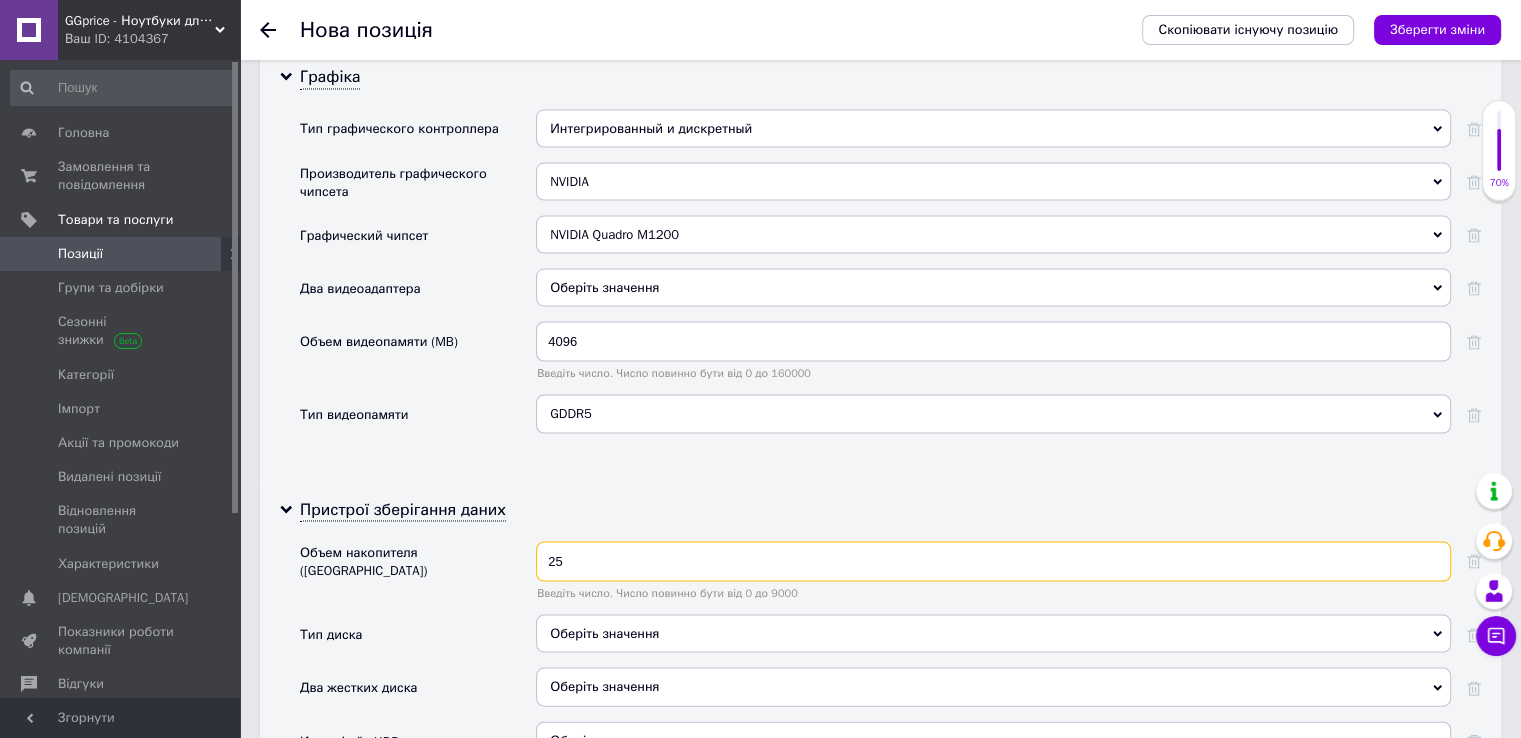 type on "2" 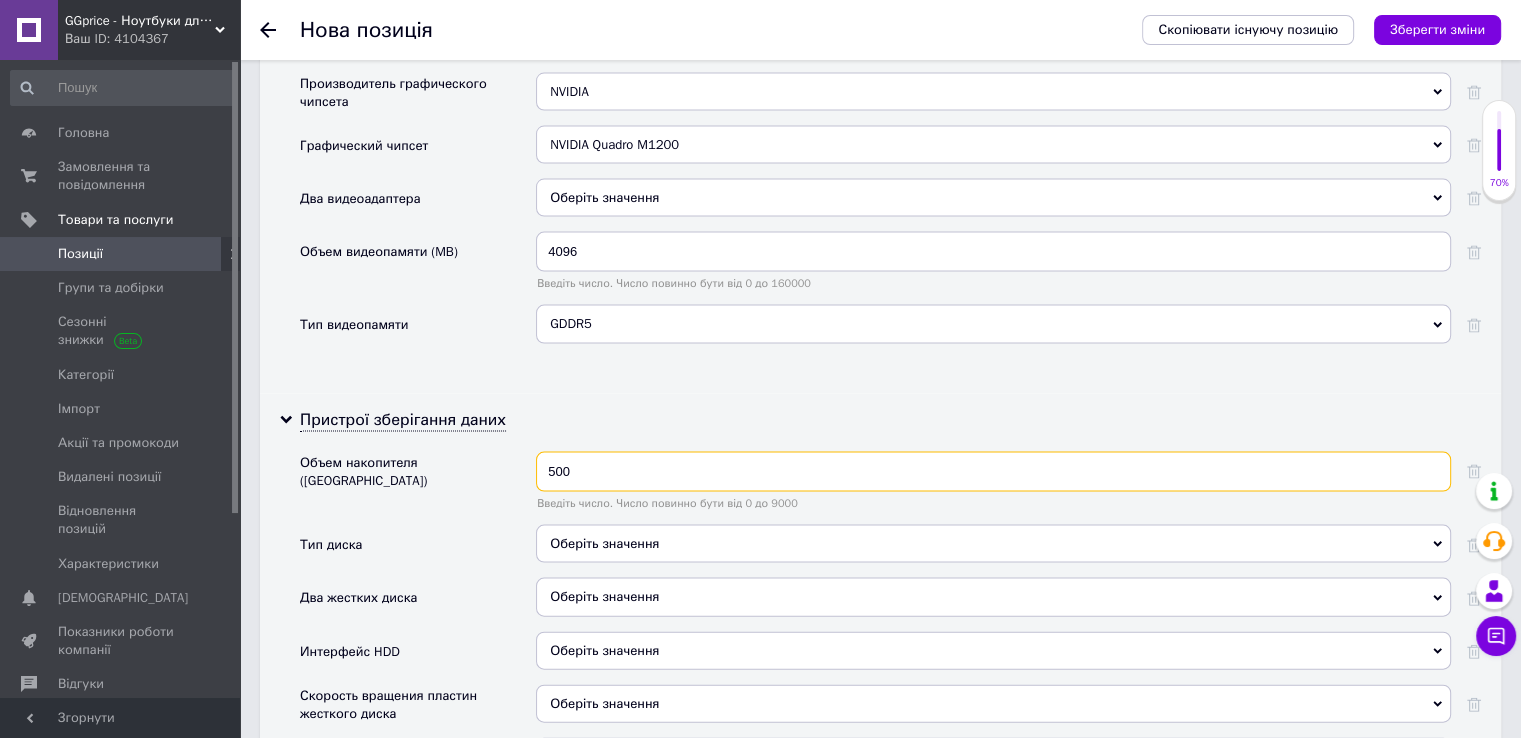scroll, scrollTop: 4266, scrollLeft: 0, axis: vertical 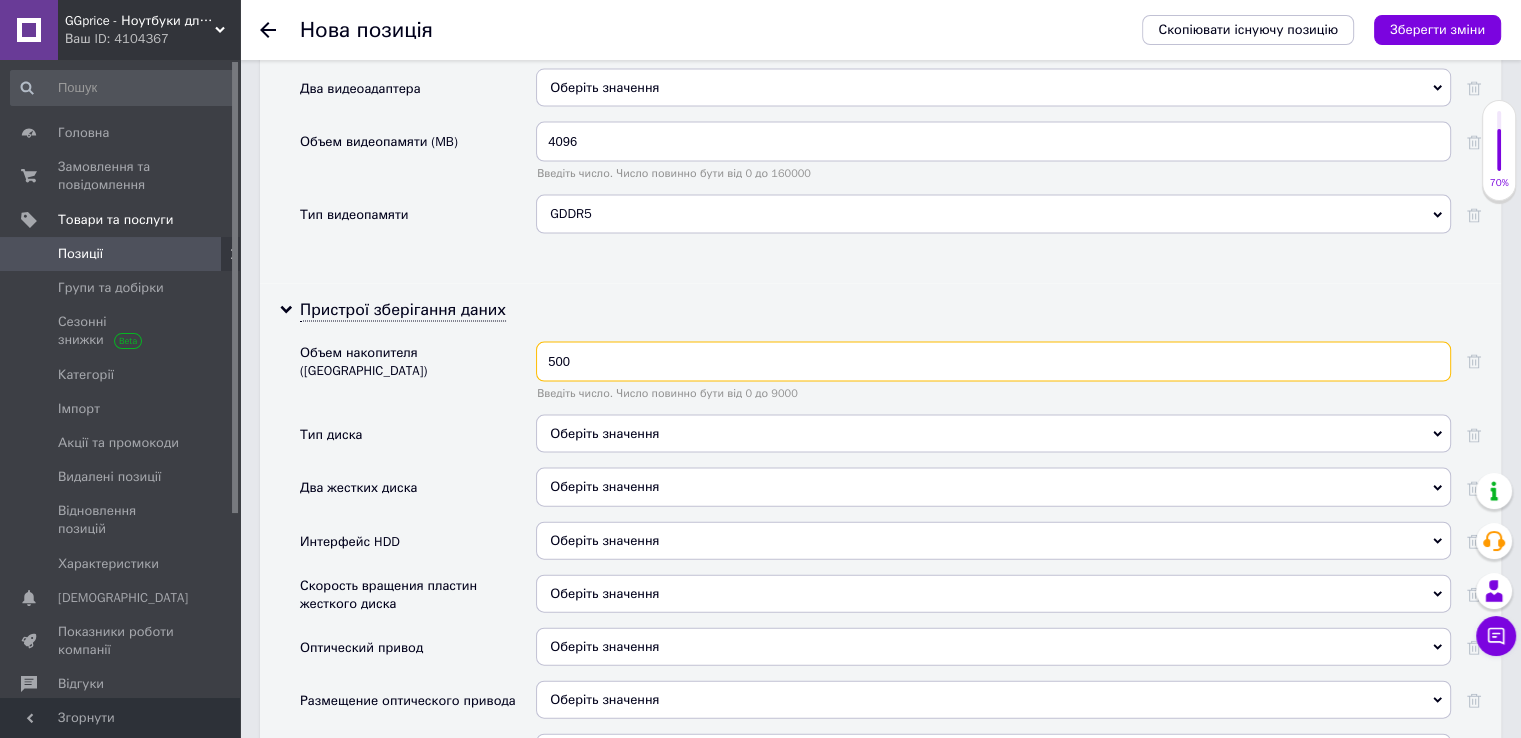 type on "500" 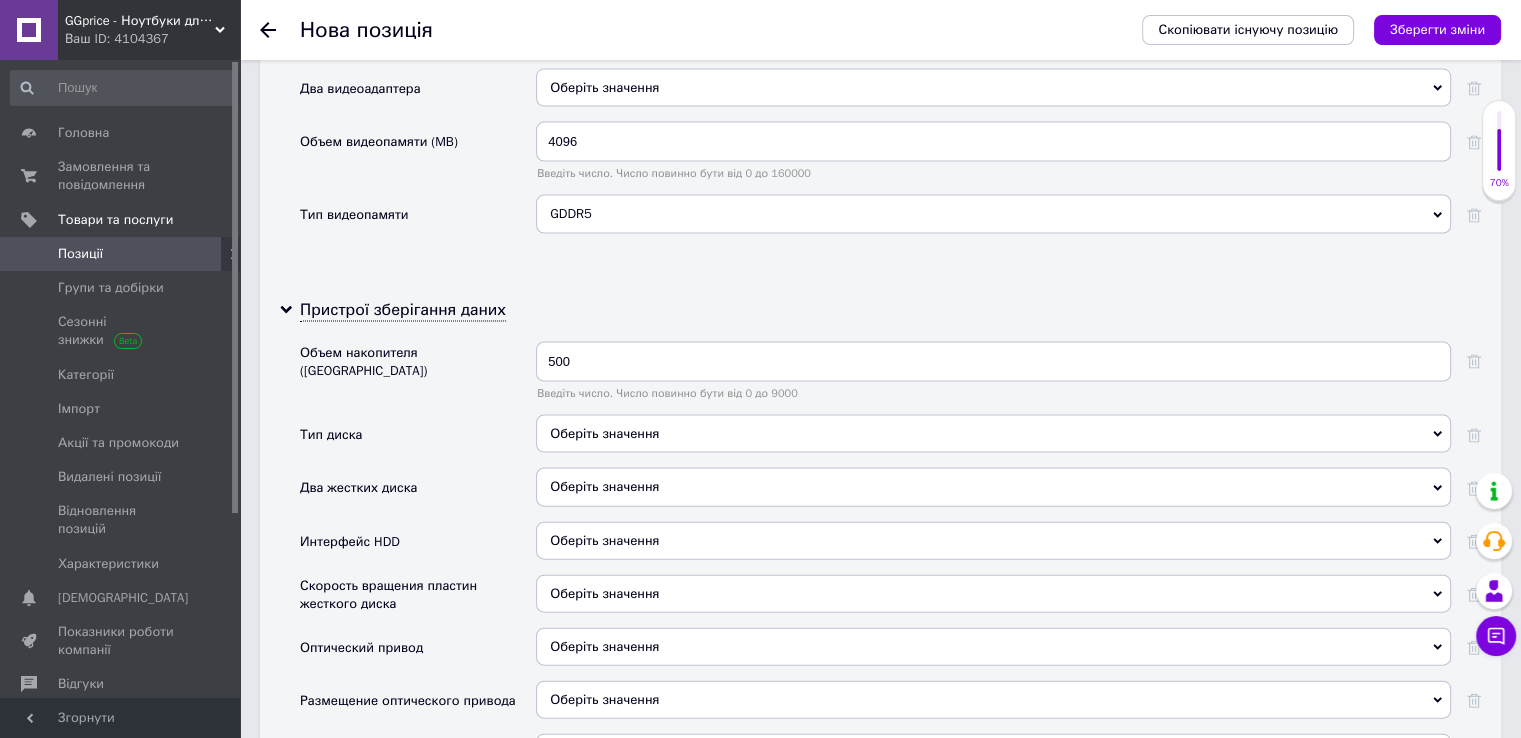 click on "Оберіть значення" at bounding box center [993, 434] 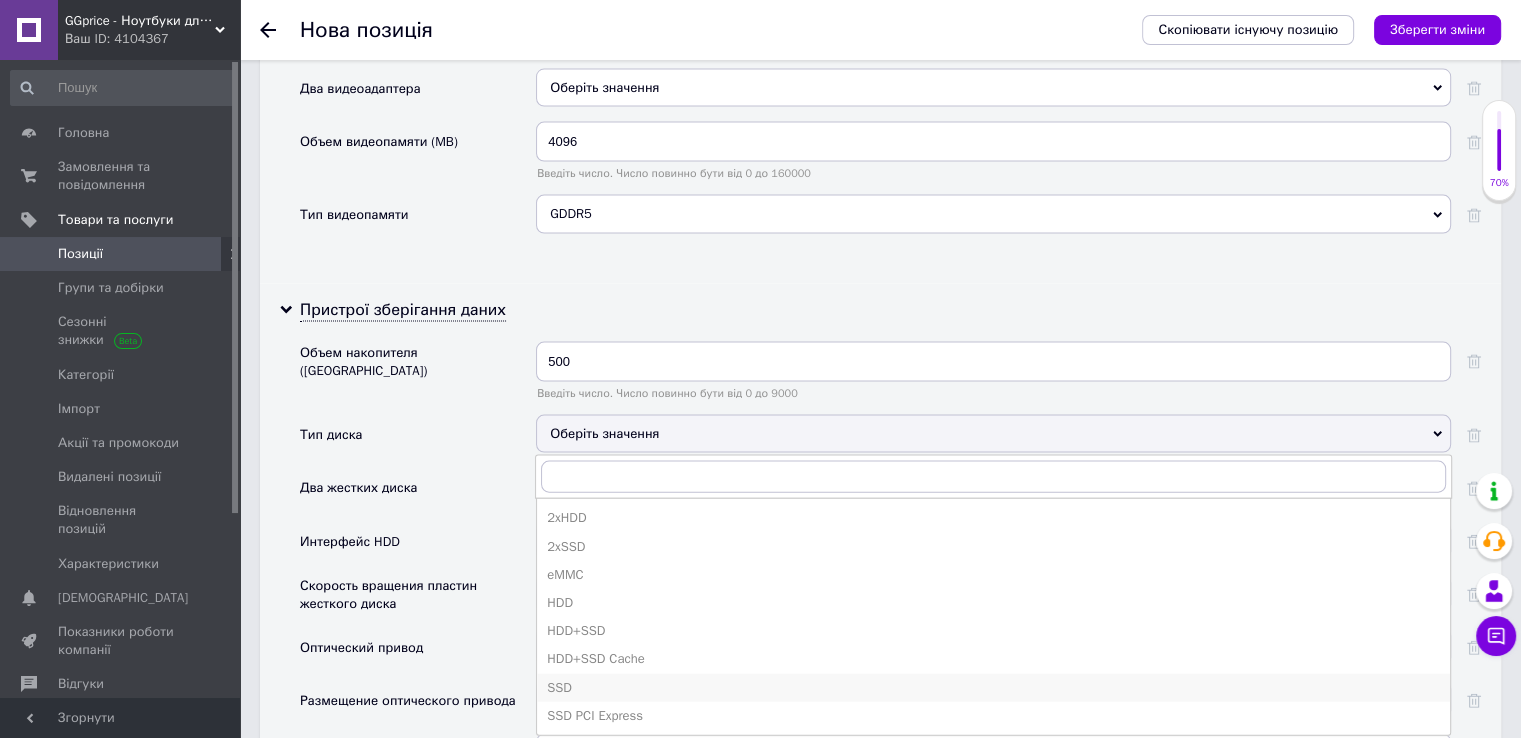 click on "SSD" at bounding box center [993, 688] 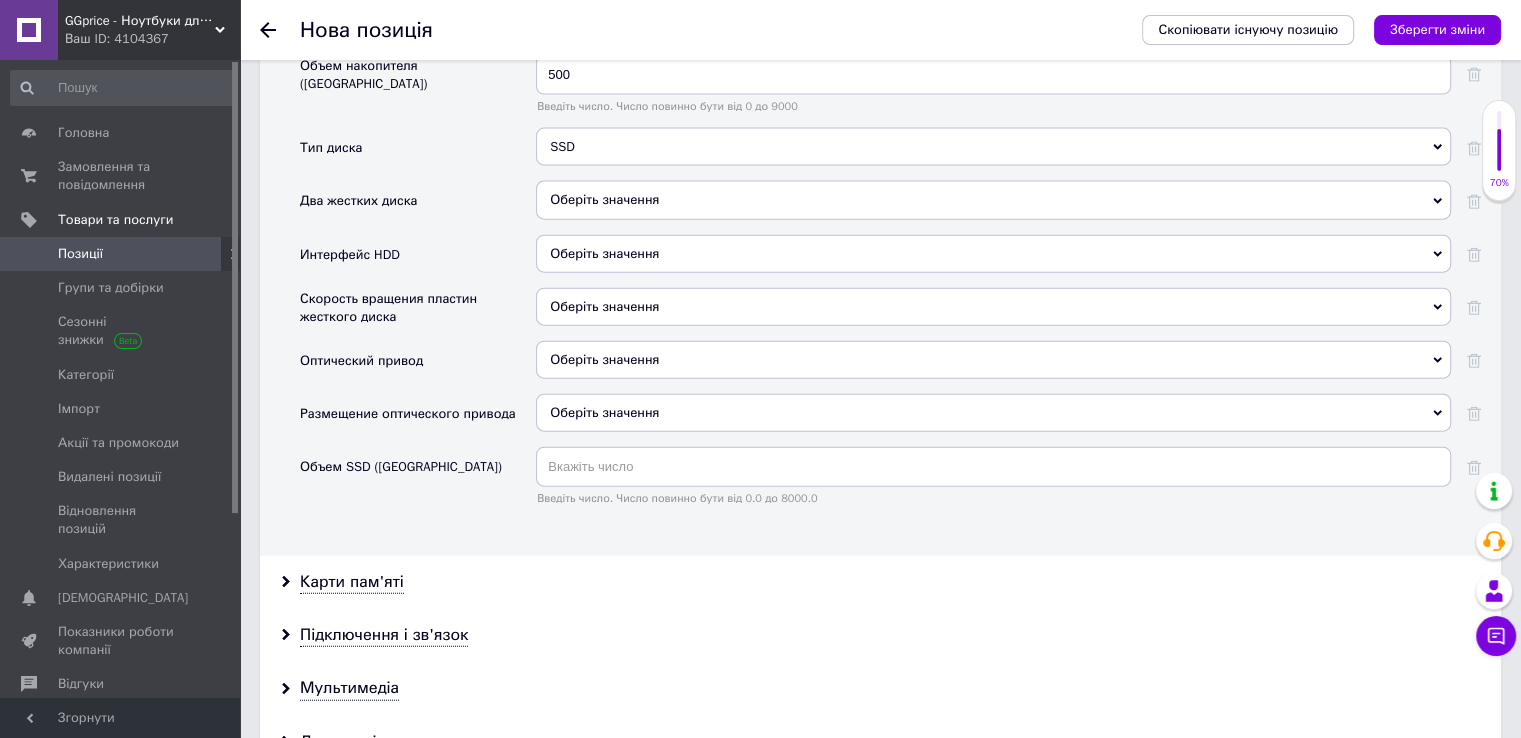 scroll, scrollTop: 4566, scrollLeft: 0, axis: vertical 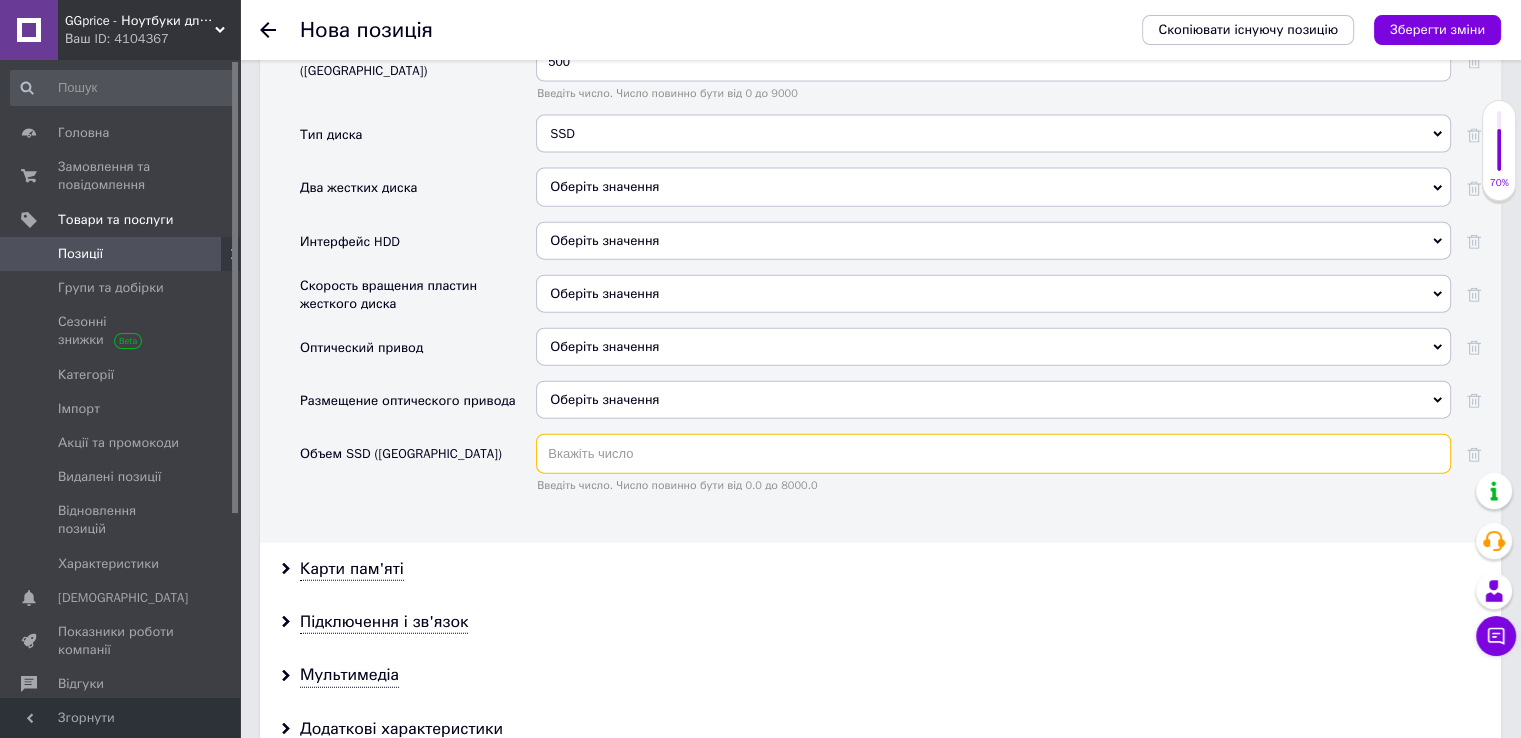click at bounding box center (993, 454) 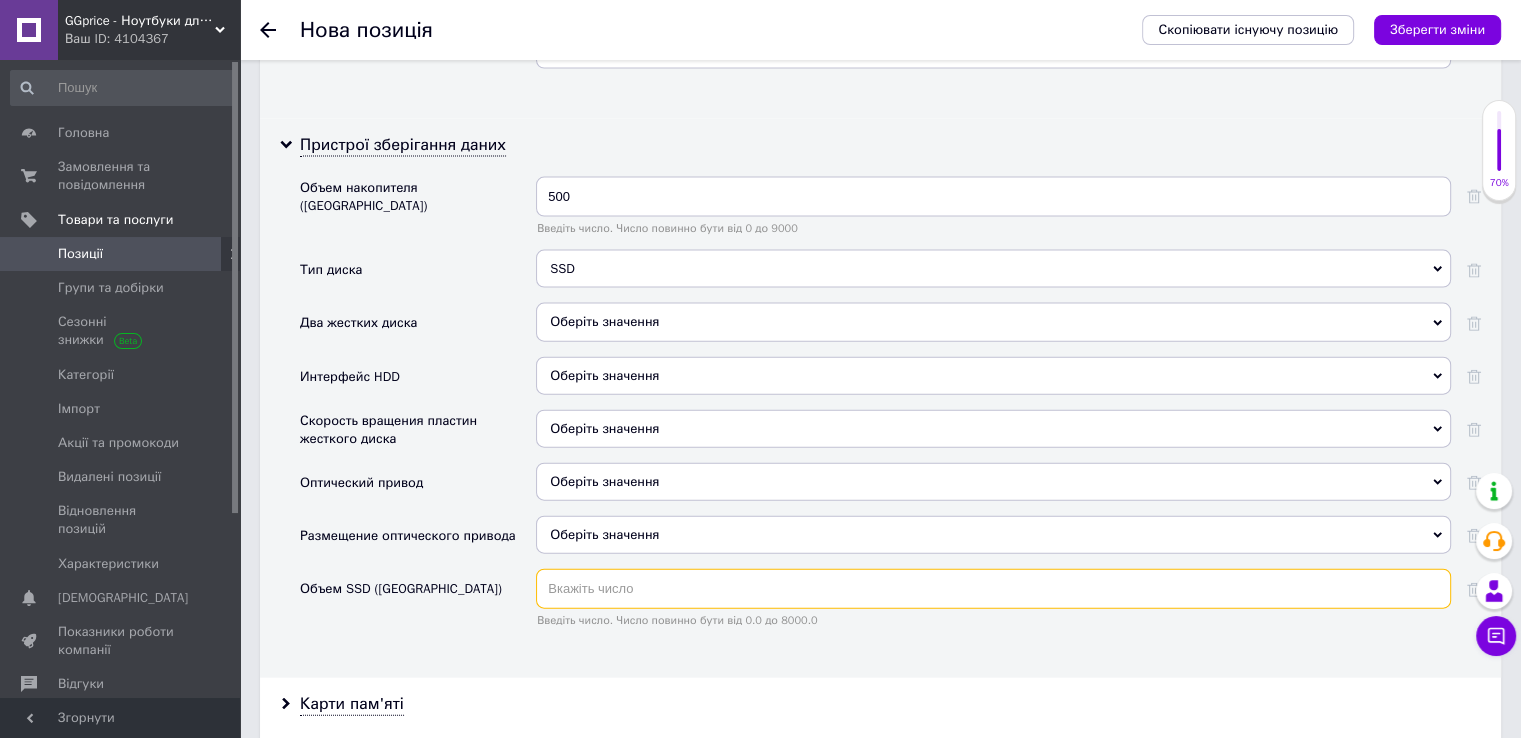 scroll, scrollTop: 4466, scrollLeft: 0, axis: vertical 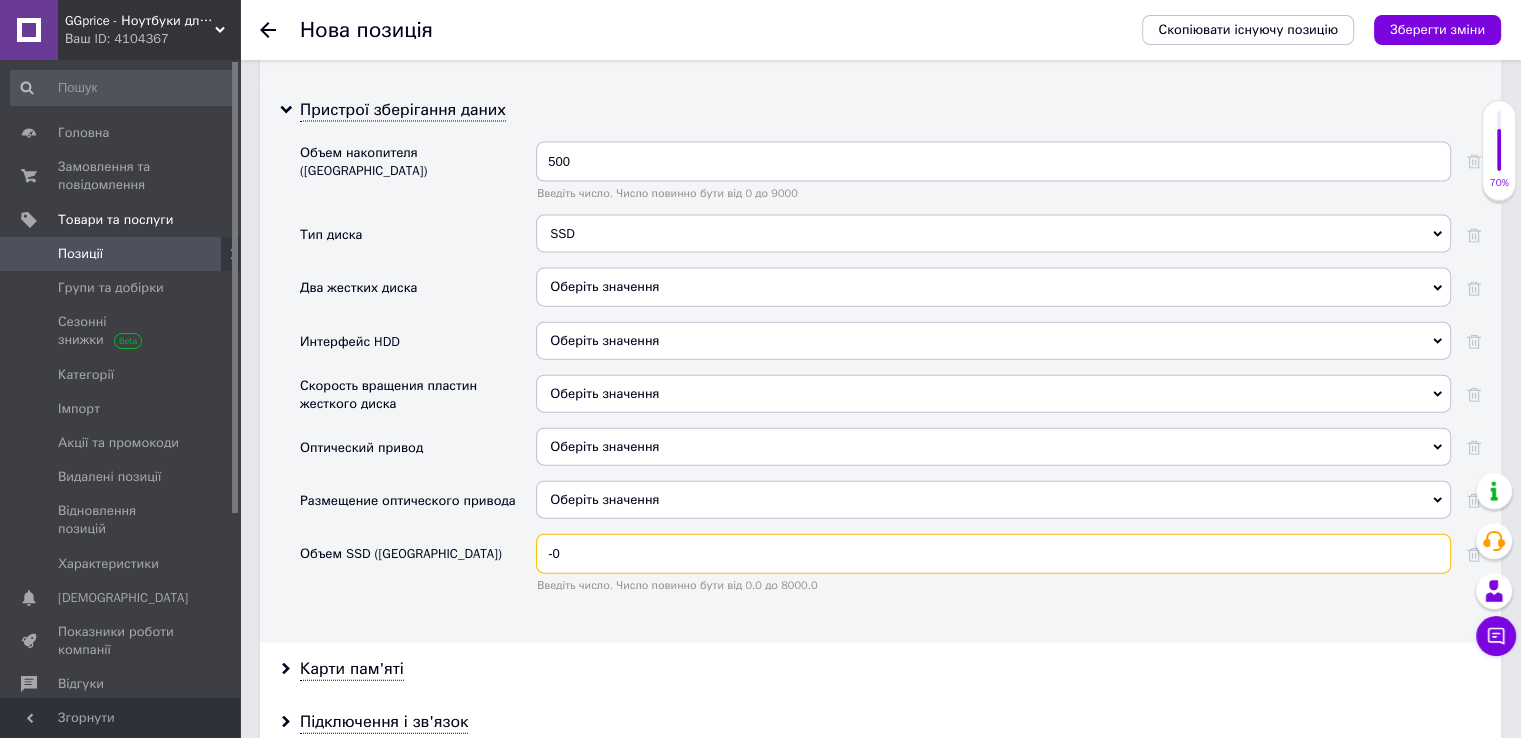 type on "-" 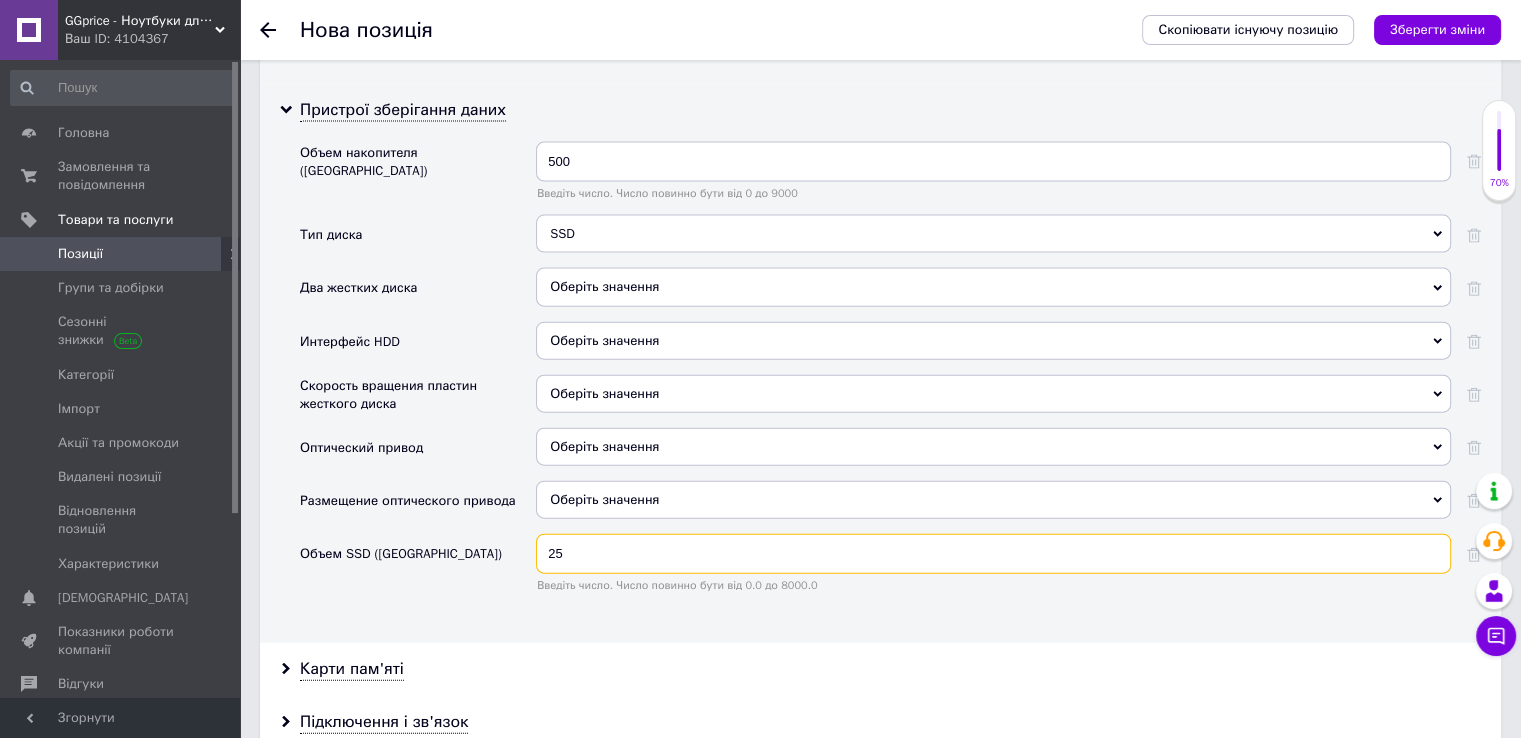 type on "2" 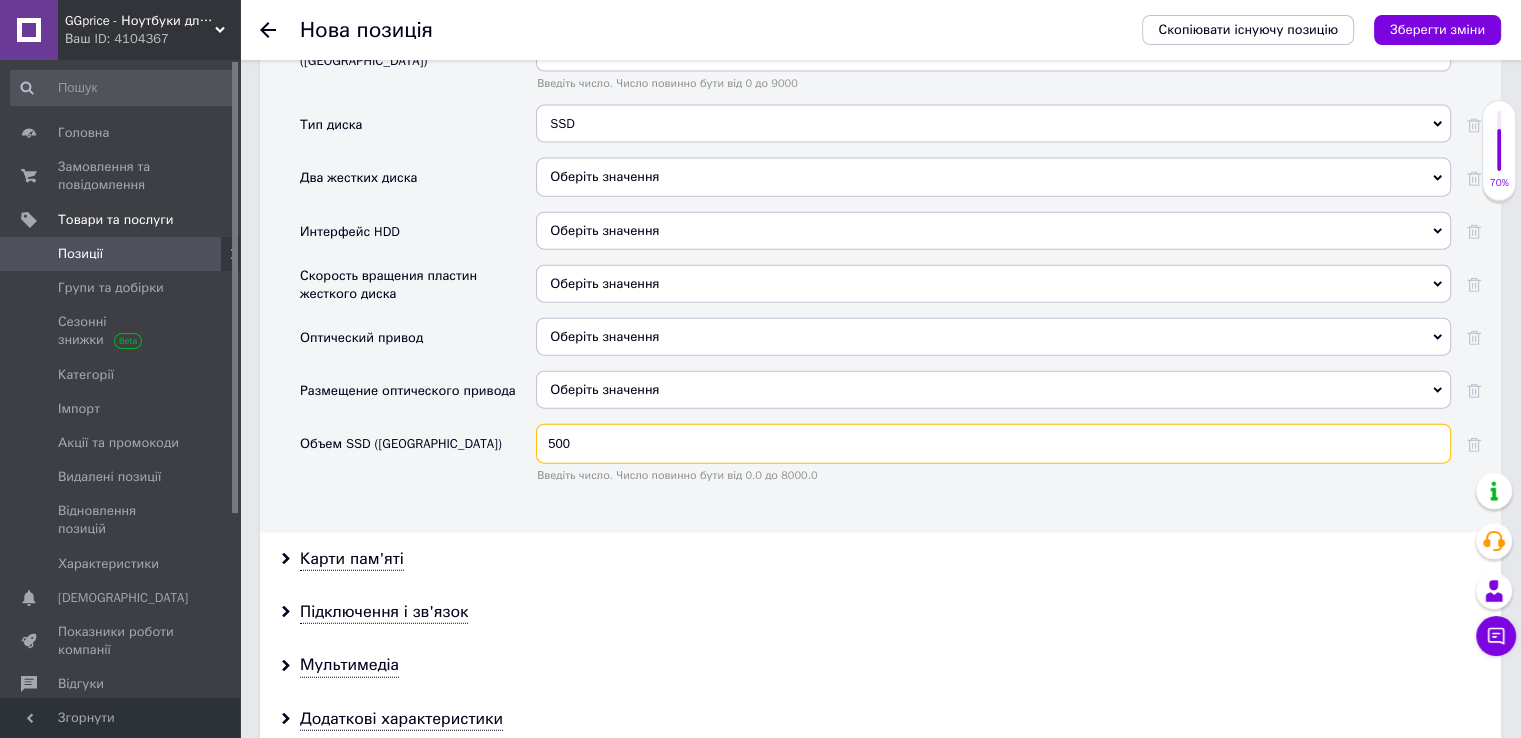 scroll, scrollTop: 4666, scrollLeft: 0, axis: vertical 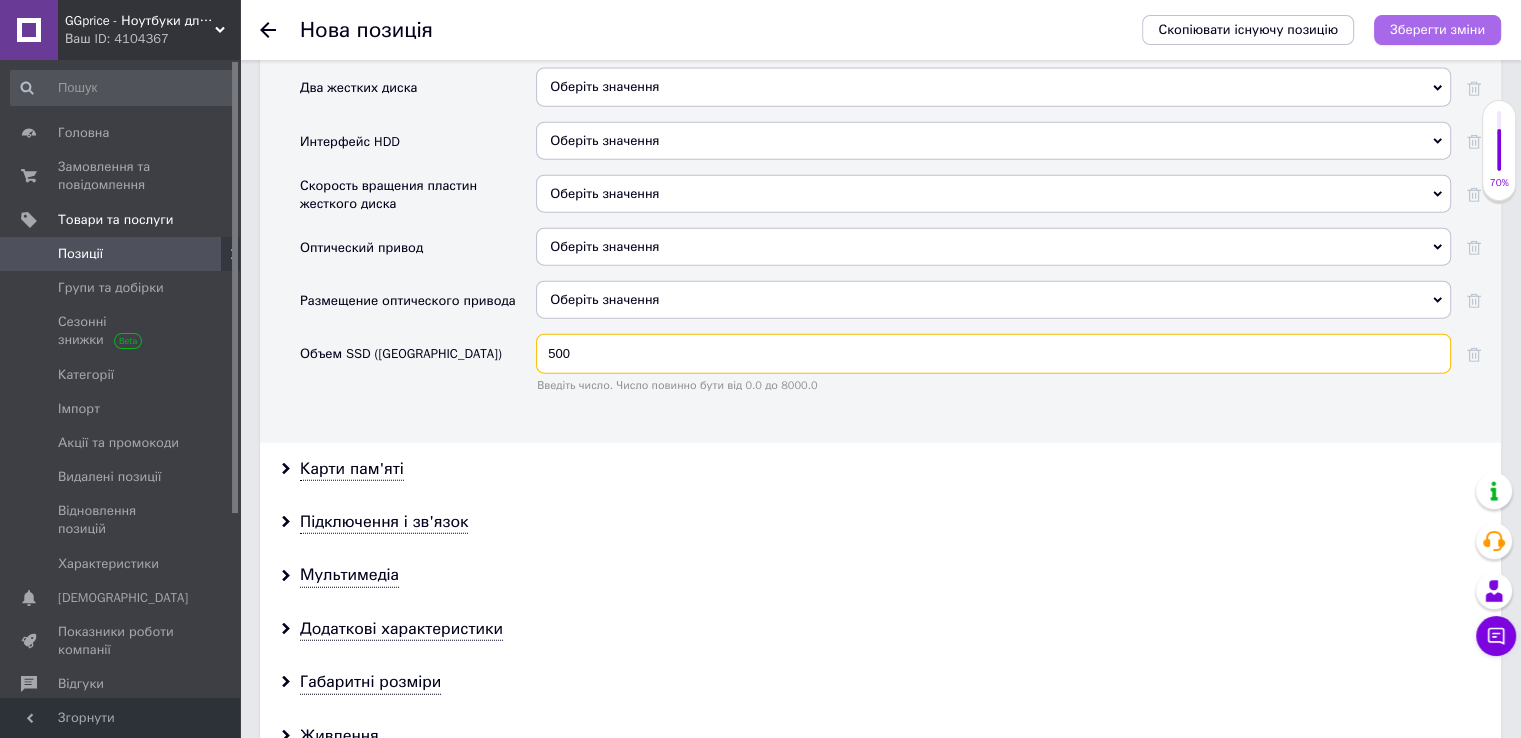 type on "500" 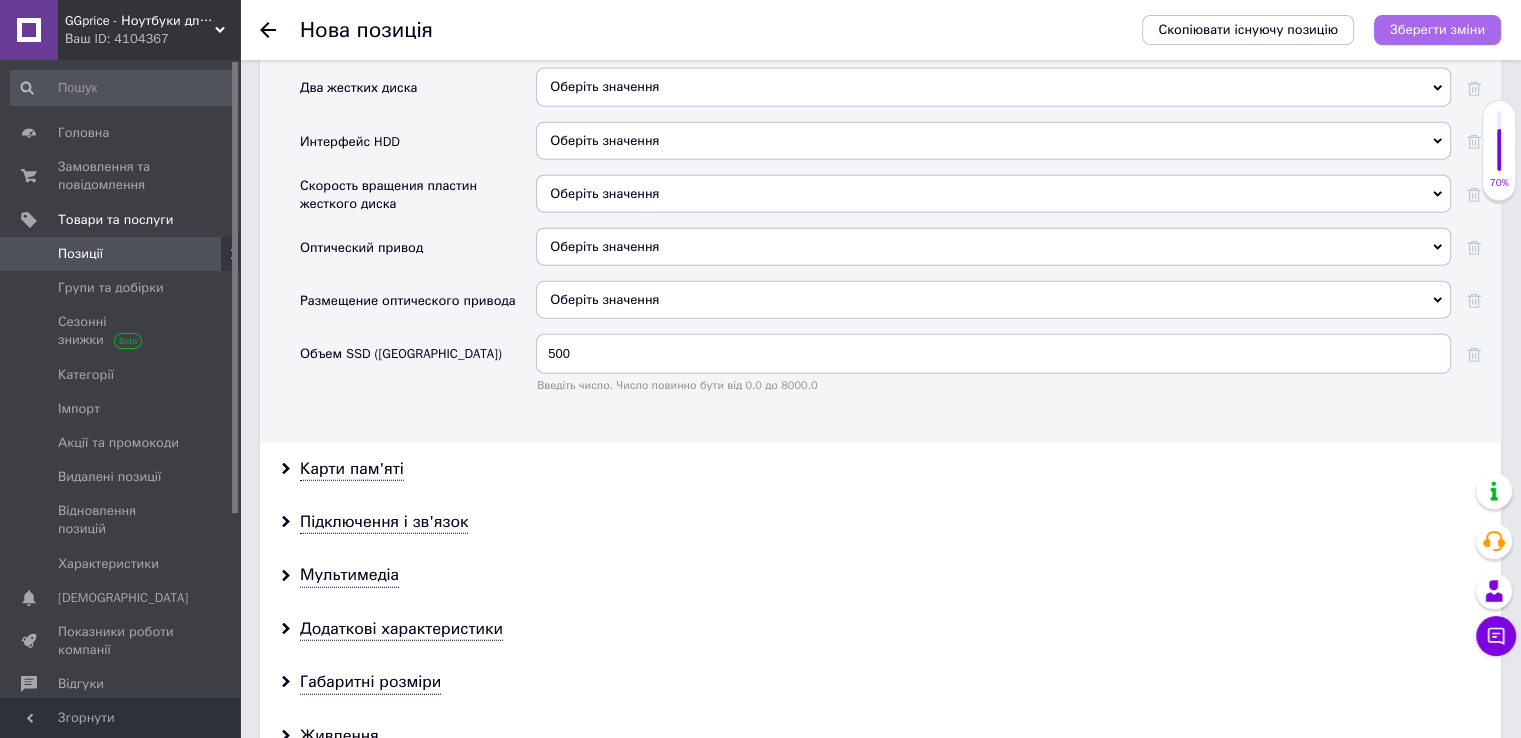 click on "Зберегти зміни" at bounding box center [1437, 29] 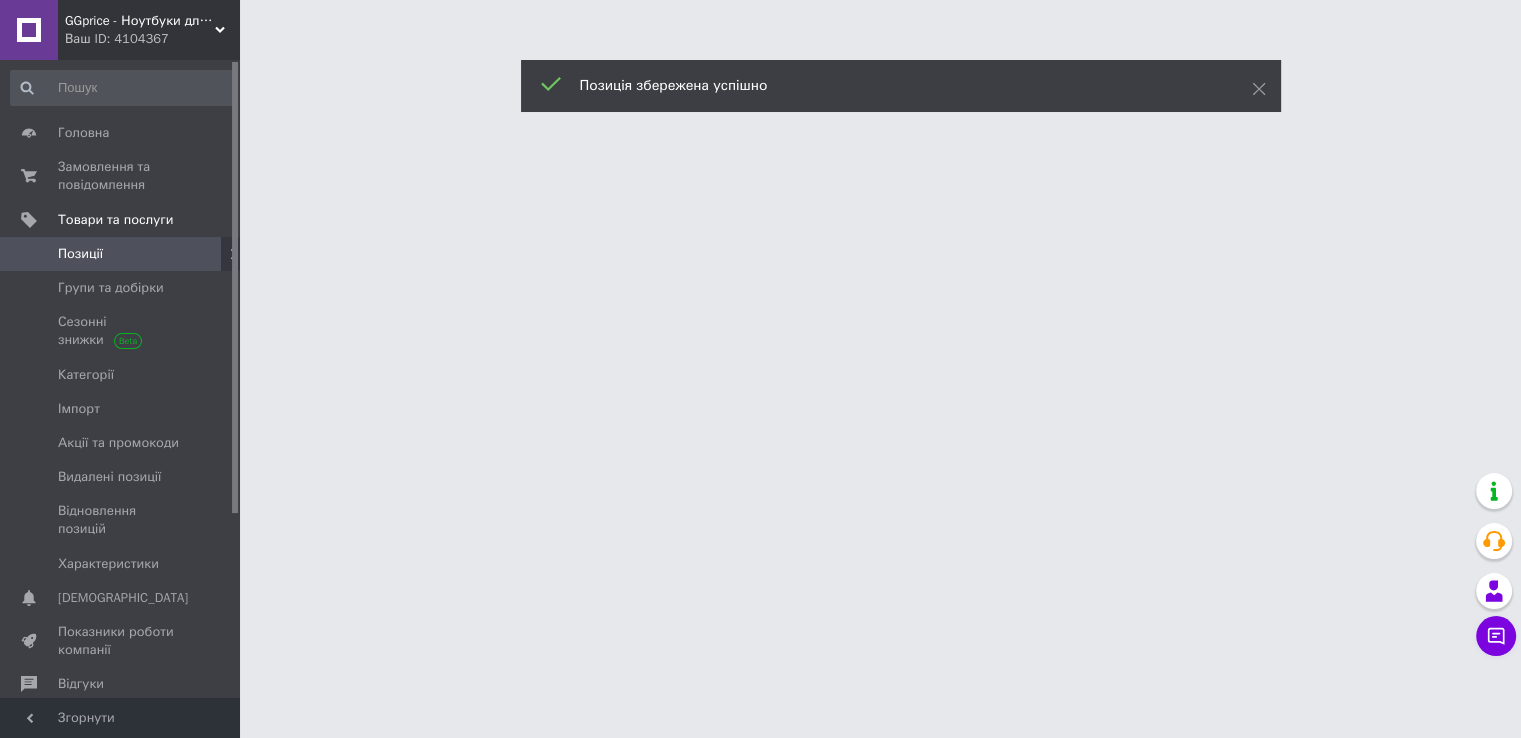 scroll, scrollTop: 0, scrollLeft: 0, axis: both 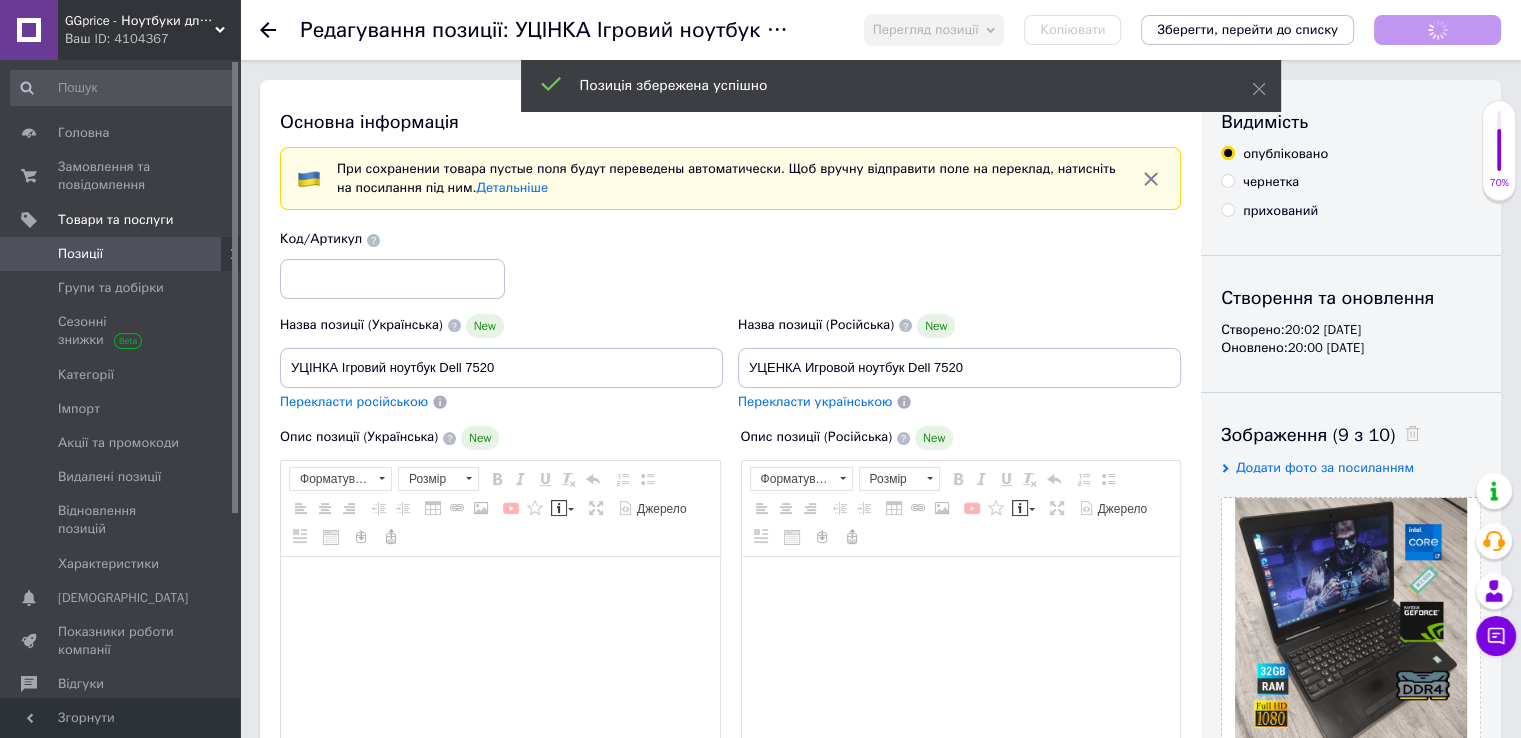 click on "Позиції" at bounding box center (121, 254) 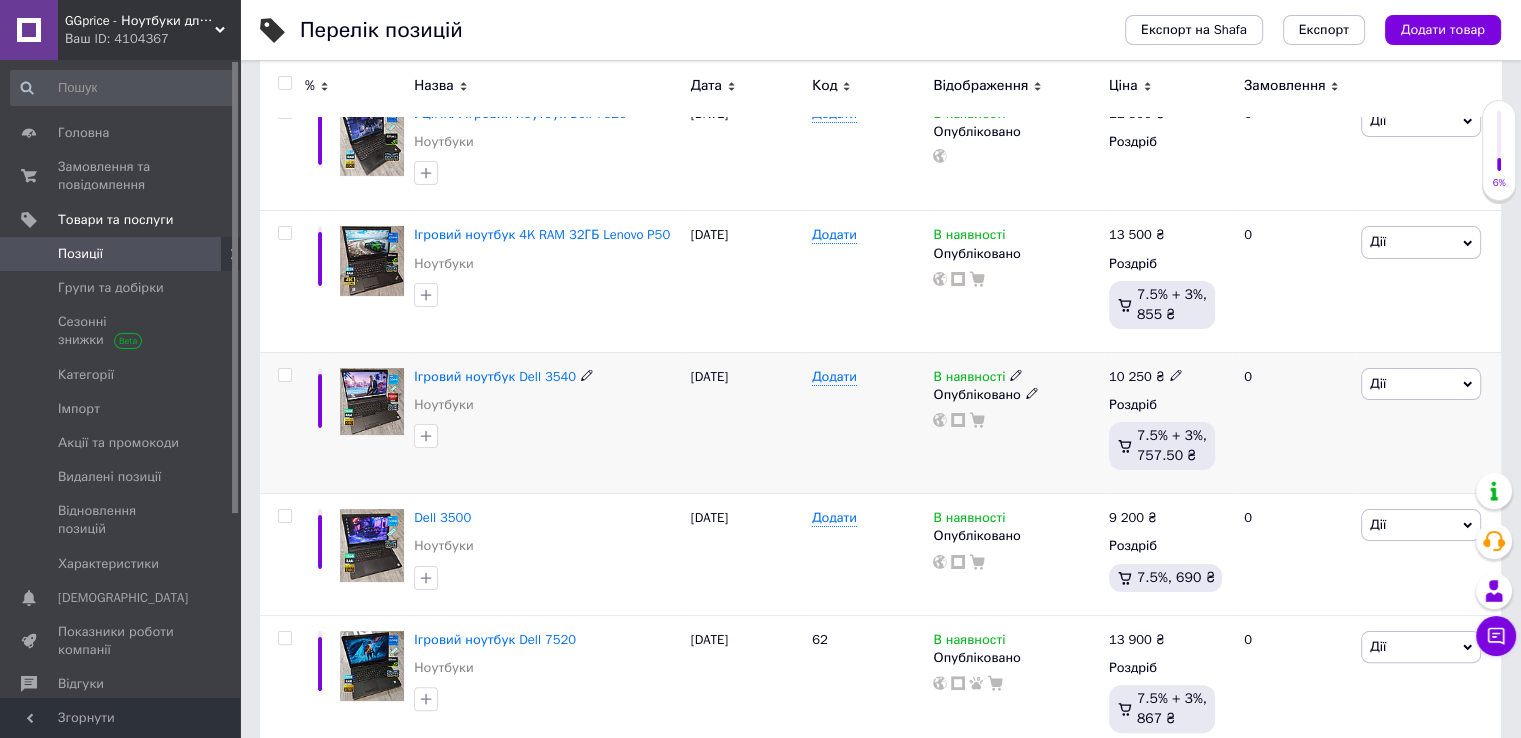 scroll, scrollTop: 400, scrollLeft: 0, axis: vertical 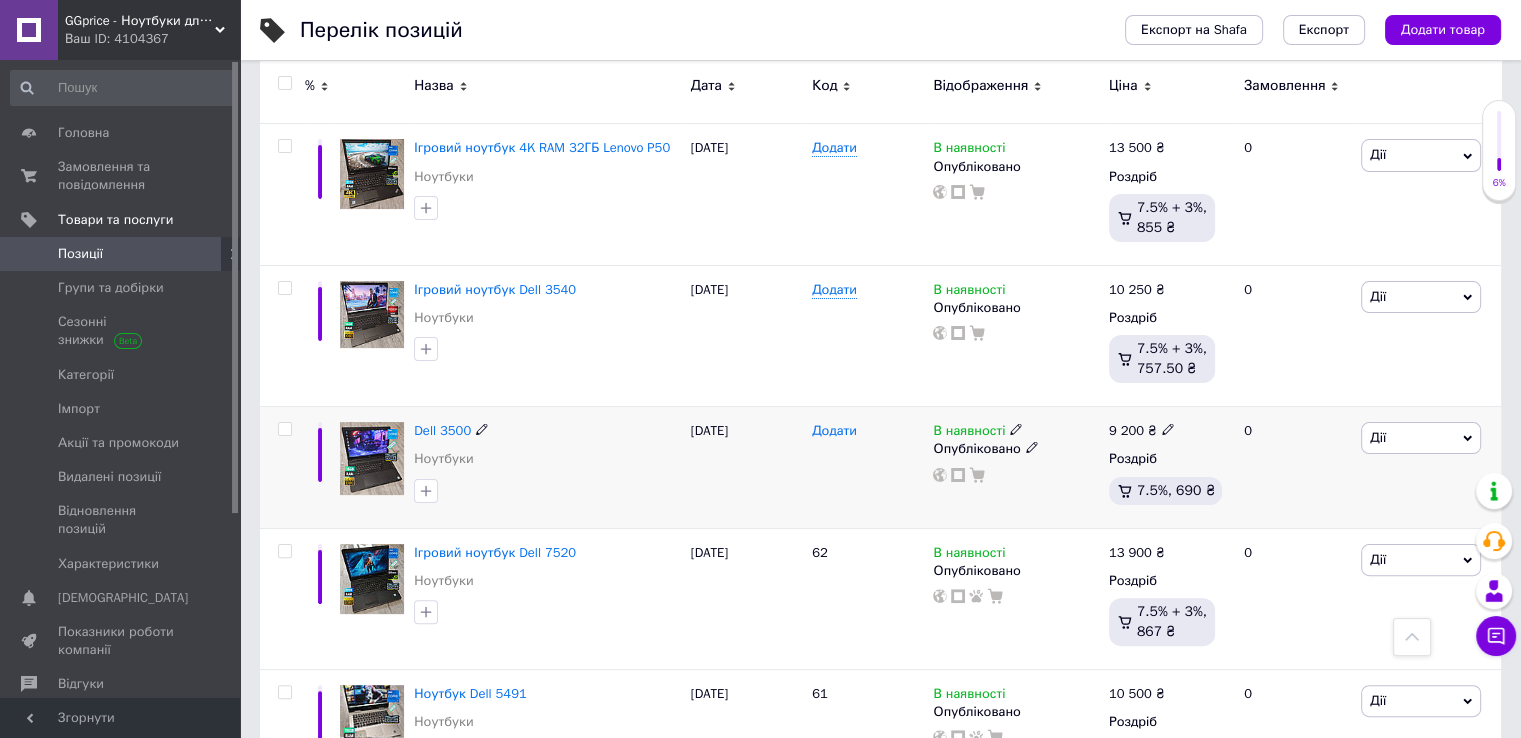 click on "Додати" at bounding box center (834, 431) 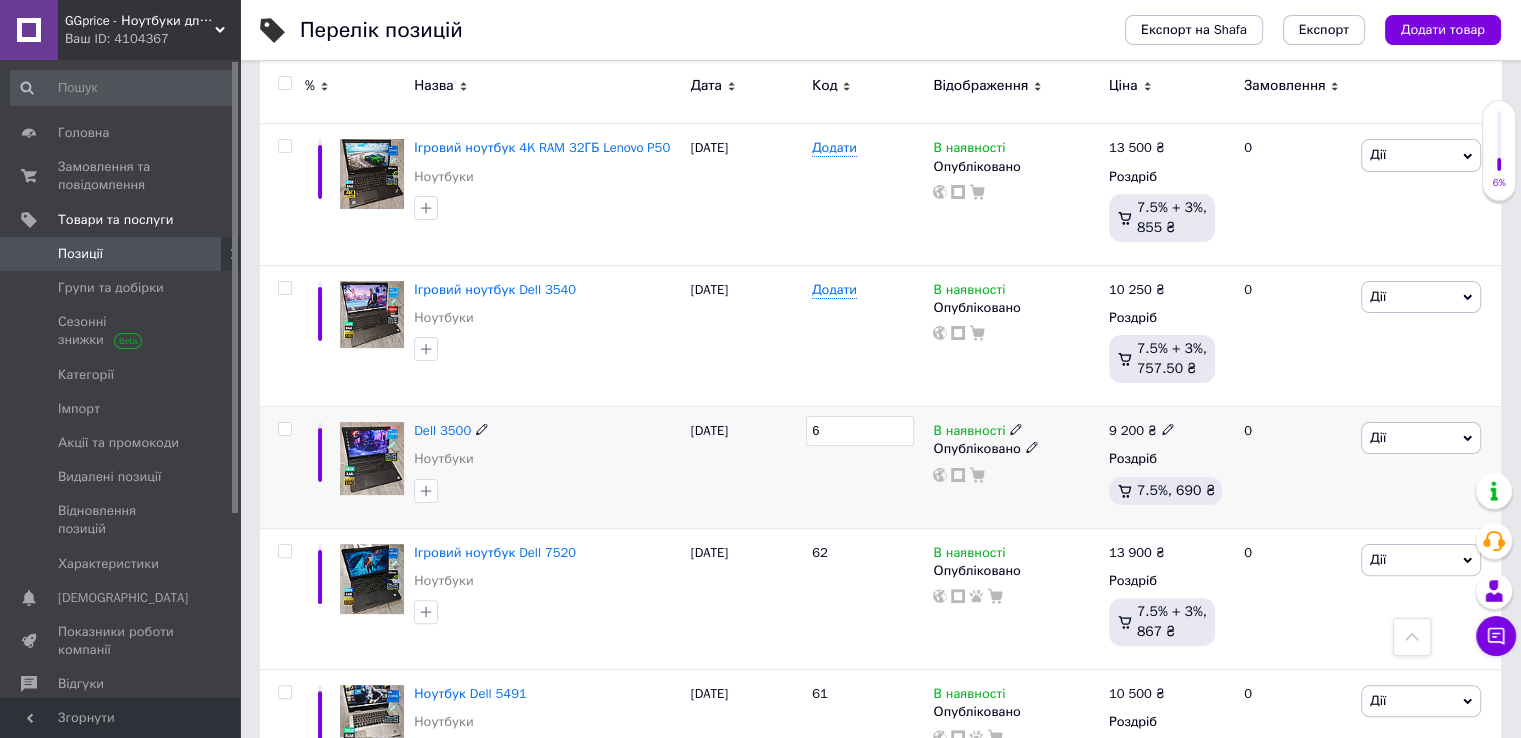type on "63" 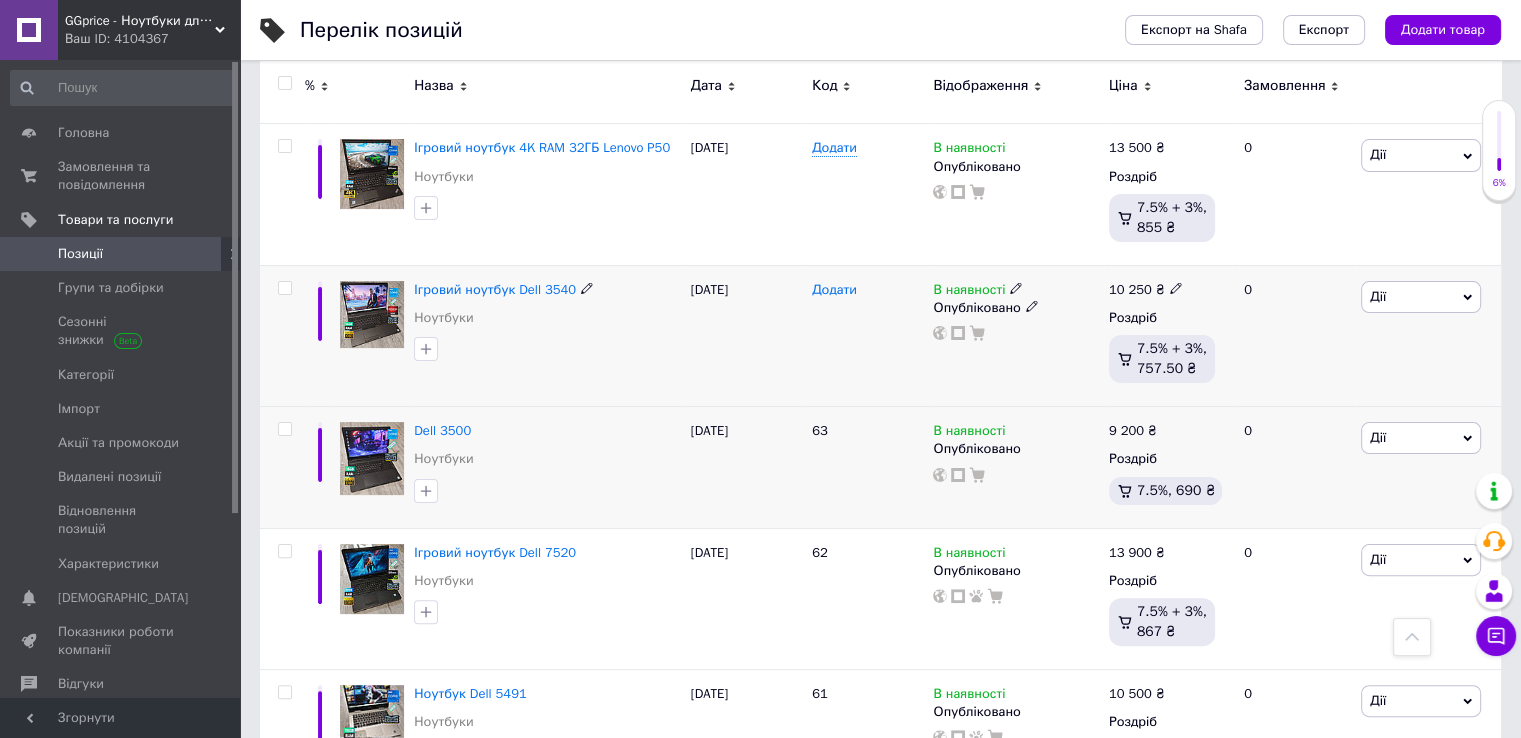 click on "Додати" at bounding box center (834, 290) 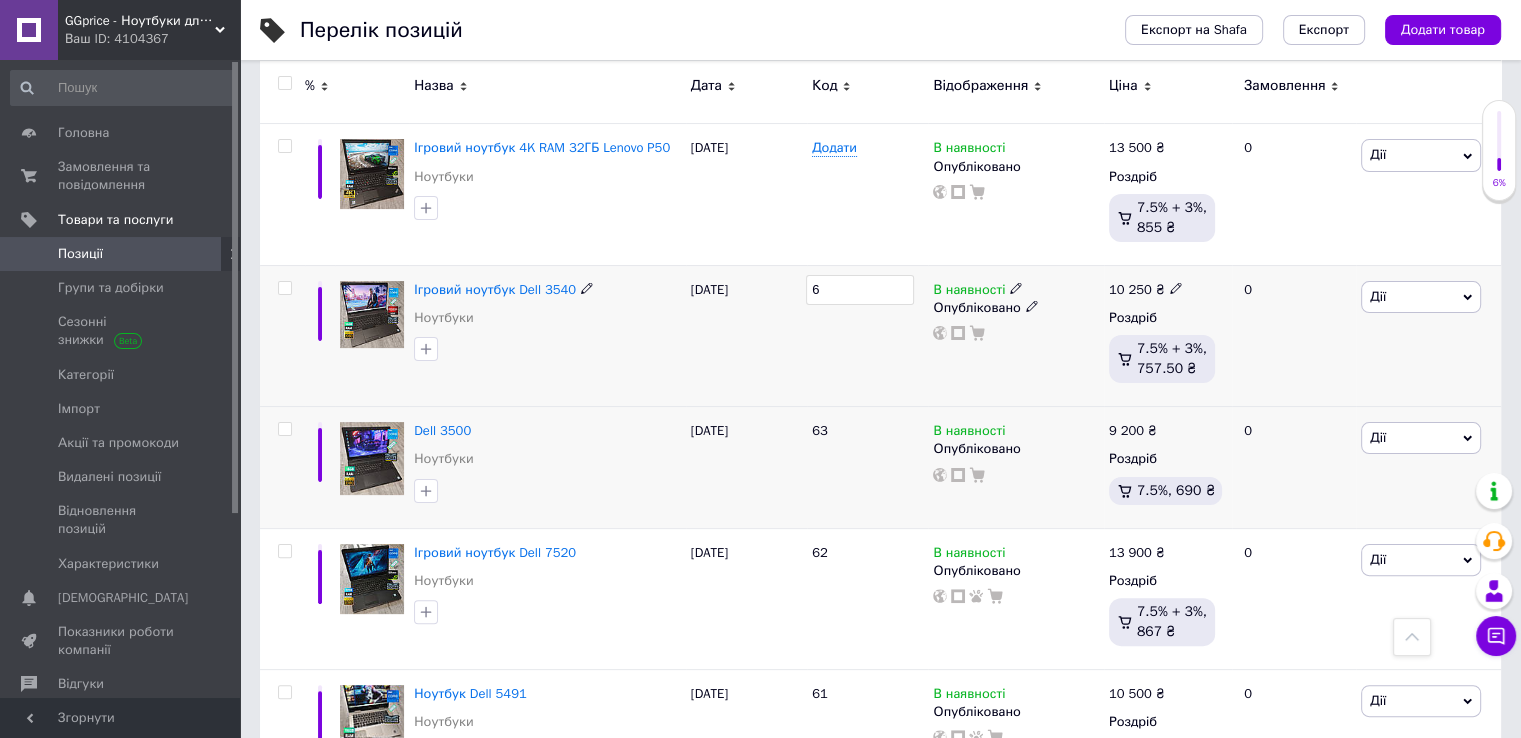 type on "64" 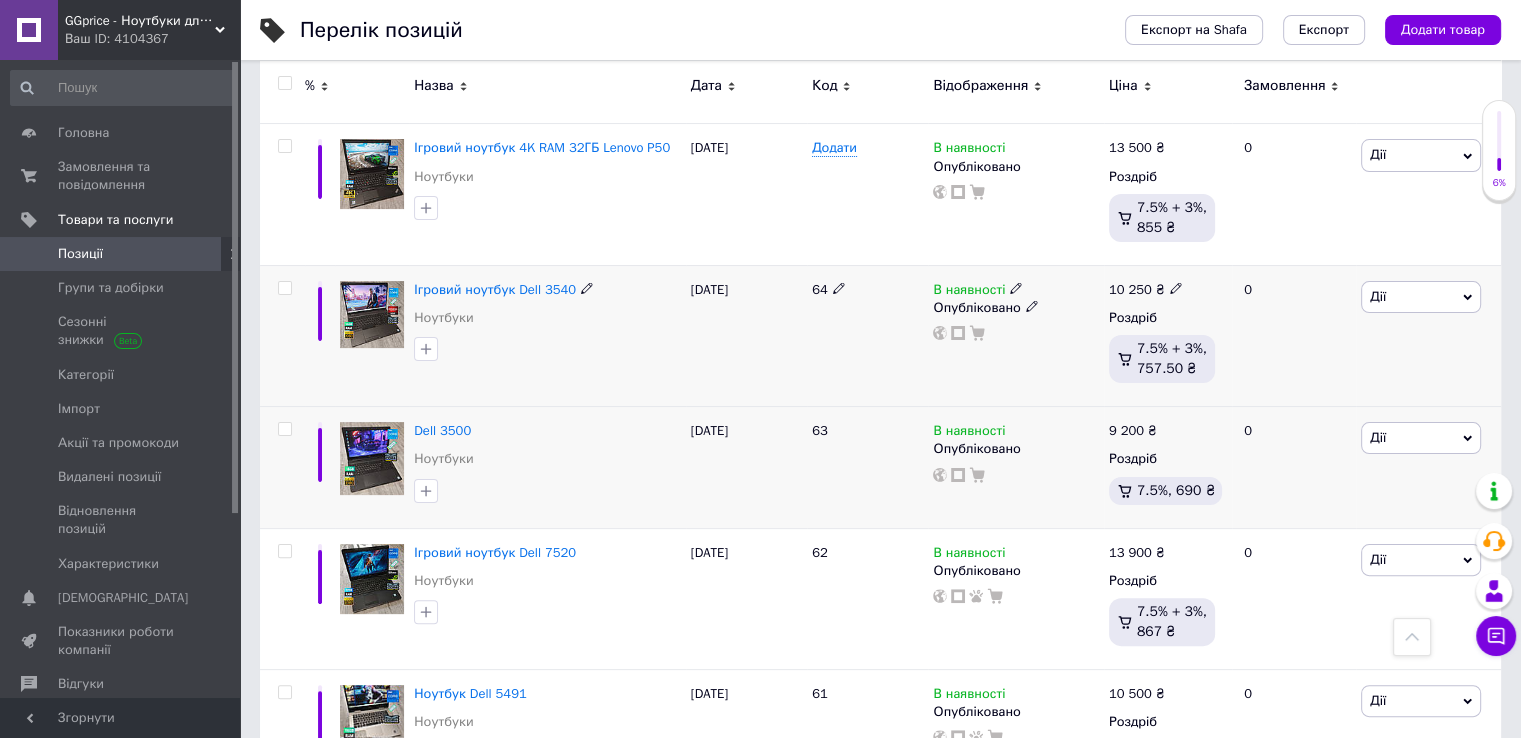 scroll, scrollTop: 300, scrollLeft: 0, axis: vertical 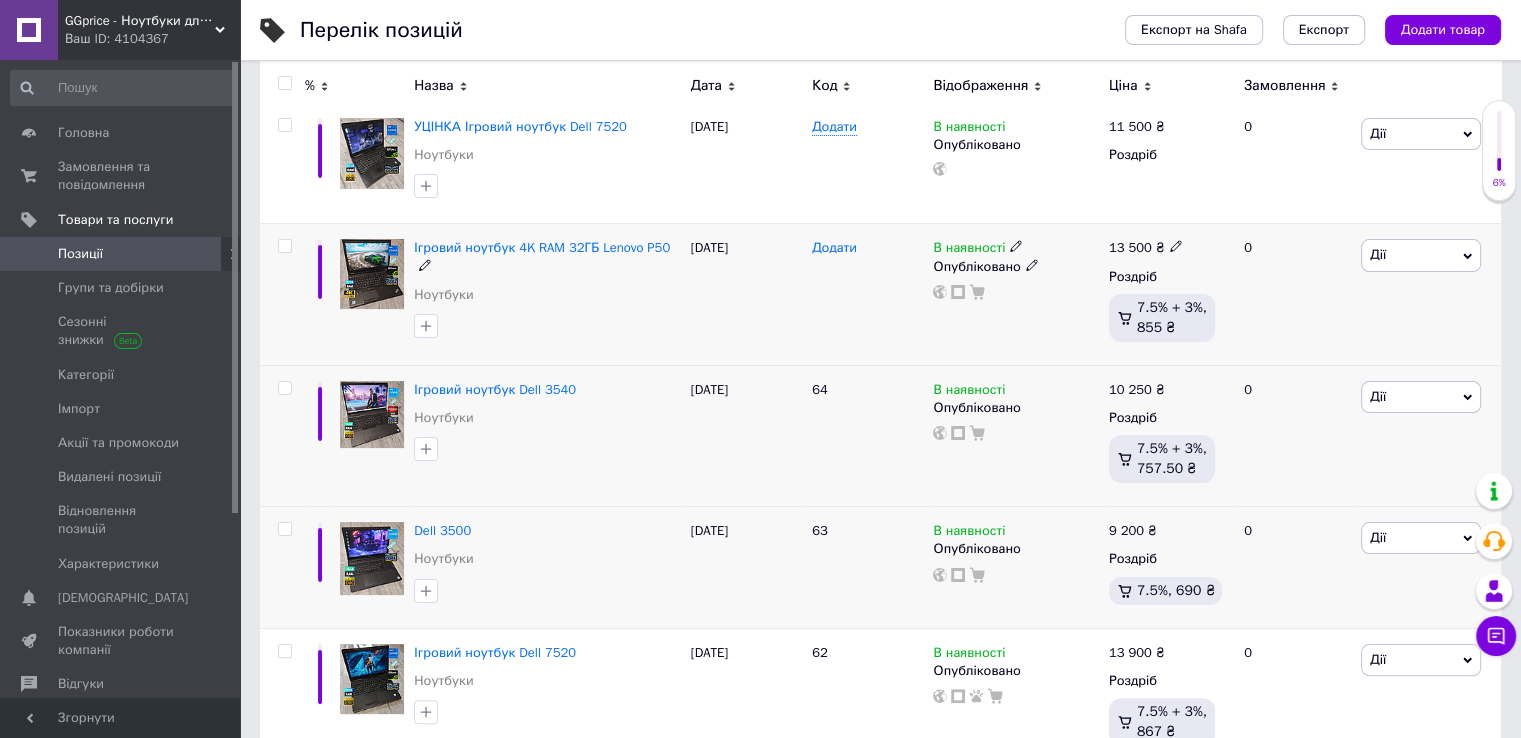 click on "Додати" at bounding box center (834, 248) 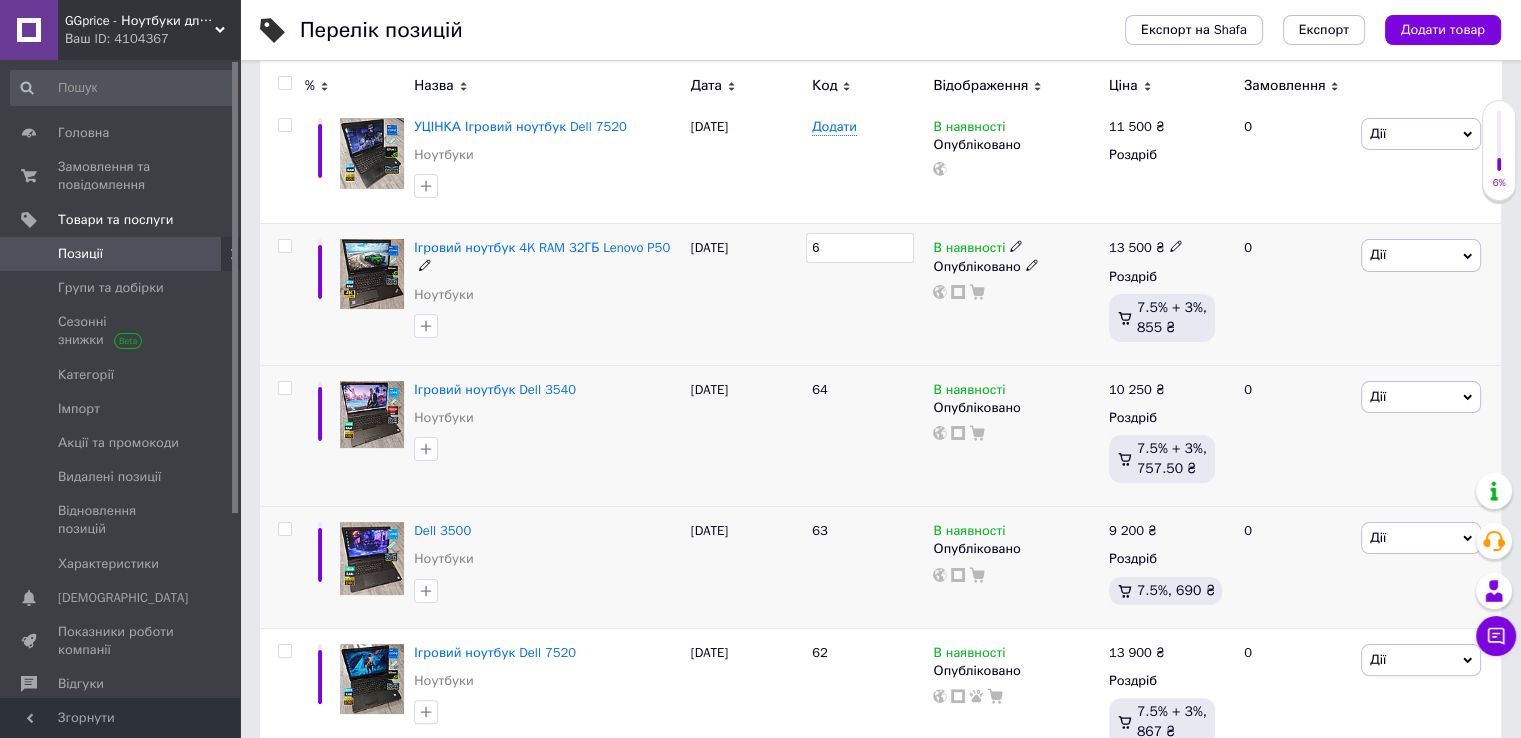type on "65" 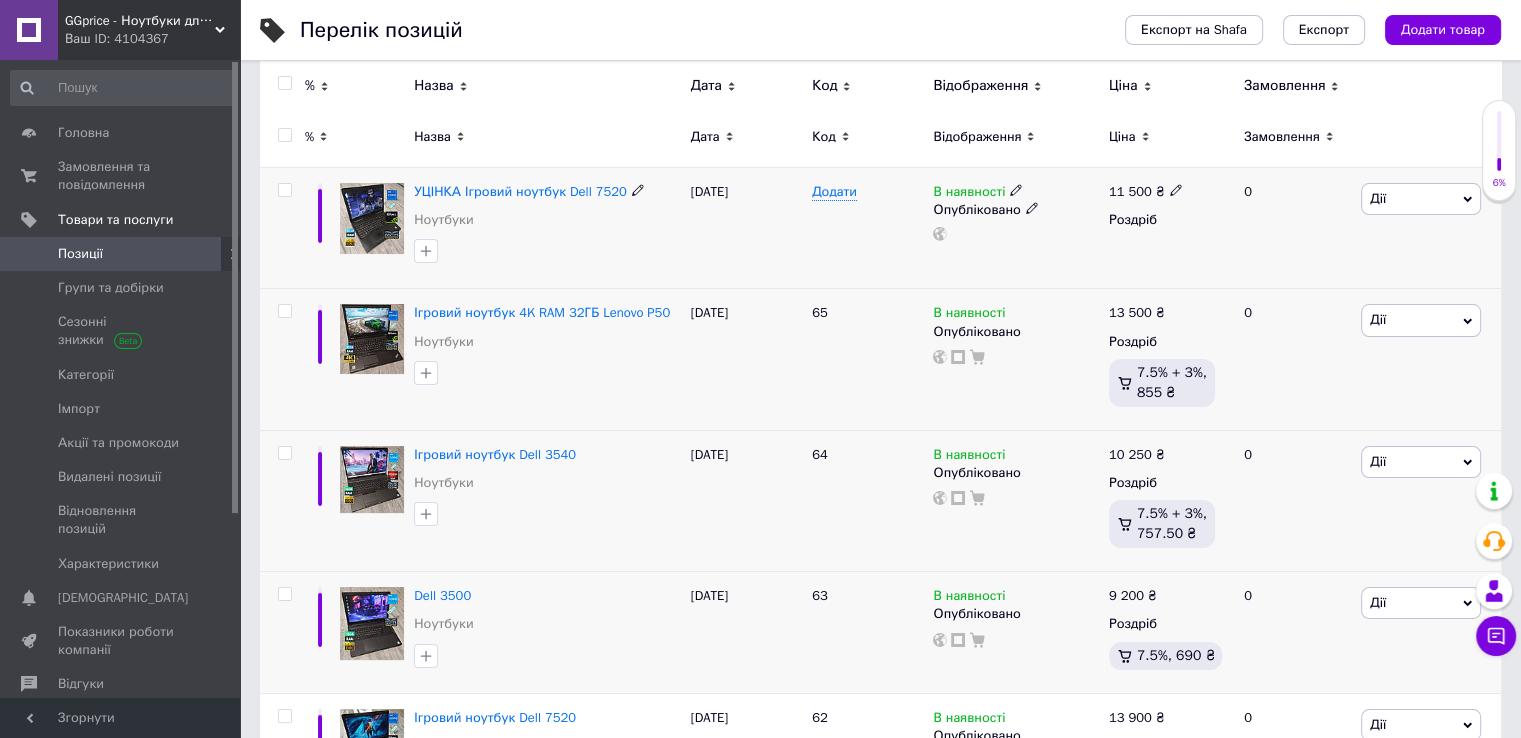 scroll, scrollTop: 200, scrollLeft: 0, axis: vertical 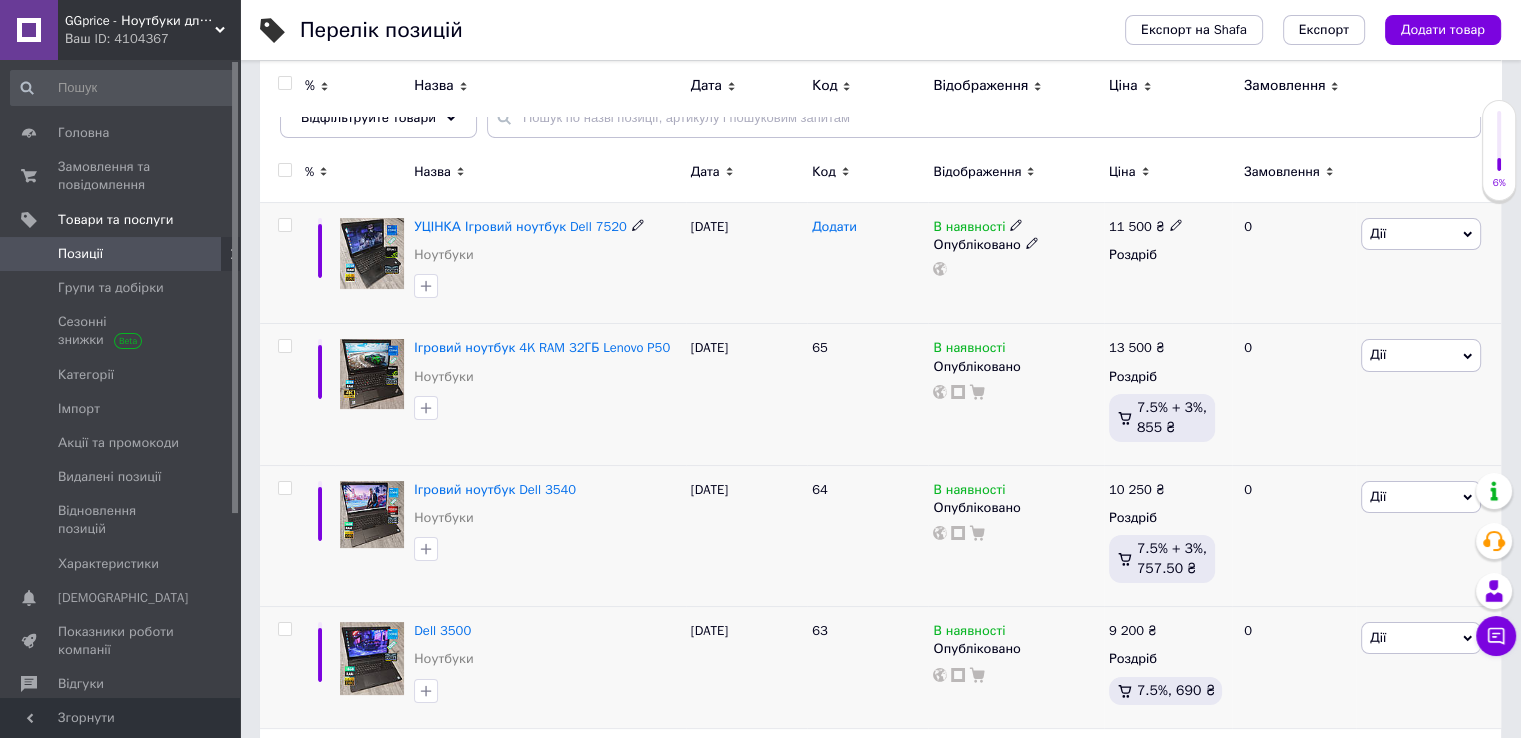 click on "Додати" at bounding box center [834, 227] 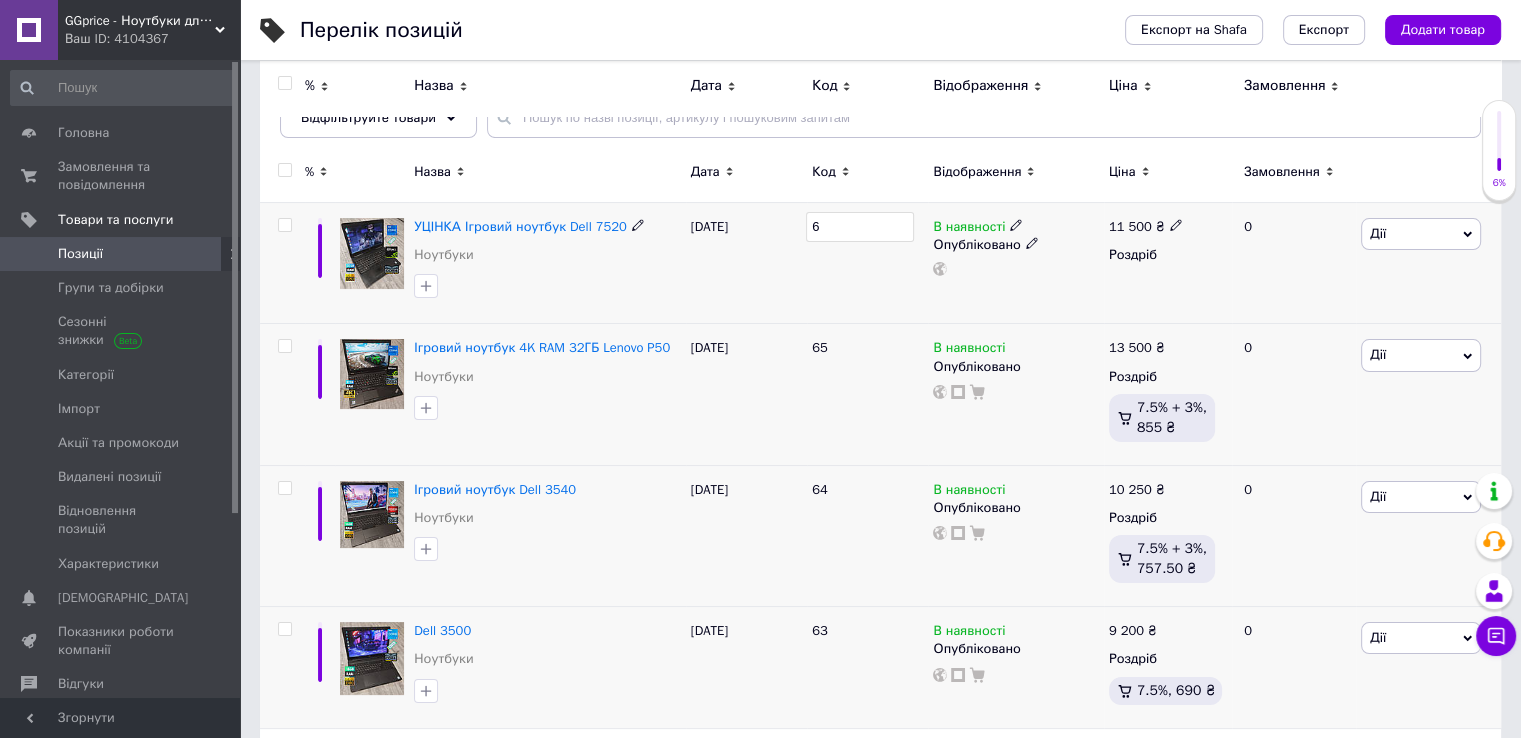 type on "66" 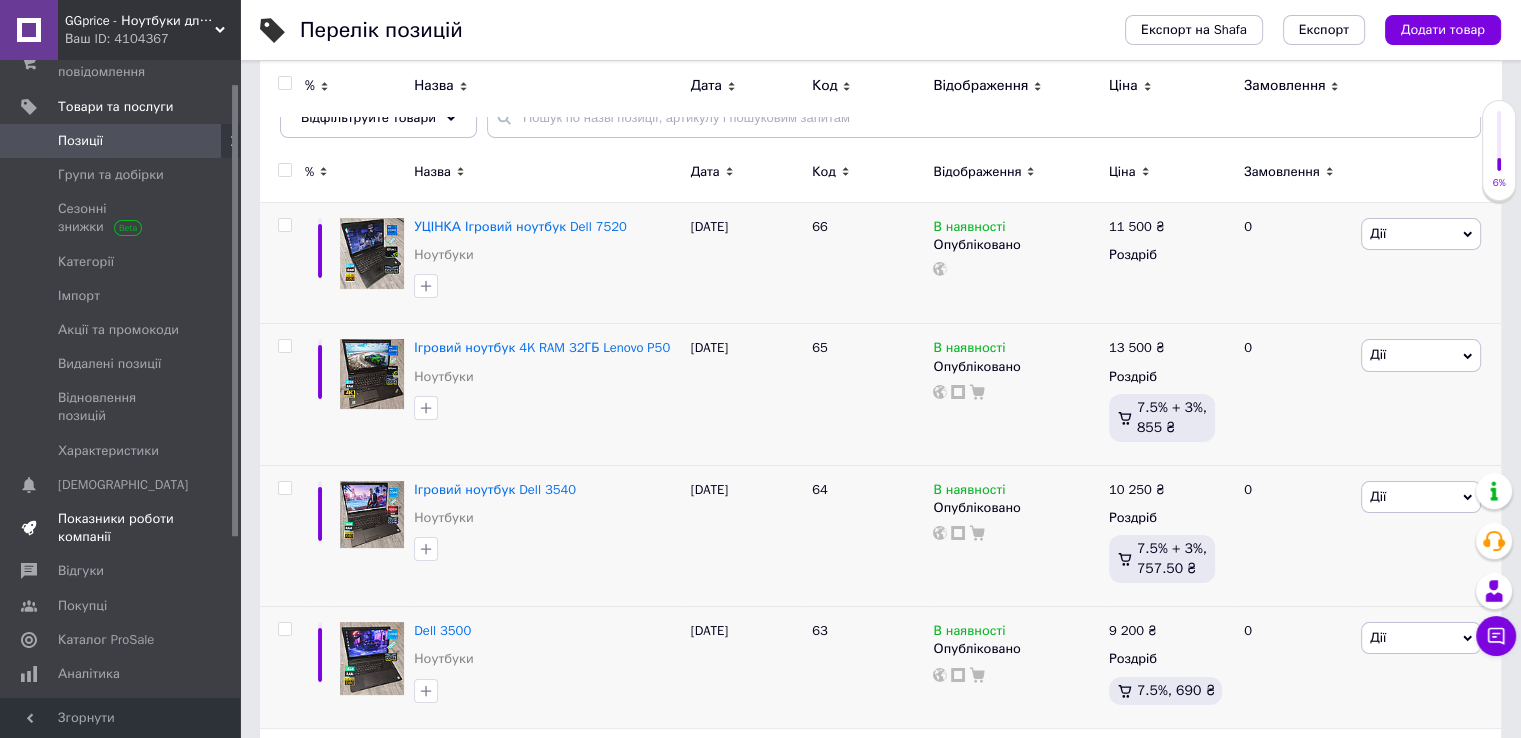 scroll, scrollTop: 200, scrollLeft: 0, axis: vertical 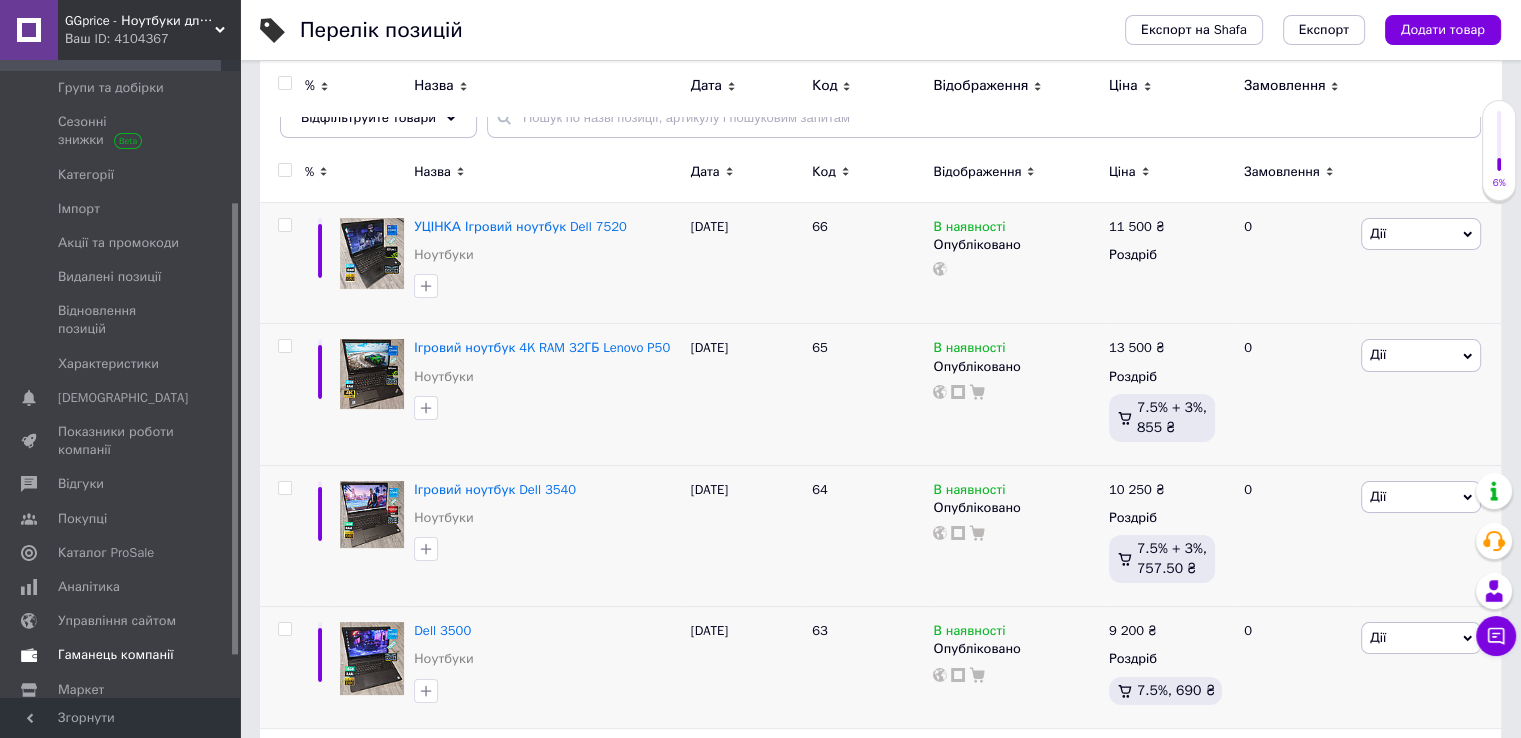 click on "Аналітика" at bounding box center [121, 587] 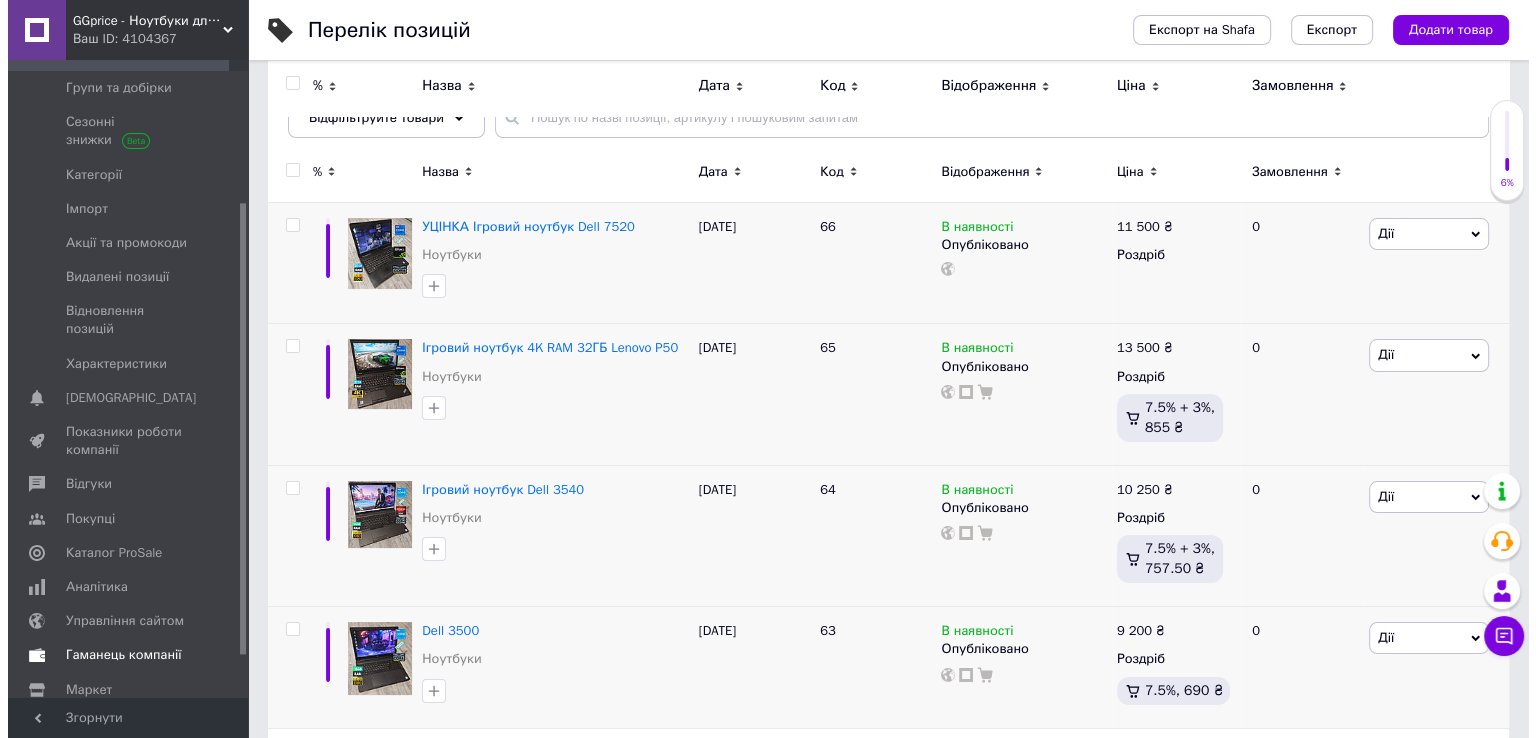 scroll, scrollTop: 0, scrollLeft: 0, axis: both 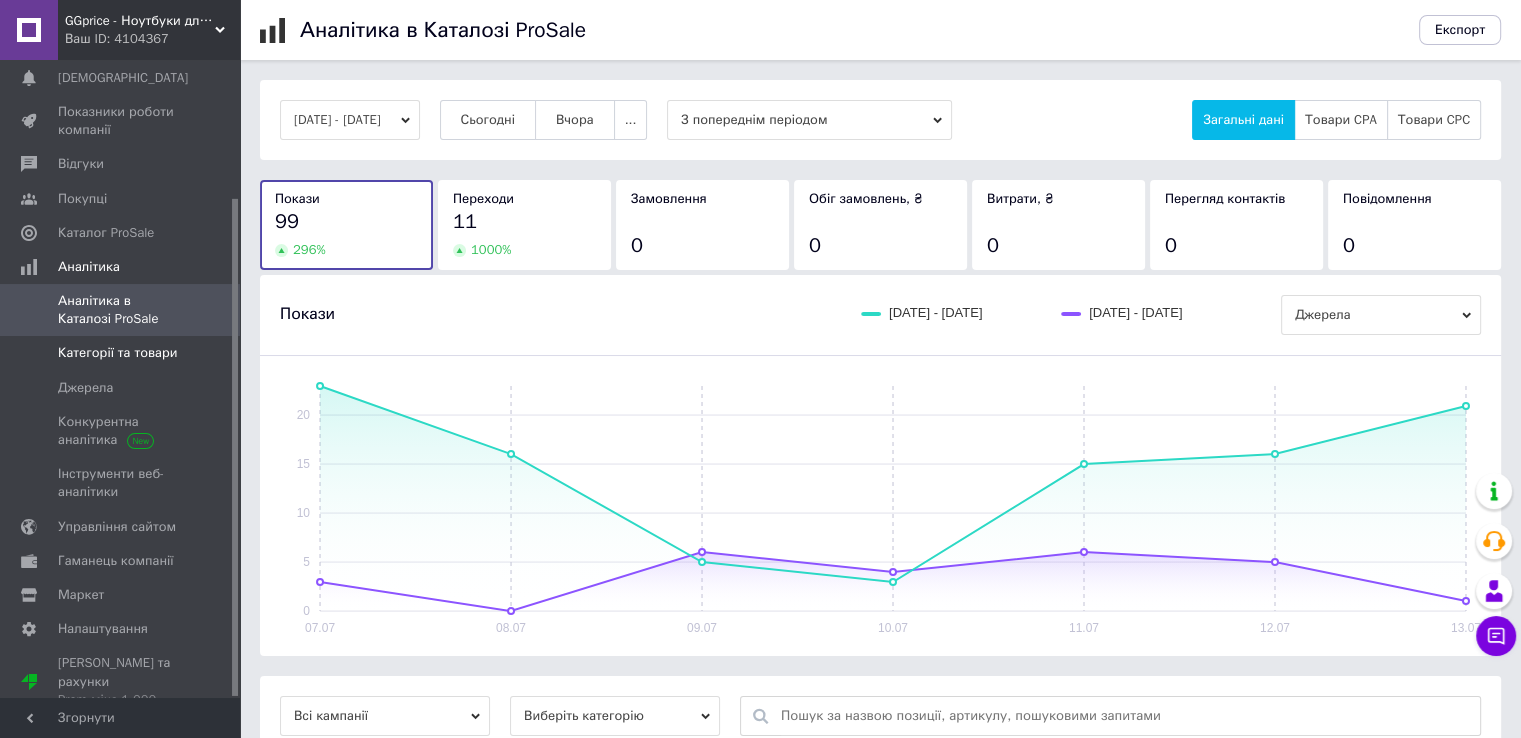 click on "Категорії та товари" at bounding box center (117, 353) 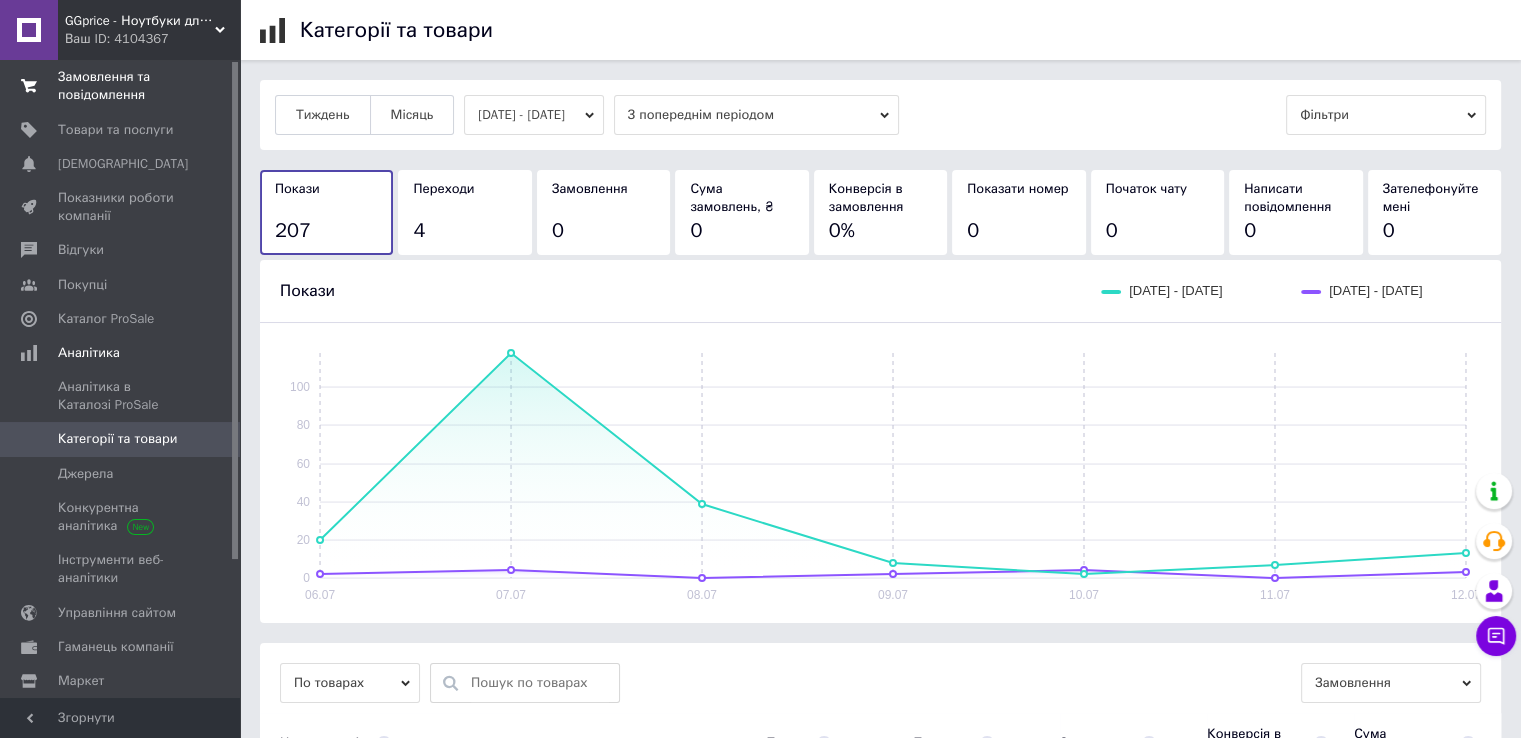 scroll, scrollTop: 0, scrollLeft: 0, axis: both 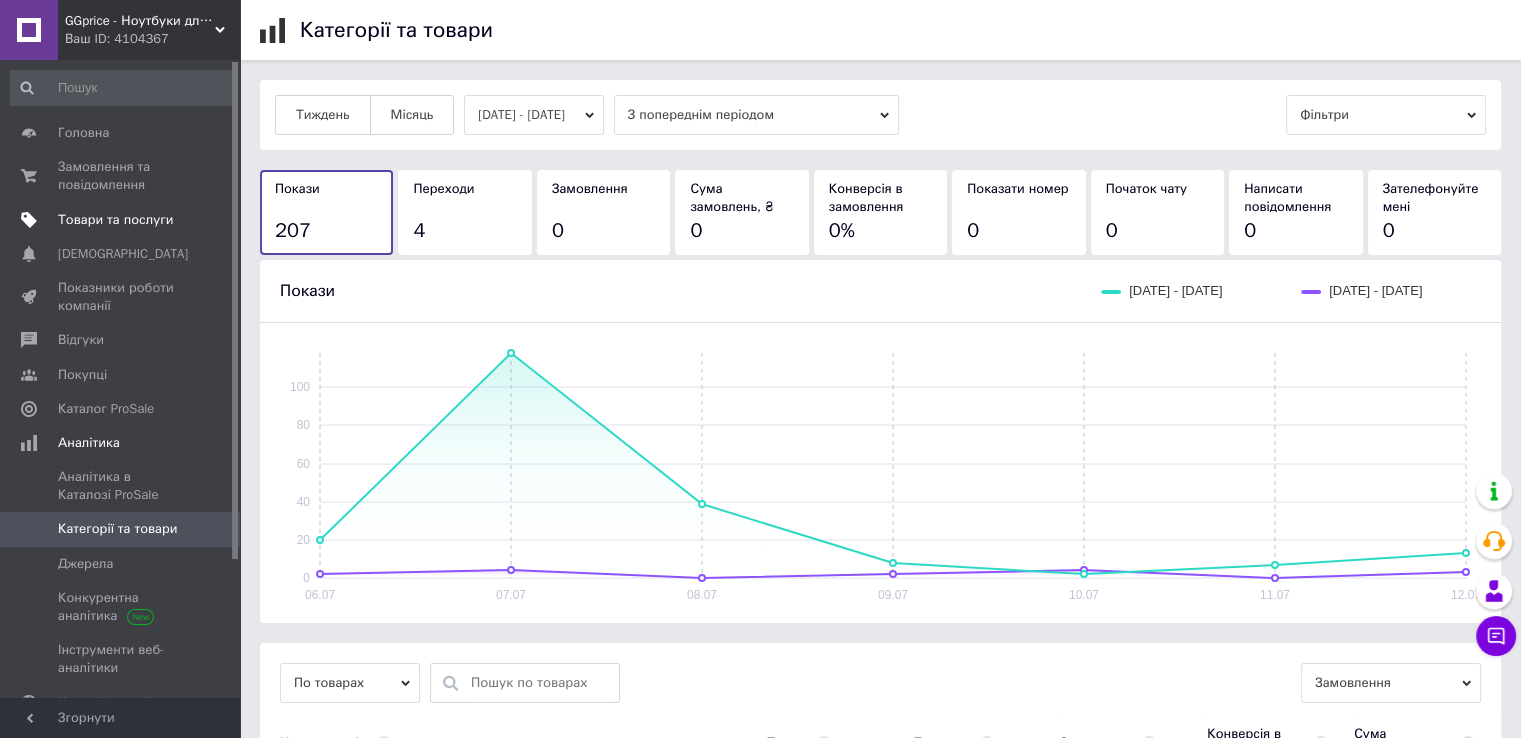 click on "Товари та послуги" at bounding box center [123, 220] 